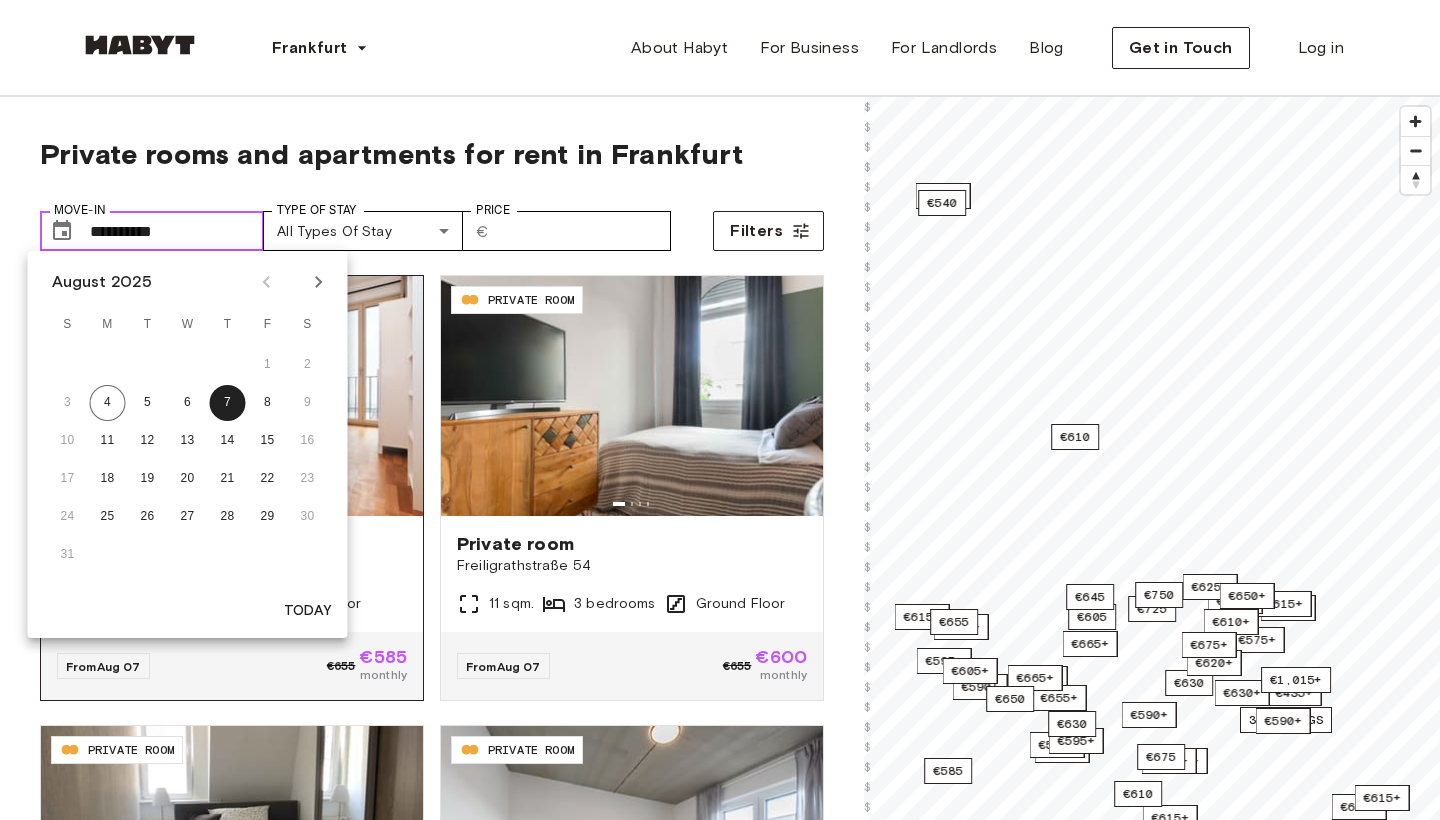 drag, startPoint x: 0, startPoint y: 0, endPoint x: 353, endPoint y: 300, distance: 463.2591 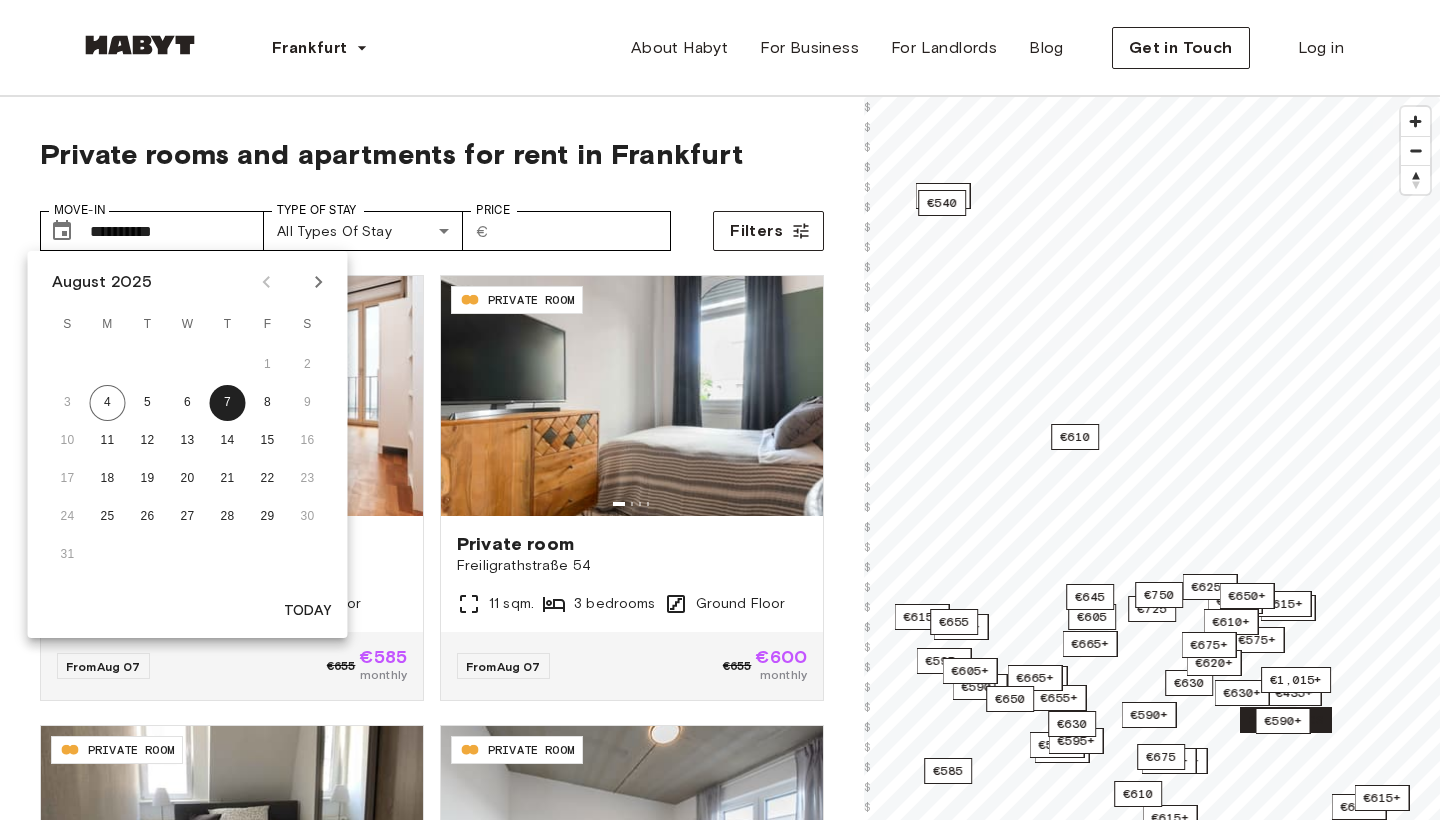 scroll, scrollTop: 0, scrollLeft: 0, axis: both 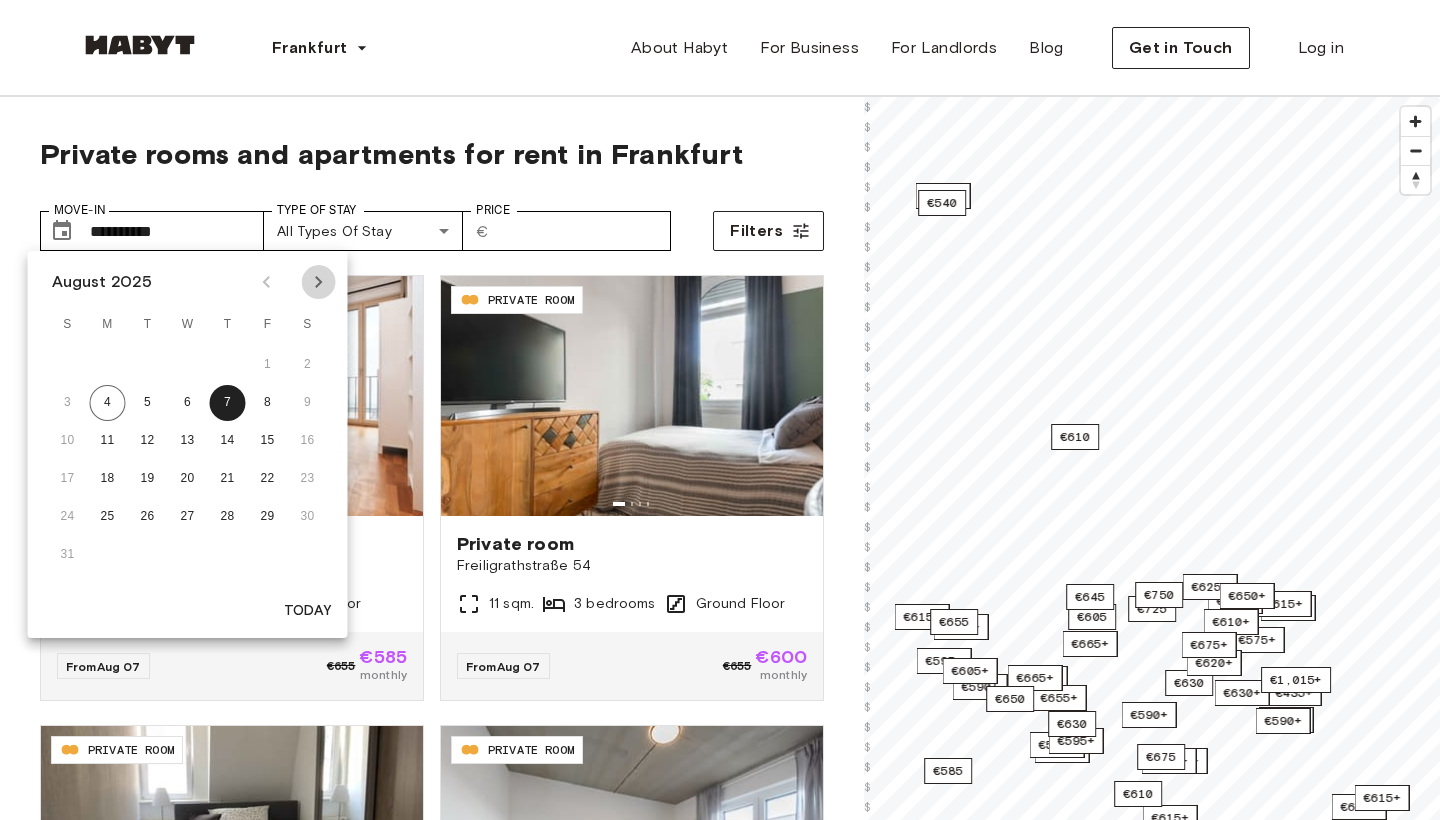 click 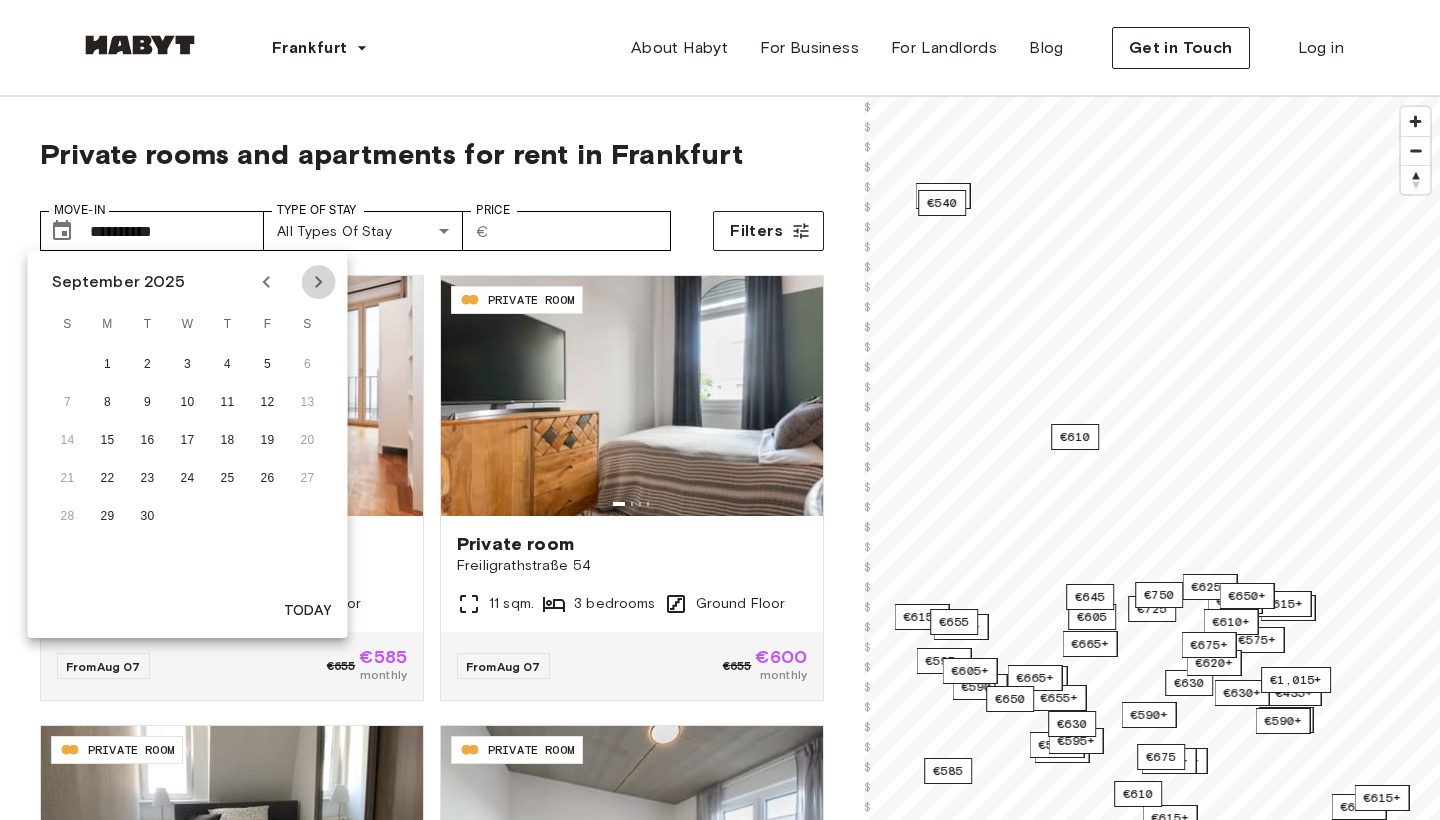 click 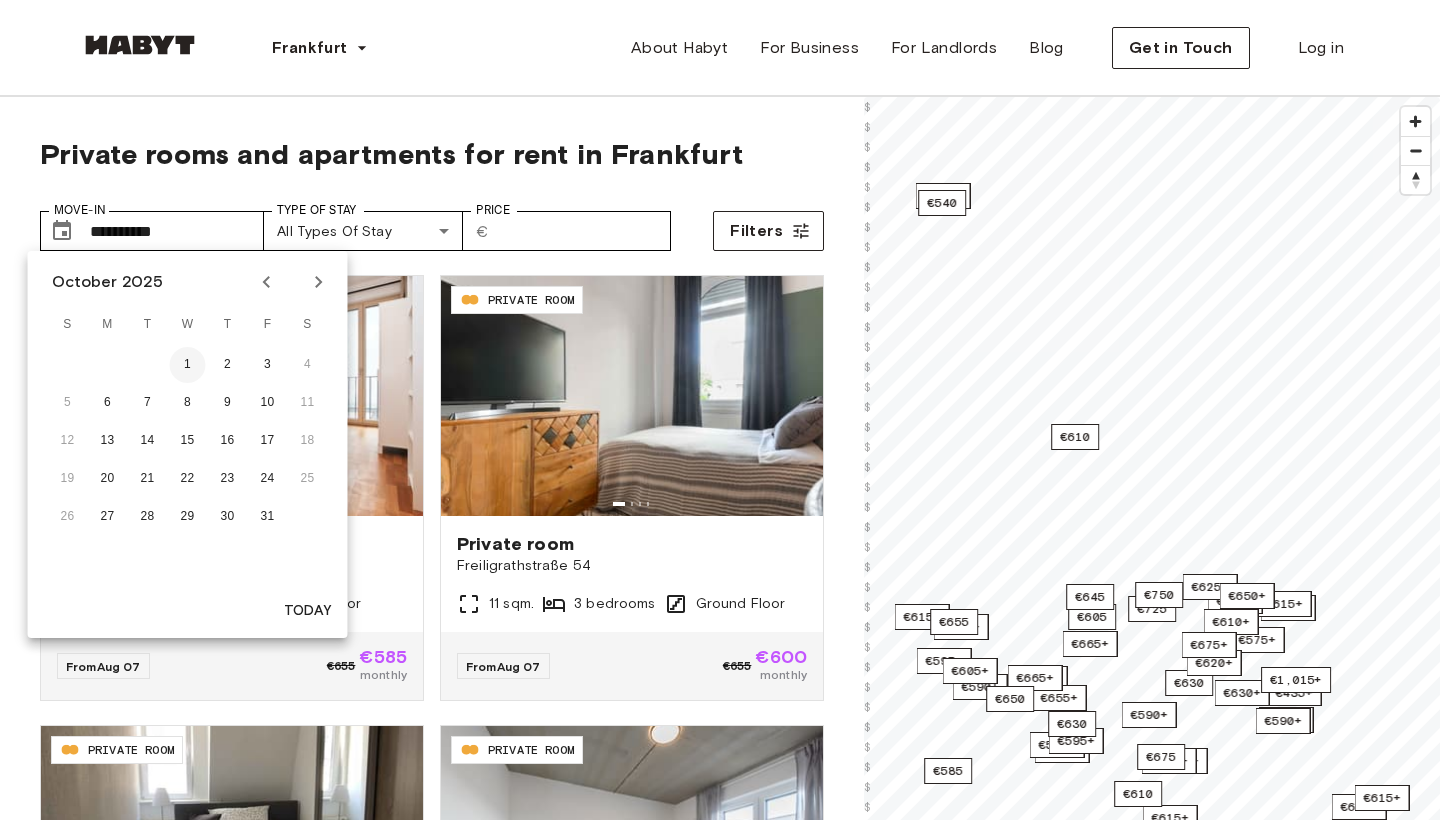 click on "1" at bounding box center (188, 365) 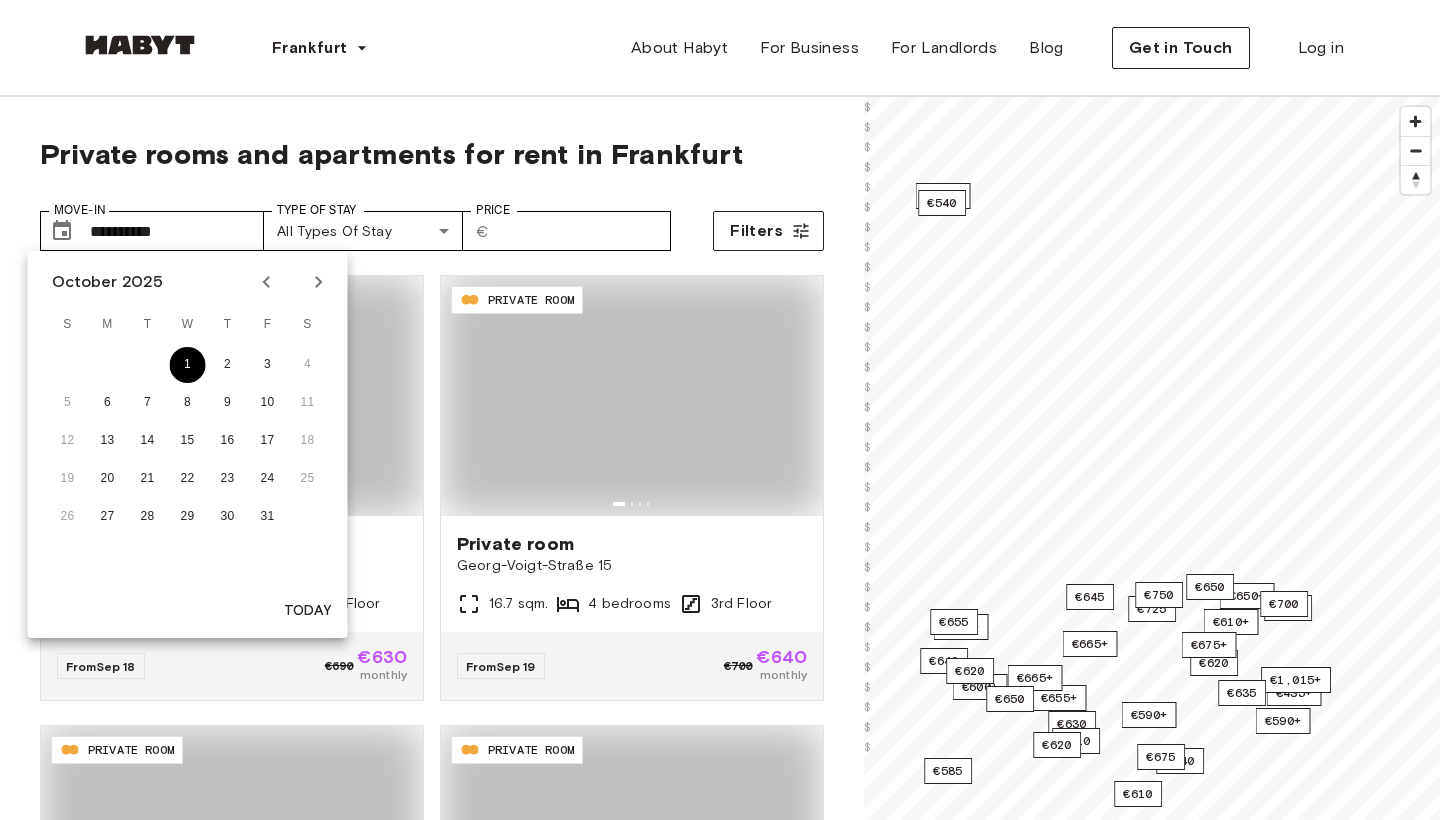 type on "**********" 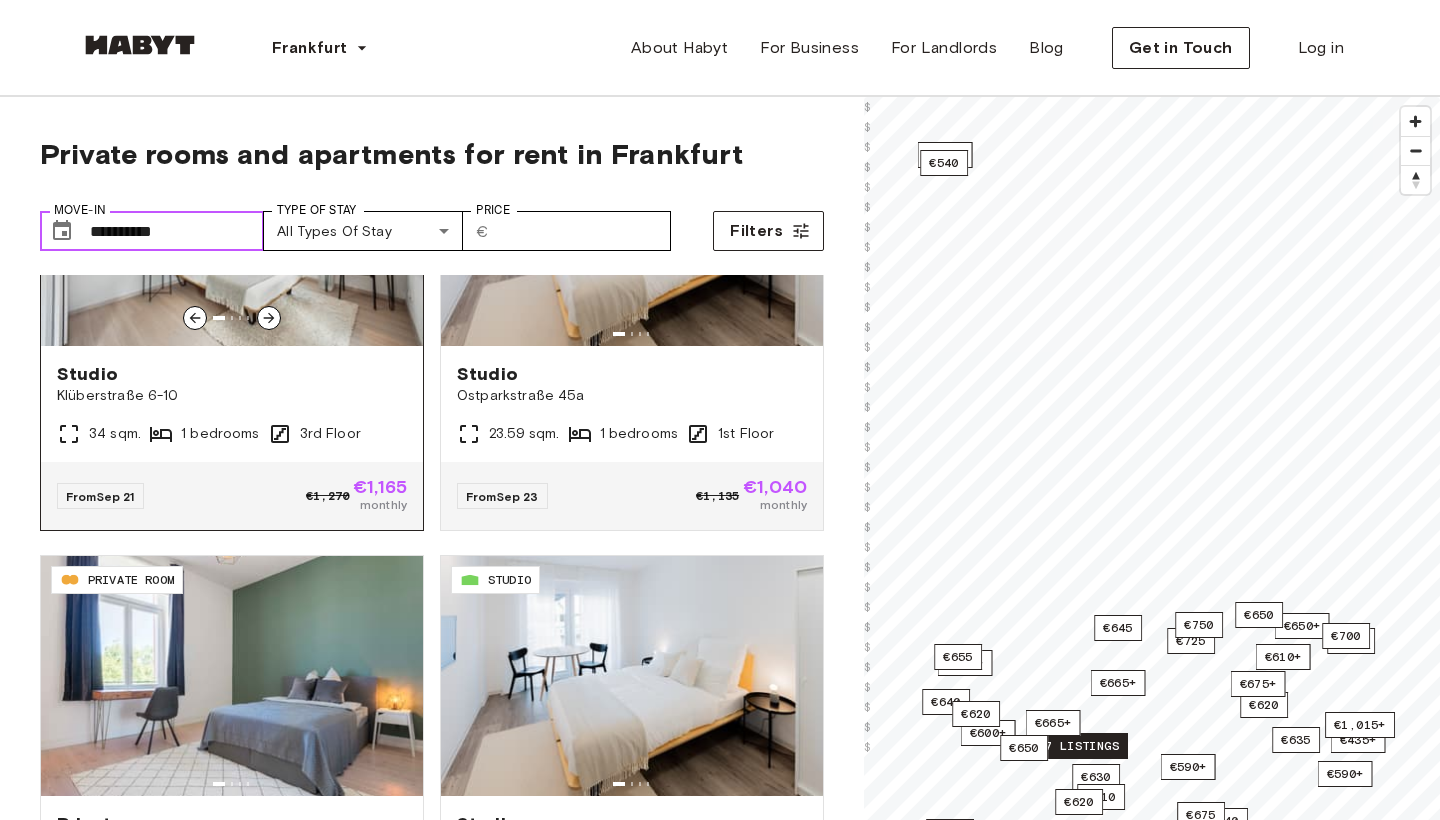 scroll, scrollTop: 3770, scrollLeft: 0, axis: vertical 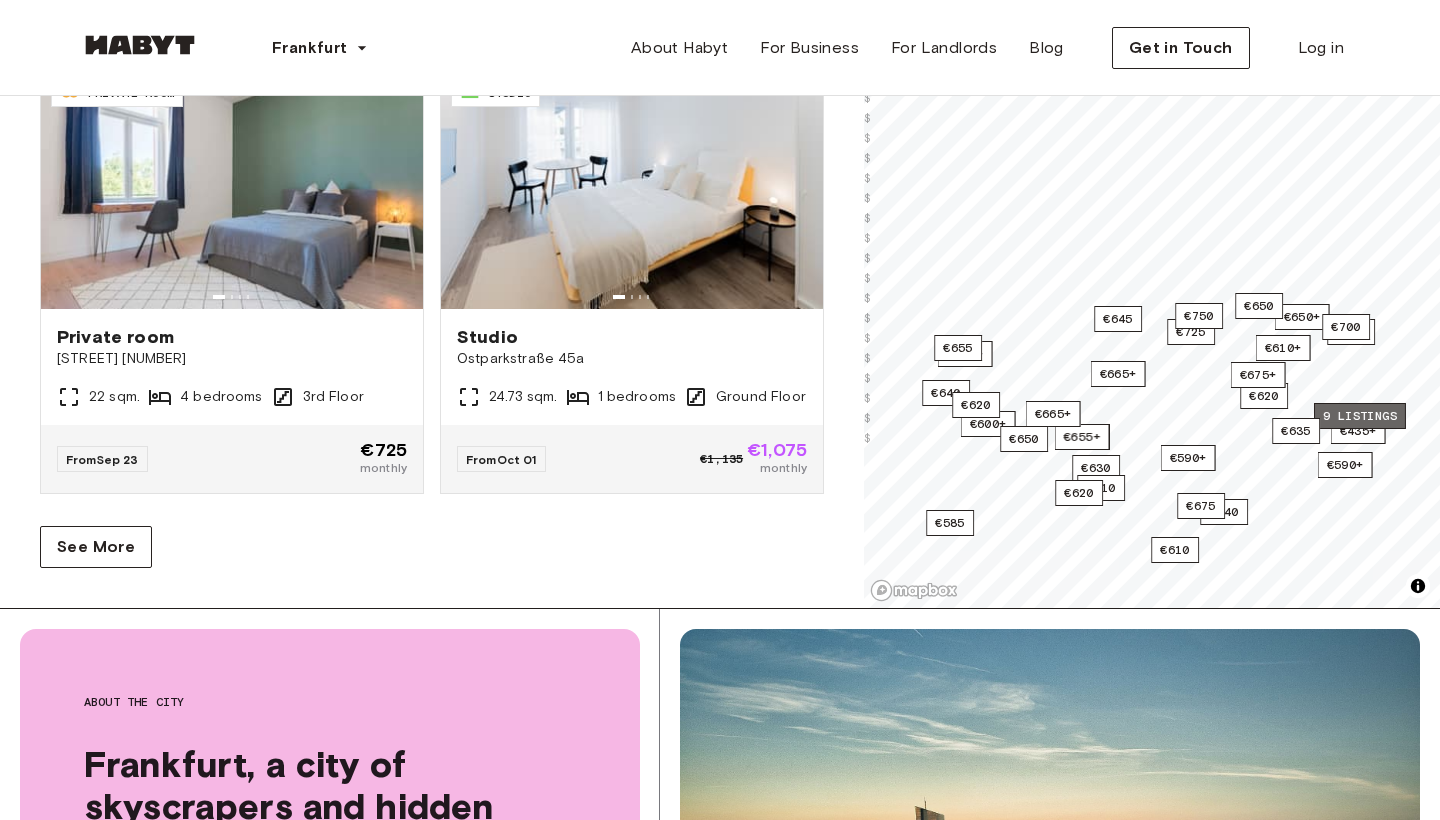 click on "9 listings" at bounding box center (1360, 416) 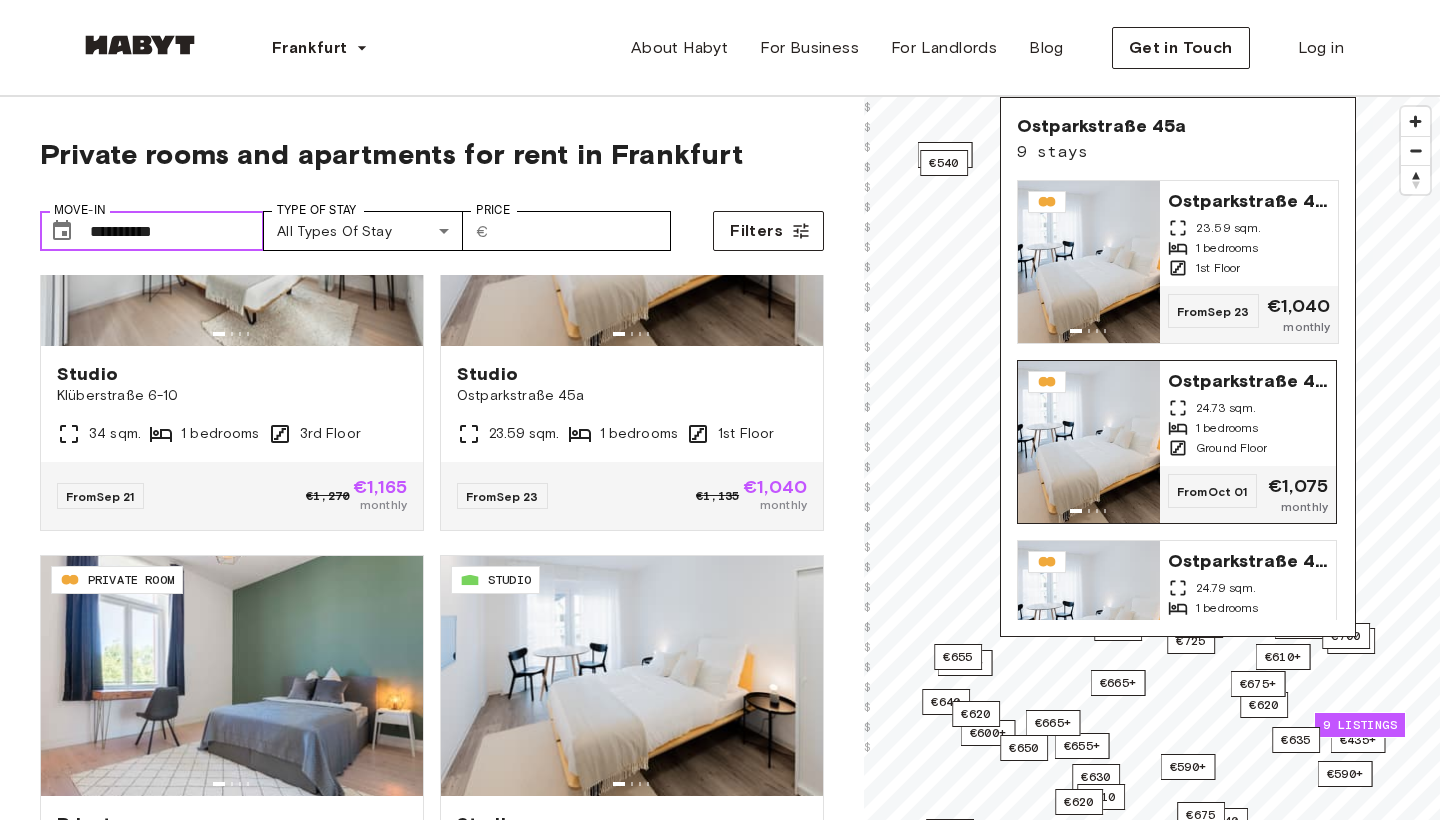scroll, scrollTop: 0, scrollLeft: 0, axis: both 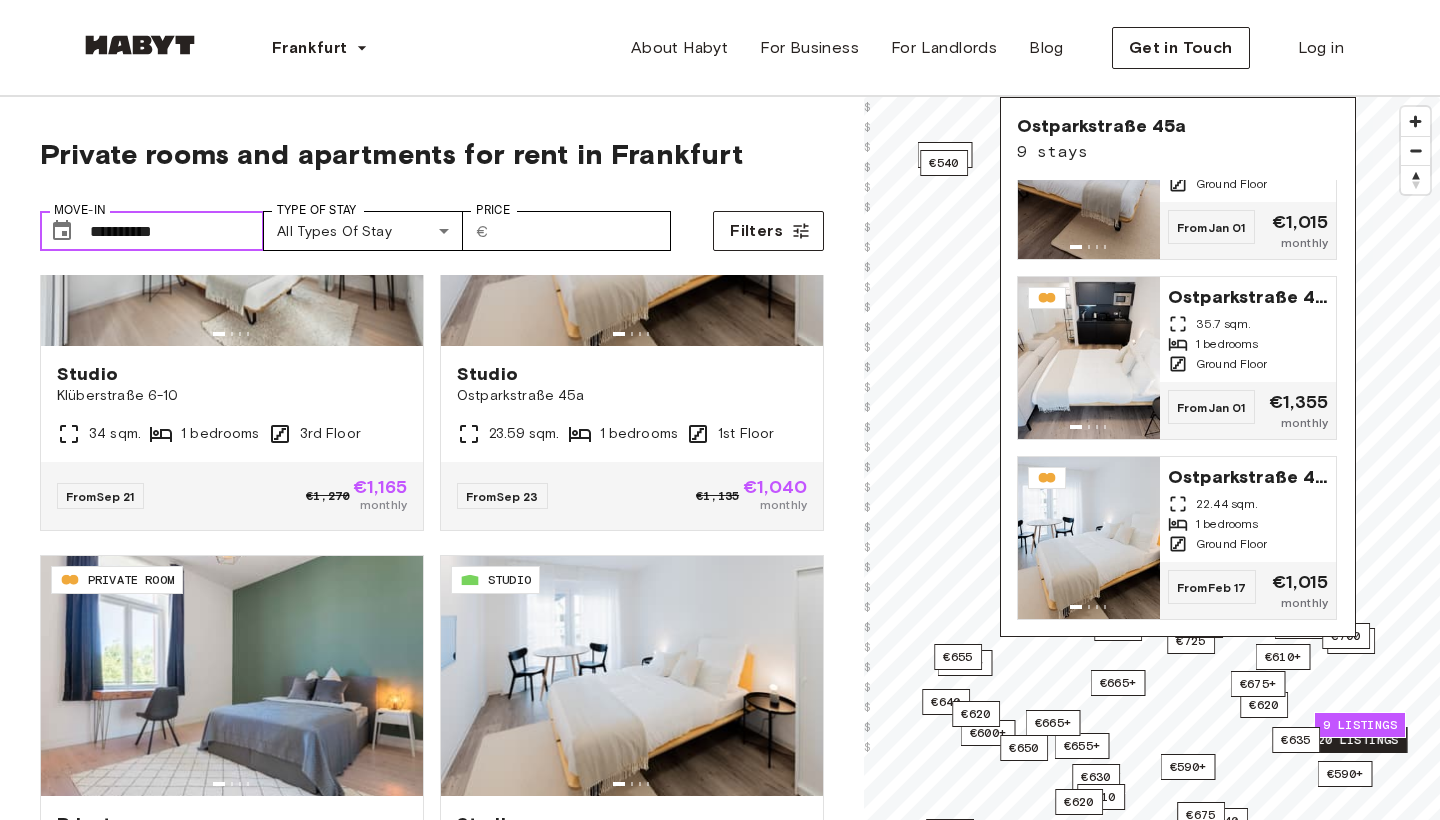 click on "20 listings" at bounding box center [1357, 740] 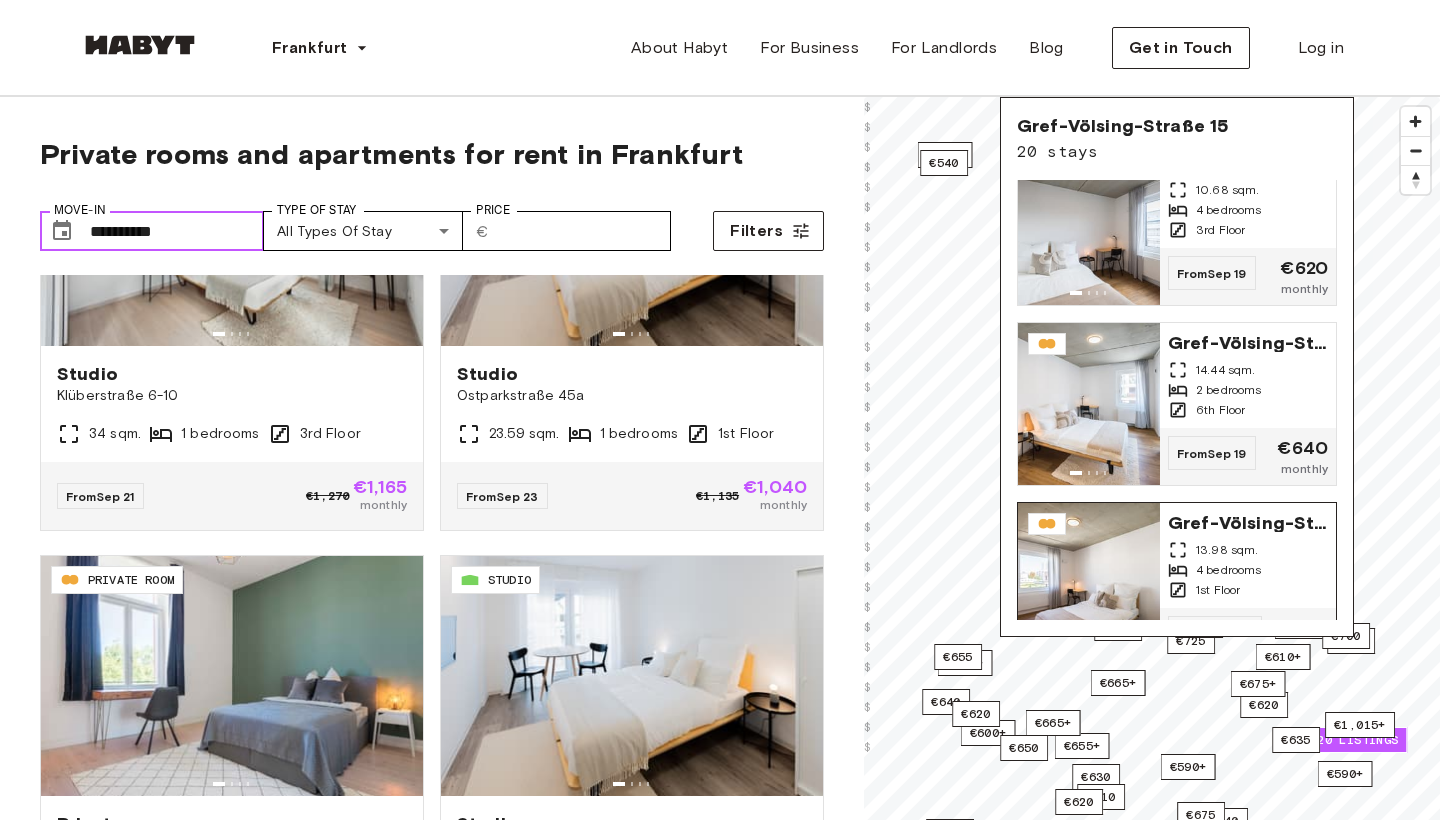 scroll, scrollTop: 393, scrollLeft: 0, axis: vertical 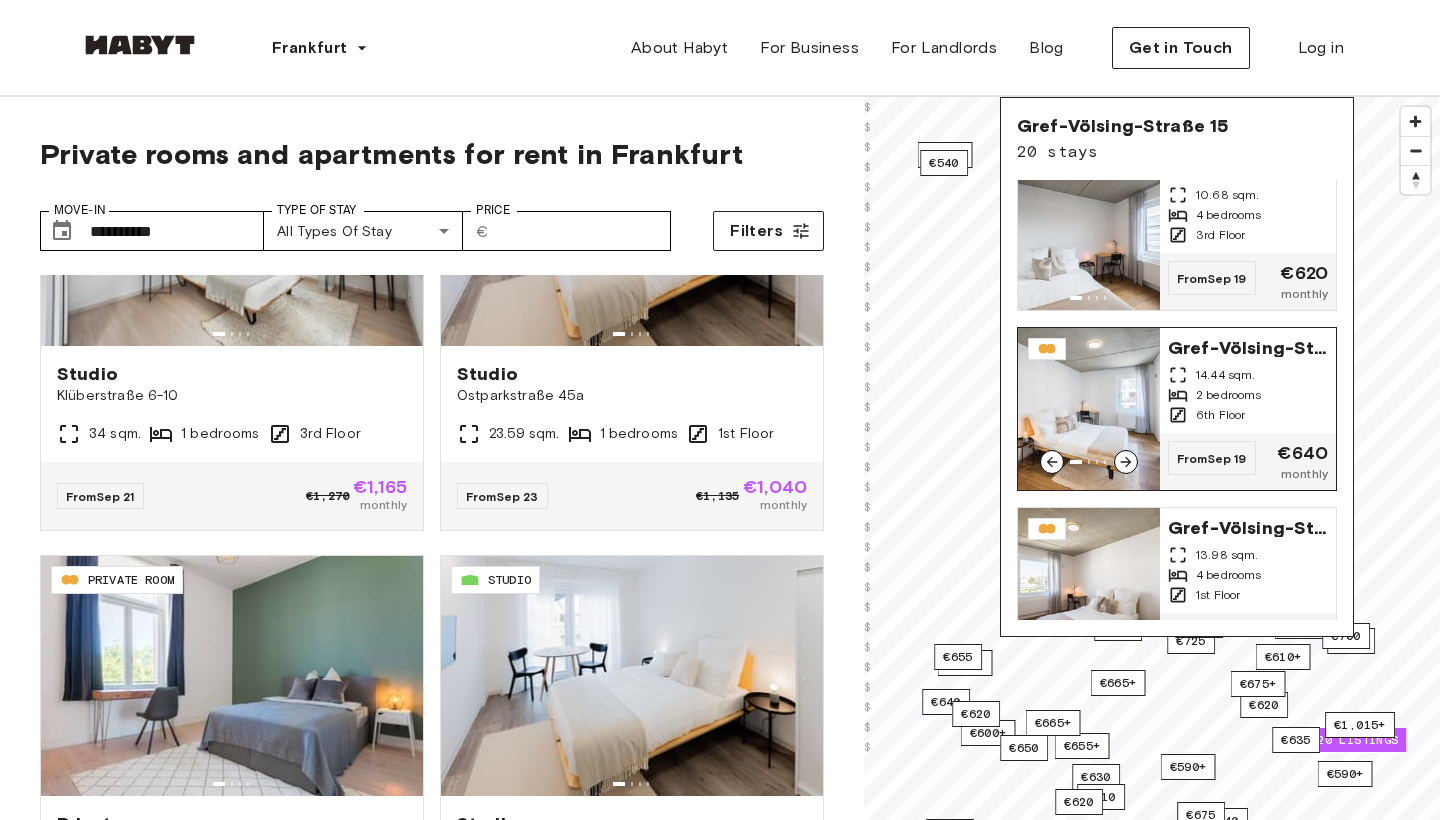 click 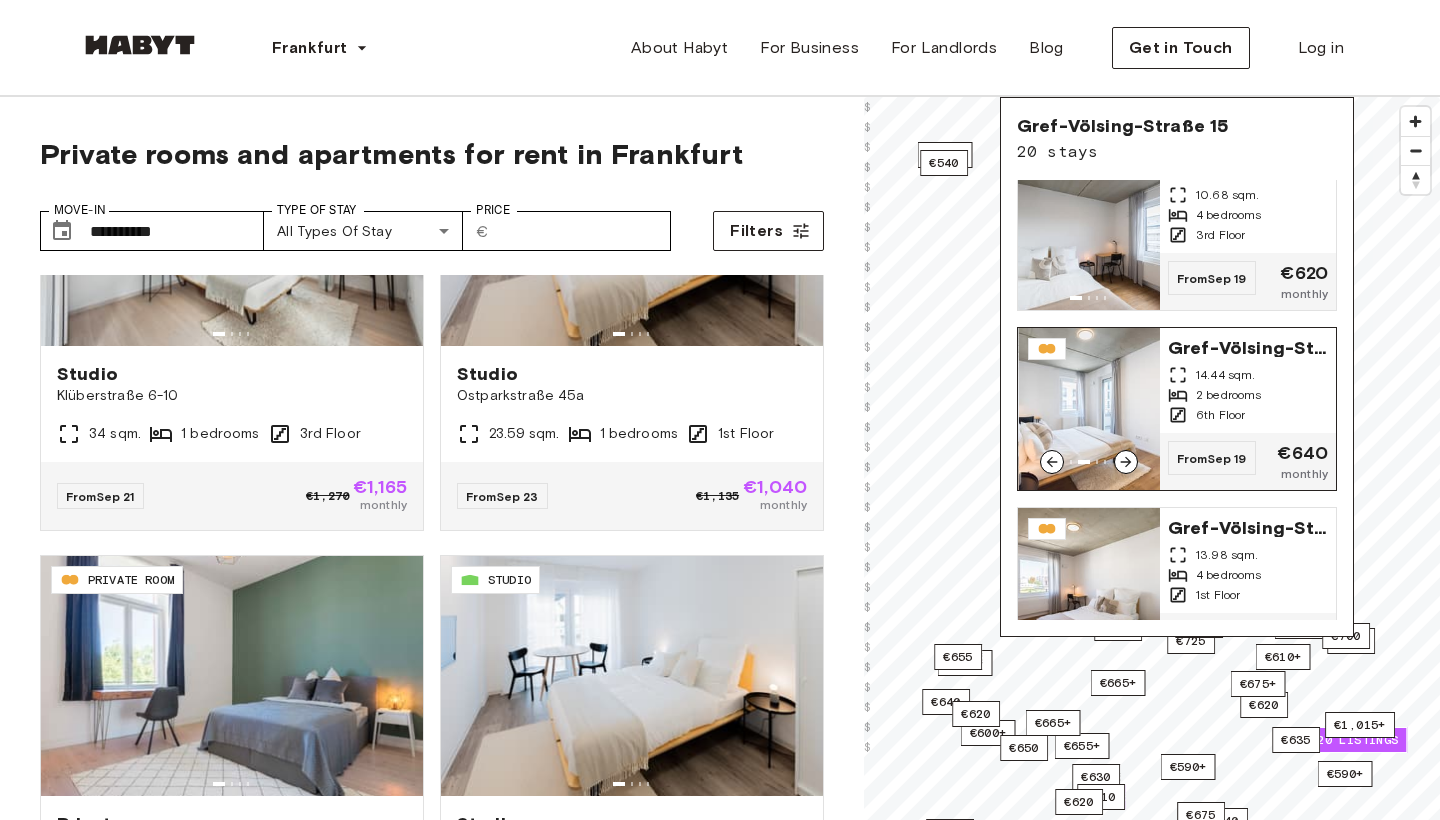click 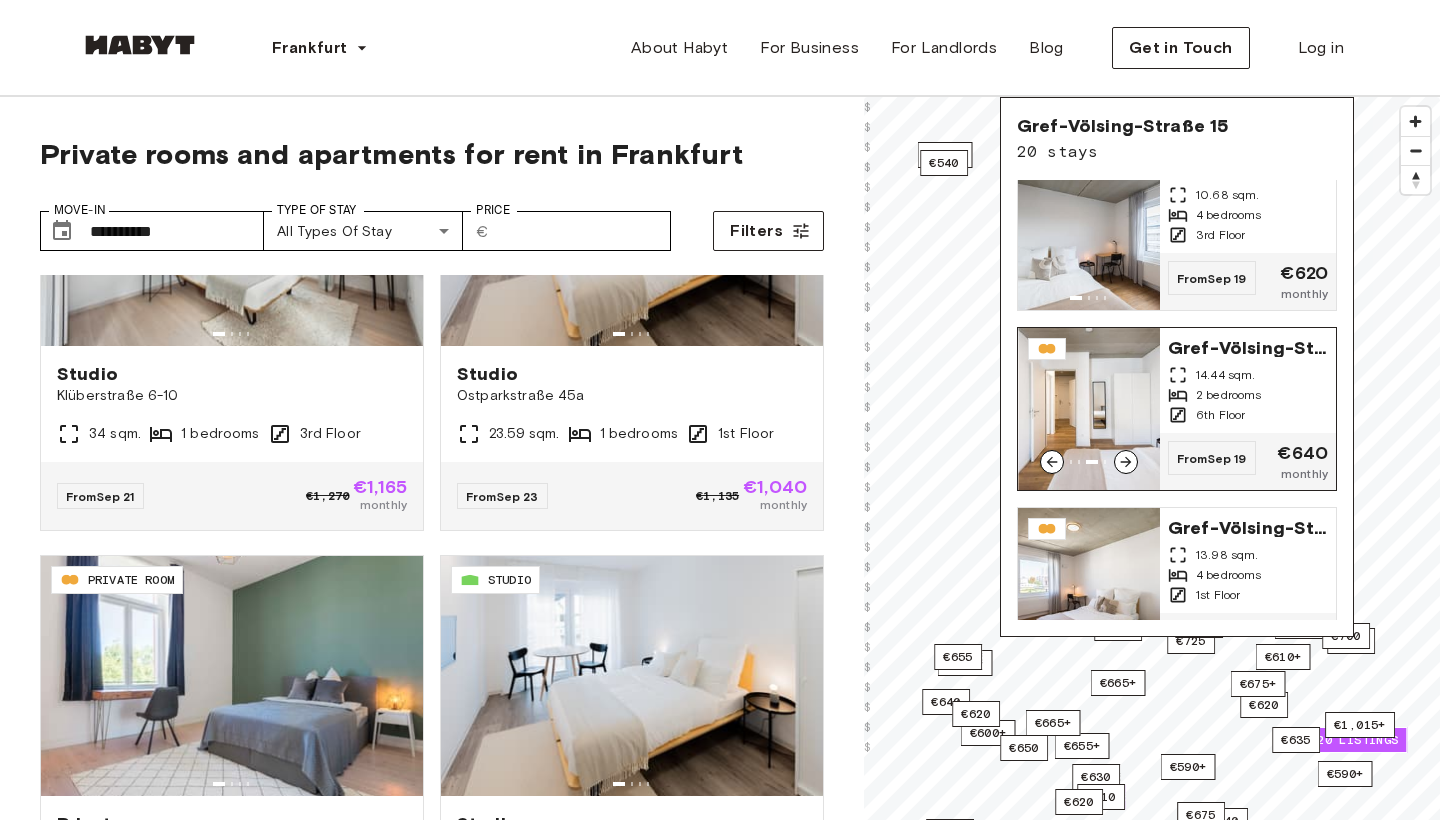 click 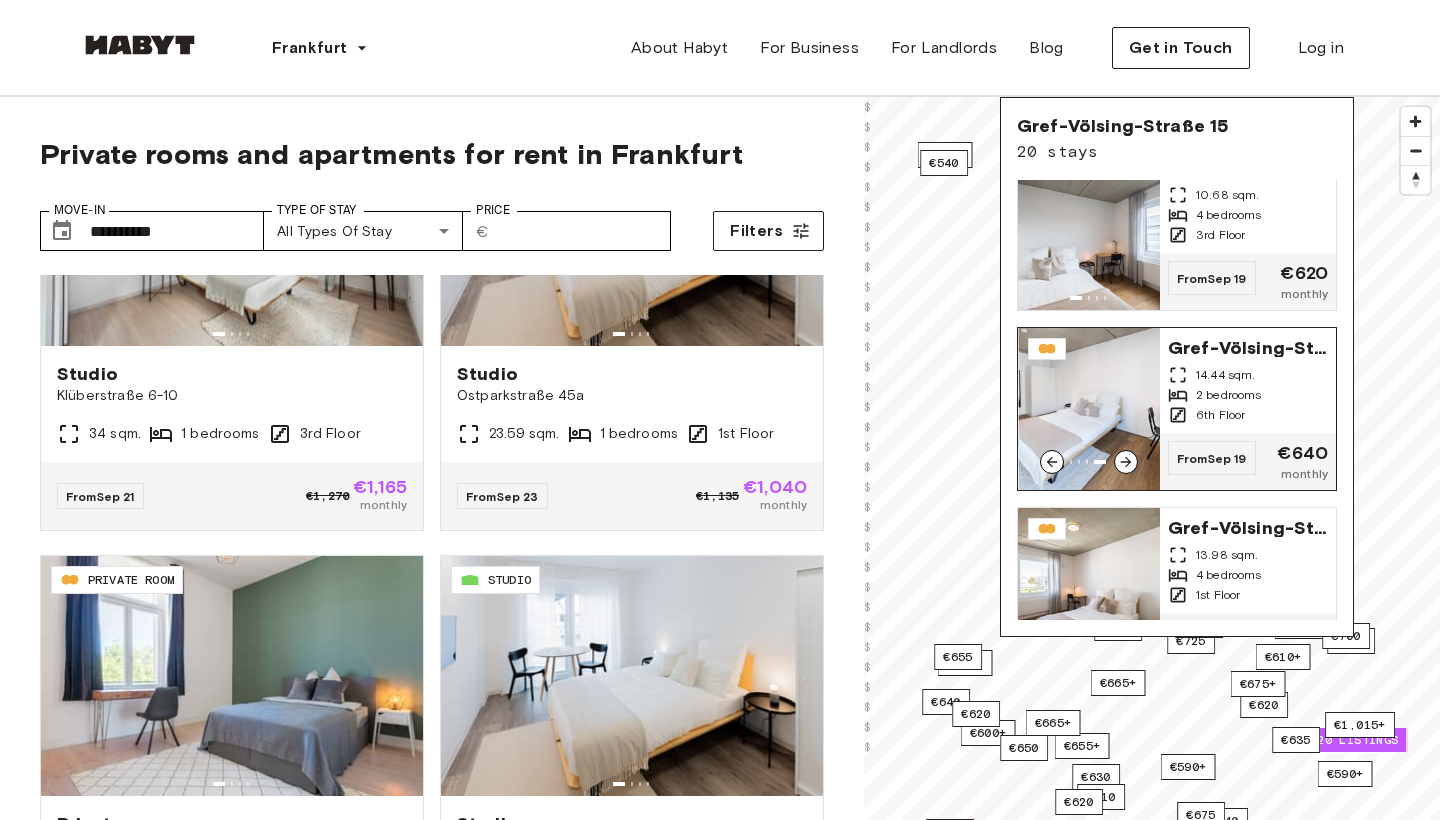 click 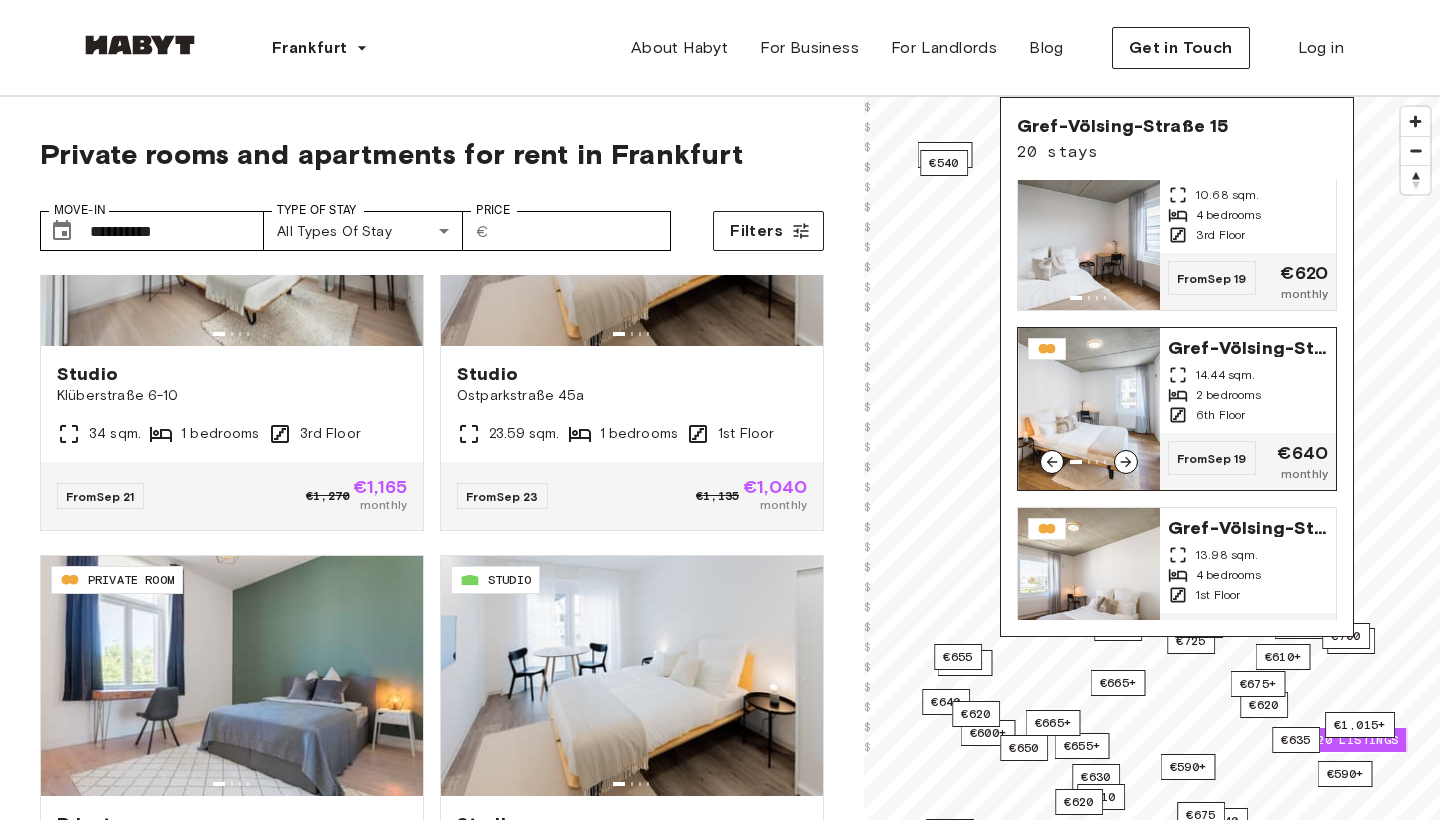 click 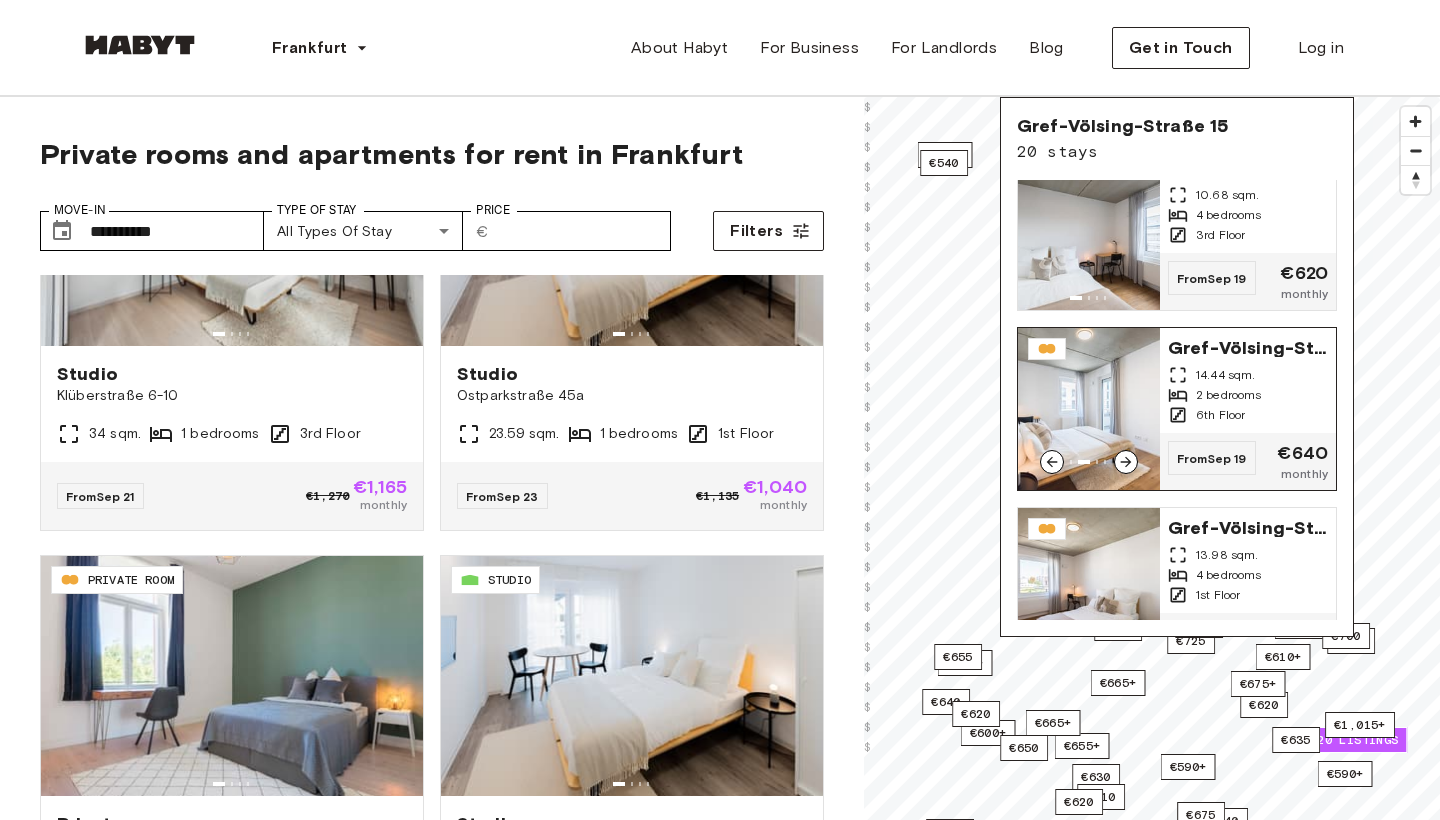 click on "Gref-Völsing-Straße 15" at bounding box center (1248, 346) 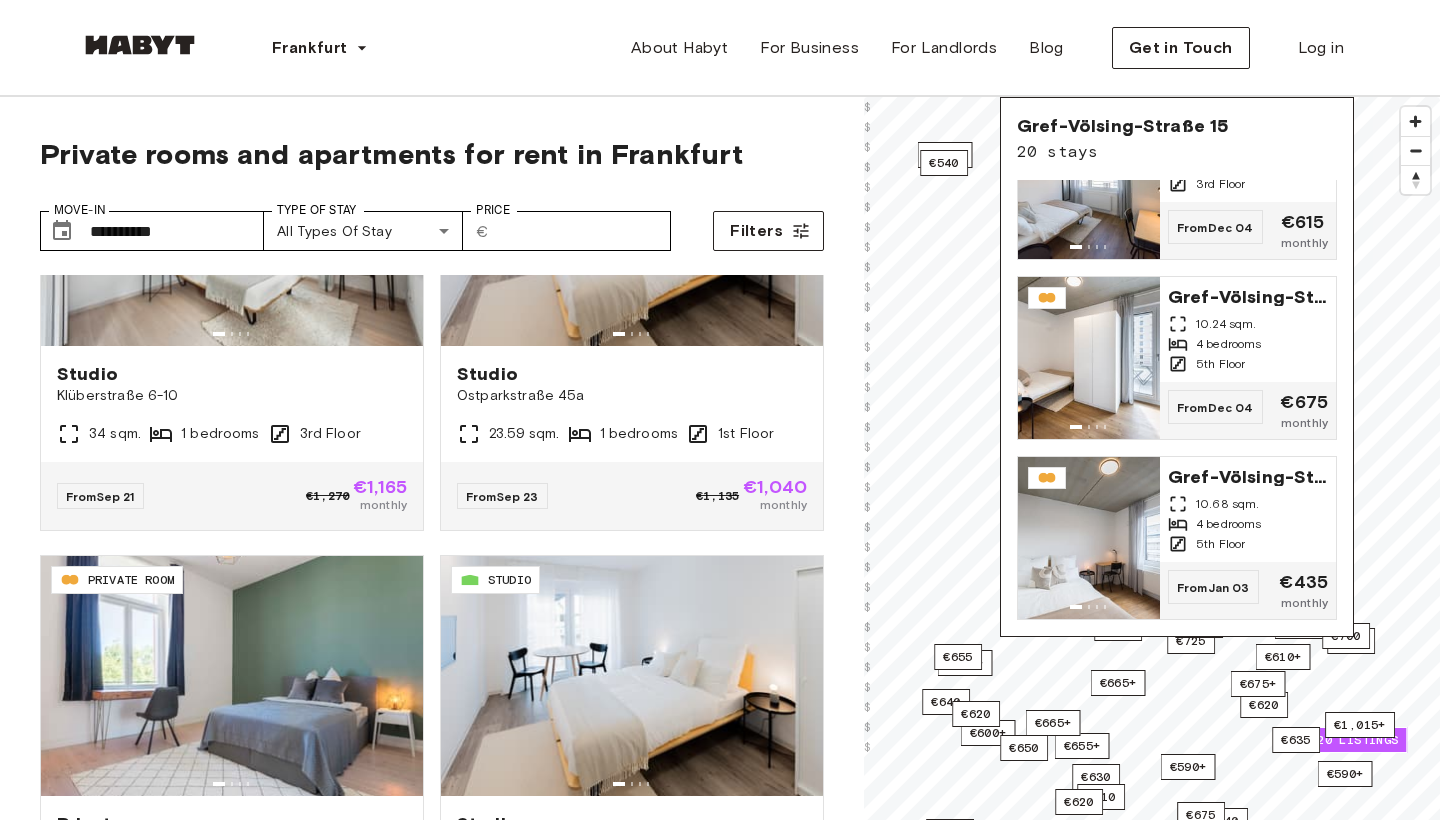 scroll, scrollTop: 3145, scrollLeft: 0, axis: vertical 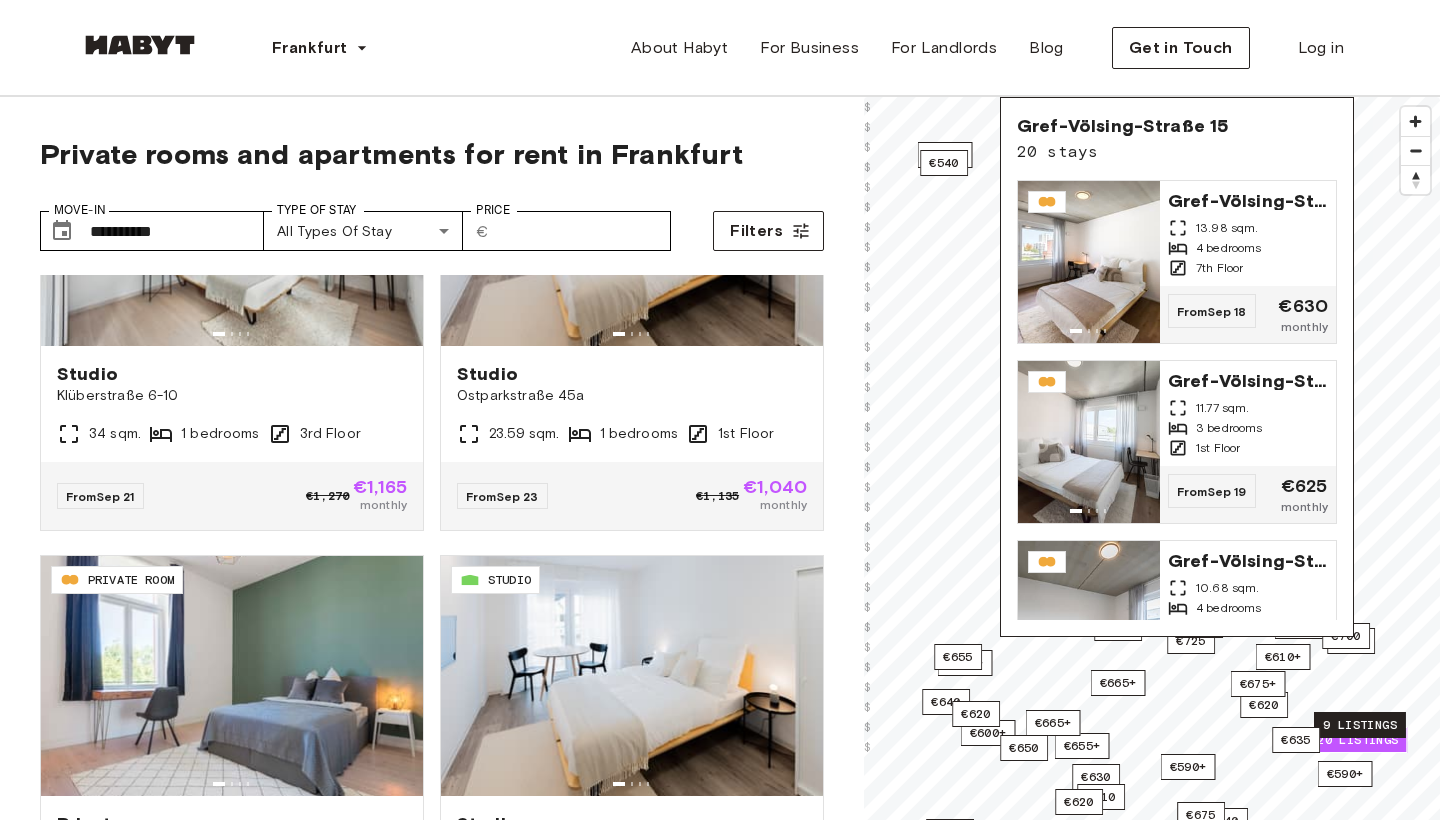 click on "9 listings" at bounding box center (1360, 725) 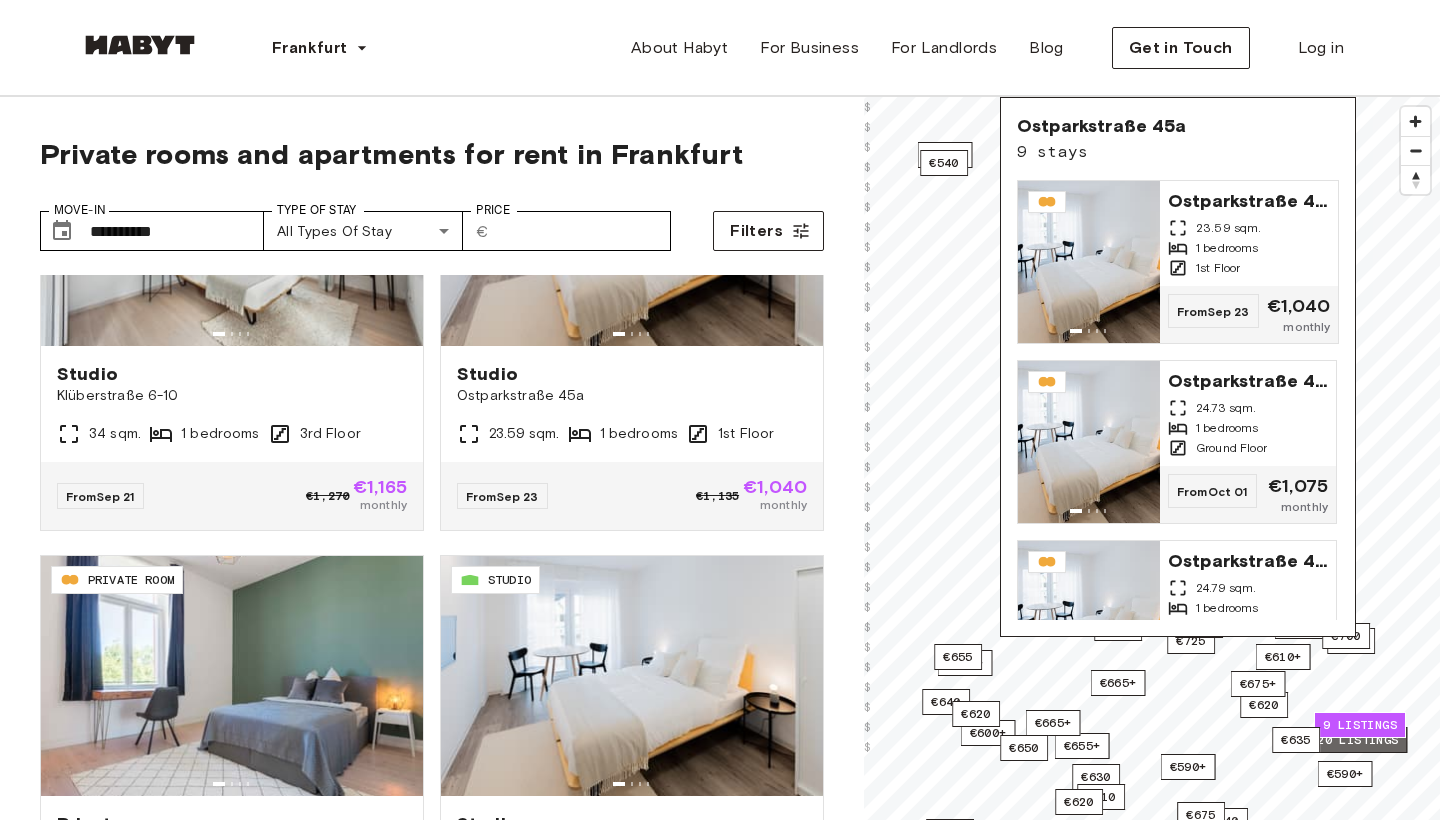 click on "20 listings" at bounding box center [1357, 740] 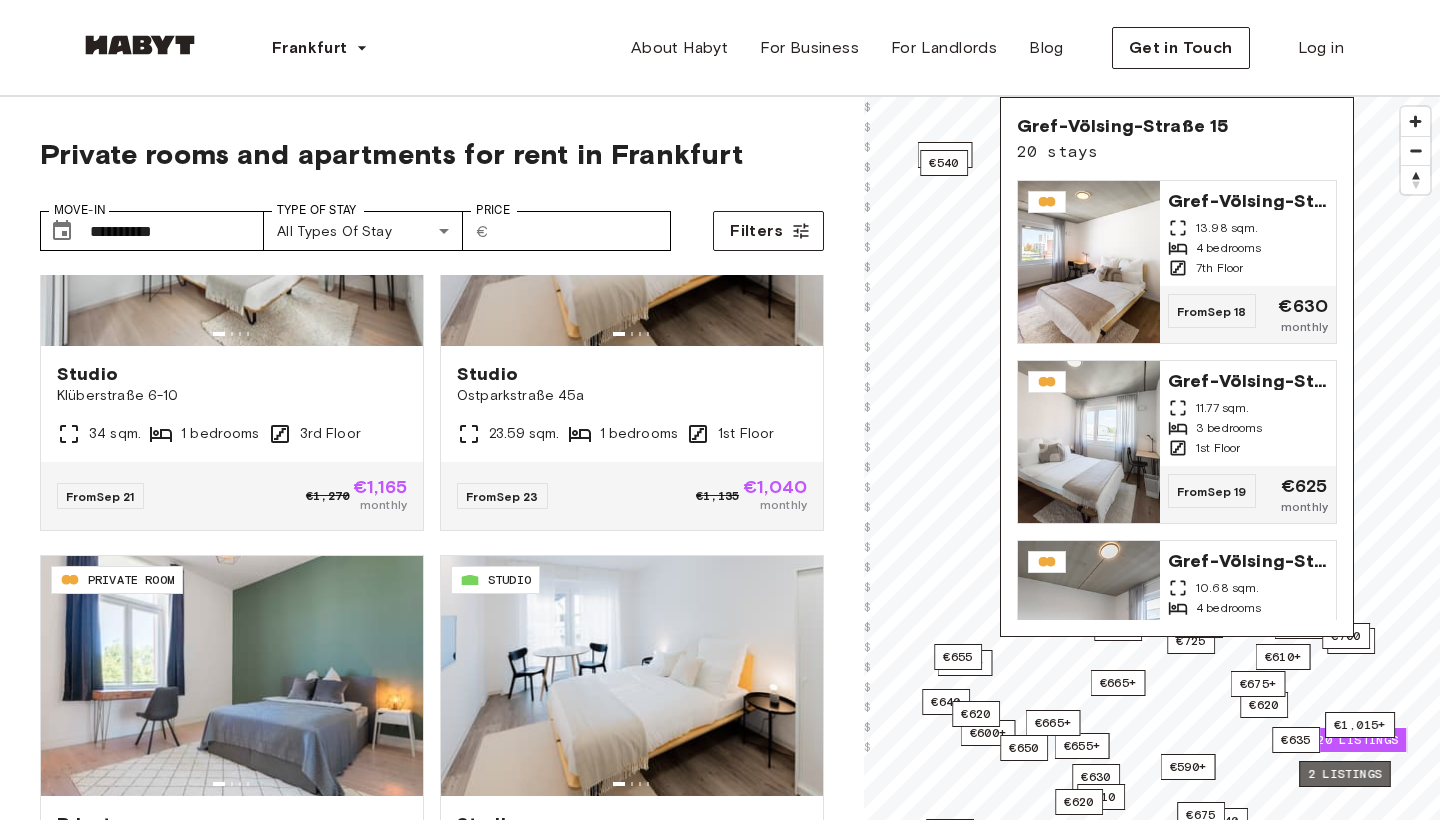 click on "2 listings" at bounding box center [1345, 774] 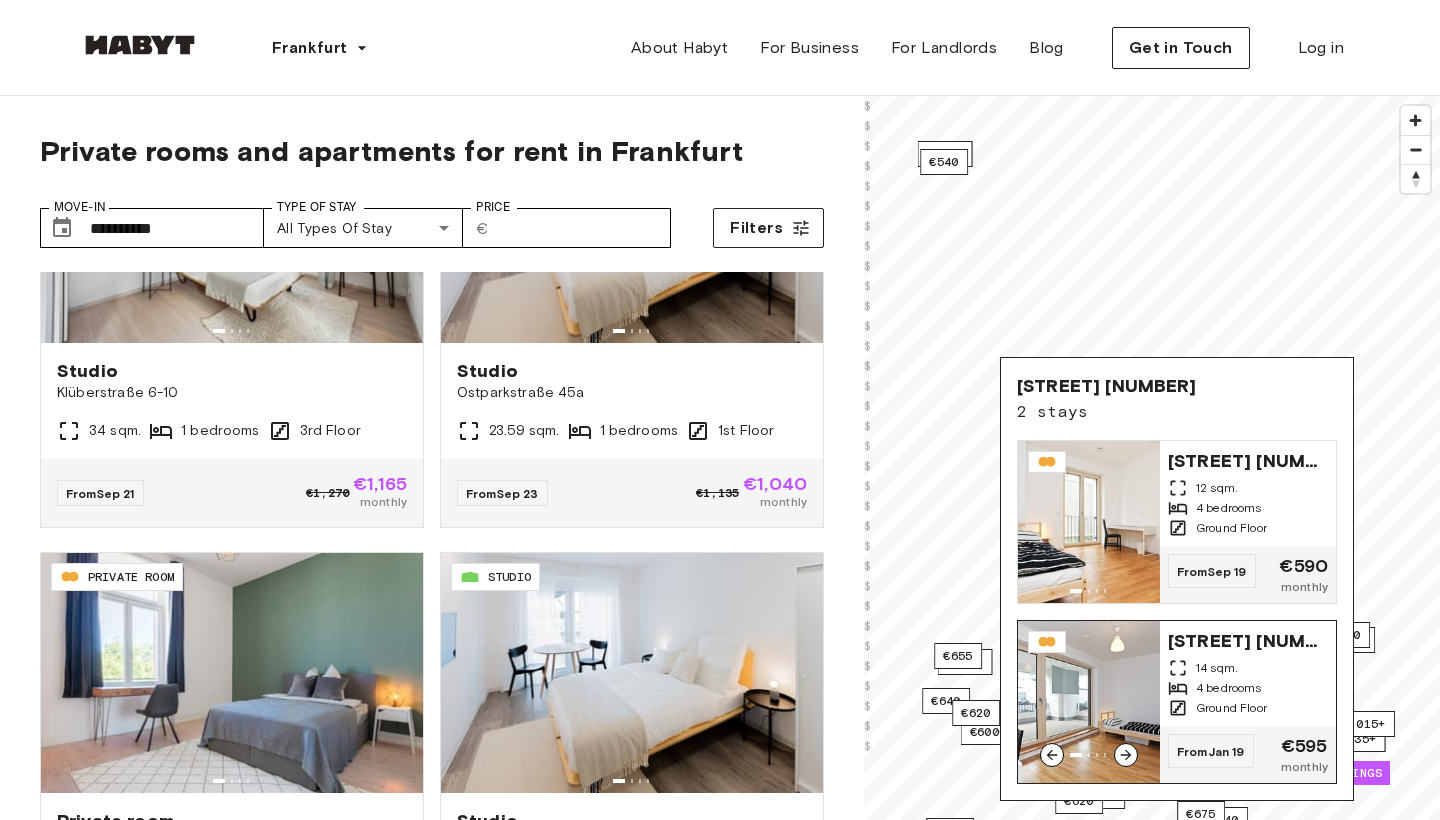 scroll, scrollTop: 2, scrollLeft: 0, axis: vertical 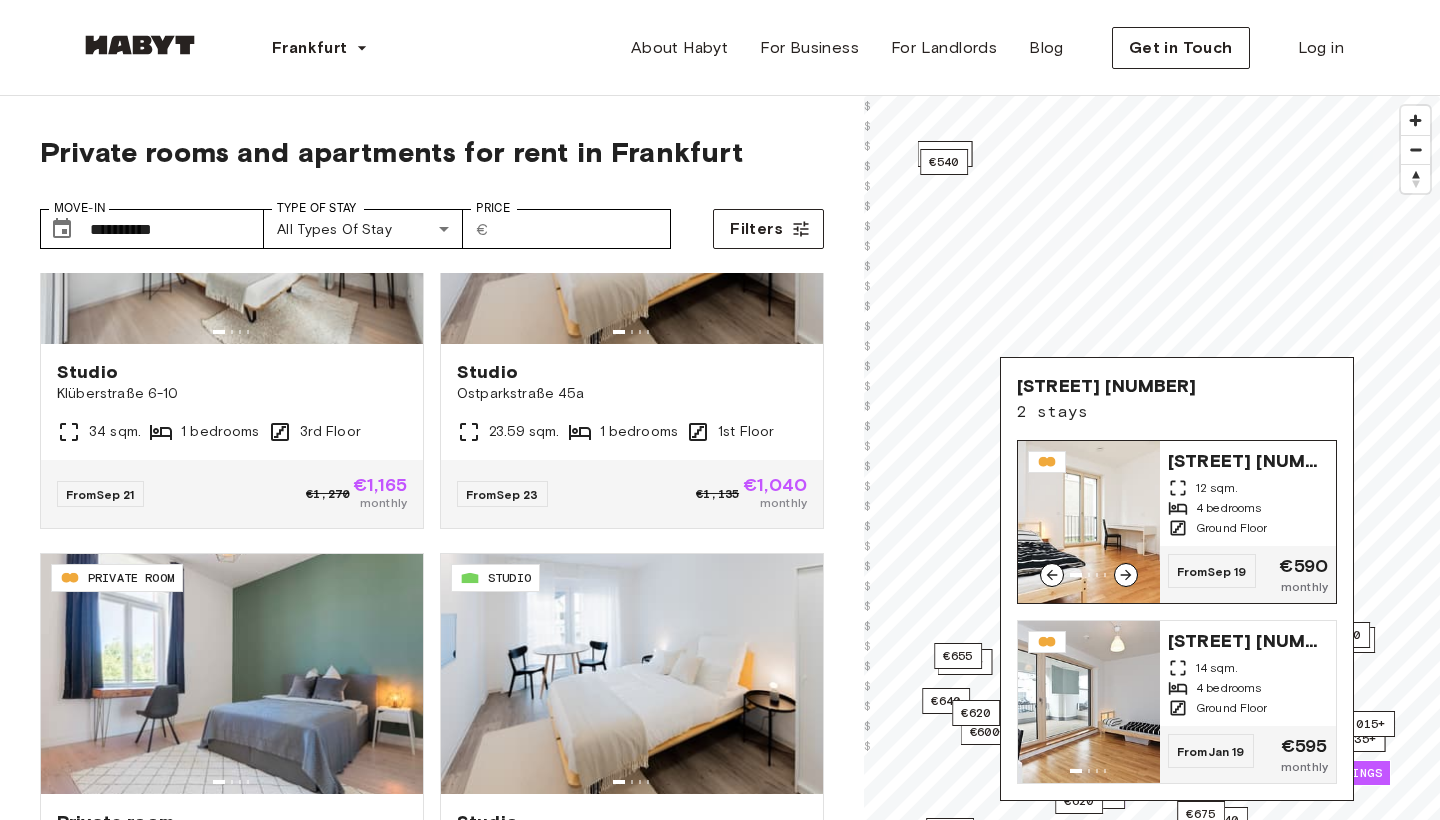 click on "12 sqm." at bounding box center [1217, 488] 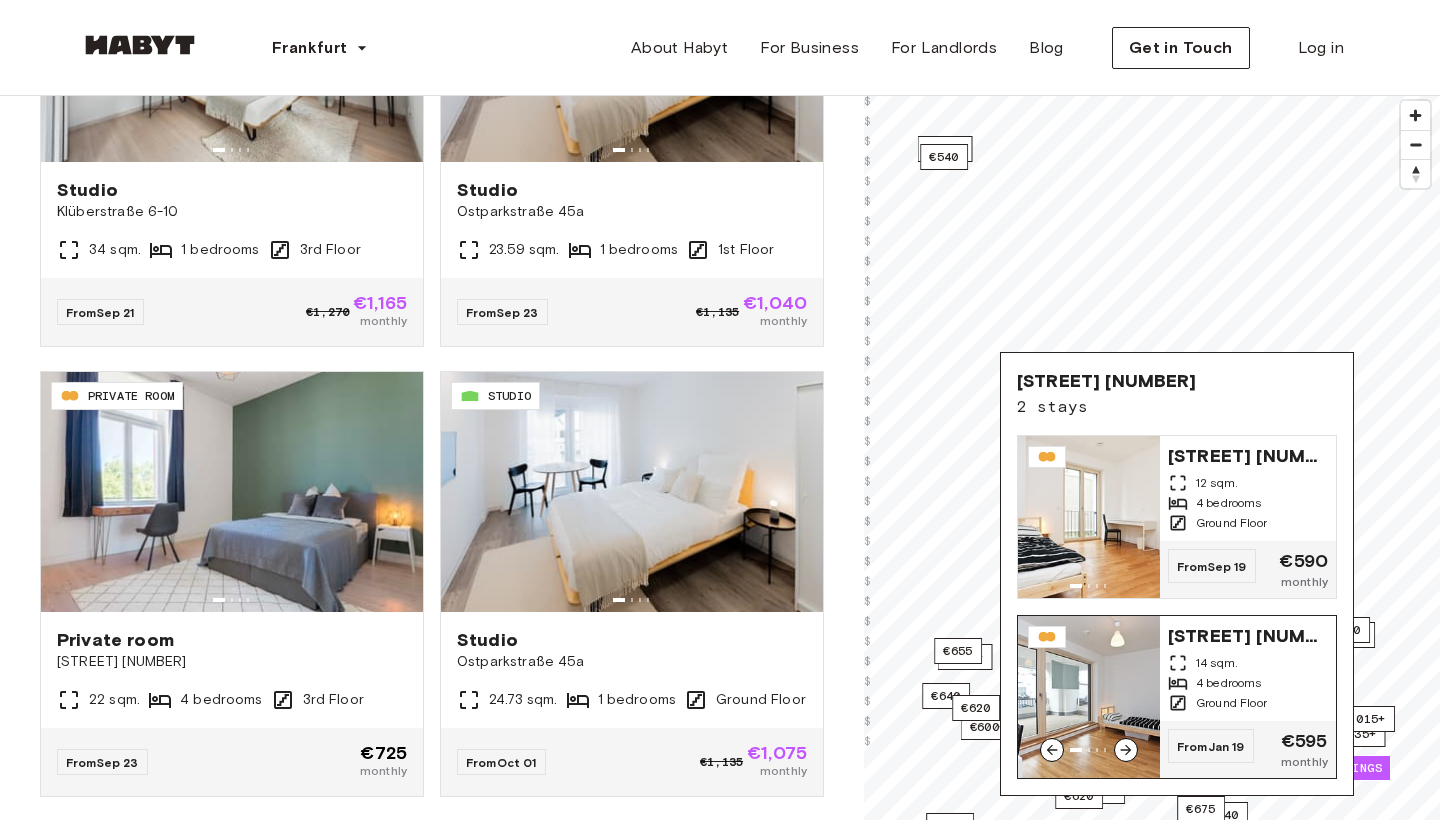 scroll, scrollTop: 170, scrollLeft: 0, axis: vertical 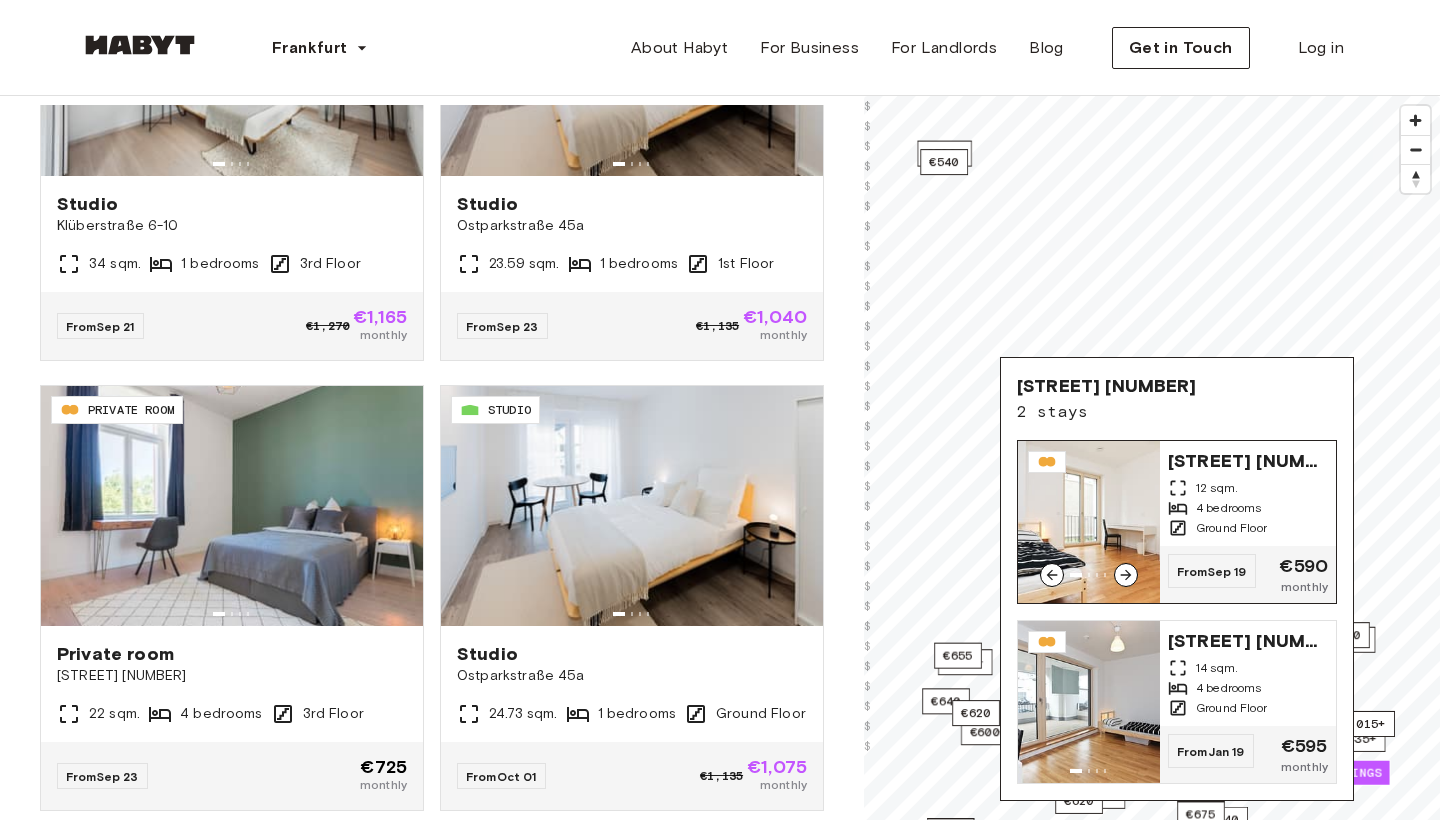 click on "€435+ €600+ €620 €655+ €520+ 2 listings €665+ €655+ €640 €610+ €1,015+ €725 €610 €590+ €630 €610 €640 €650 €620 €655 €665+ €650+ €650 €620 €650 €540 €675+ €585 €645 €700 €750 €675 €635 © Mapbox   © OpenStreetMap   Improve this map $ $ $ $ $ $ $ $ $ $ $ $ $ $ $ $ $ $ $ $ $ $ $ $ $ $ $ $ $ $ $ $ $ Hagenstraße 10 2 stays Hagenstraße 10 12 sqm. 4 bedrooms Ground Floor From  Sep 19 €590 monthly Hagenstraße 10 14 sqm. 4 bedrooms Ground Floor From  Jan 19 €595 monthly" at bounding box center [1152, 506] 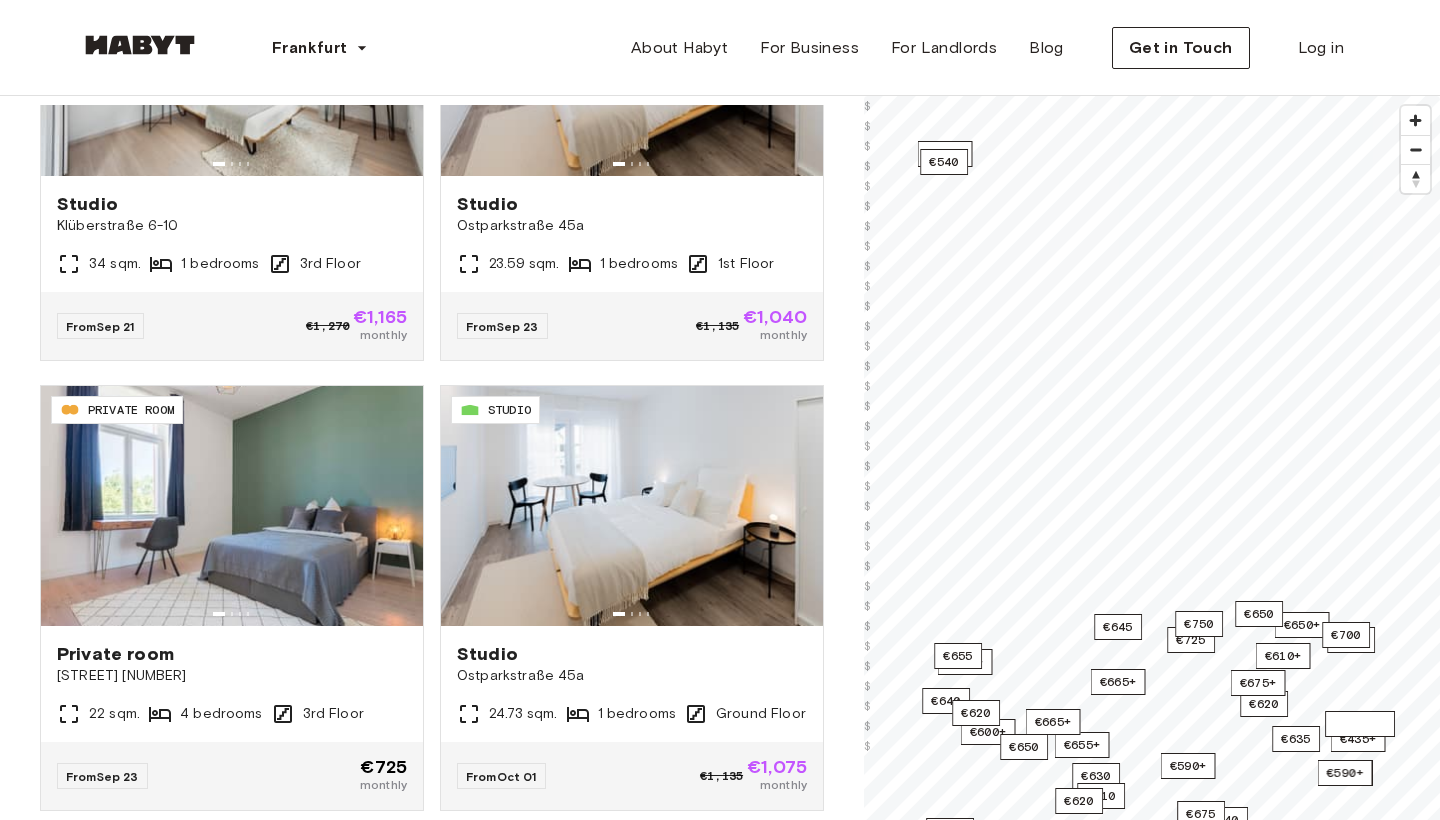 scroll, scrollTop: 241, scrollLeft: 0, axis: vertical 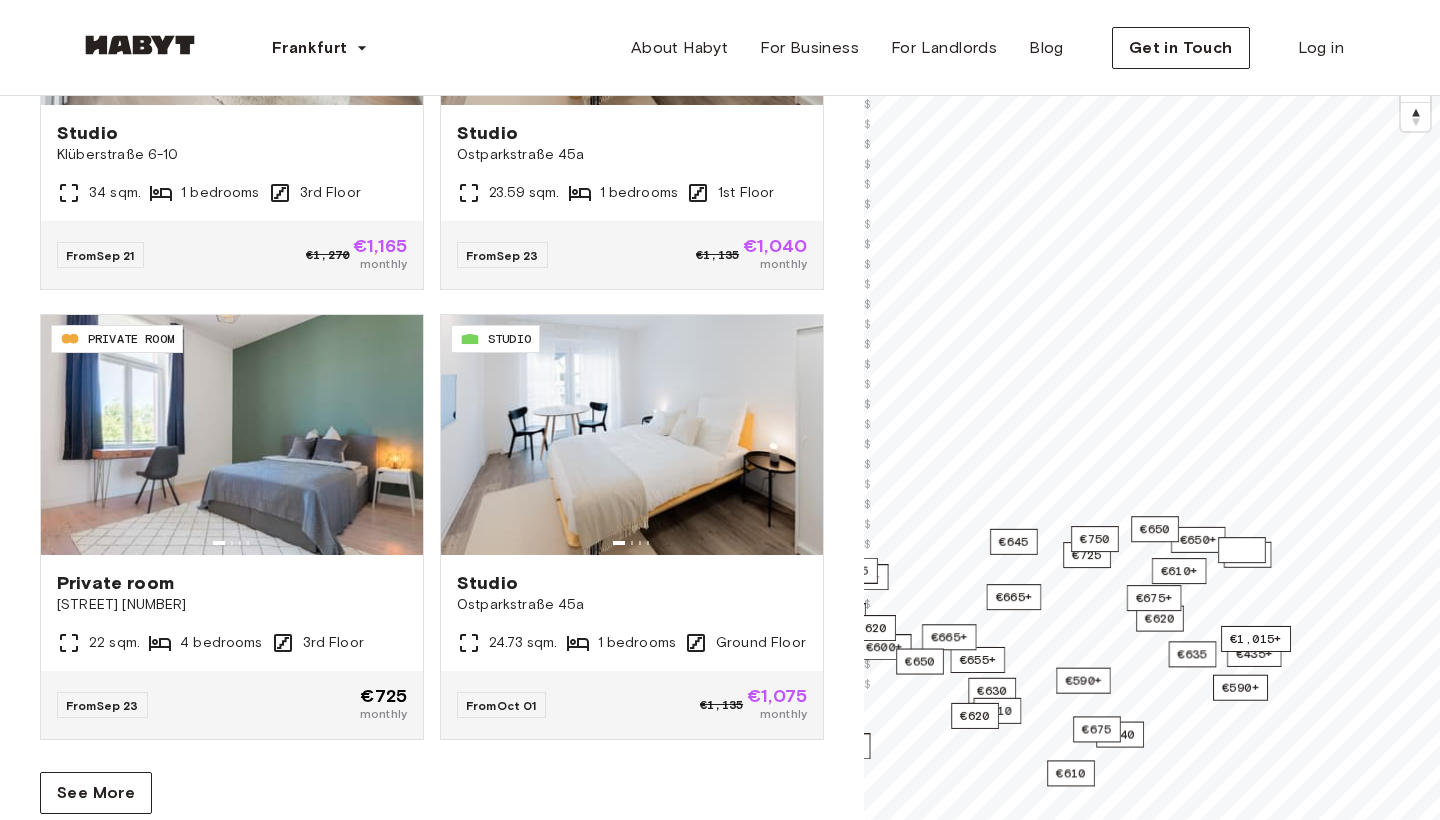 drag, startPoint x: 1330, startPoint y: 582, endPoint x: 1196, endPoint y: 469, distance: 175.28548 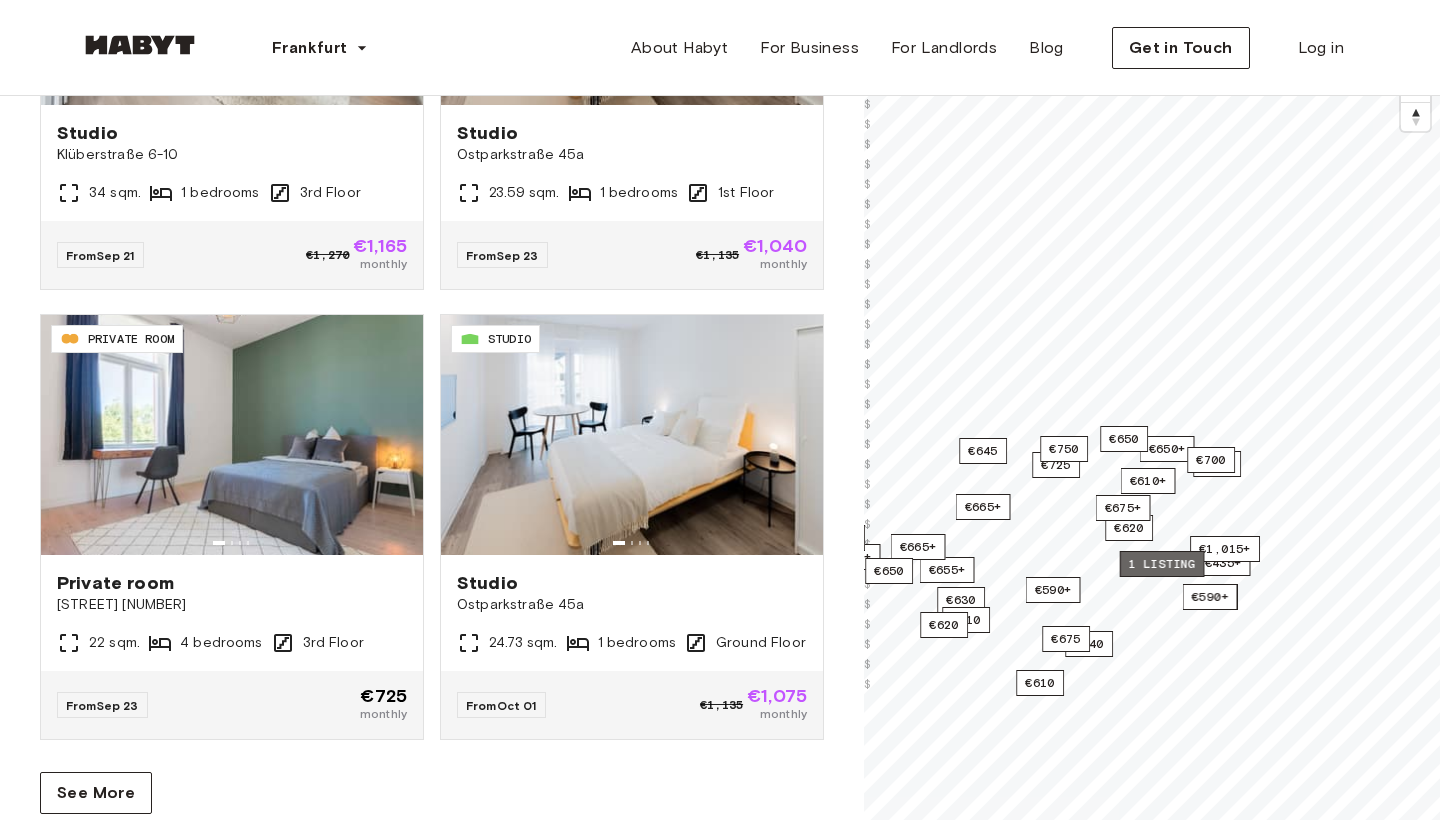 click on "1 listing" at bounding box center [1162, 564] 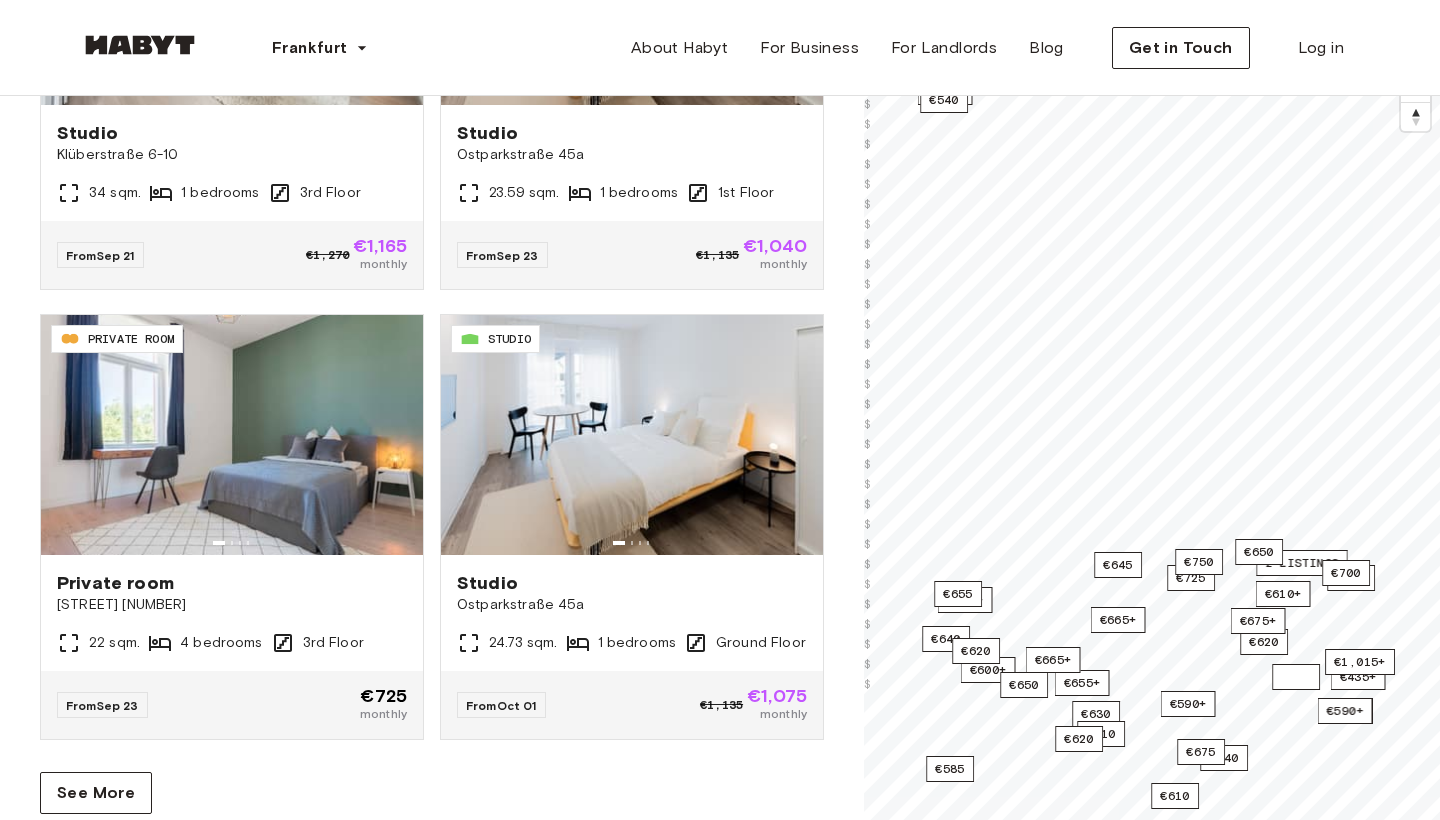 click on "€635" at bounding box center [1296, 677] 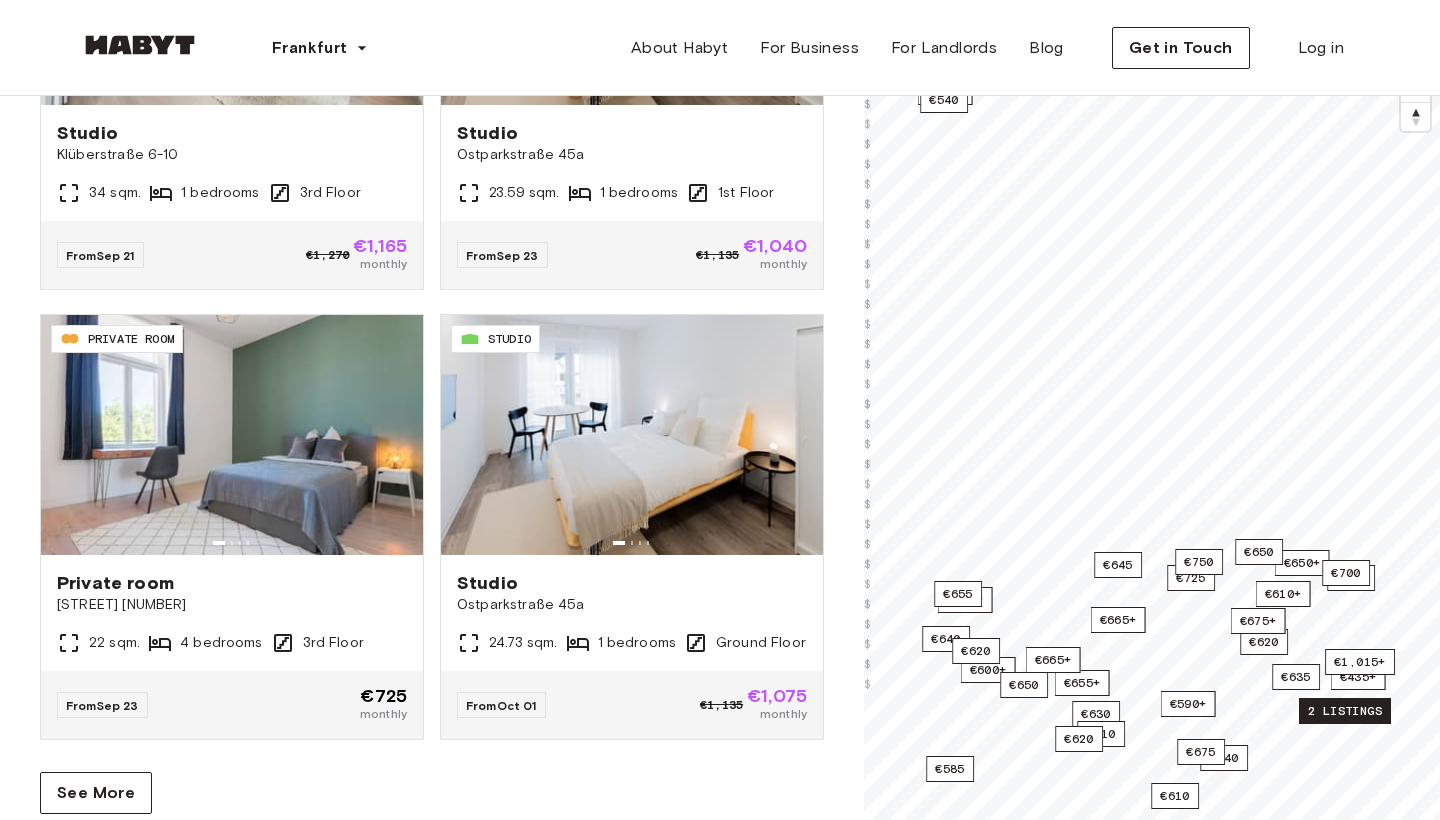 click on "2 listings" at bounding box center (1345, 711) 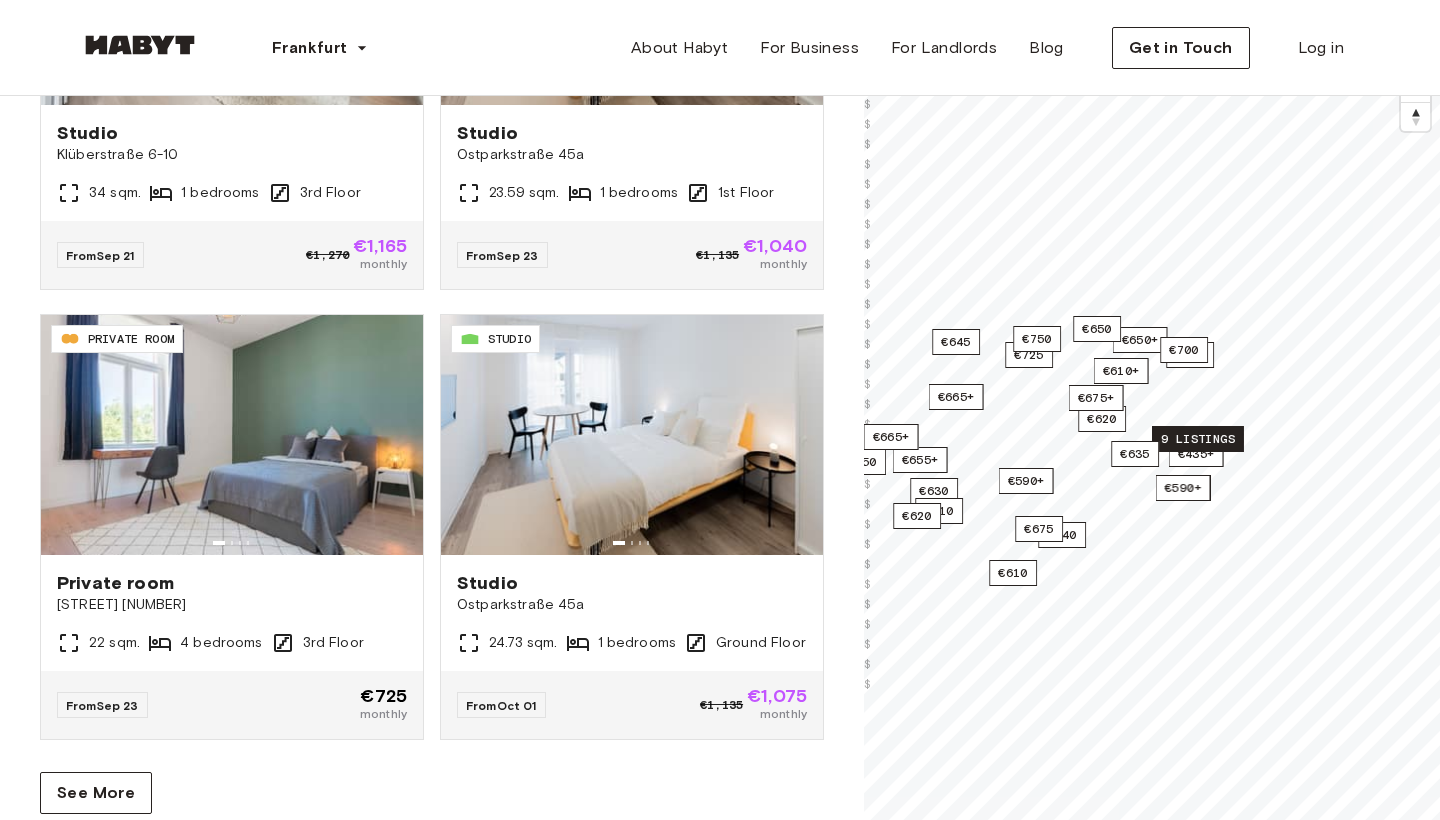 click on "9 listings" at bounding box center (1198, 439) 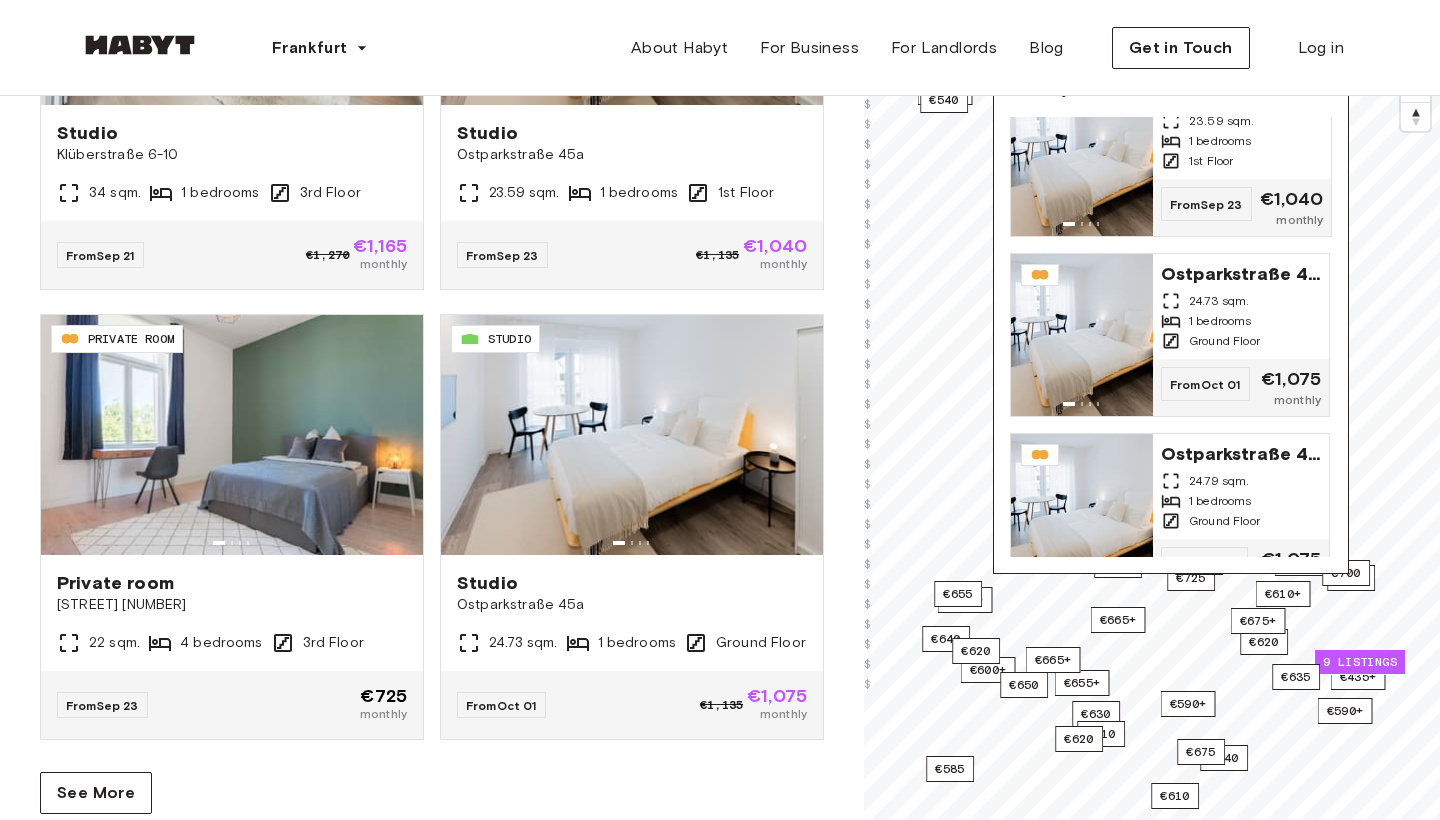 scroll, scrollTop: 38, scrollLeft: 0, axis: vertical 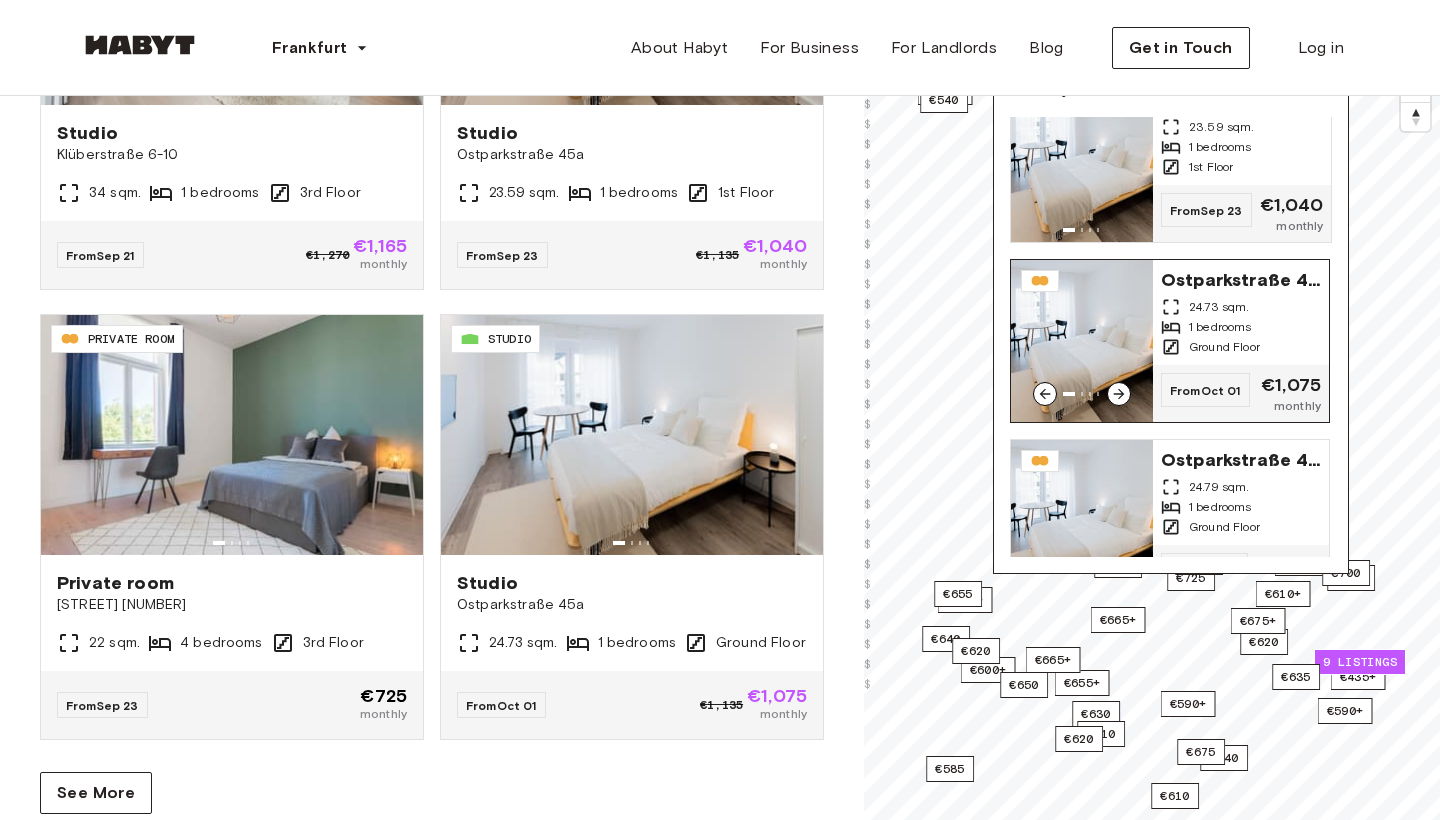click on "24.73 sqm." at bounding box center (1219, 307) 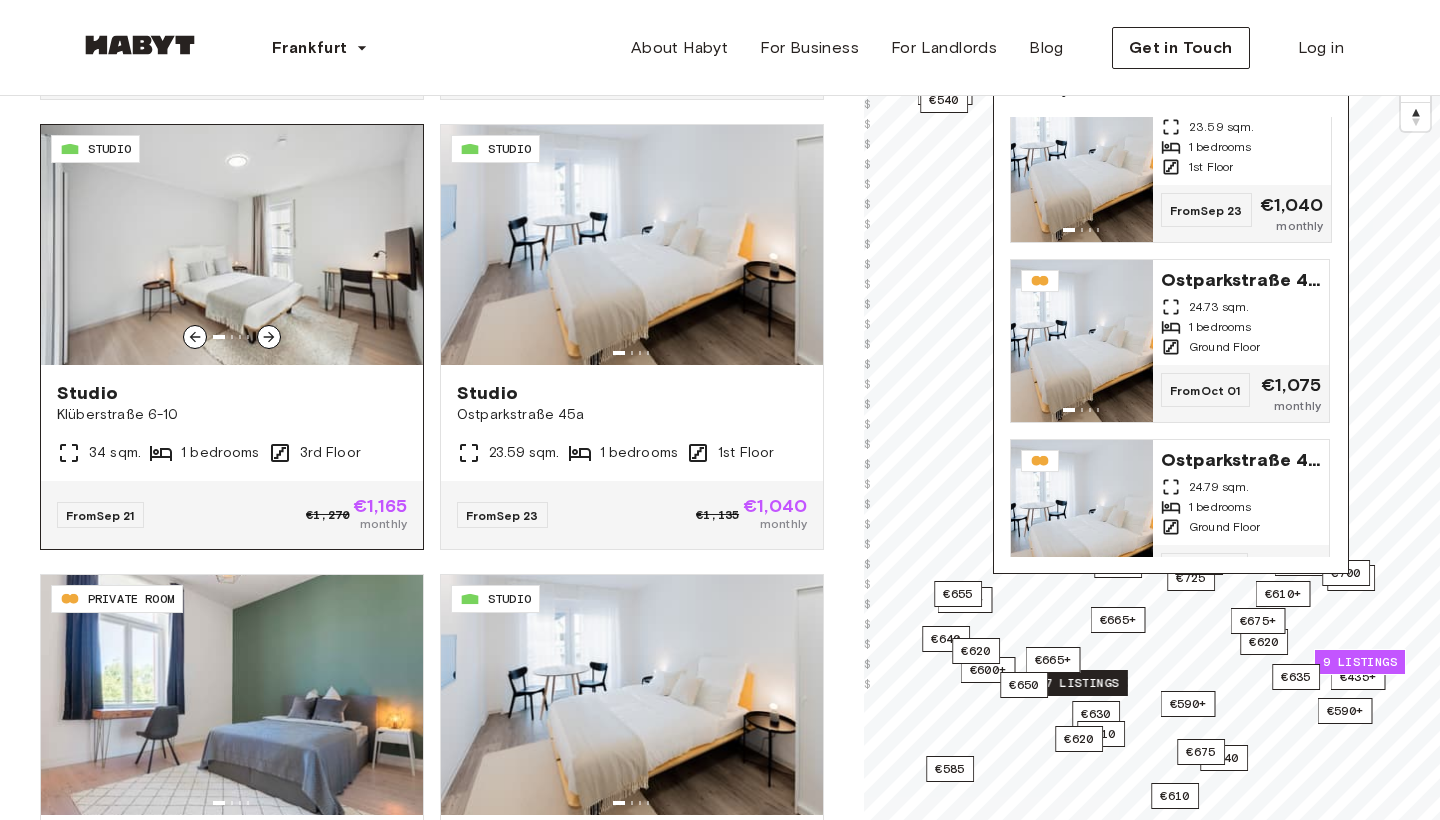 scroll, scrollTop: 3509, scrollLeft: 0, axis: vertical 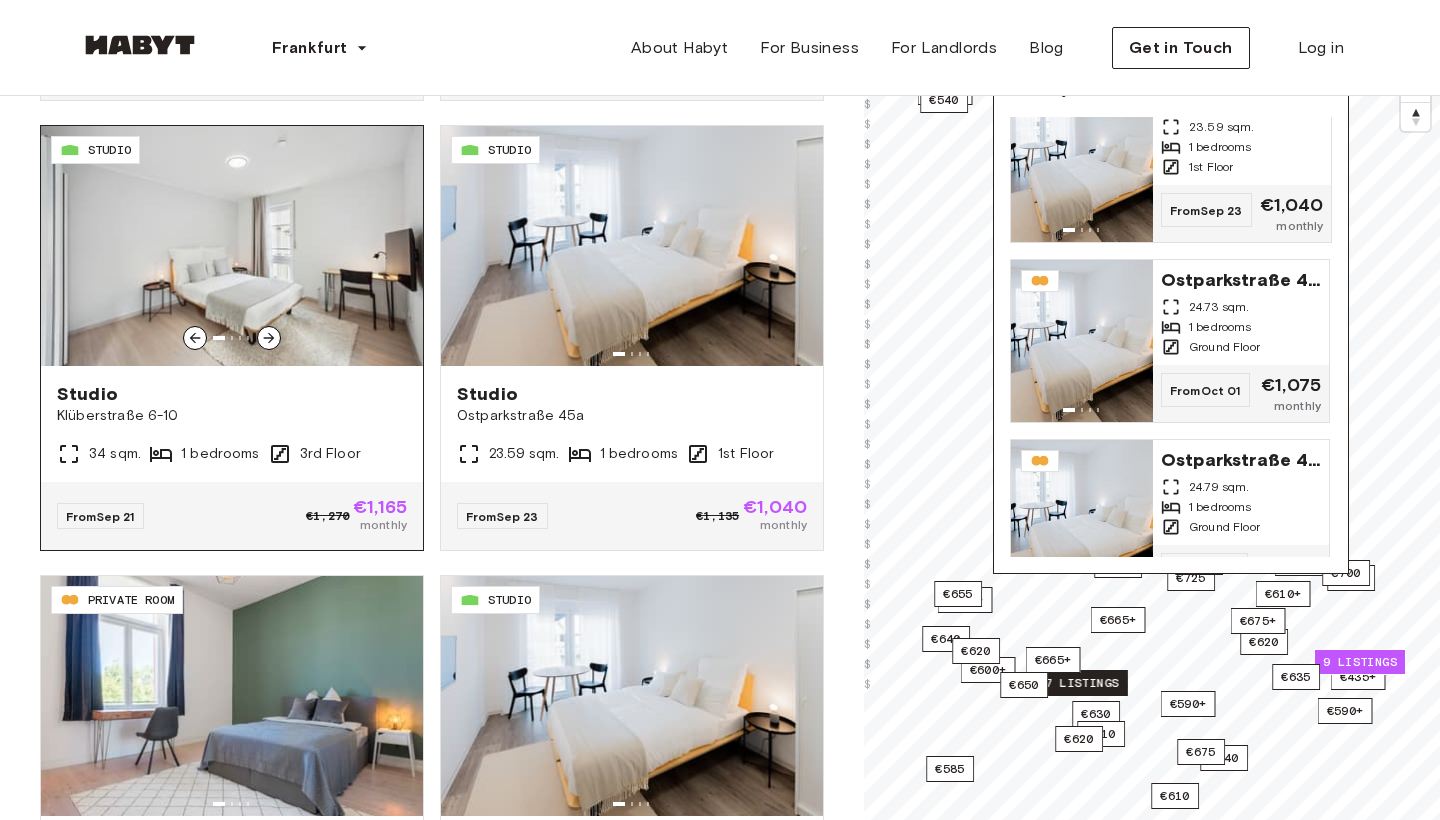 click 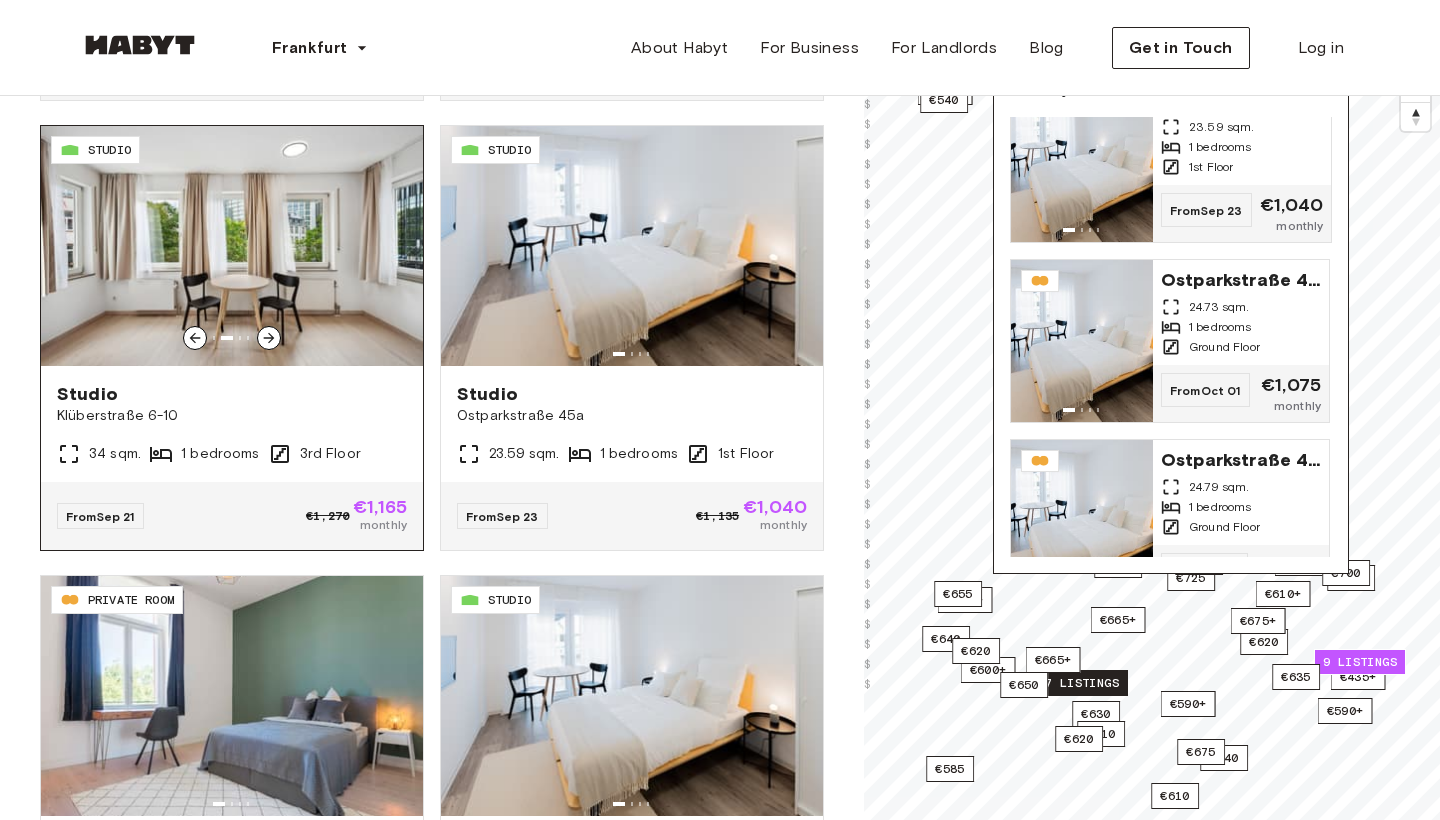 click 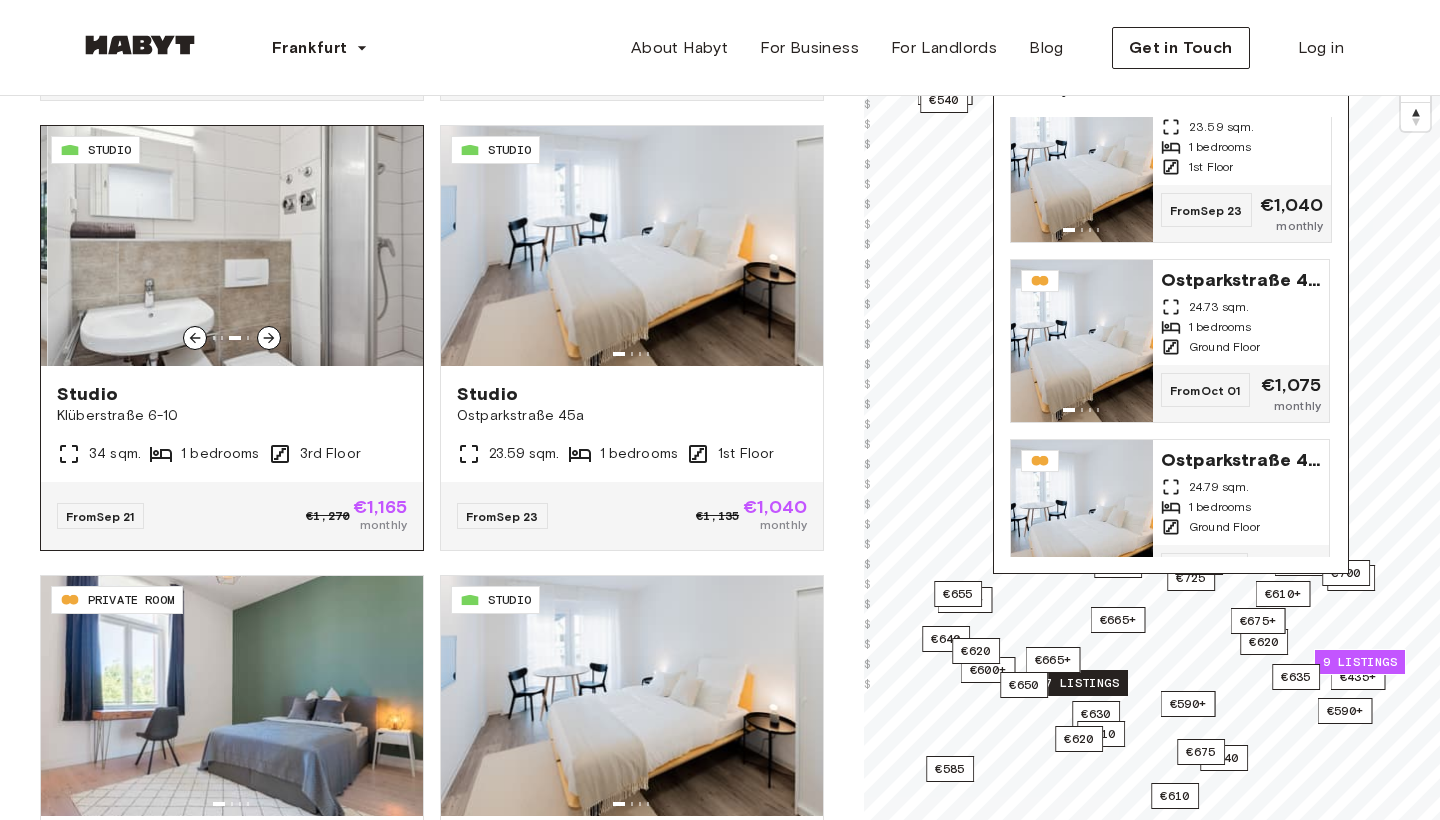 click 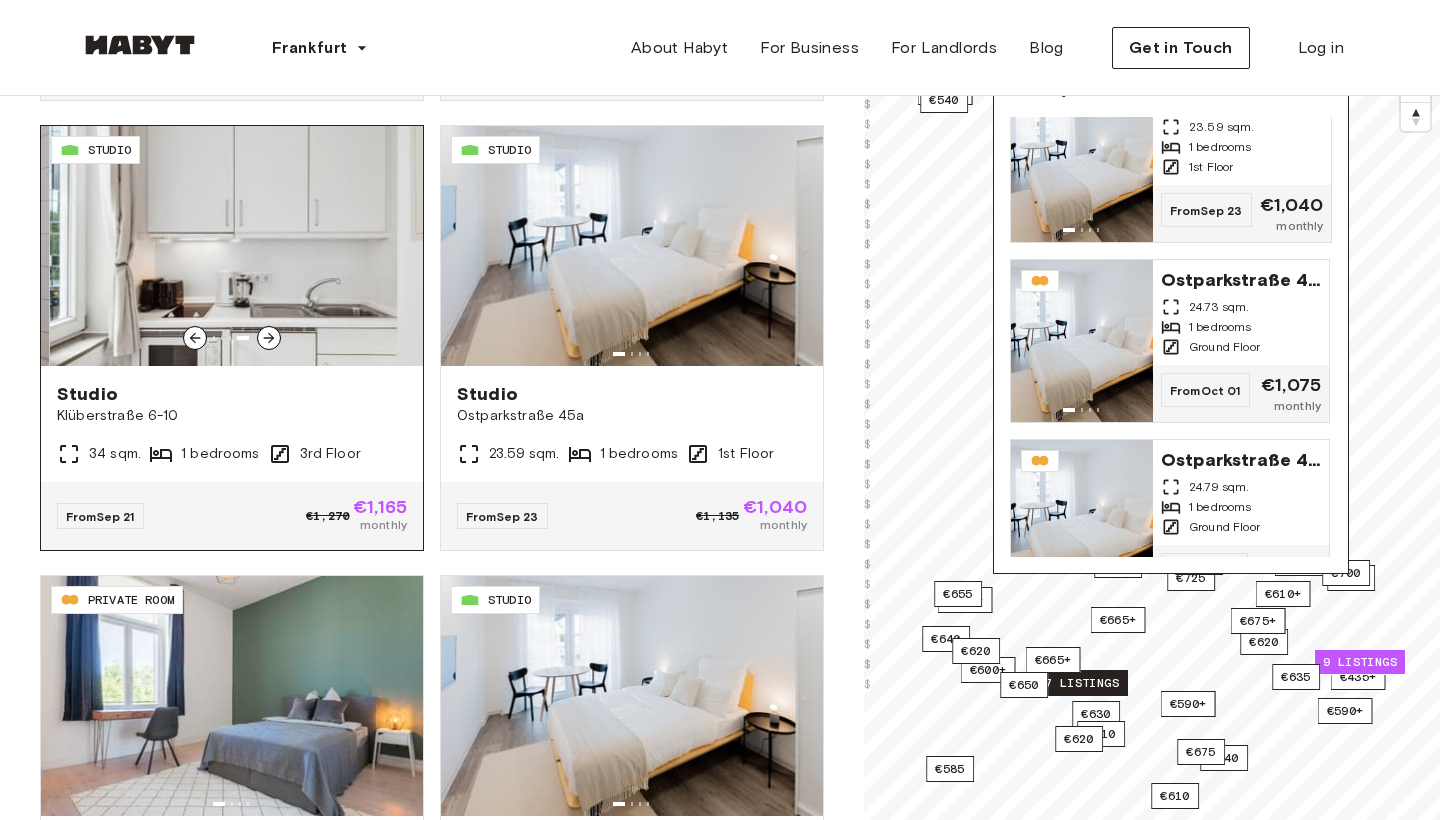 click 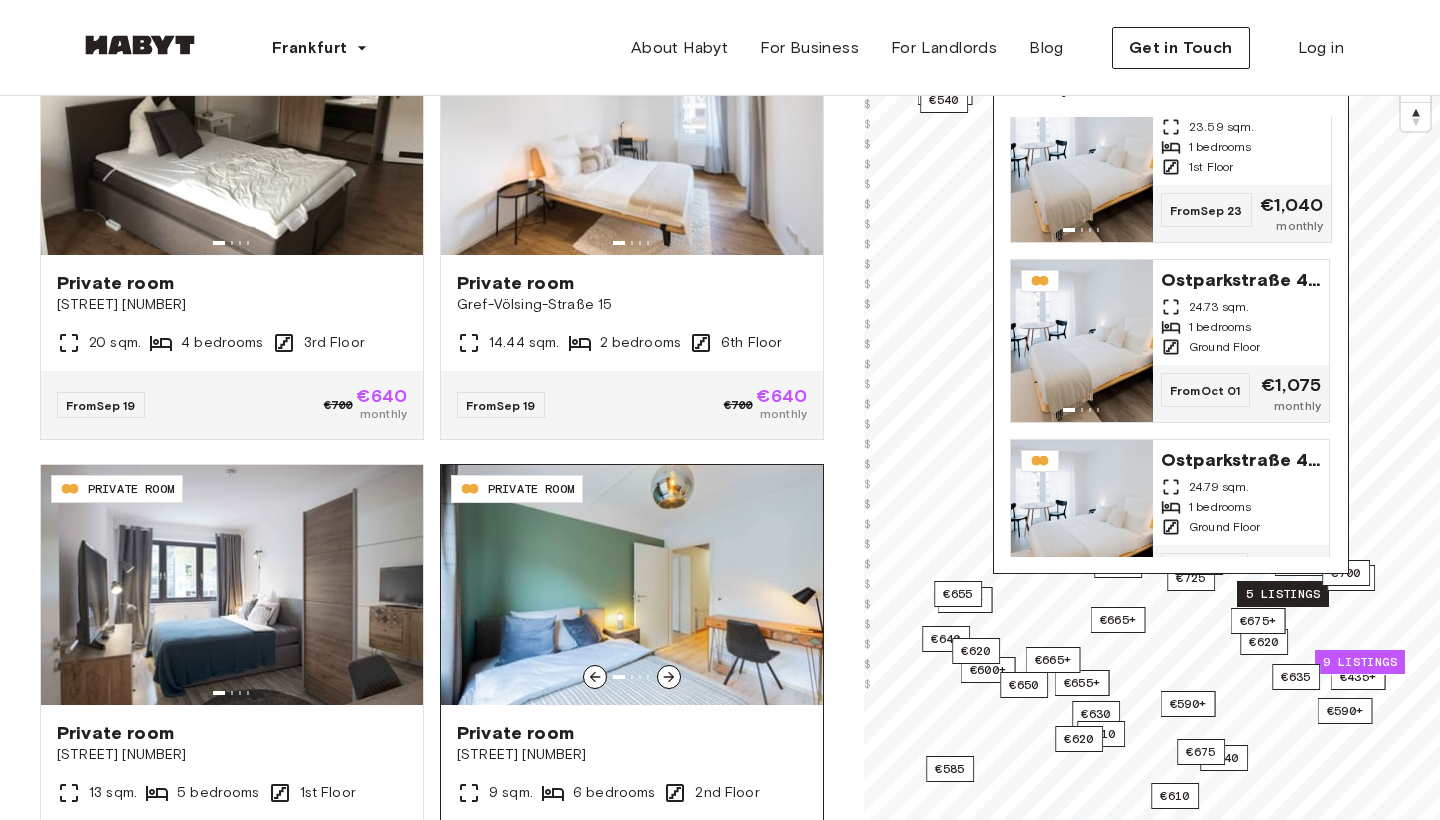 scroll, scrollTop: 2872, scrollLeft: 0, axis: vertical 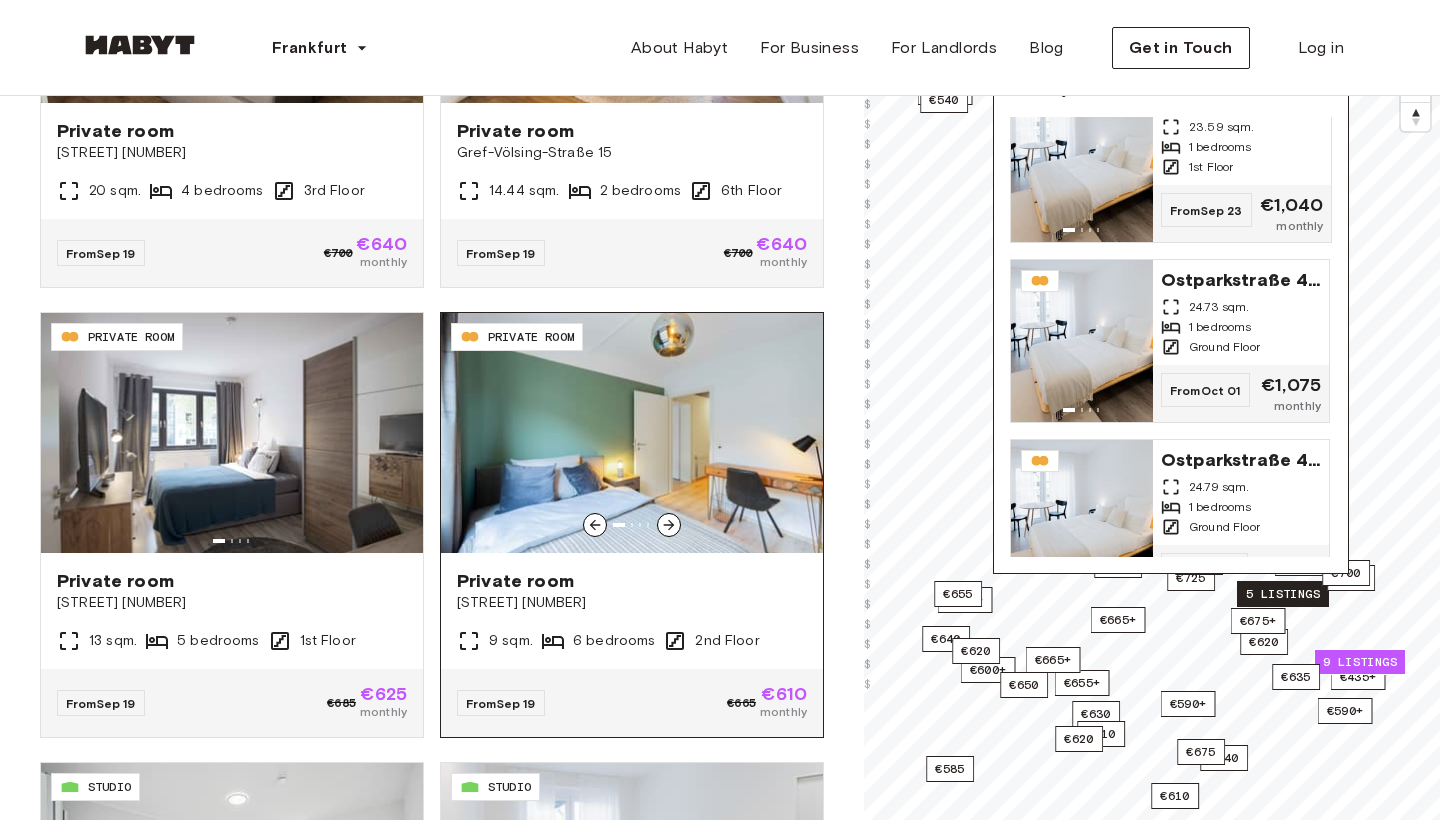 click 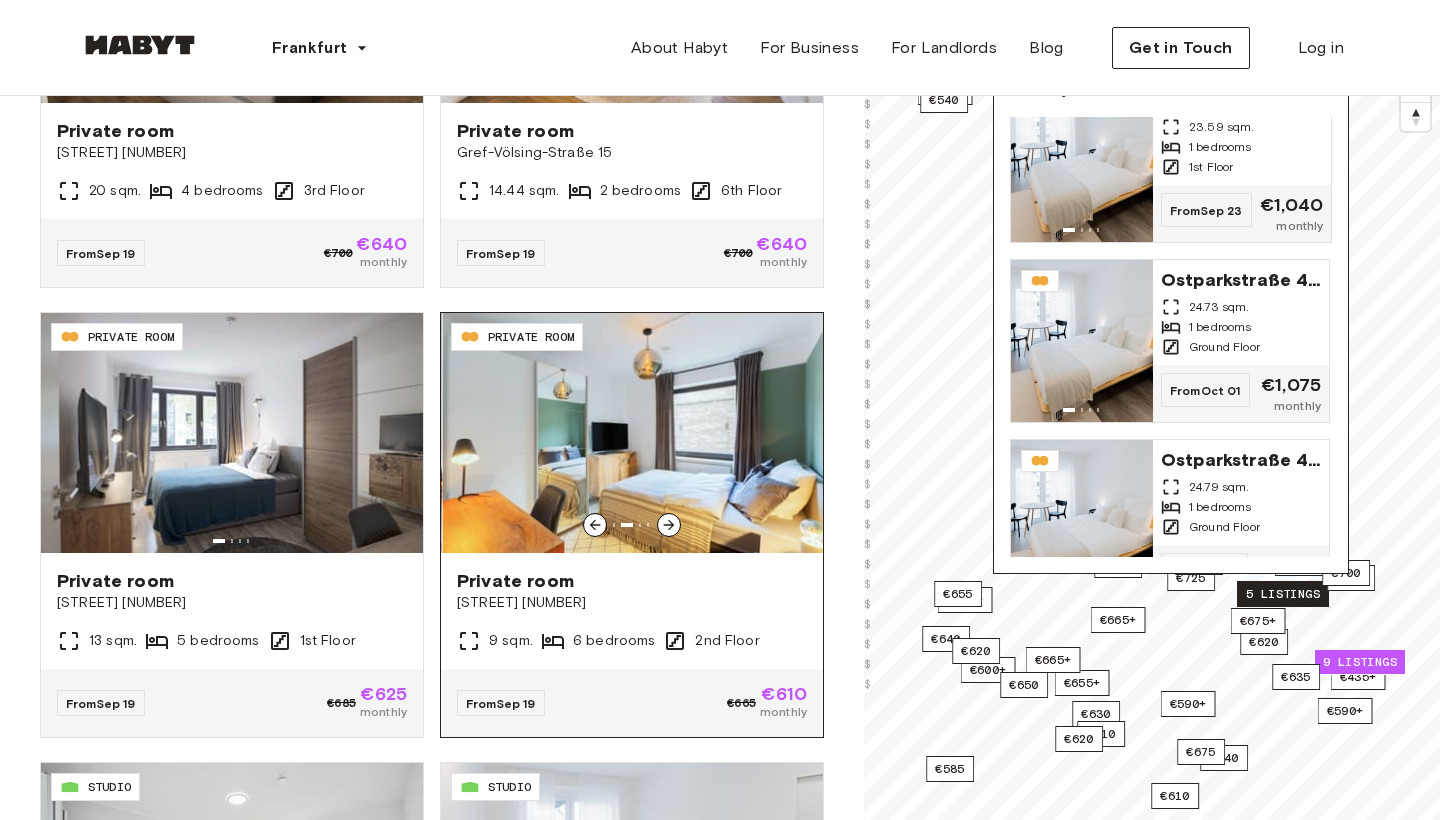 click 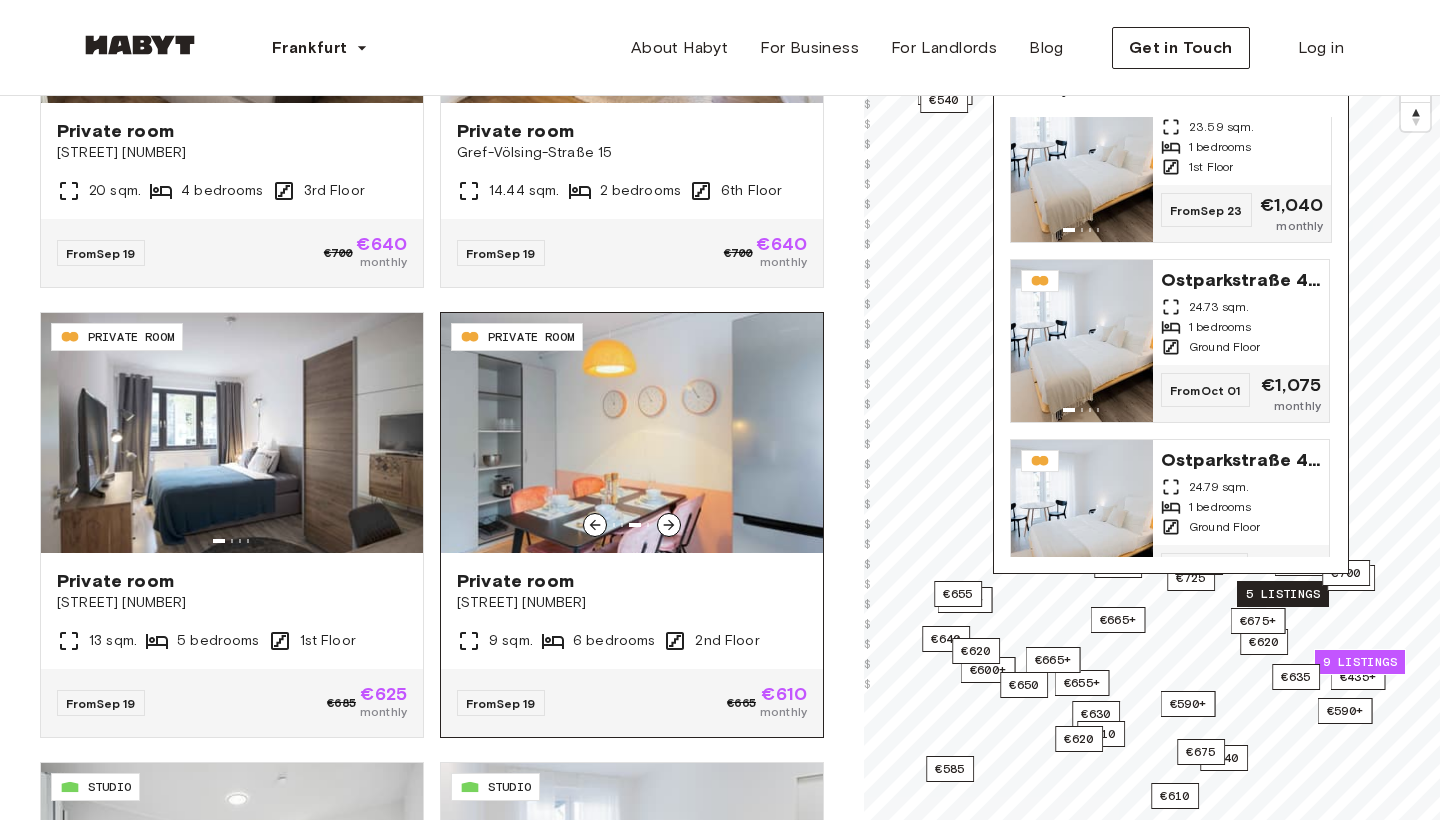 click 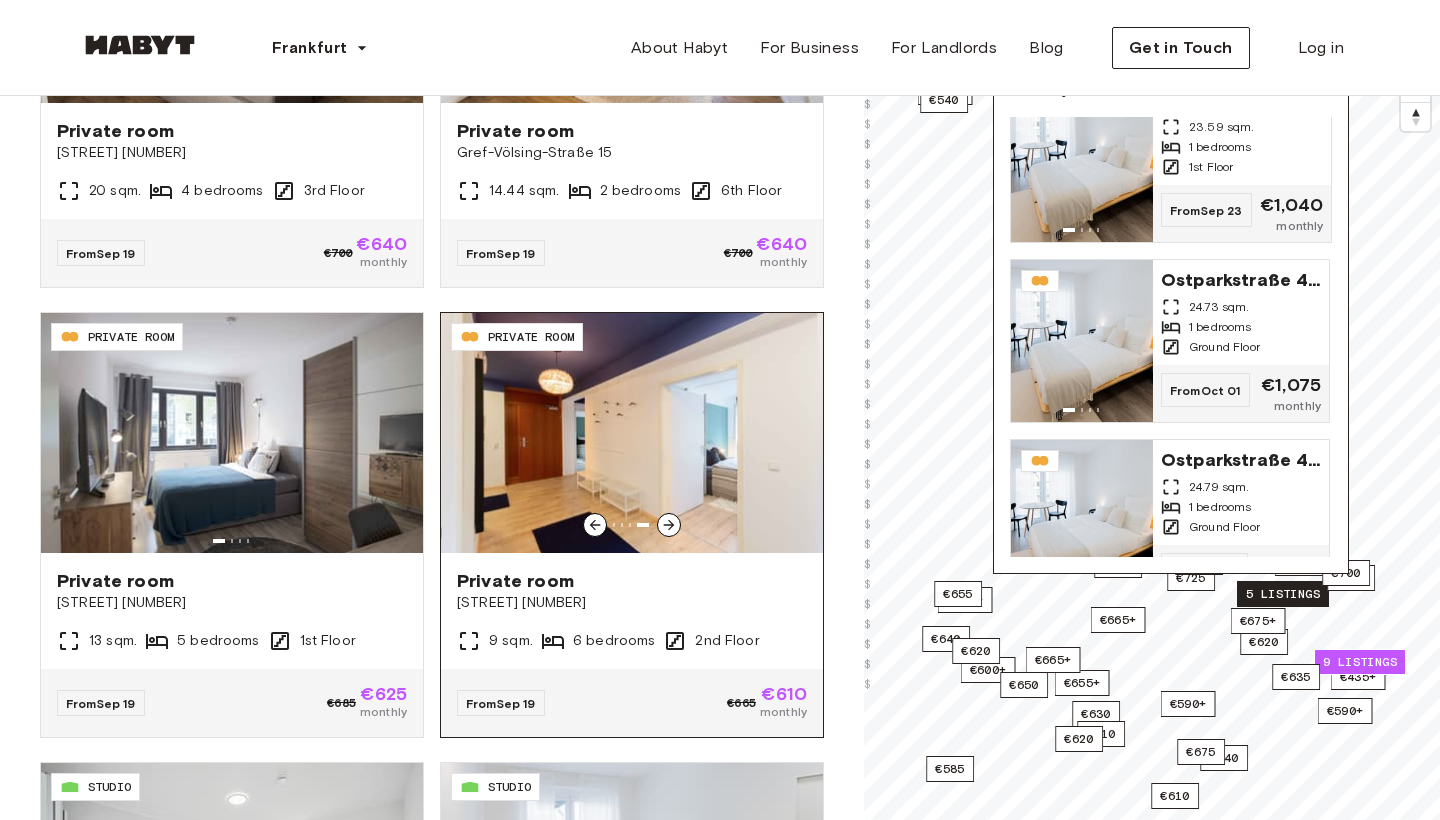 click 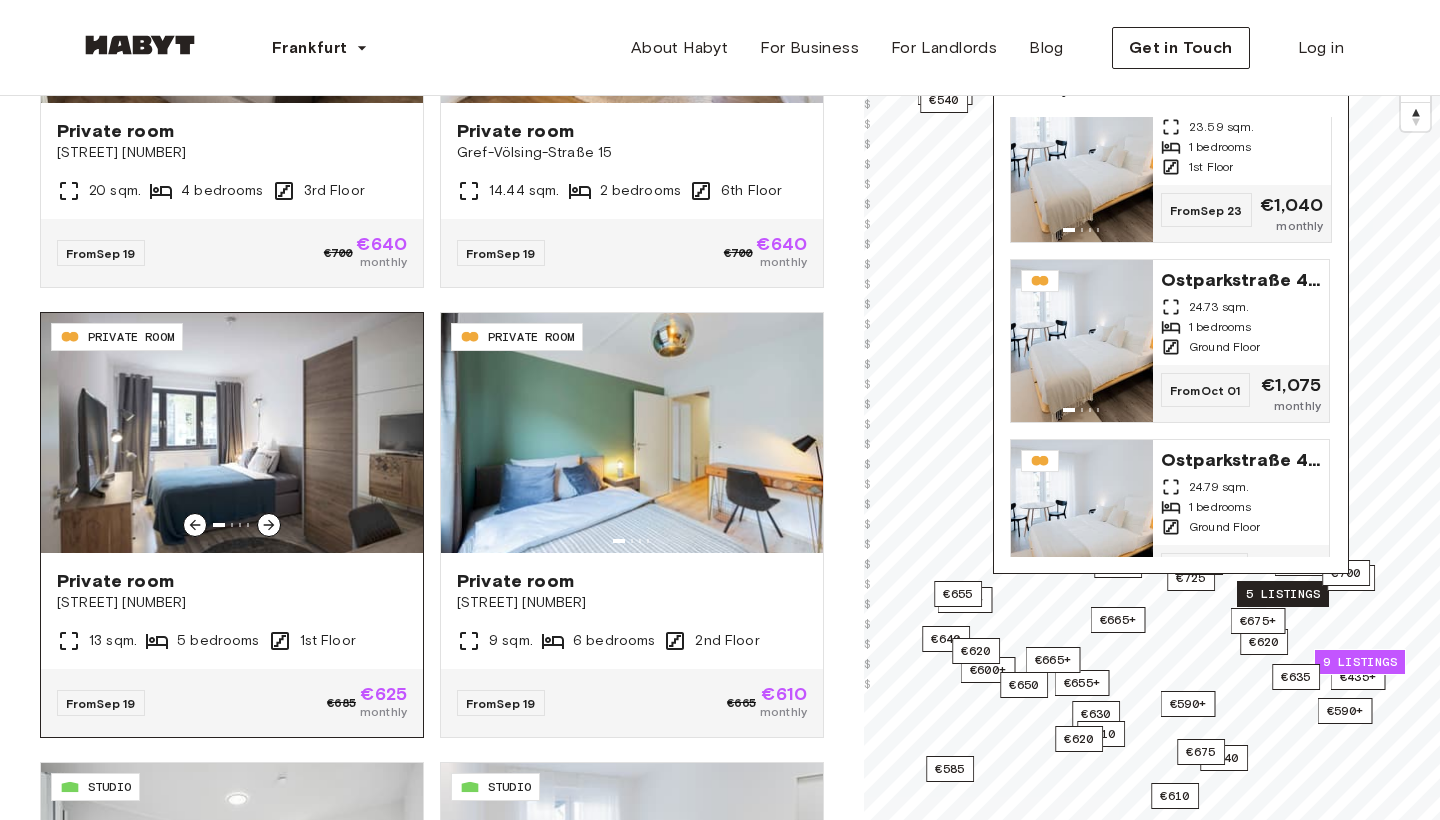 click 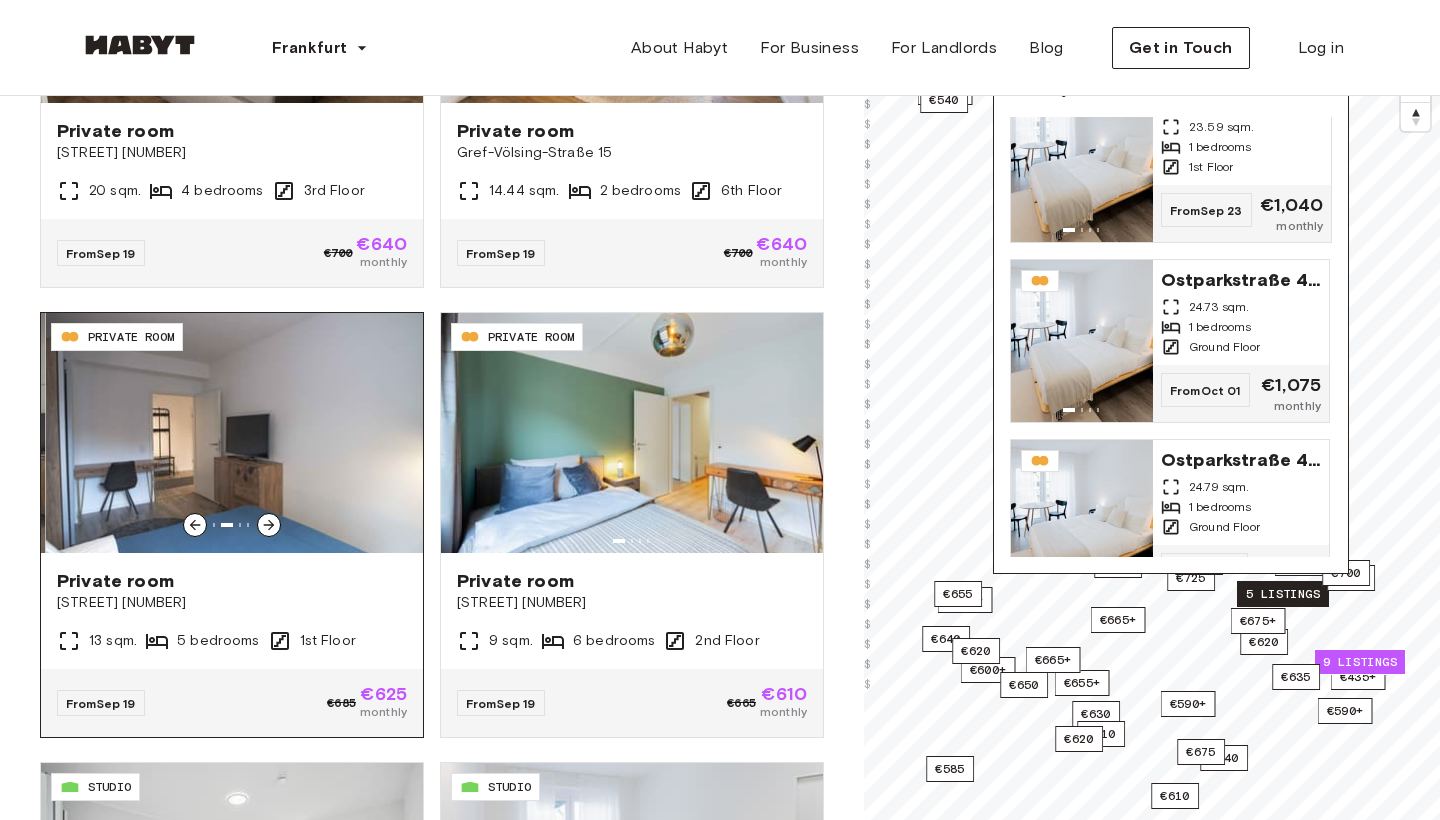 click 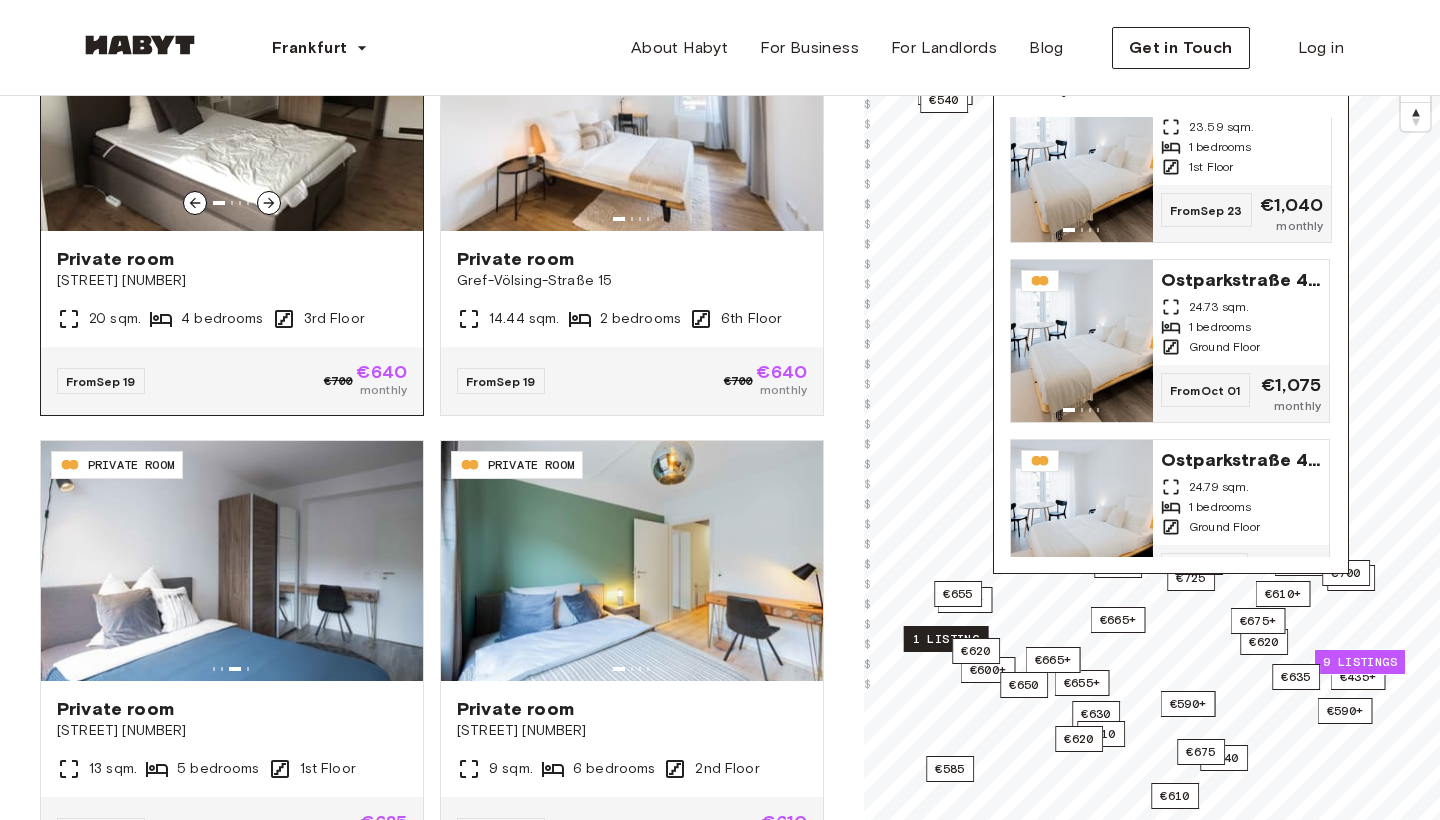 scroll, scrollTop: 2788, scrollLeft: 0, axis: vertical 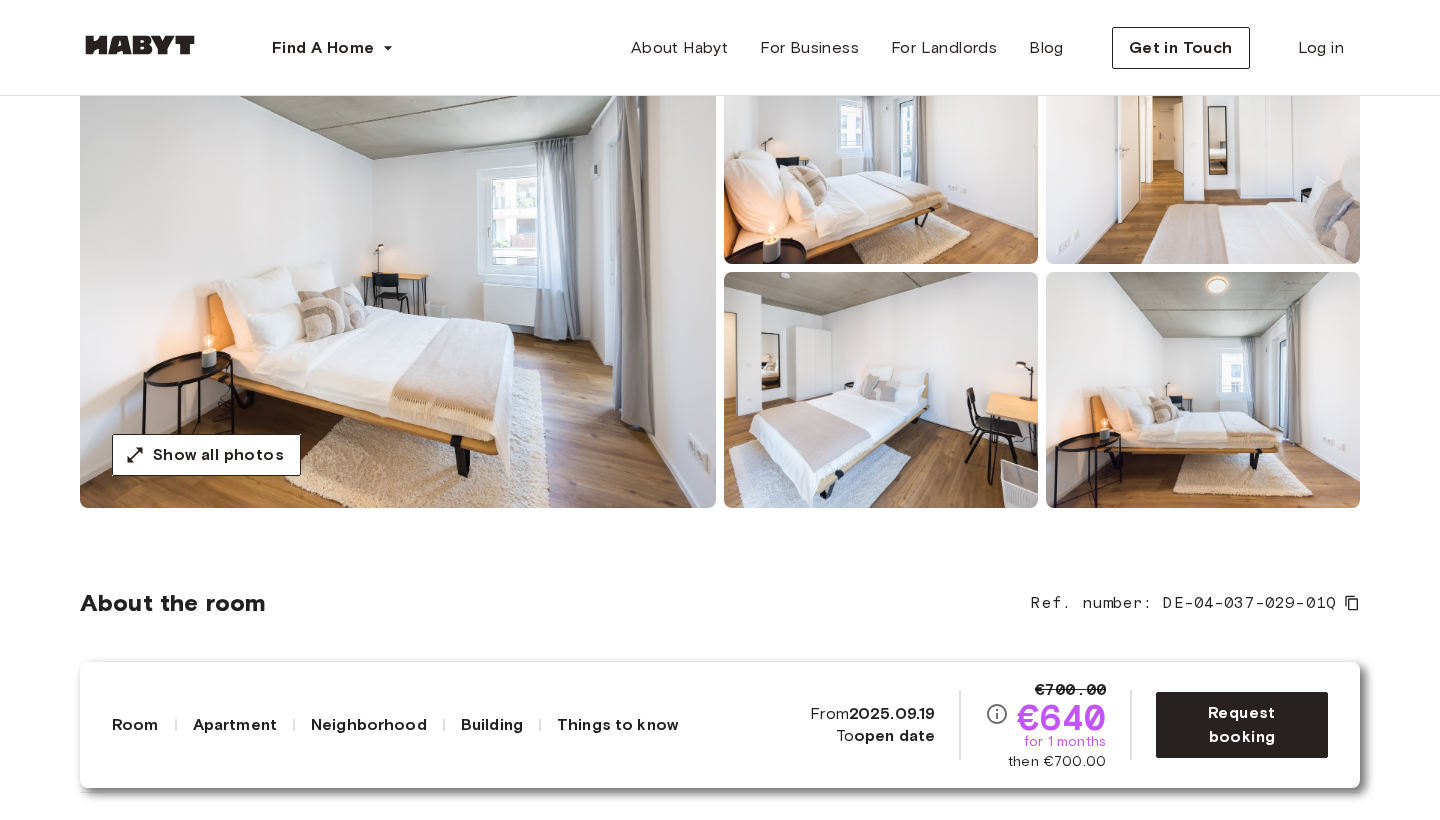 click at bounding box center (398, 268) 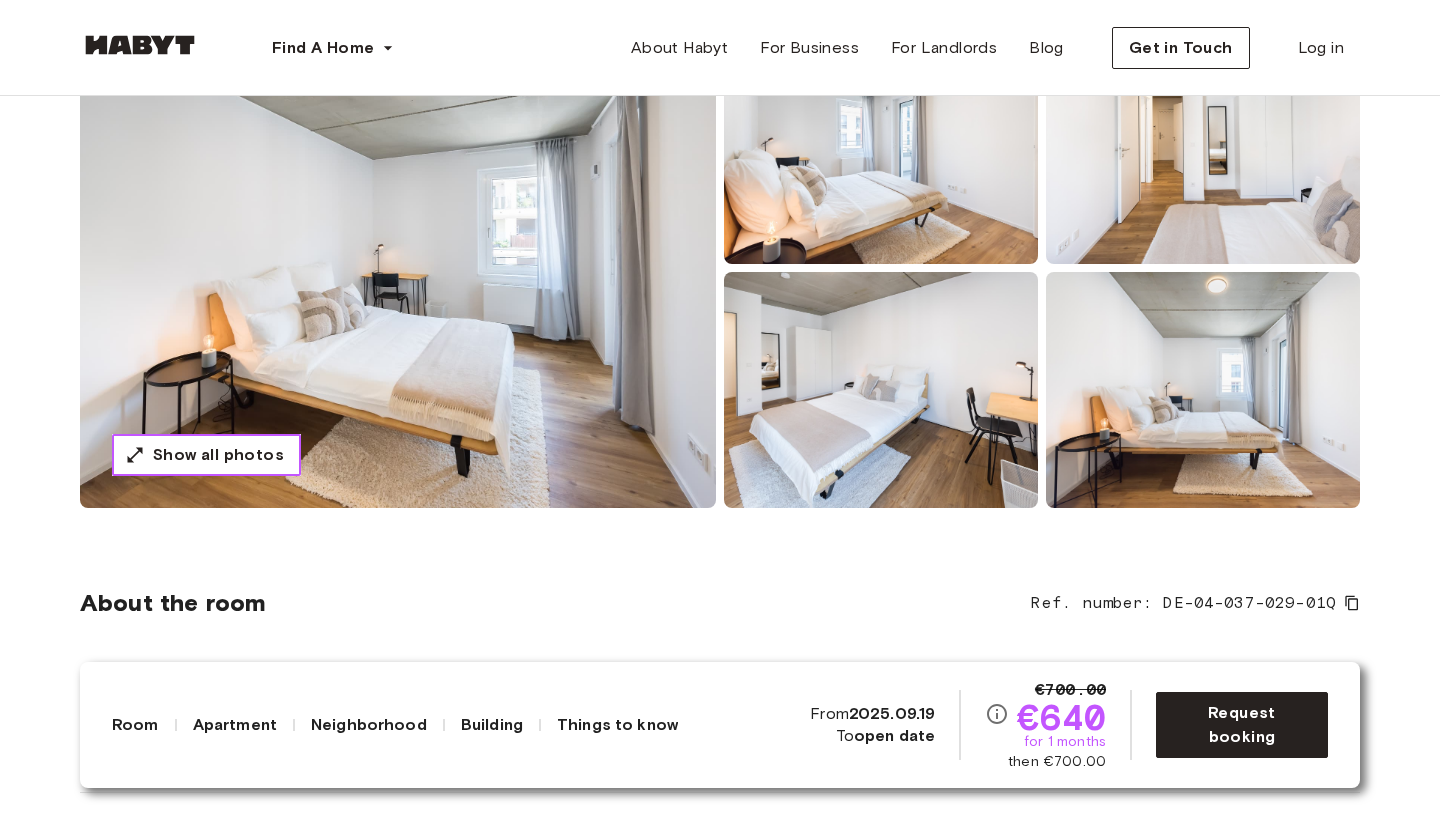 click on "Show all photos" at bounding box center [218, 455] 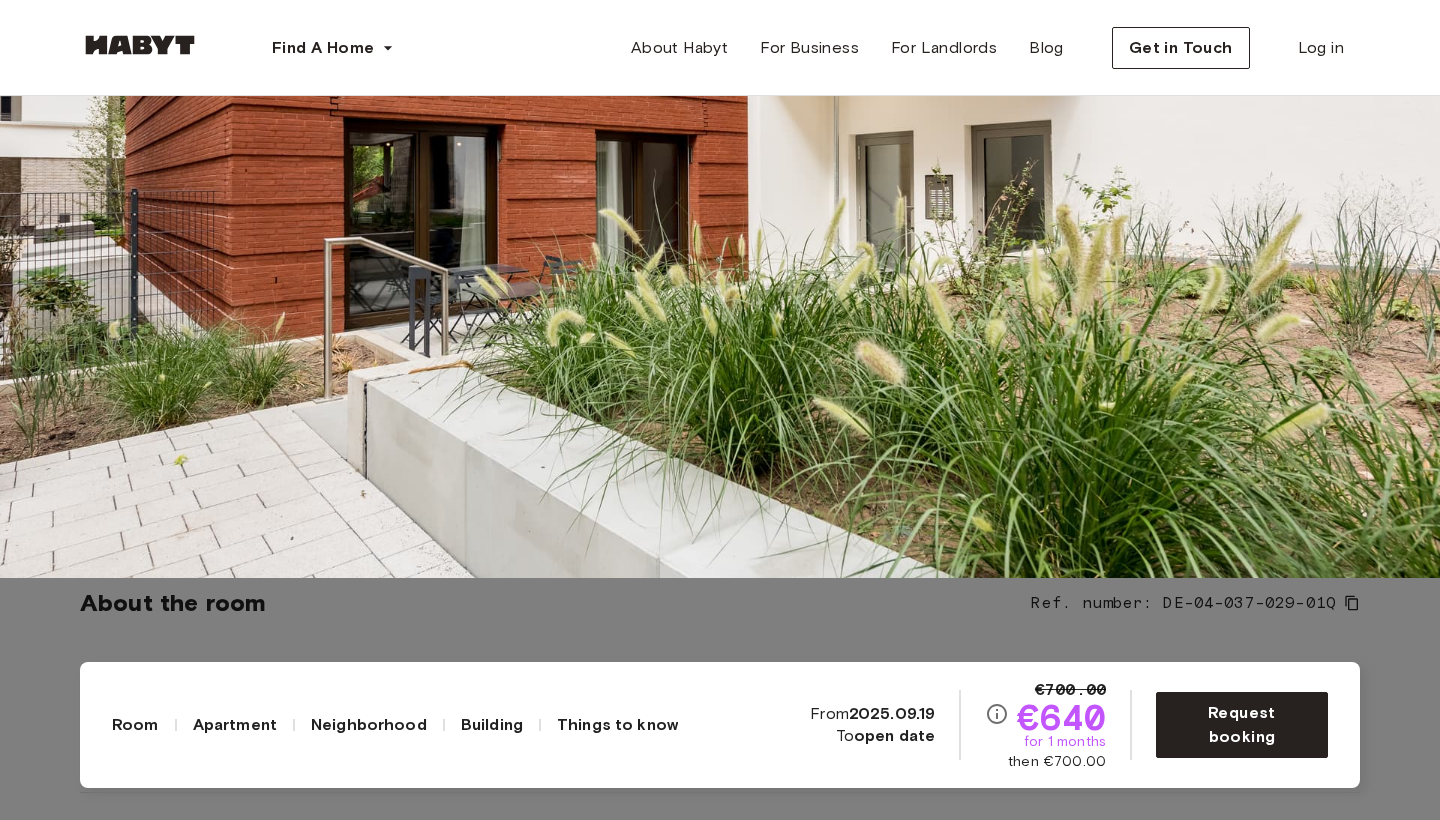 click at bounding box center (720, 168) 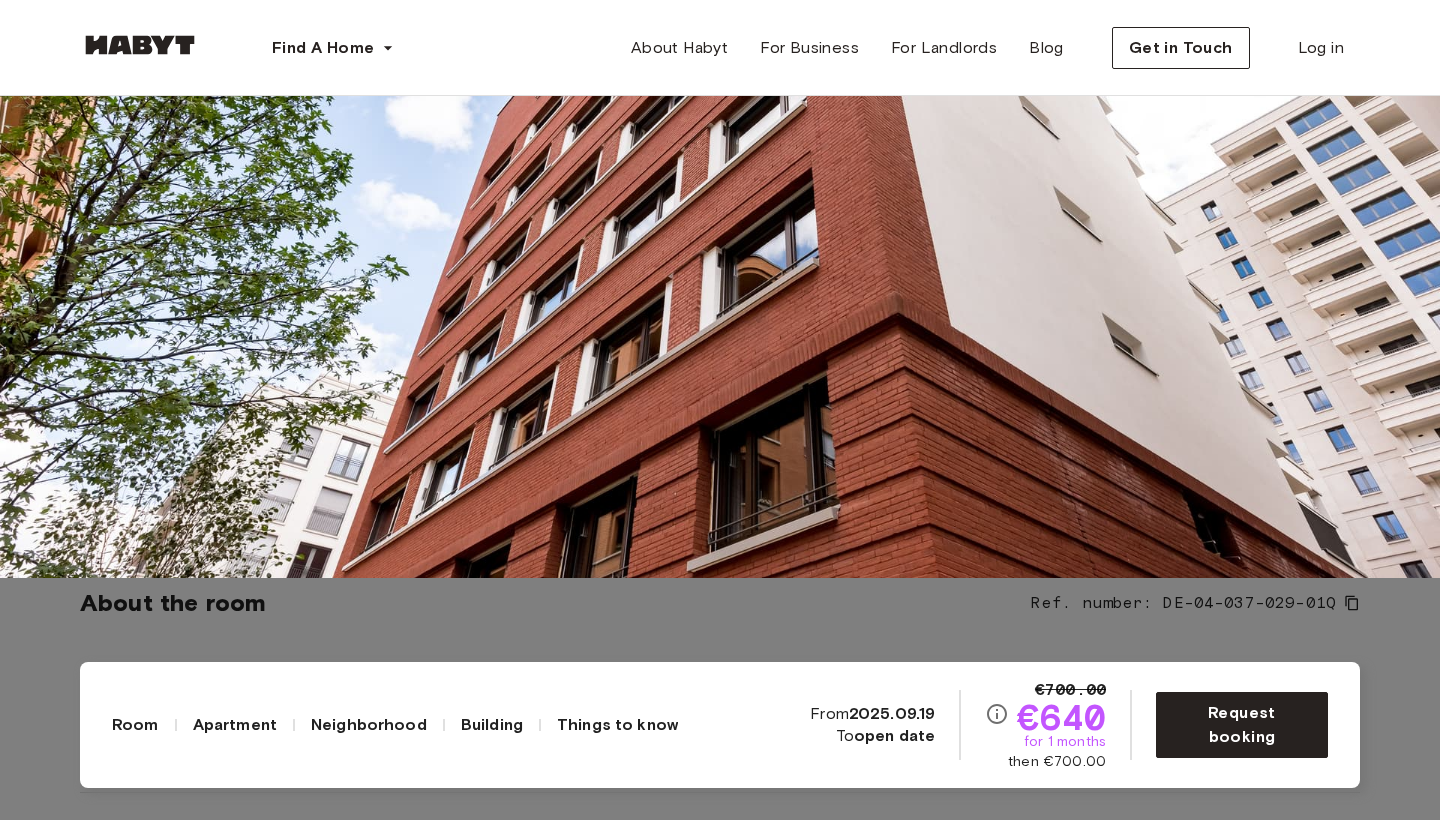 click at bounding box center [720, 168] 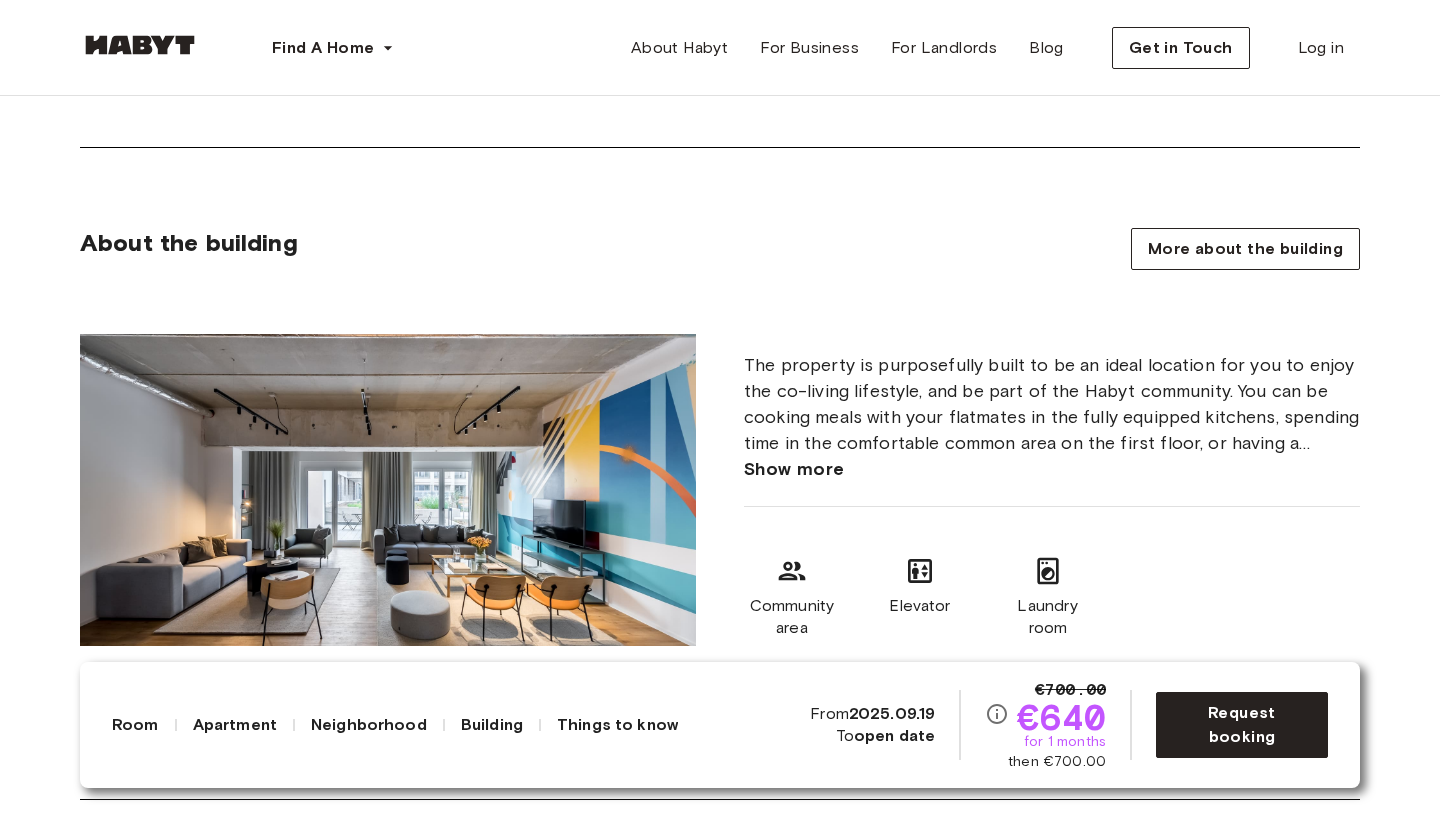 scroll, scrollTop: 3167, scrollLeft: 0, axis: vertical 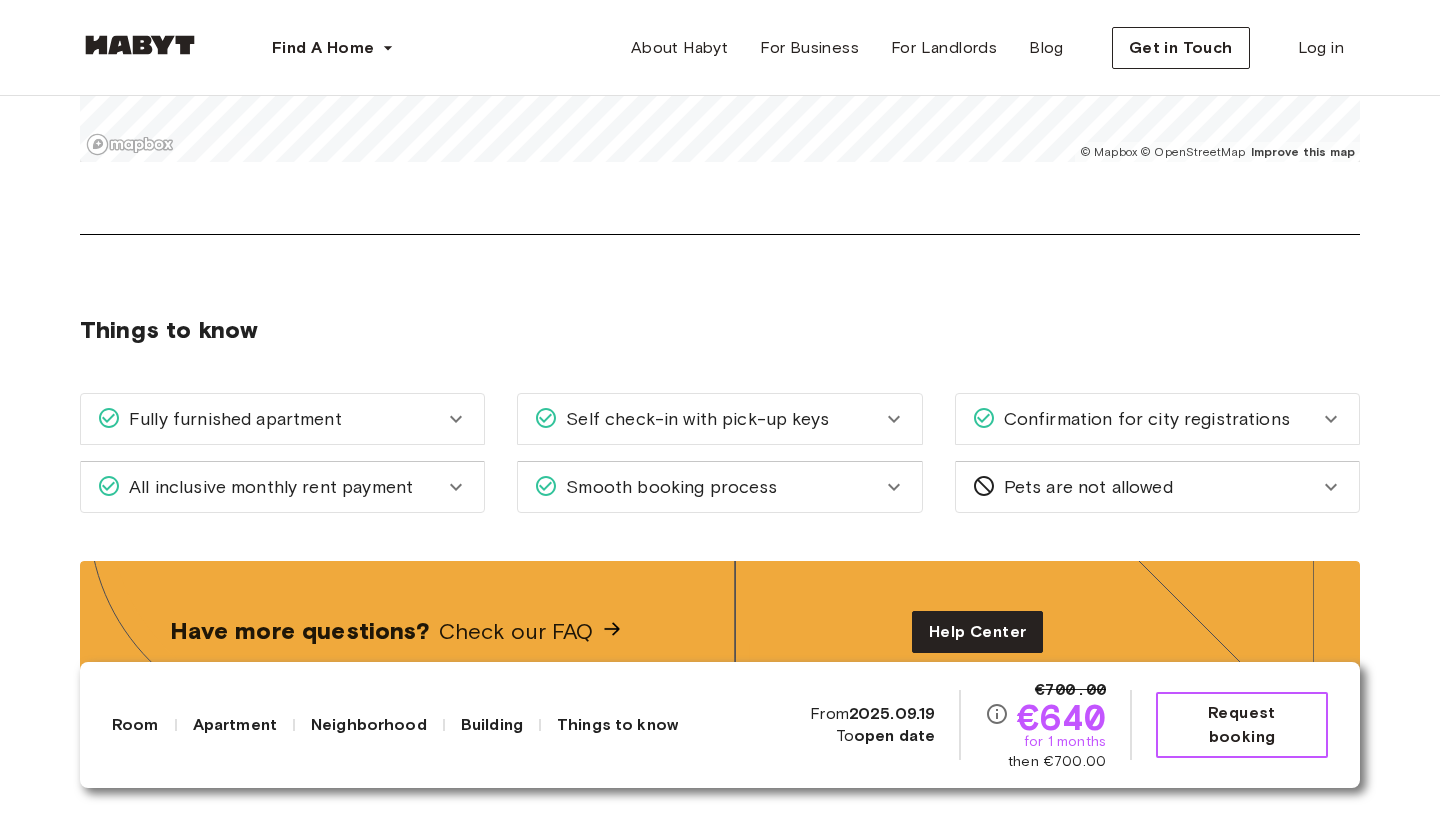 click on "Request booking" at bounding box center (1242, 725) 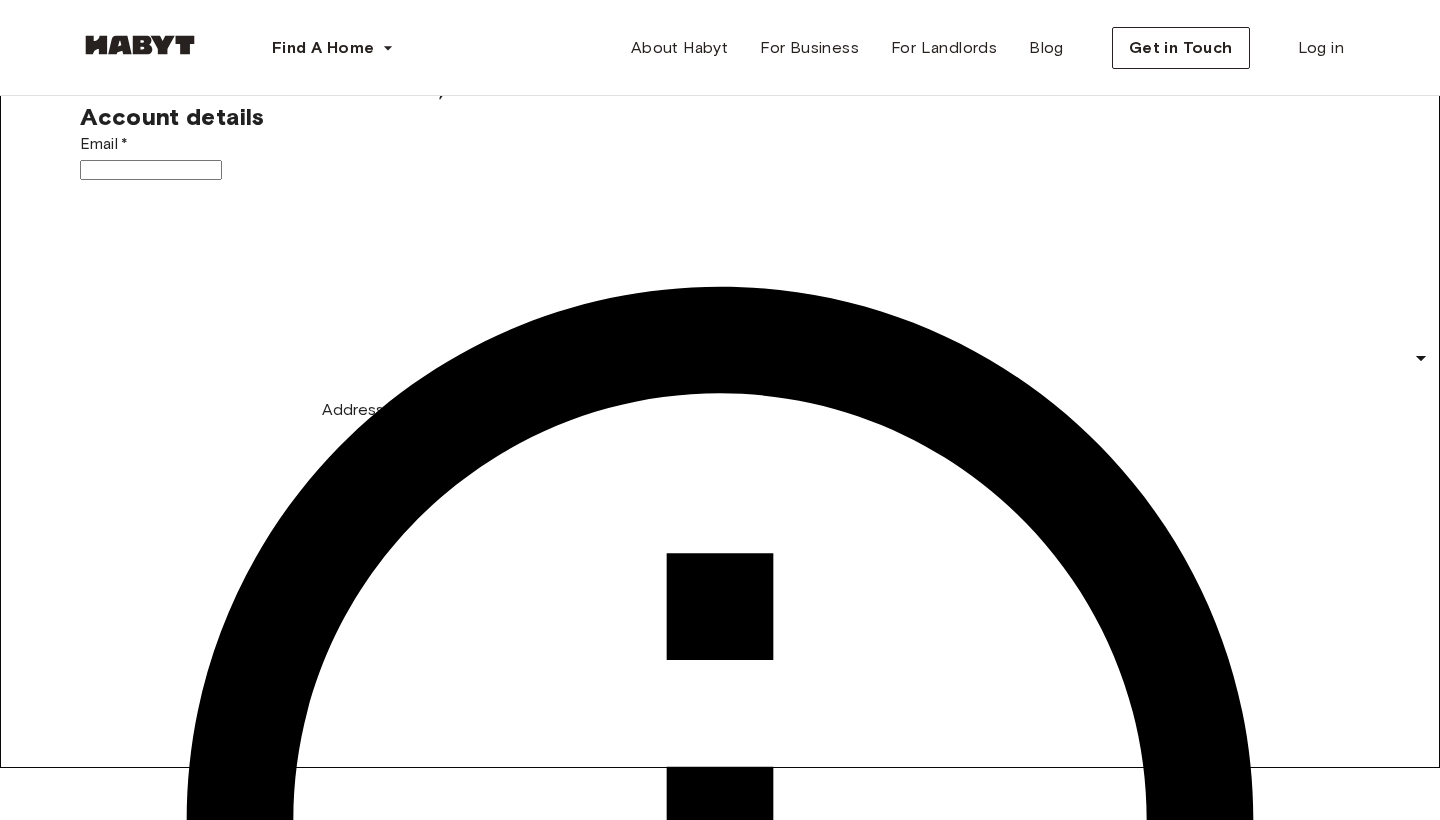 scroll, scrollTop: 59, scrollLeft: 0, axis: vertical 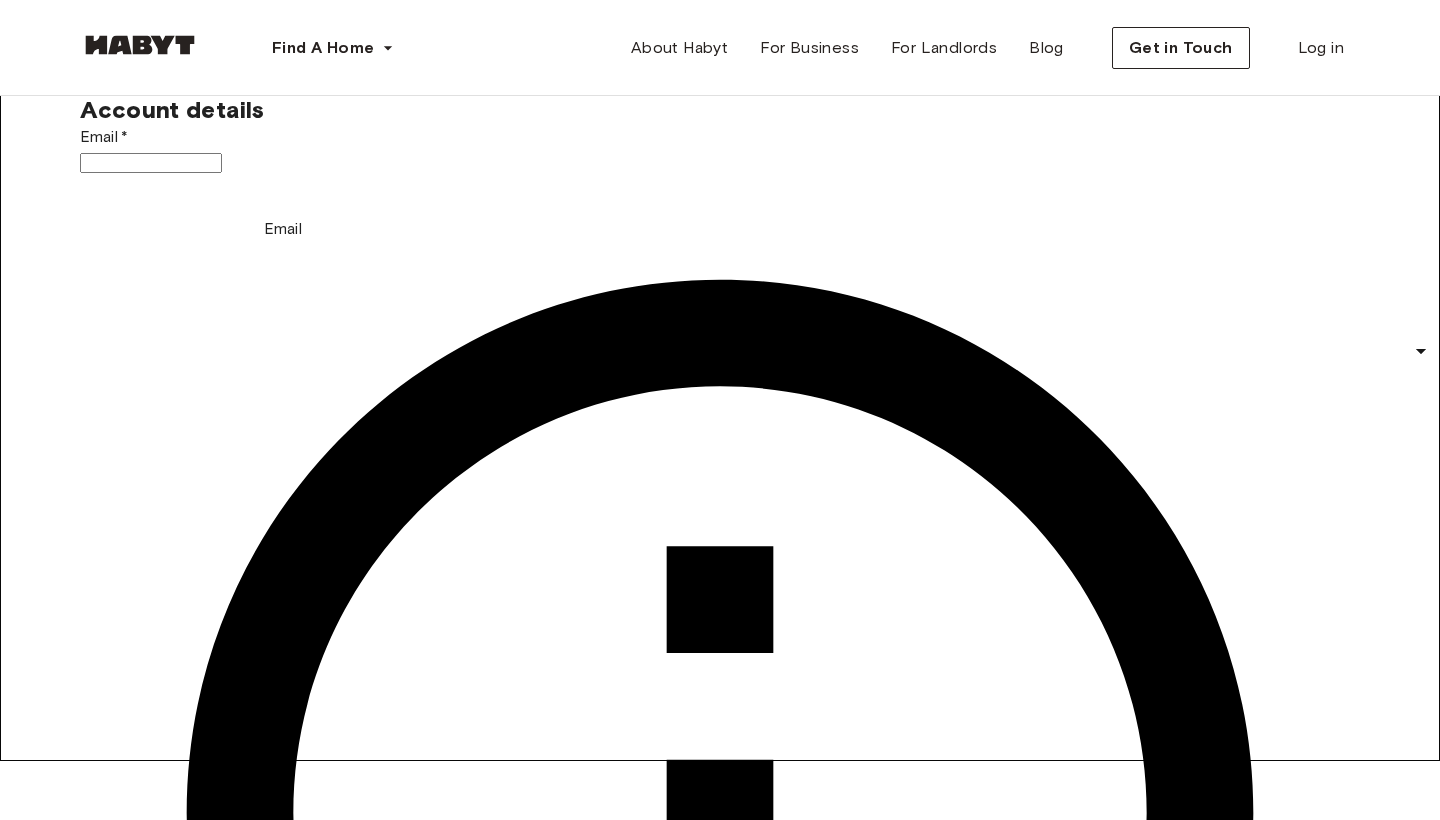 drag, startPoint x: 243, startPoint y: 241, endPoint x: 243, endPoint y: 261, distance: 20 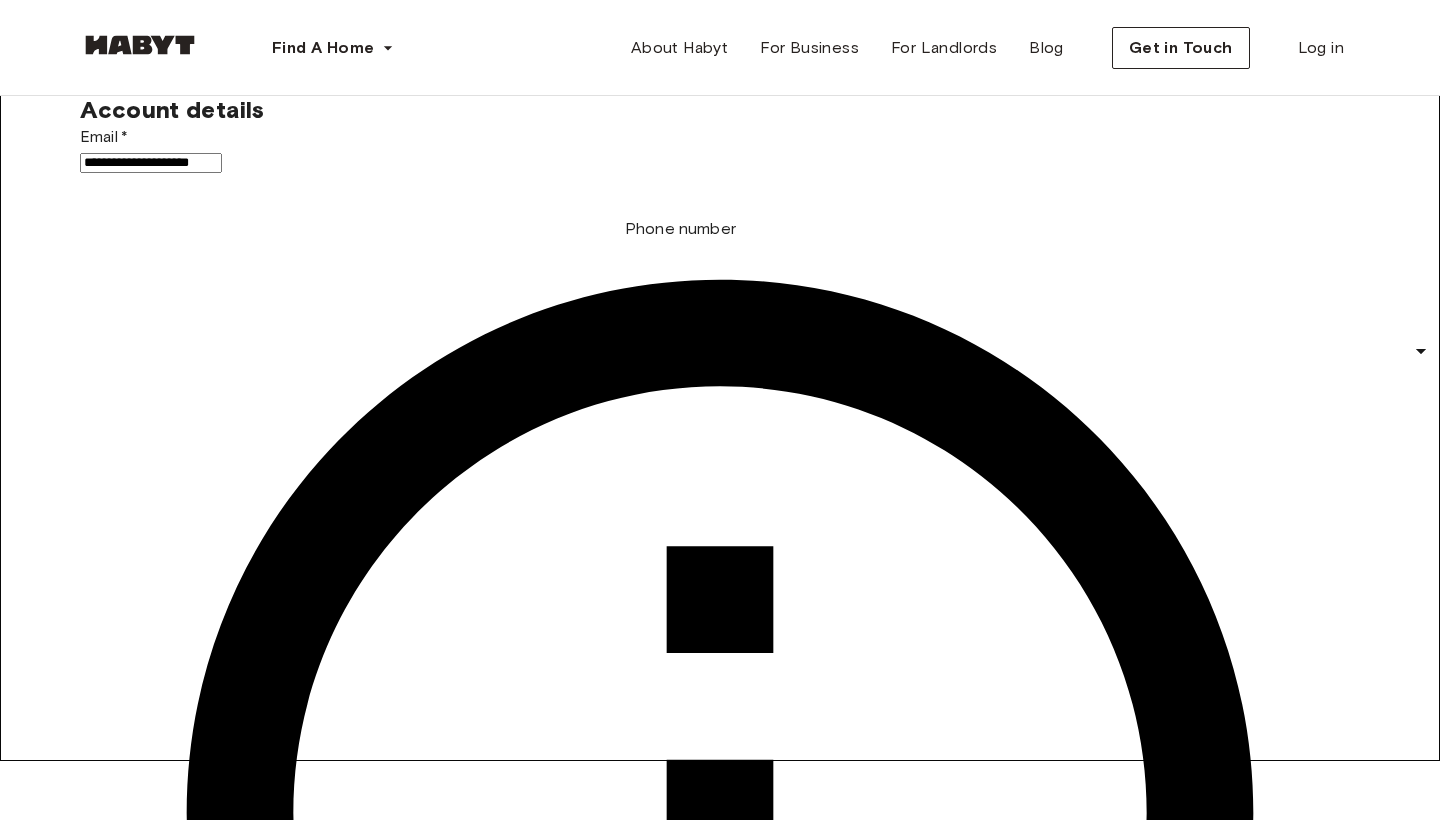 type on "**********" 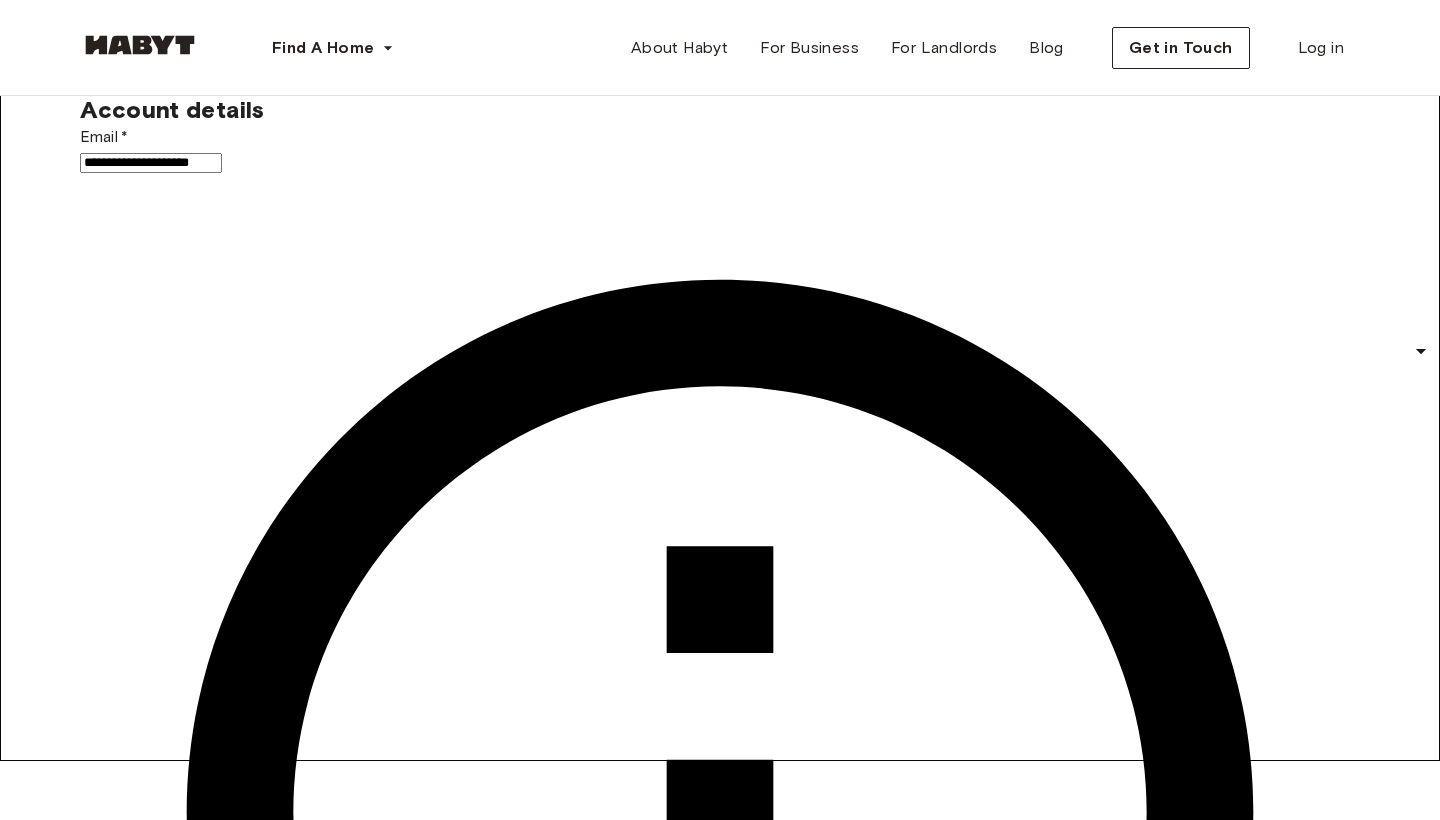 type on "**********" 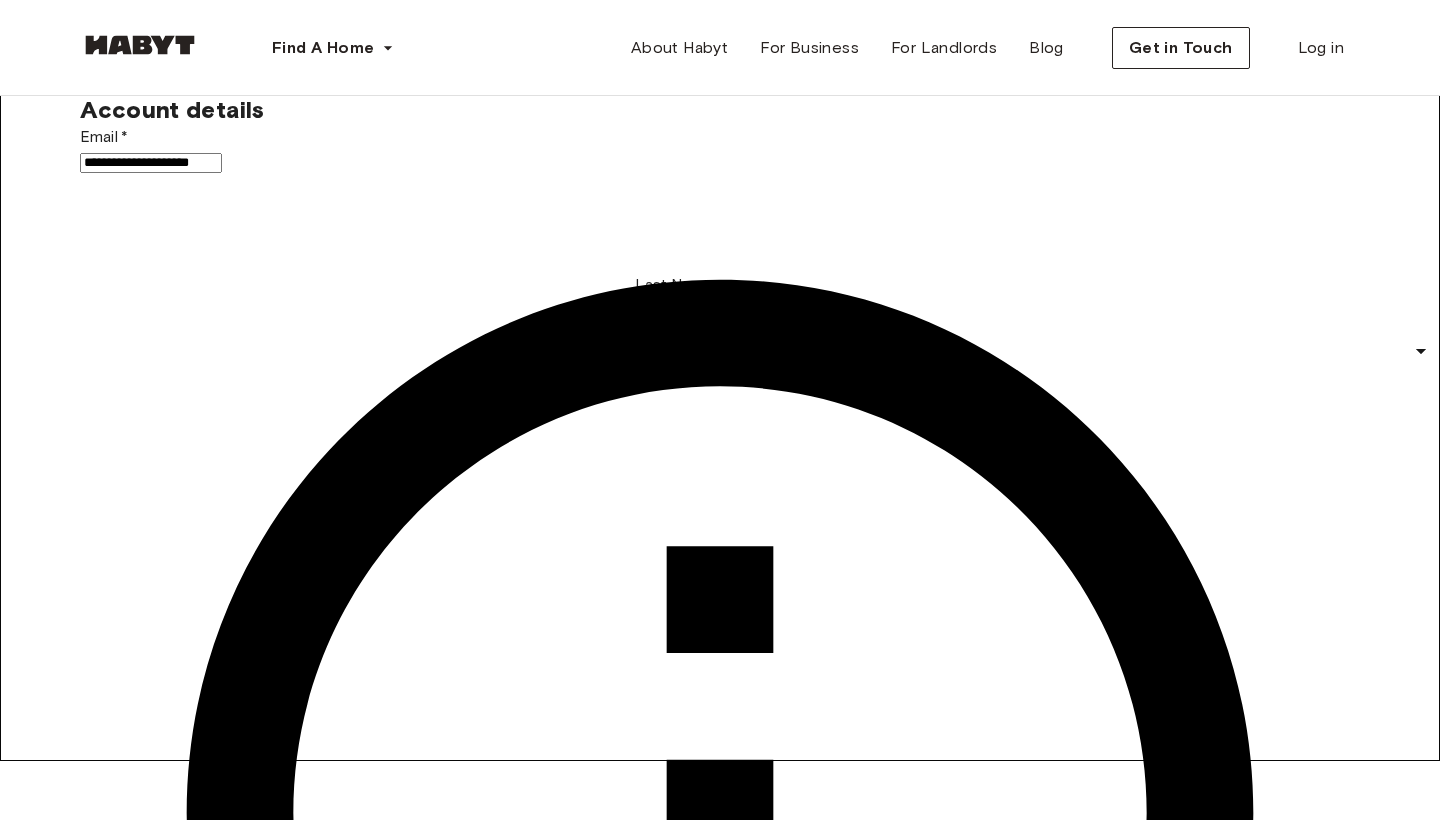 type on "********" 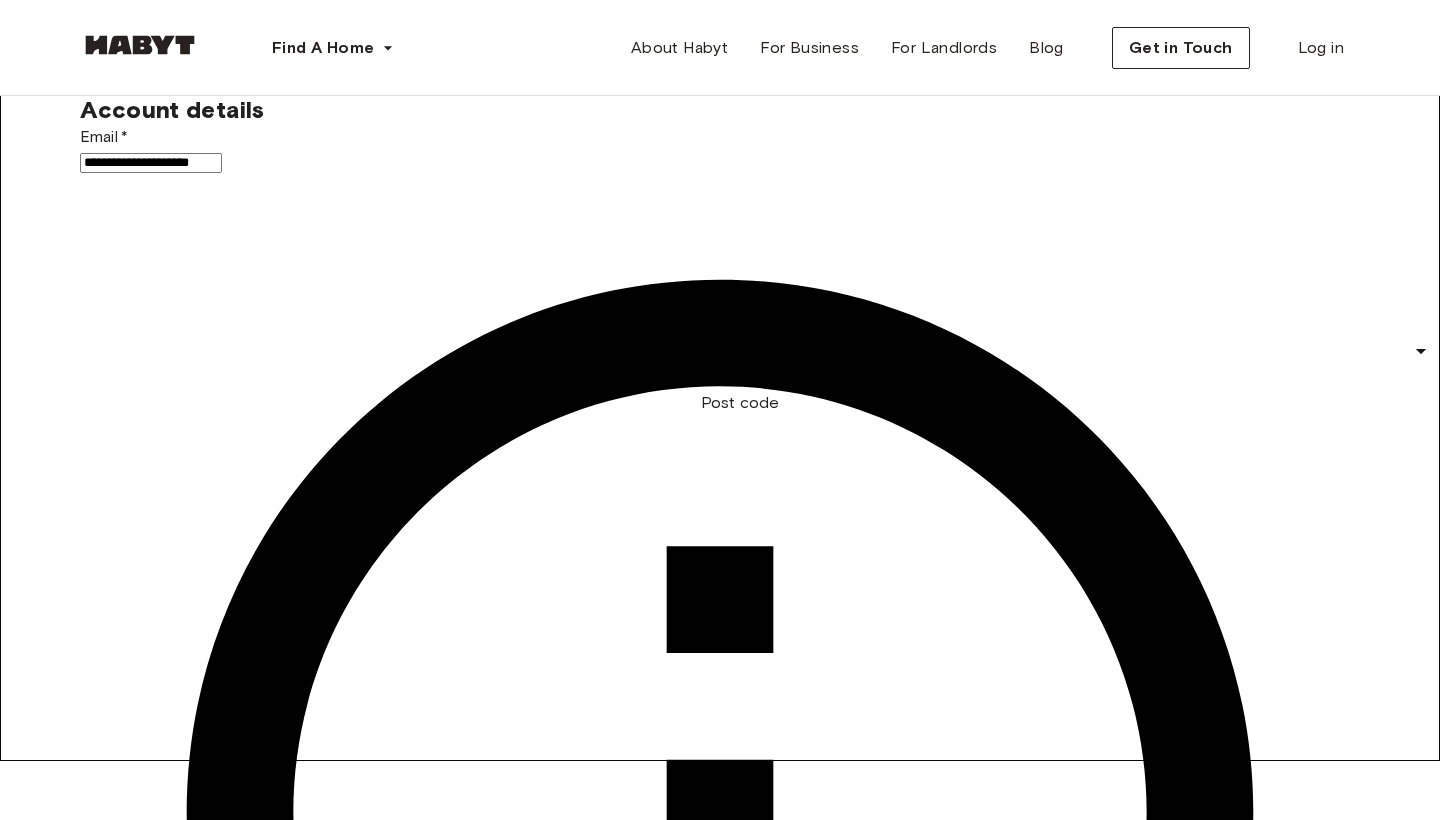 type on "**********" 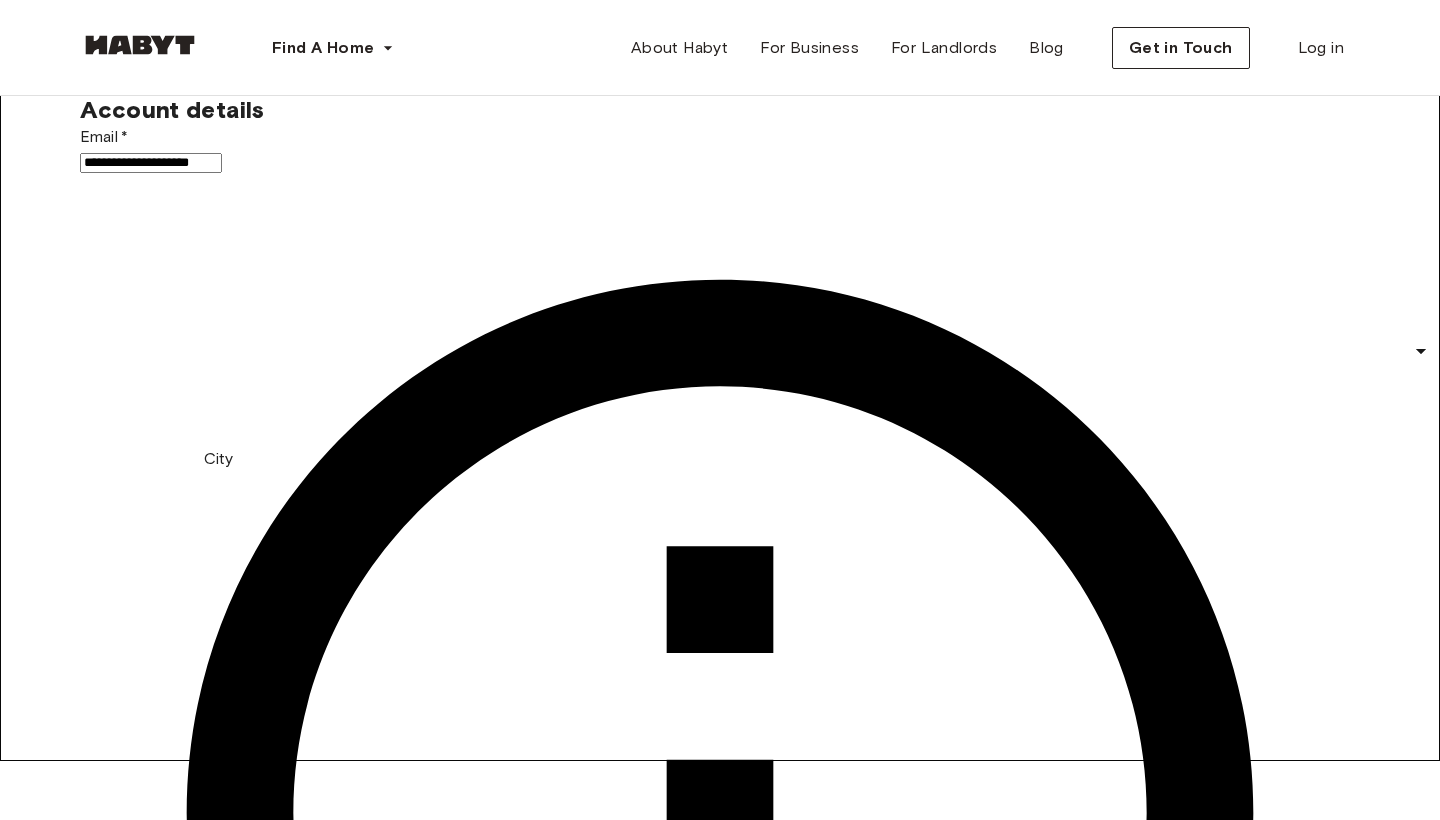 type on "*****" 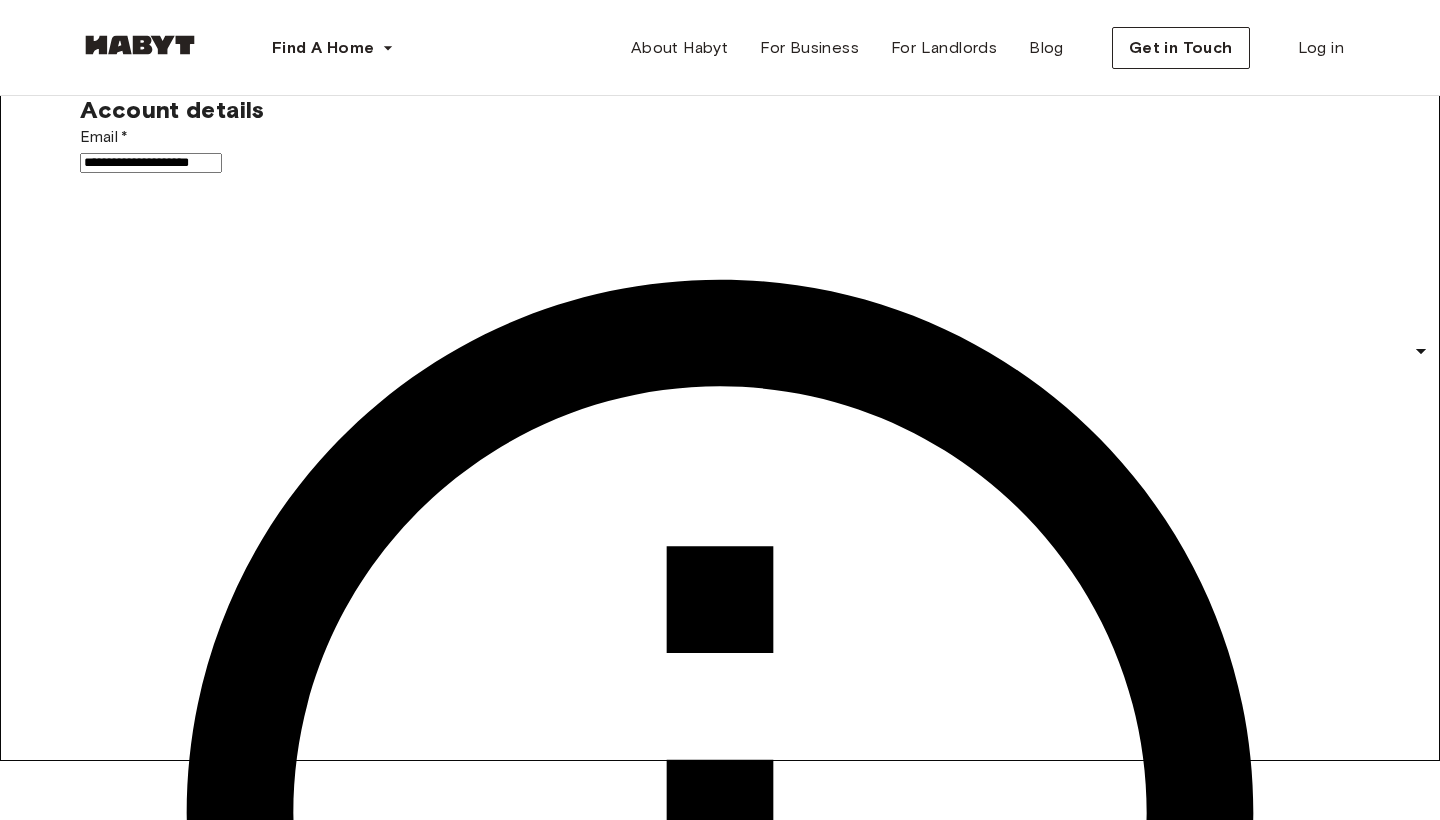 type on "**********" 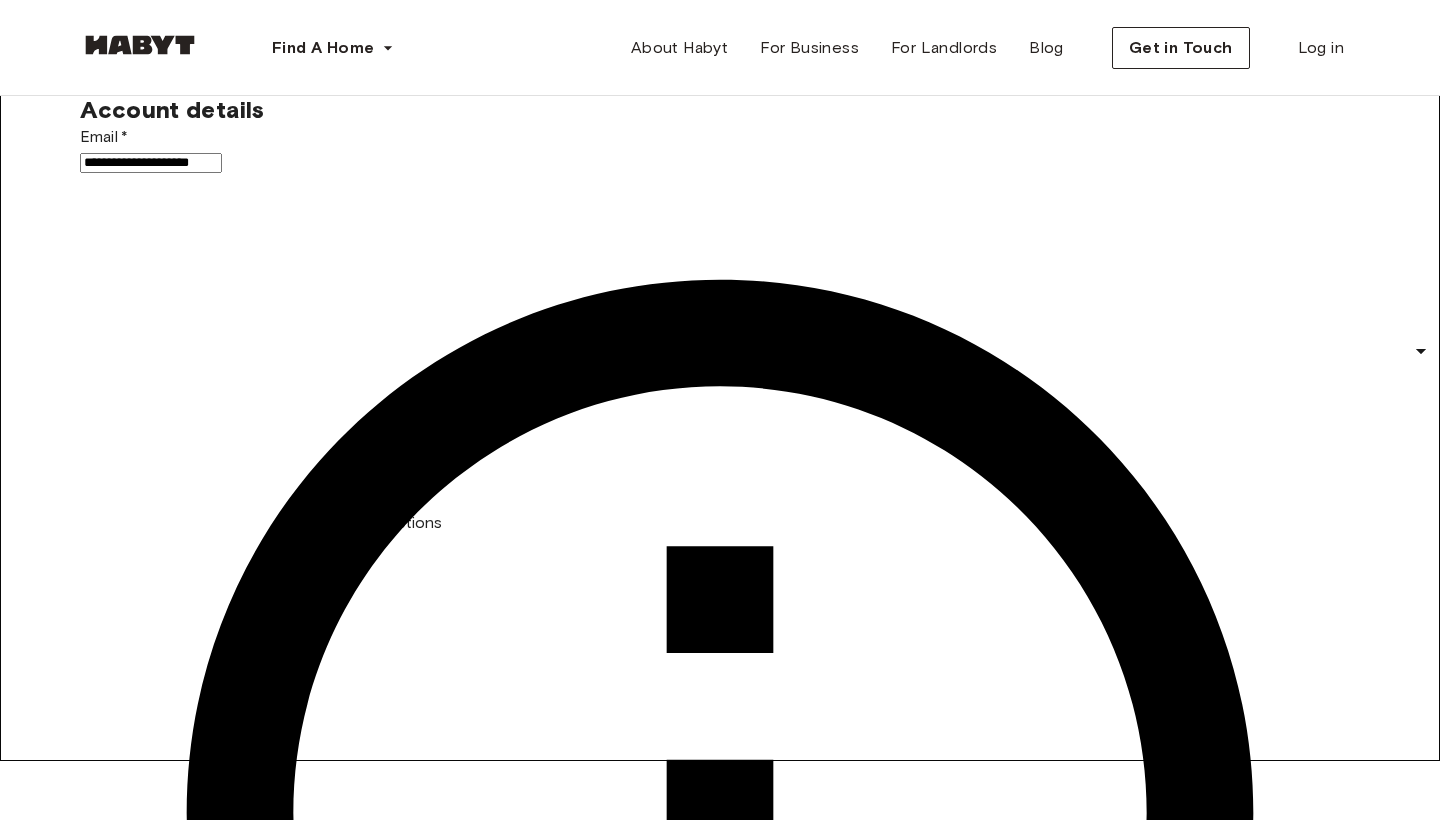 type on "*" 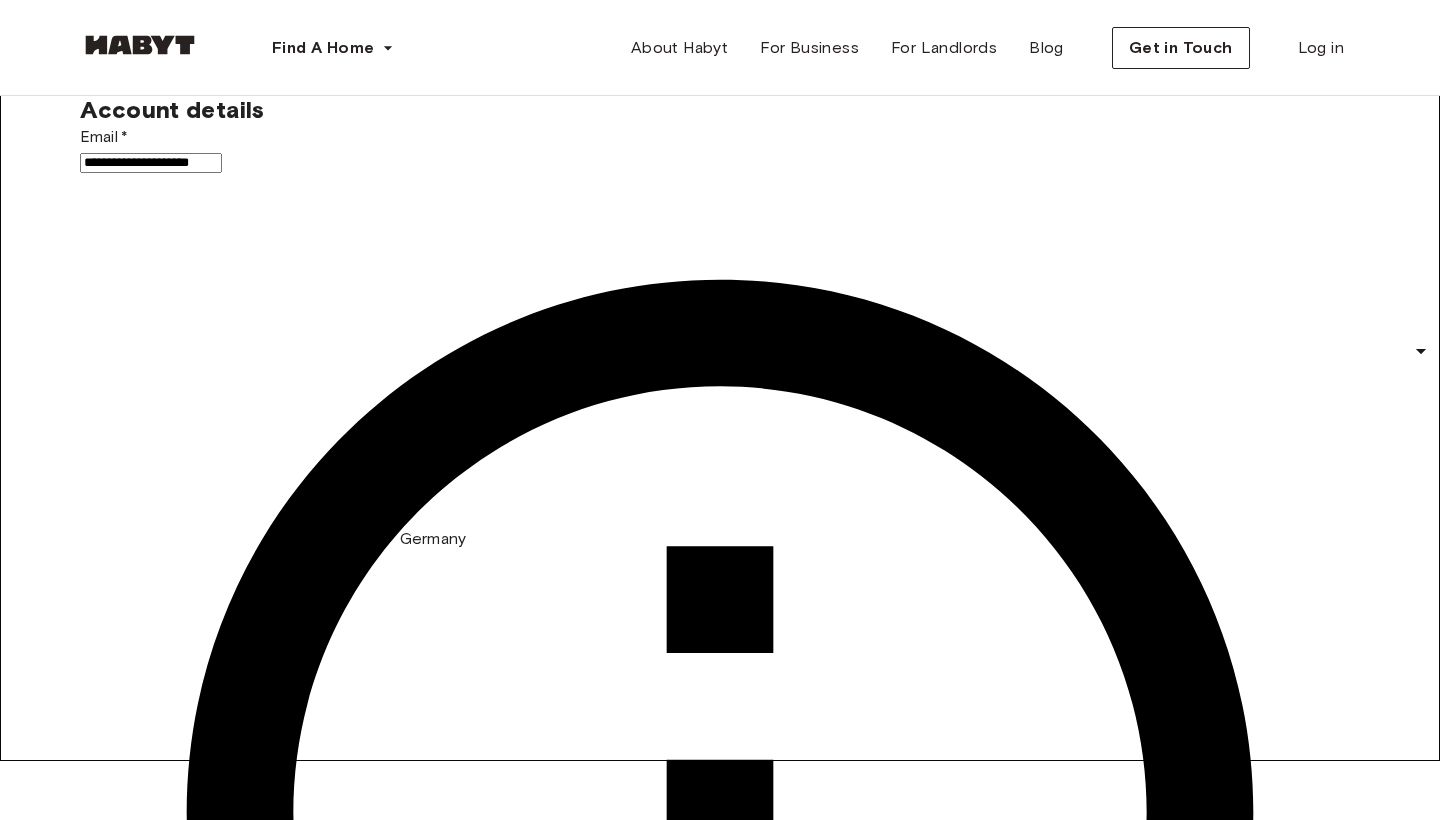 type on "*******" 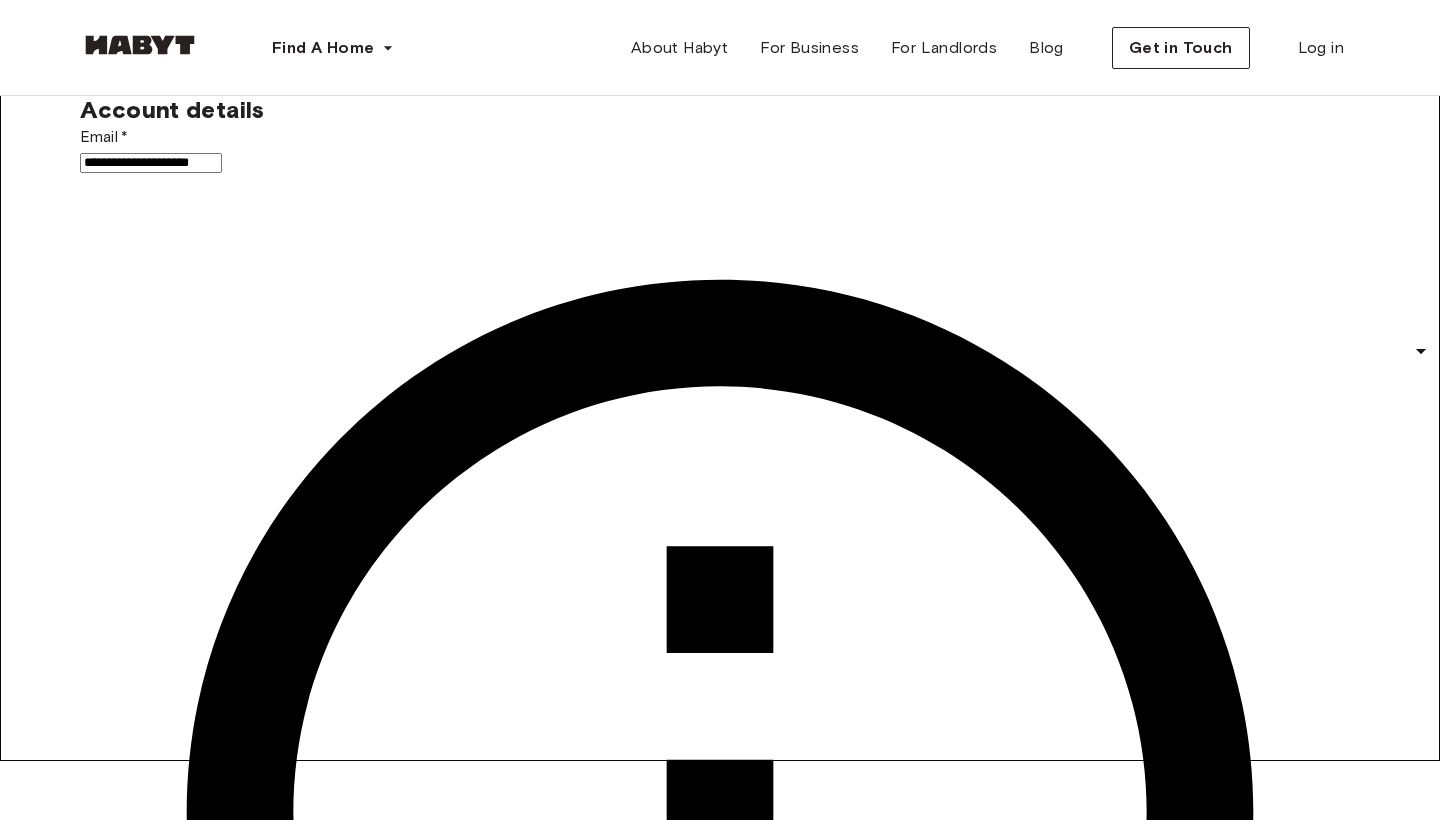 click 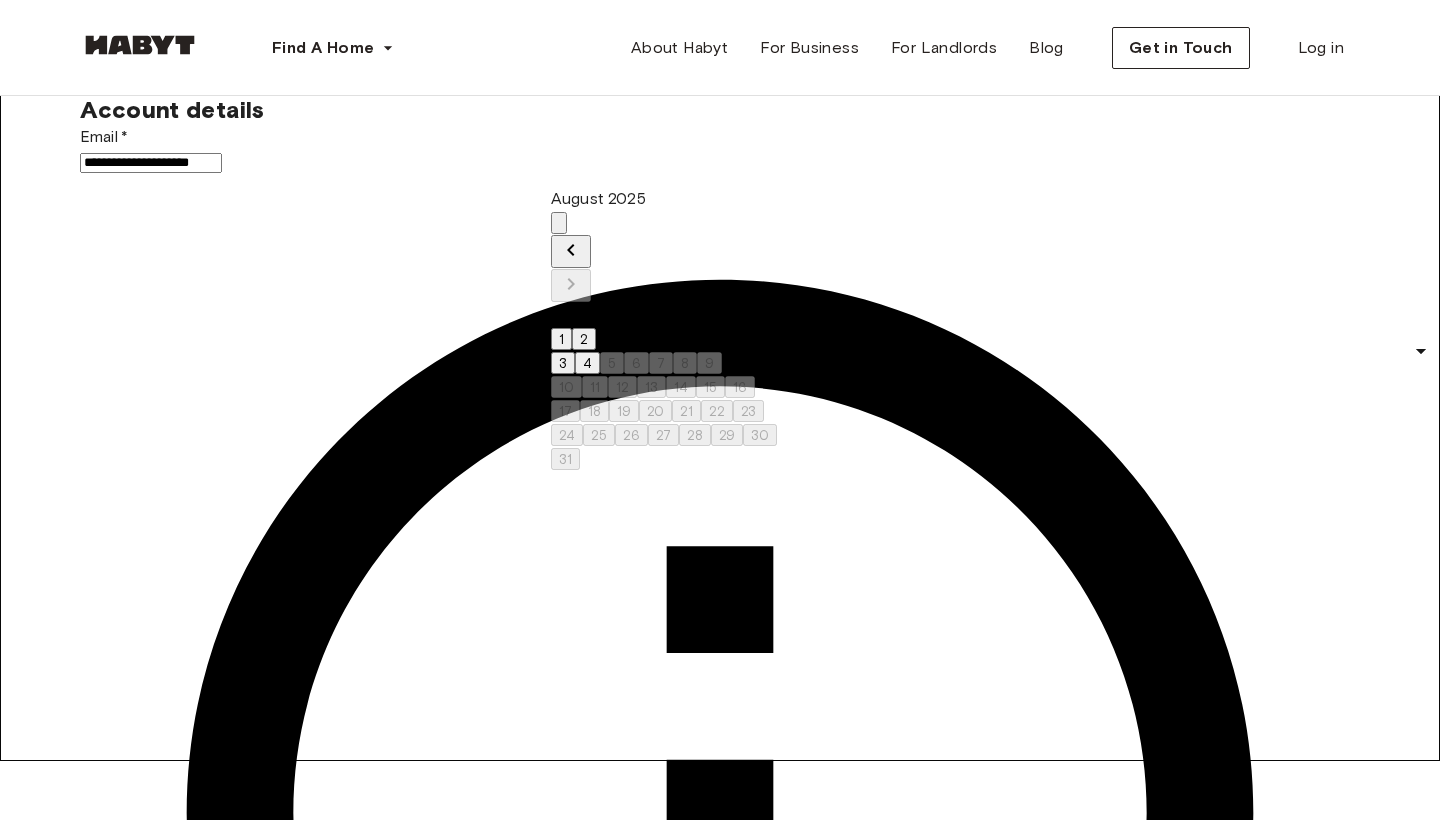 click 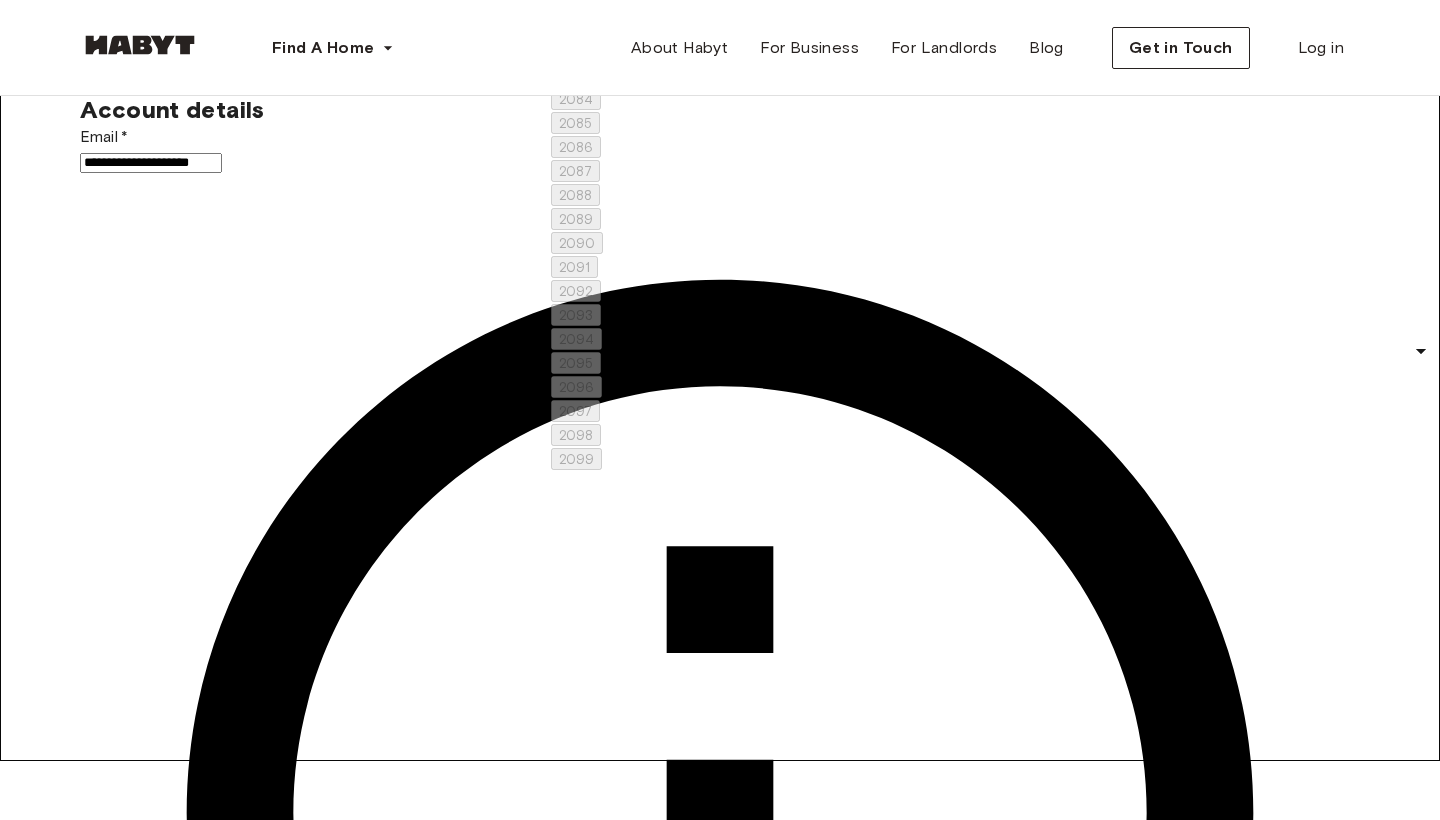 scroll, scrollTop: 1303, scrollLeft: 0, axis: vertical 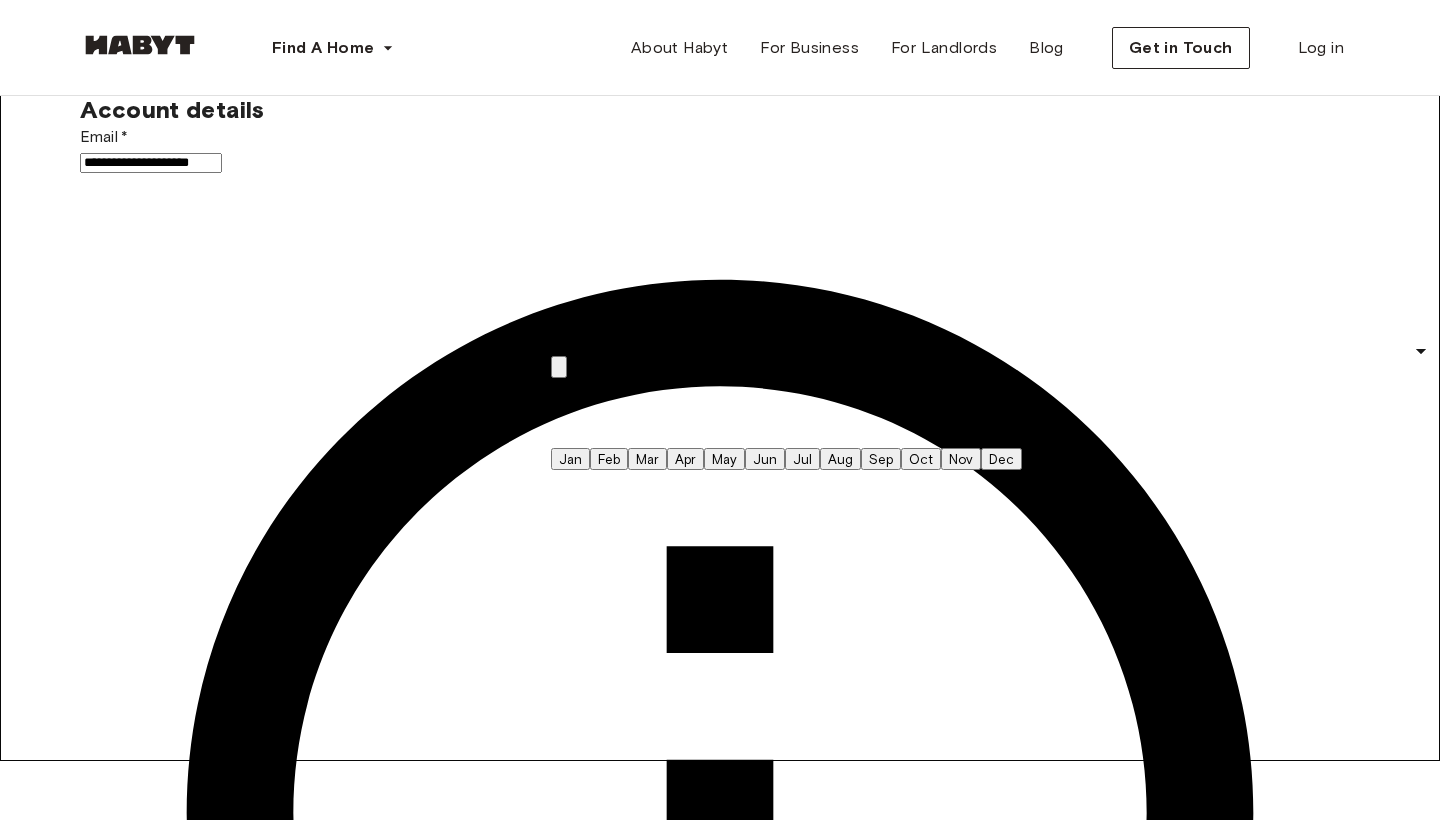 click on "Jul" at bounding box center (802, 459) 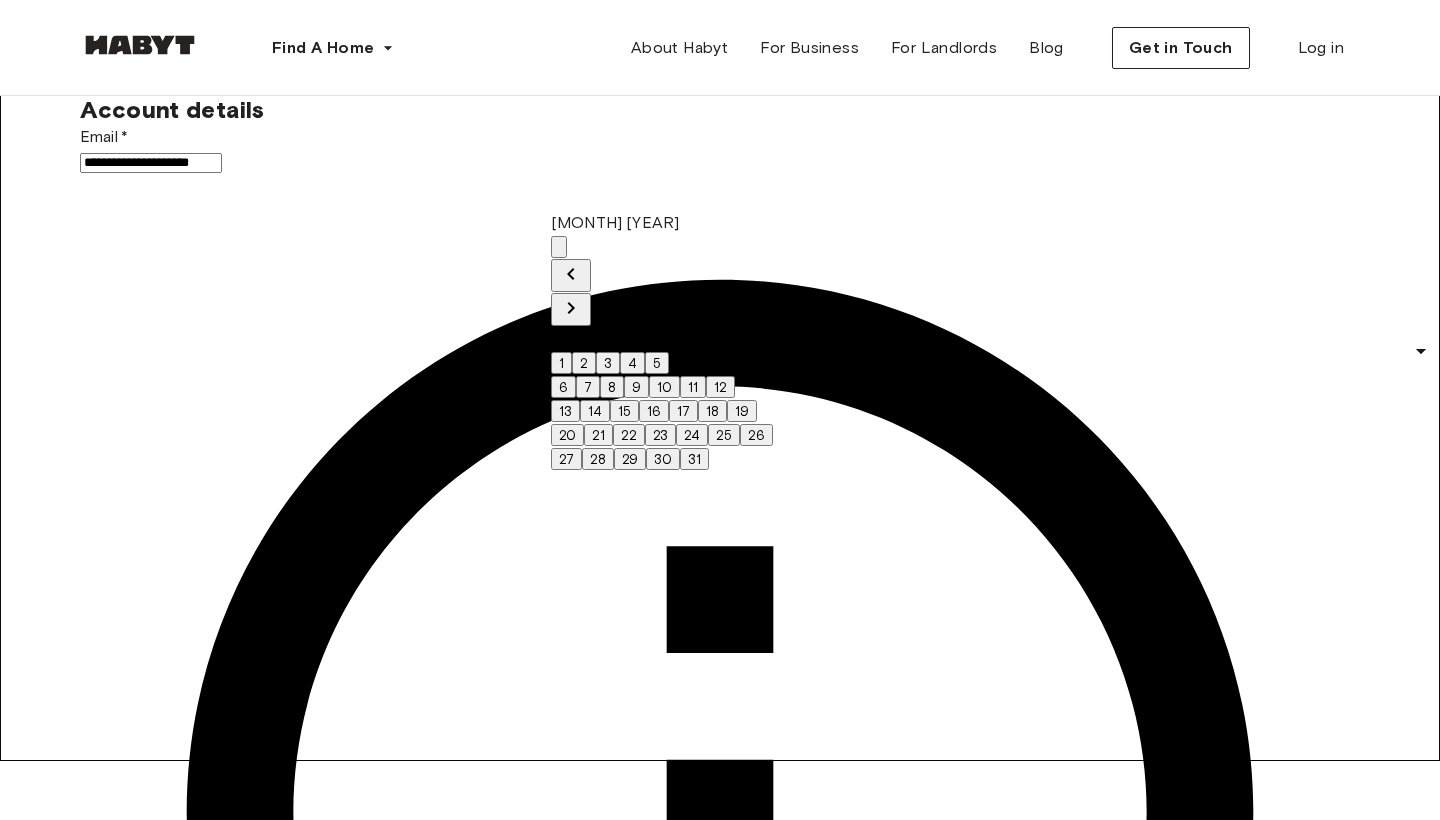 click on "23" at bounding box center (660, 435) 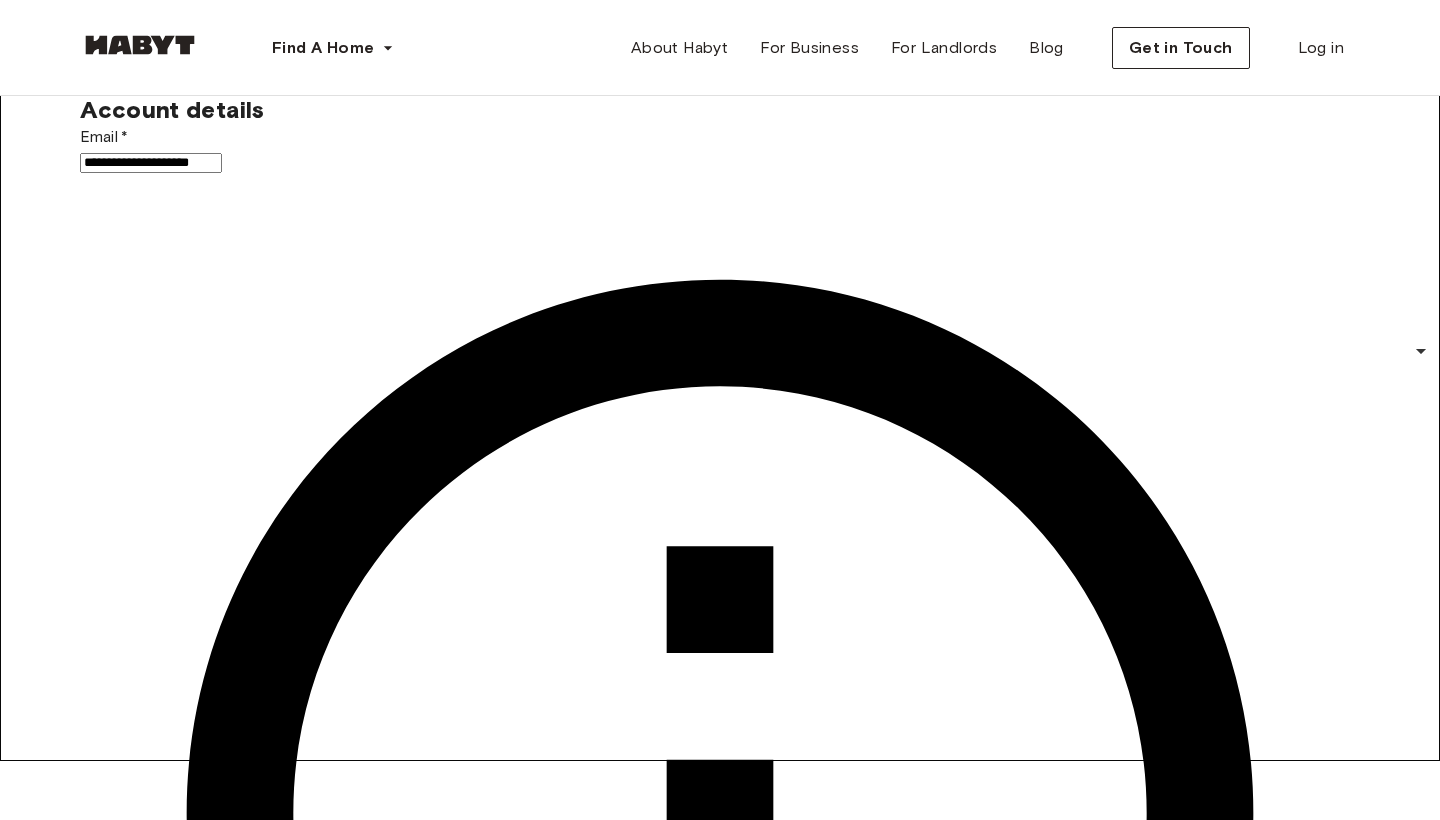 click on "**********" at bounding box center (720, 3352) 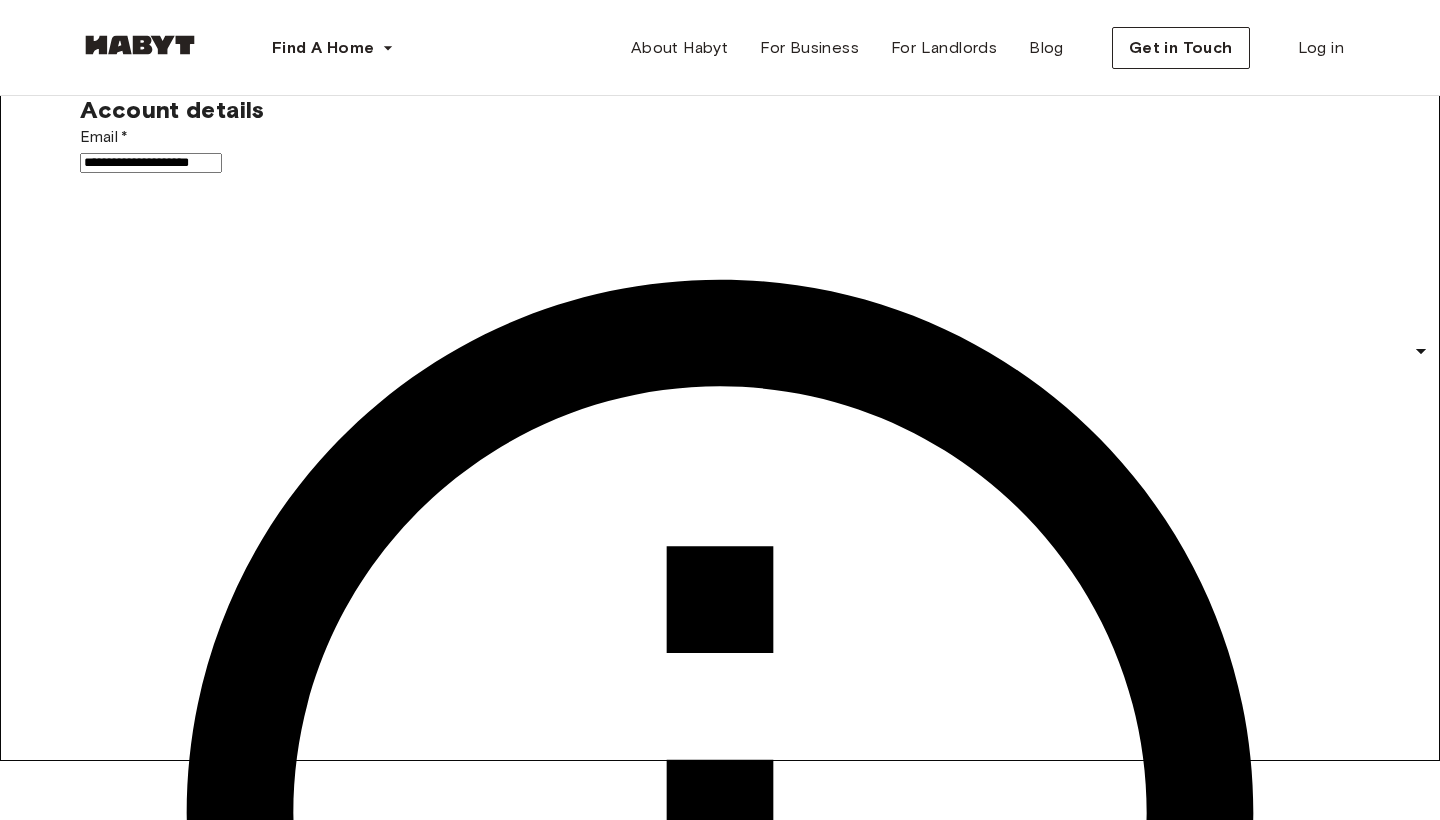 click on "Find A Home Europe Amsterdam Berlin Frankfurt Hamburg Lisbon Madrid Milan Modena Paris Turin Munich Rotterdam Stuttgart Dusseldorf Cologne Zurich The Hague Graz Brussels Leipzig Asia Hong Kong Singapore Seoul Phuket Tokyo About Habyt For Business For Landlords Blog Get in Touch Log in Back to room details Private Room in Frankfurt, Ostend Account details Email ​ * [EMAIL] Email ​ * Phone number ​ * [PHONE] Phone number ​ * First Name ​ * [FIRST] First Name ​ * Last Name ​ * [LAST] Last Name ​ * Personal details Address ​ * [ADDRESS] Address ​ * Post code [POST_CODE] Post code City ​ * [CITY] City ​ * Country ​ * [COUNTRY] Country ​ * Date of birth ​ * [DATE] Date of birth ​ * Employment status ​ * Student ******* Employment status ​ * Monthly income ​ * 1000 - 2500 *** Monthly income ​ * Gender ​ * ​ Gender ​ * Special requests Comments * Comments I agree with Habyt's  Terms of Service  and  Privacy Policy Confirm Application Help Center" at bounding box center [720, 2653] 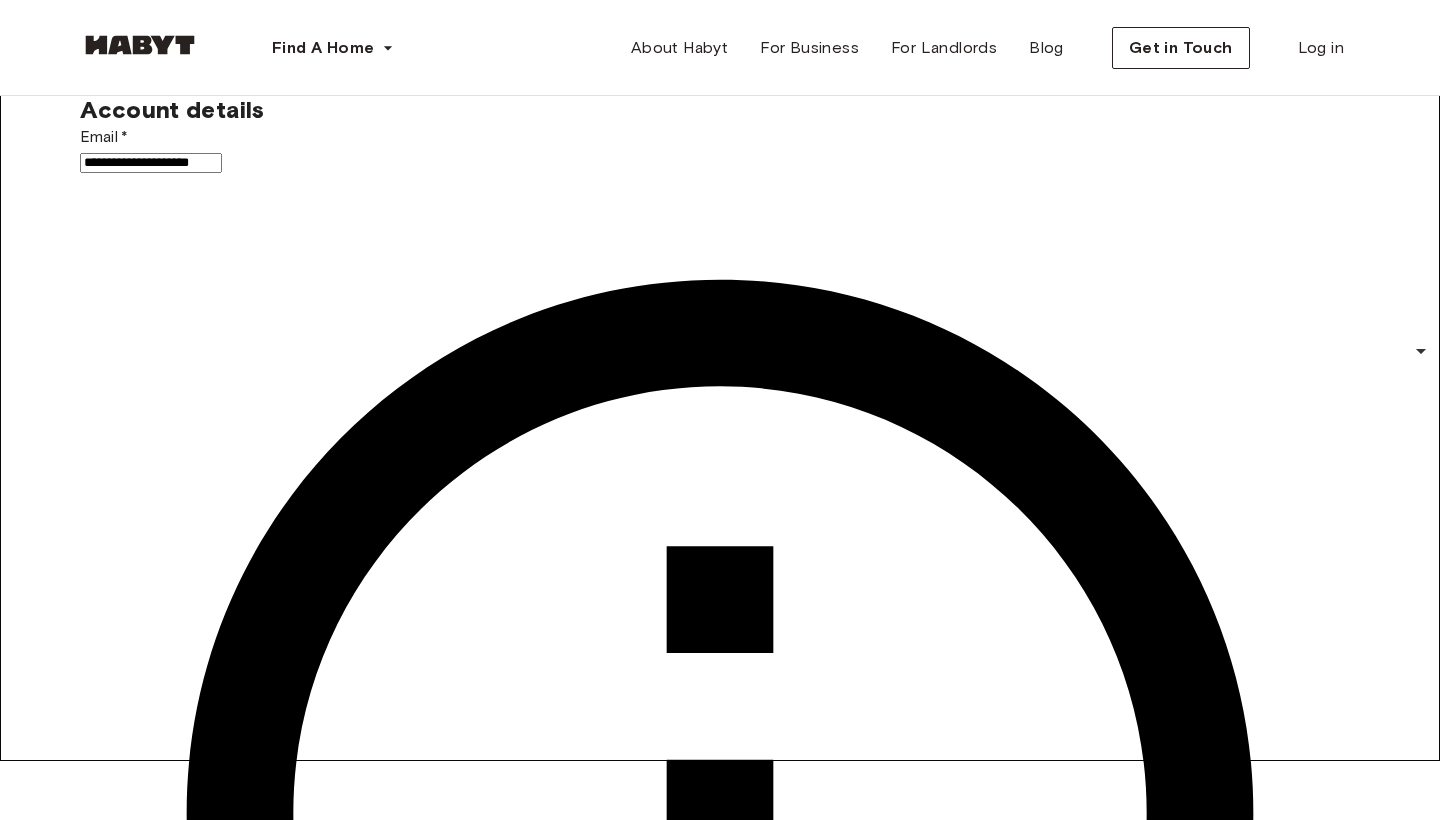 click on "Male" at bounding box center (740, 6680) 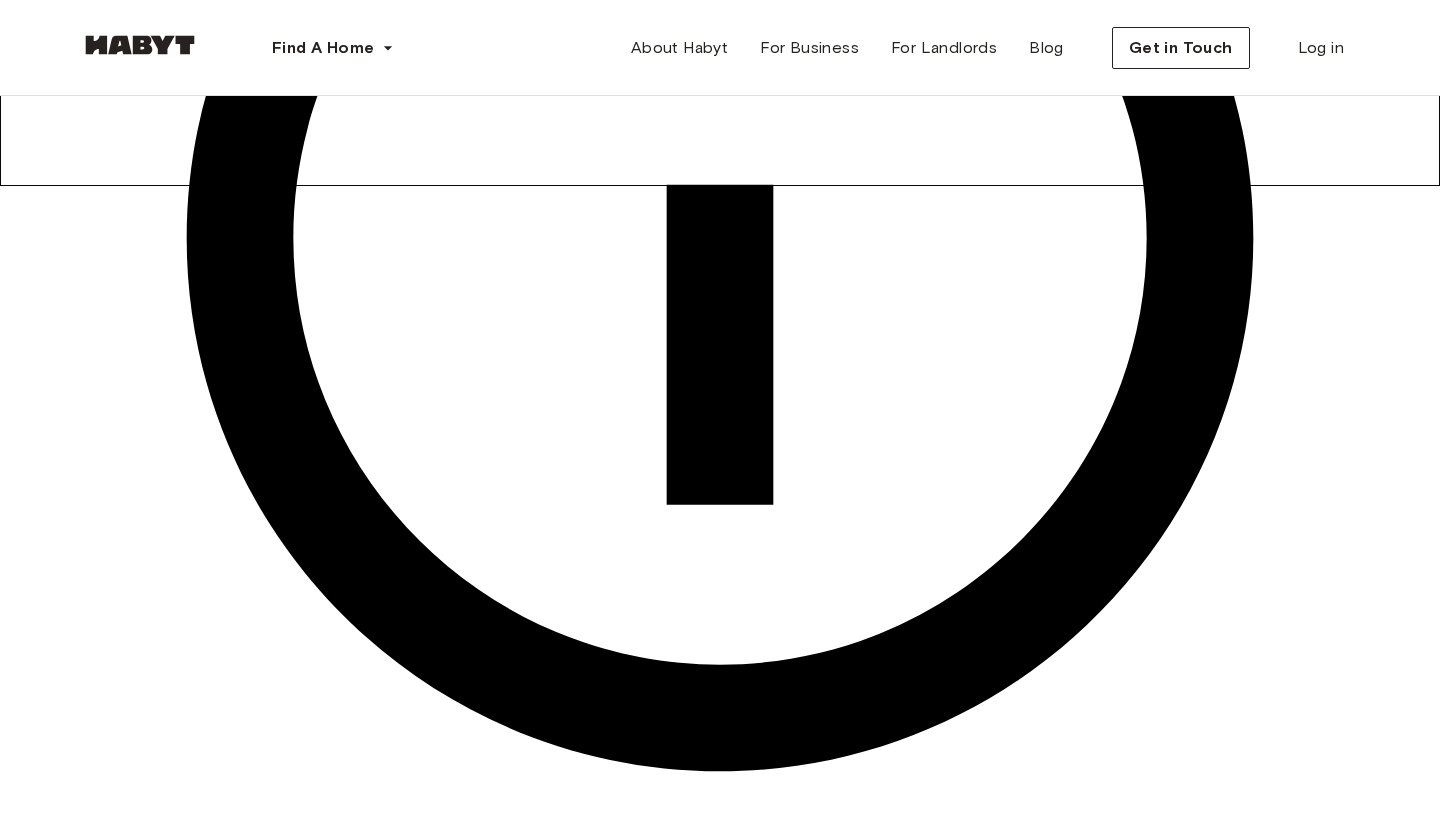 scroll, scrollTop: 633, scrollLeft: 0, axis: vertical 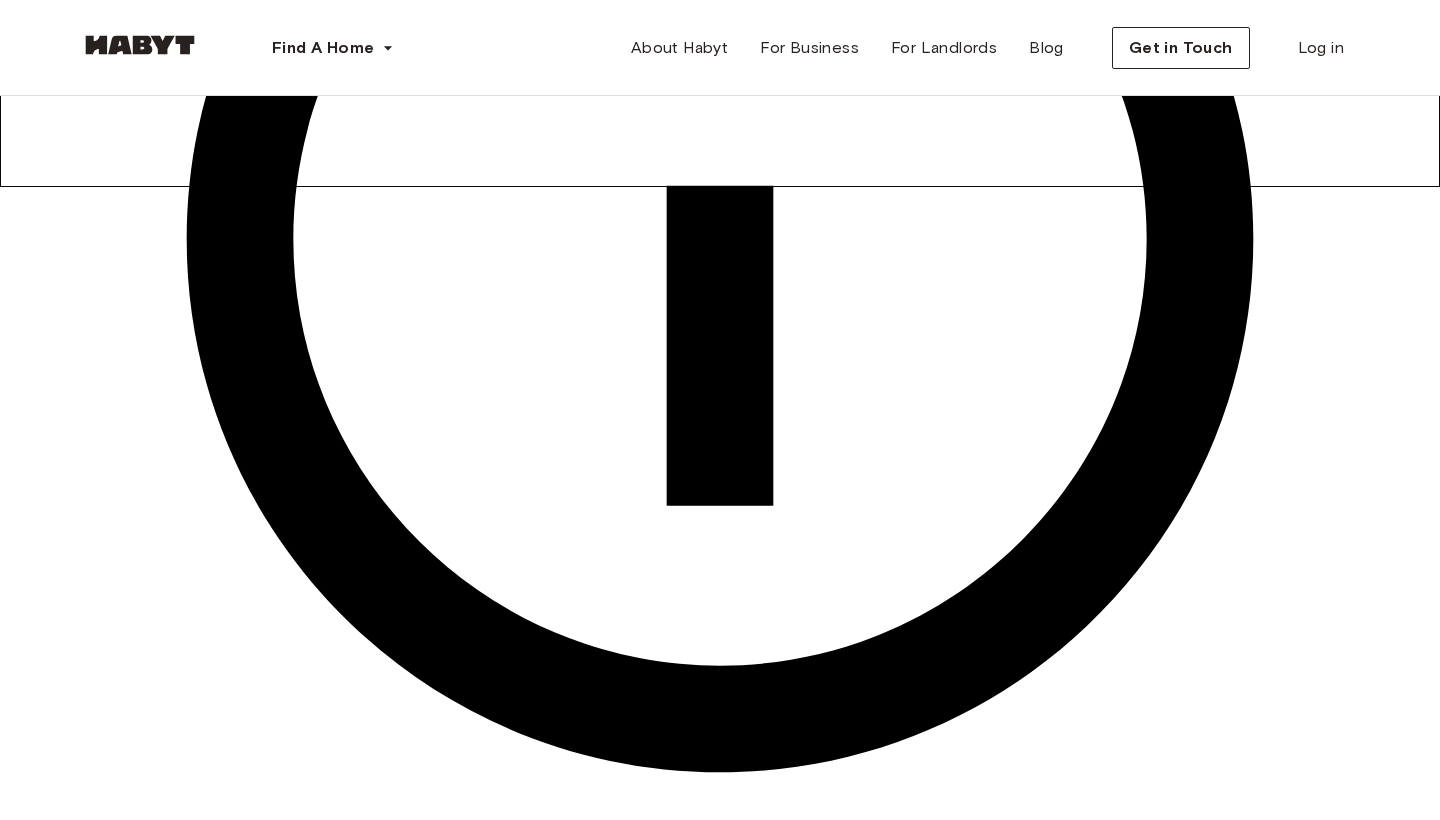 click 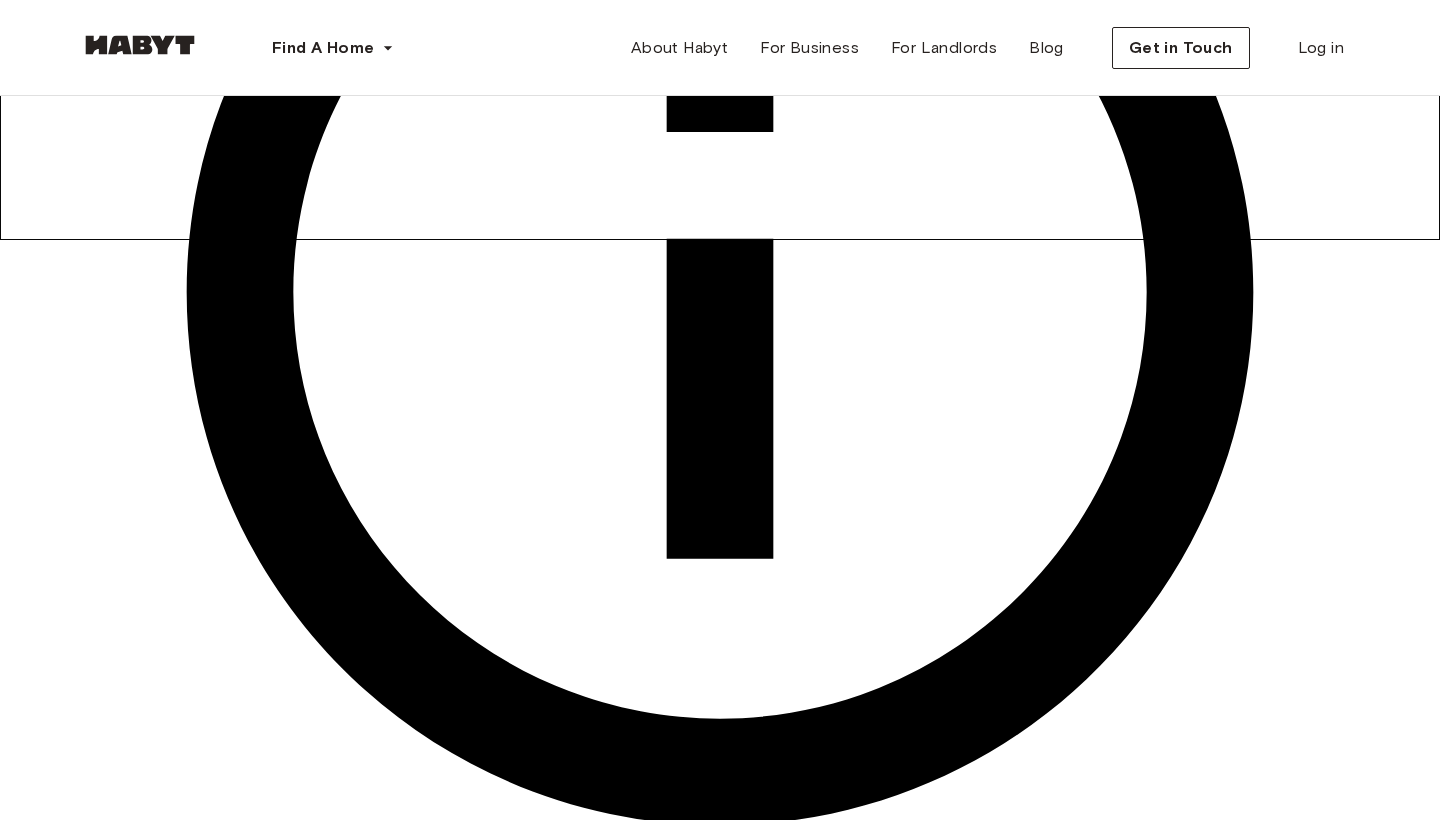 scroll, scrollTop: 580, scrollLeft: 0, axis: vertical 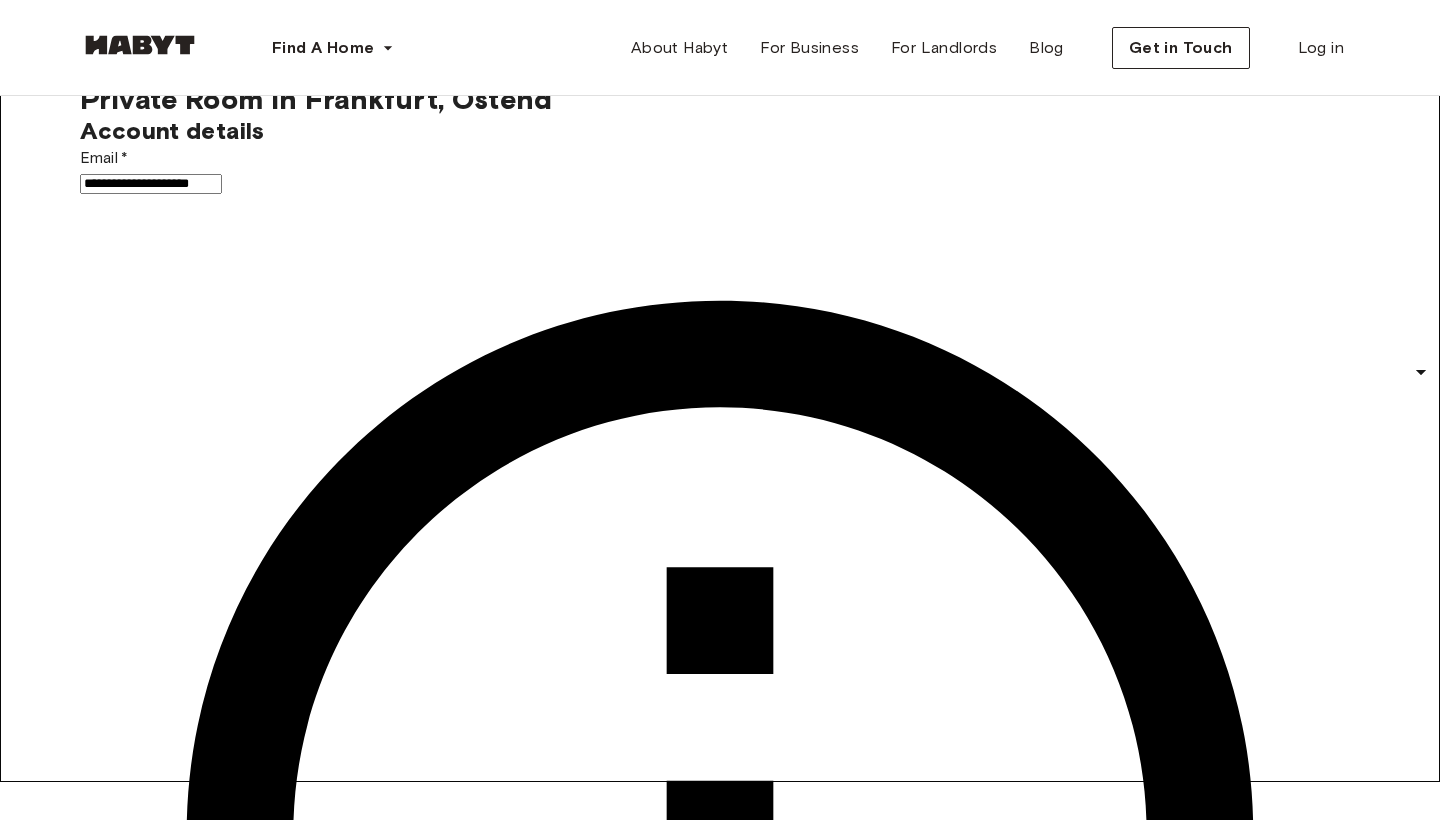 click 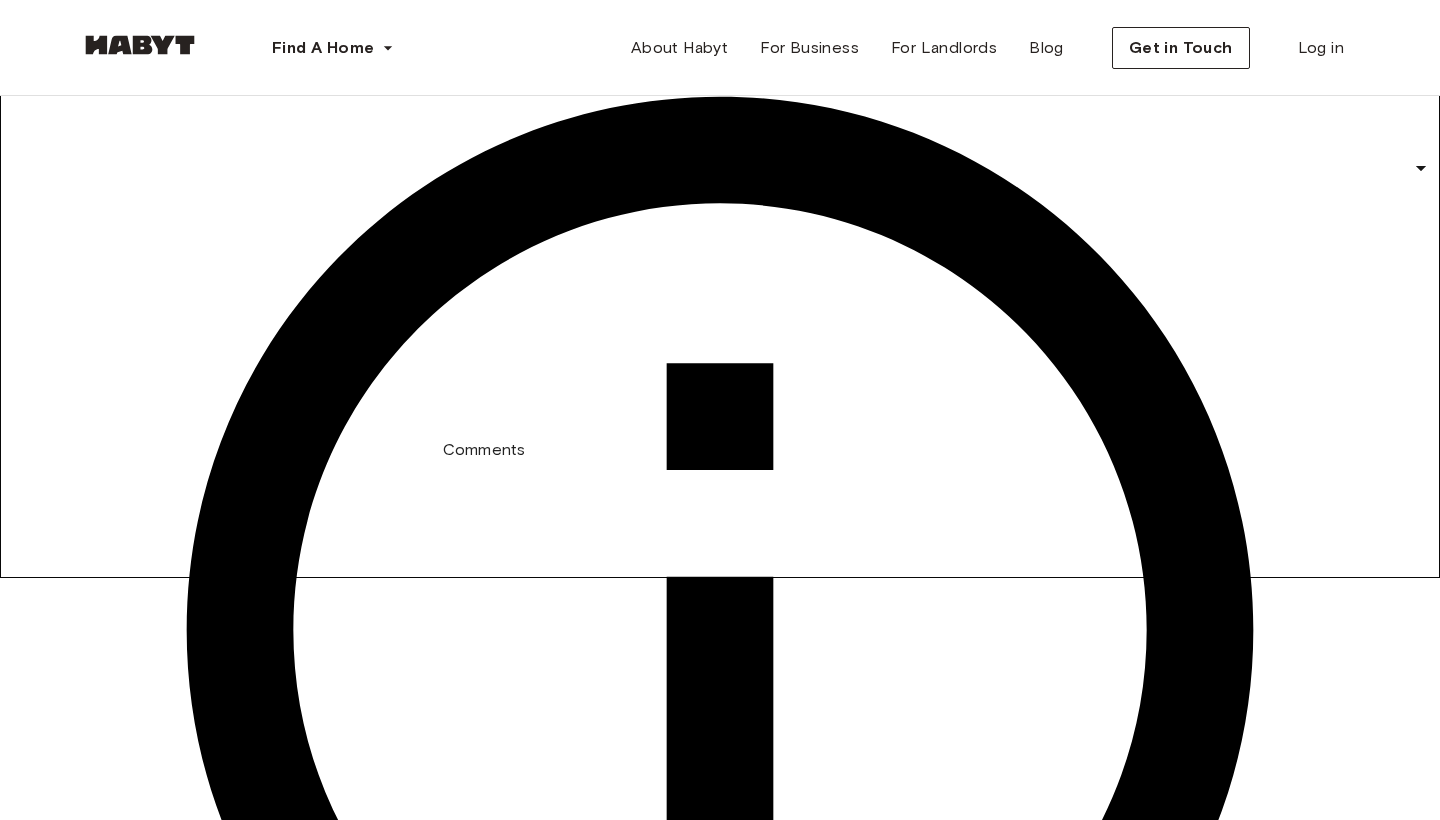 scroll, scrollTop: 244, scrollLeft: 0, axis: vertical 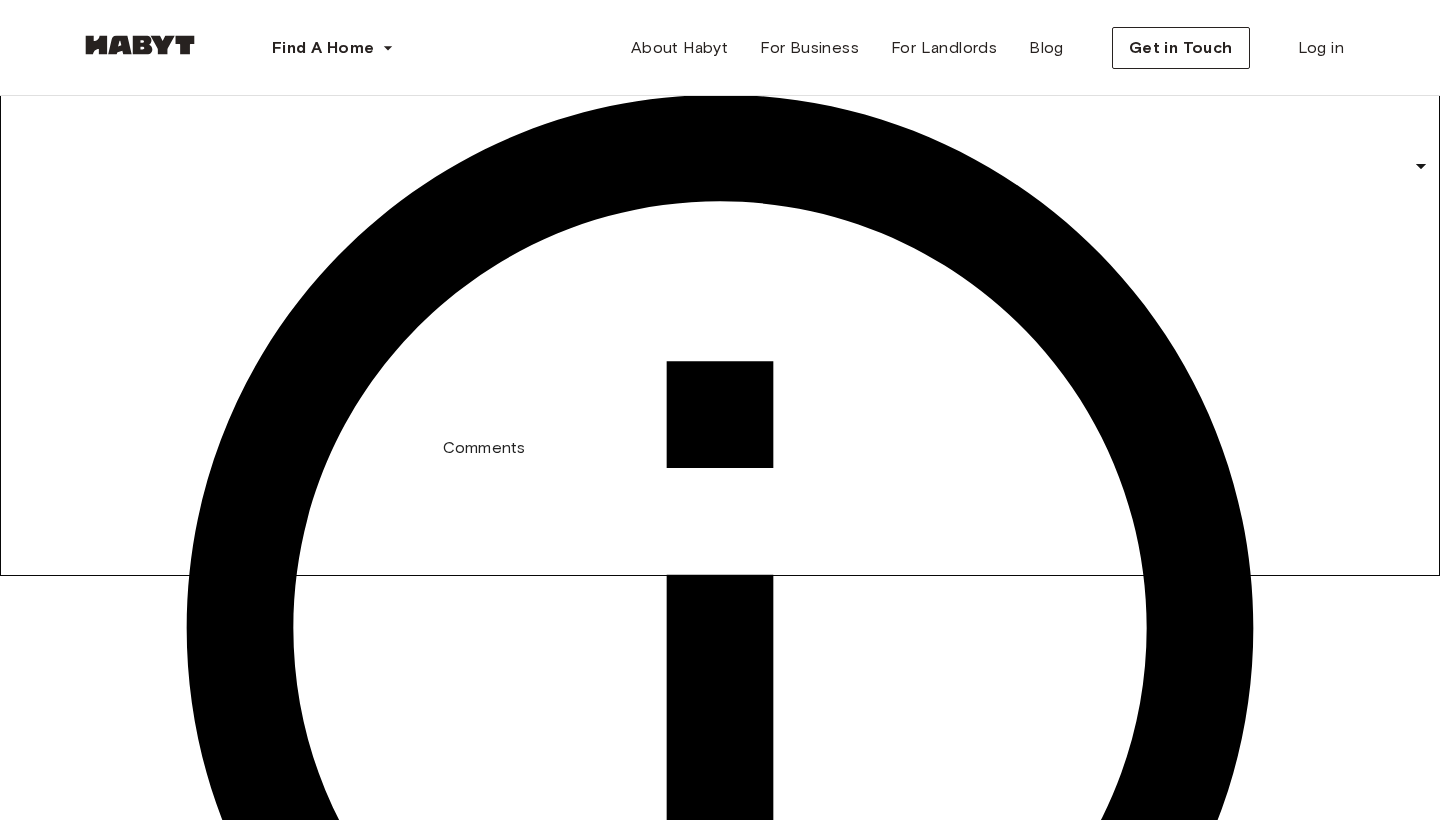 click on "Comments" at bounding box center [157, 2024] 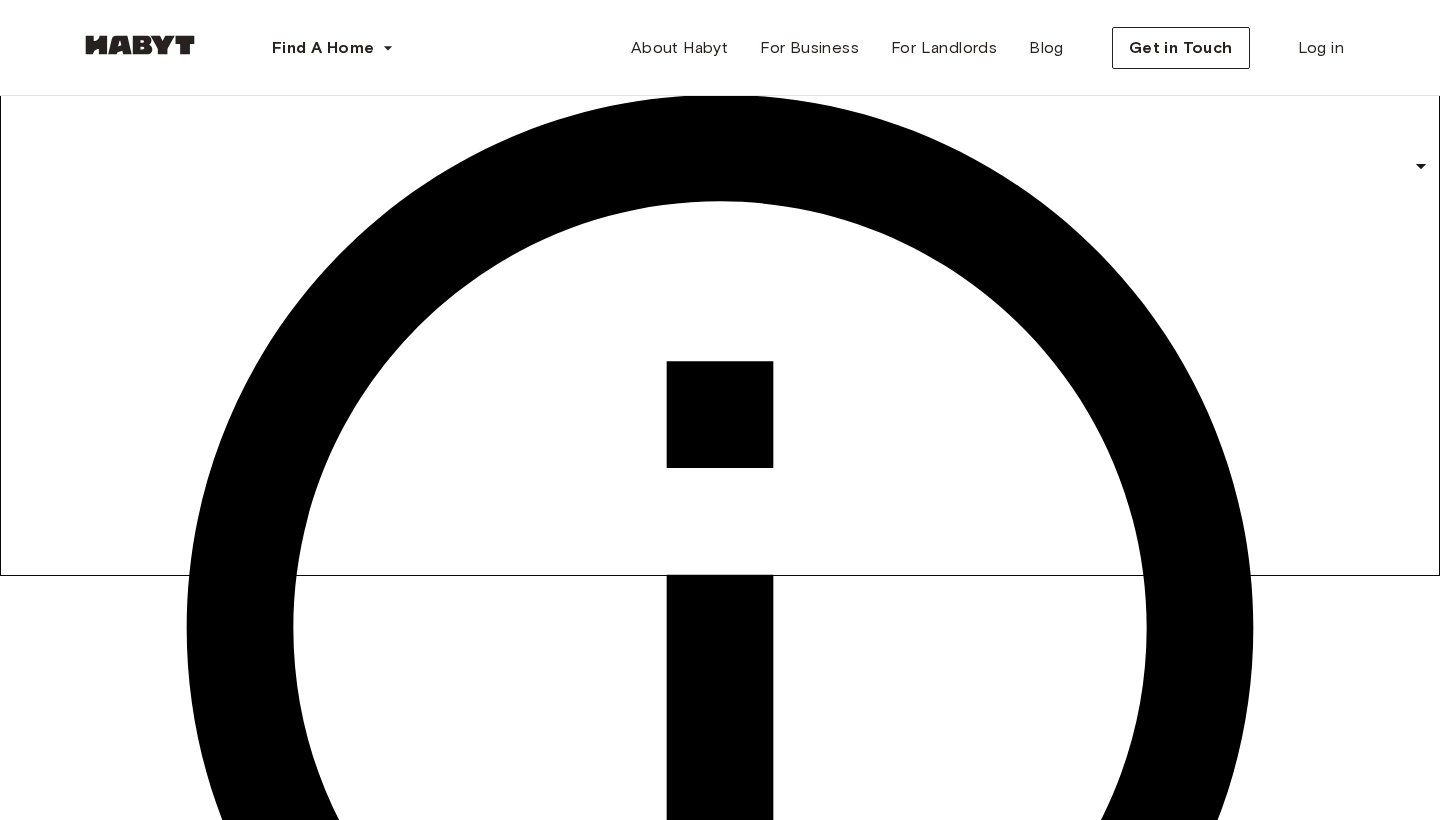 paste on "**********" 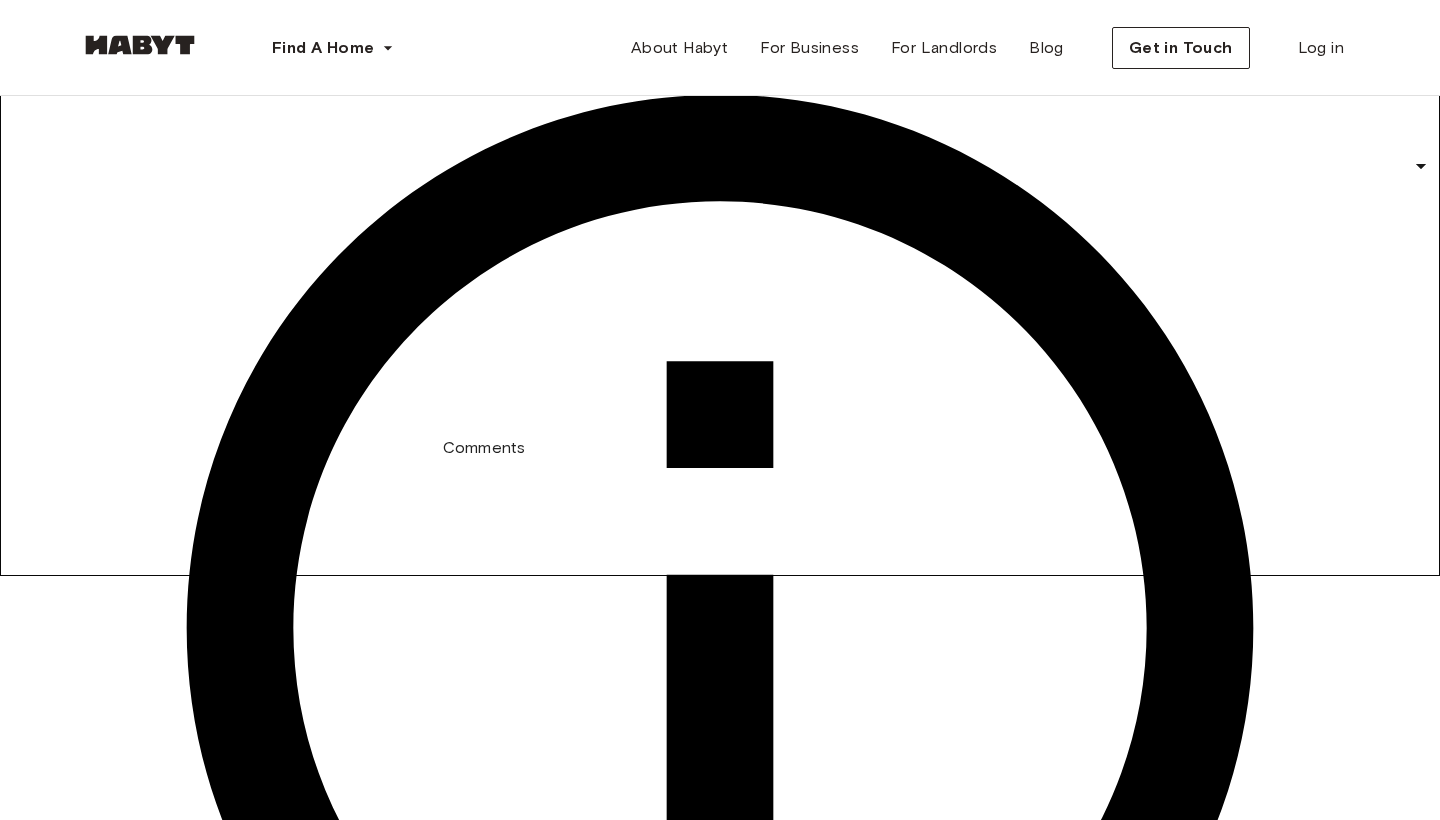 scroll, scrollTop: 181, scrollLeft: 0, axis: vertical 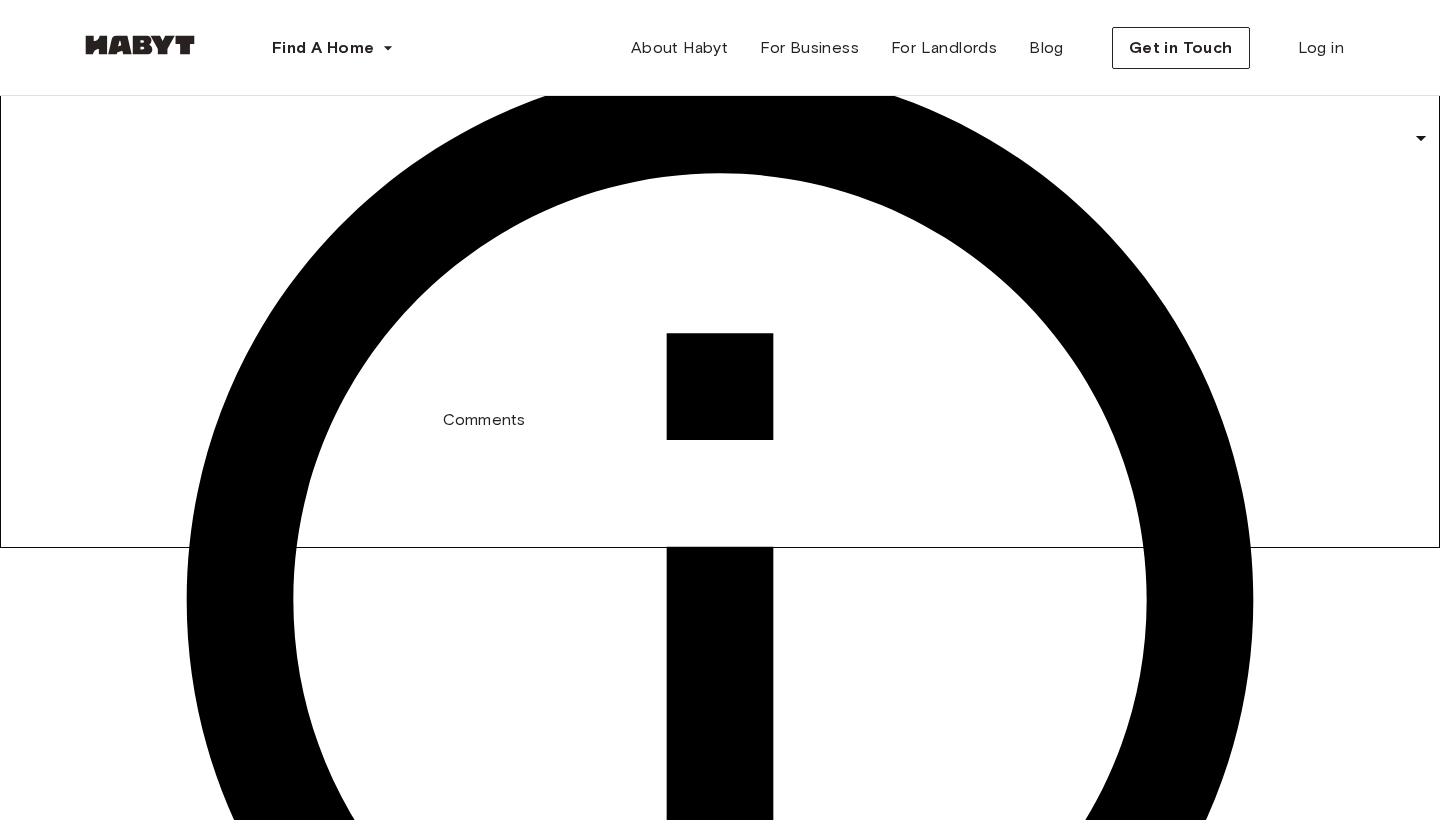 click on "**********" at bounding box center (442, 1996) 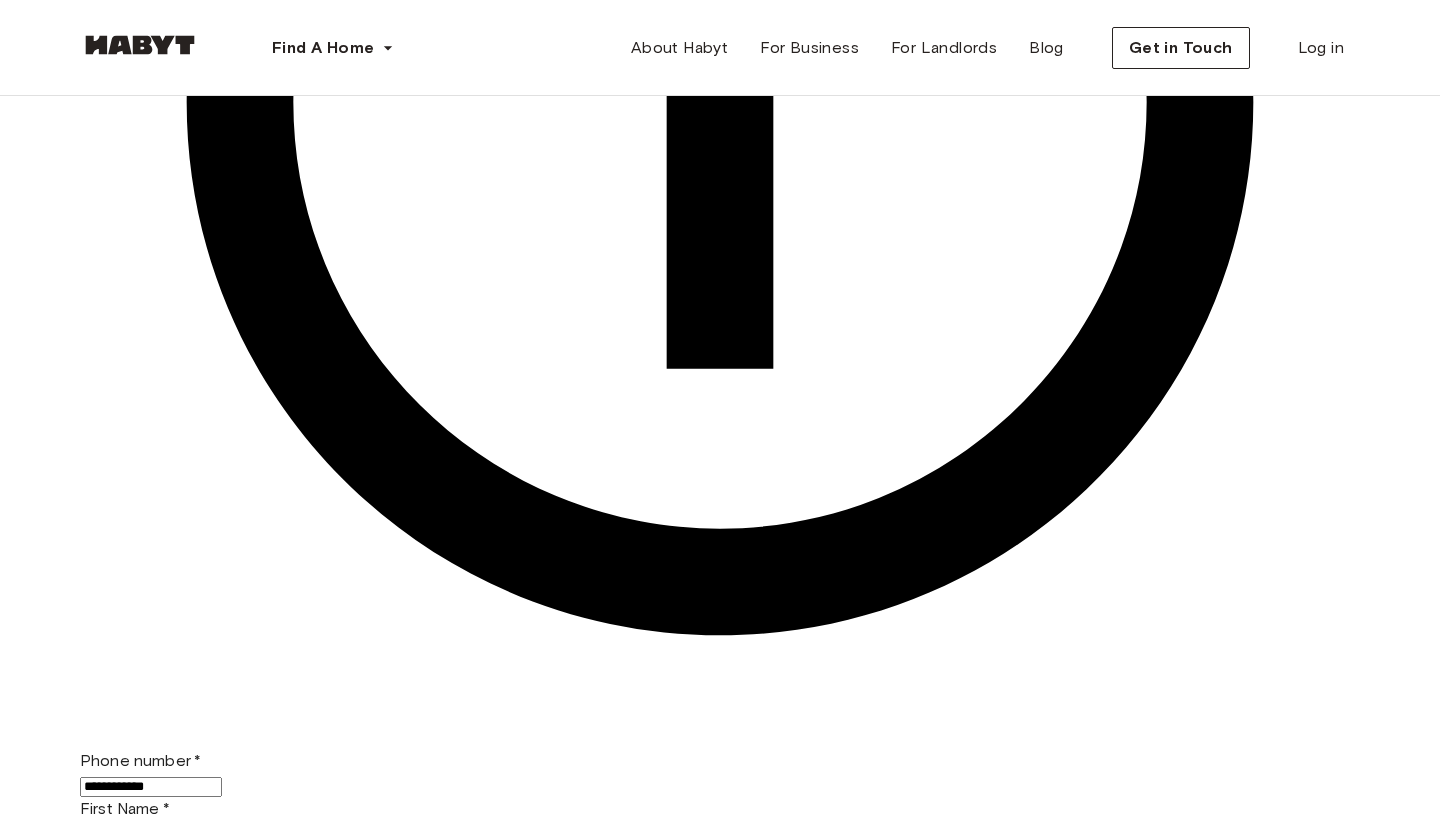 scroll, scrollTop: 763, scrollLeft: 0, axis: vertical 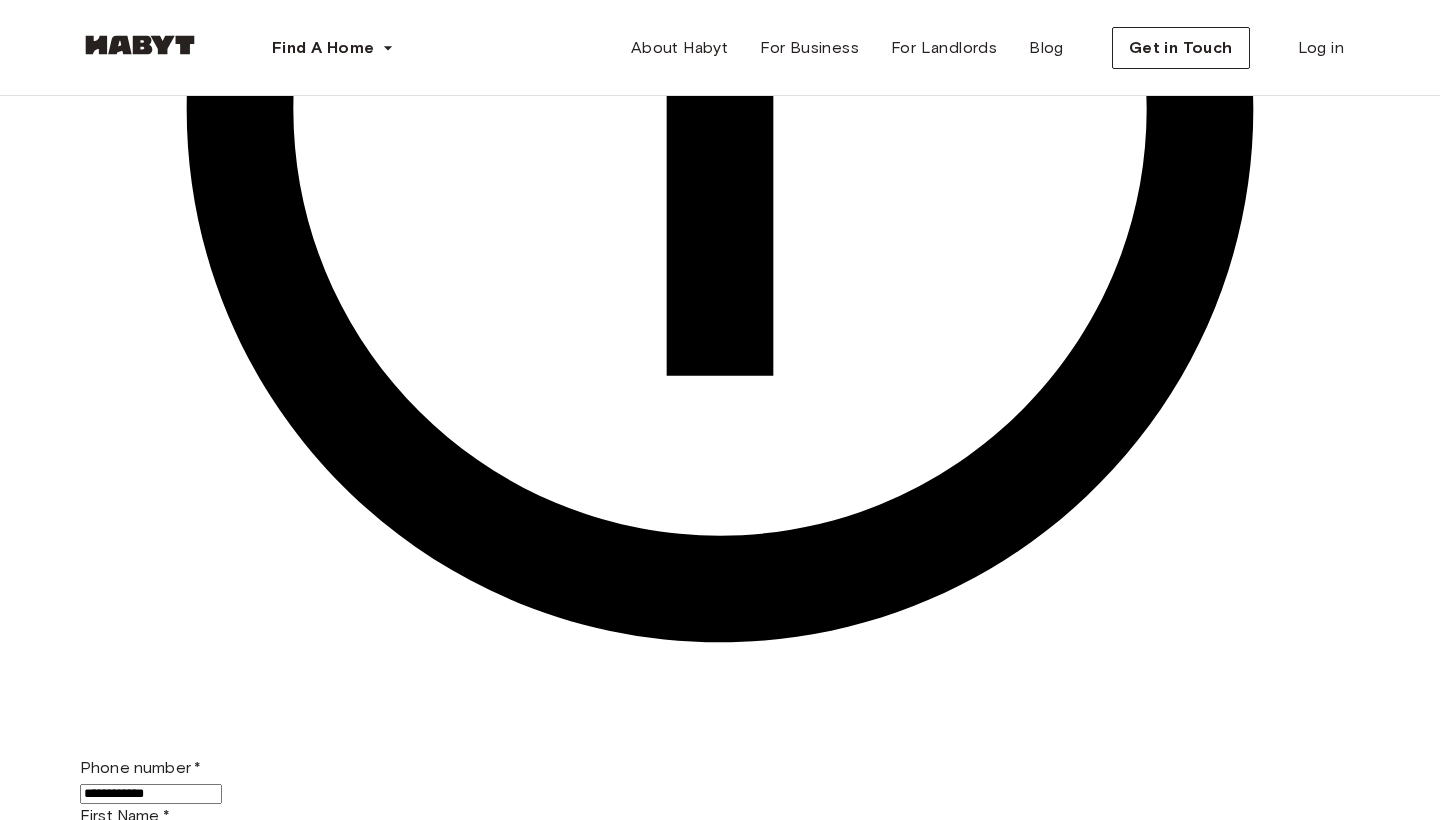 type on "**********" 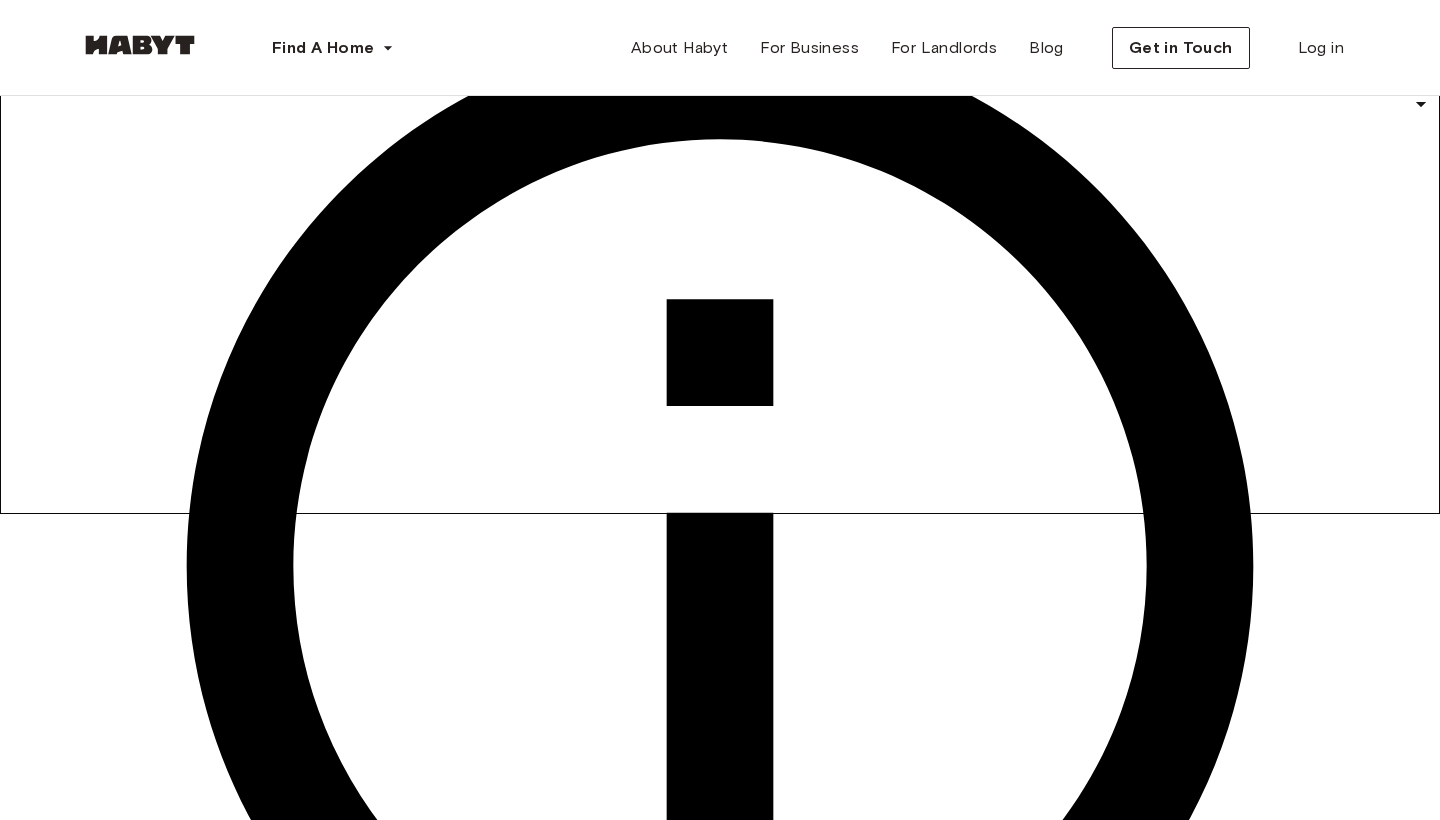 scroll, scrollTop: 213, scrollLeft: 0, axis: vertical 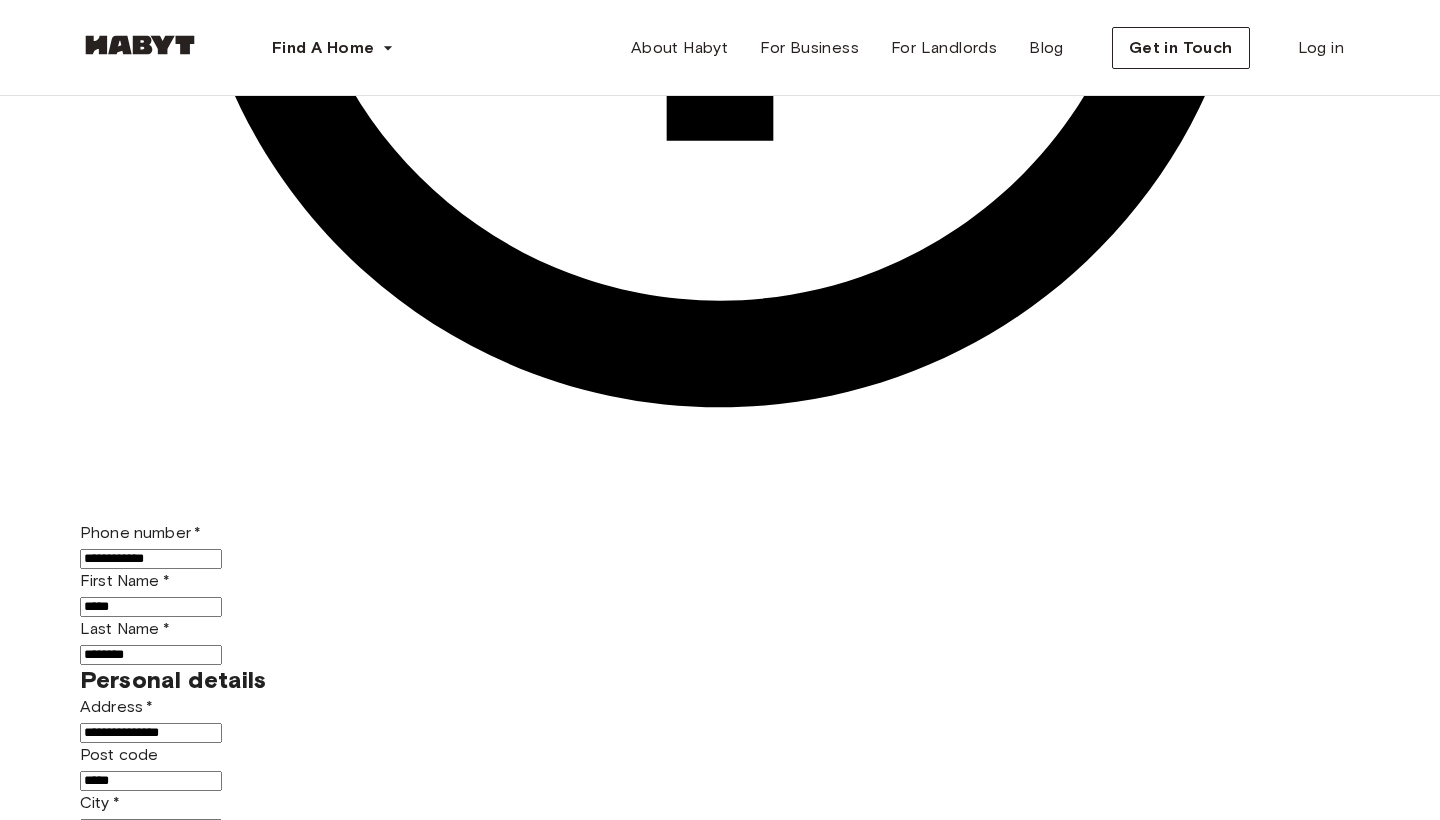 click on "Confirm Application" at bounding box center (581, 2150) 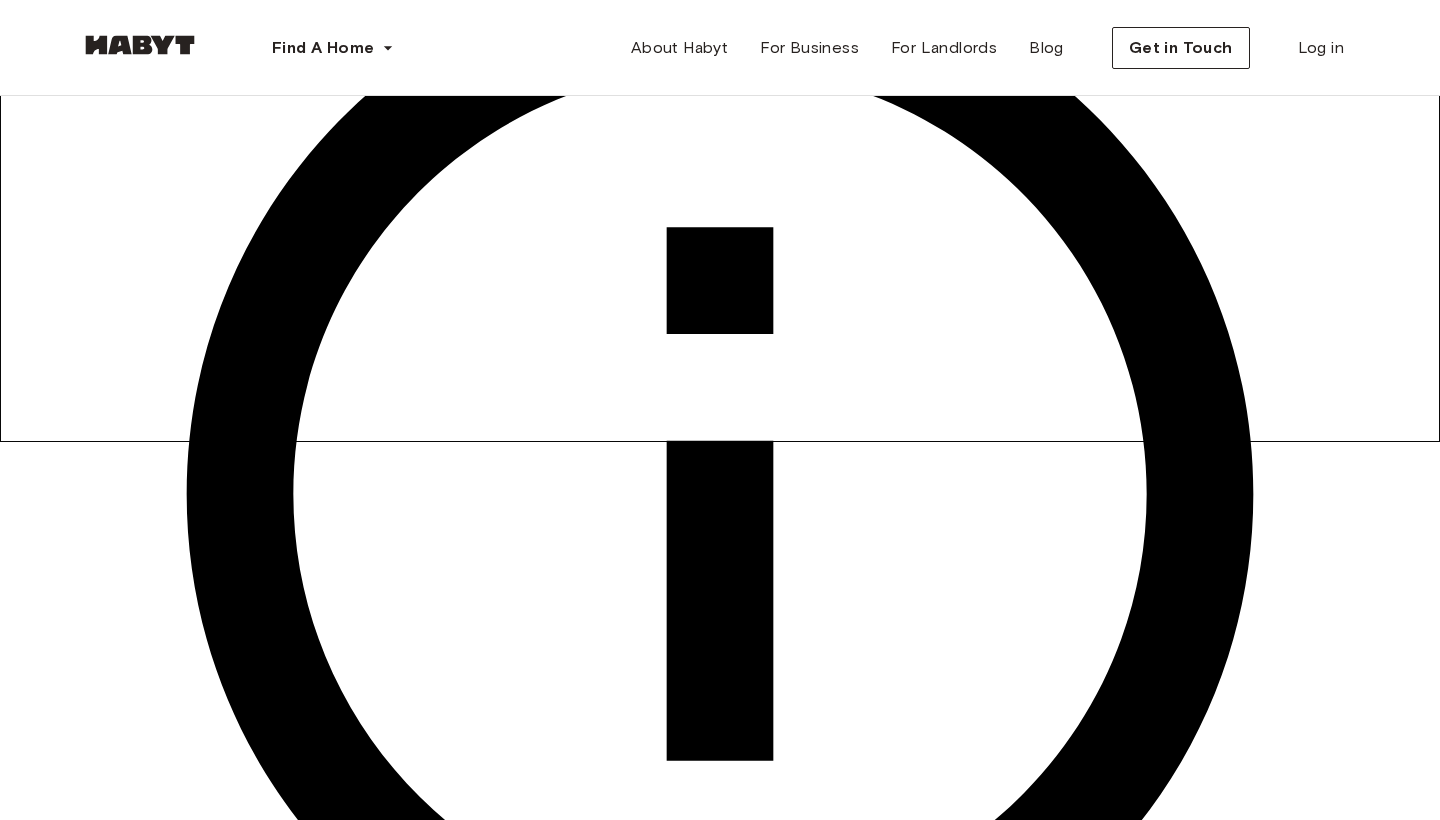 scroll, scrollTop: 385, scrollLeft: 0, axis: vertical 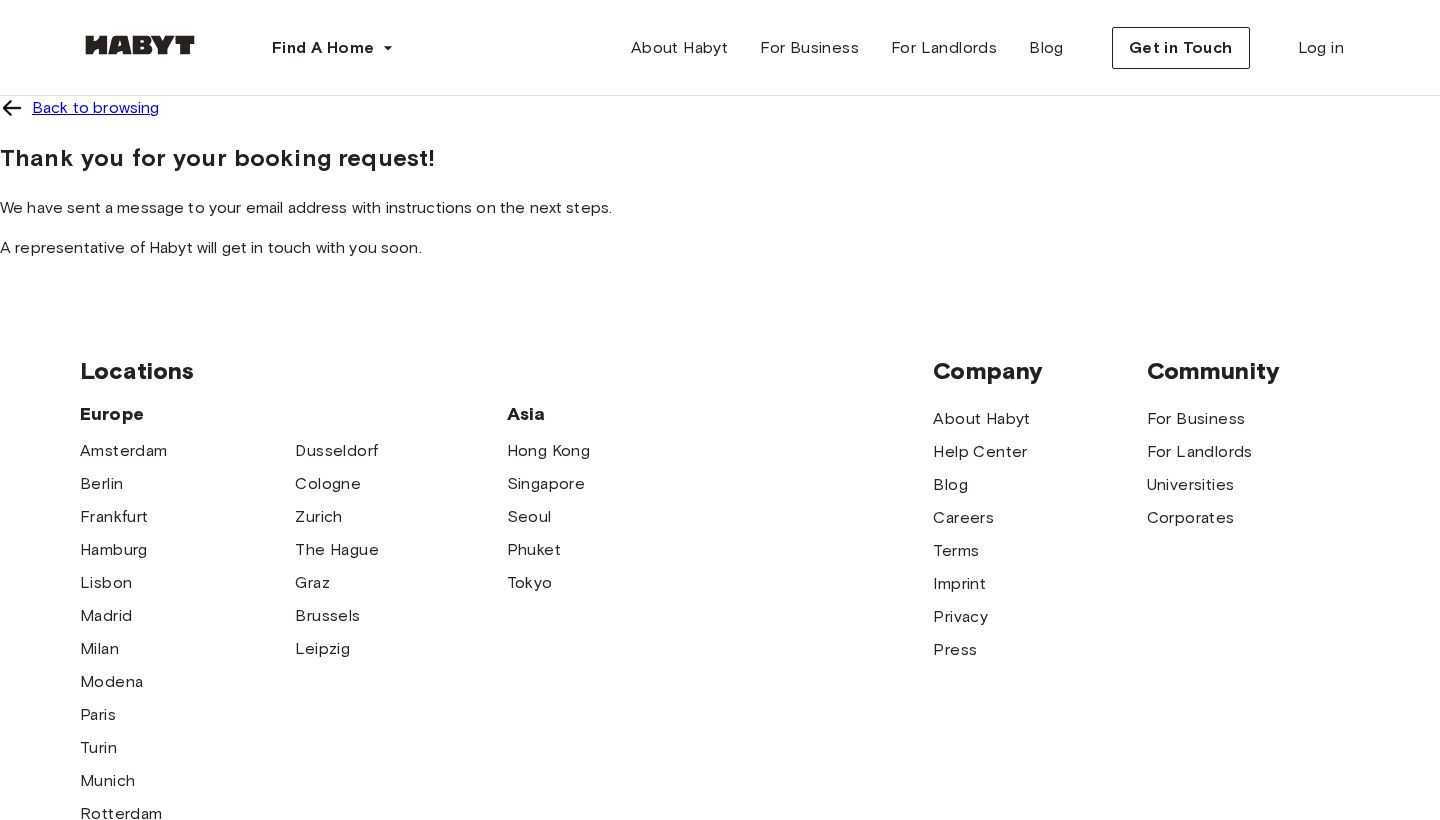 click on "Back to browsing" at bounding box center [95, 108] 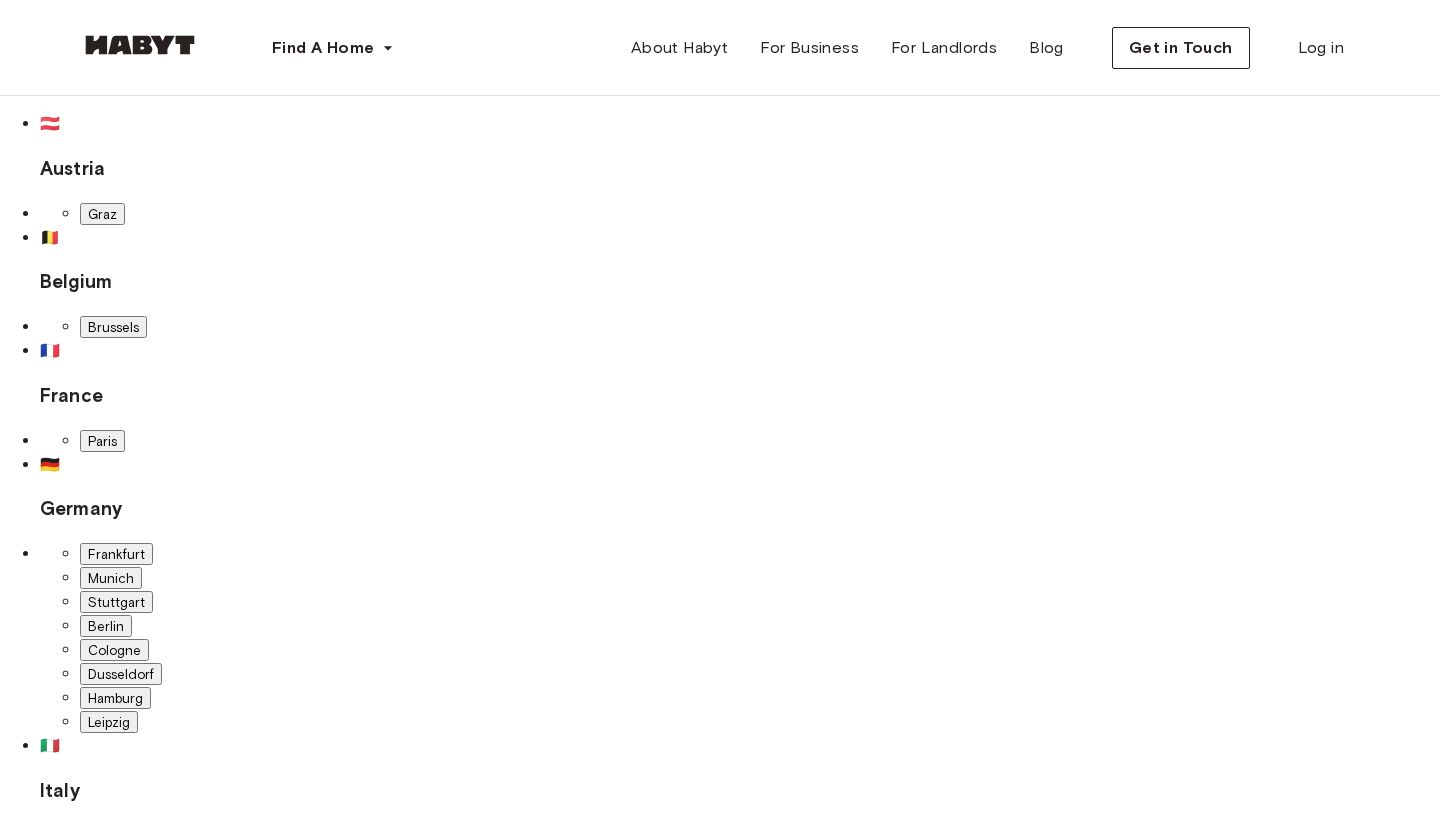 click on "Frankfurt" at bounding box center [116, 554] 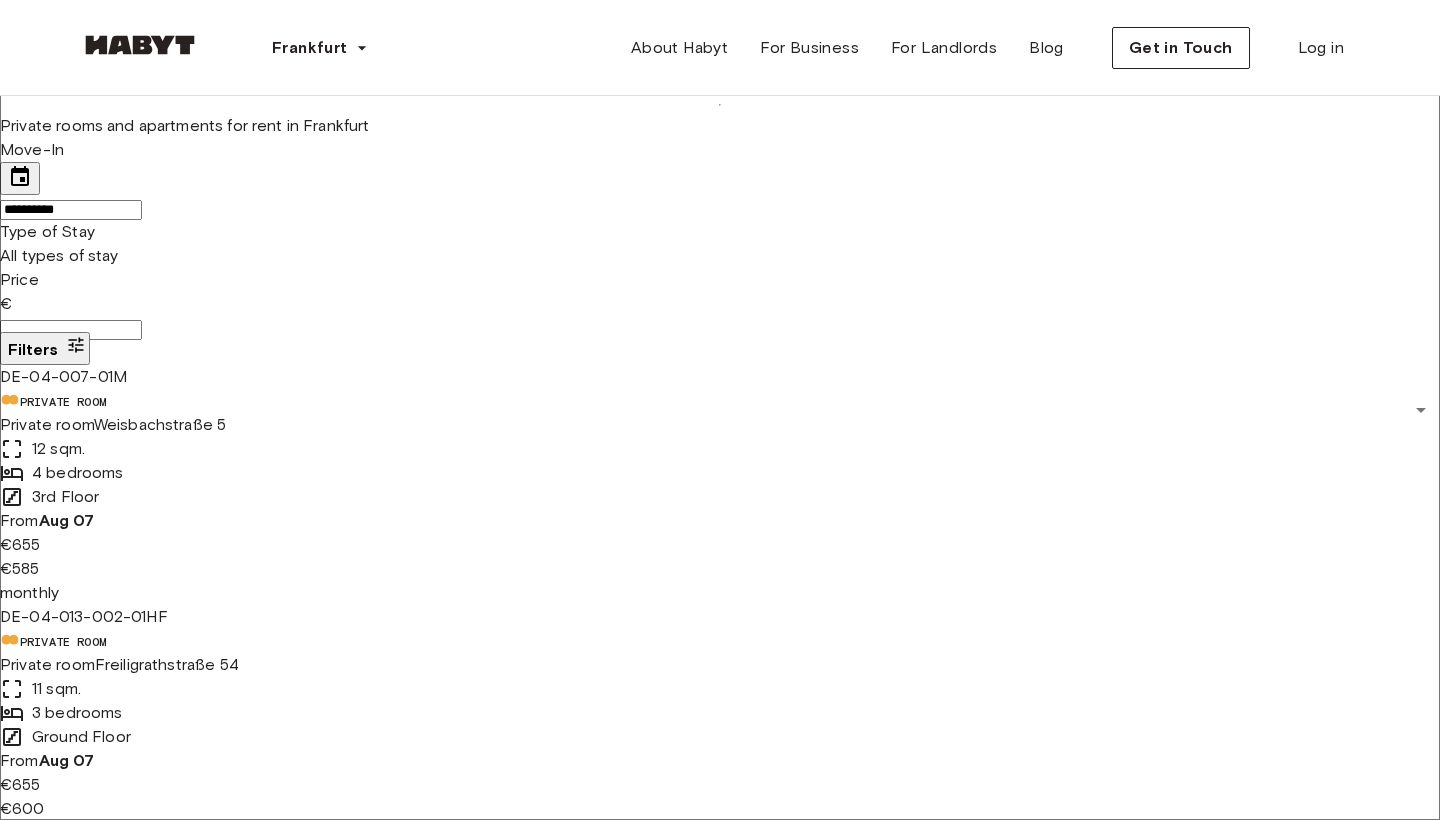 click on "**********" at bounding box center [71, 210] 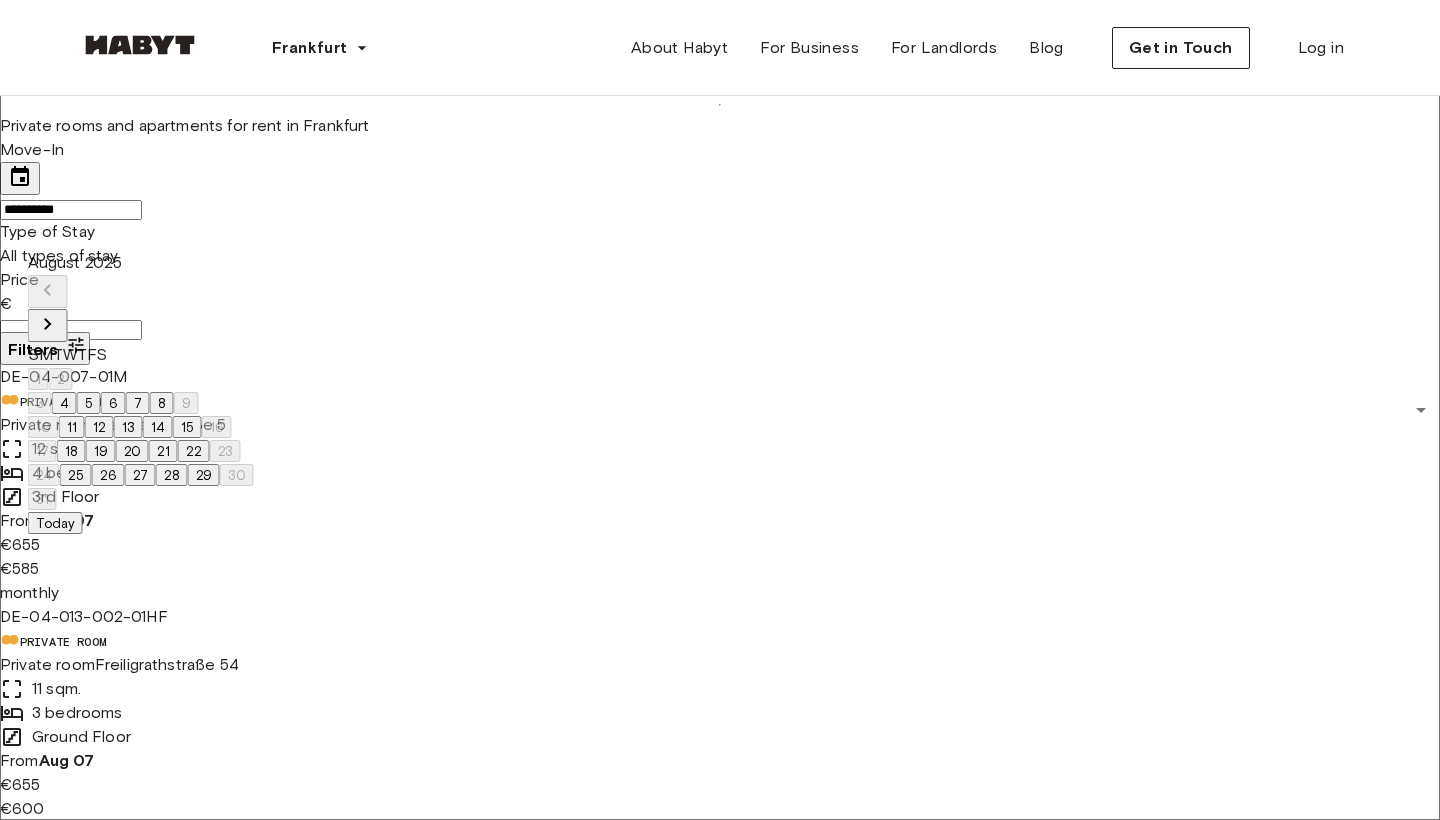 click 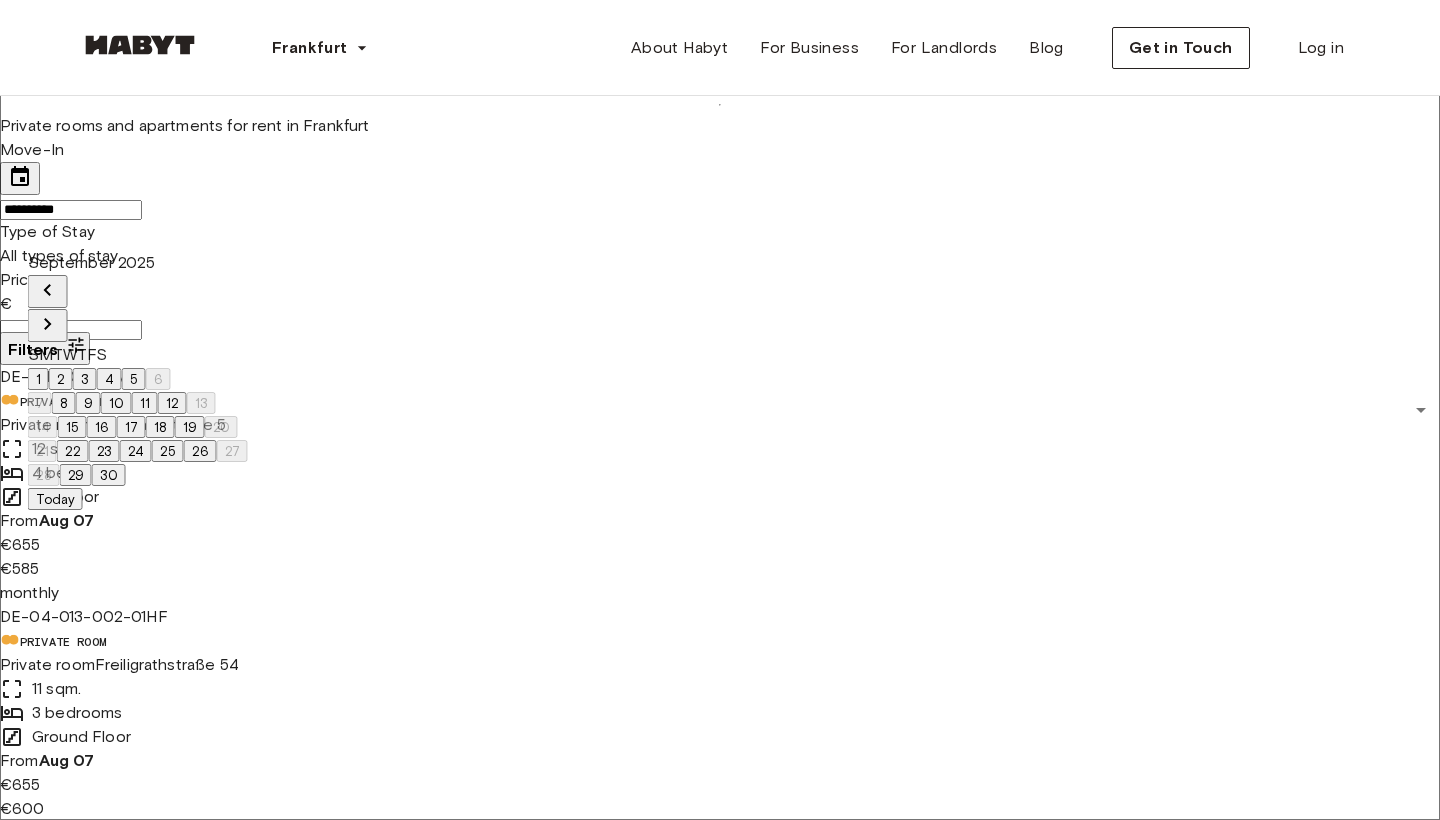 click 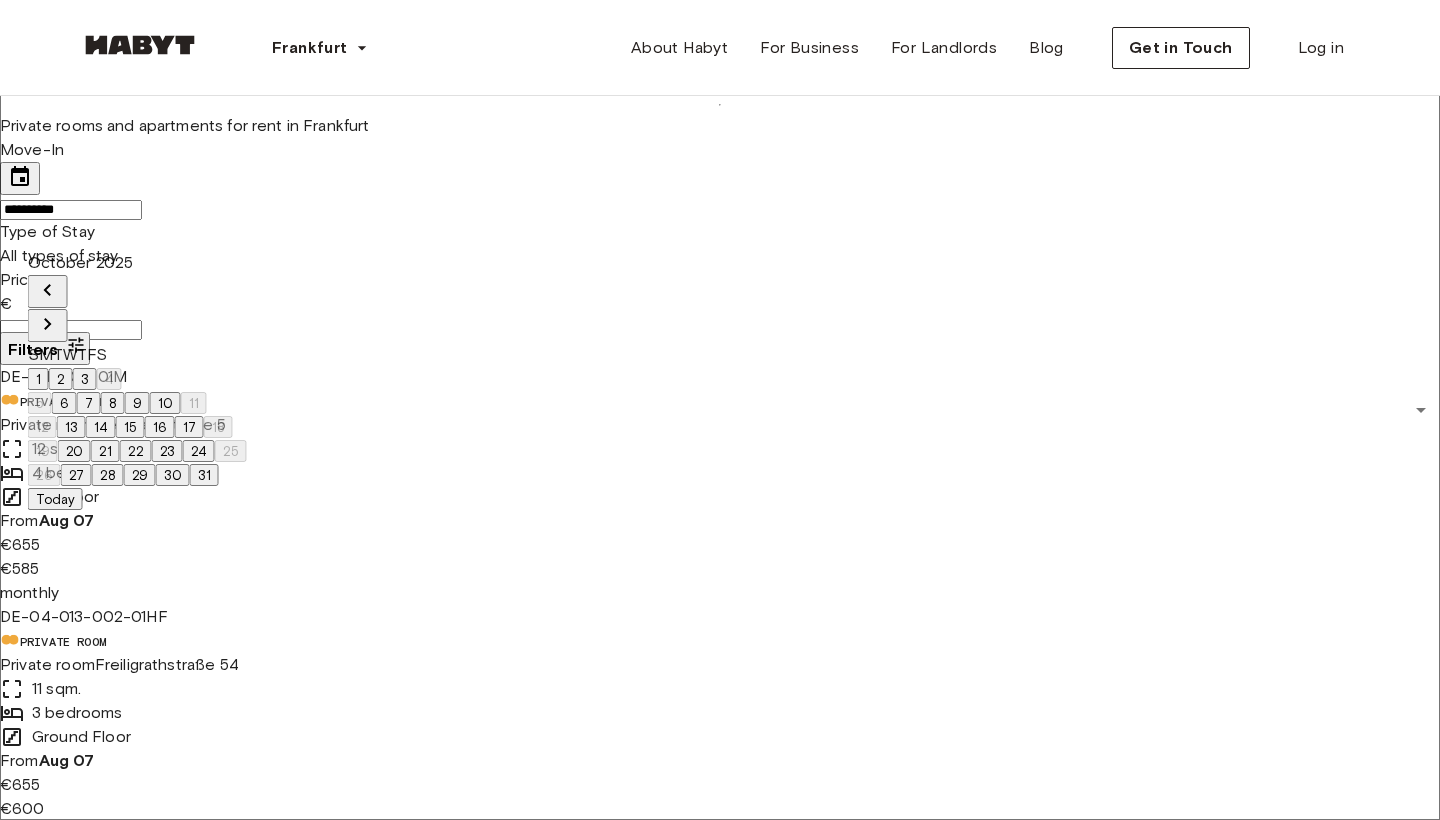 click on "1" at bounding box center [38, 379] 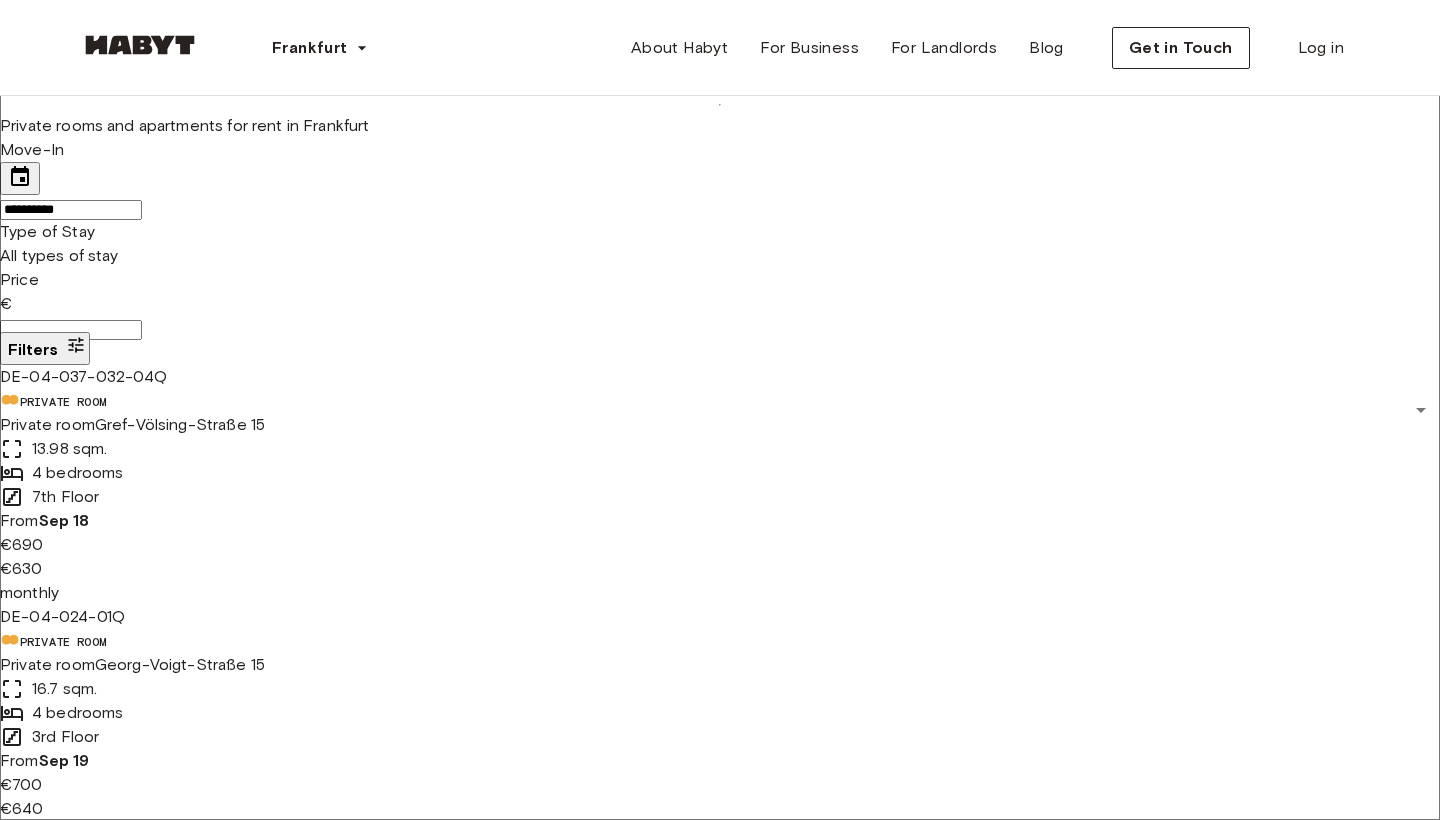 type on "**********" 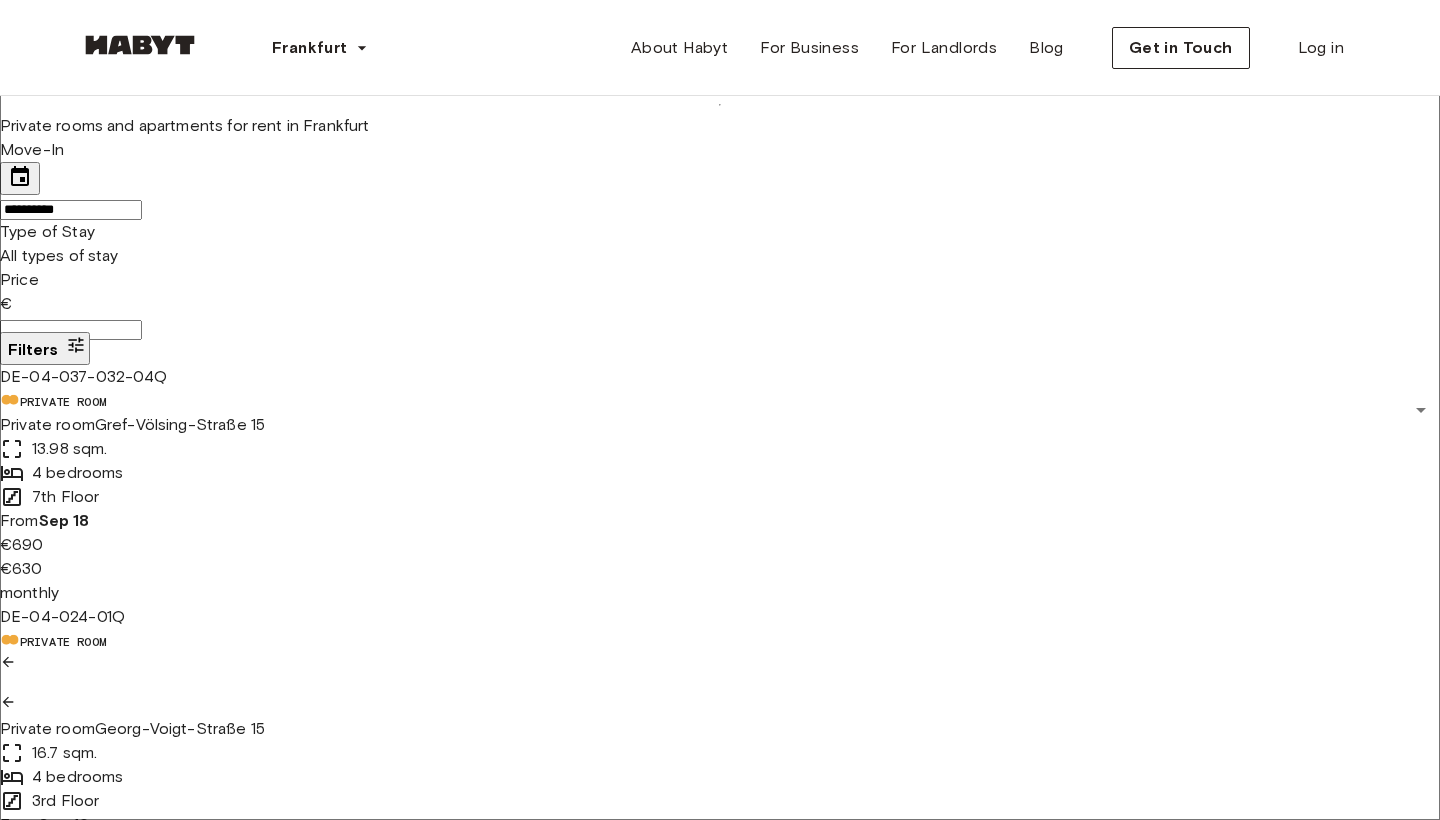 click on "**********" at bounding box center (720, 5181) 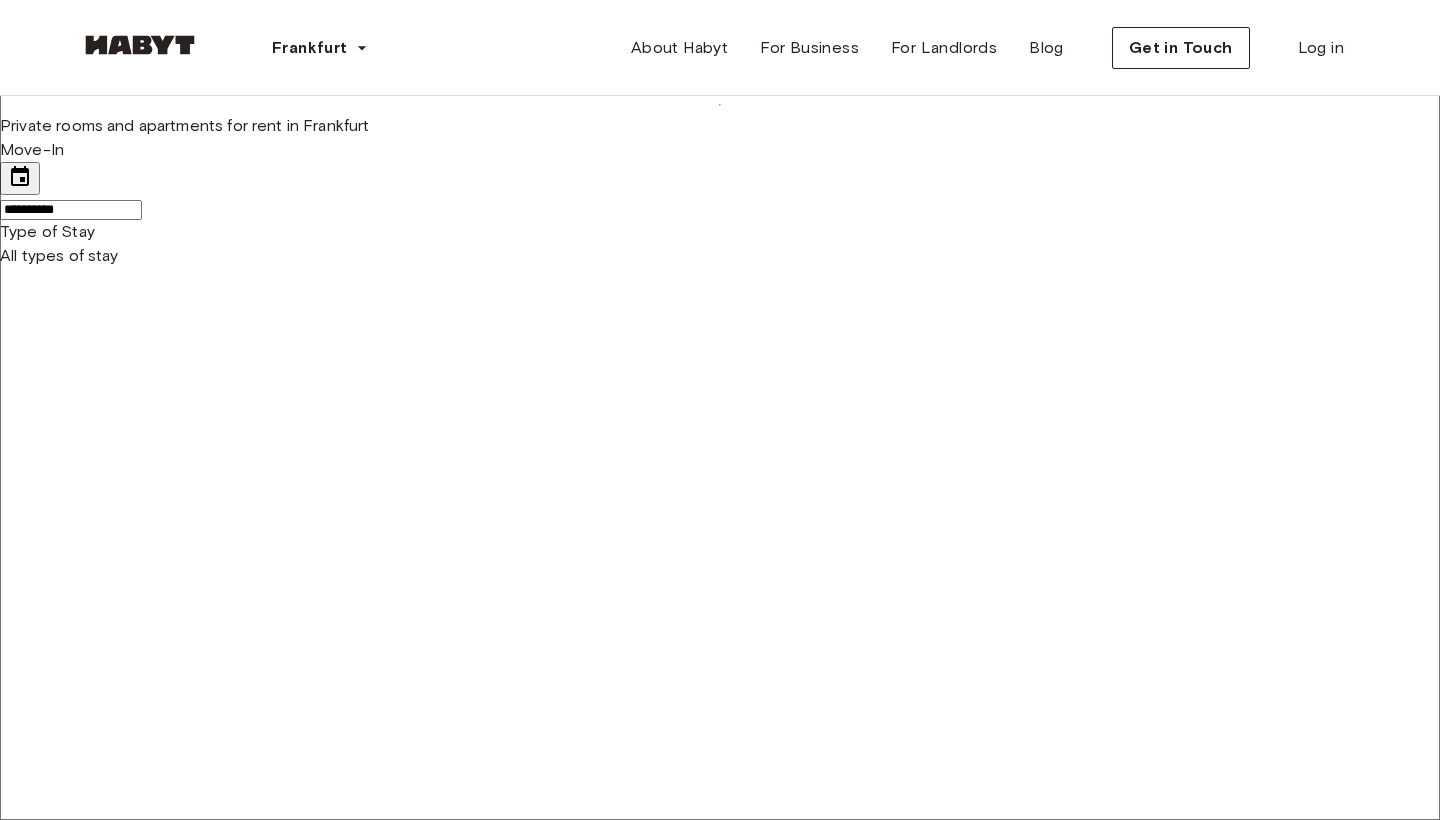 click at bounding box center (720, 11761) 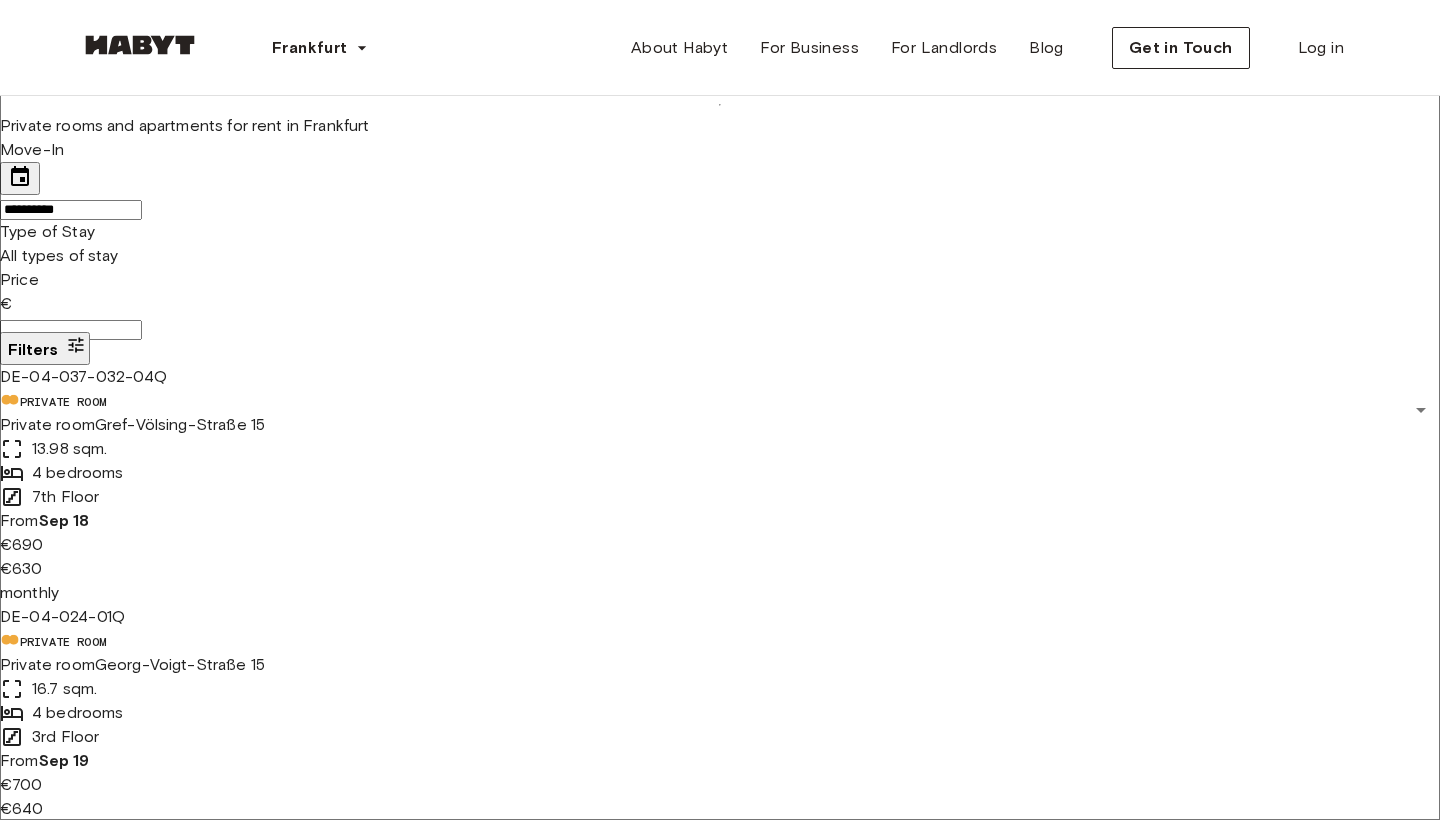click on "20 listings" at bounding box center [494, 5801] 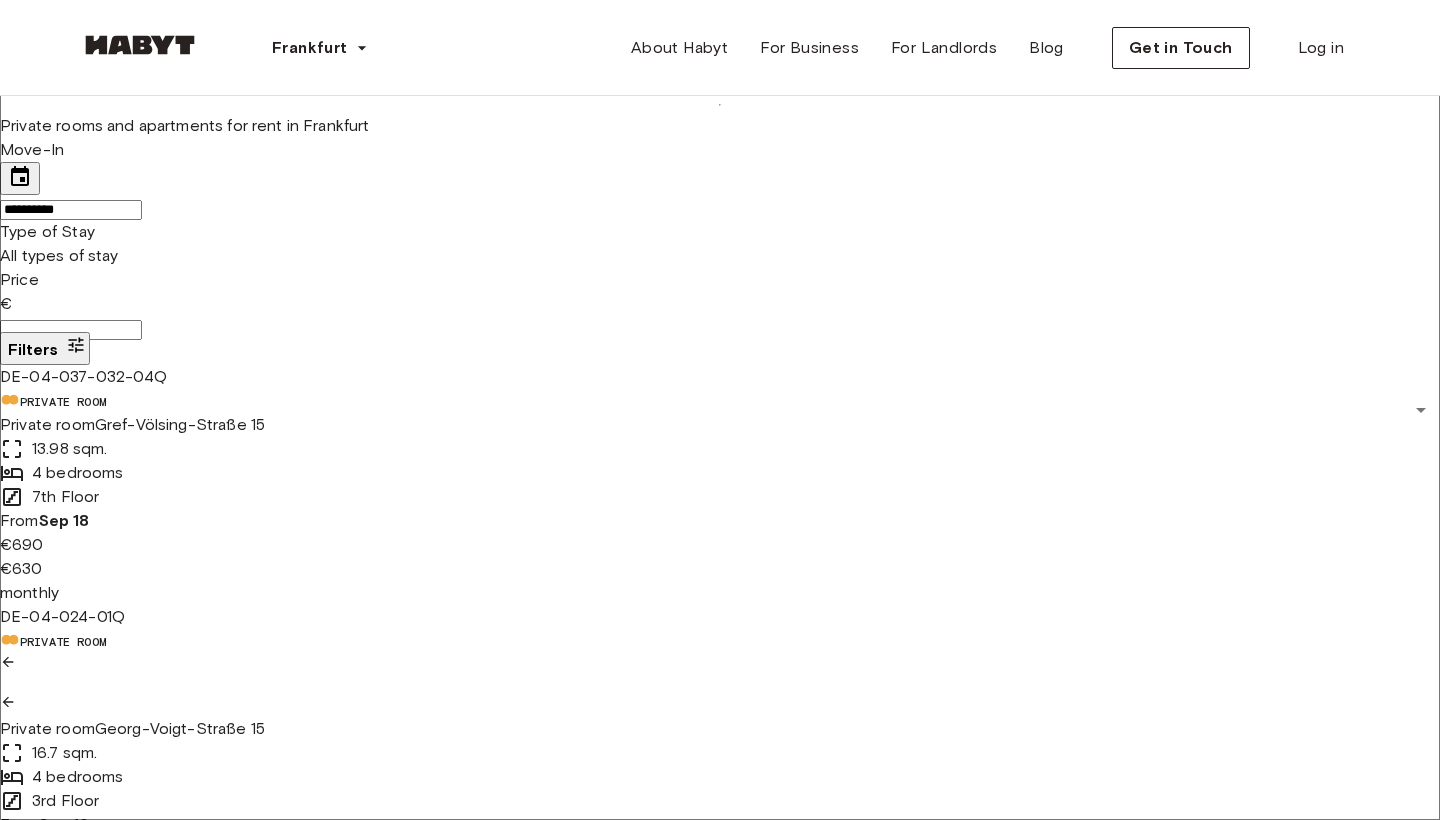 scroll, scrollTop: 0, scrollLeft: 0, axis: both 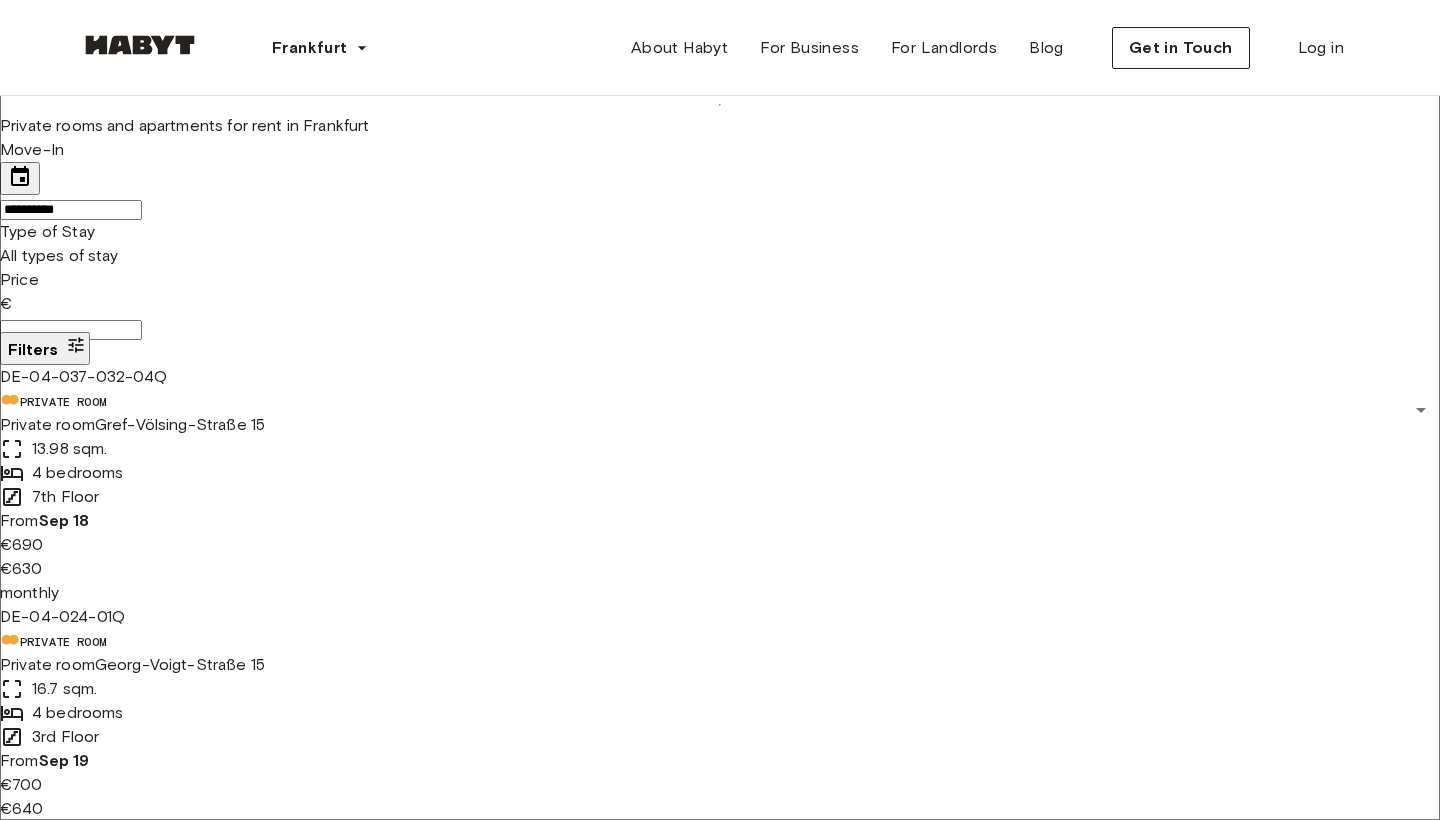 click on "10.08 sqm." at bounding box center [236, 7575] 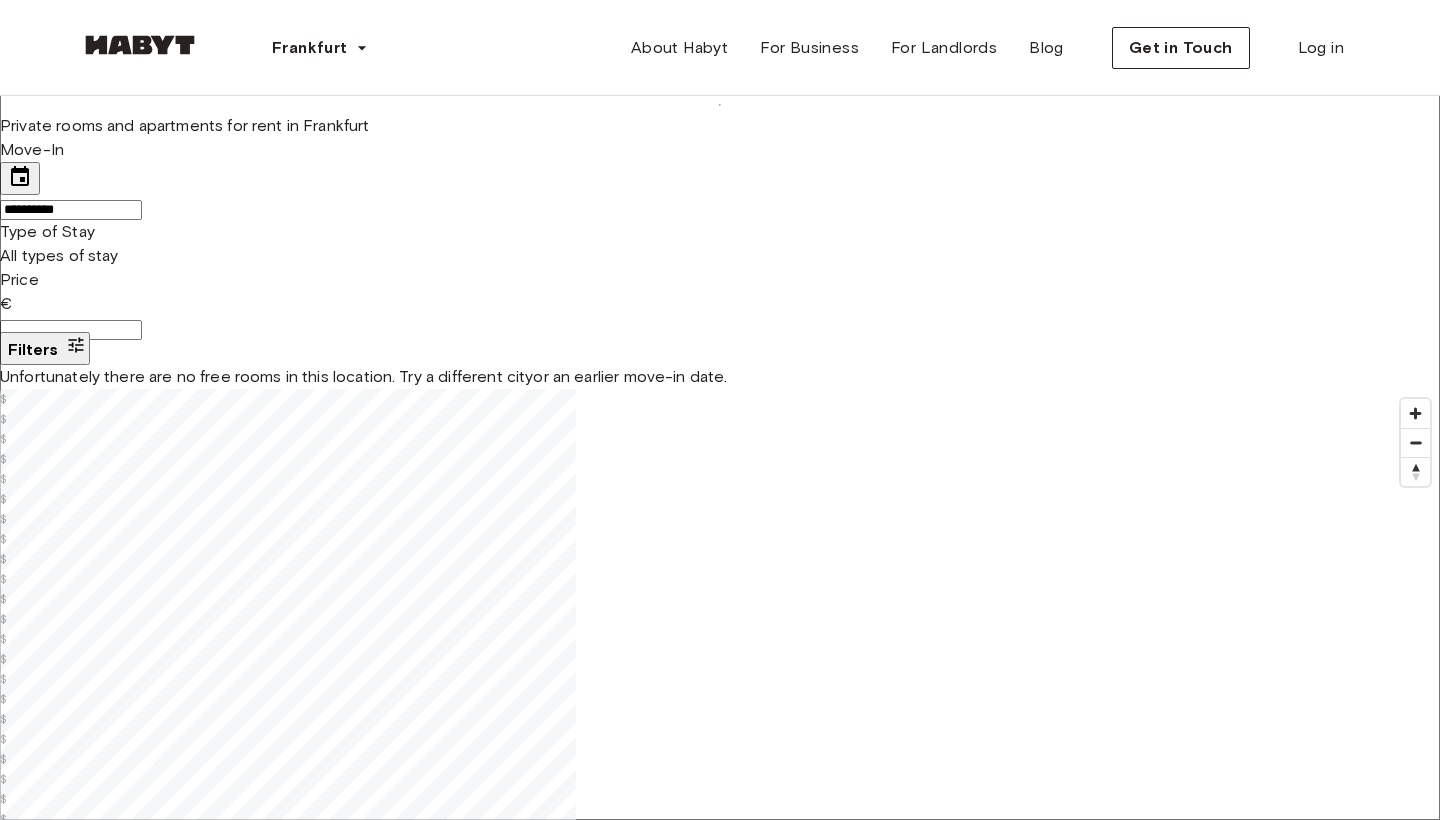 scroll, scrollTop: 0, scrollLeft: 0, axis: both 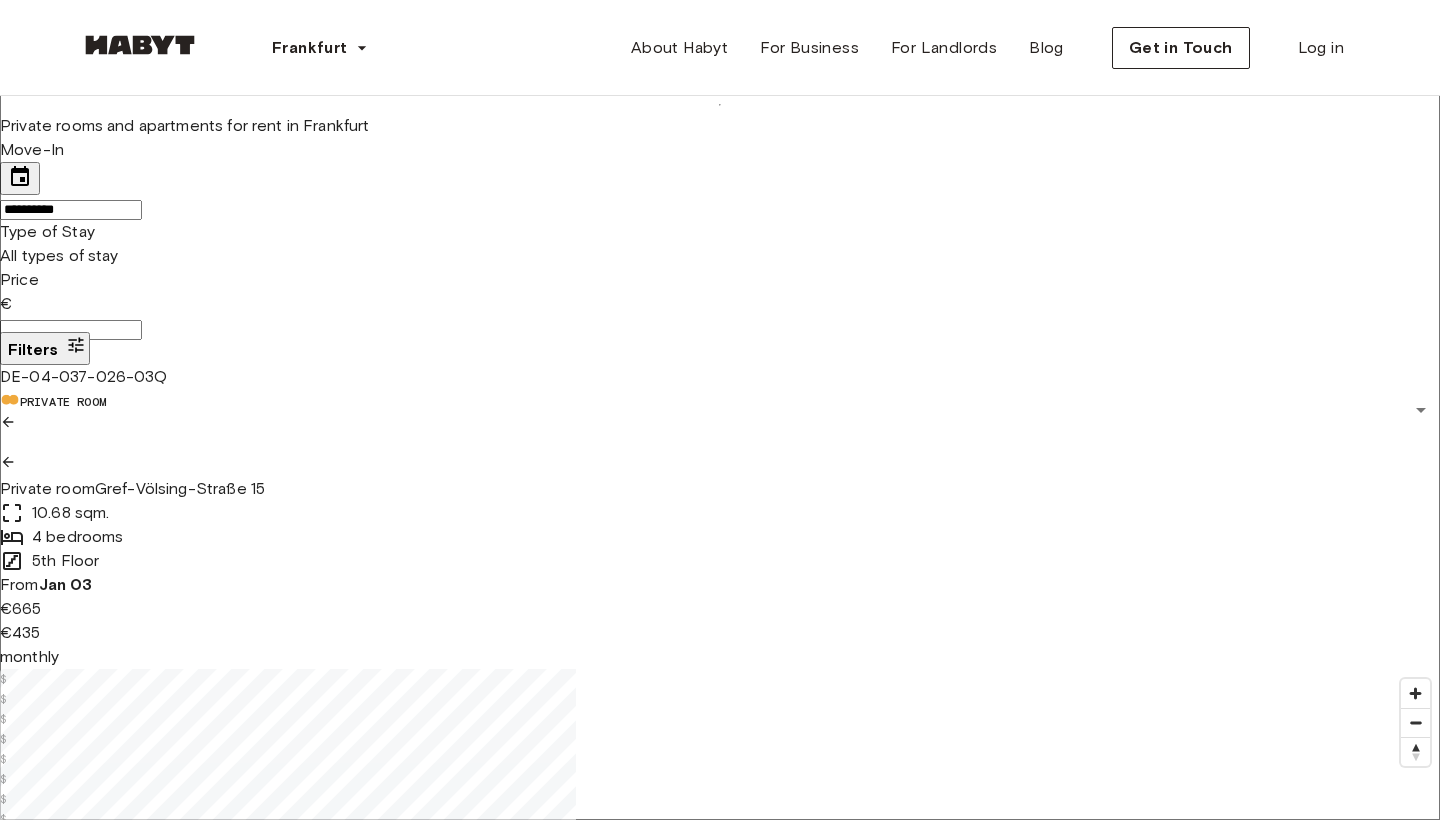 type on "***" 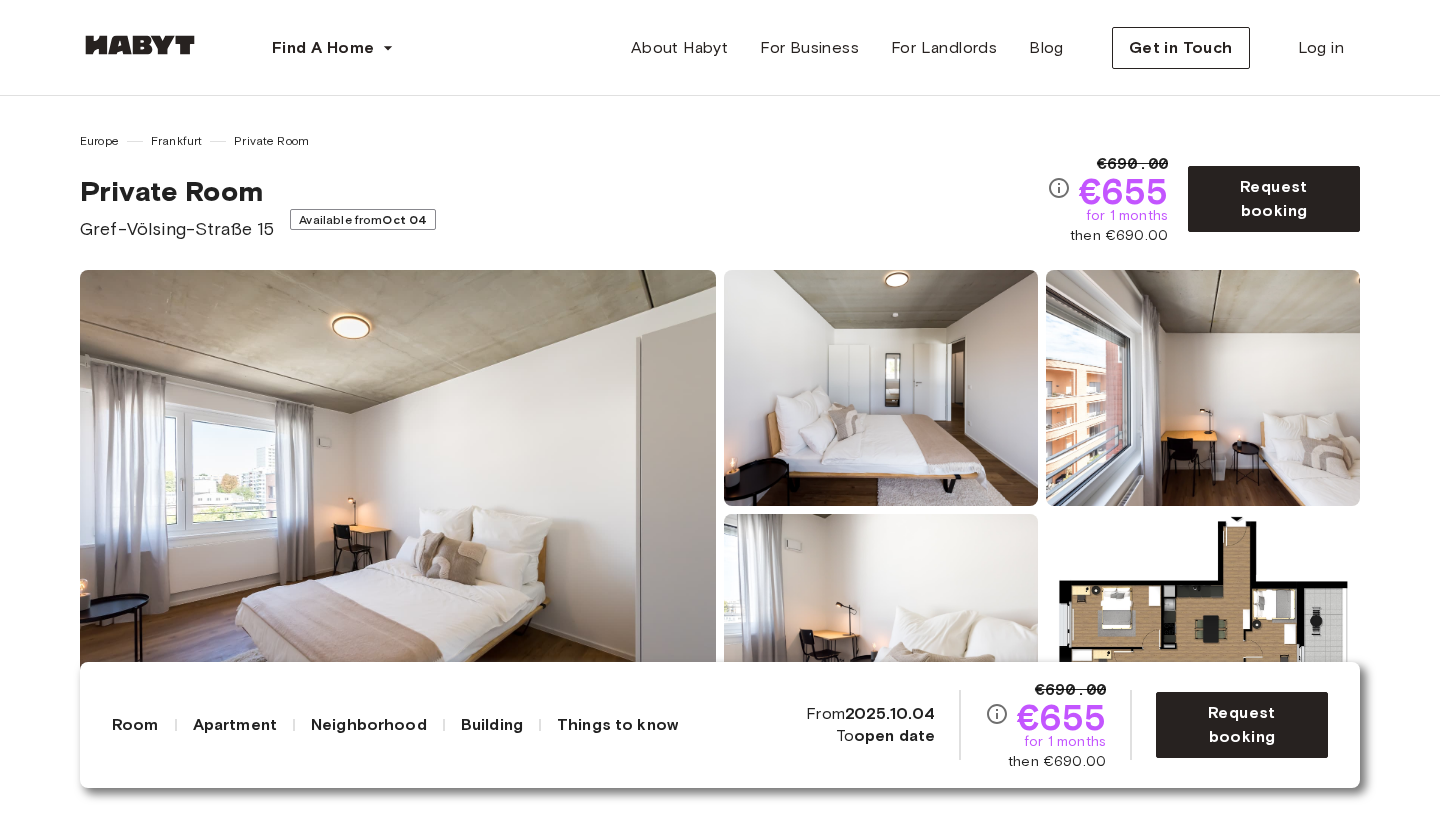 scroll, scrollTop: 0, scrollLeft: 0, axis: both 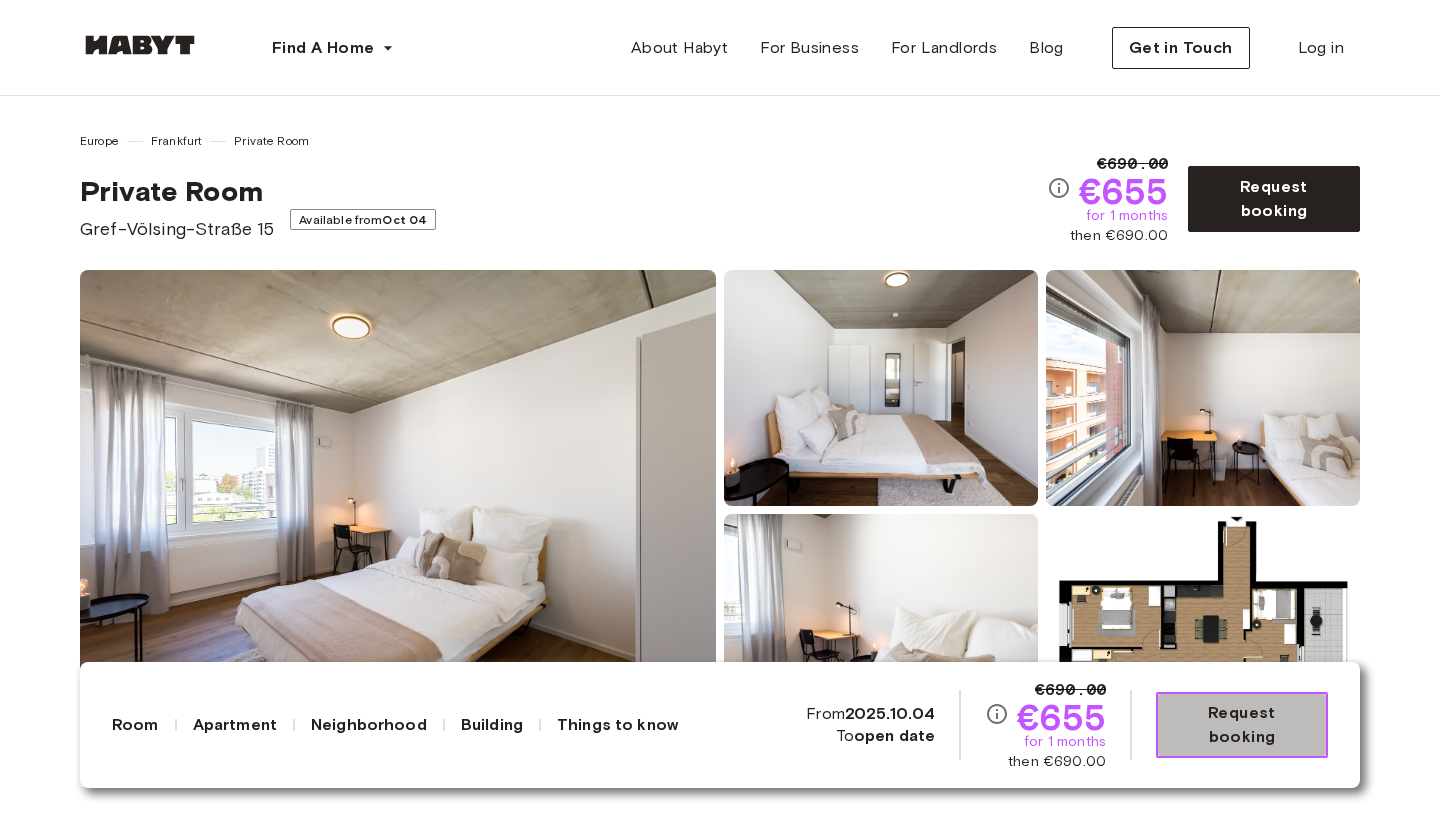 click on "Request booking" at bounding box center (1242, 725) 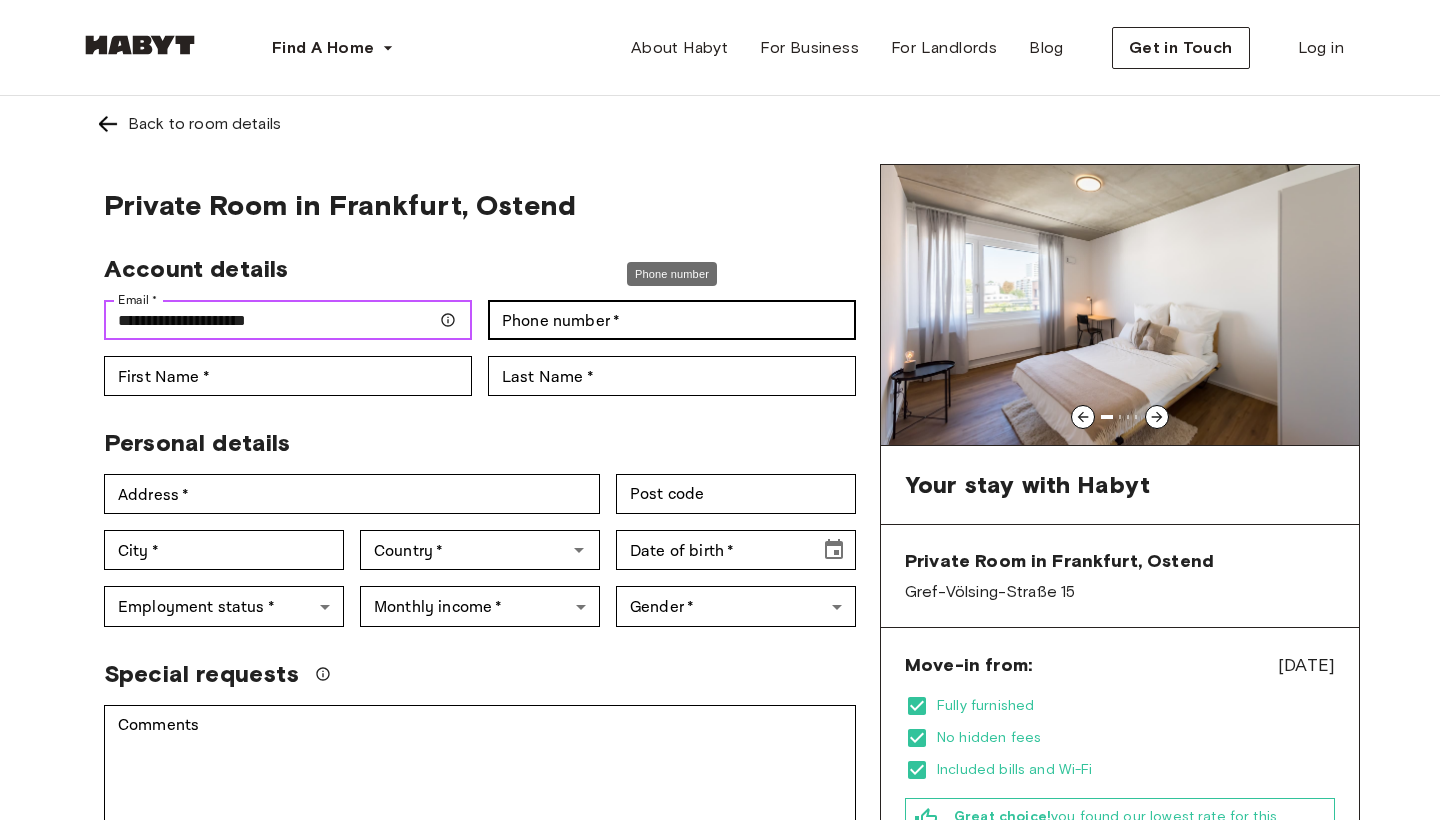 type on "**********" 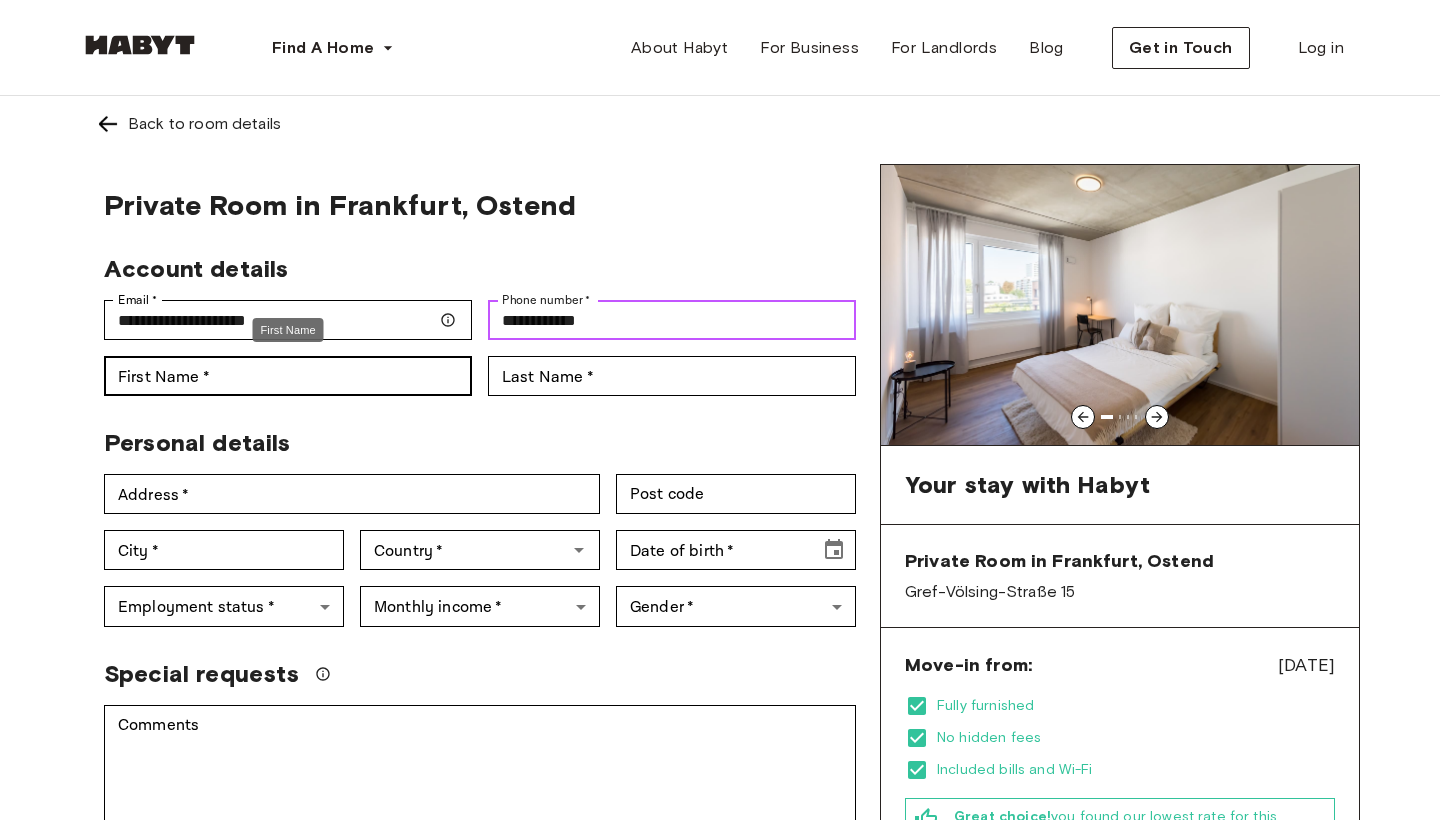type on "**********" 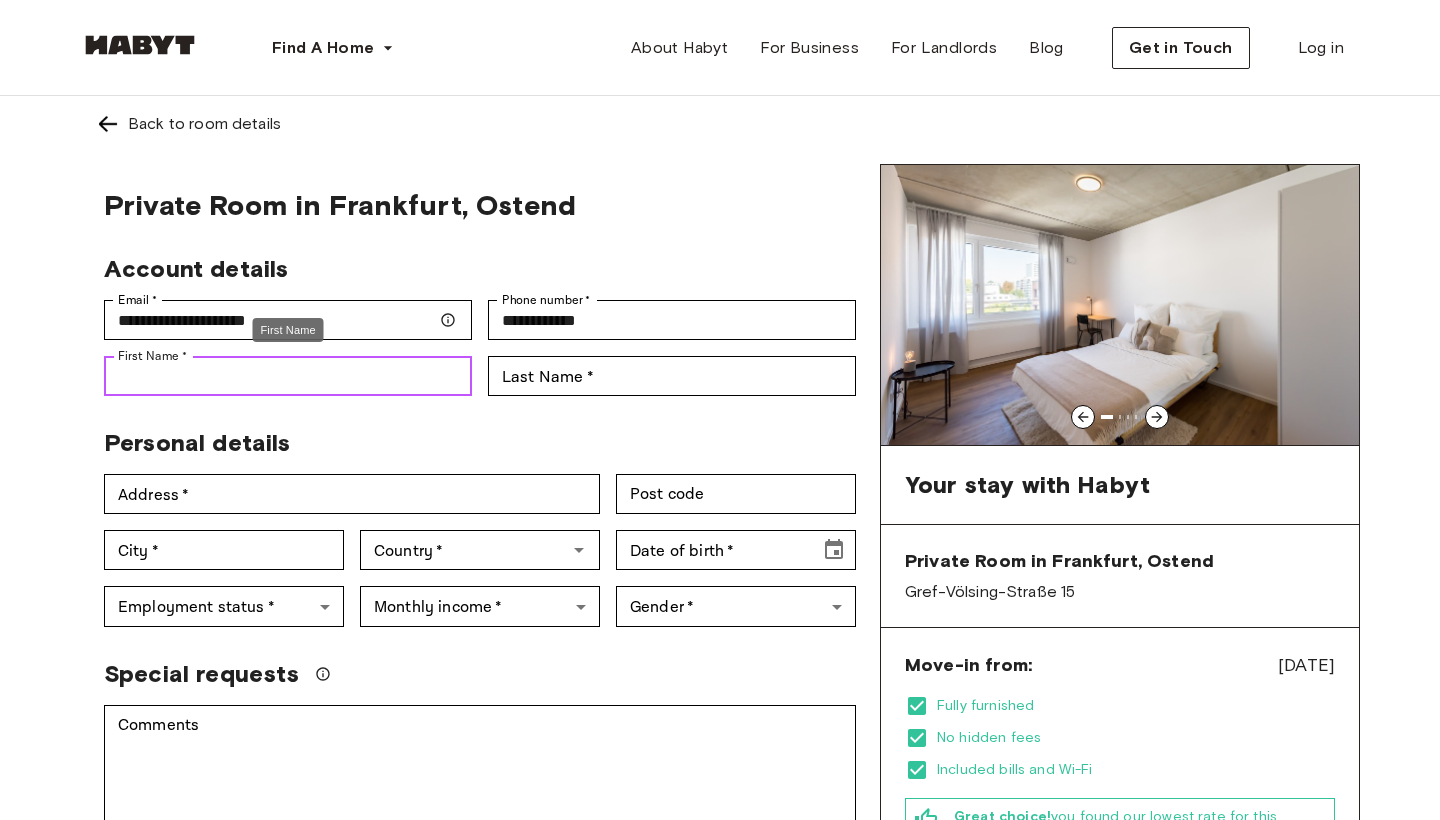 type on "*****" 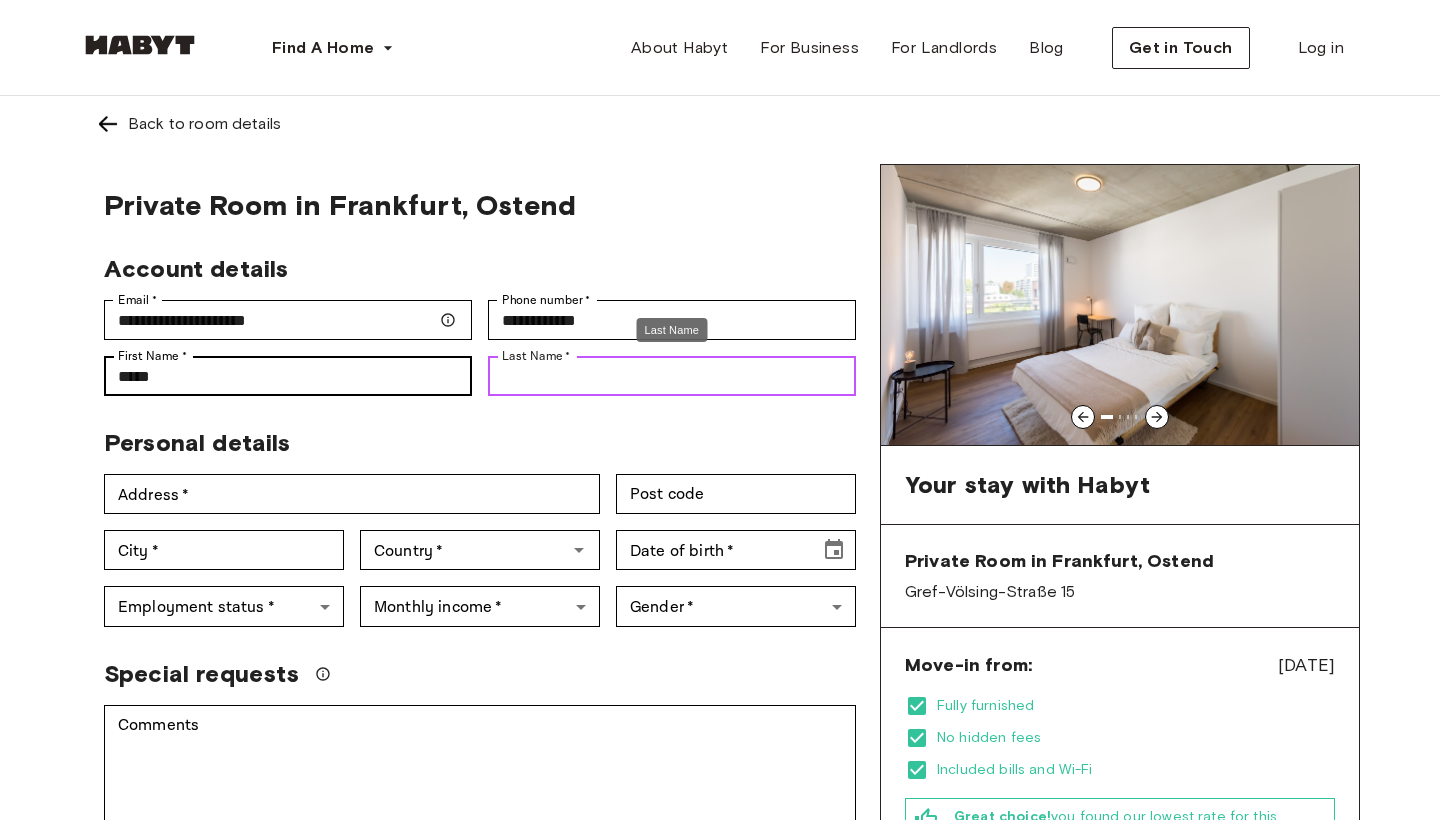 type on "********" 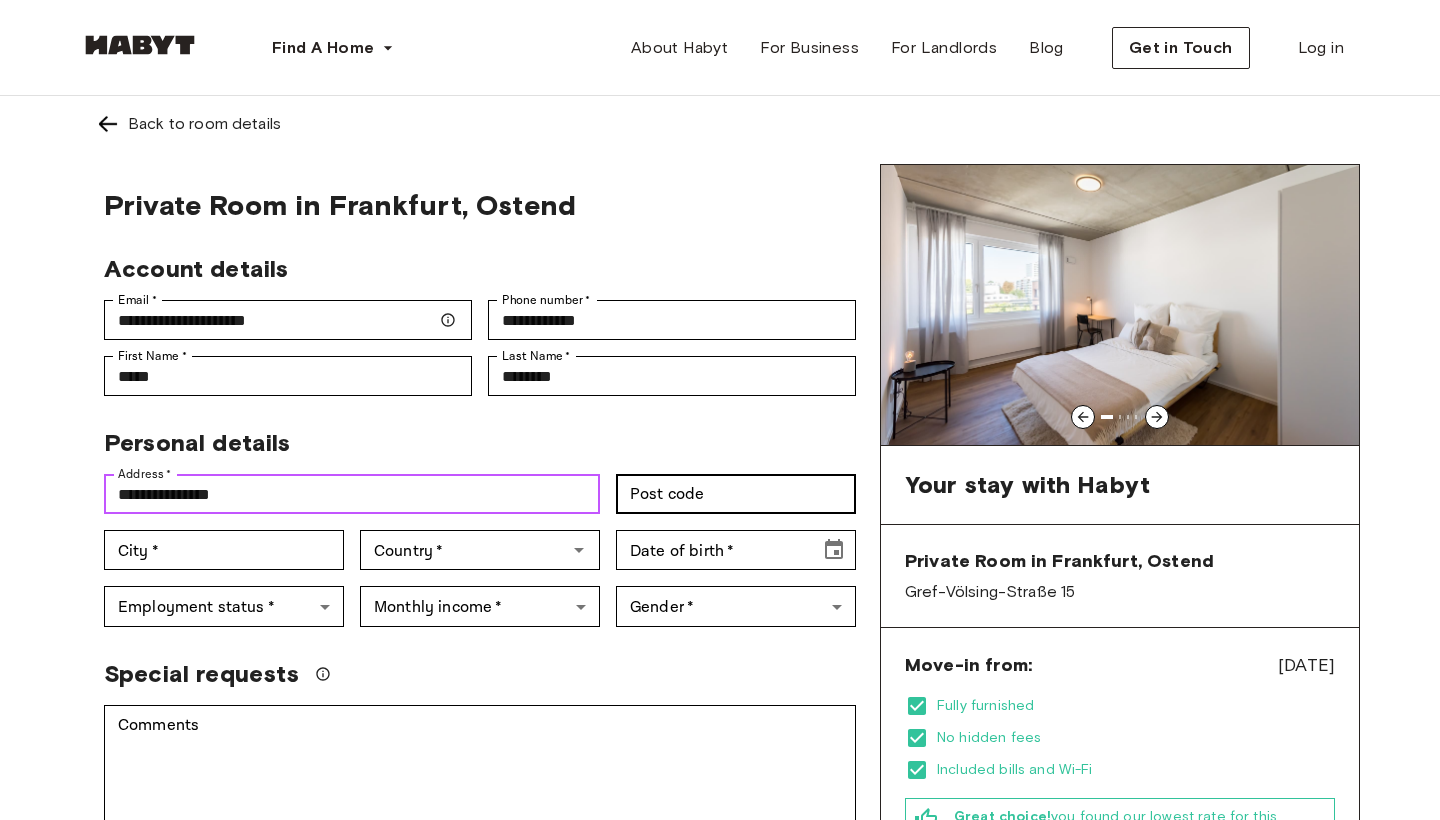 type on "**********" 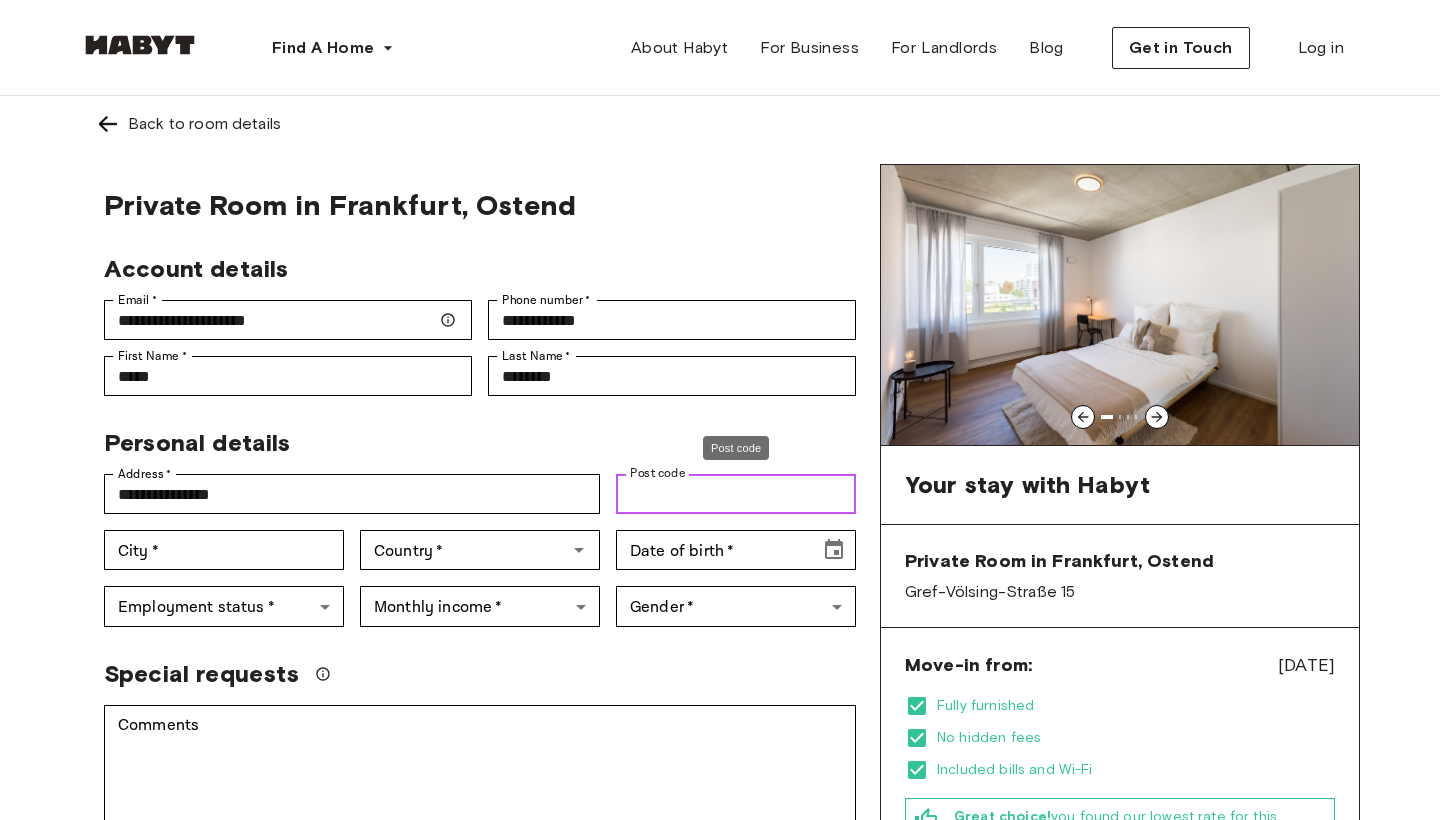 type on "*" 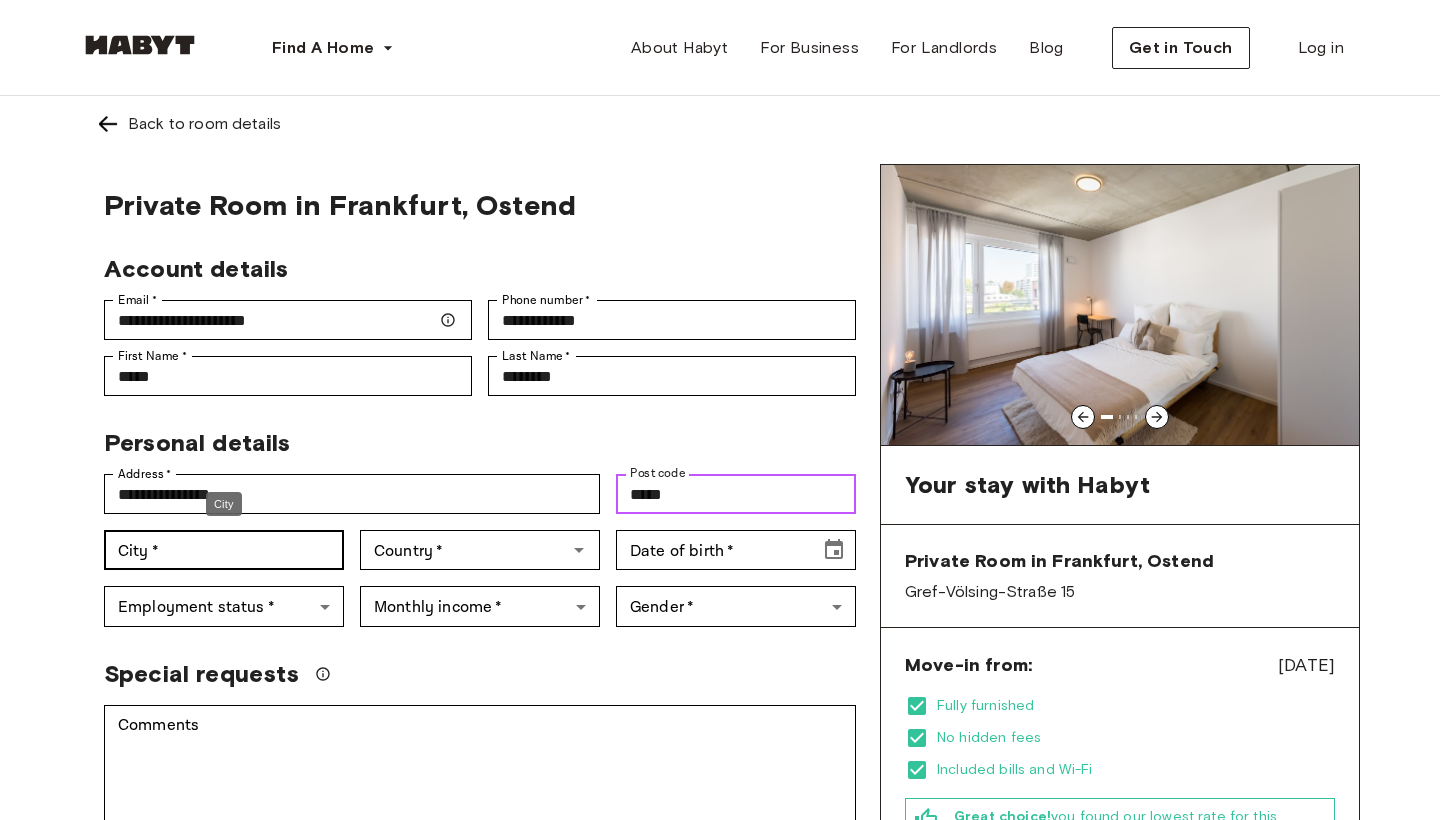 type on "*****" 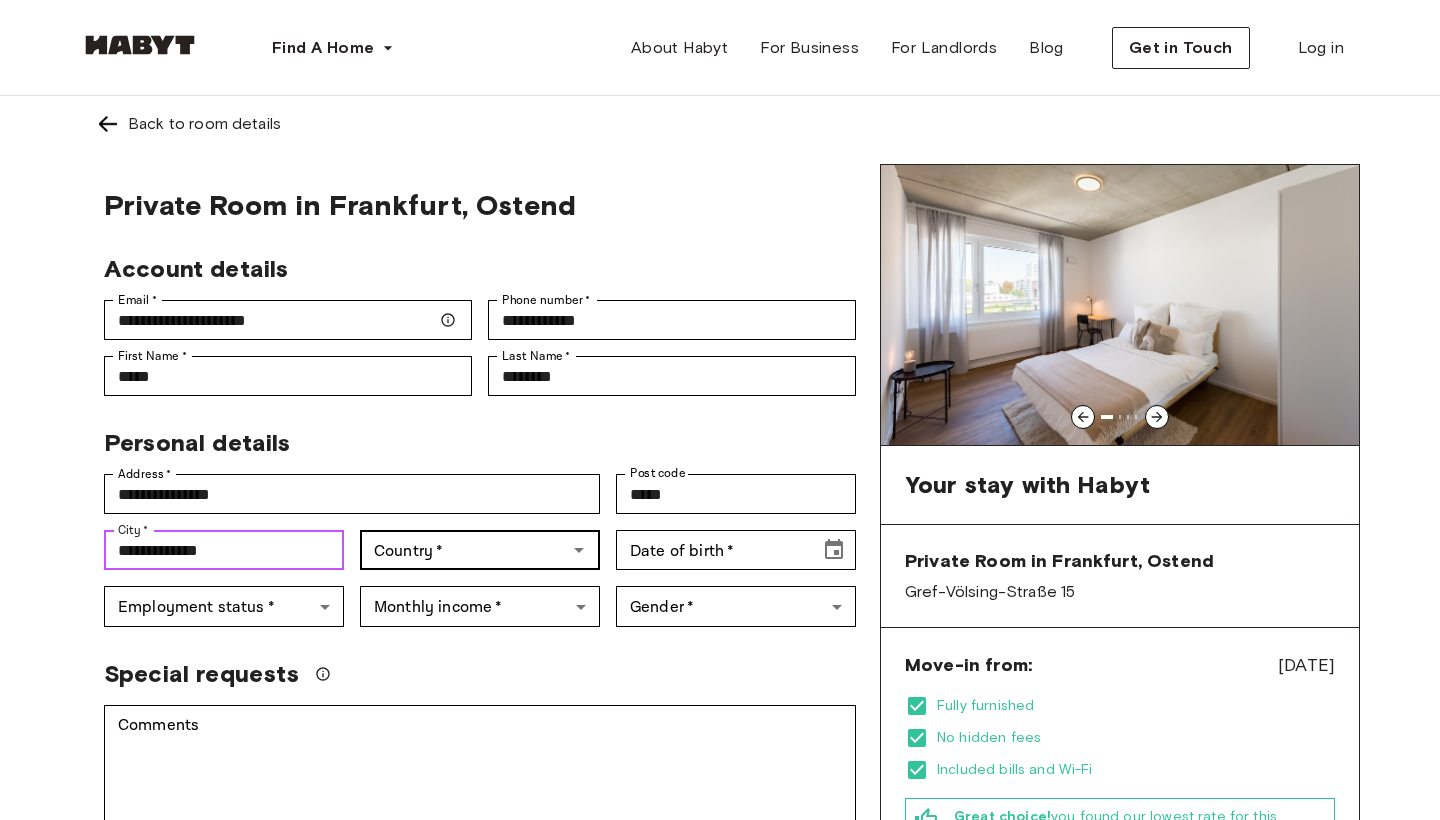 type on "**********" 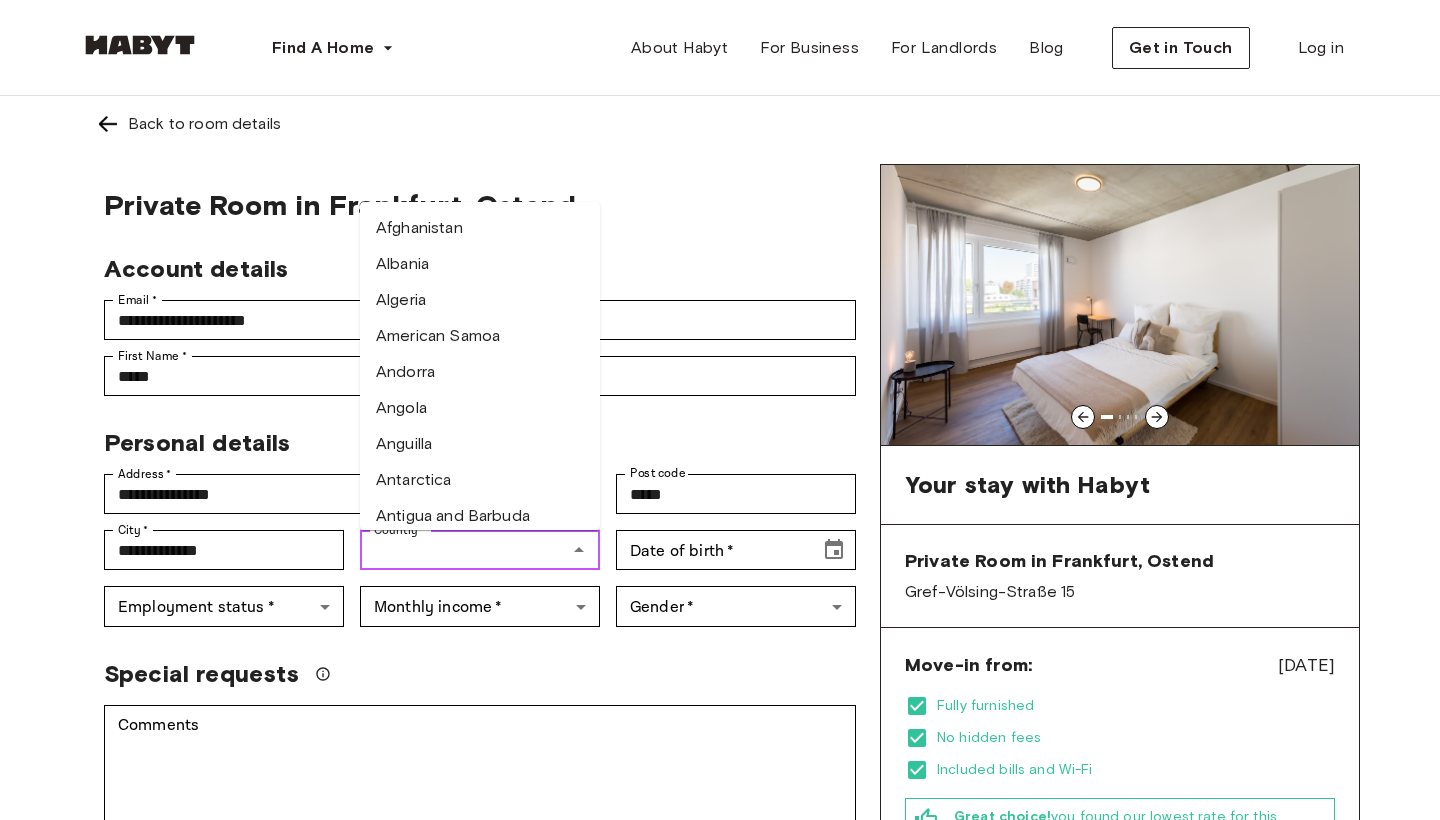 drag, startPoint x: 371, startPoint y: 544, endPoint x: 370, endPoint y: 524, distance: 20.024984 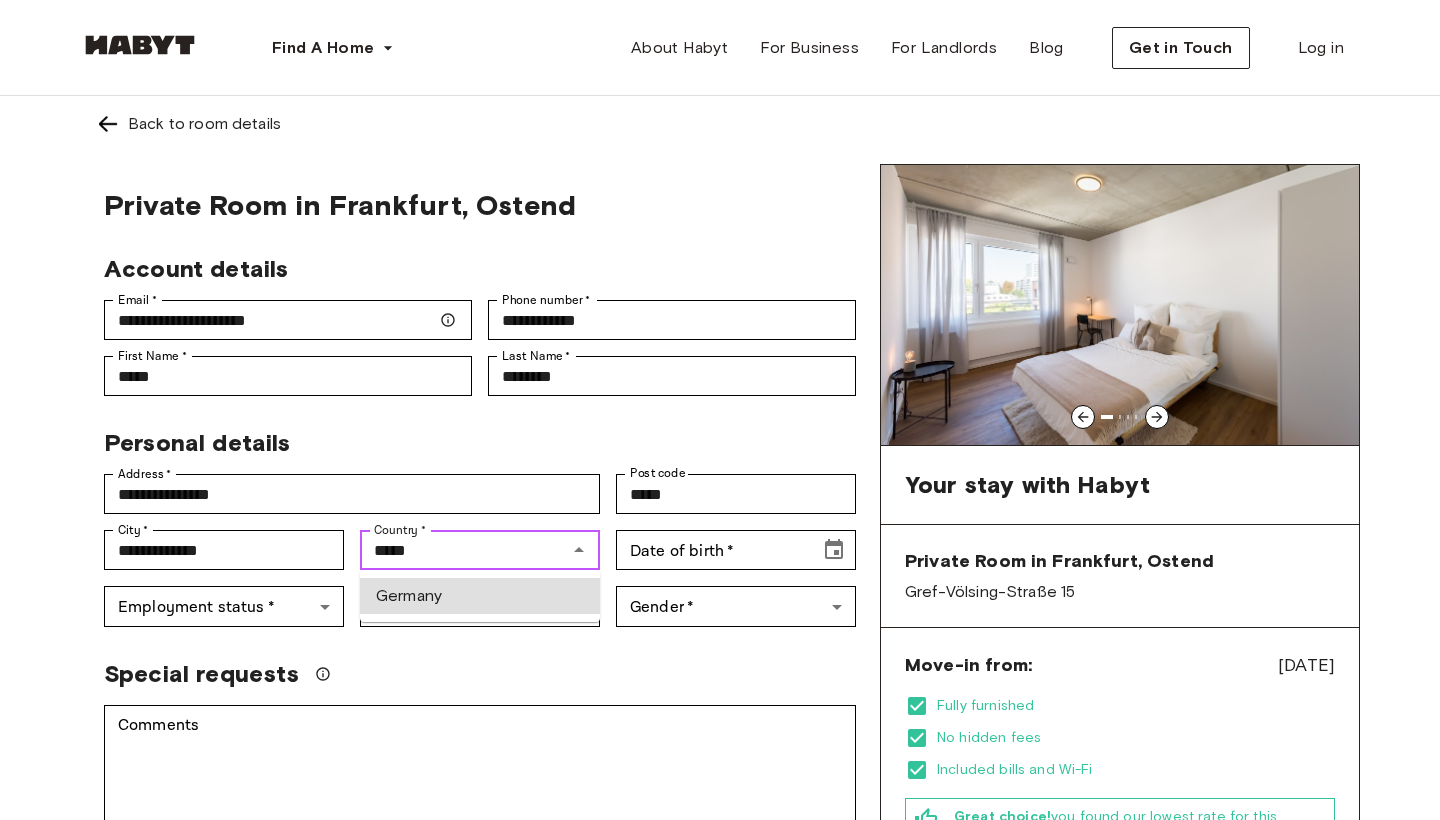type on "*******" 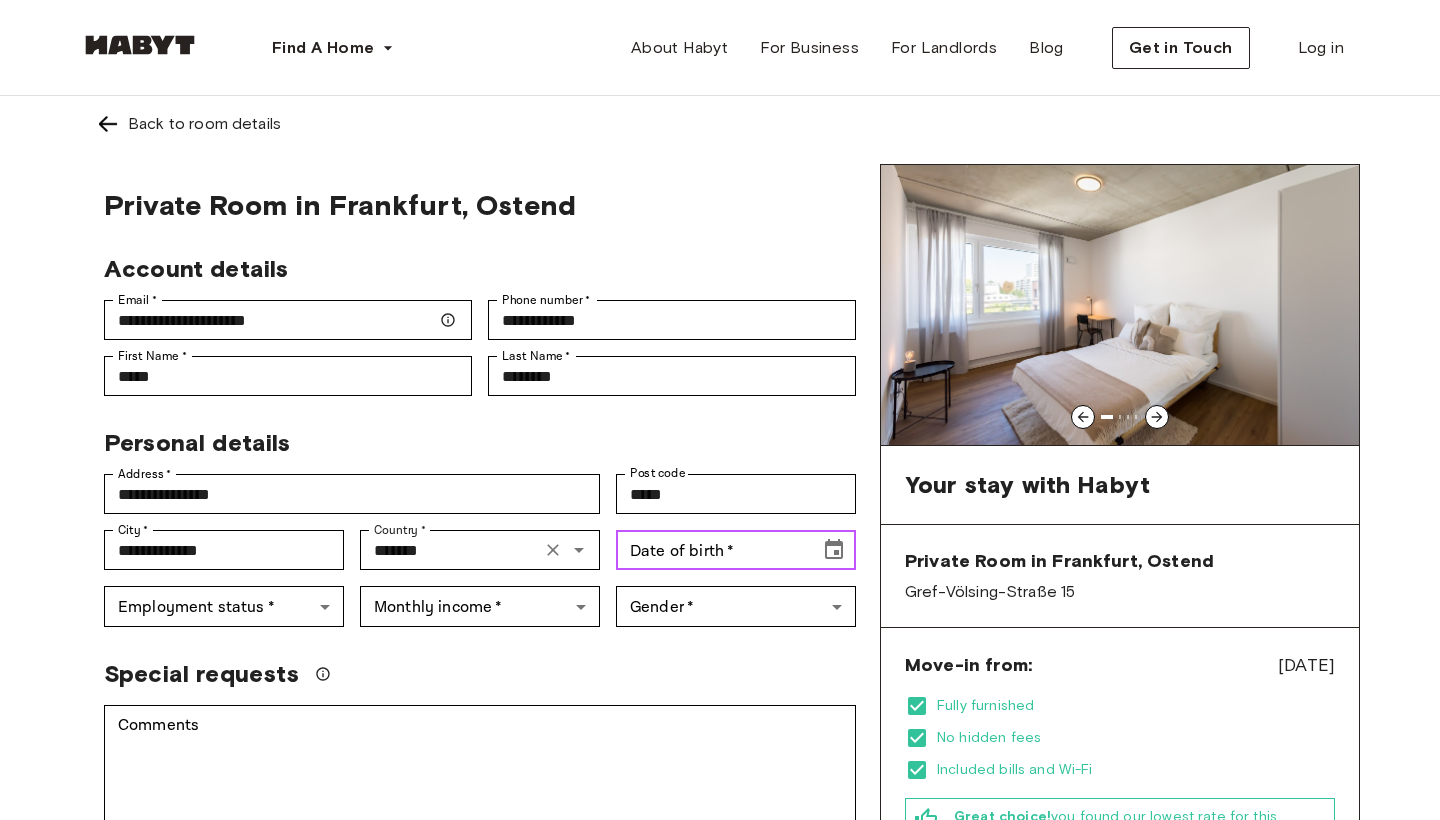 click 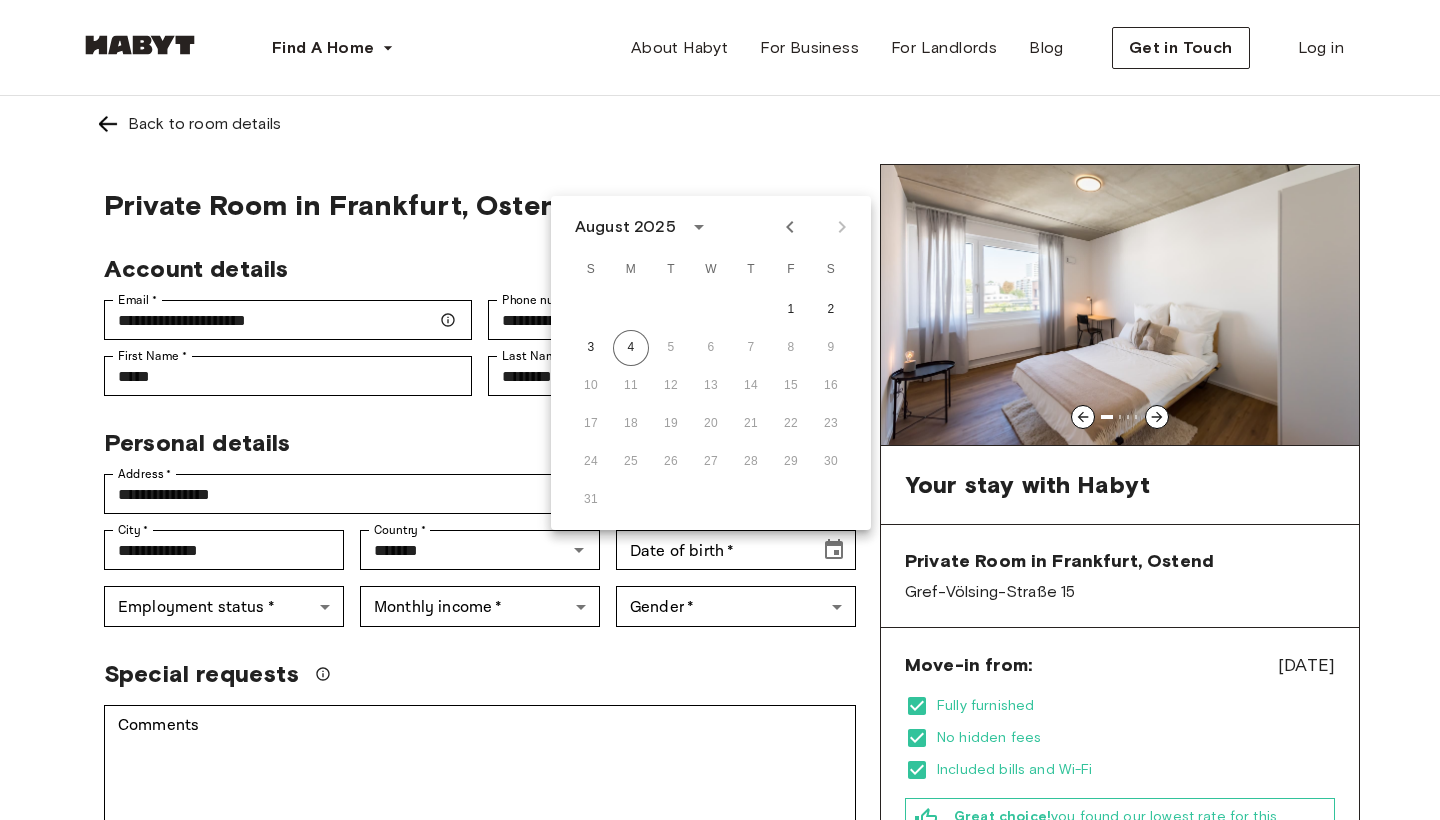 click 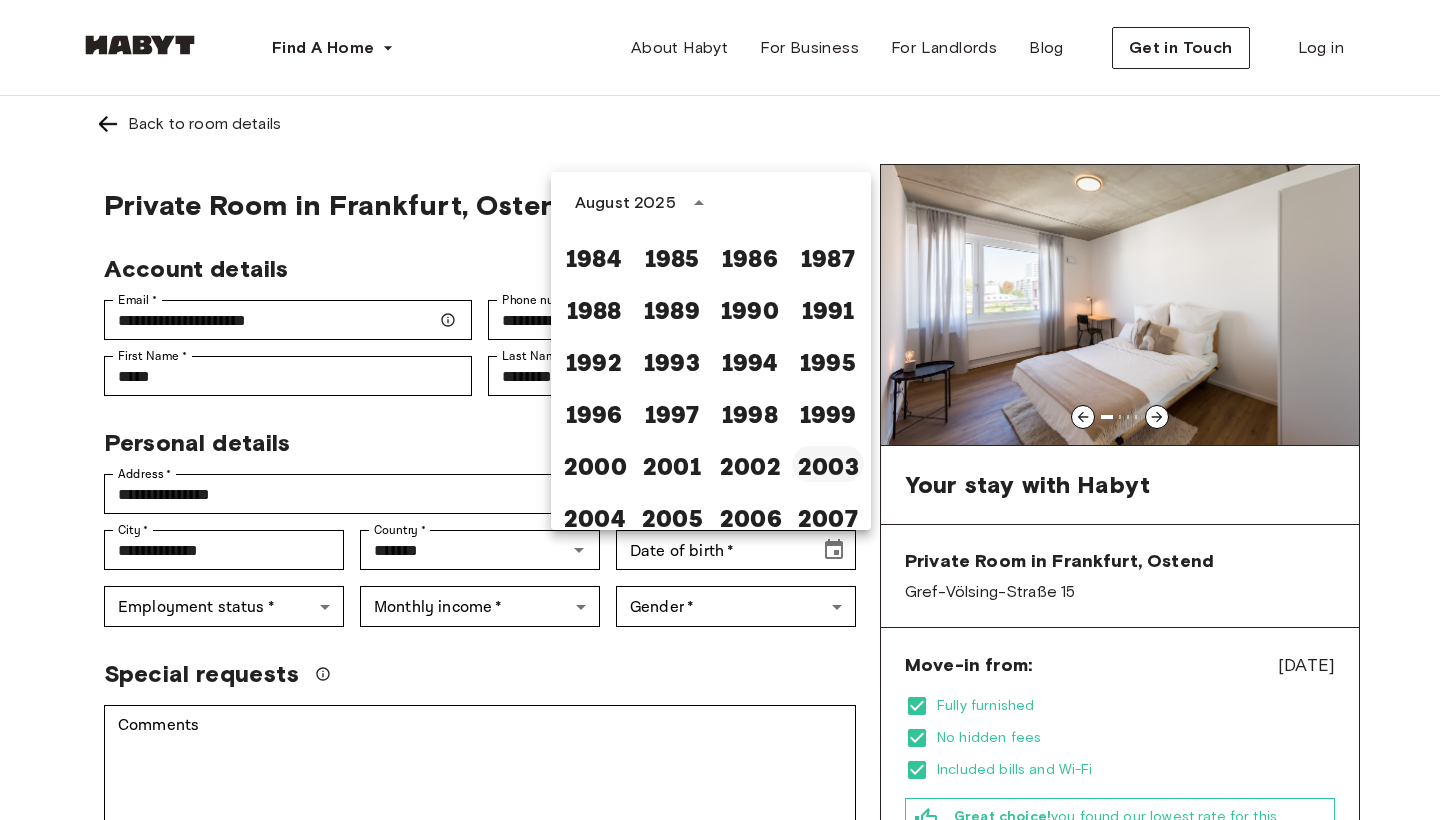 scroll, scrollTop: 1227, scrollLeft: 0, axis: vertical 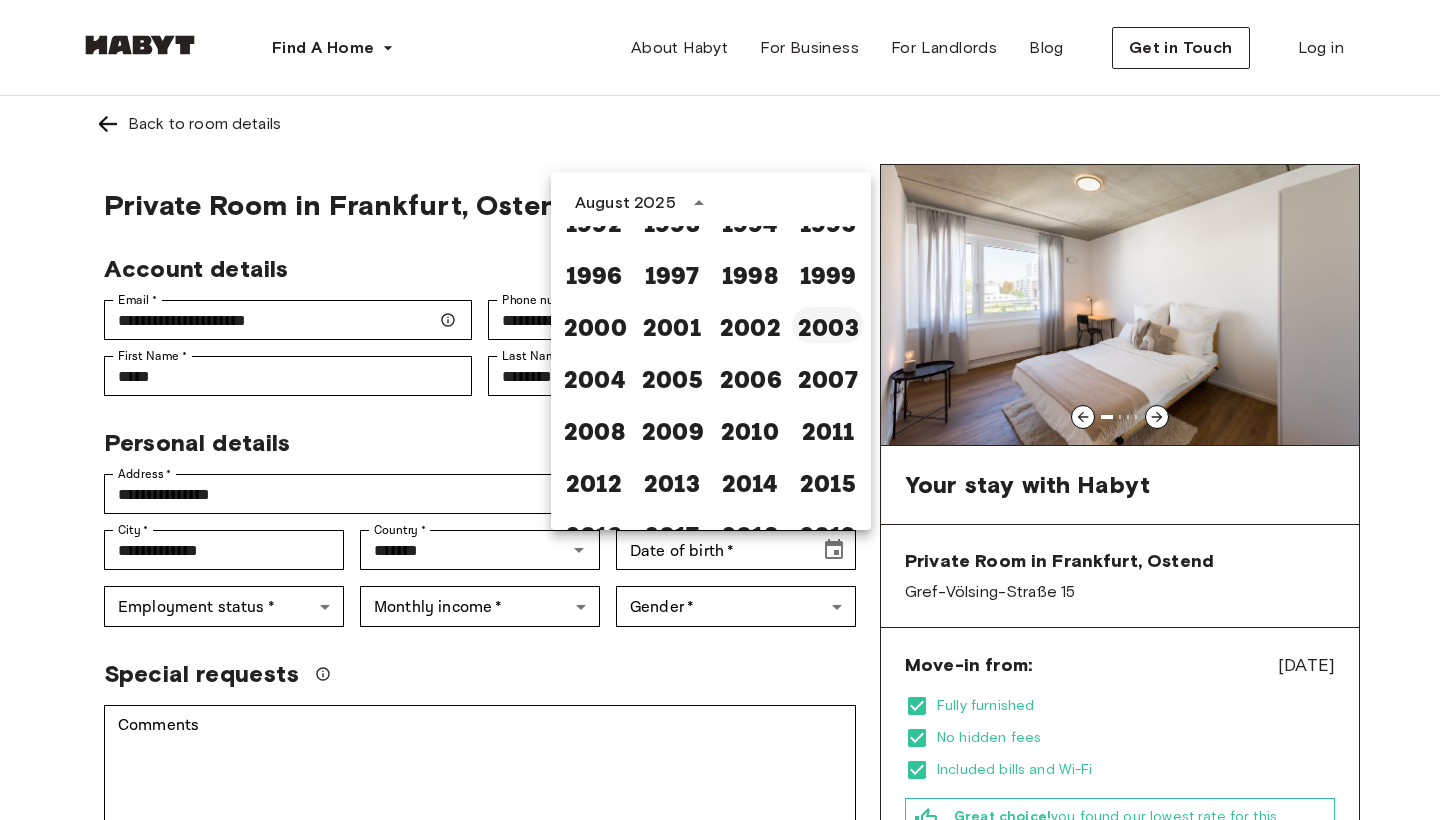 click on "2003" at bounding box center [828, 325] 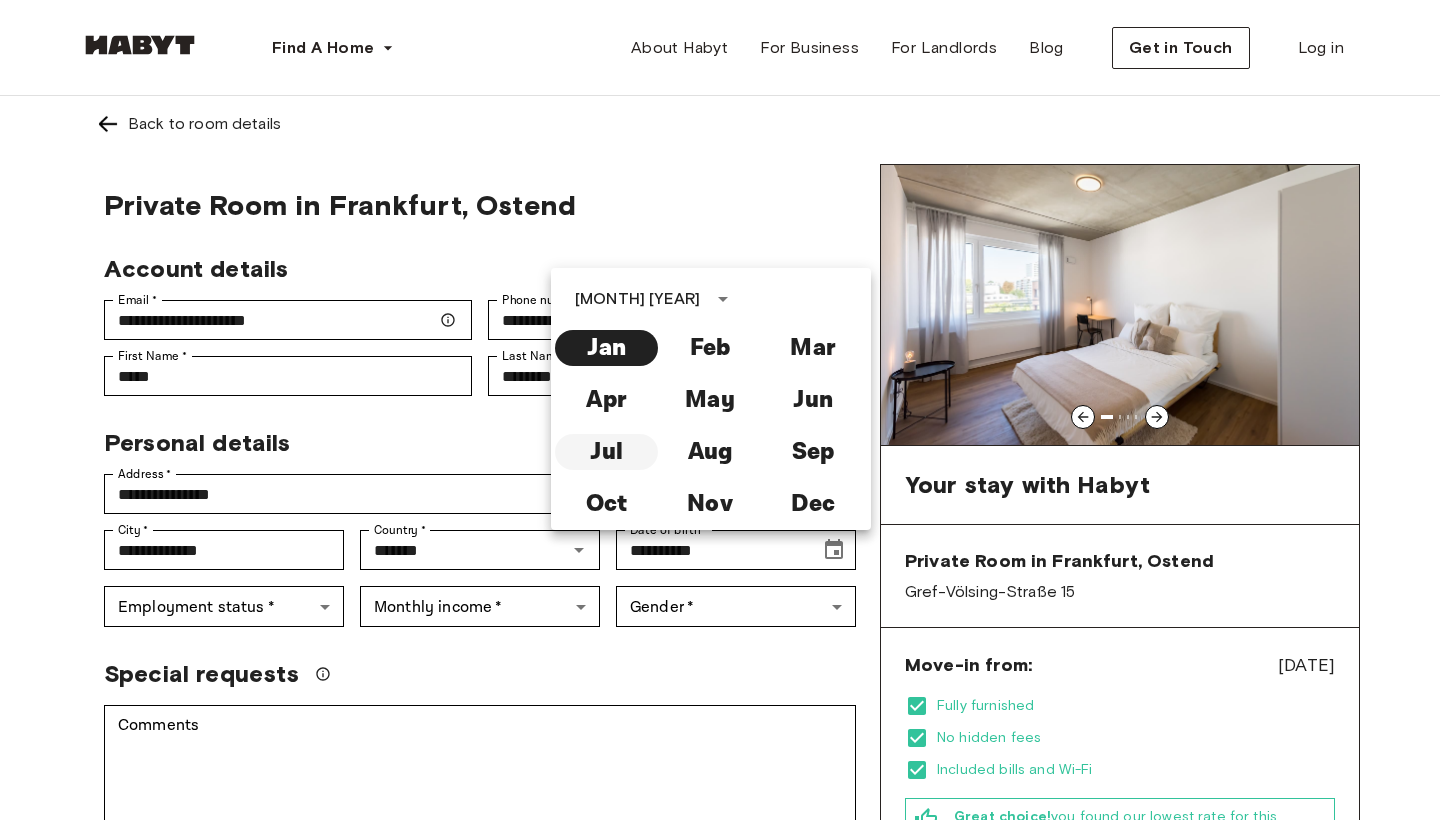 click on "Jul" at bounding box center [606, 452] 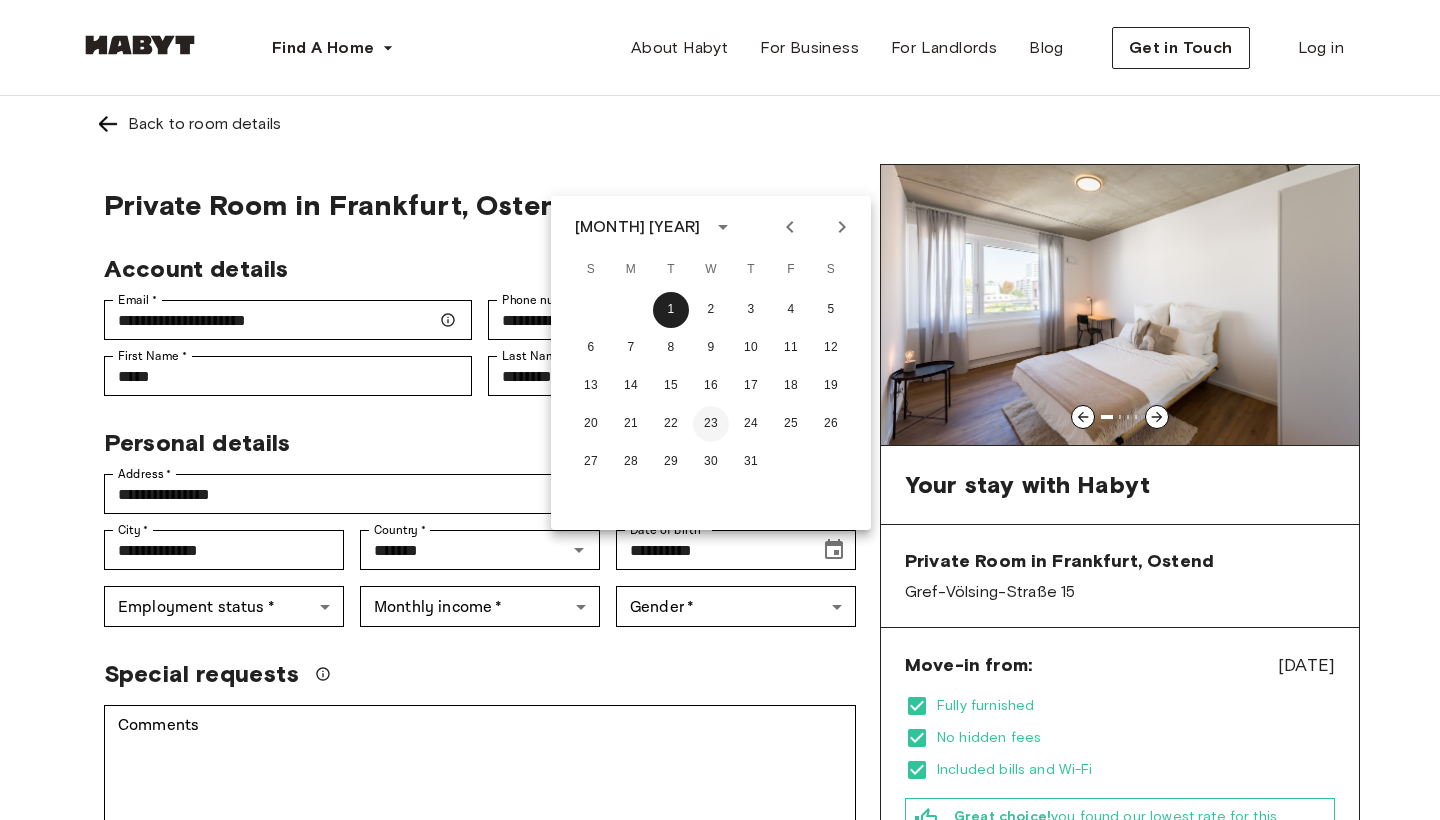 click on "23" at bounding box center [711, 424] 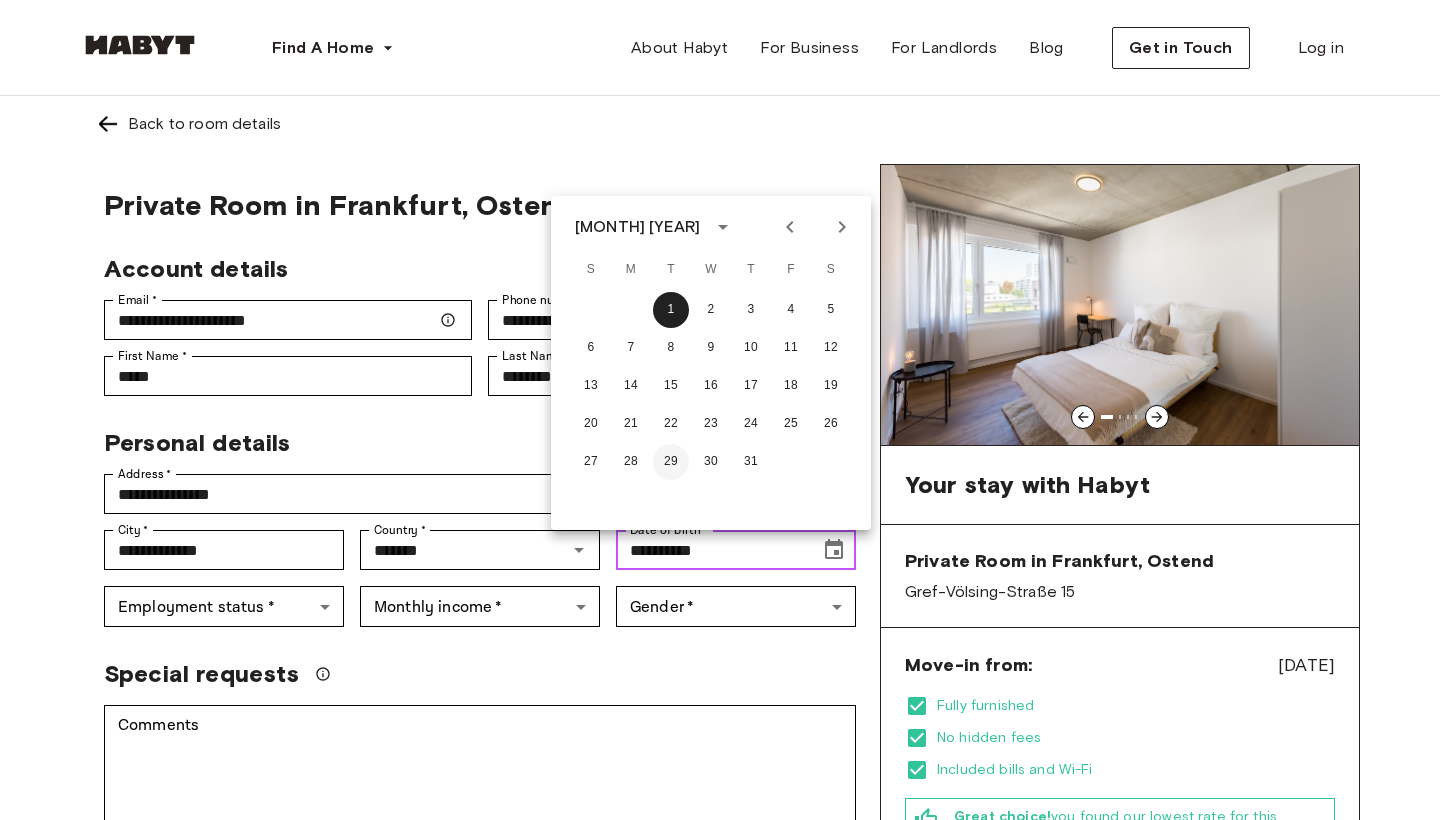 type on "**********" 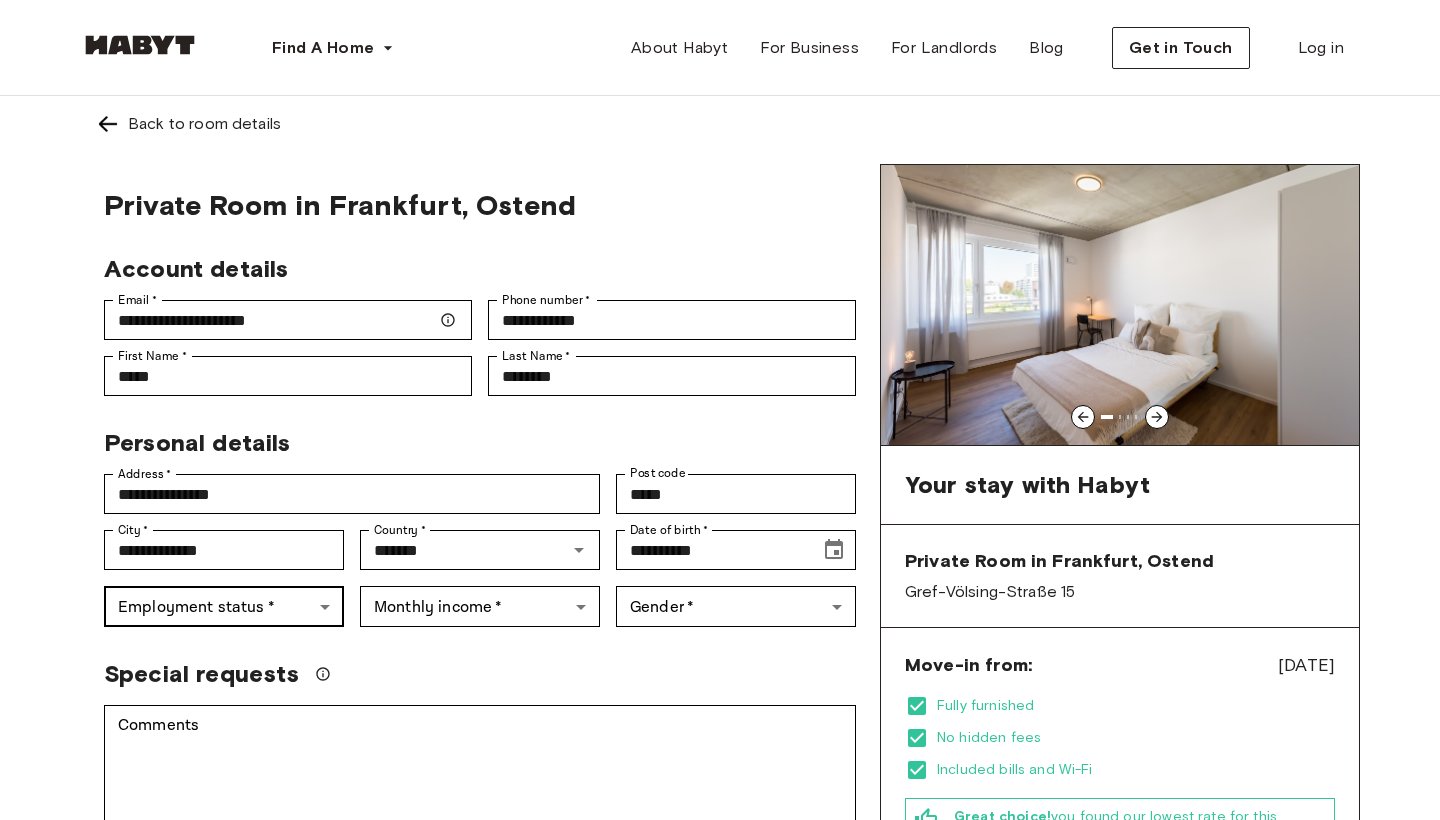 click on "Email   * [EMAIL] Email   * Phone number   * [PHONE] Phone number   * First Name   * [FIRST] First Name   * Last Name   * [LAST] Last Name   * Personal details Address   * [ADDRESS] Address   * Post code ***** Post code City   * [CITY] City   * Country   * [COUNTRY] Country   * Date of birth   * [DATE] Date of birth   * Employment status   * ​ Employment status   * Monthly income   * ​ Monthly income   * Gender   * ​ Gender   * Special requests Comments * Comments I agree with Habyt's Terms of Service and Privacy Policy Confirm Application You won't be charged today Deposit" at bounding box center (720, 1191) 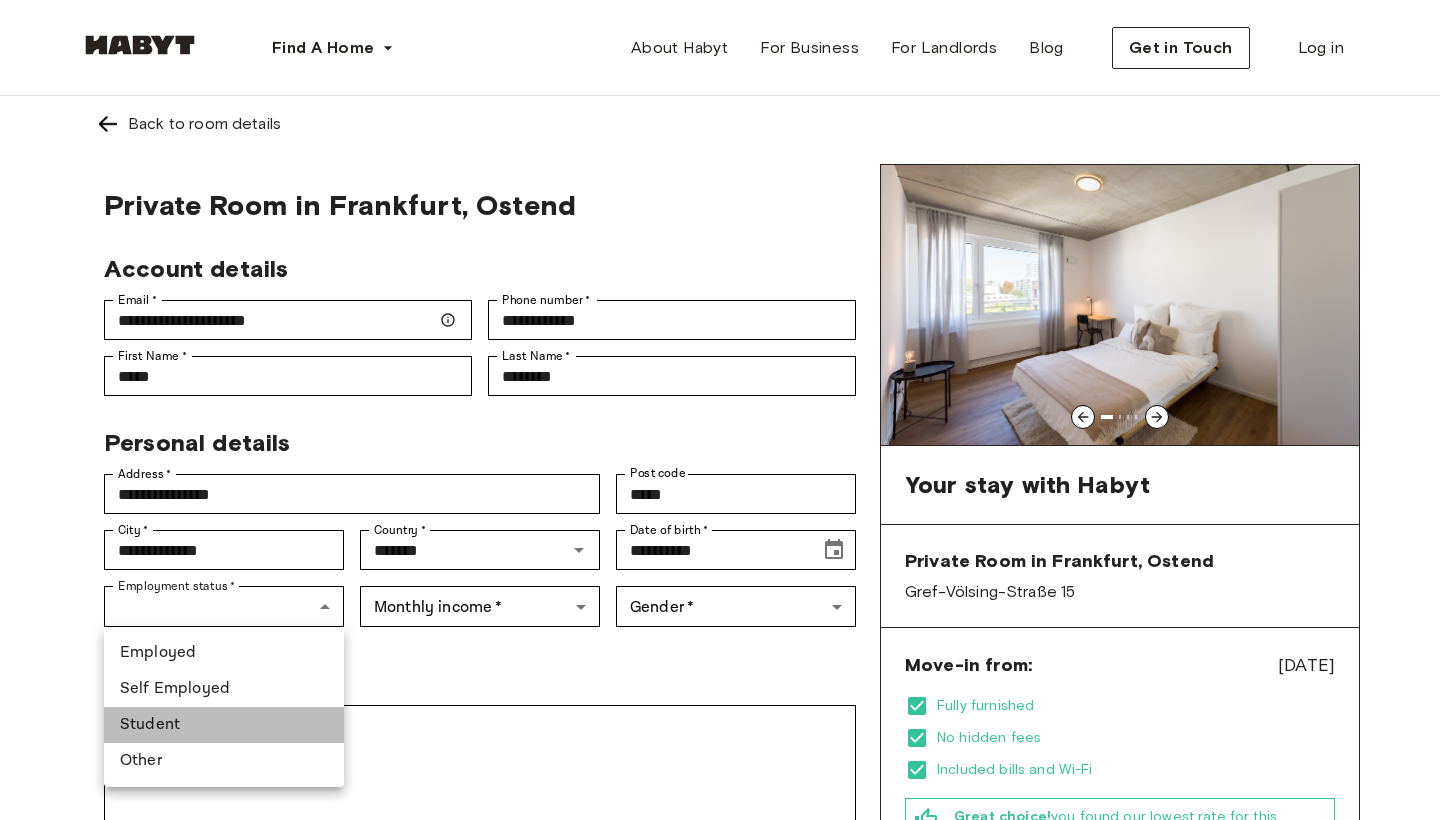 click on "Student" at bounding box center [224, 725] 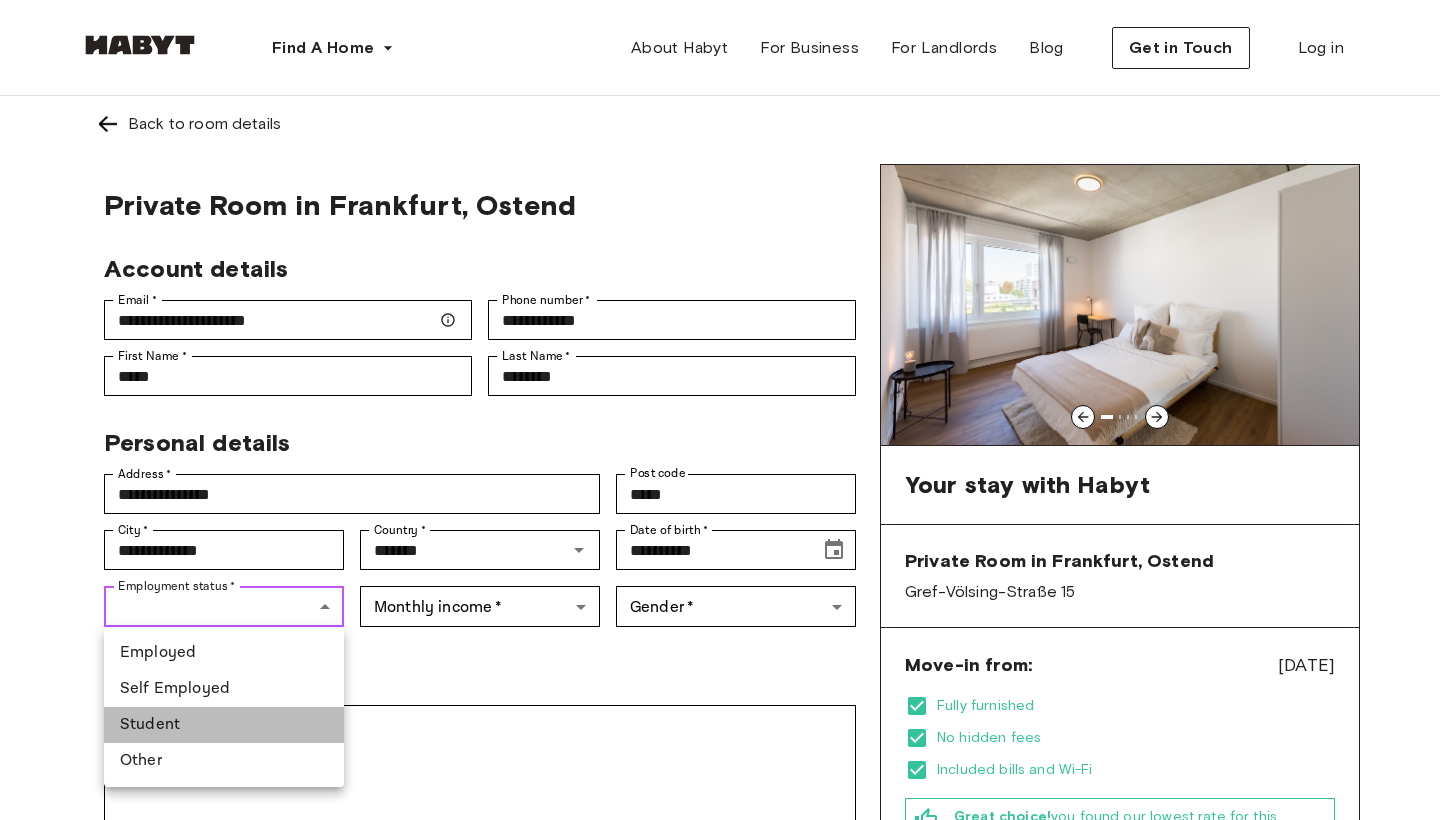 type on "*******" 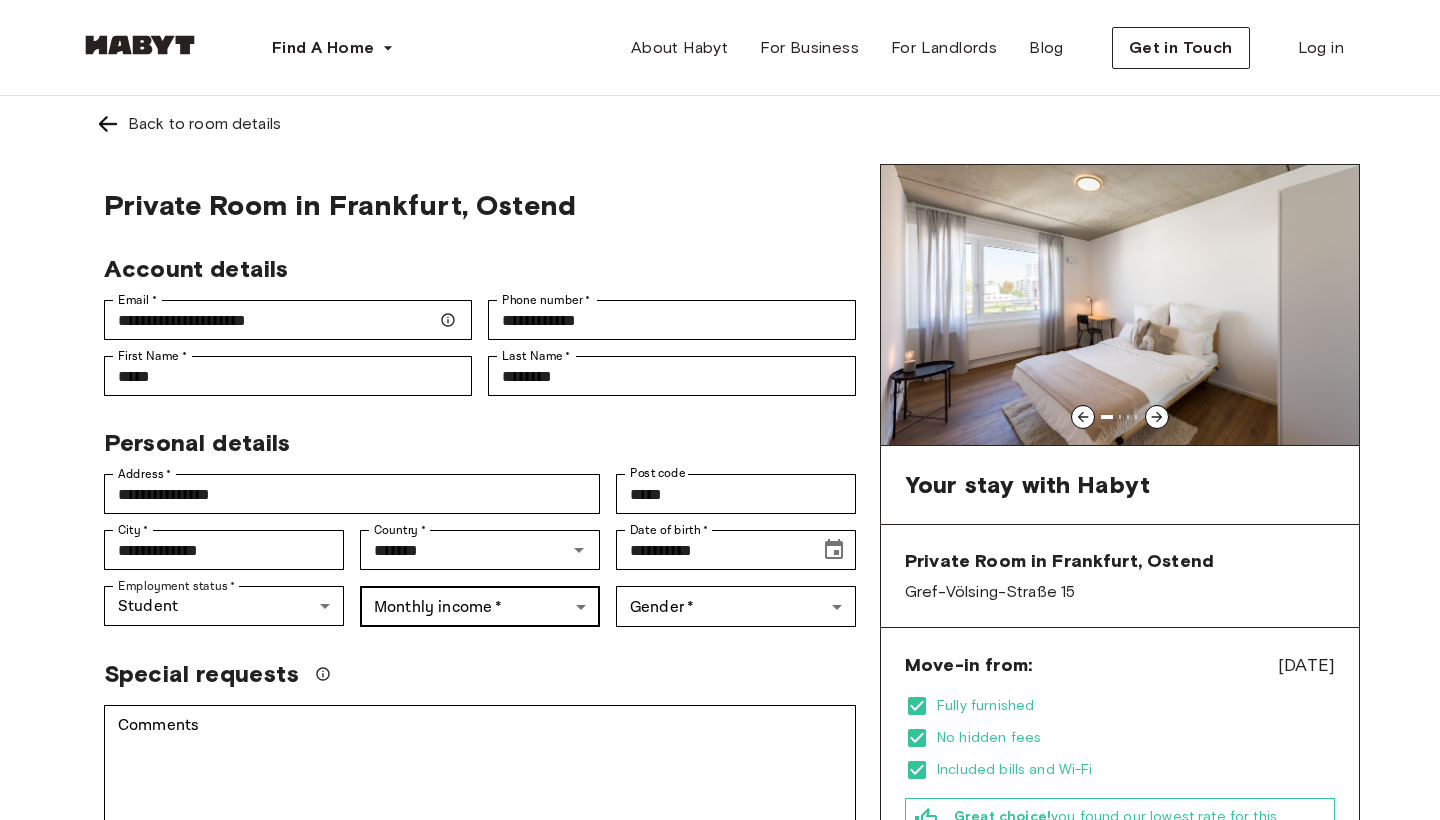 click on "Email   * [EMAIL] Email   * Phone number   * [PHONE] Phone number   * First Name   * [FIRST] First Name   * Last Name   * [LAST] Last Name   * Personal details Address   * [ADDRESS] Address   * Post code [POSTAL_CODE] Post code City   * [CITY] City   * Country   * [COUNTRY] Country   * Date of birth   * [DATE] Date of birth   * Employment status   * Student ******* Employment status   * Monthly income   * ​ Monthly income   * Gender   * ​ Gender   * Special requests Comments * Comments I agree with Habyt's Terms of Service and Privacy Policy Confirm Application Have more questions? EN" at bounding box center [720, 1191] 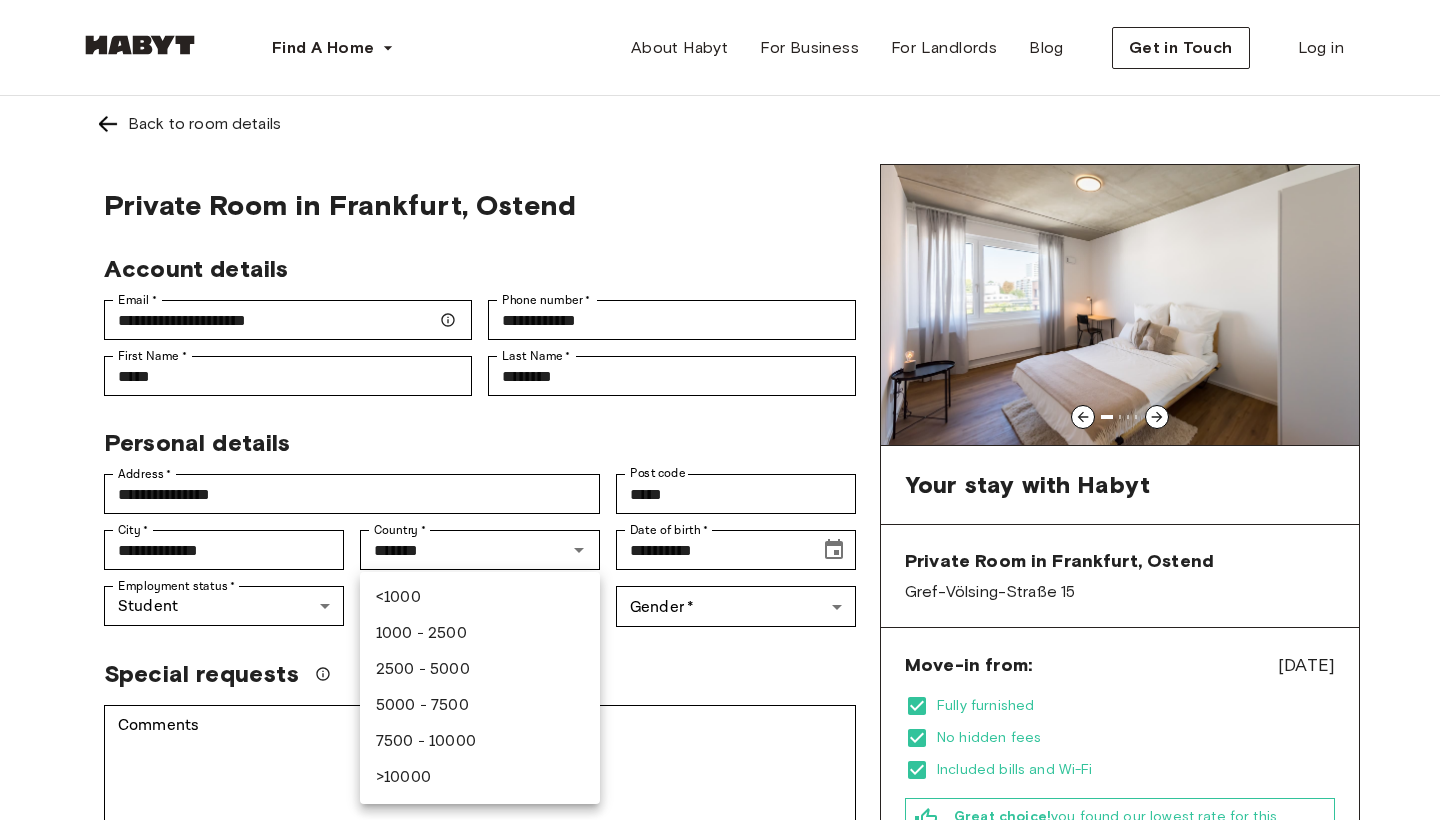 click on "1000 - 2500" at bounding box center [480, 634] 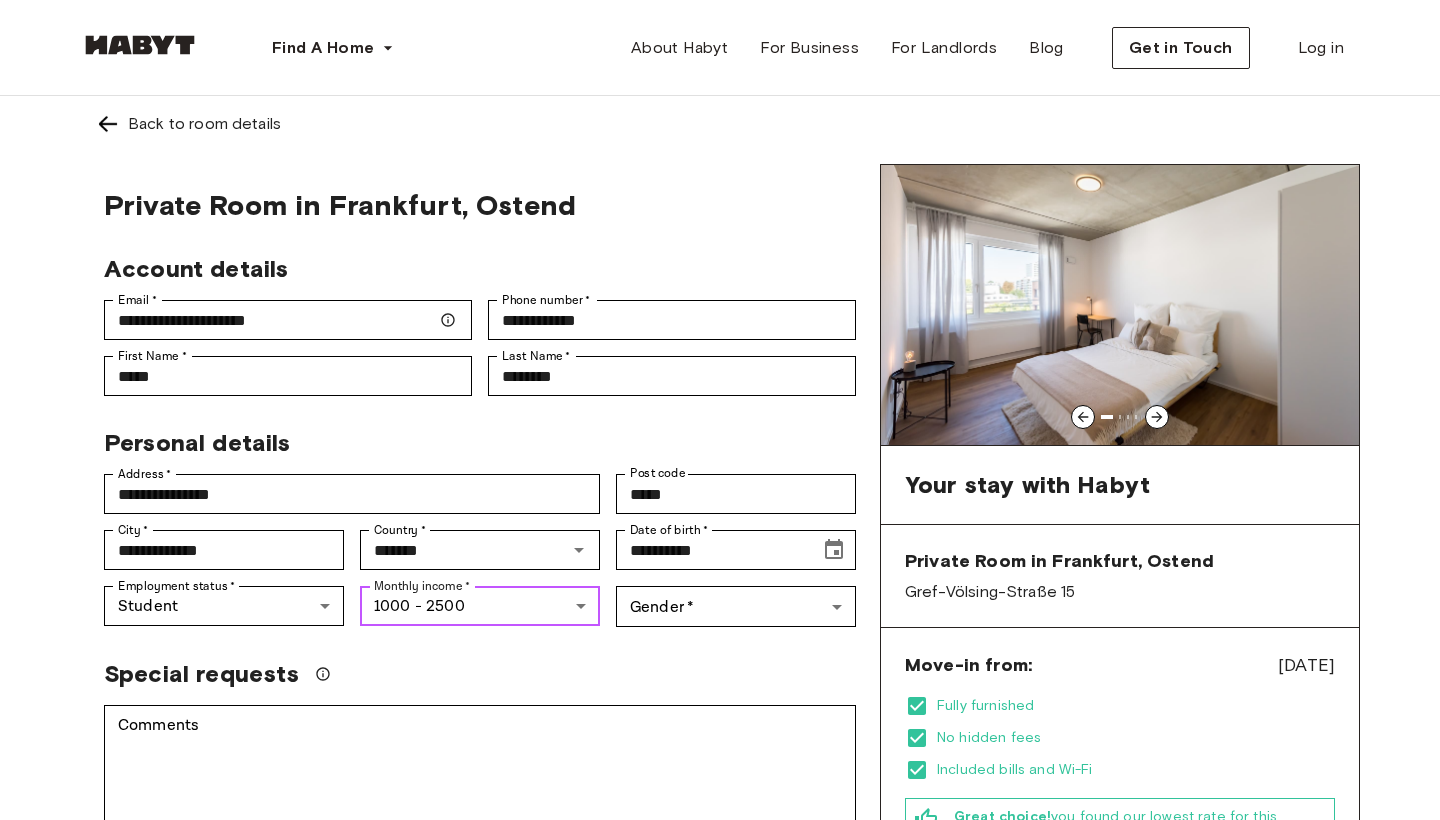 type on "***" 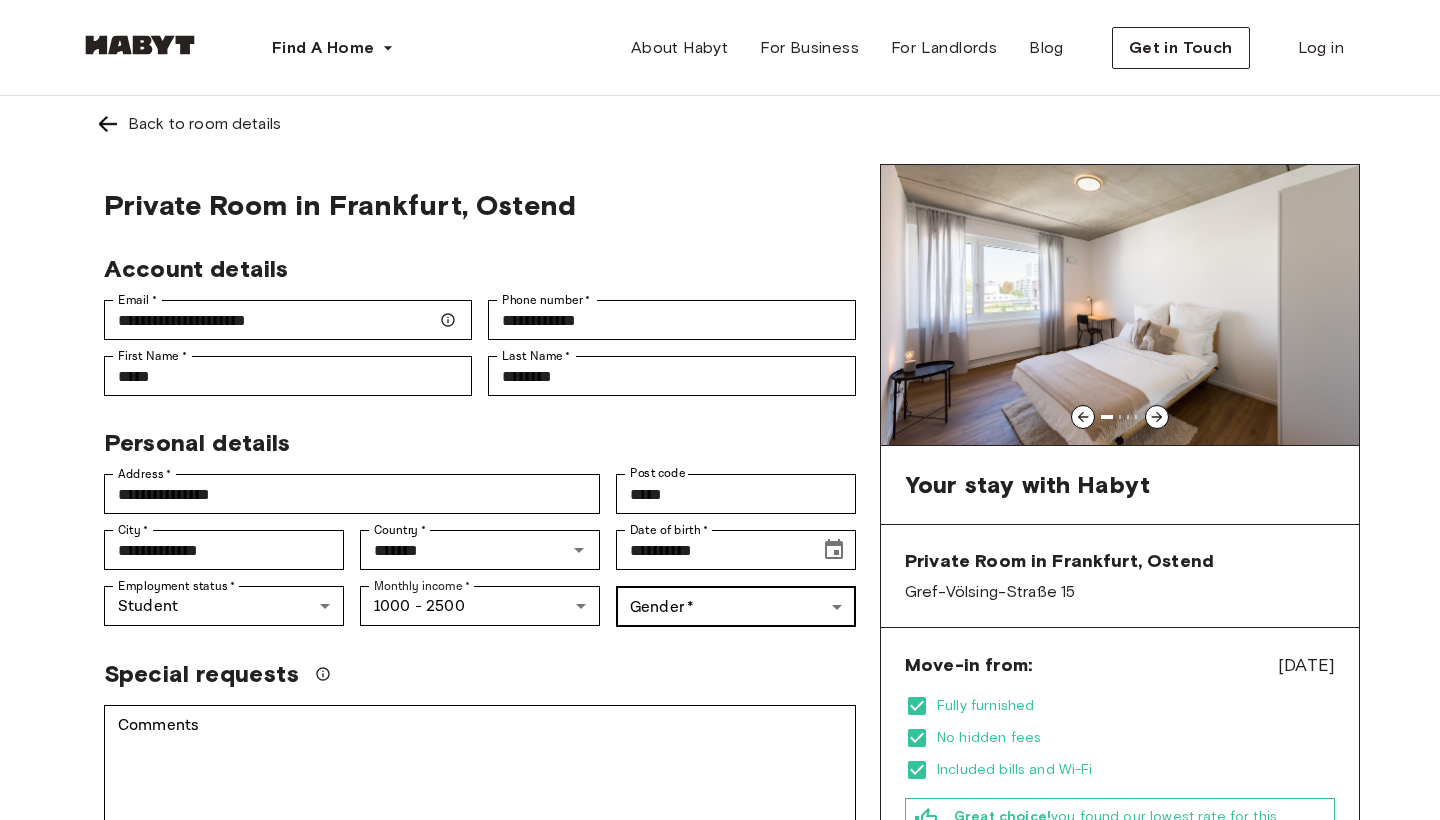 click on "Email   * [EMAIL] Email   * Phone number   * [PHONE] Phone number   * First Name   * [FIRST] First Name   * Last Name   * [LAST] Last Name   * Personal details Address   * [ADDRESS] Address   * Post code ***** Post code City   * [CITY] City   * Country   * [COUNTRY] Country   * Date of birth   * [DATE] Date of birth   * Employment status   * Student ******* Employment status   * Monthly income   * 1000 - 2500 *** Monthly income   * Gender   * ​ Gender   * Special requests Comments * Comments I agree with Habyt's Terms of Service and Privacy Policy Confirm Application Help Center" at bounding box center (720, 1191) 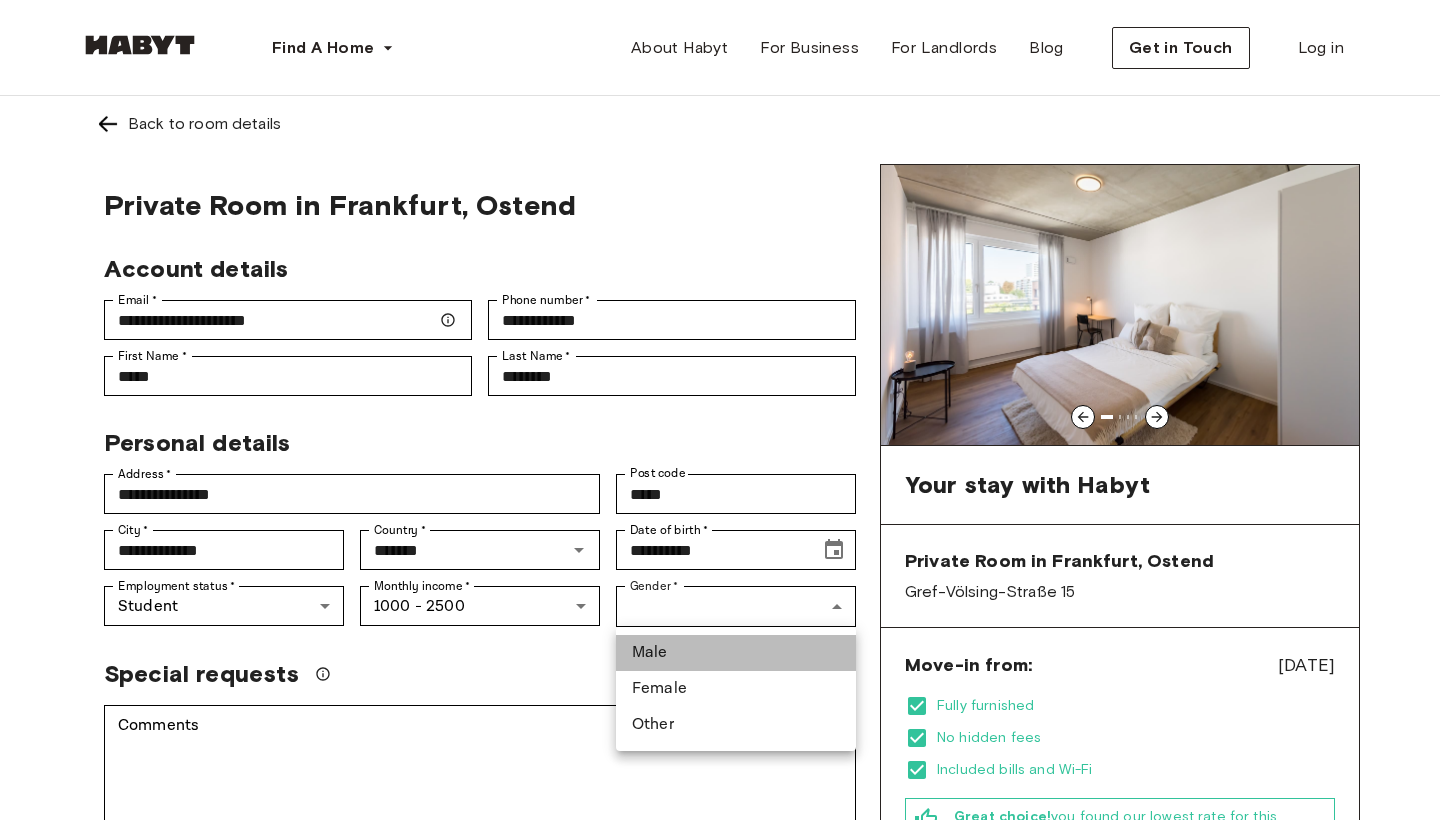 click on "Male" at bounding box center (736, 653) 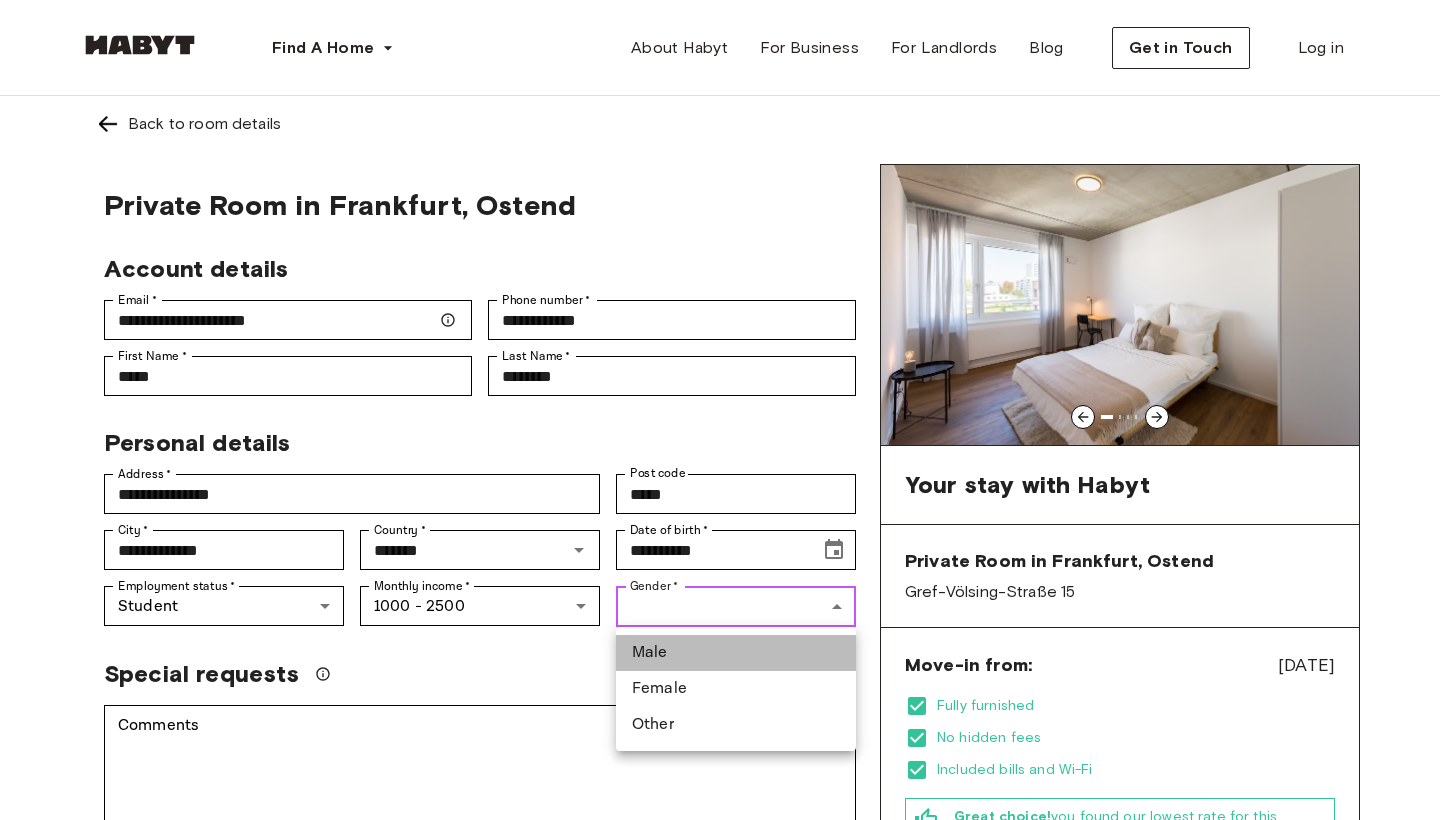 type on "****" 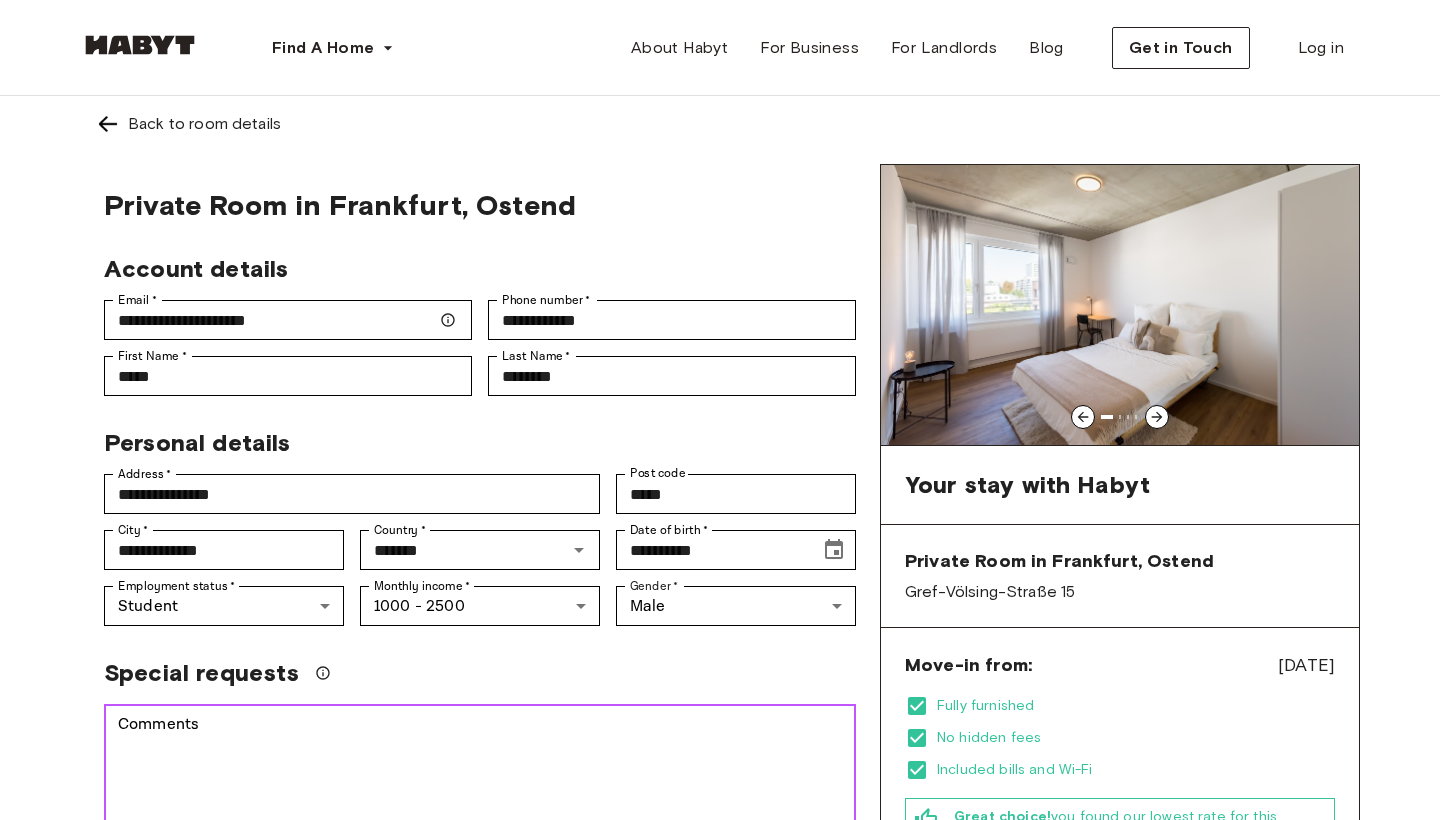 click on "Comments" at bounding box center (480, 782) 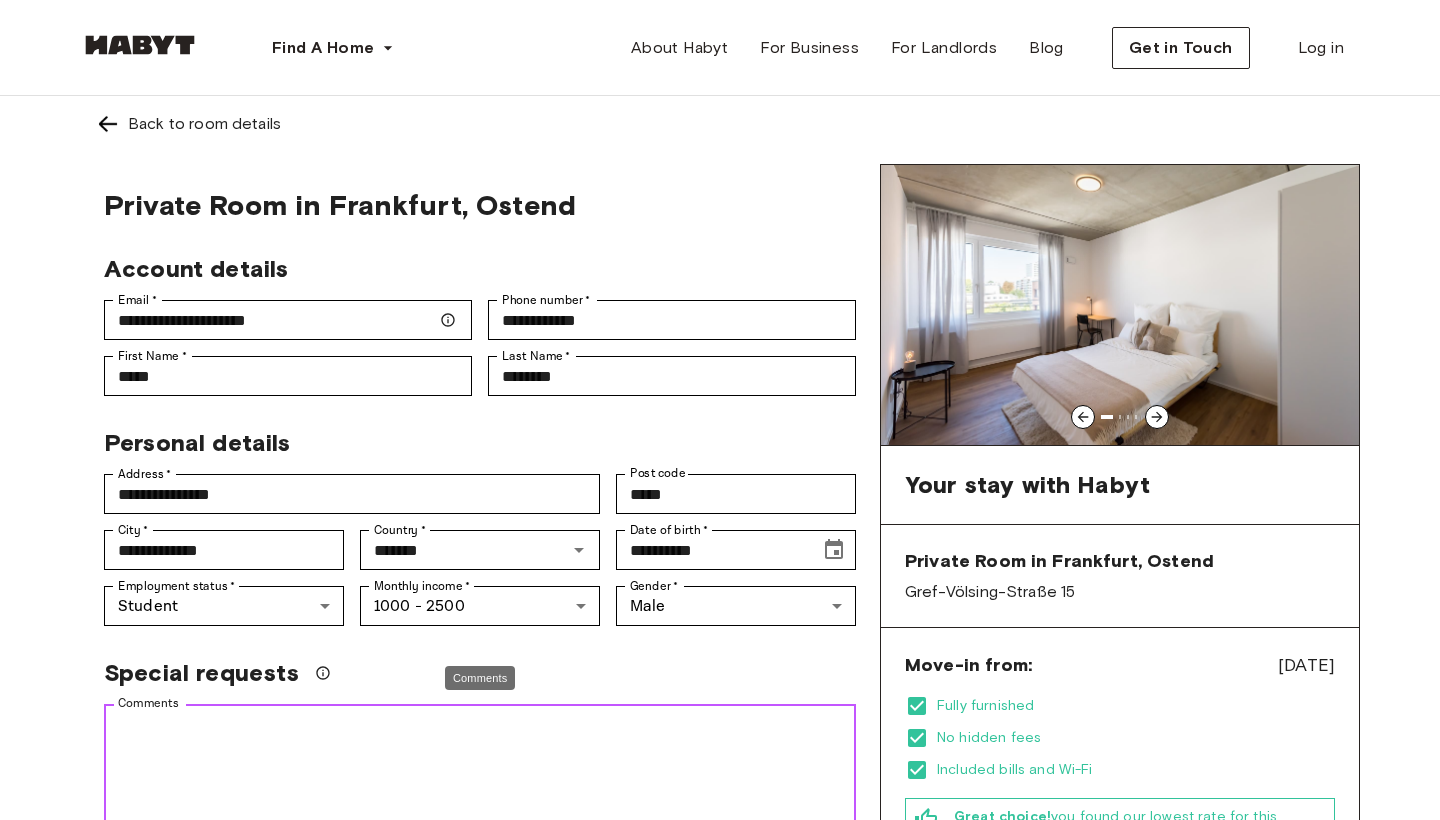 paste on "**********" 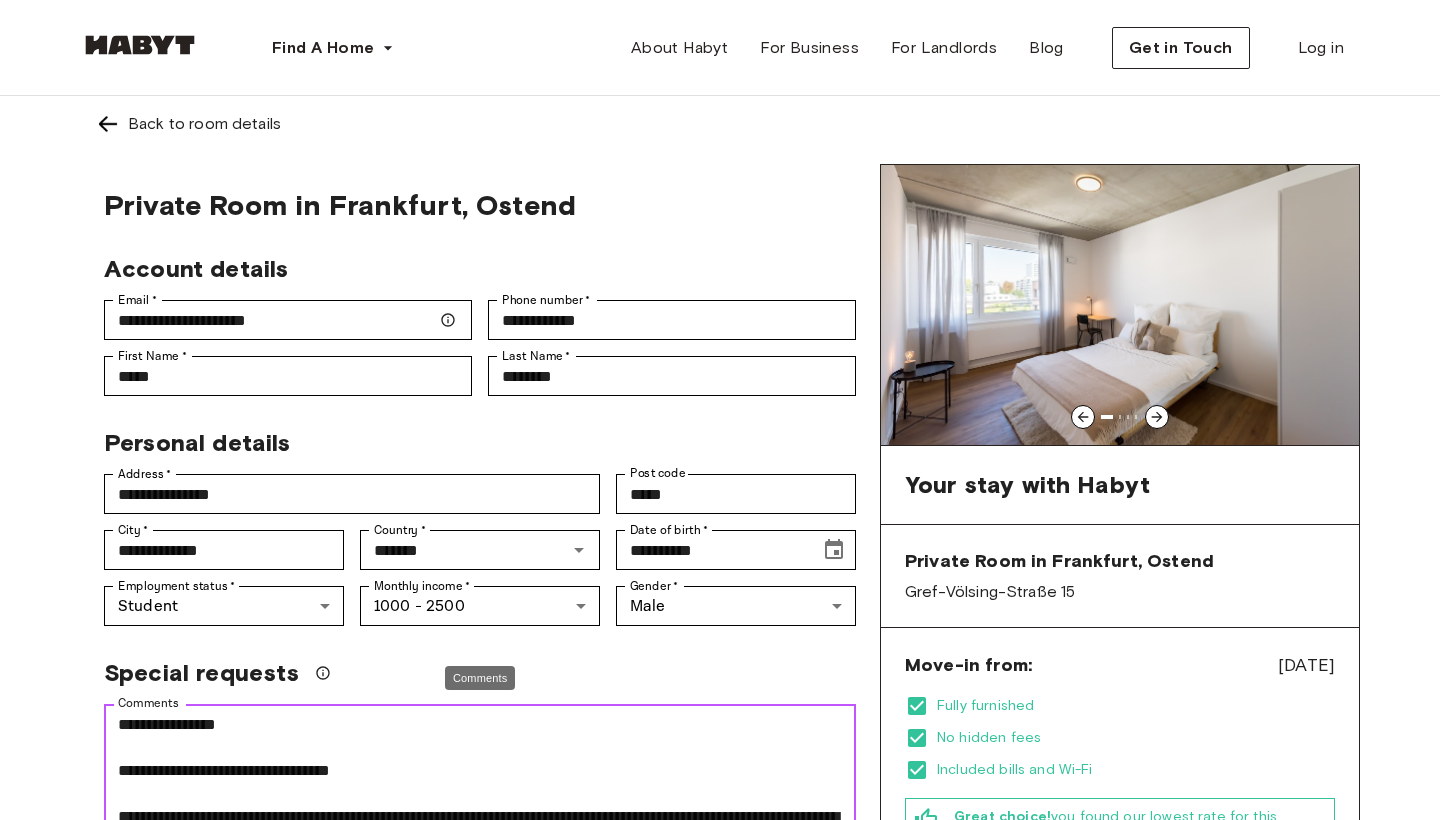 scroll, scrollTop: 368, scrollLeft: 0, axis: vertical 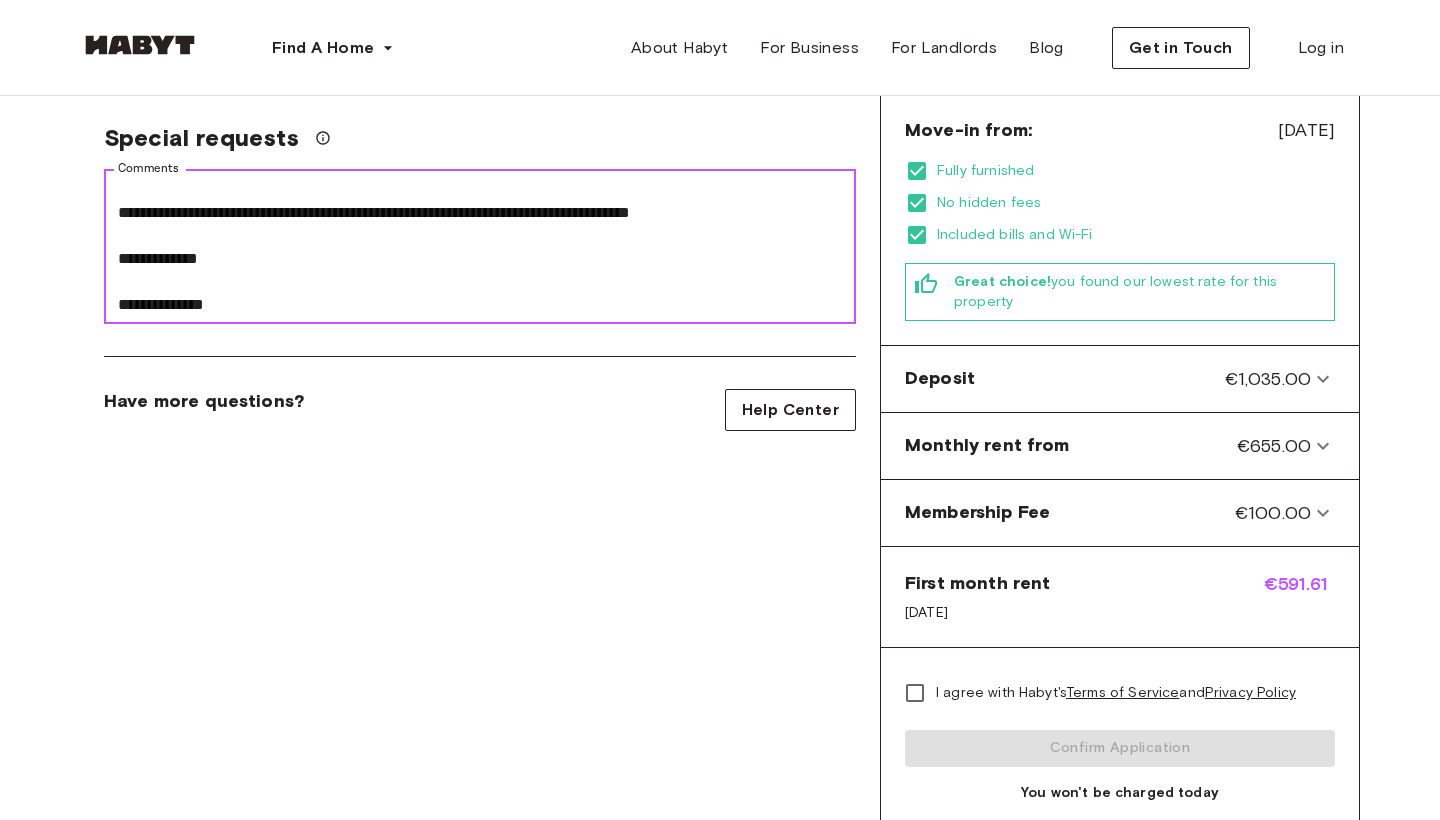type on "**********" 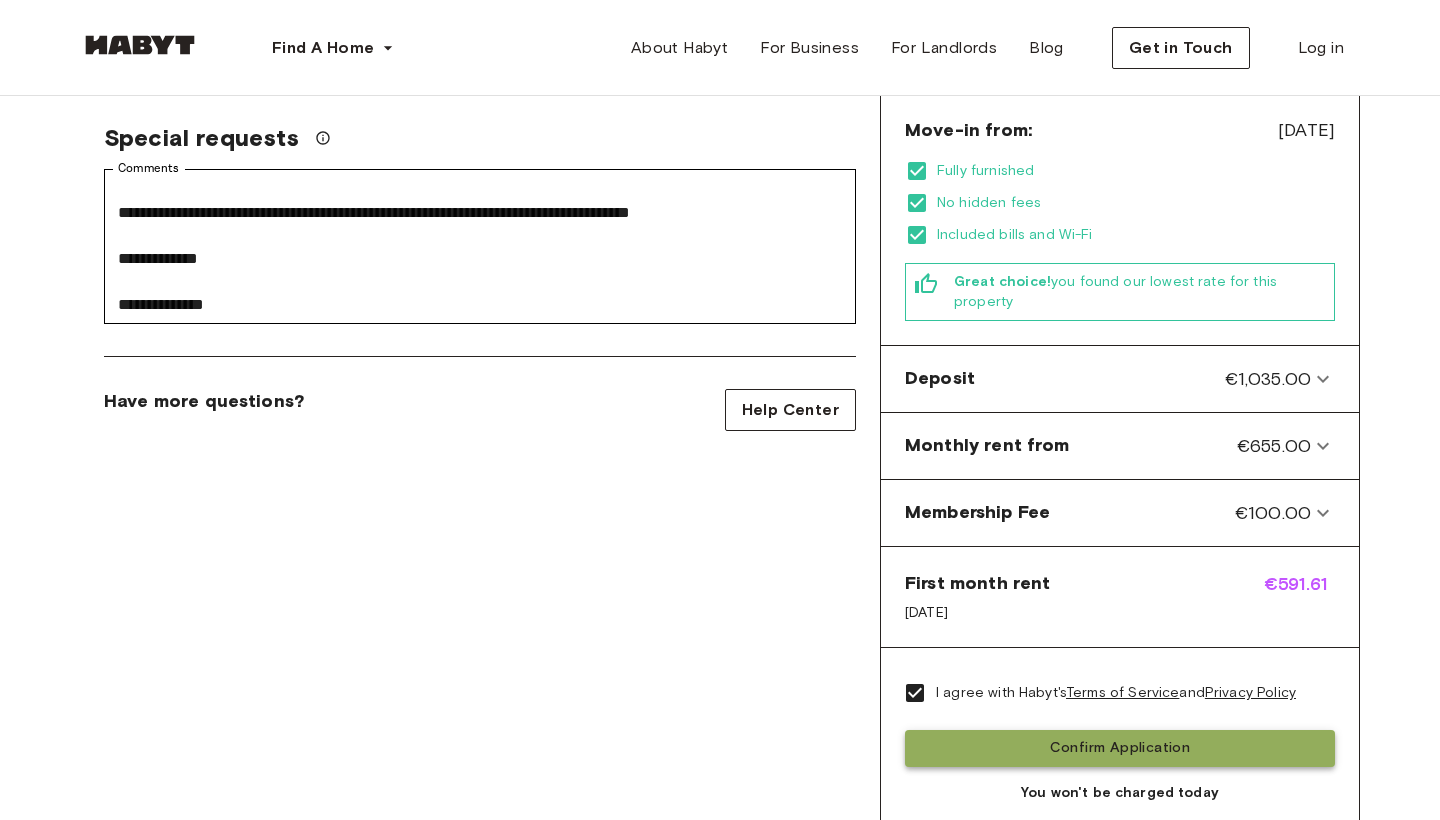 click on "Confirm Application" at bounding box center (1120, 748) 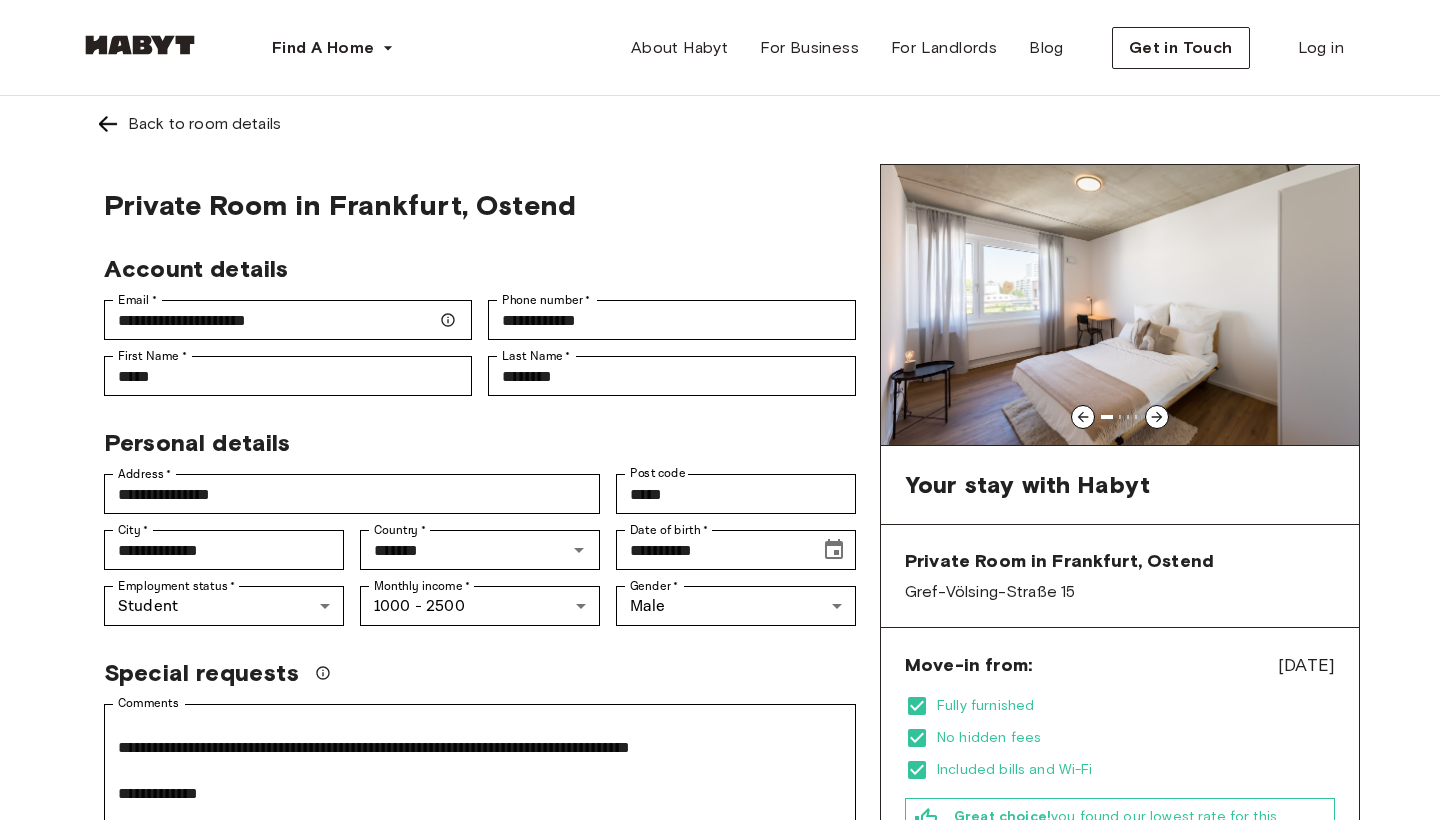 scroll, scrollTop: 0, scrollLeft: 0, axis: both 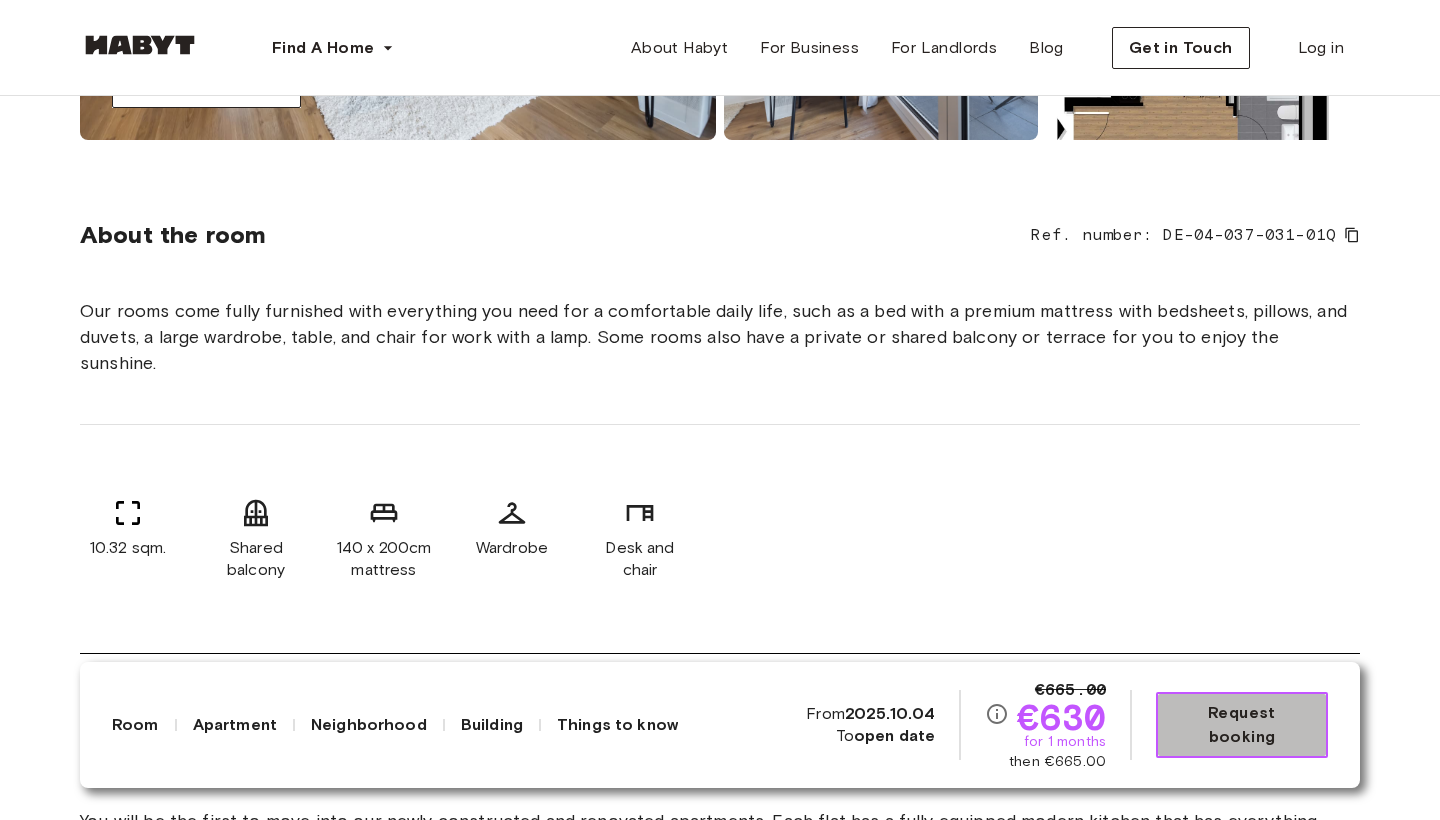 click on "Request booking" at bounding box center [1242, 725] 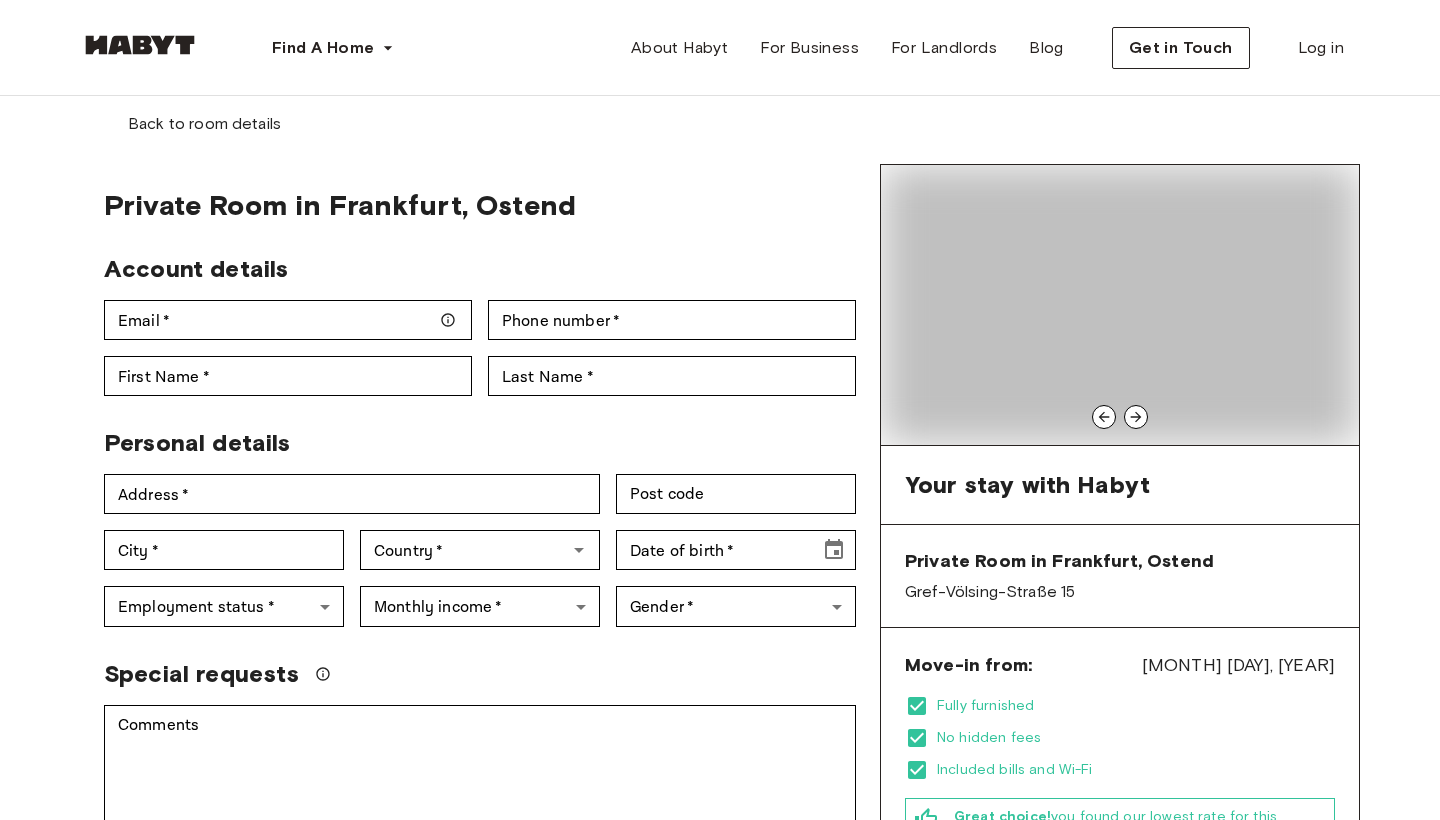 scroll, scrollTop: 166, scrollLeft: 0, axis: vertical 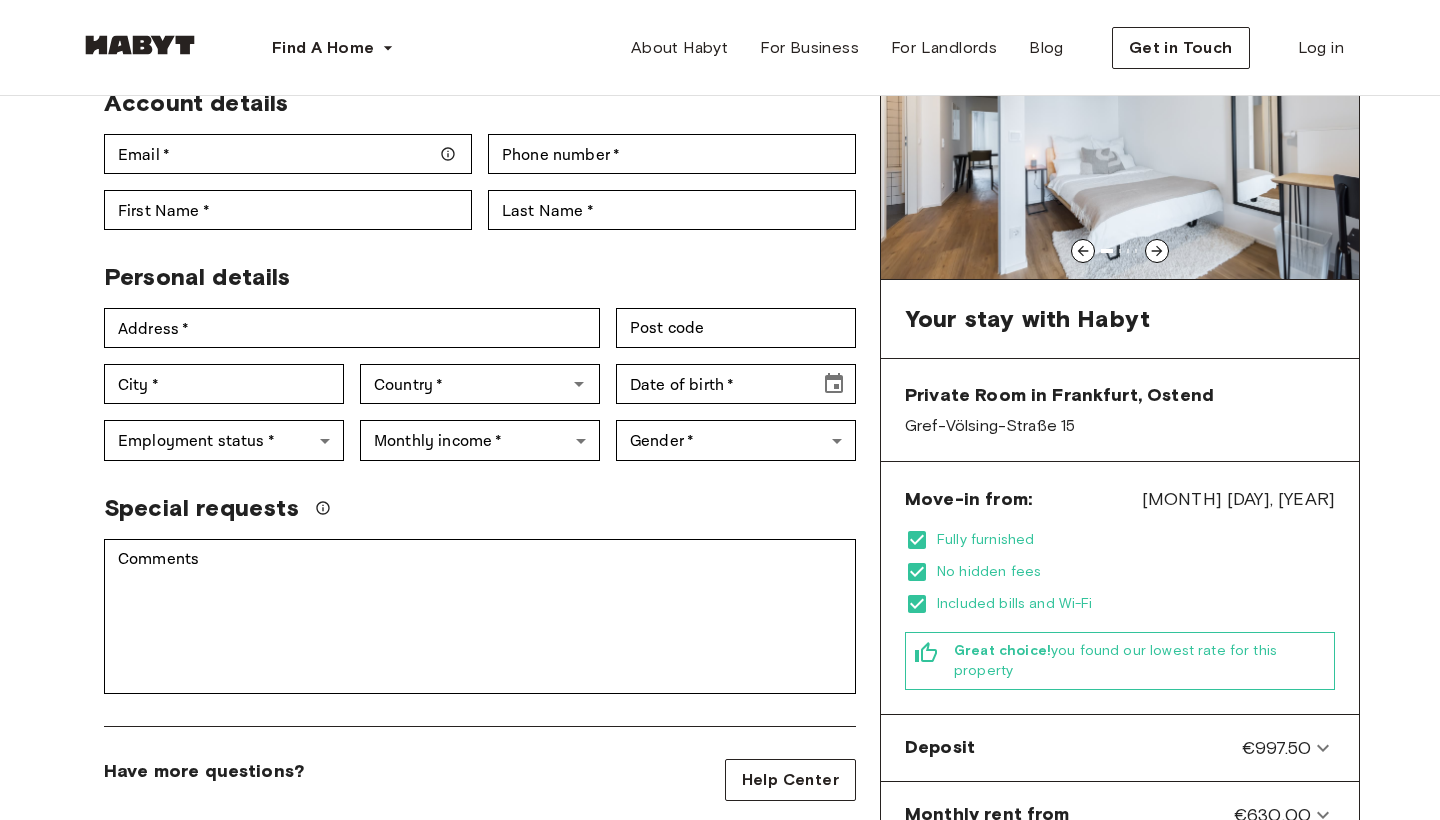 click on "First Name   * First Name   *" at bounding box center [280, 202] 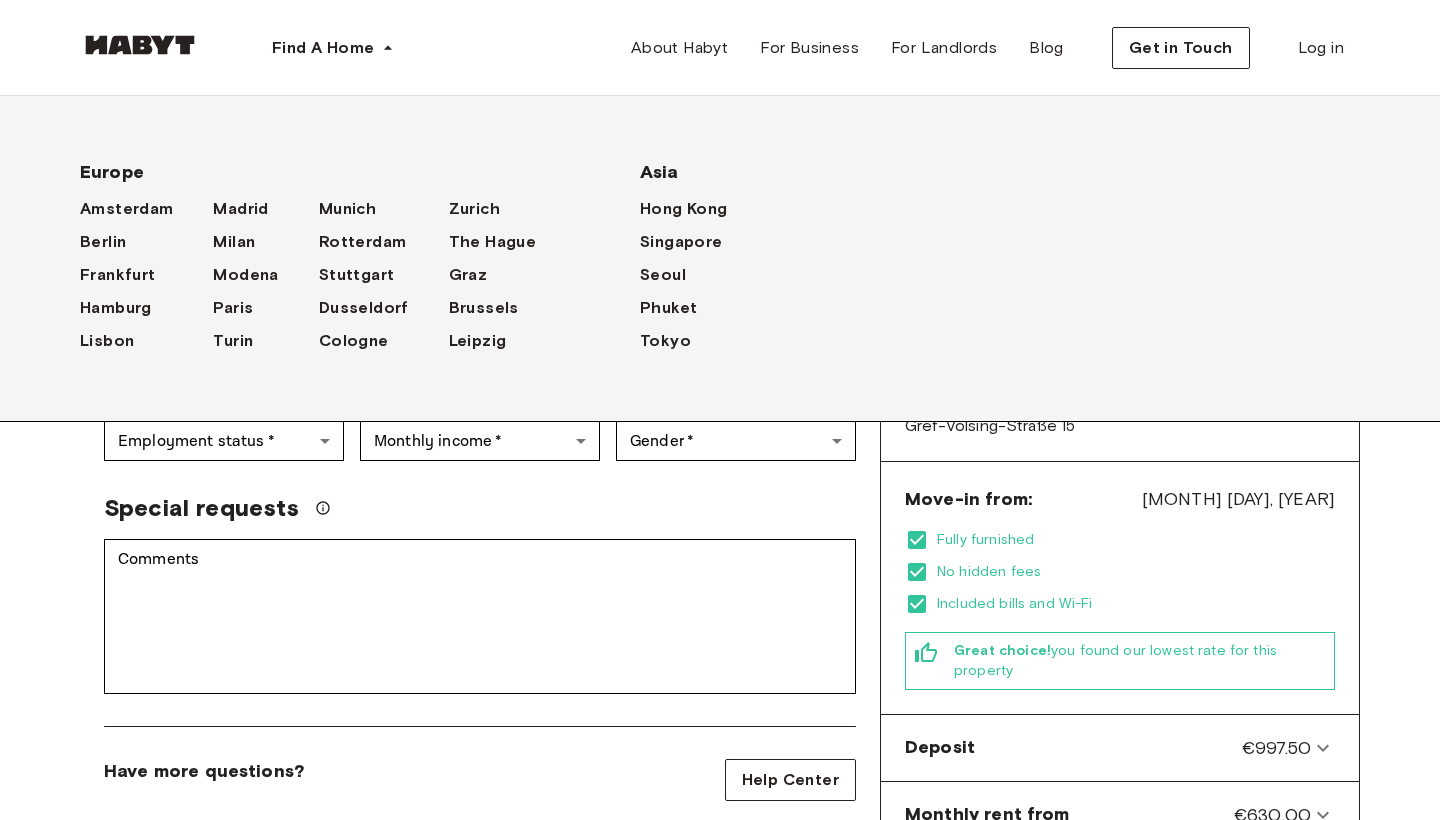 type on "**********" 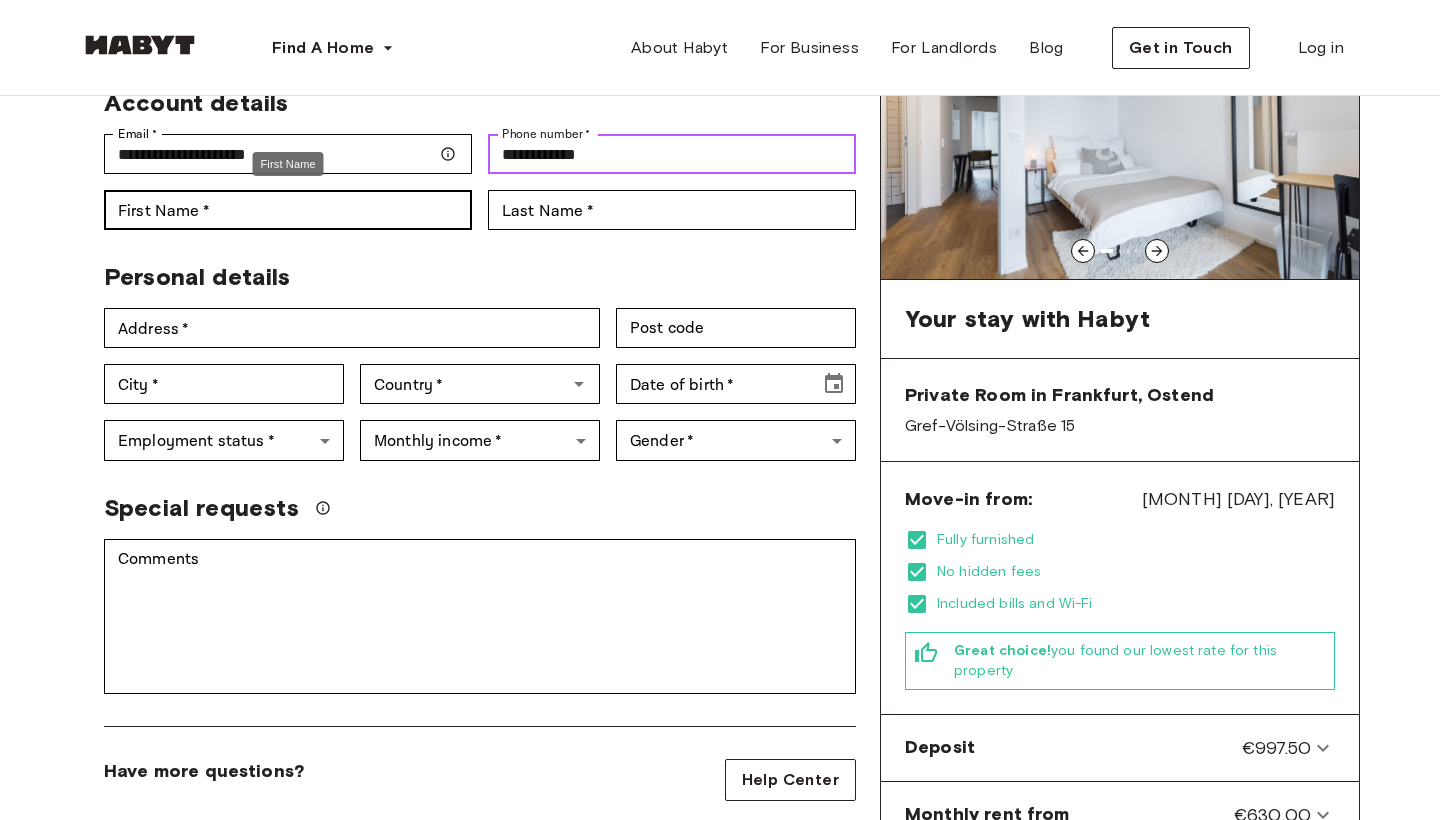 type on "**********" 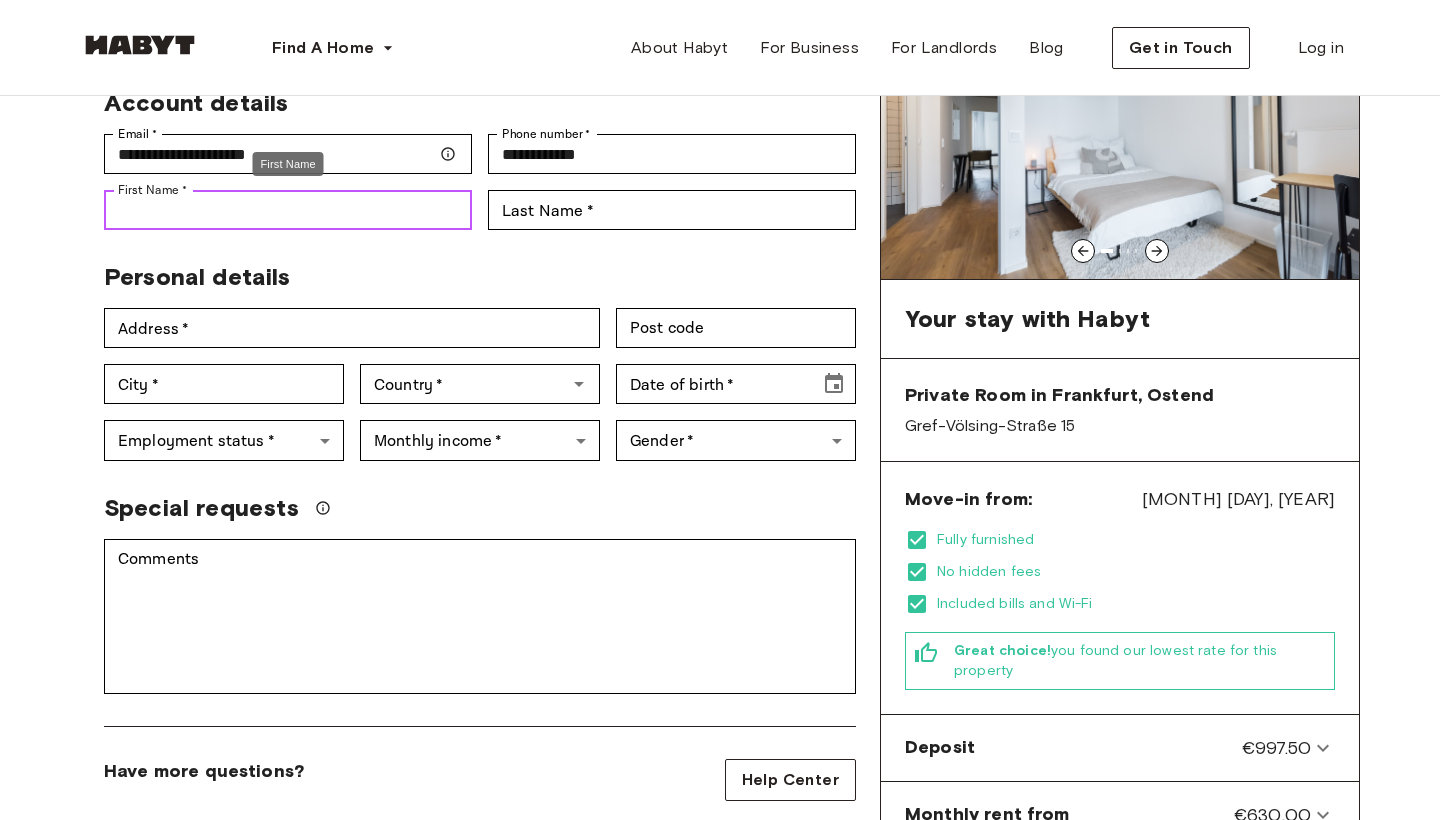 type on "*****" 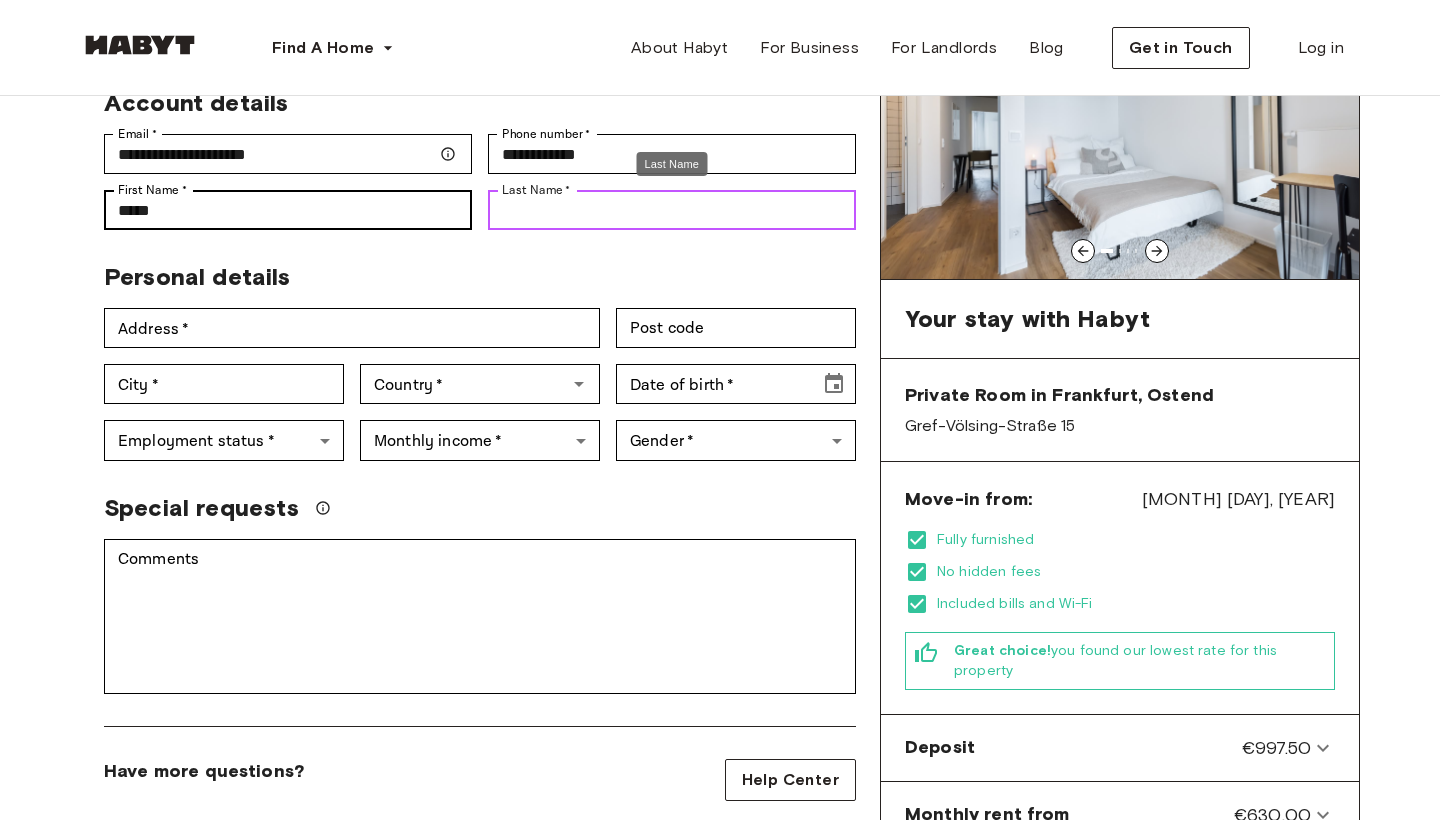 type on "********" 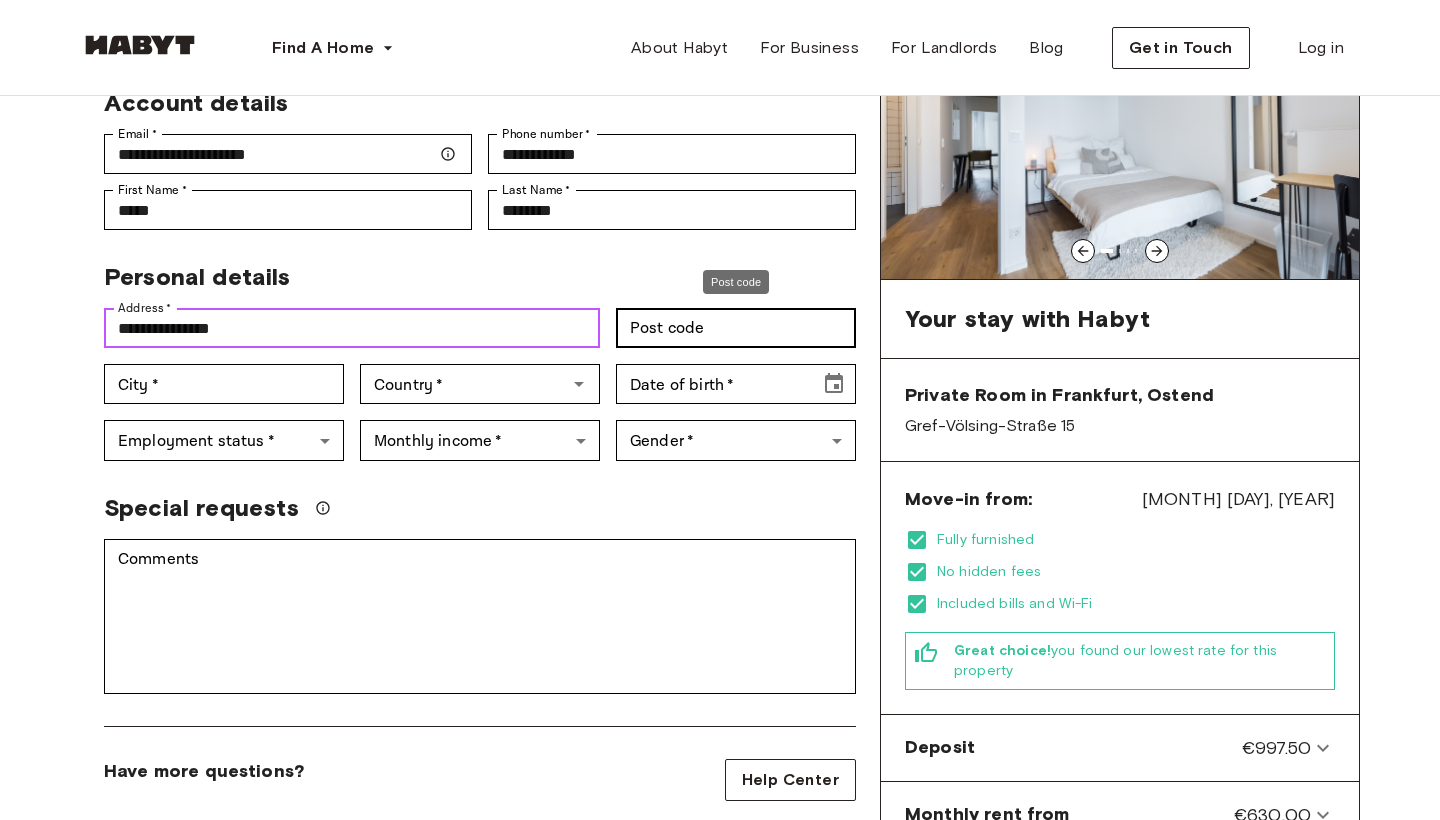 type on "**********" 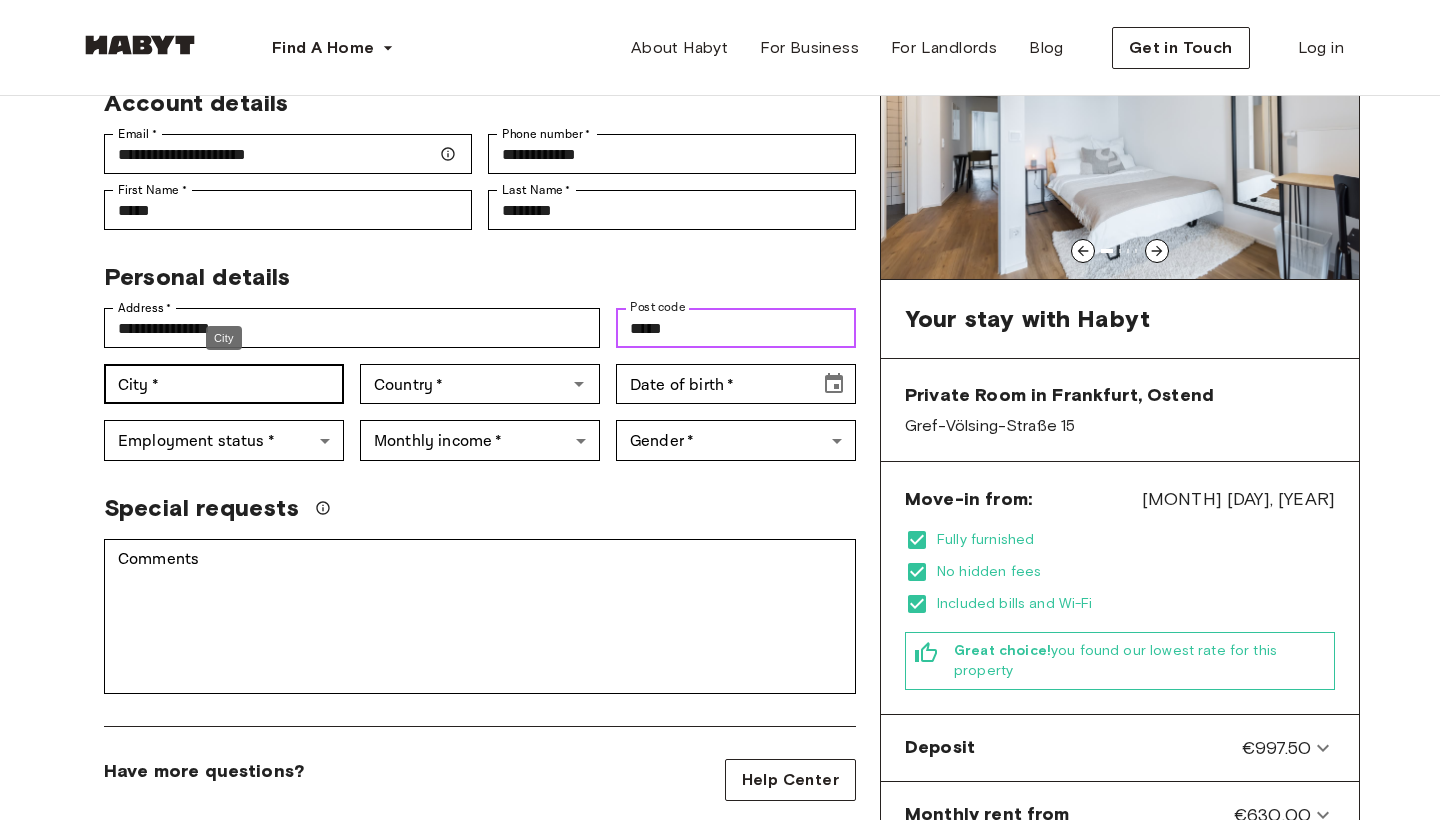 type on "*****" 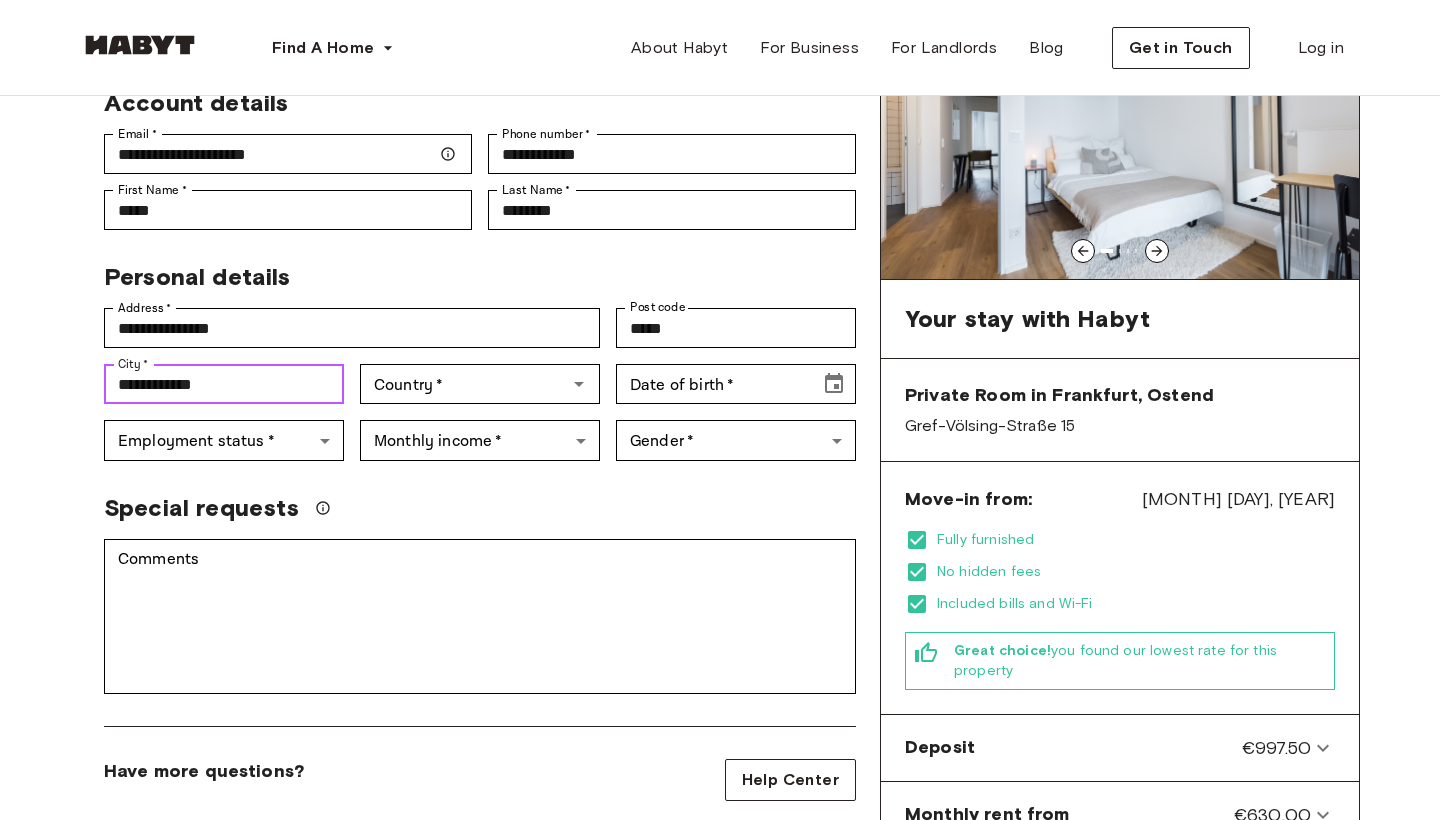 type on "**********" 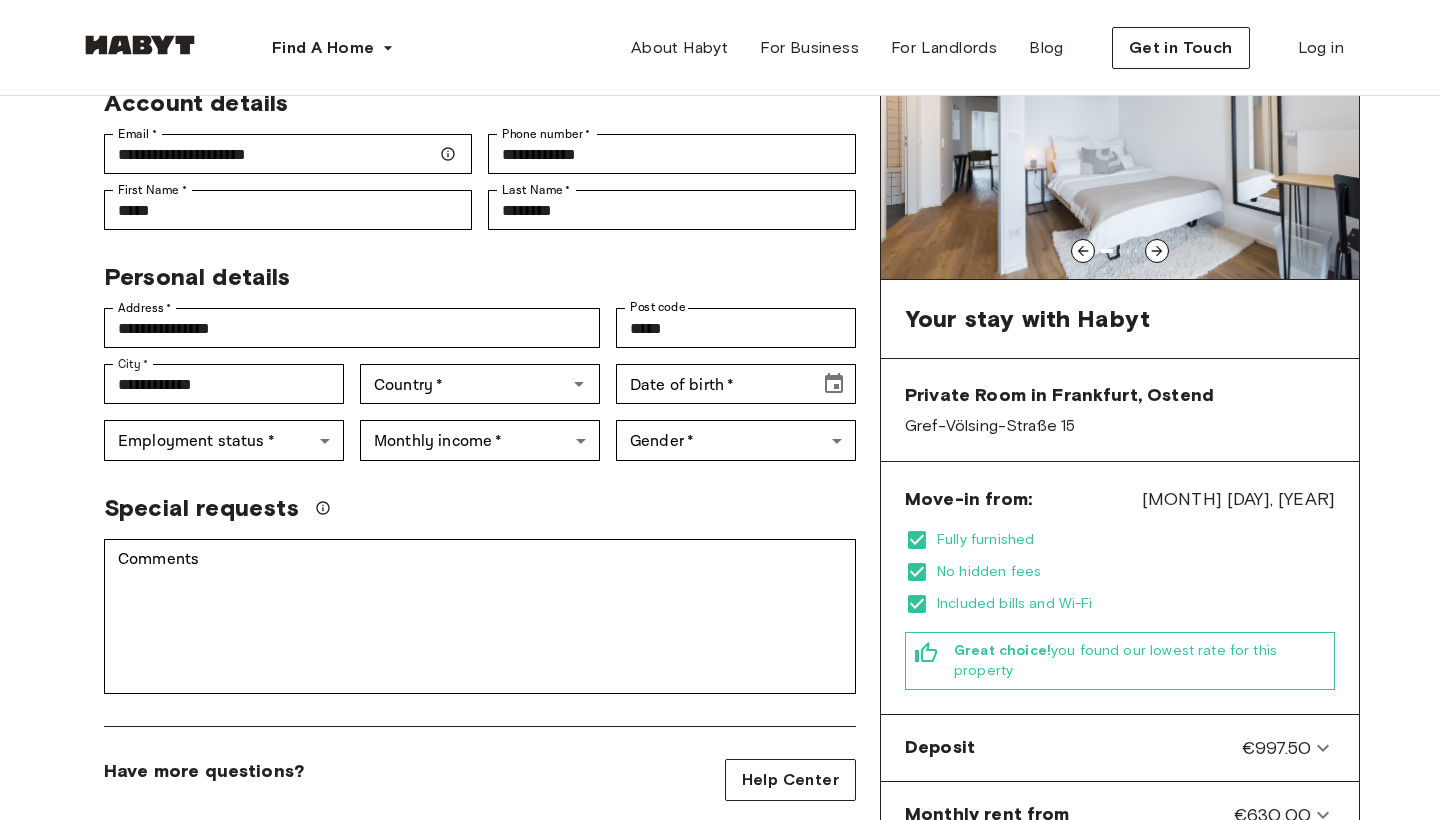 click on "Monthly income   * ​ Monthly income   *" at bounding box center (472, 432) 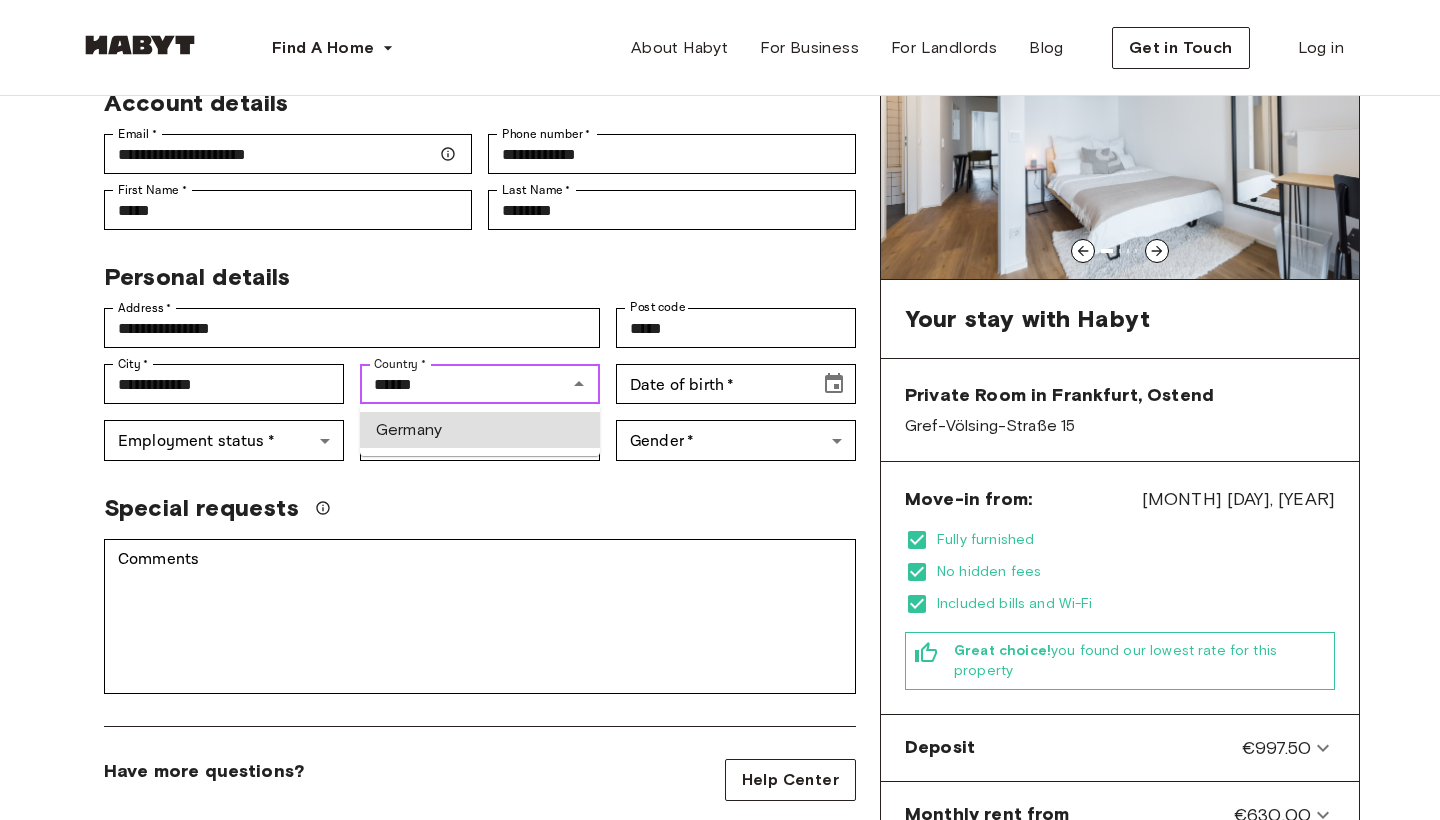 type on "*******" 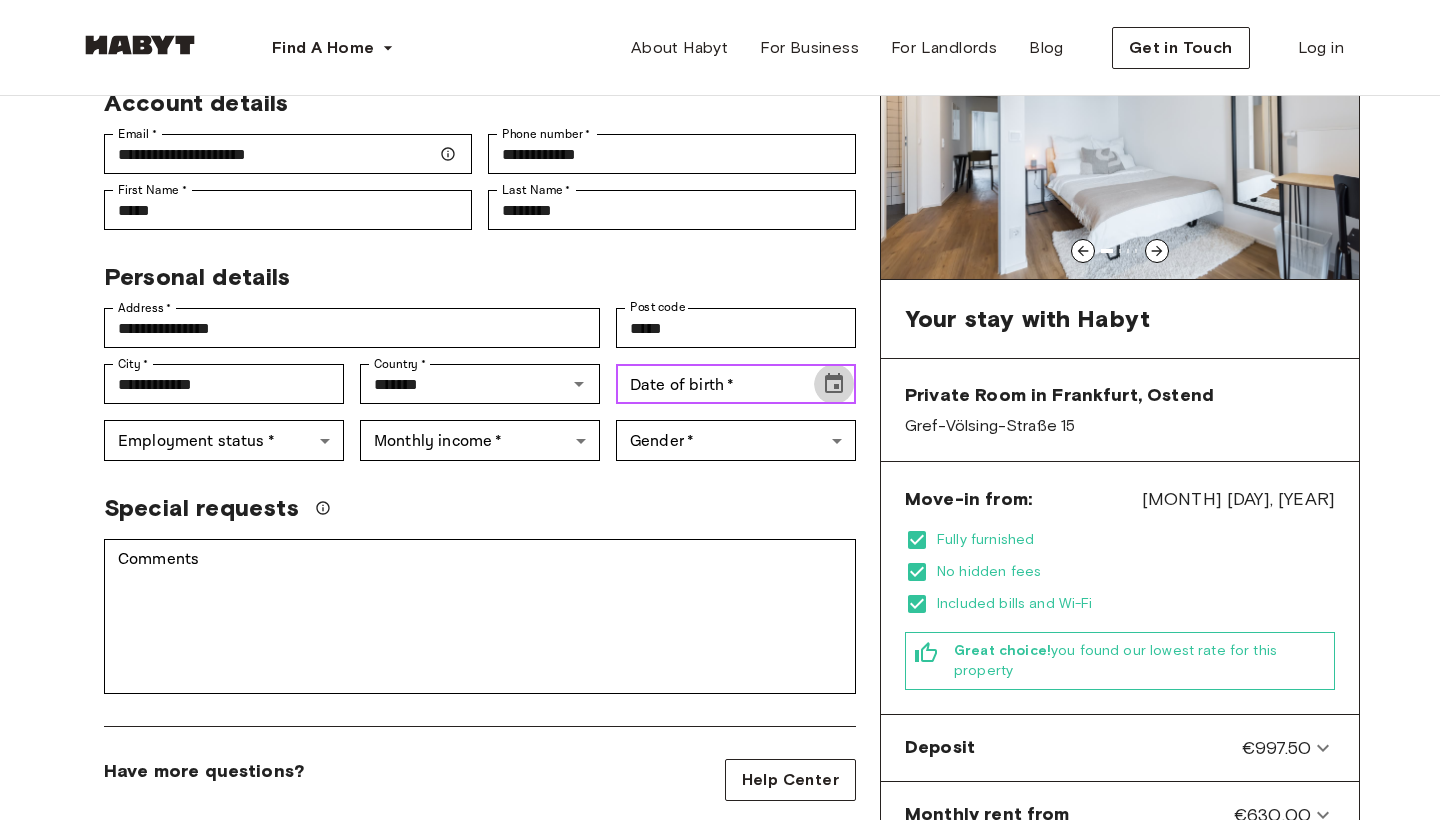 click 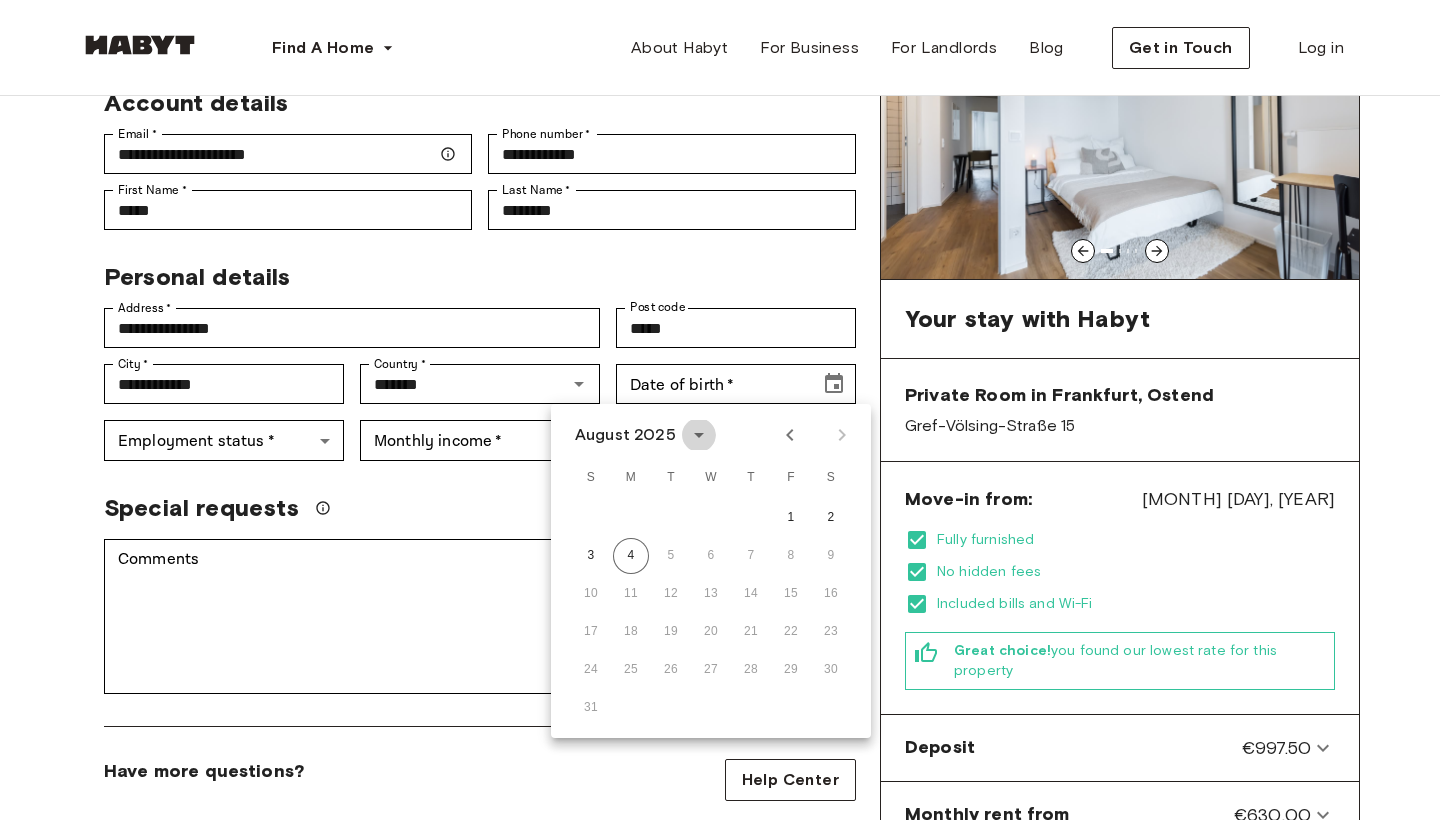 click 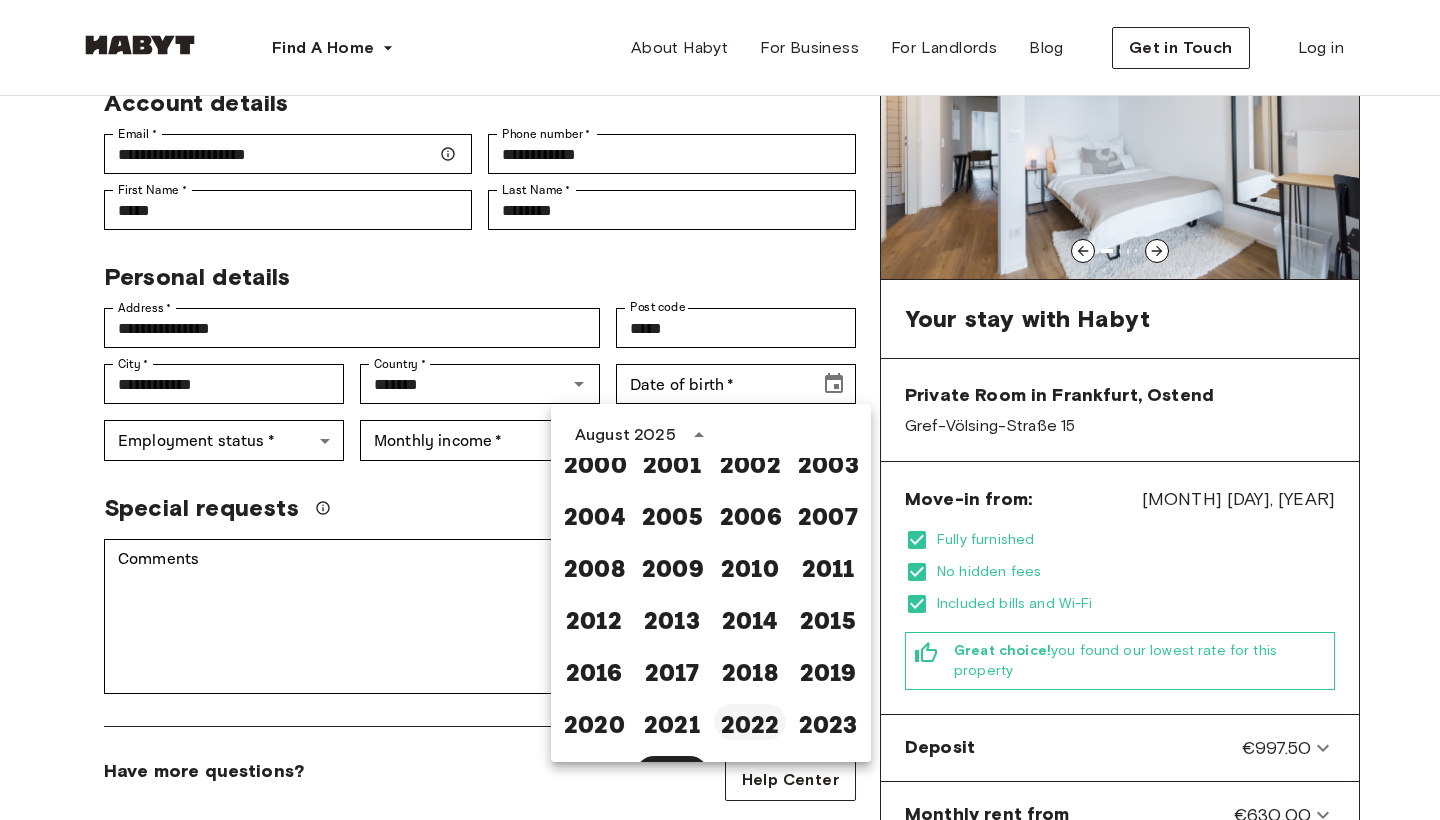 scroll, scrollTop: 1318, scrollLeft: 0, axis: vertical 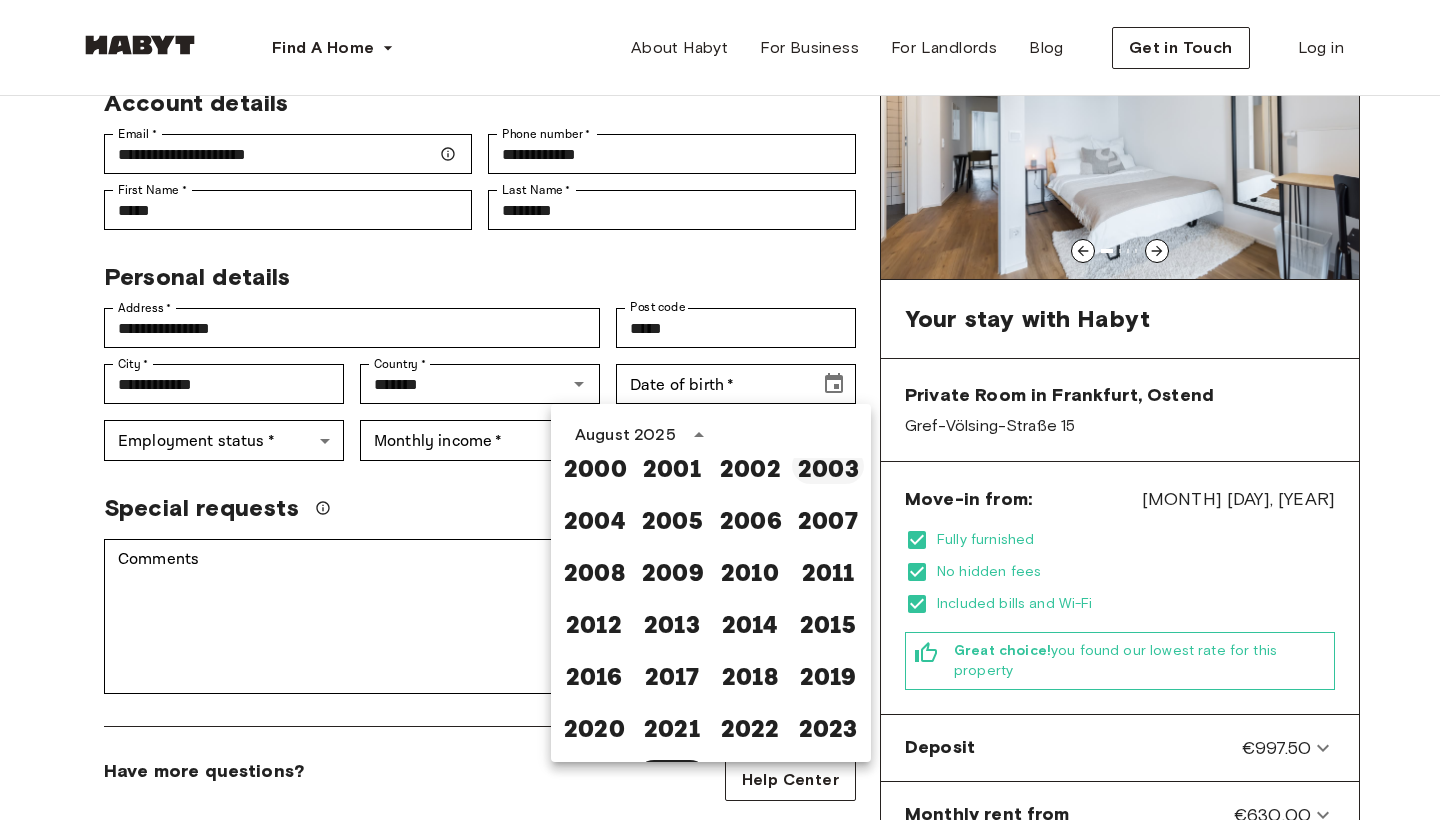 click on "2003" at bounding box center (828, 466) 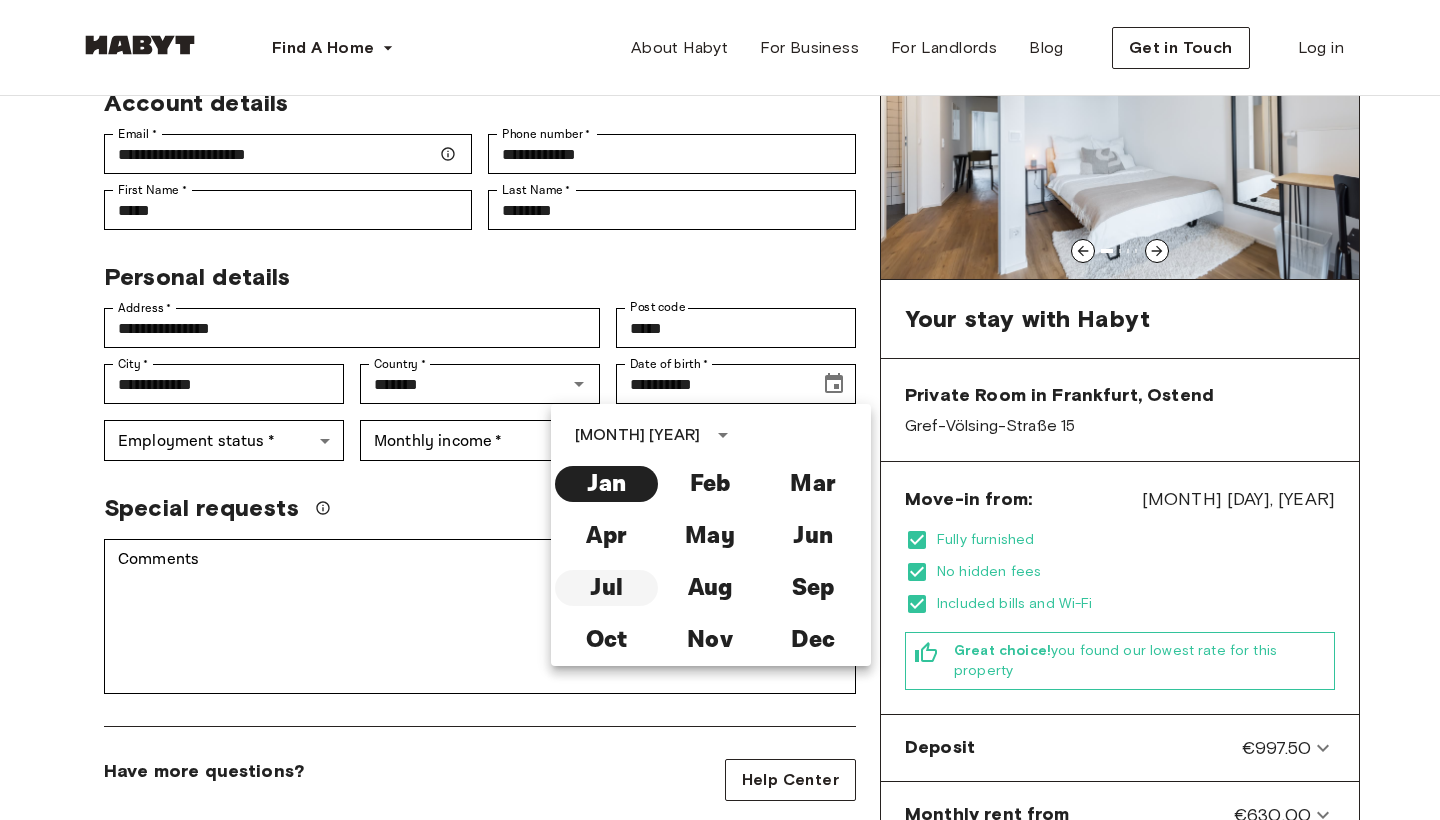 click on "Jul" at bounding box center [606, 588] 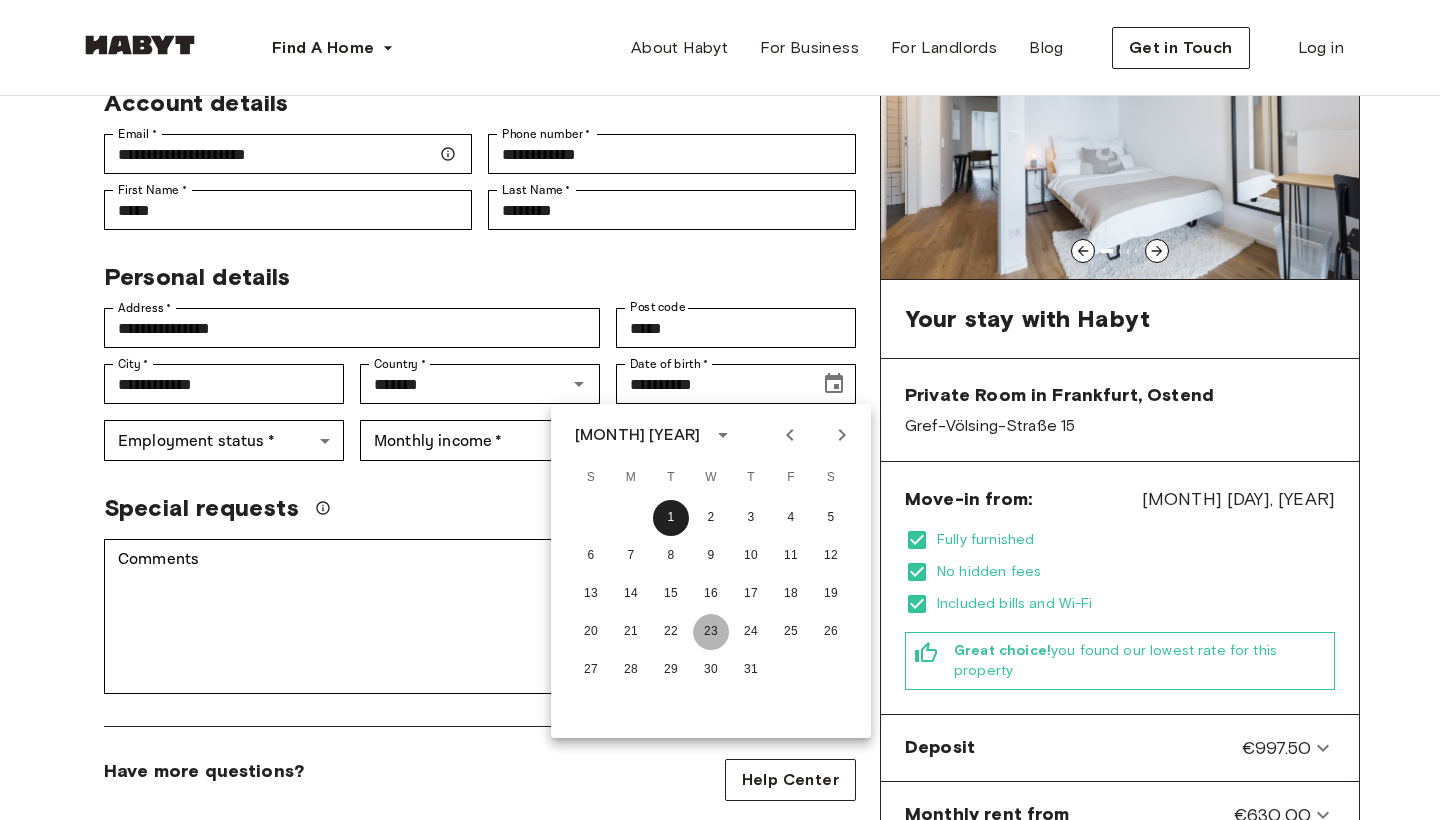 click on "23" at bounding box center [711, 632] 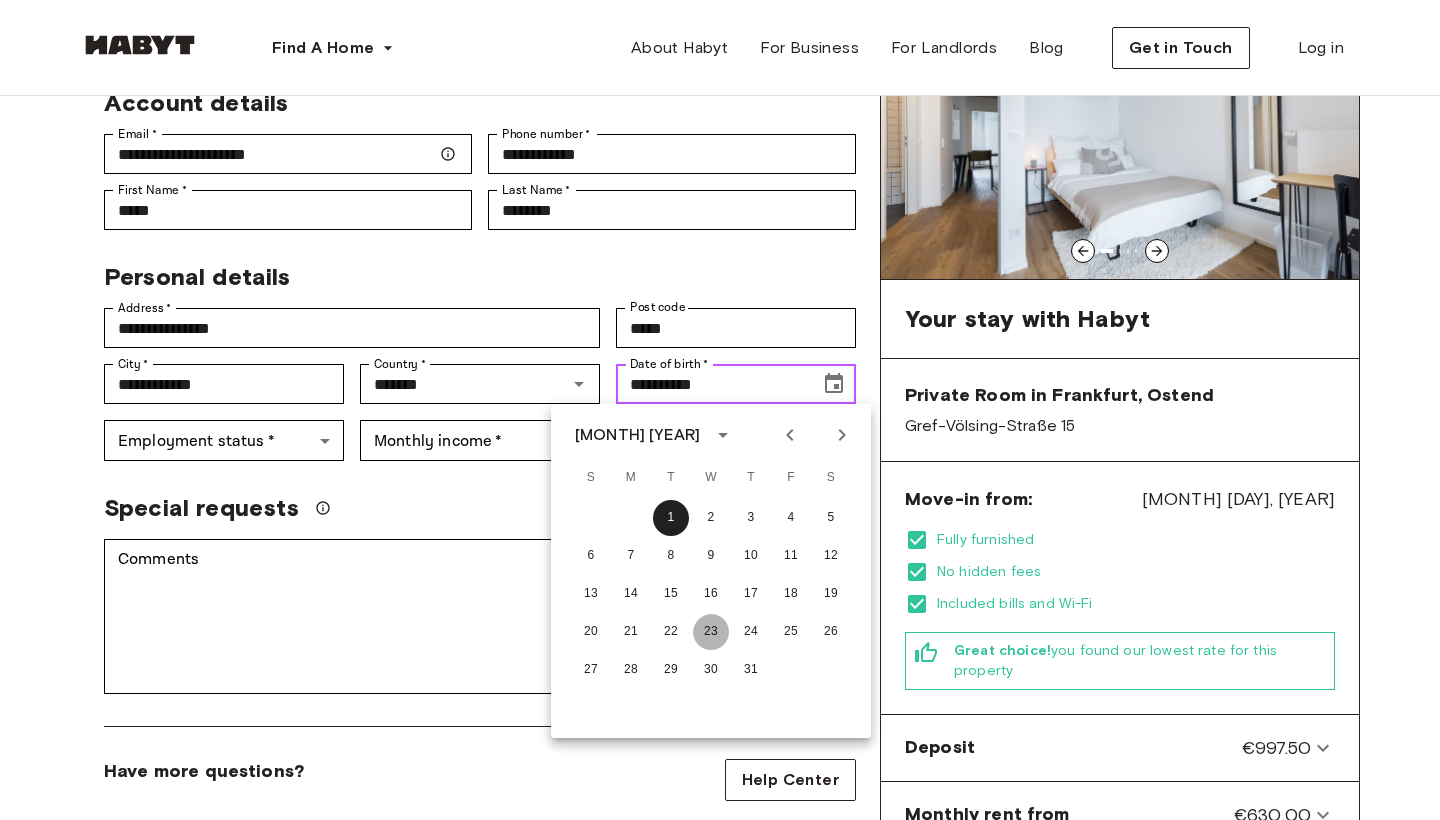 type on "**********" 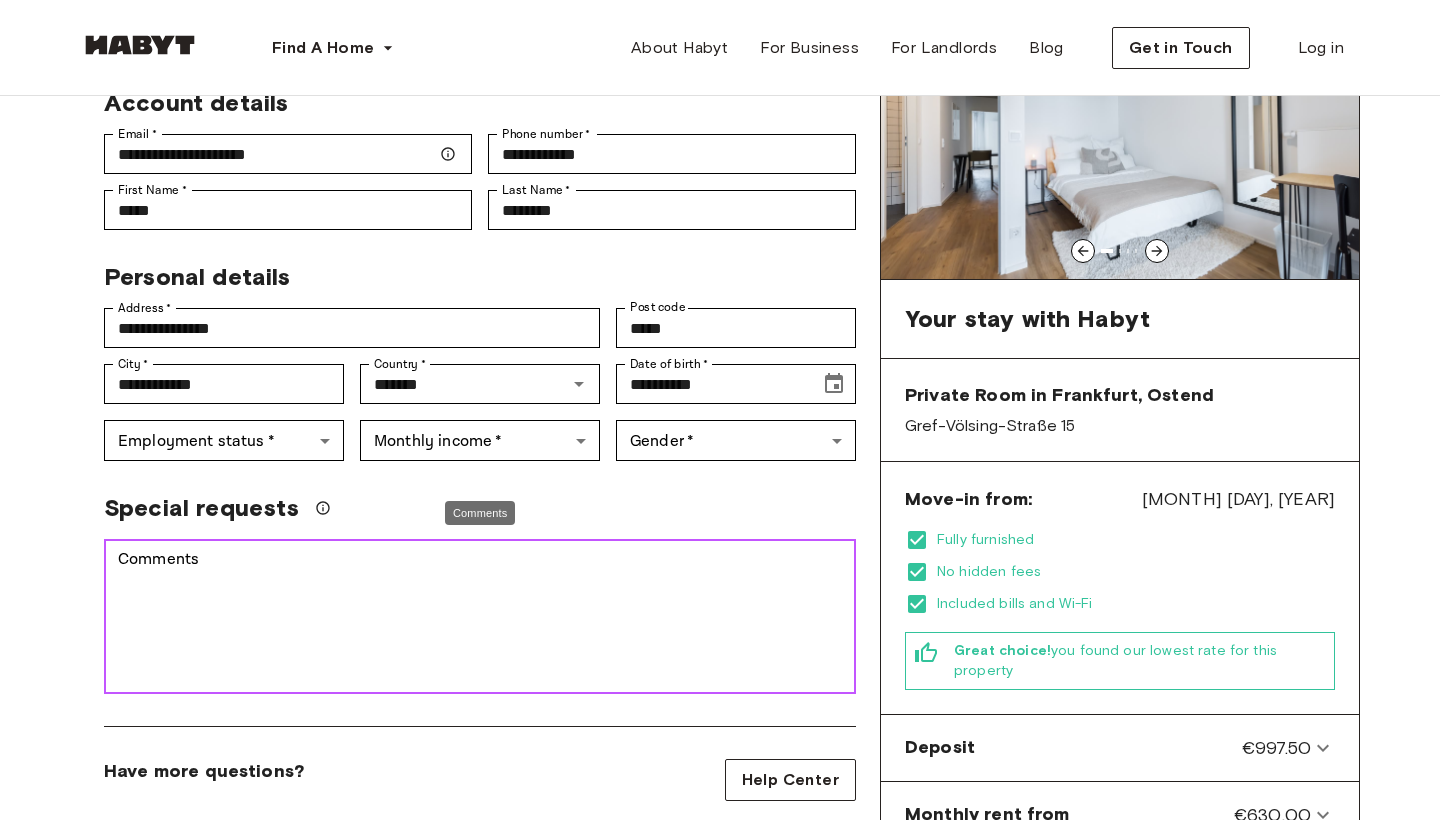 click on "Comments" at bounding box center (480, 617) 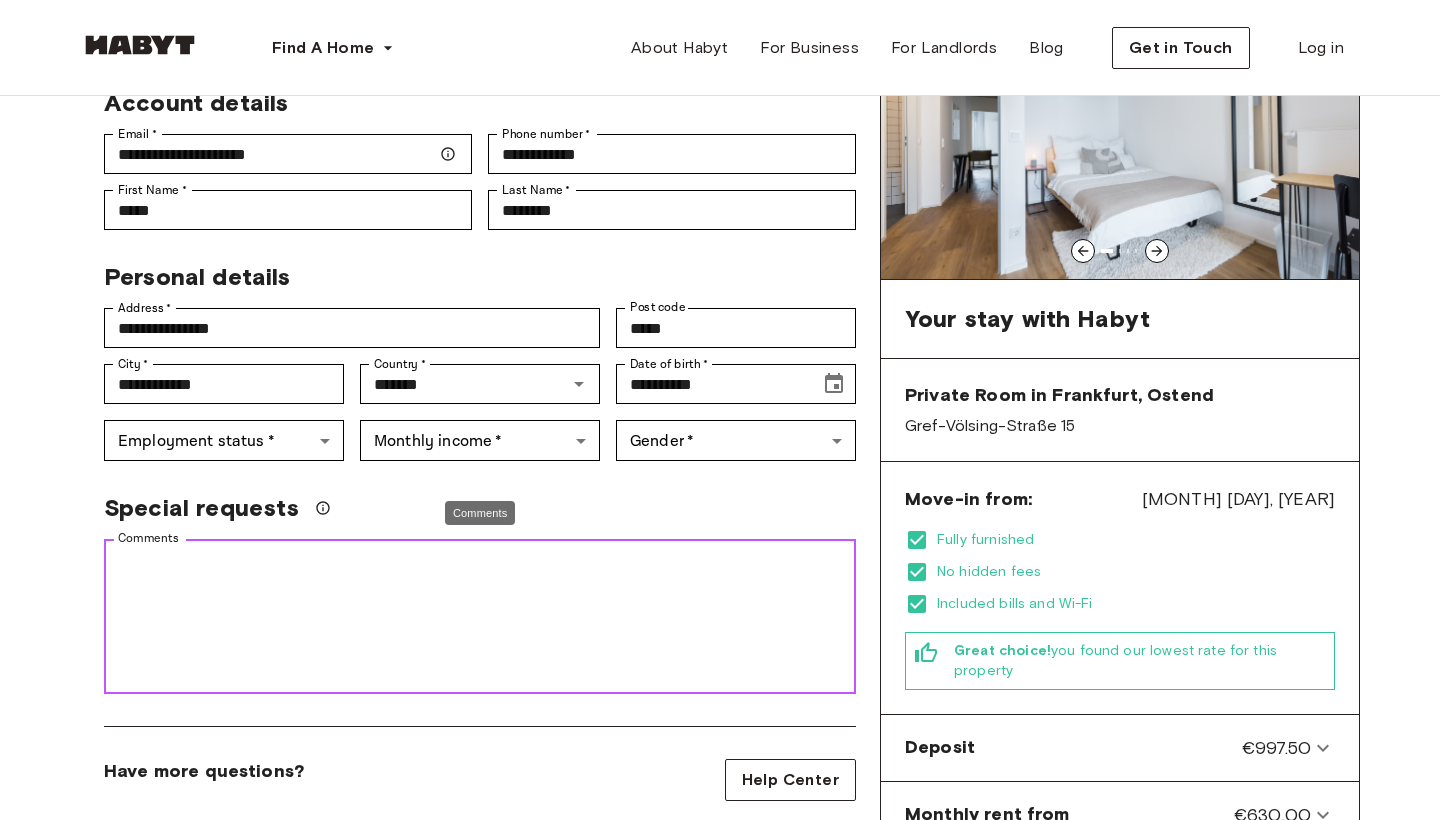 paste on "**********" 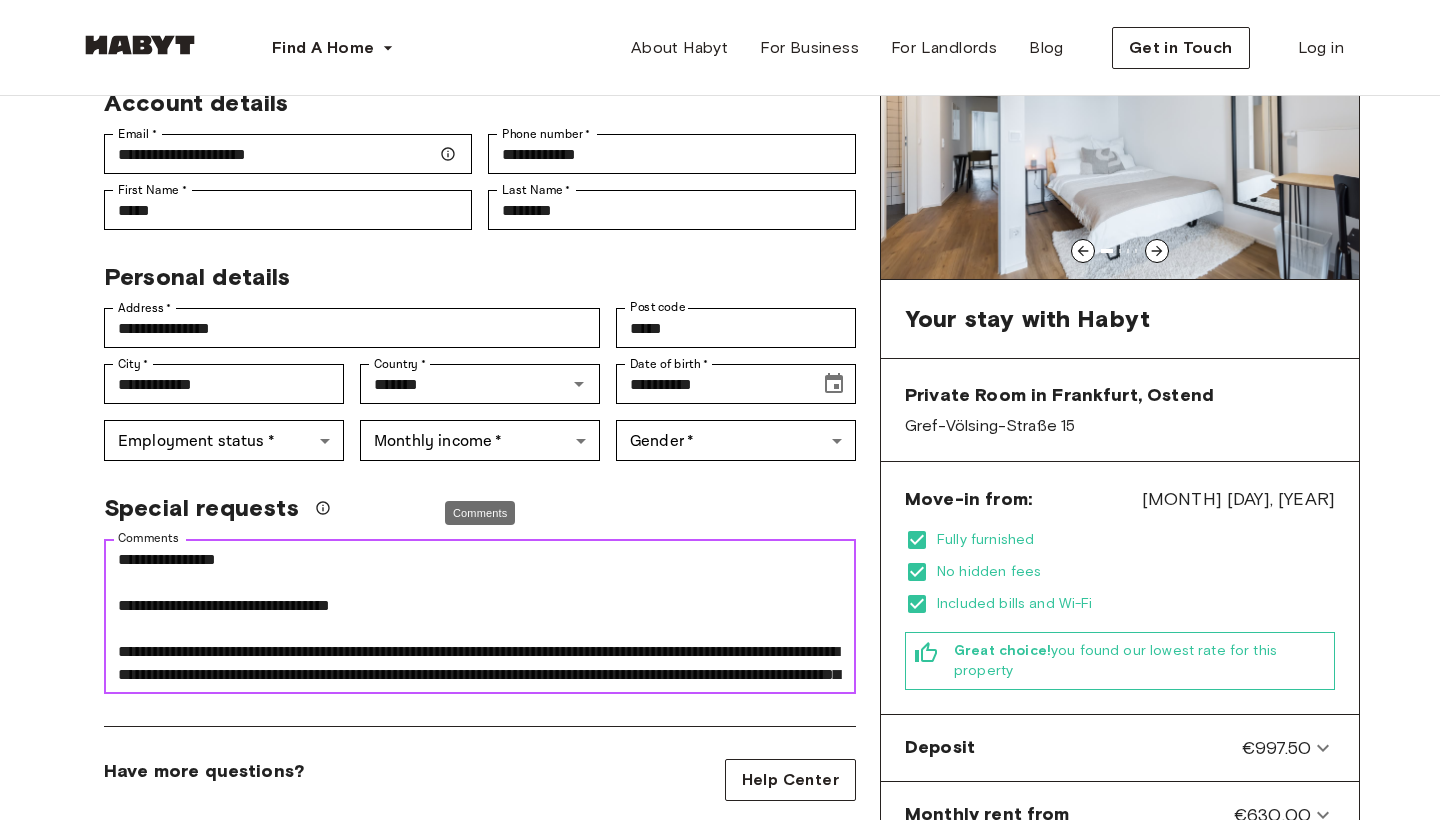 scroll, scrollTop: 368, scrollLeft: 0, axis: vertical 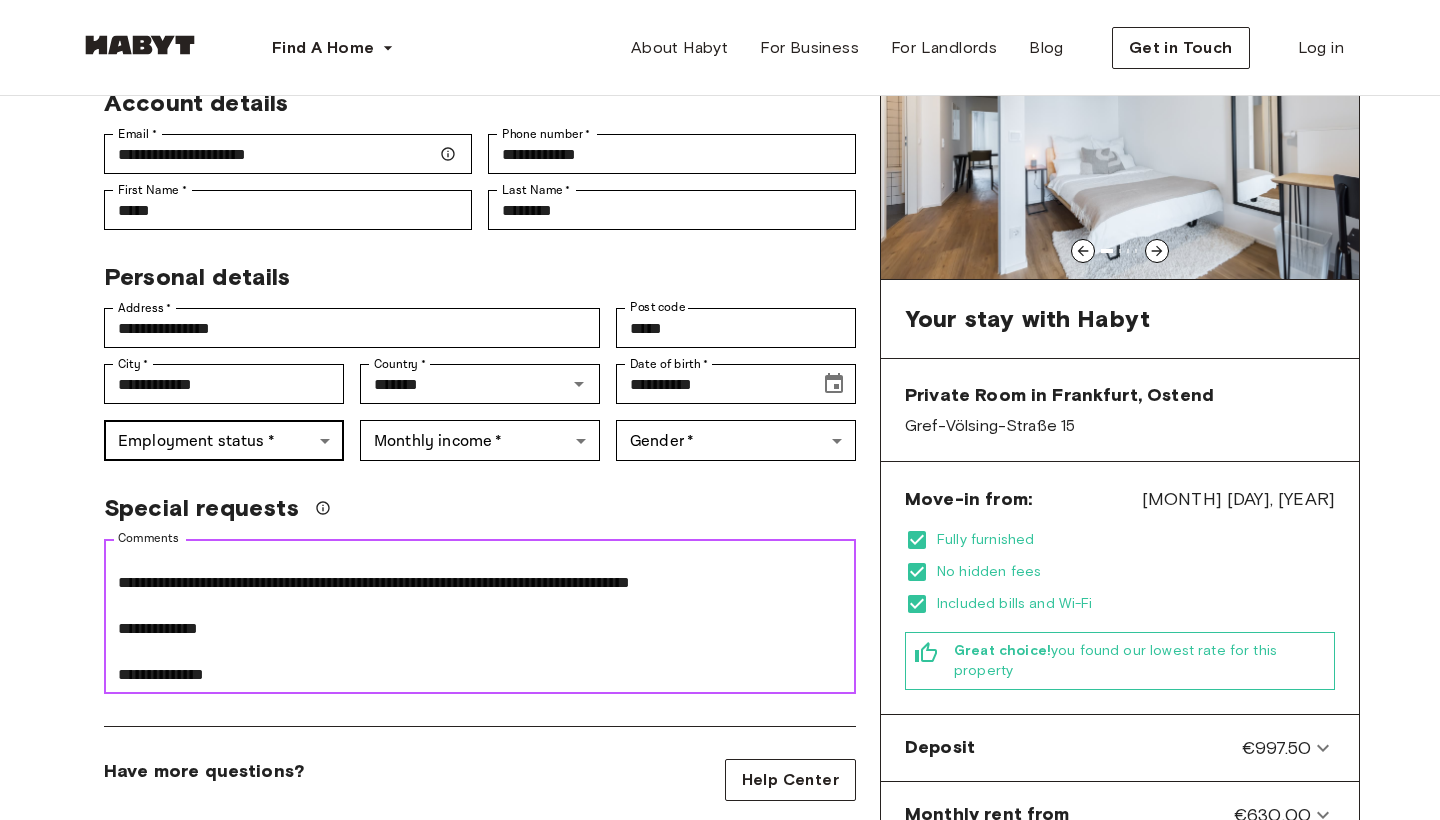 type on "**********" 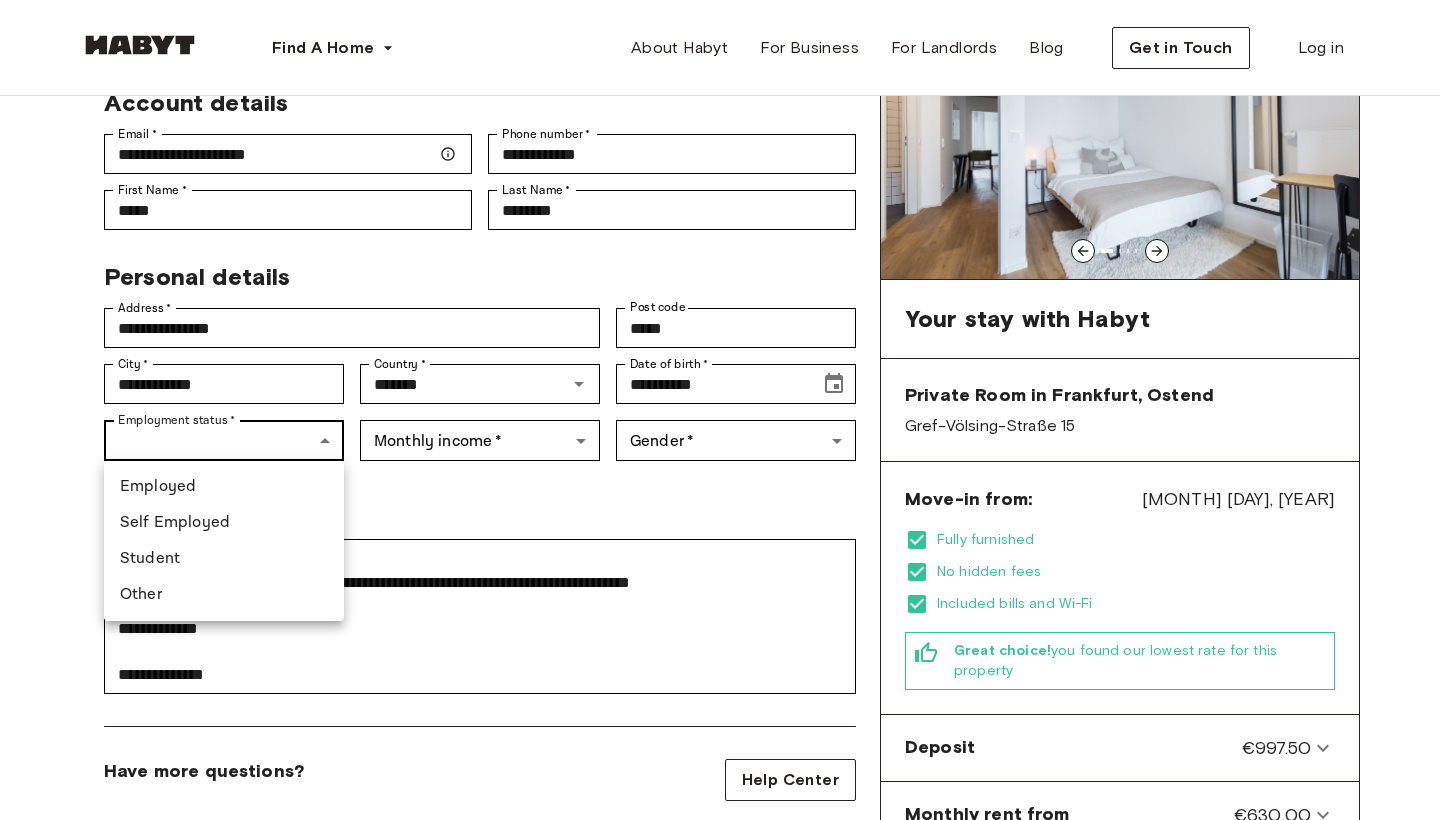 click on "Email   * [EMAIL] Email   * Phone number   * [PHONE] Phone number   * First Name   * [FIRST] First Name   * Last Name   * [LAST] Last Name   * Personal details Address   * [ADDRESS] Address   * Post code ***** Post code City   * [CITY] City   * Country   * [COUNTRY] Country   * Date of birth   * [DATE] Date of birth   * Employment status   * ​ Employment status   * Monthly income   * ​ Monthly income   * Gender   * ​ Gender   * Special requests Comments * Comments I agree with Habyt's Terms of Service and Privacy Policy Confirm Application You won't be charged today Deposit" at bounding box center (720, 1025) 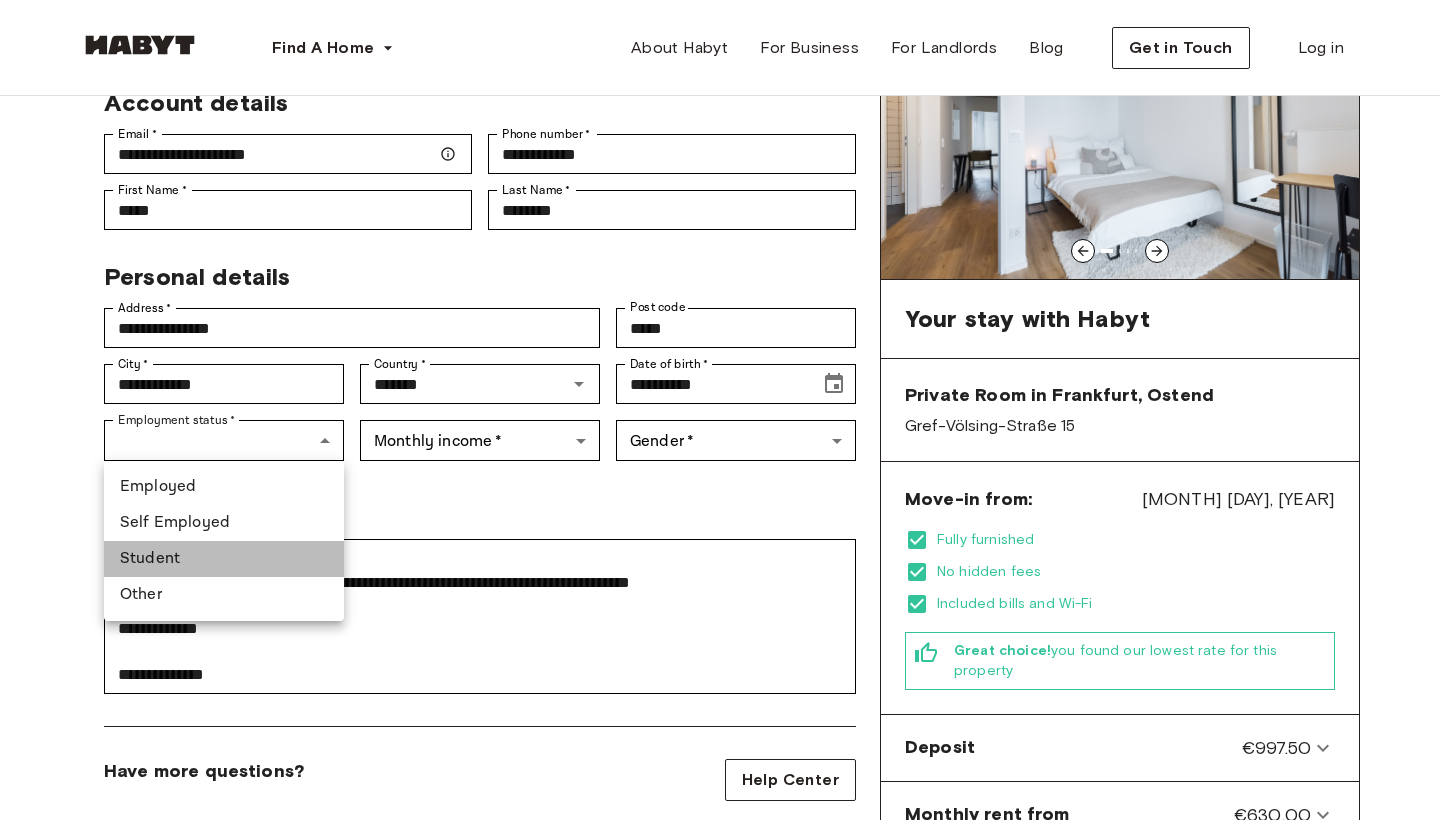 click on "Student" at bounding box center [224, 559] 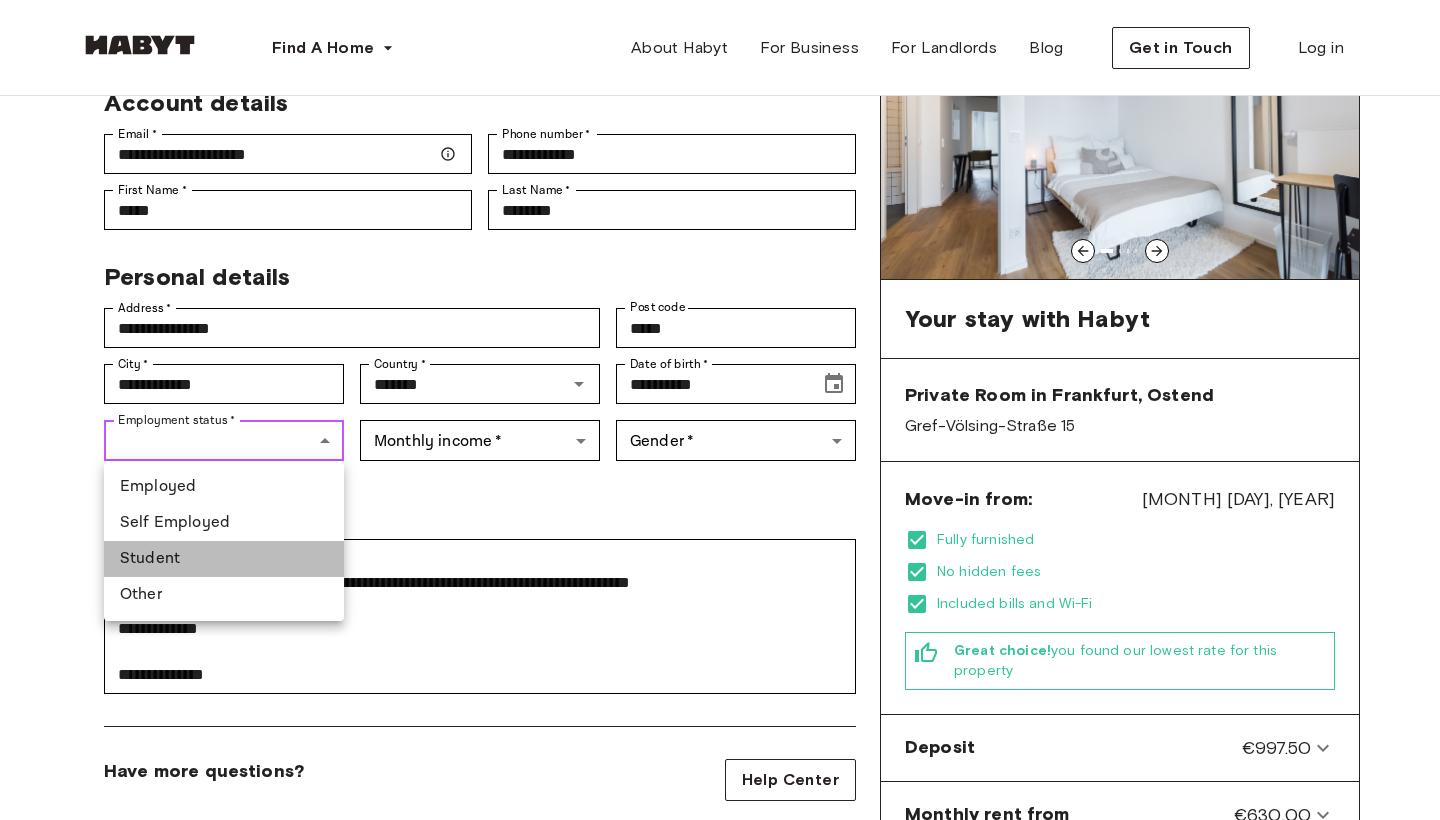 type on "*******" 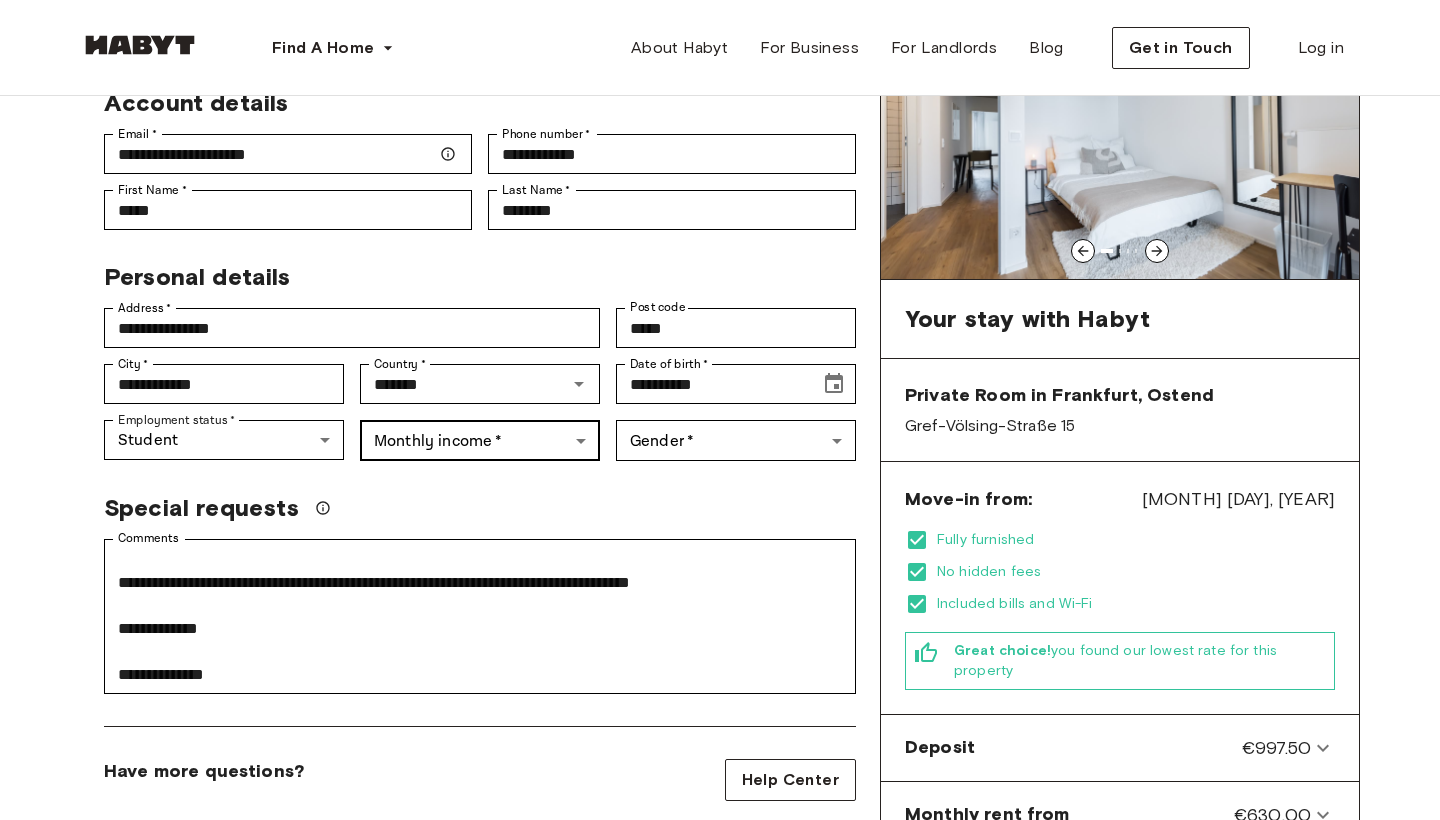click on "Email   * [EMAIL] Email   * Phone number   * [PHONE] Phone number   * First Name   * [FIRST] First Name   * Last Name   * [LAST] Last Name   * Personal details Address   * [ADDRESS] Address   * Post code [POSTAL_CODE] Post code City   * [CITY] City   * Country   * [COUNTRY] Country   * Date of birth   * [DATE] Date of birth   * Employment status   * Student ******* Employment status   * Monthly income   * ​ Monthly income   * Gender   * ​ Gender   * Special requests Comments * Comments I agree with Habyt's Terms of Service and Privacy Policy Confirm Application Have more questions? EN" at bounding box center [720, 1025] 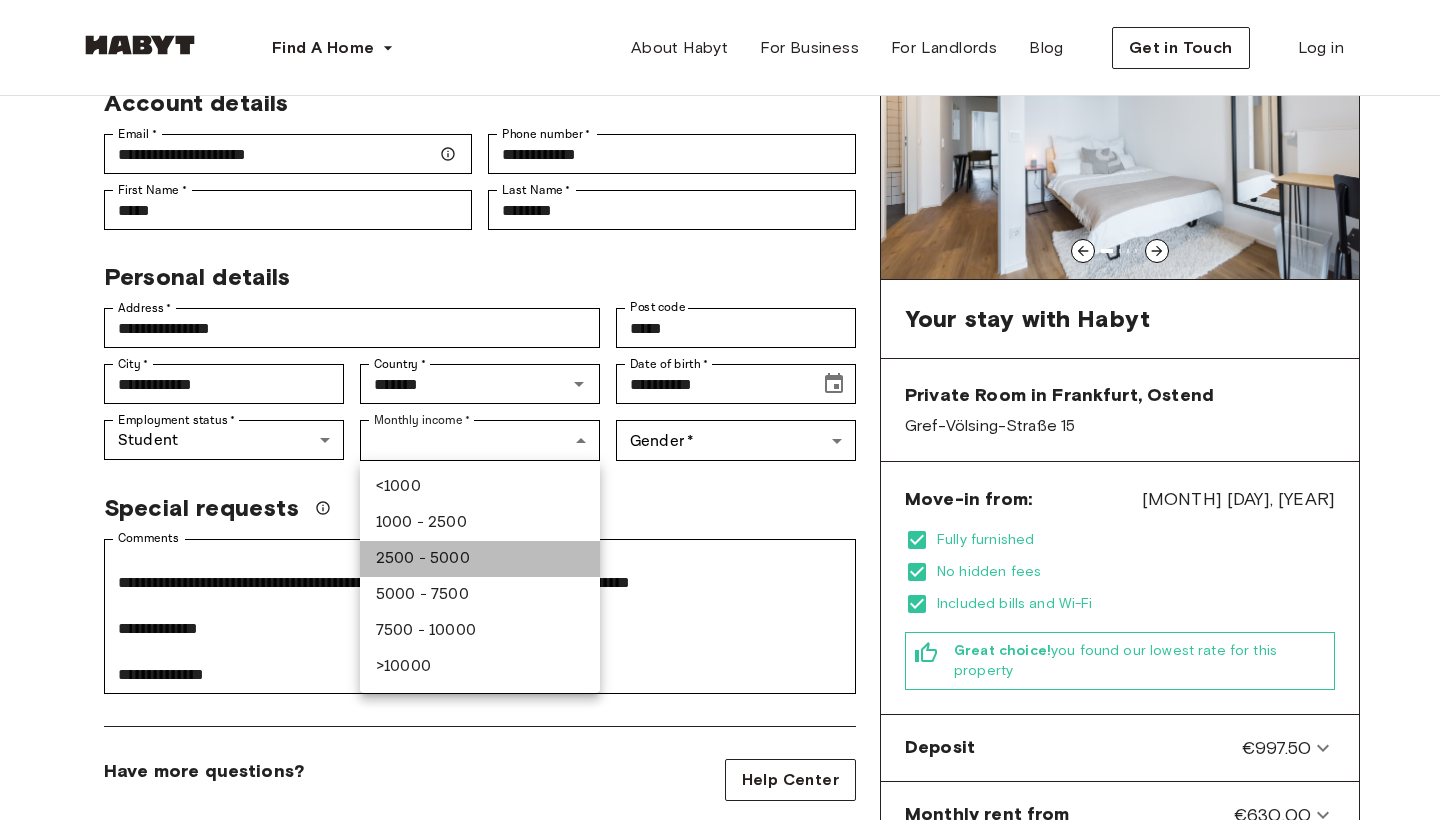 click on "2500 - 5000" at bounding box center (480, 559) 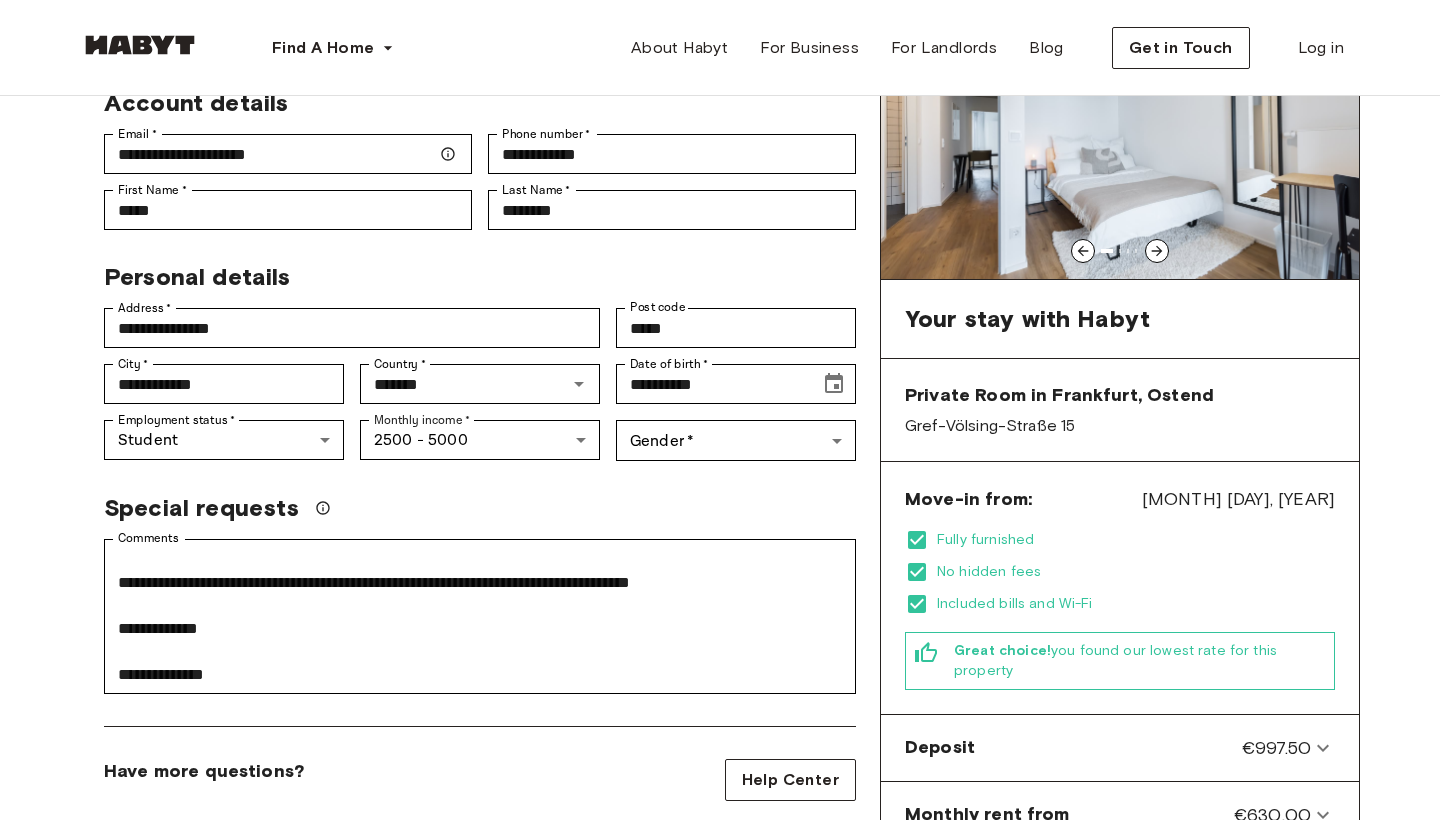 click on "*" at bounding box center (467, 420) 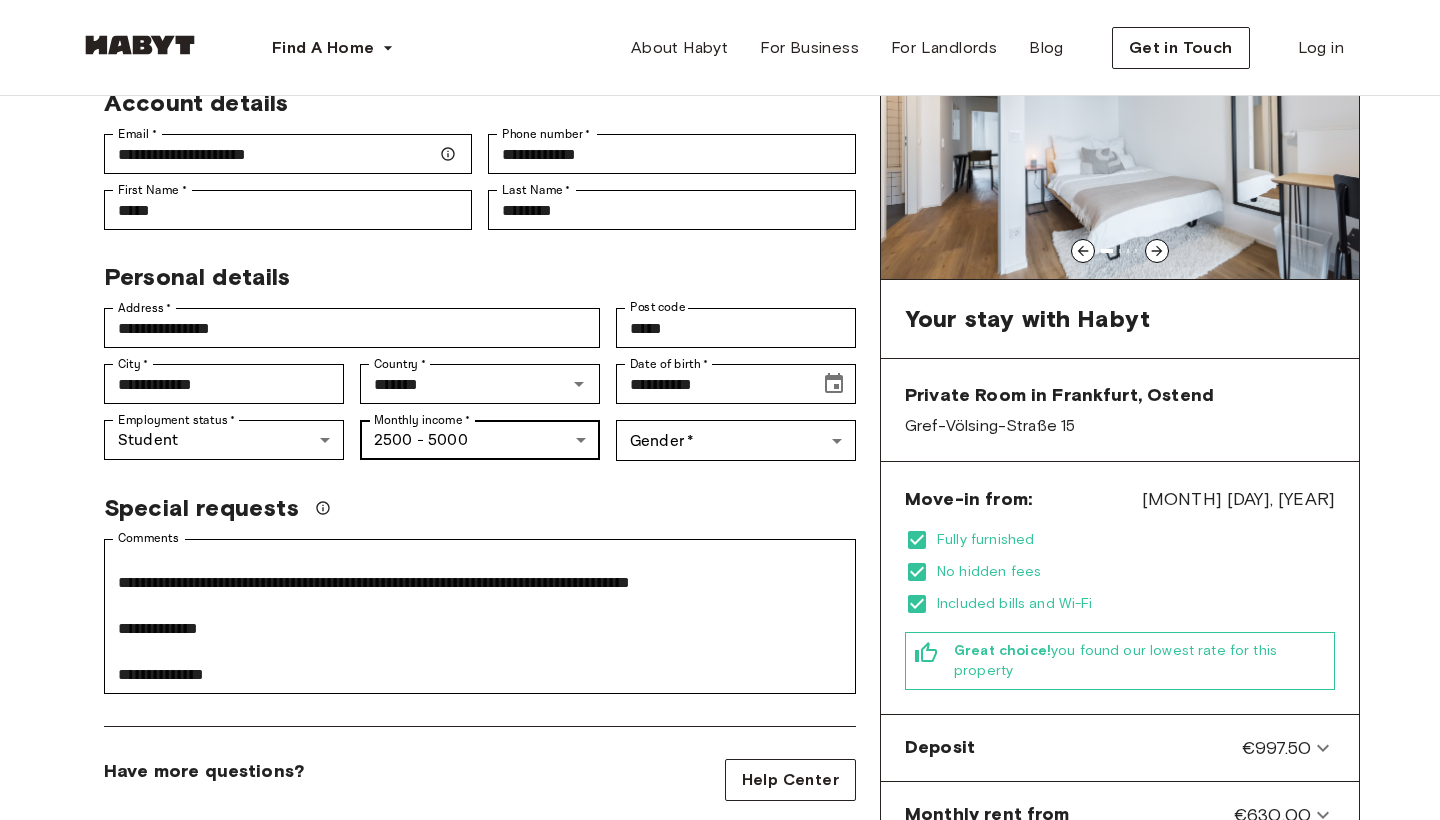 click on "**********" at bounding box center (720, 1025) 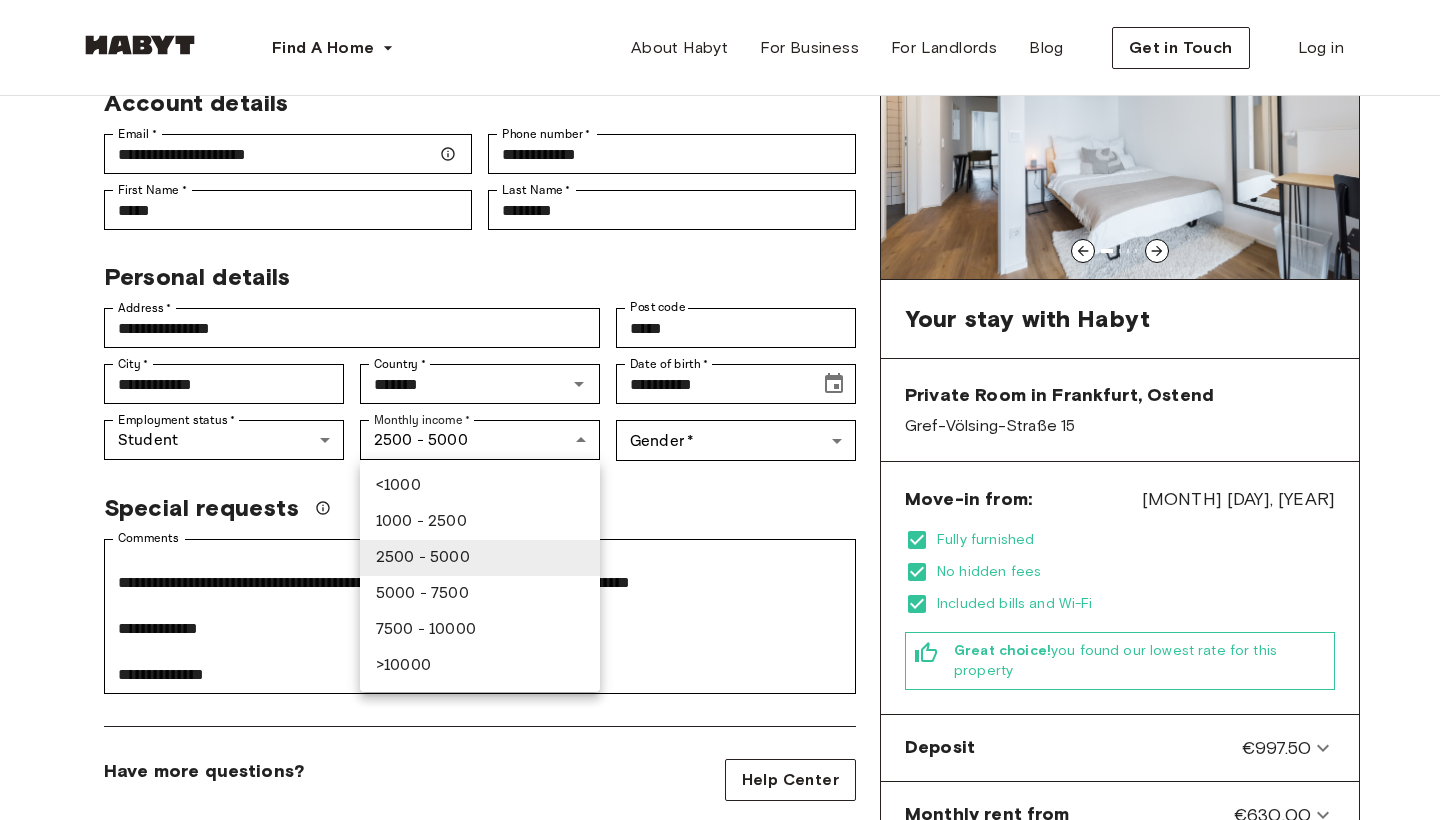 click on "1000 - 2500" at bounding box center [480, 522] 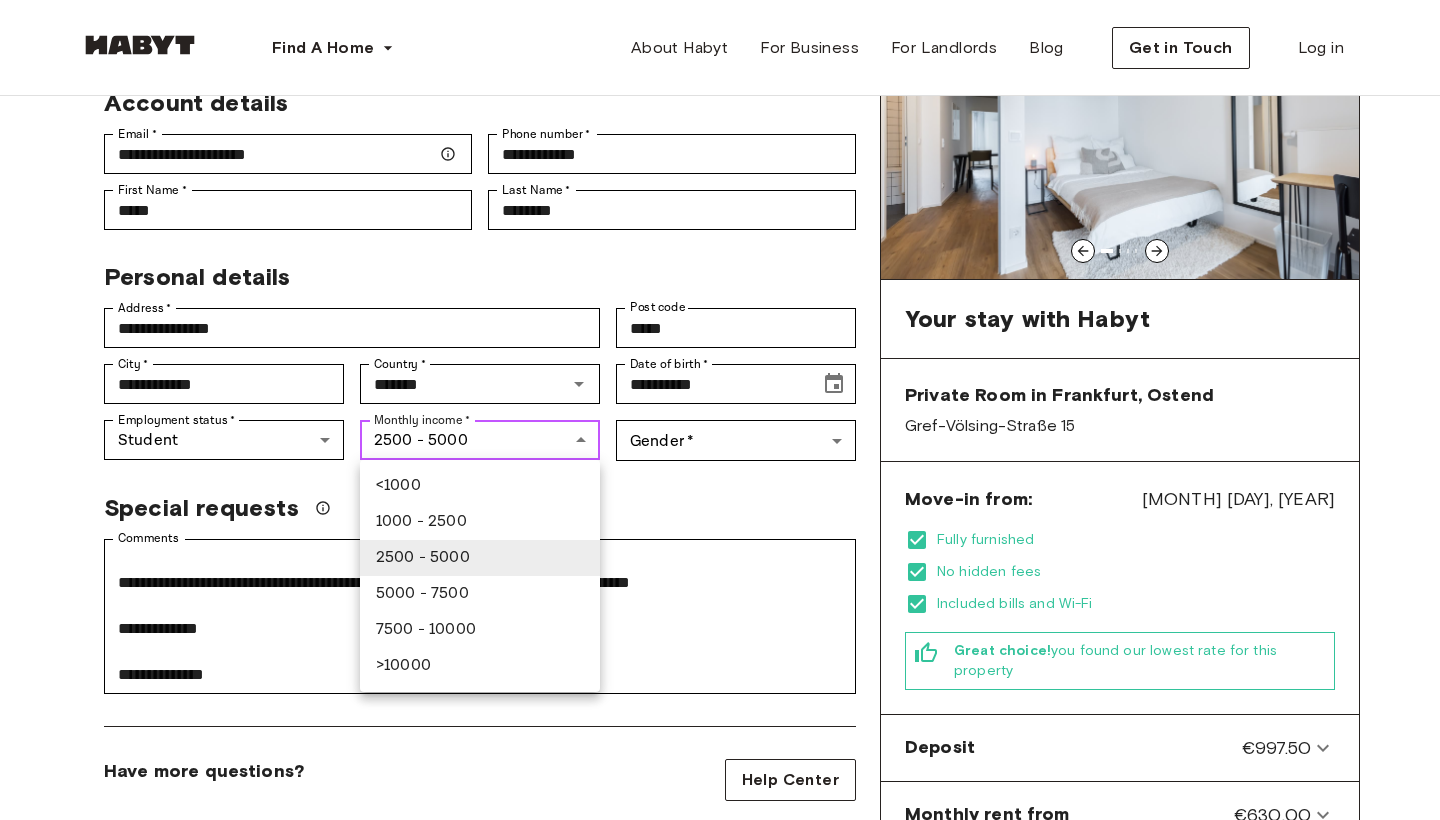 type on "***" 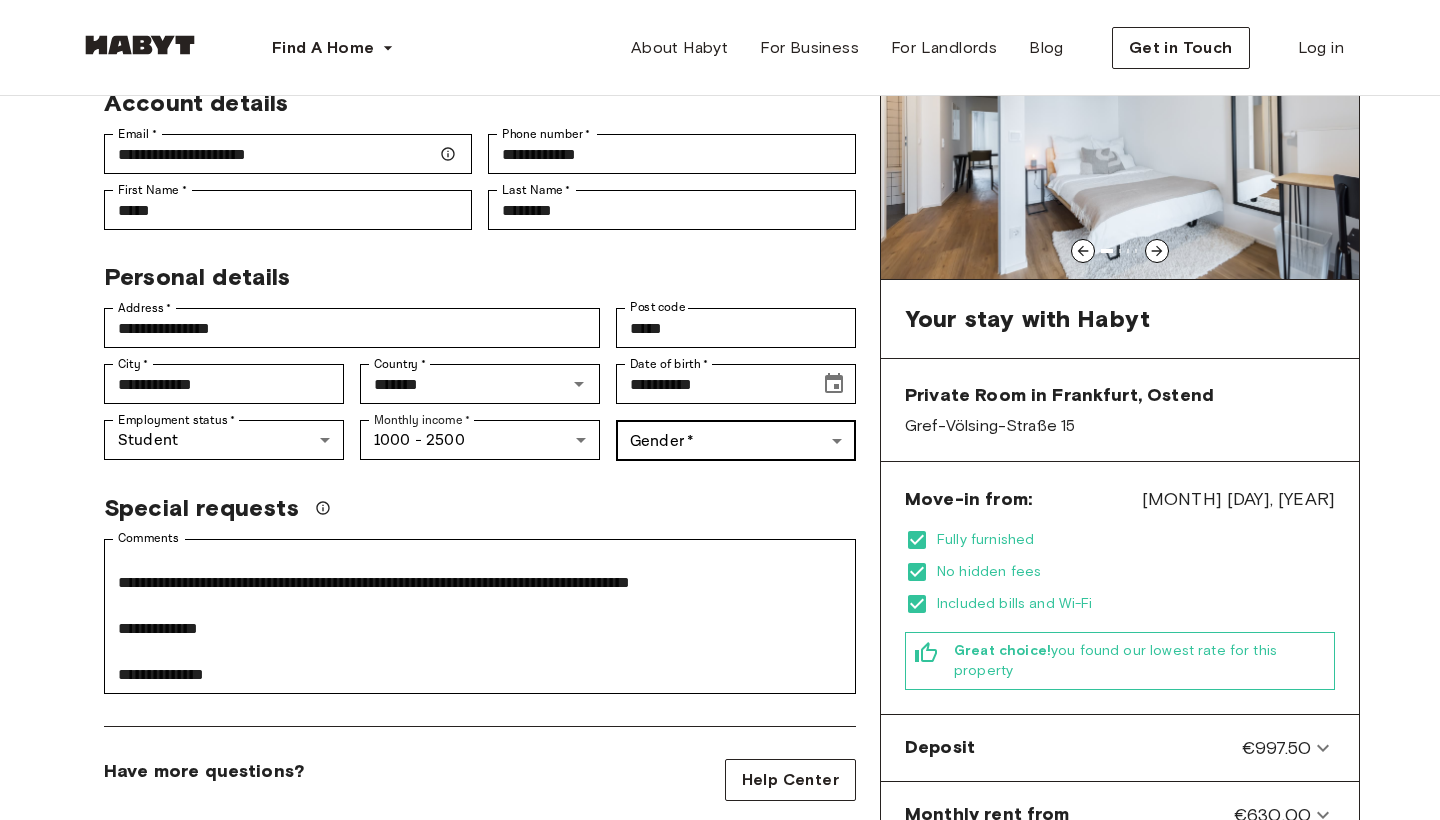click on "Email   * [EMAIL] Email   * Phone number   * [PHONE] Phone number   * First Name   * [FIRST] First Name   * Last Name   * [LAST] Last Name   * Personal details Address   * [ADDRESS] Address   * Post code ***** Post code City   * [CITY] City   * Country   * [COUNTRY] Country   * Date of birth   * [DATE] Date of birth   * Employment status   * Student ******* Employment status   * Monthly income   * 1000 - 2500 *** Monthly income   * Gender   * ​ Gender   * Special requests Comments * Comments I agree with Habyt's Terms of Service and Privacy Policy Confirm Application Help Center" at bounding box center (720, 1025) 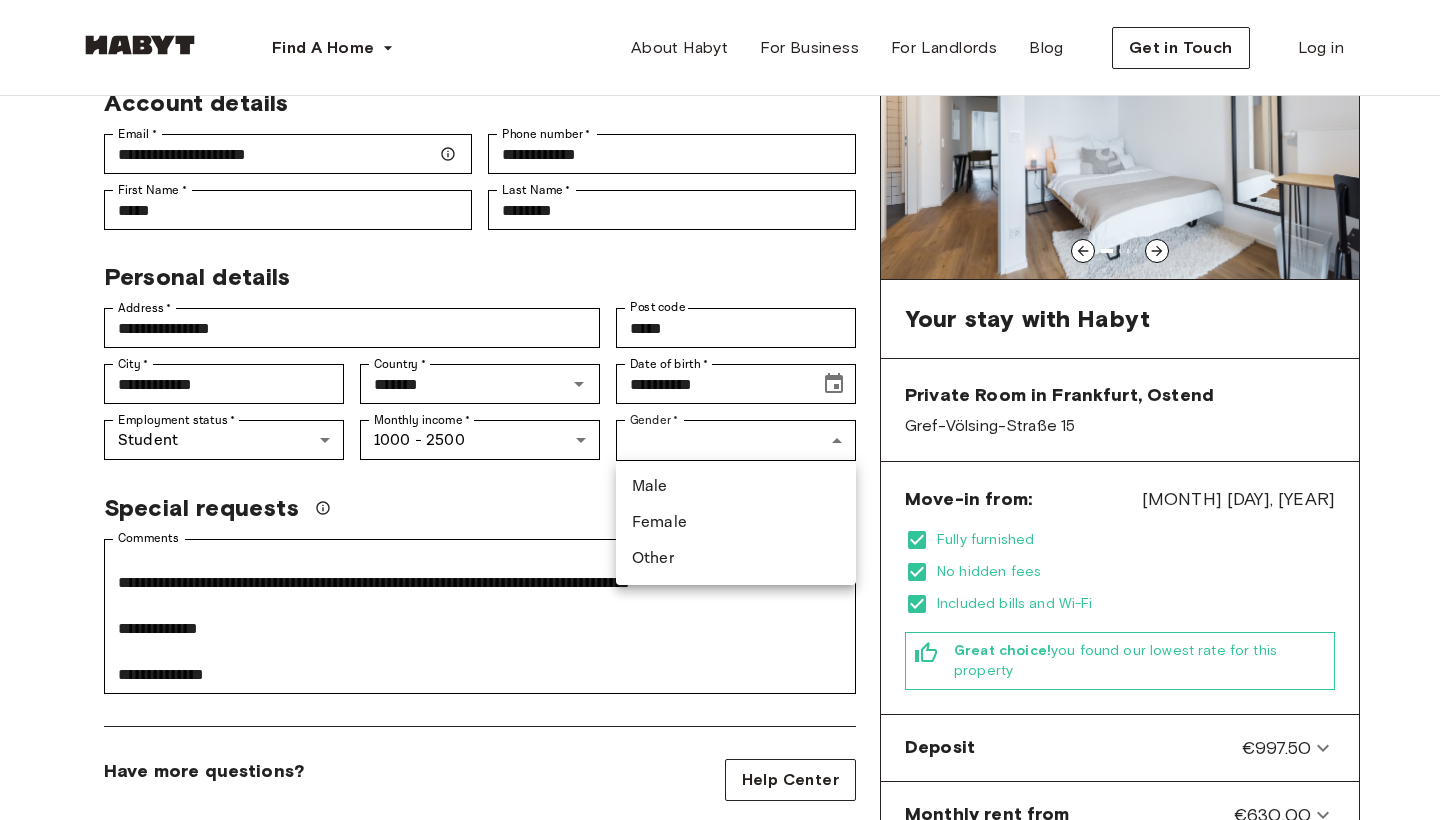 click on "Male" at bounding box center (736, 487) 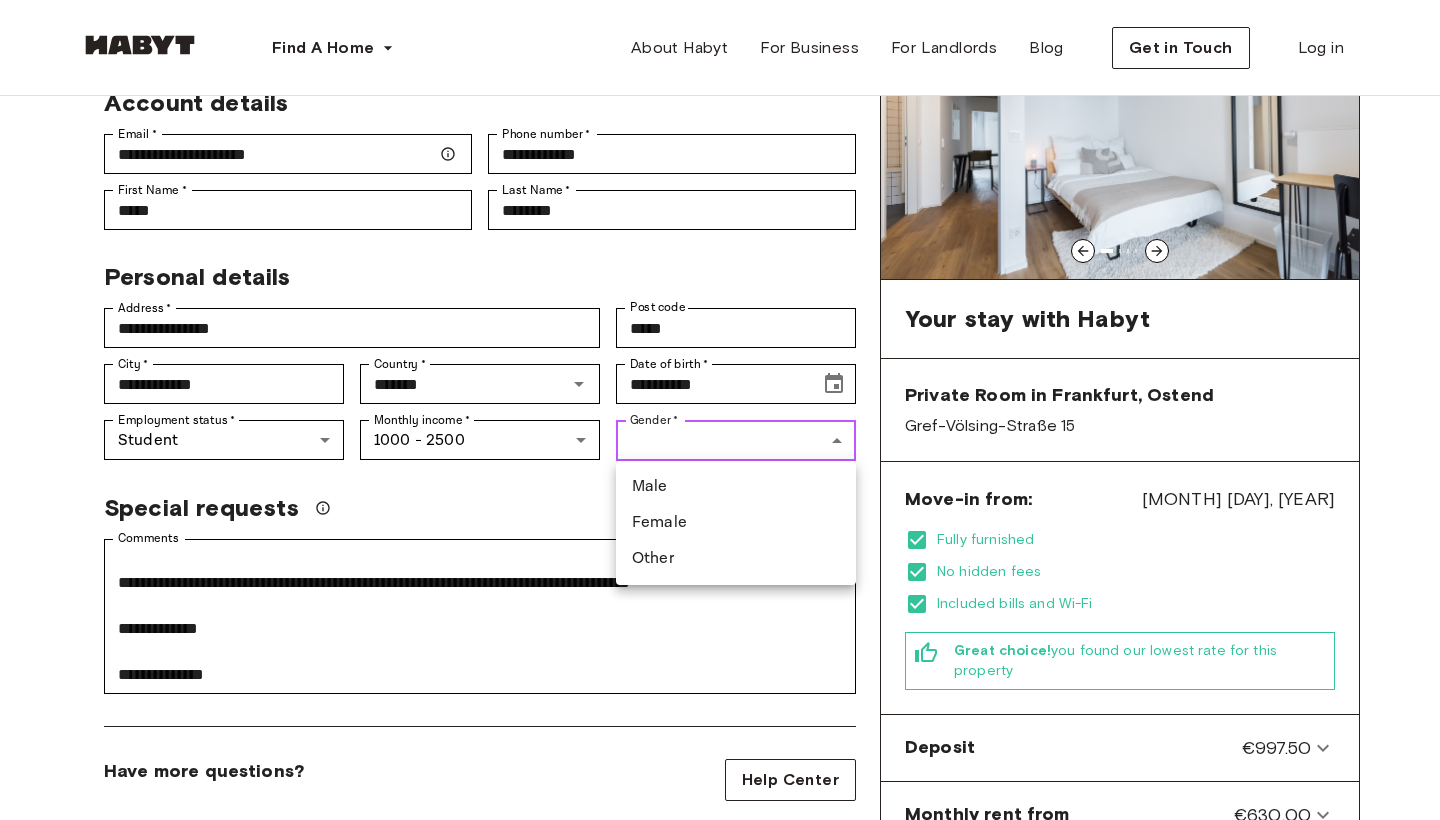 type on "****" 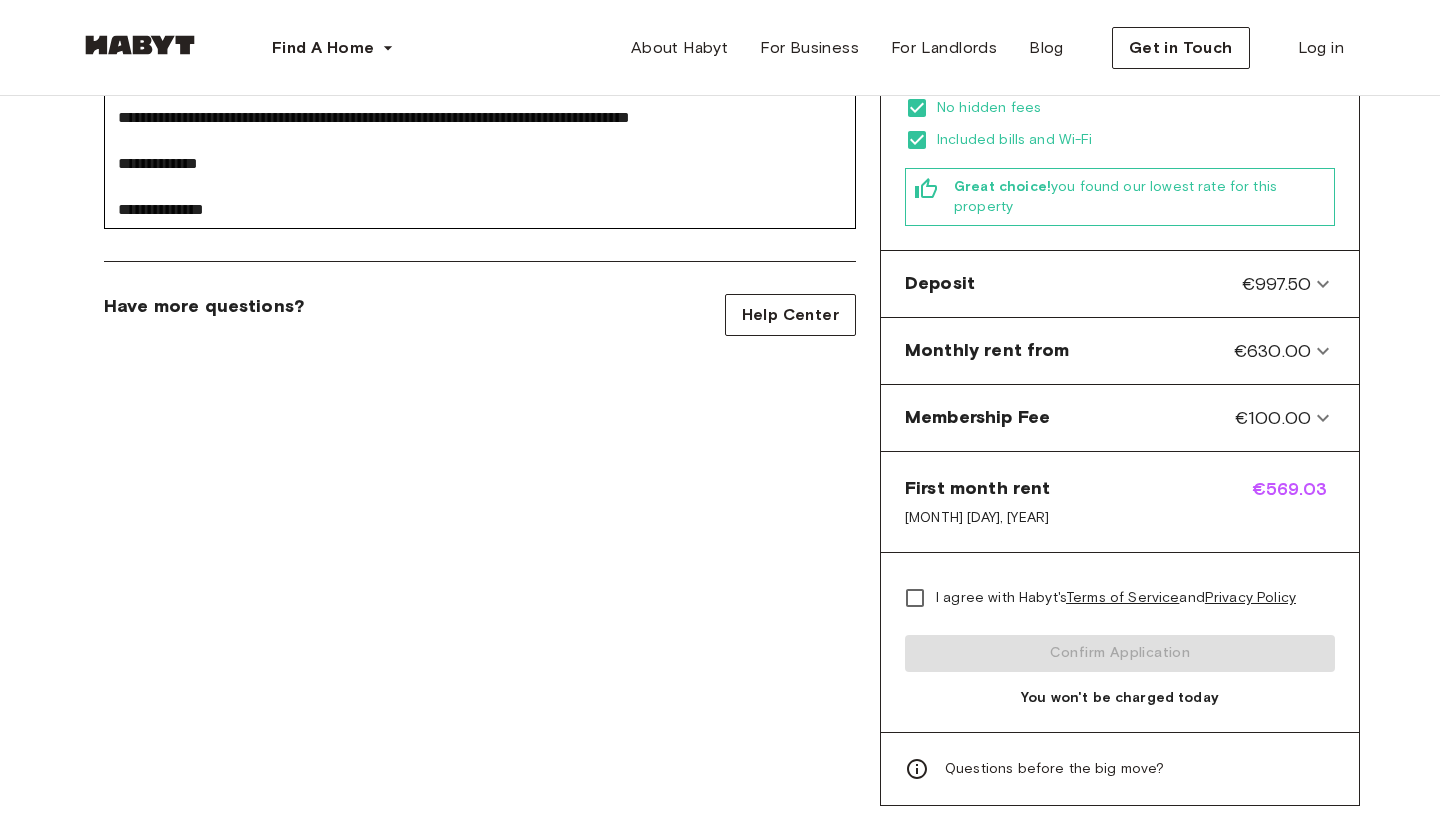 scroll, scrollTop: 682, scrollLeft: 0, axis: vertical 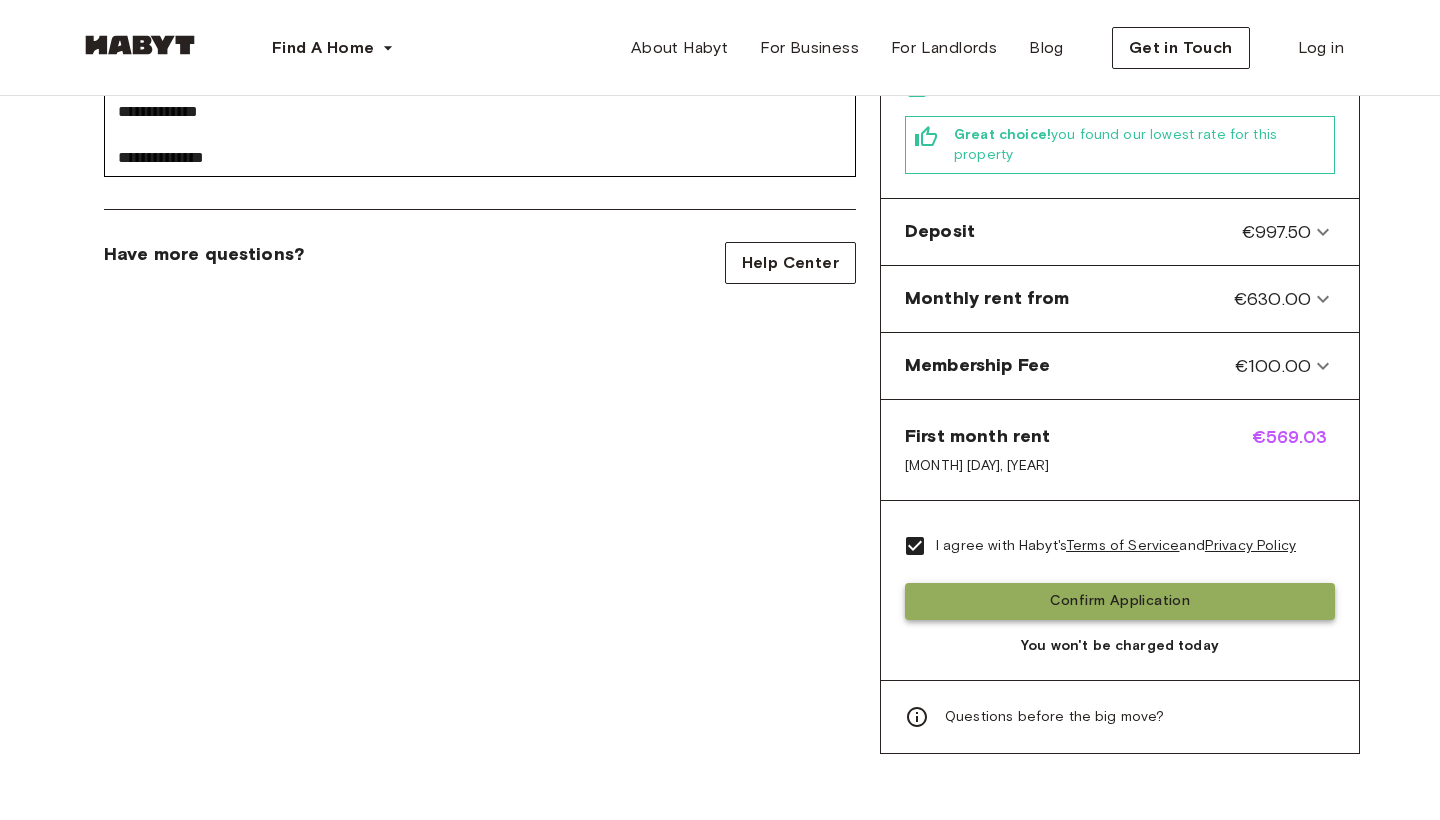 click on "Confirm Application" at bounding box center (1120, 601) 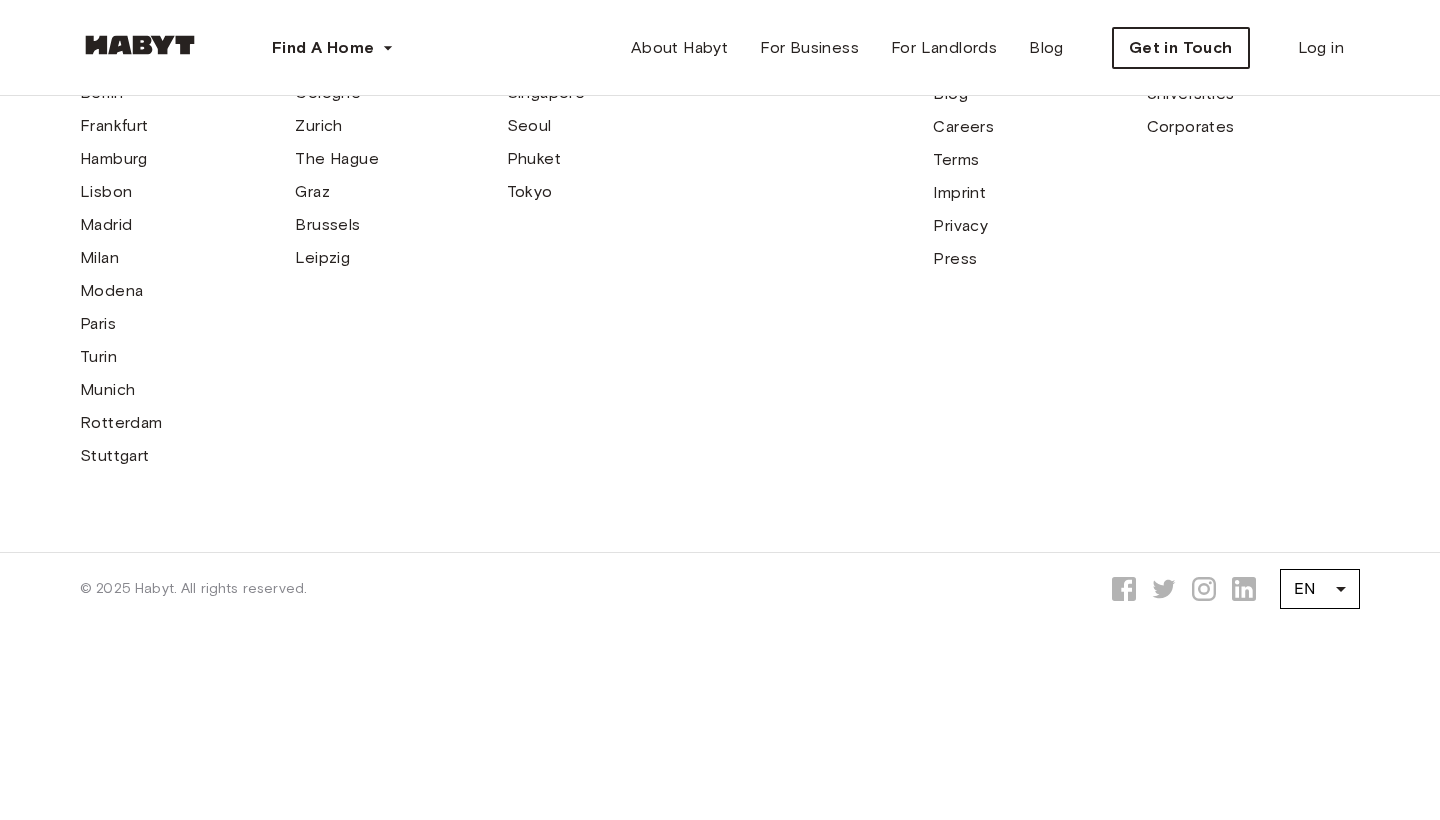 scroll, scrollTop: 0, scrollLeft: 0, axis: both 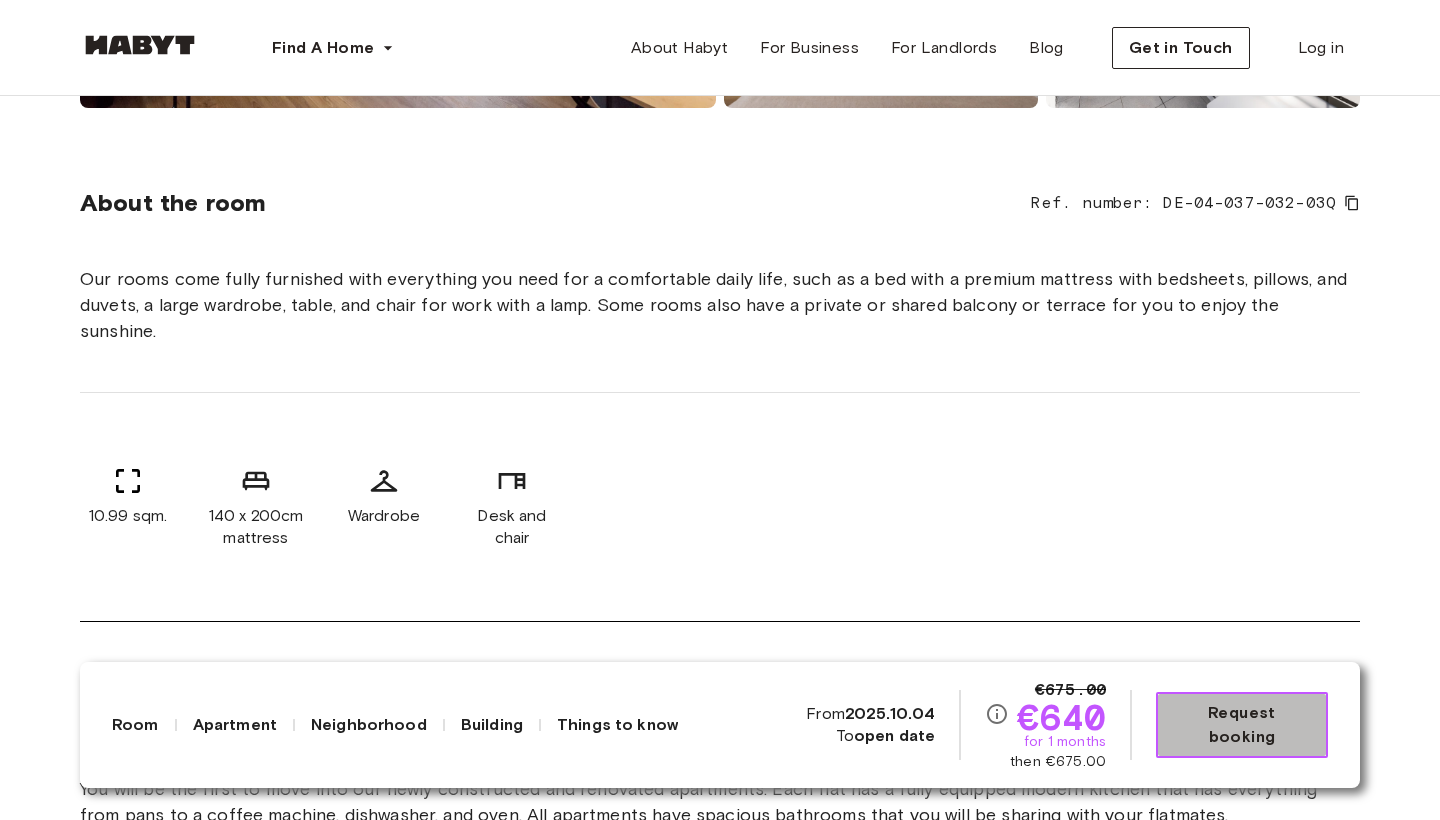 click on "Request booking" at bounding box center (1242, 725) 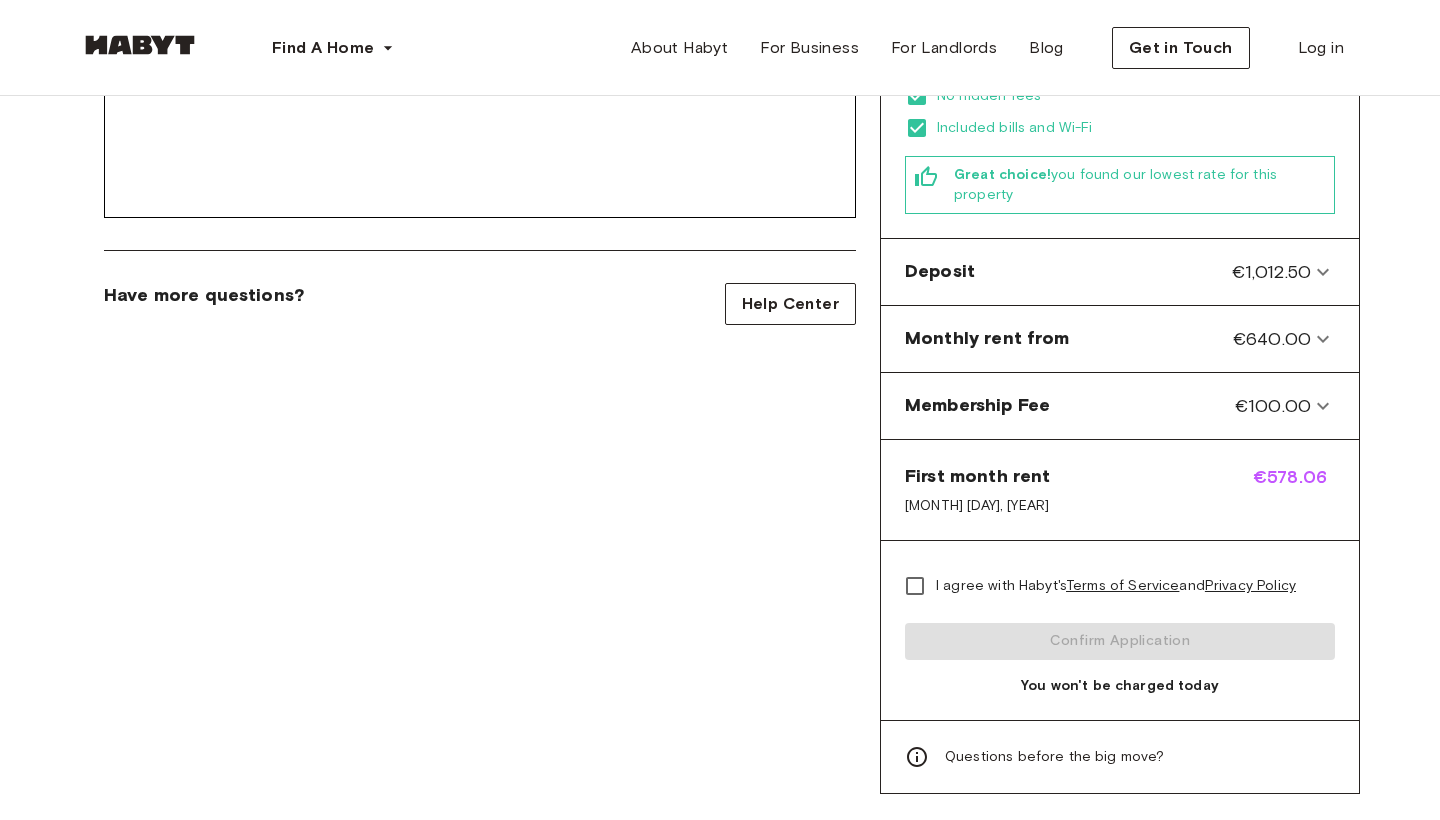 scroll, scrollTop: 0, scrollLeft: 0, axis: both 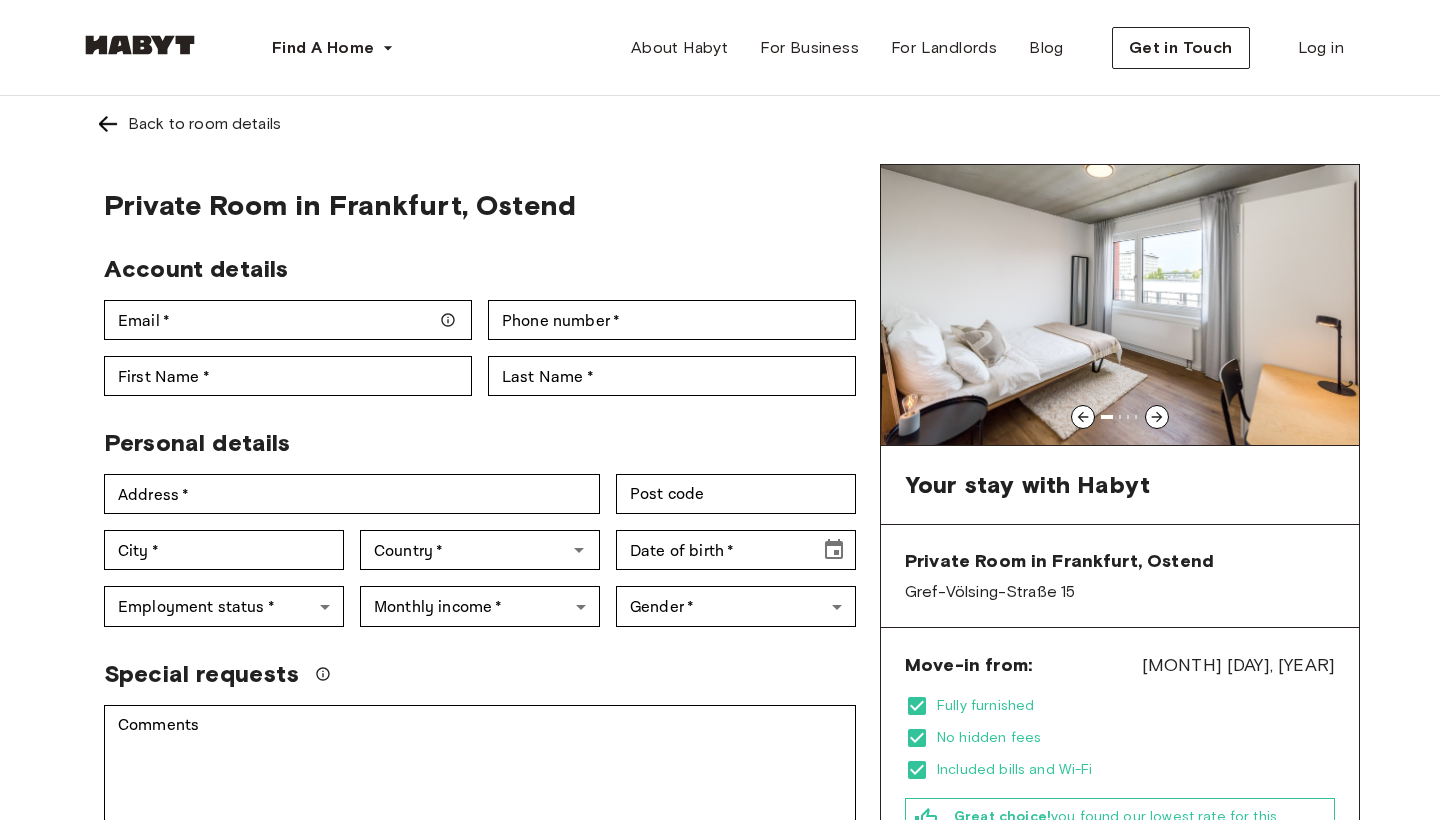 click on "First Name   * First Name   *" at bounding box center [280, 368] 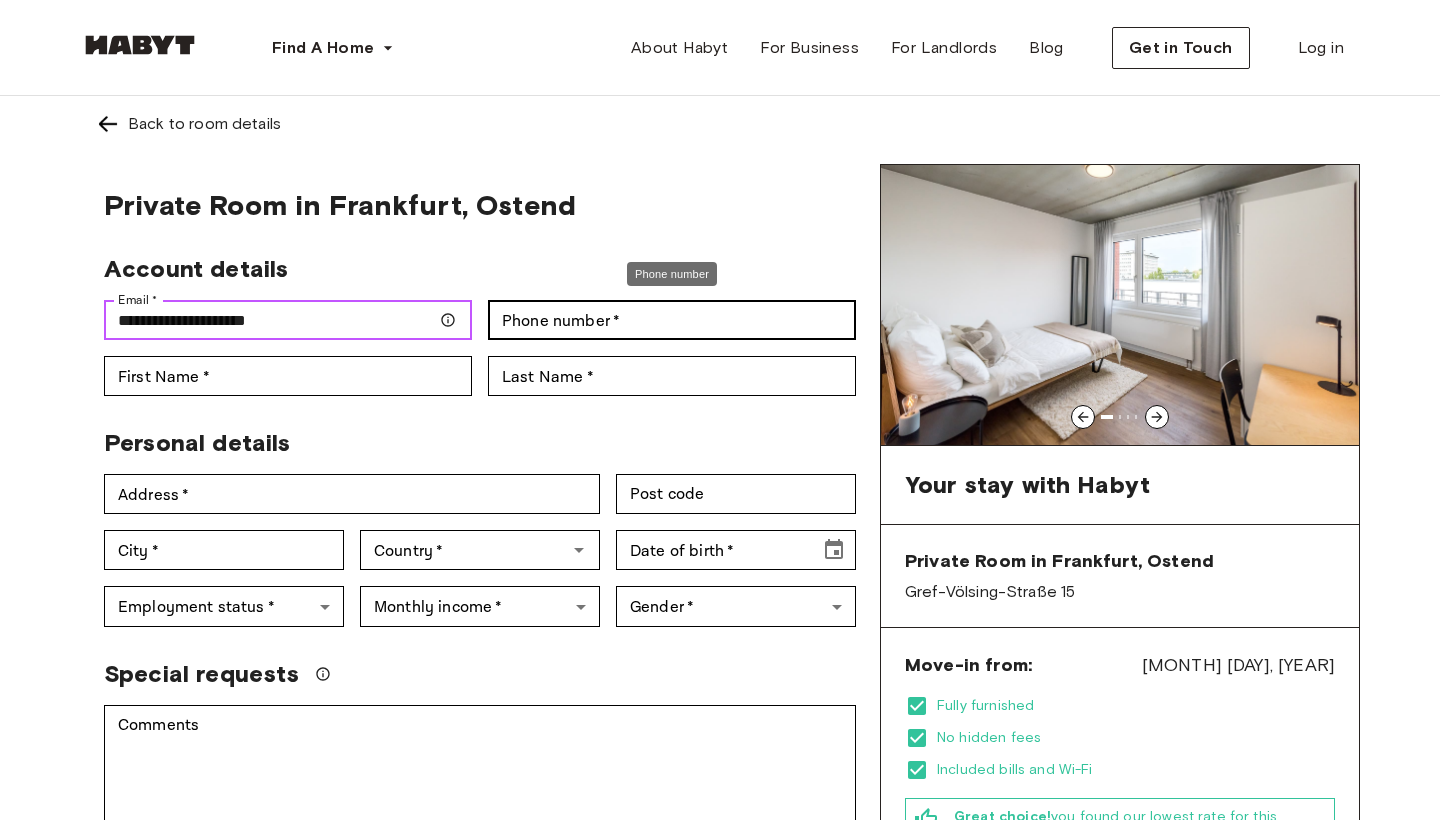 type on "**********" 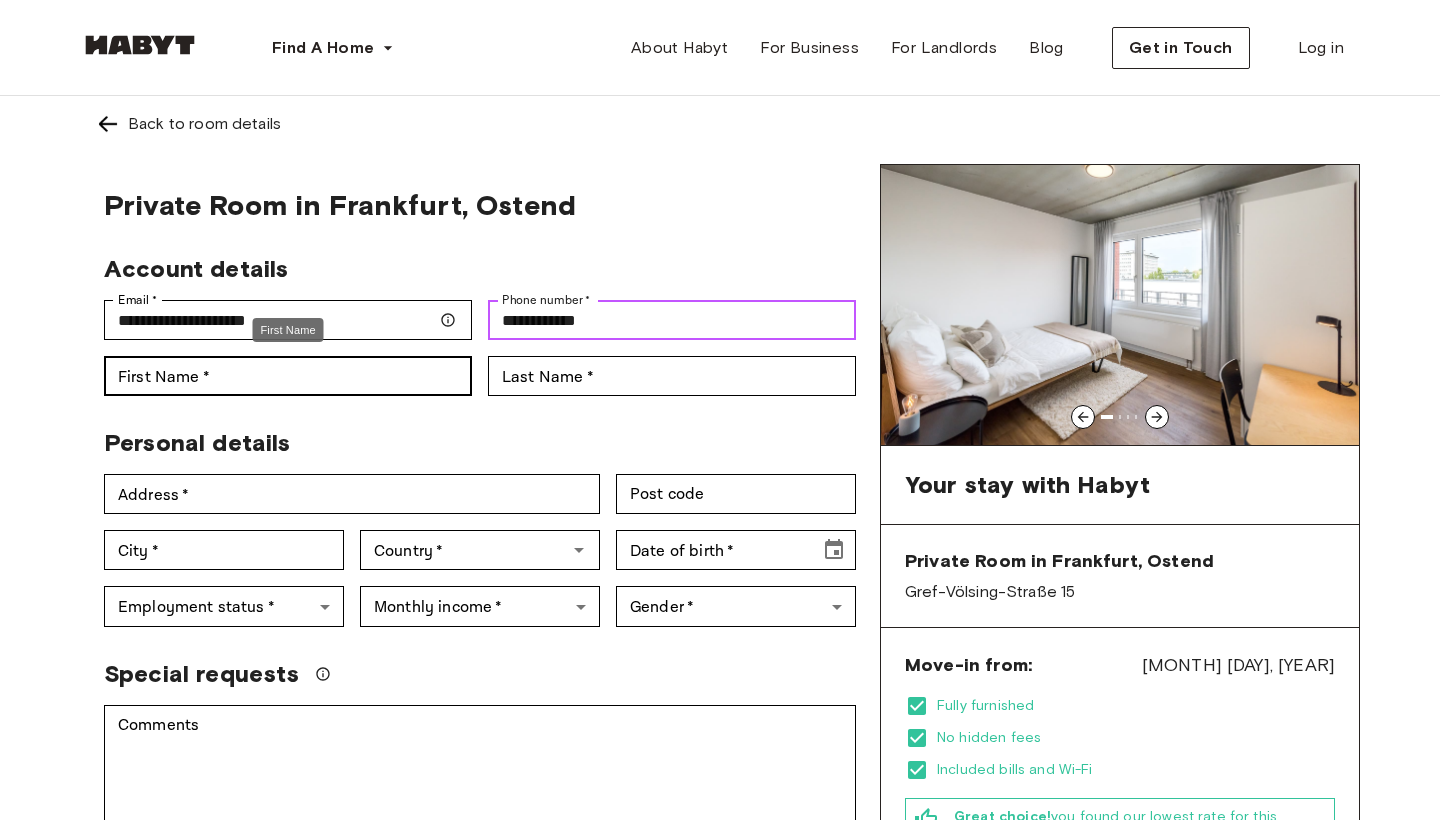 type on "**********" 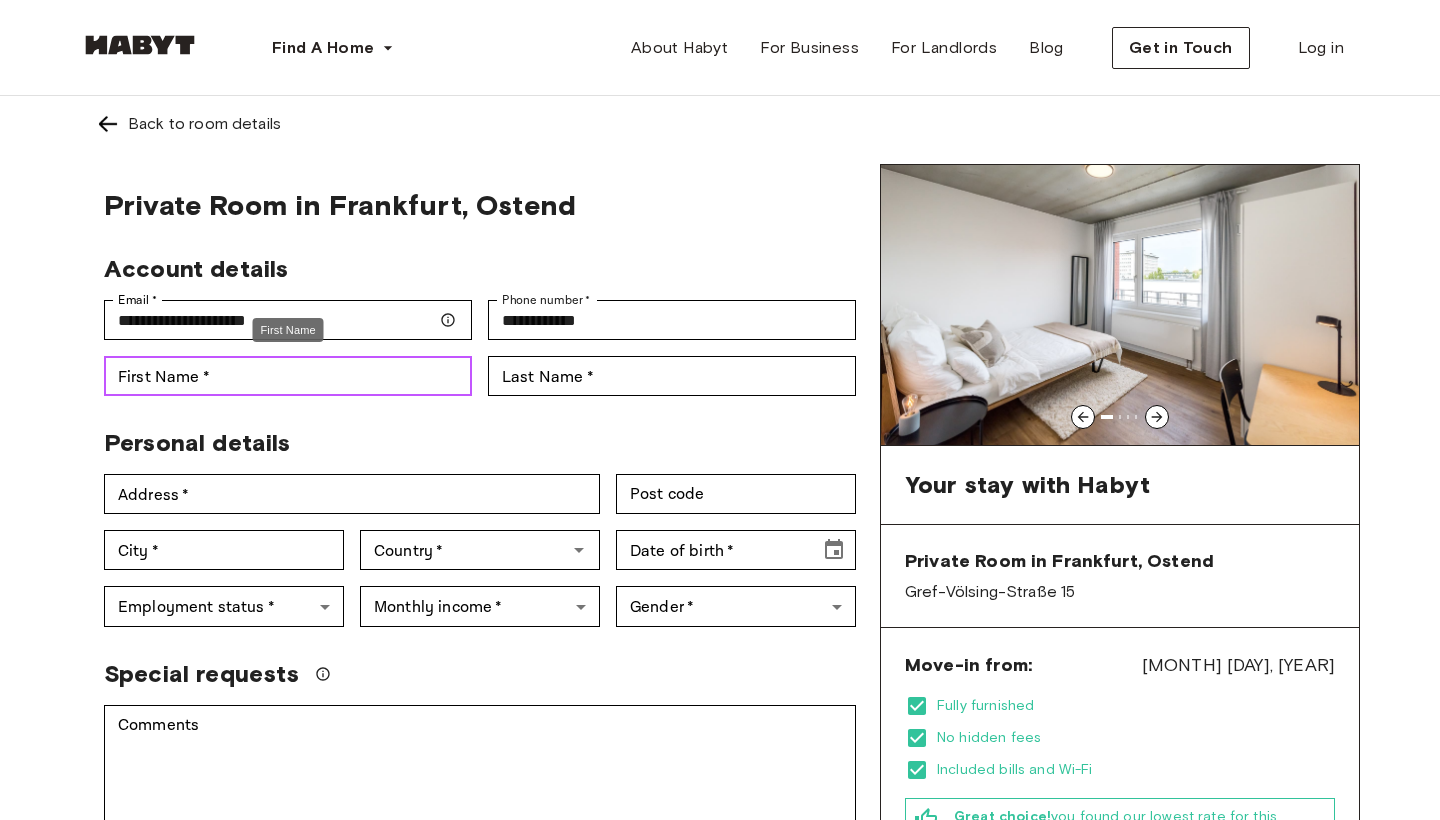 drag, startPoint x: 373, startPoint y: 383, endPoint x: 384, endPoint y: 383, distance: 11 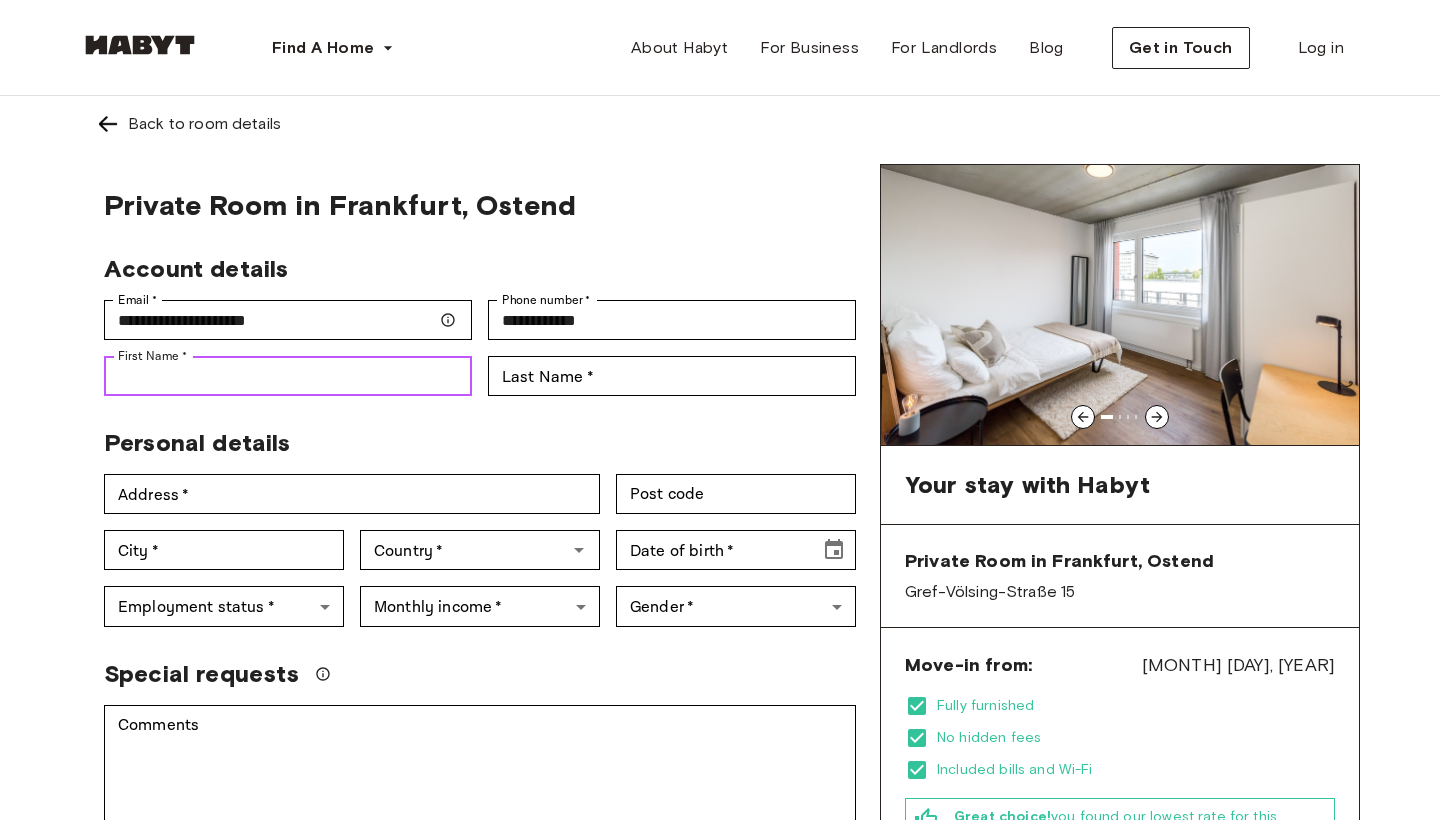 type on "*****" 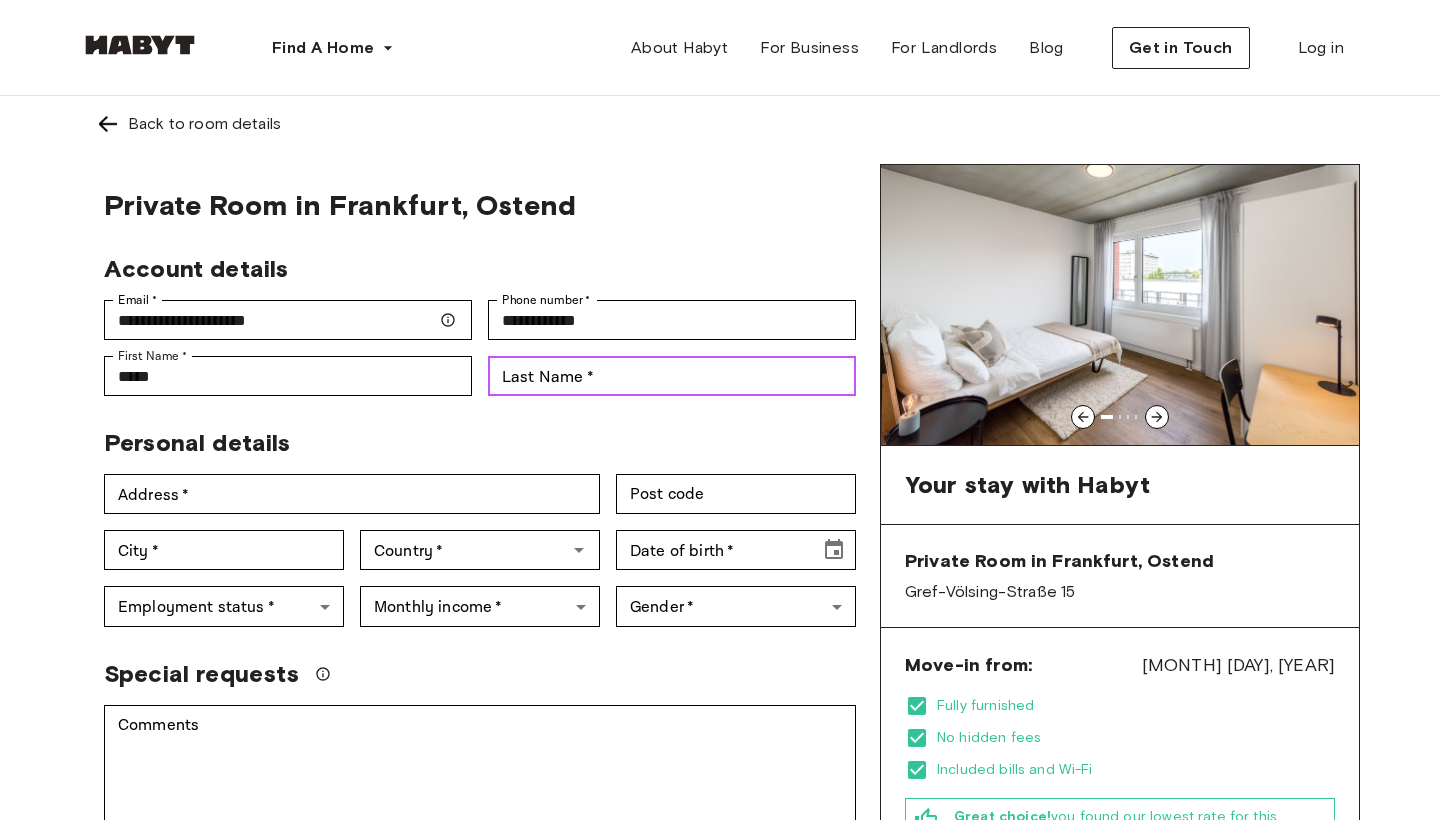 type on "********" 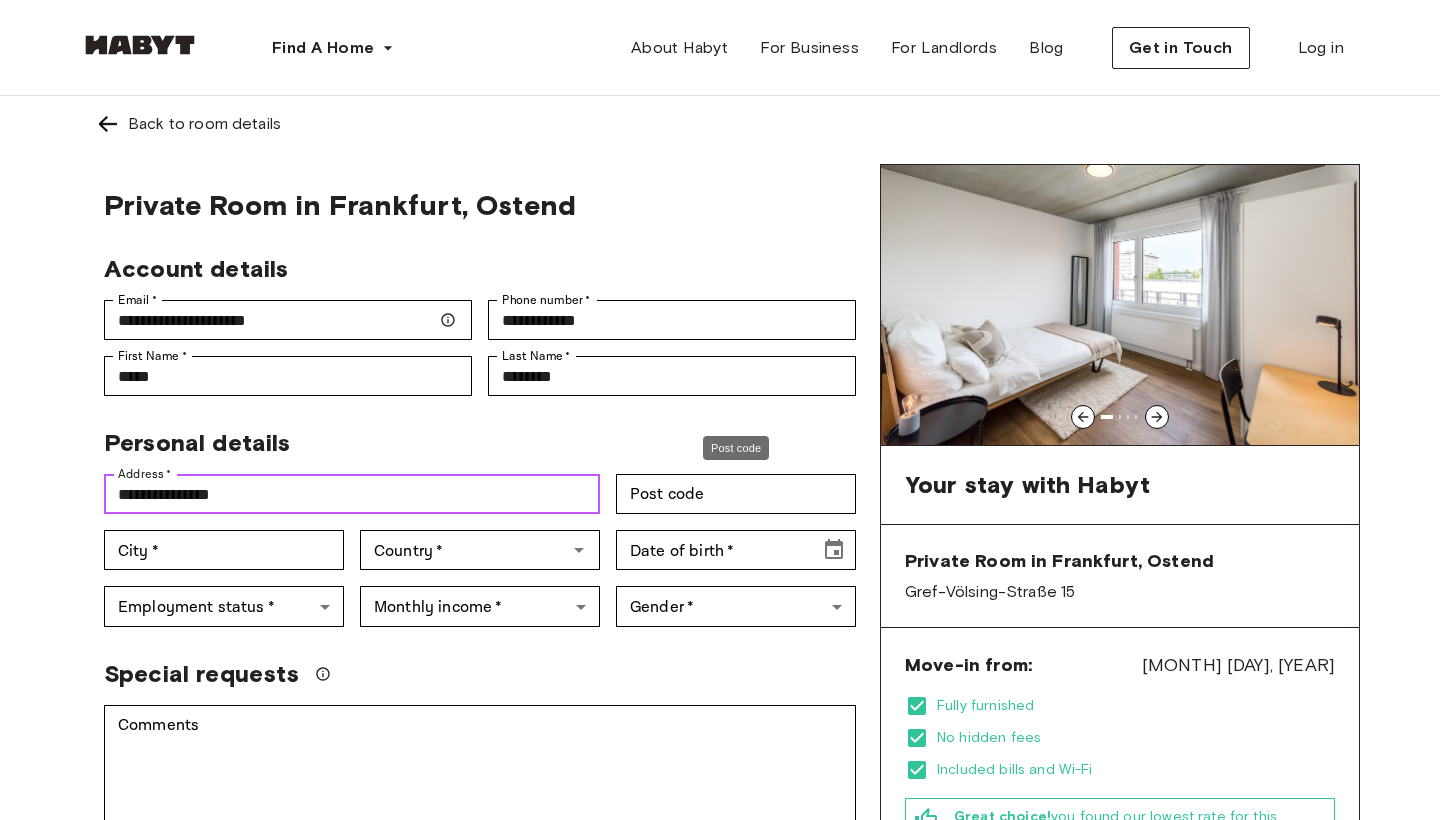 type on "**********" 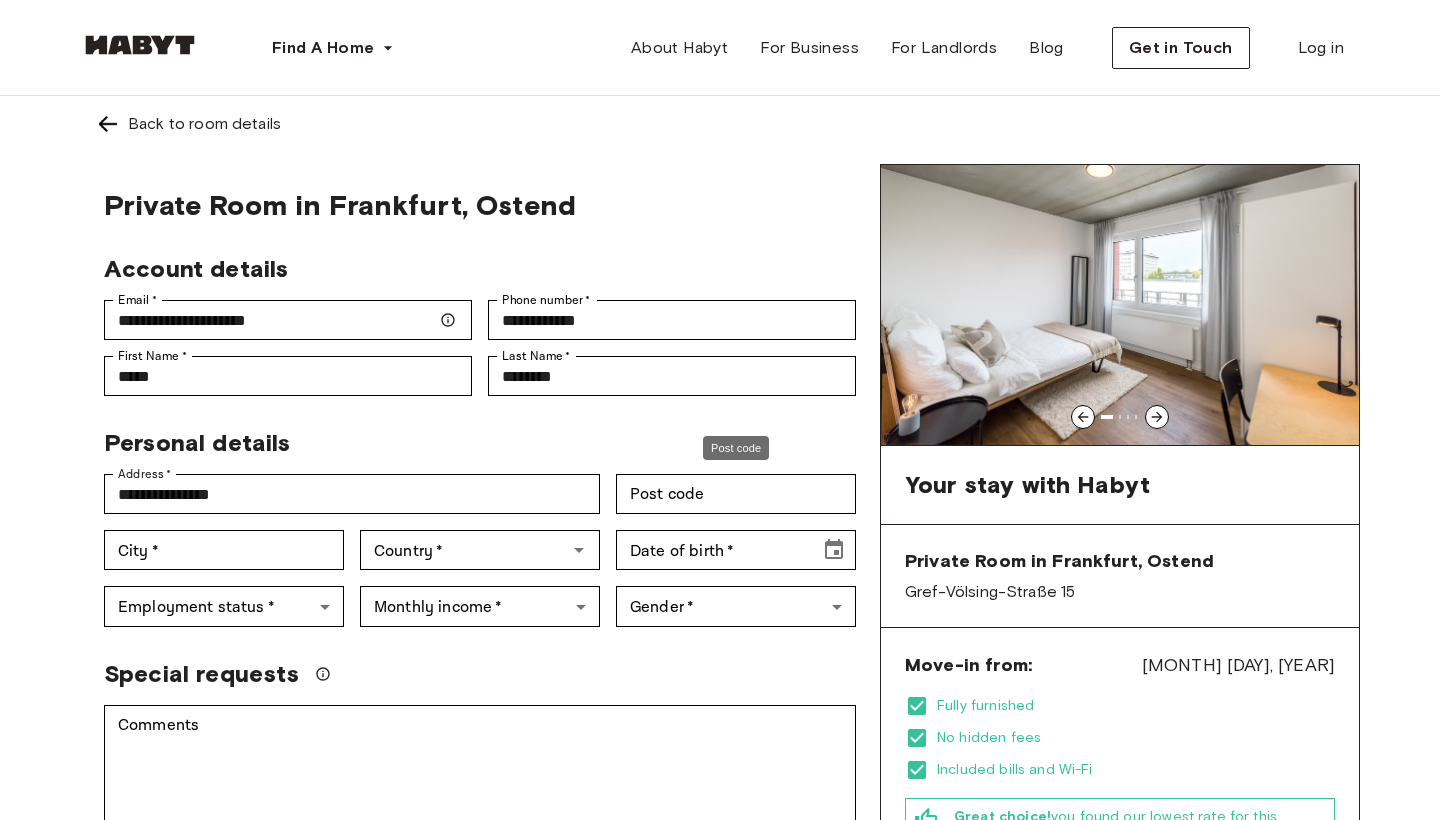 click on "Date of birth   * Date of birth   *" at bounding box center (728, 542) 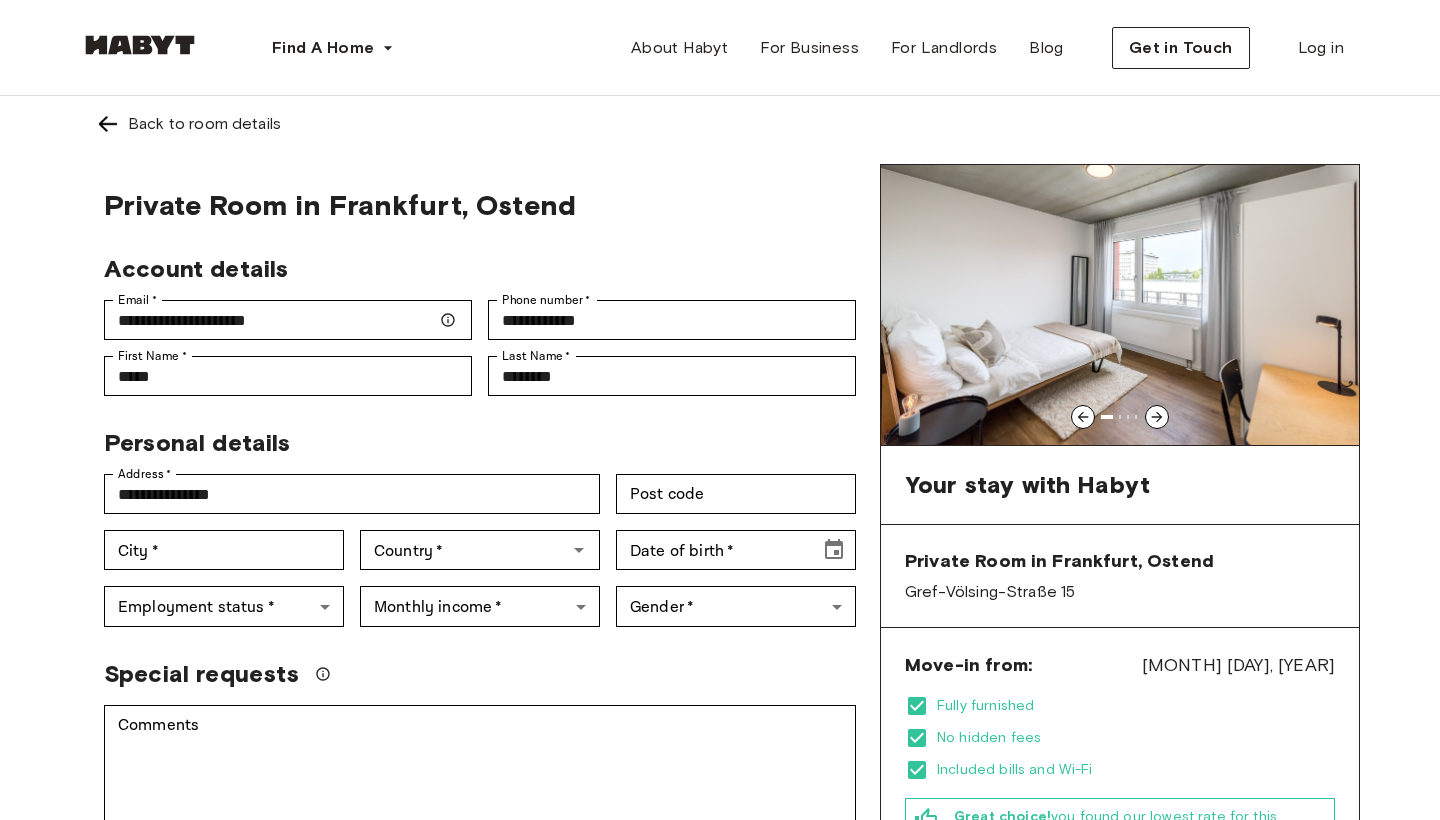 click on "Date of birth   * Date of birth   *" at bounding box center (728, 542) 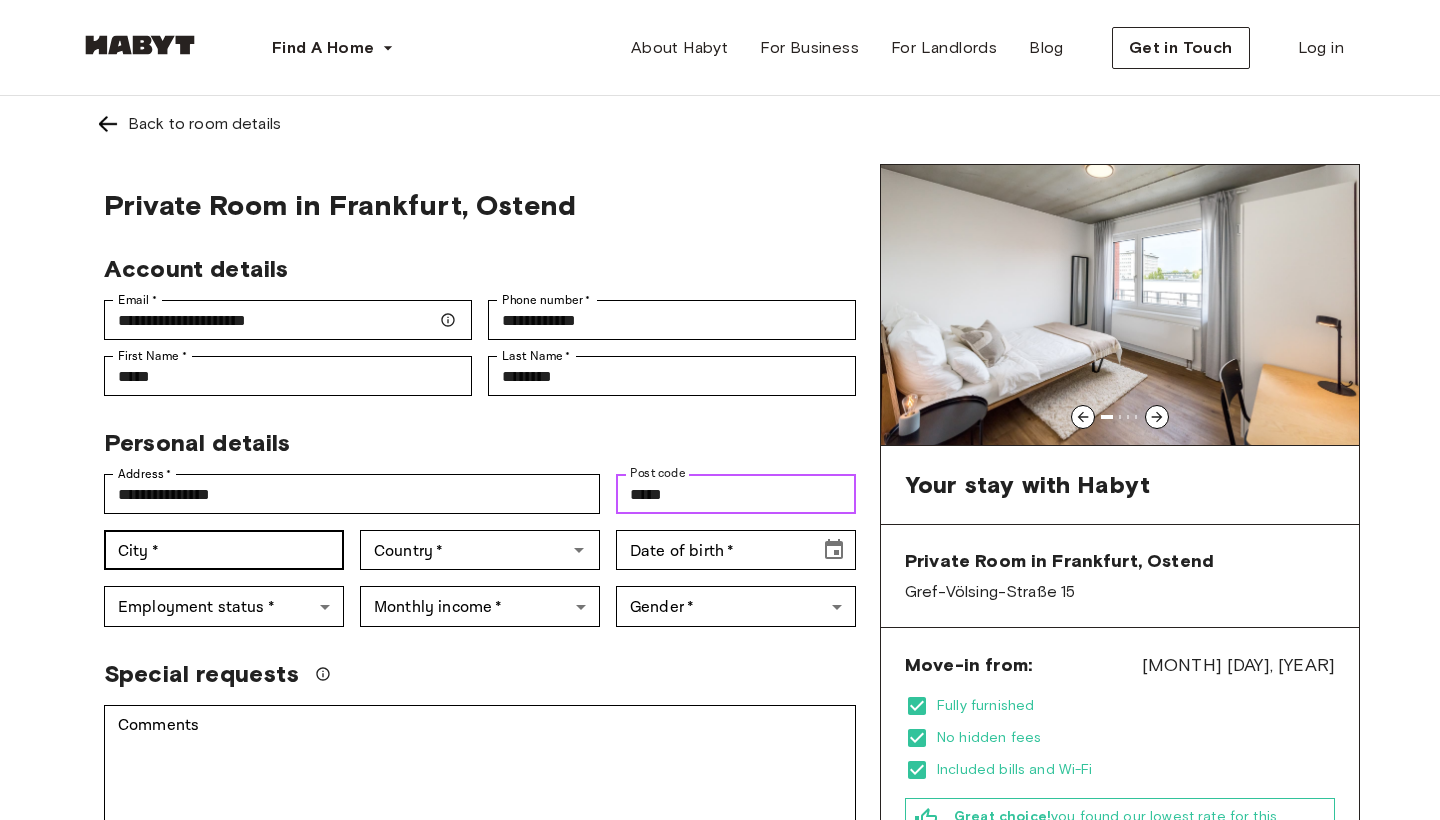 type on "*****" 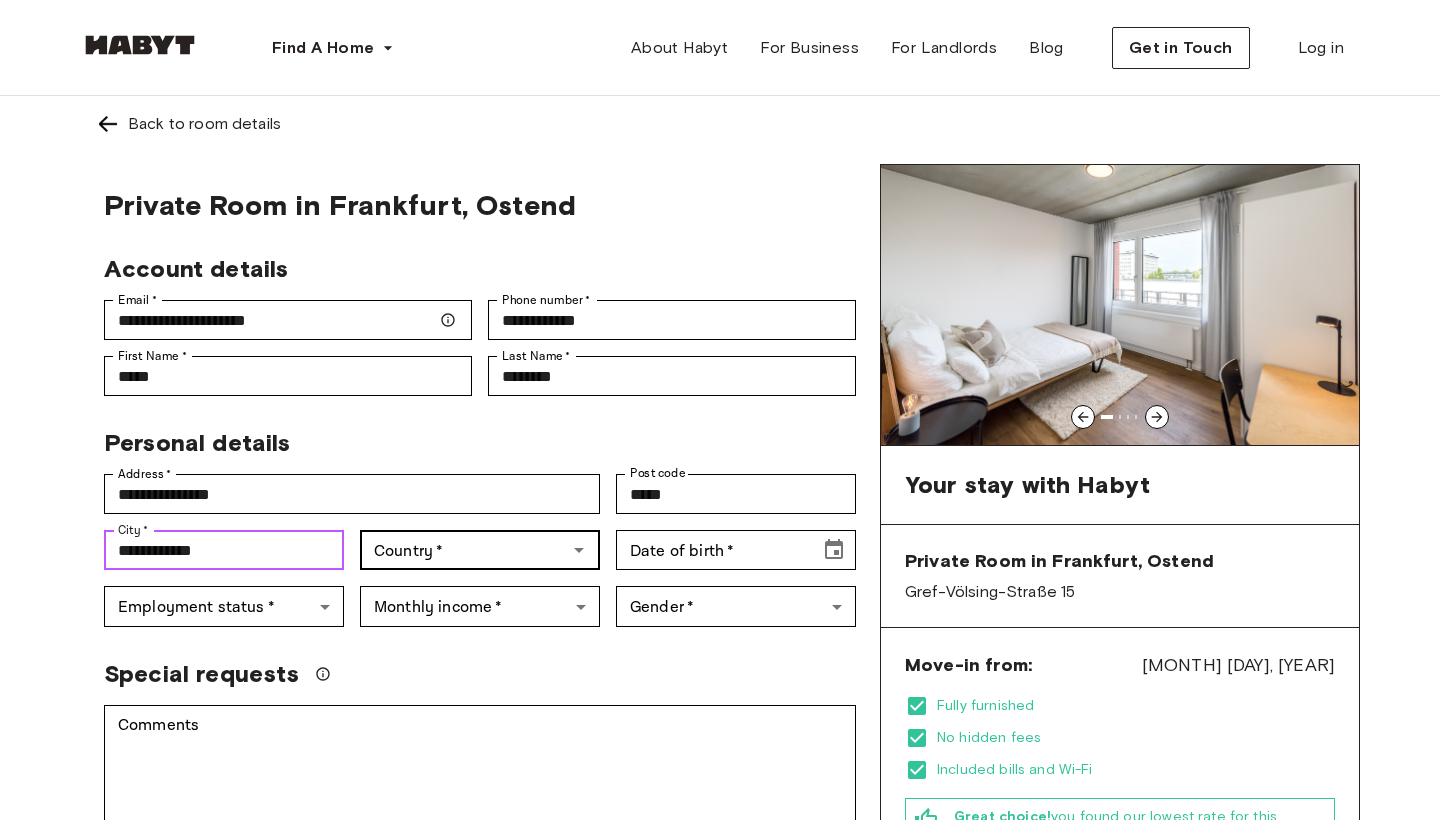 type on "**********" 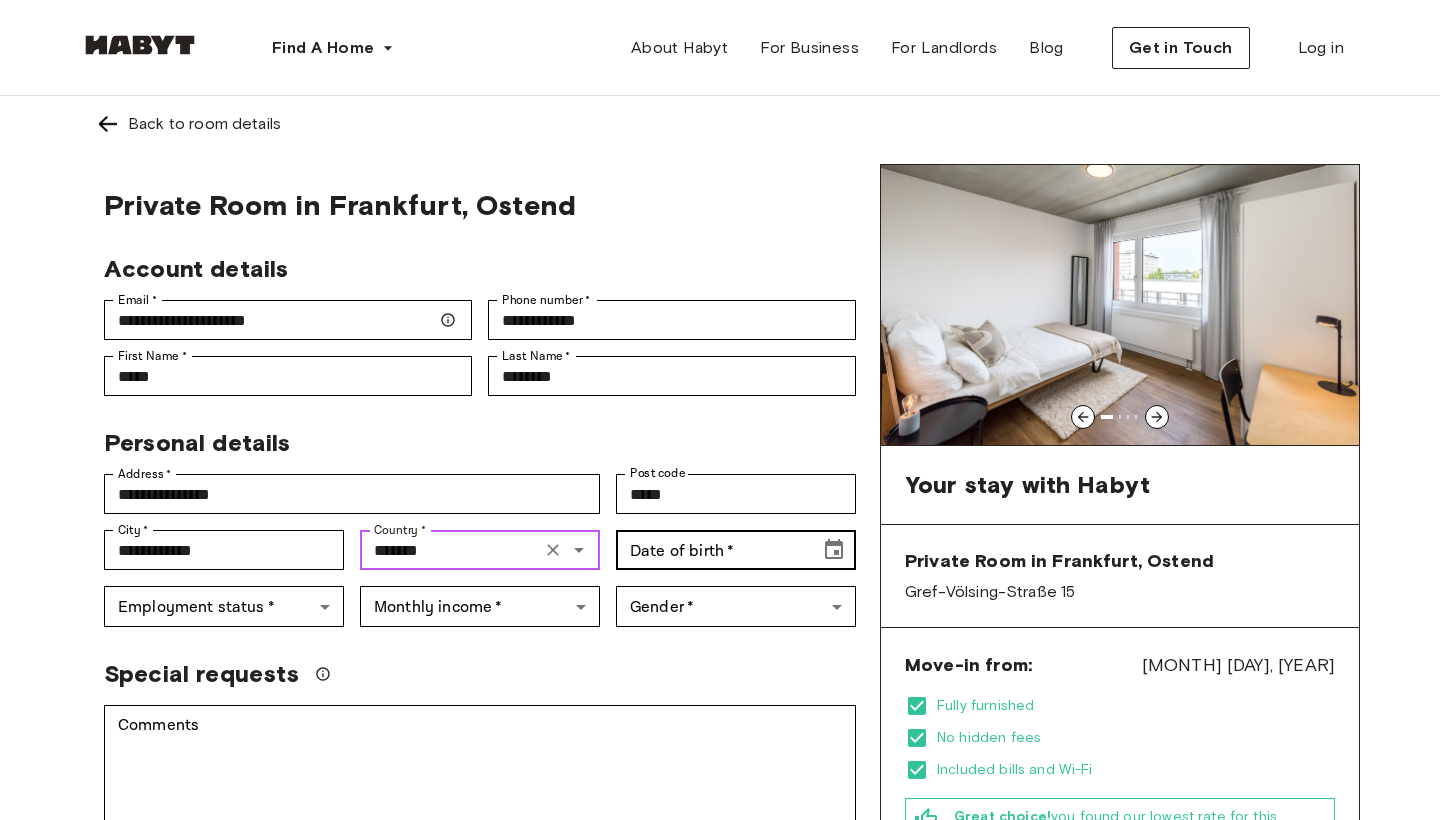 type on "*******" 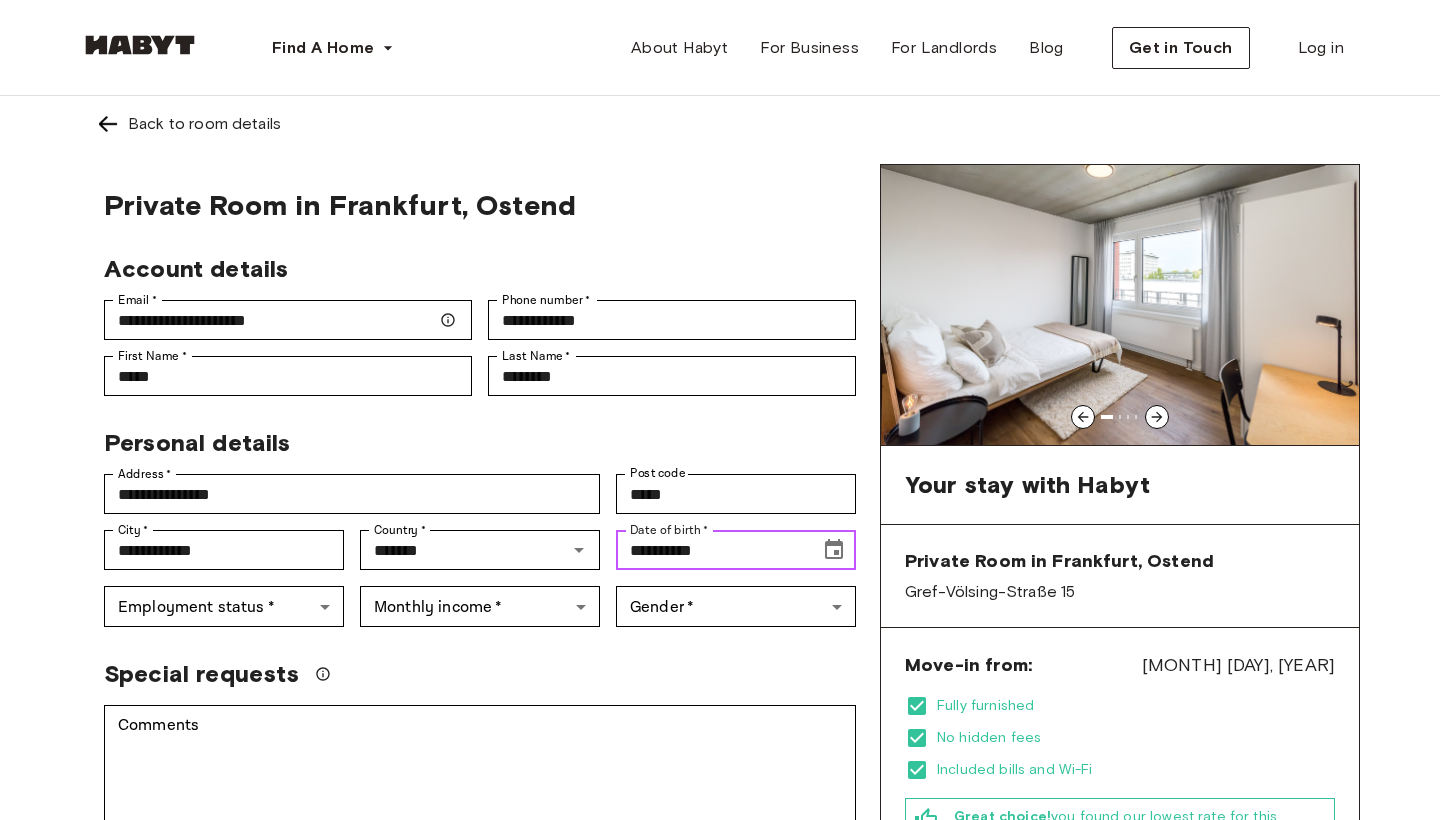 click 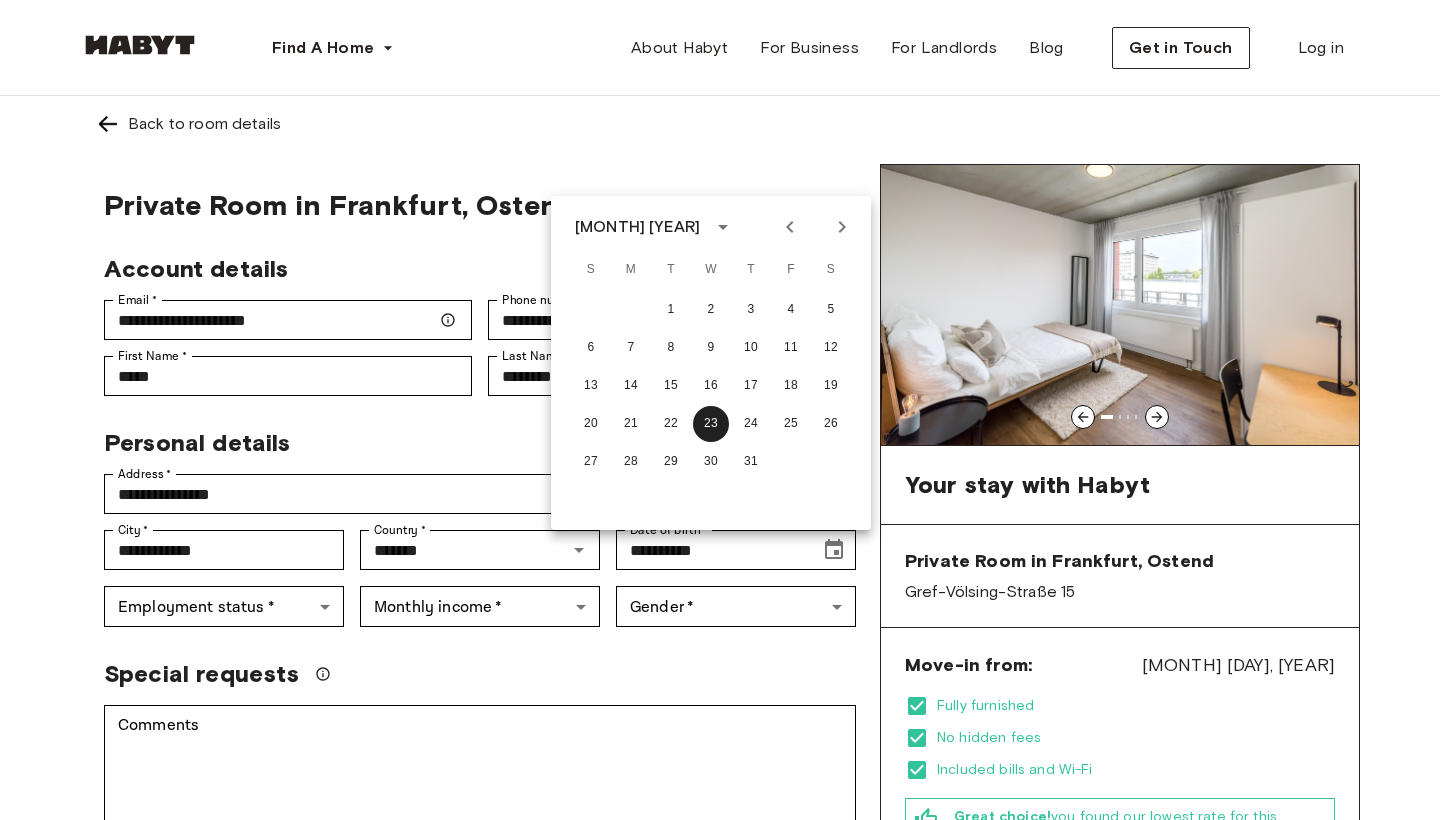click 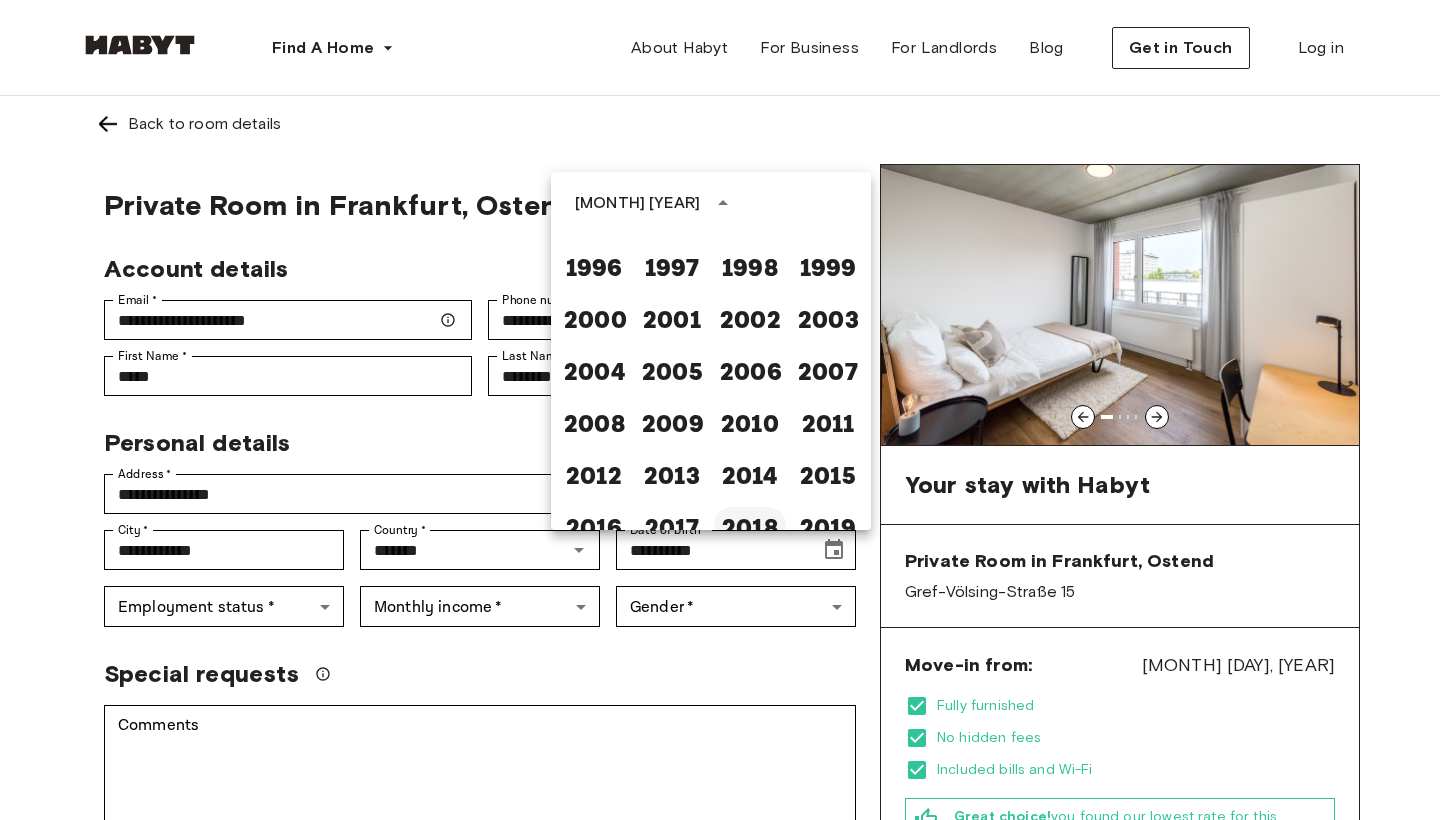 scroll, scrollTop: 1211, scrollLeft: 0, axis: vertical 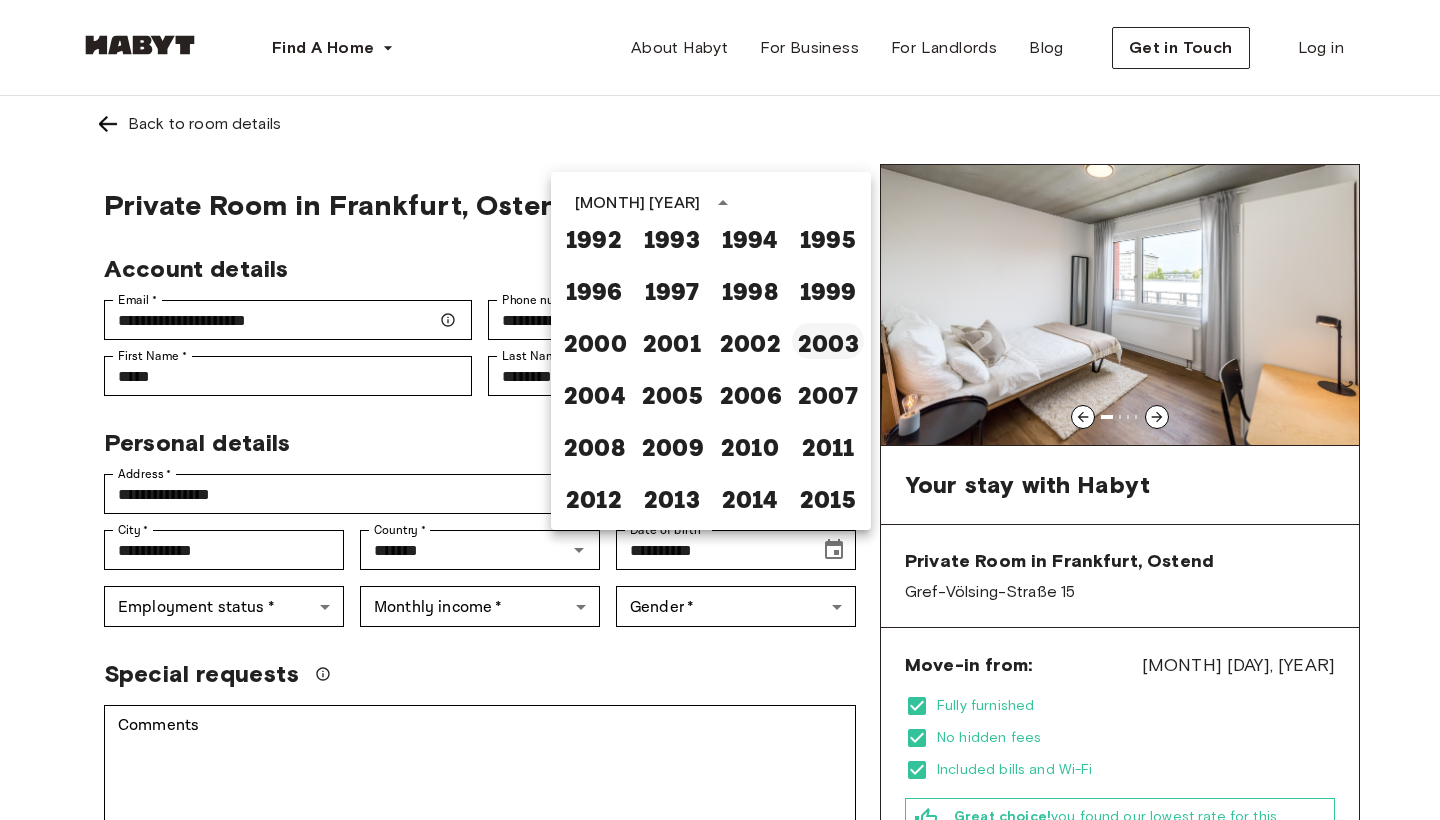 click on "2003" at bounding box center (828, 341) 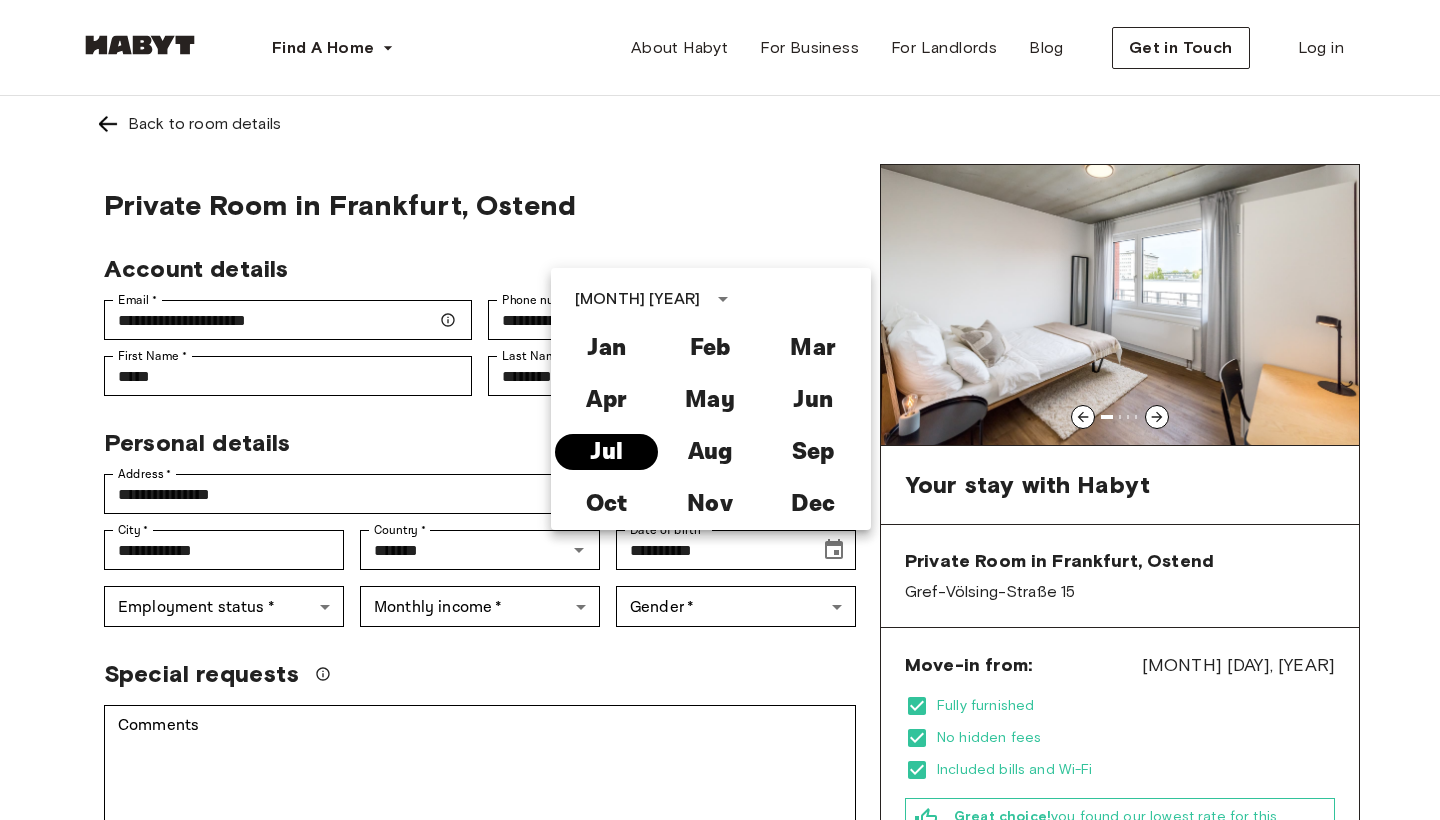 click on "Jul" at bounding box center [606, 452] 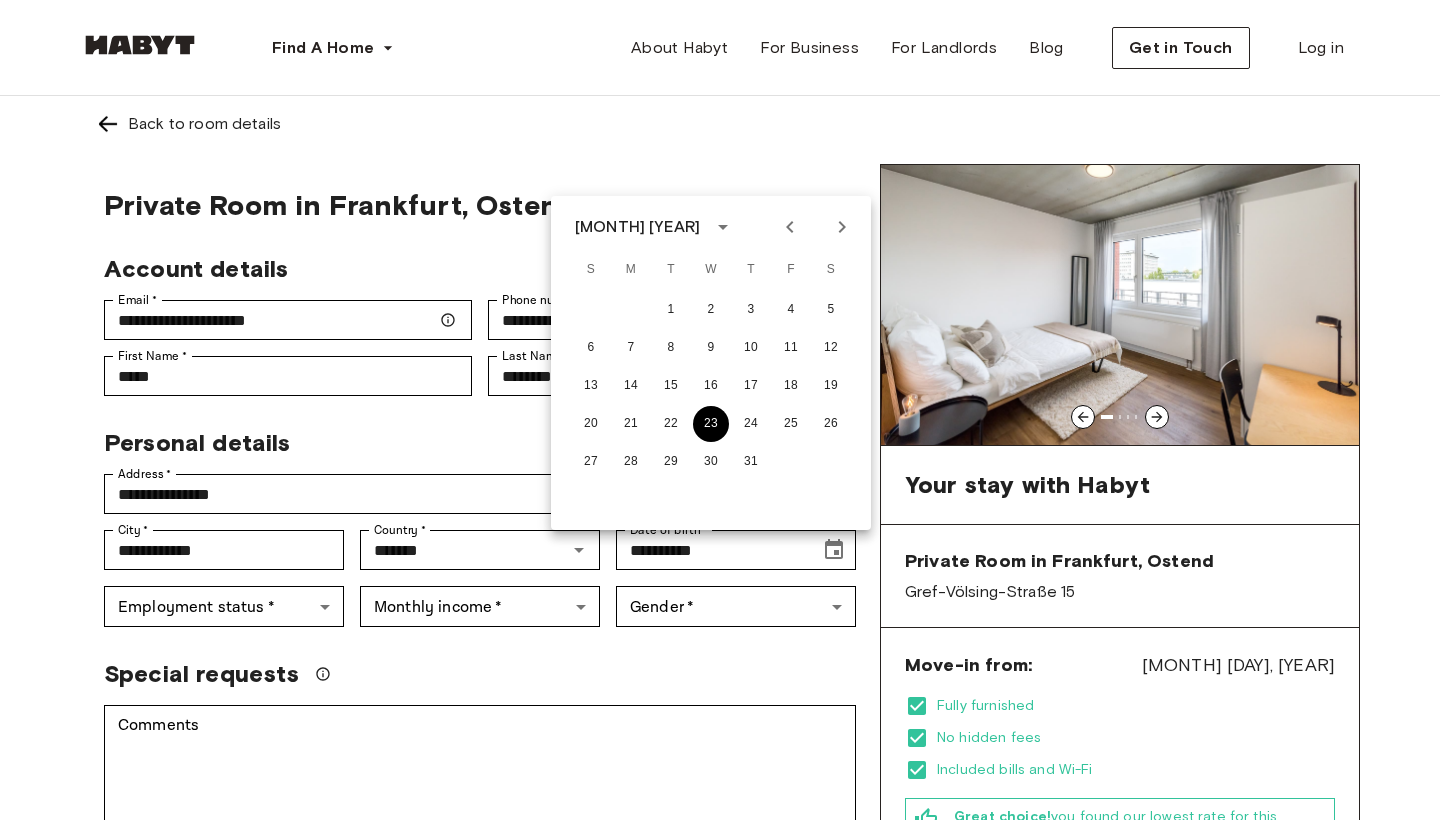 click on "23" at bounding box center [711, 424] 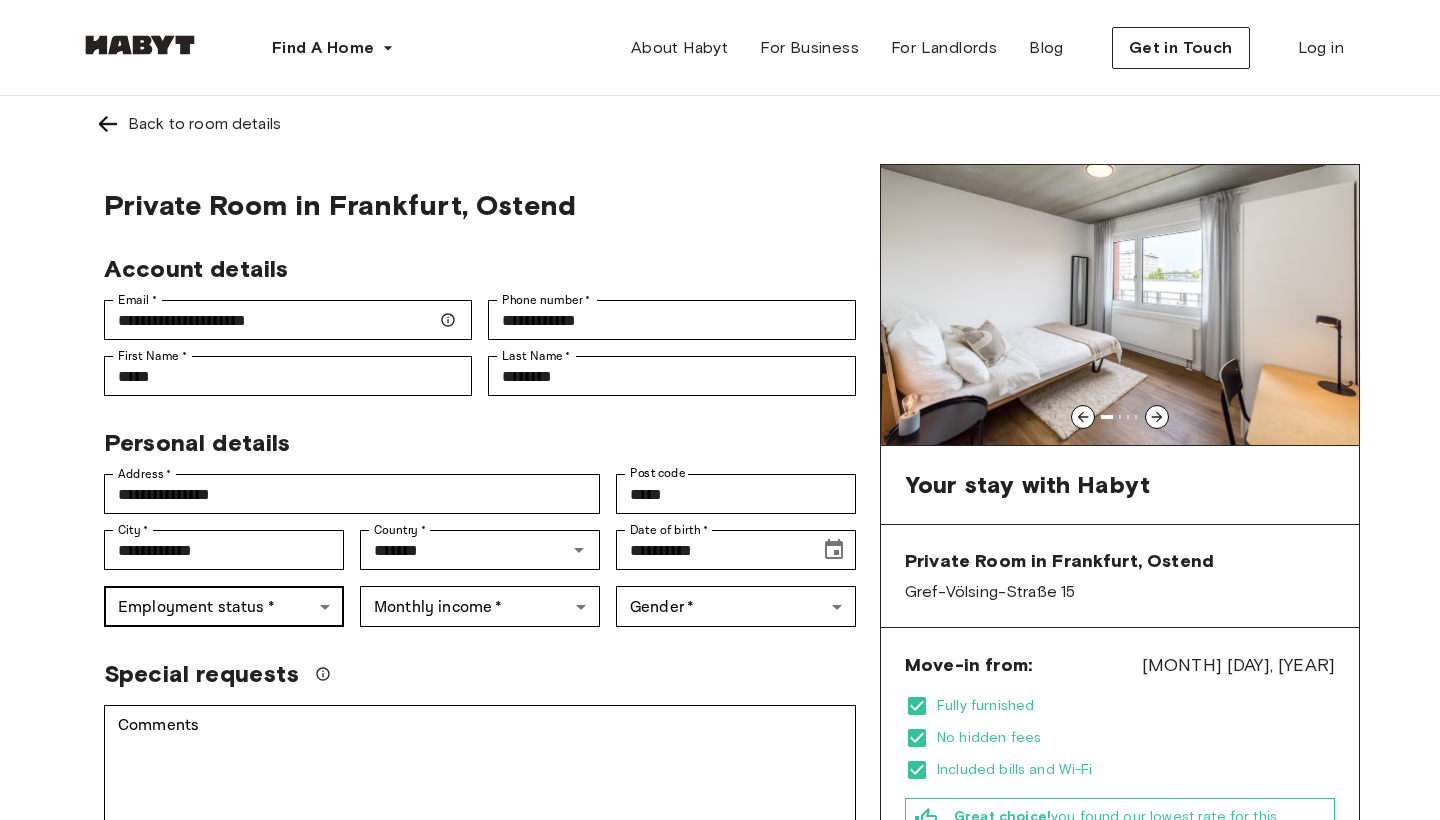 click on "**********" at bounding box center [720, 1191] 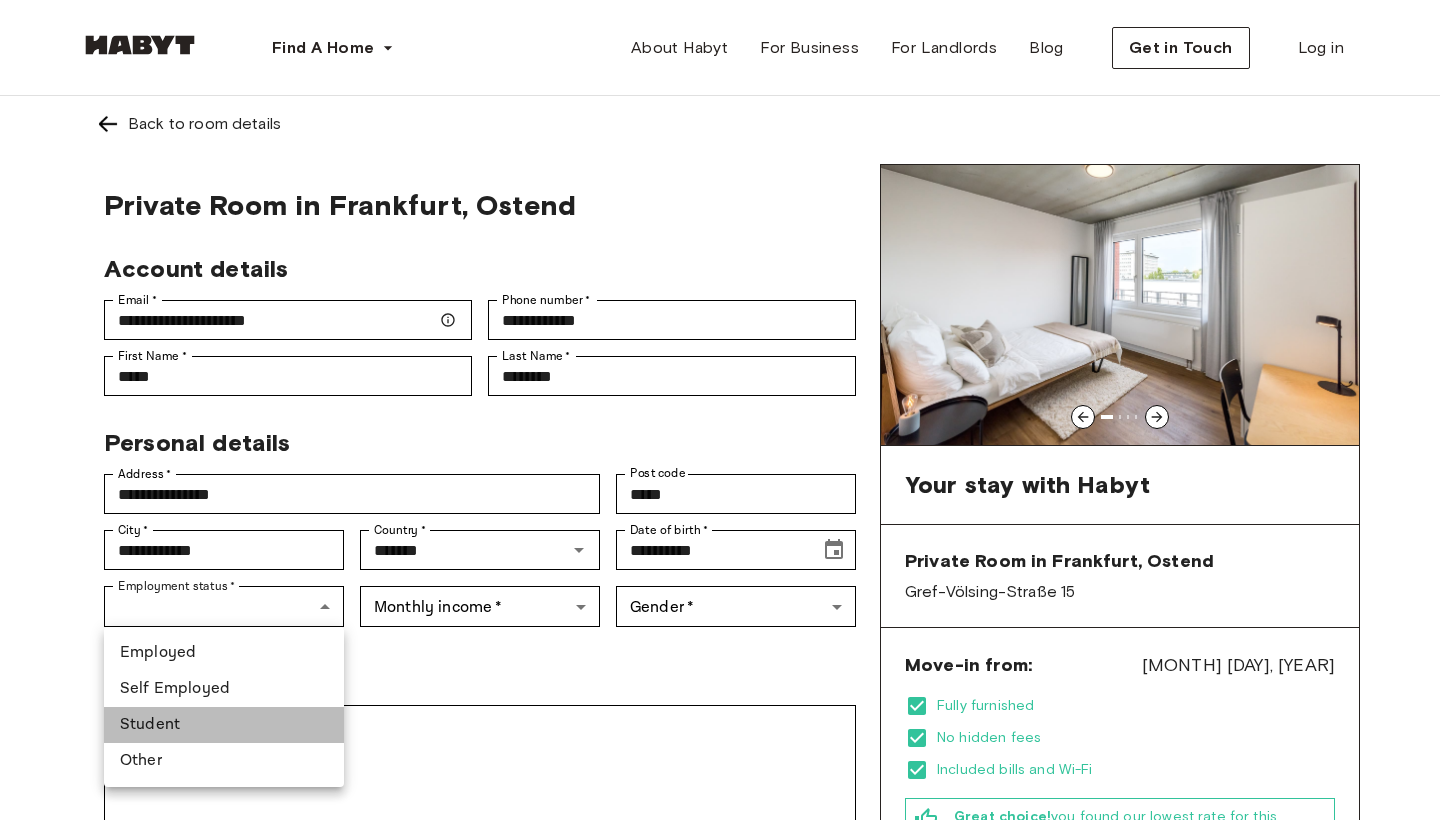 click on "Student" at bounding box center (224, 725) 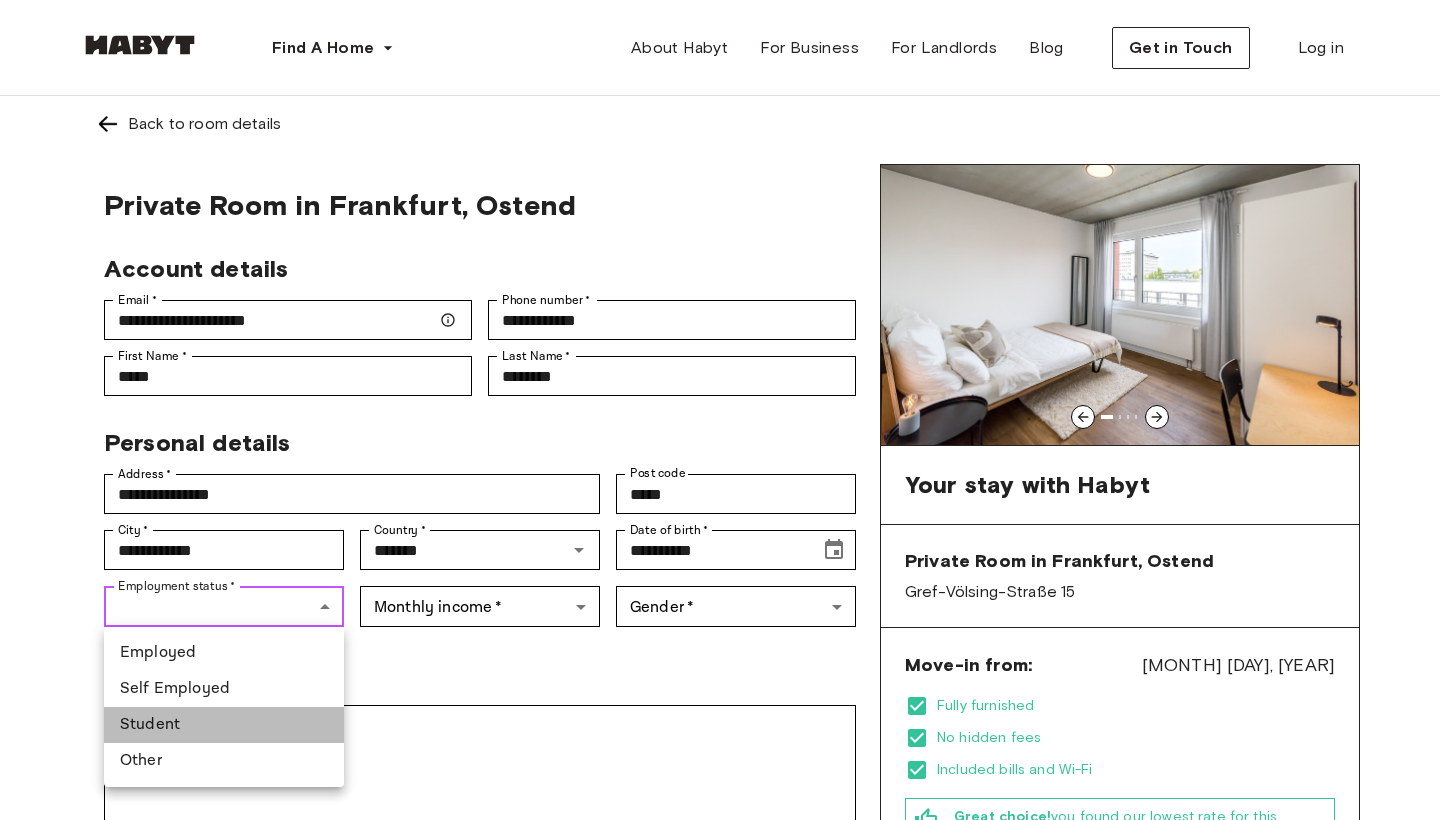type on "*******" 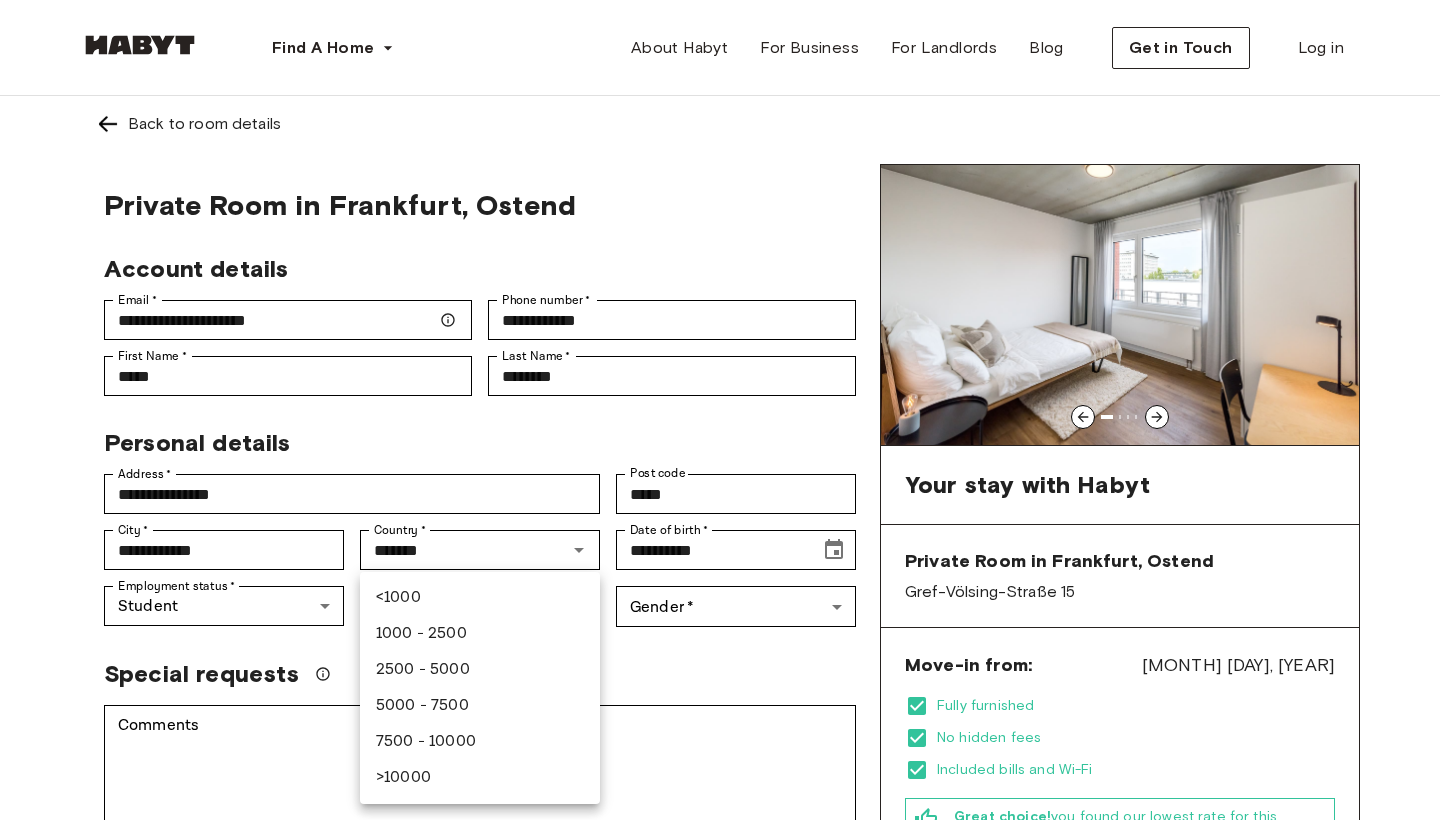 click on "**********" at bounding box center [720, 1191] 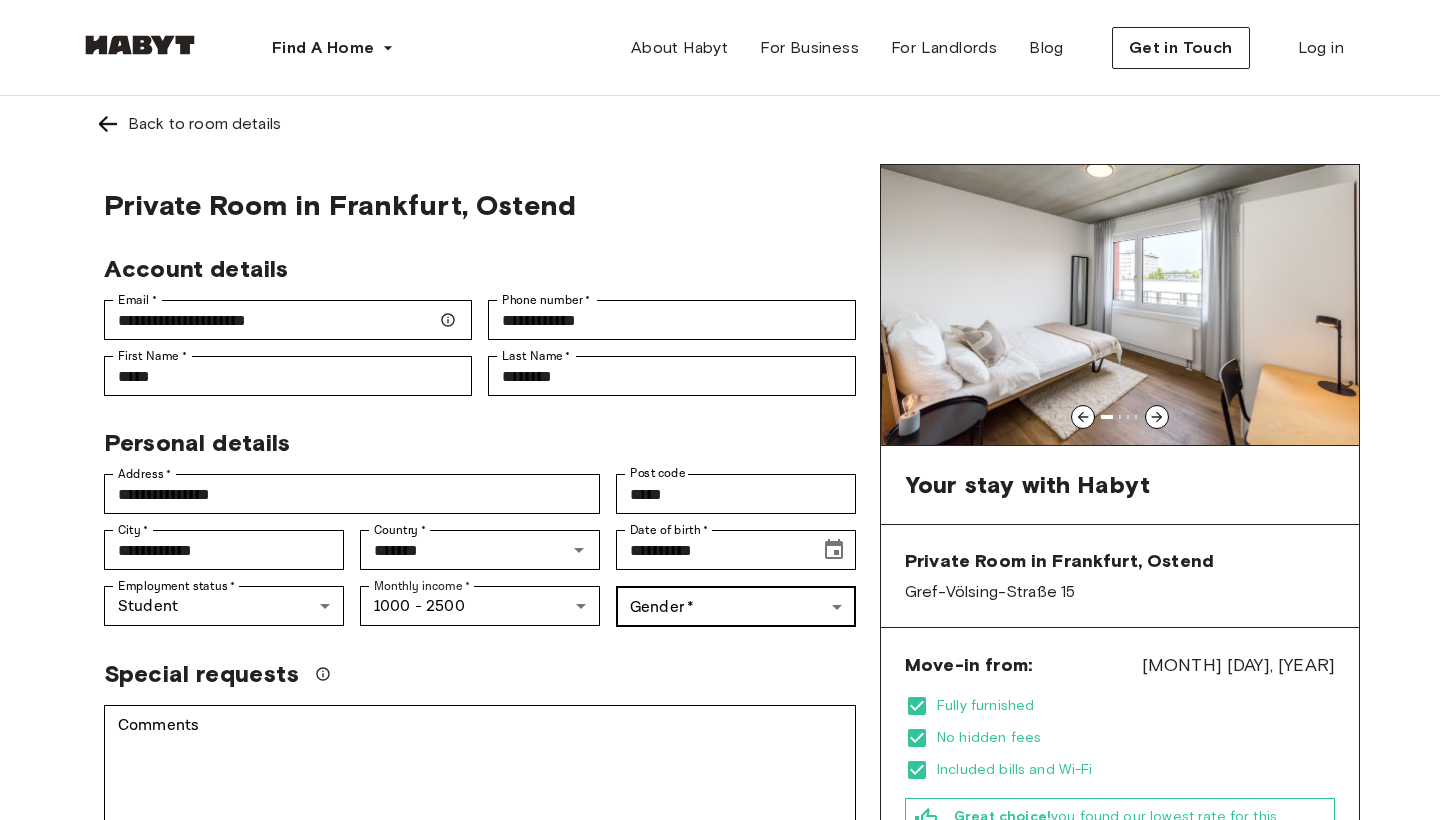 click on "**********" at bounding box center (720, 1191) 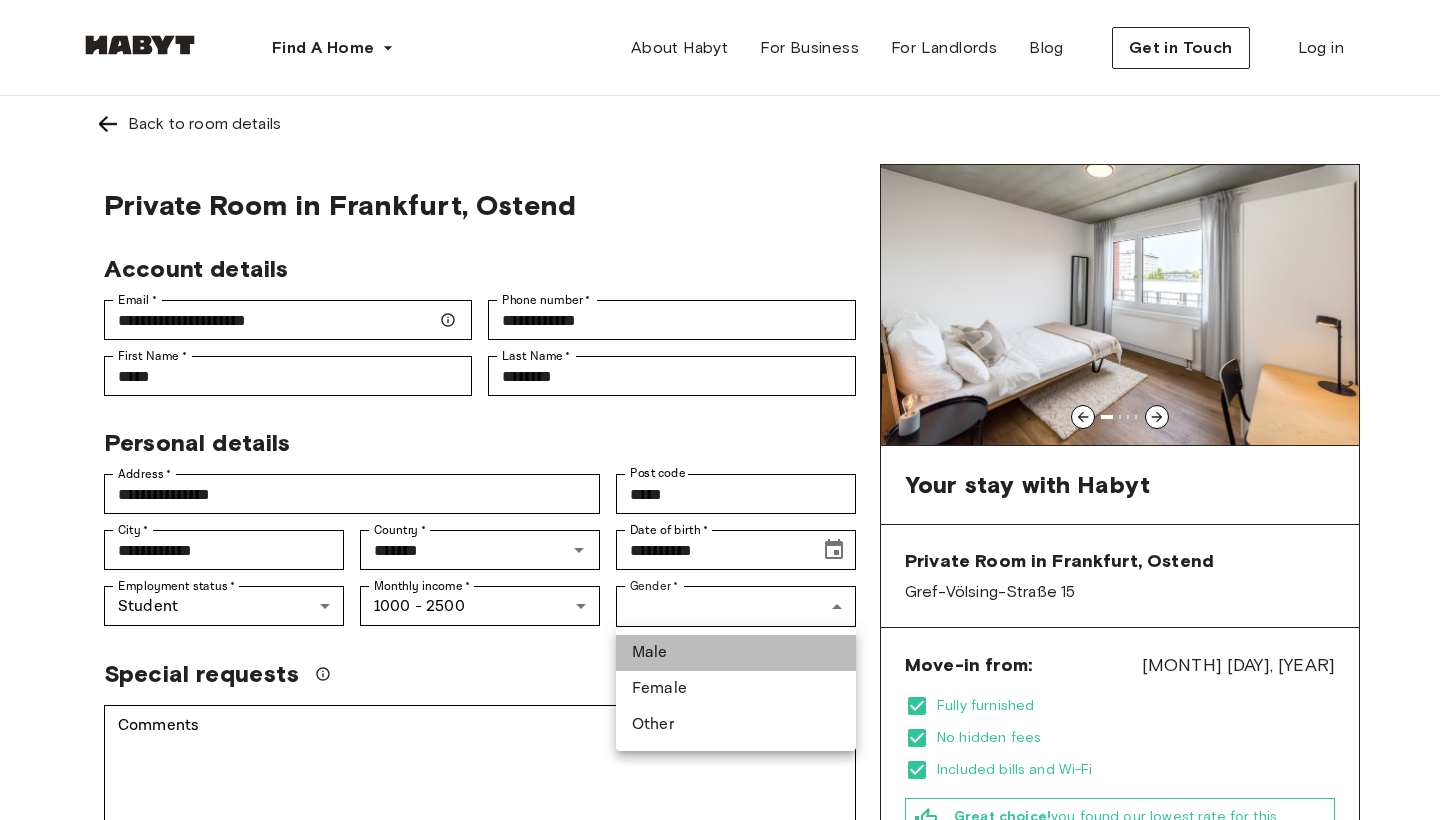 click on "Male" at bounding box center (736, 653) 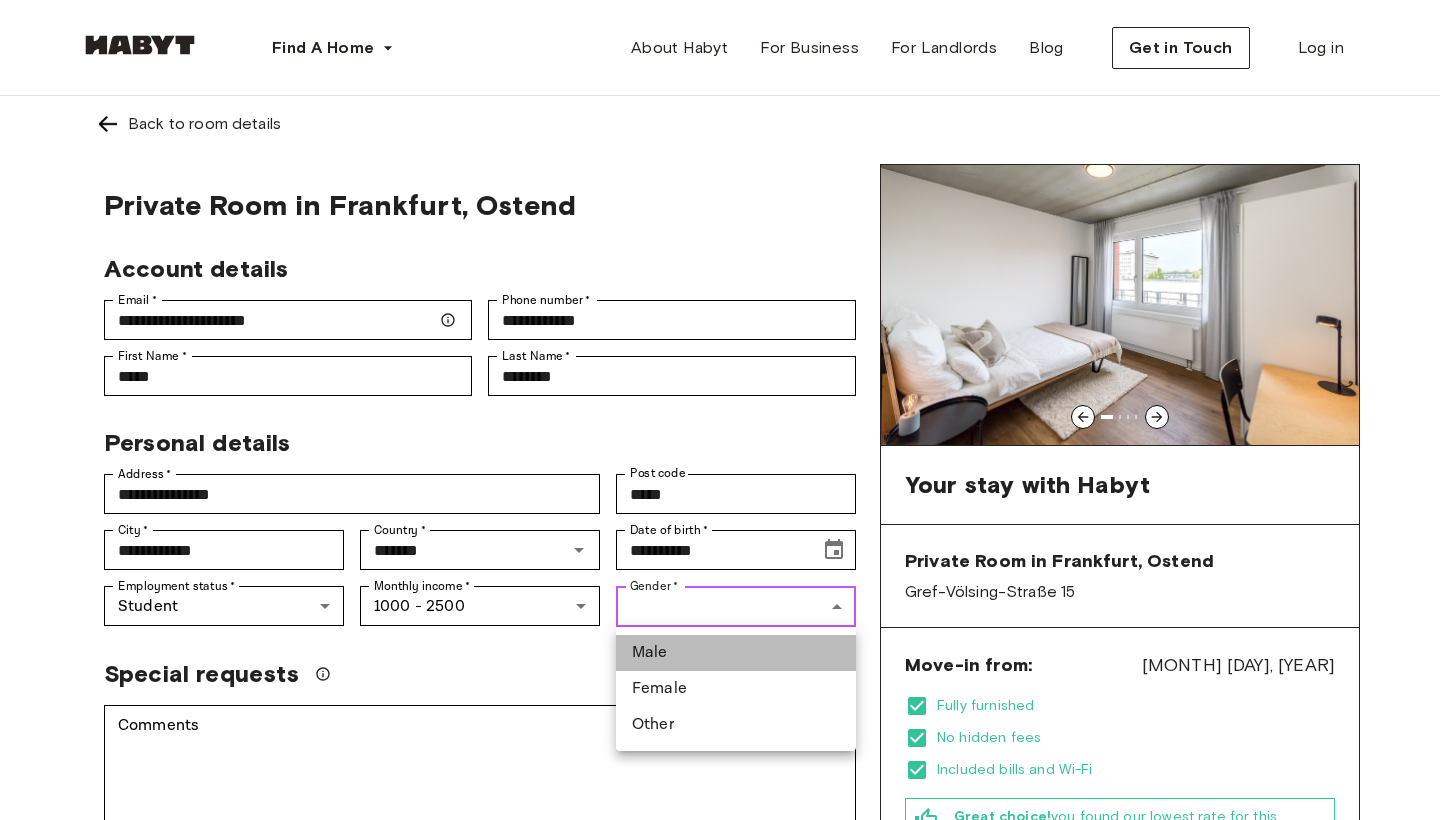 type on "****" 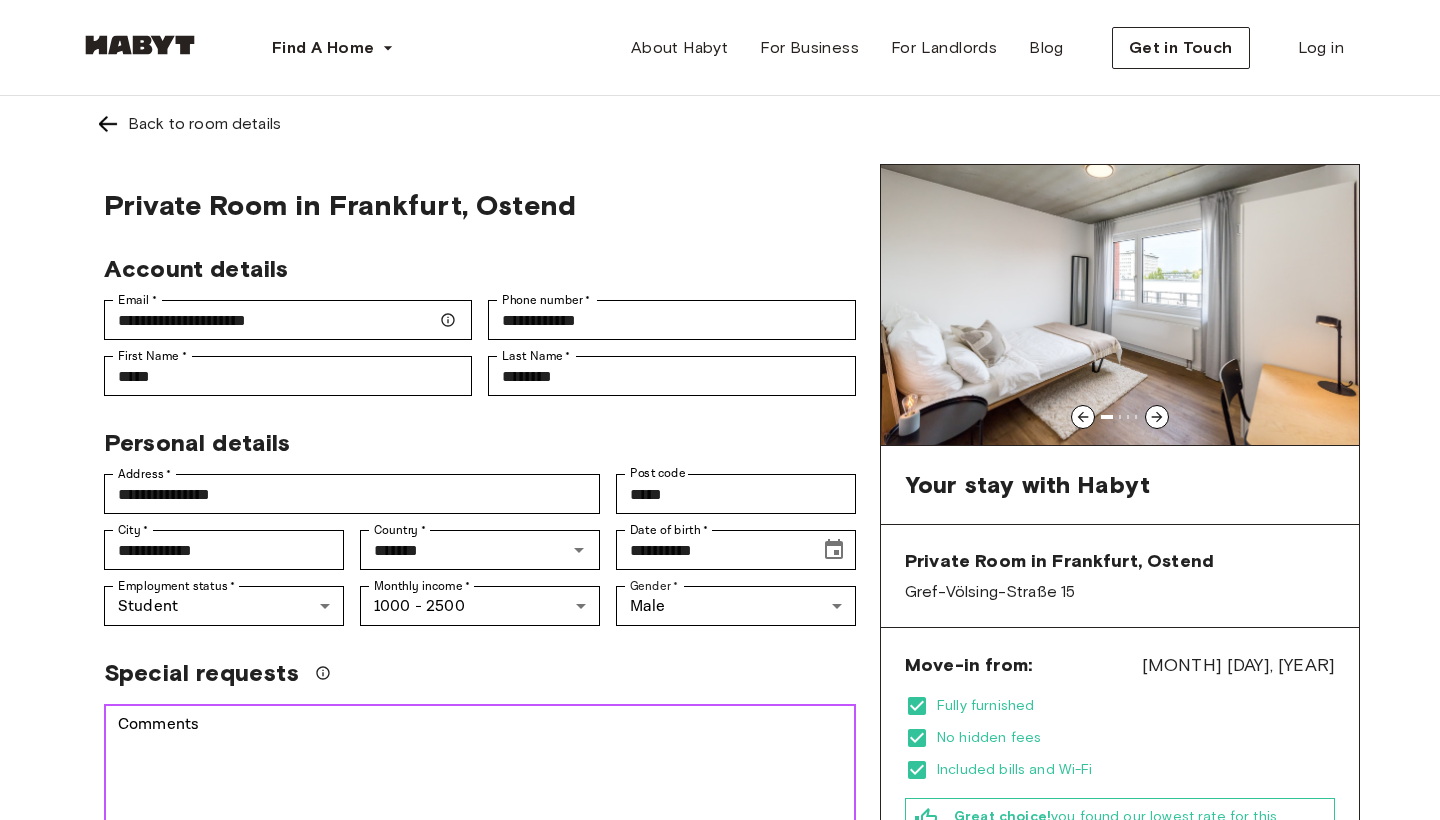 click on "Comments" at bounding box center [480, 782] 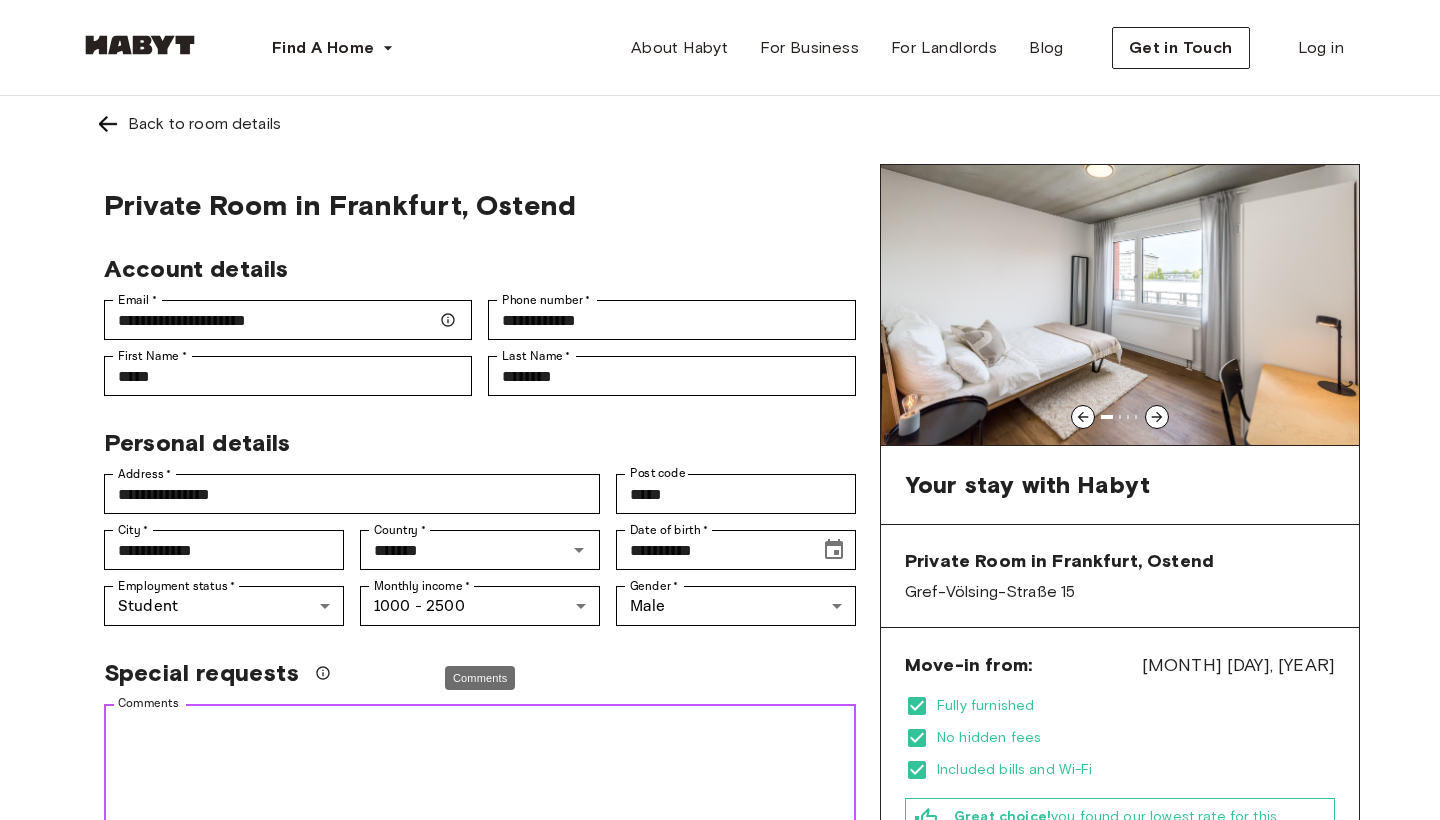 paste on "**********" 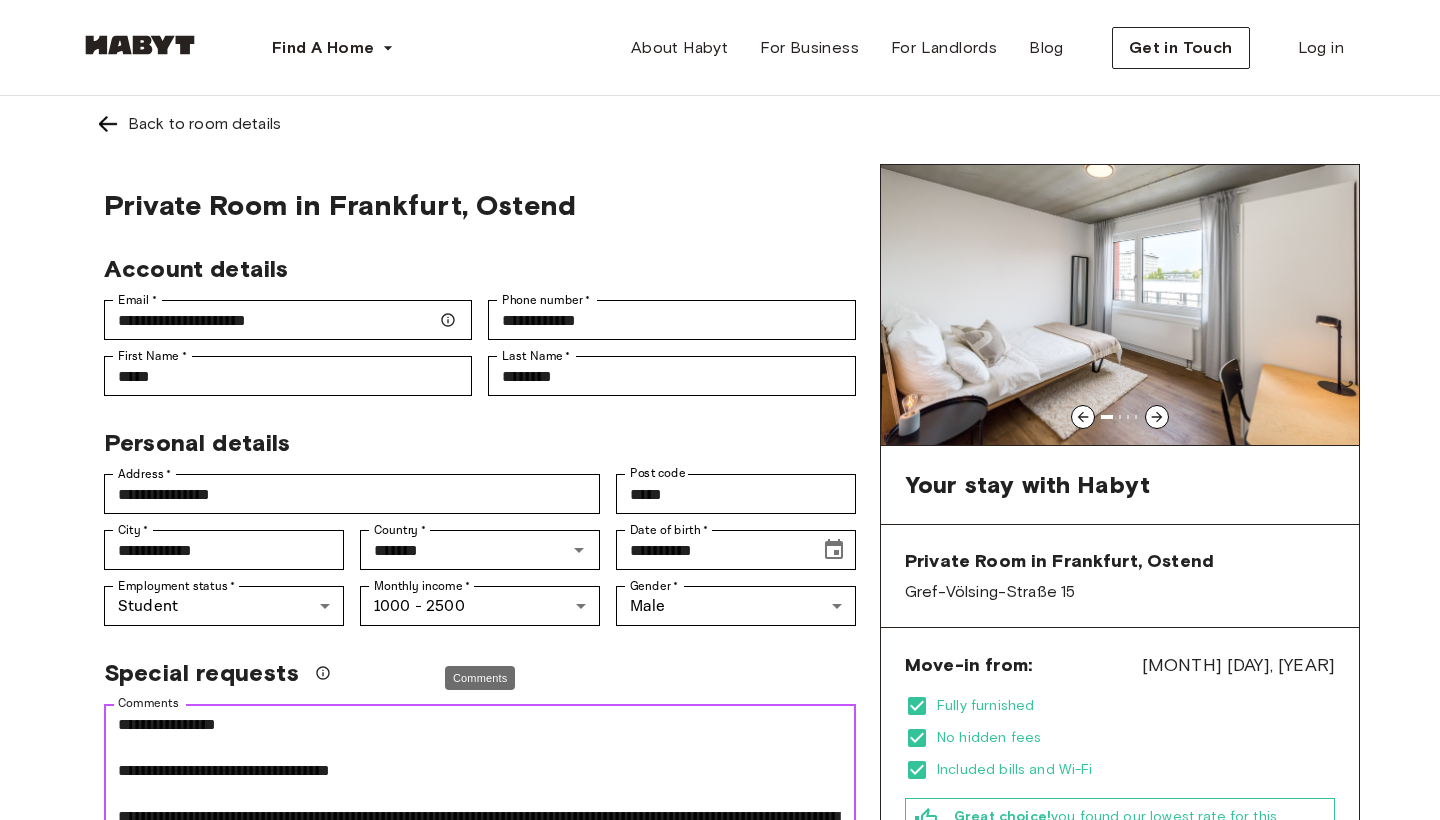 scroll, scrollTop: 428, scrollLeft: 0, axis: vertical 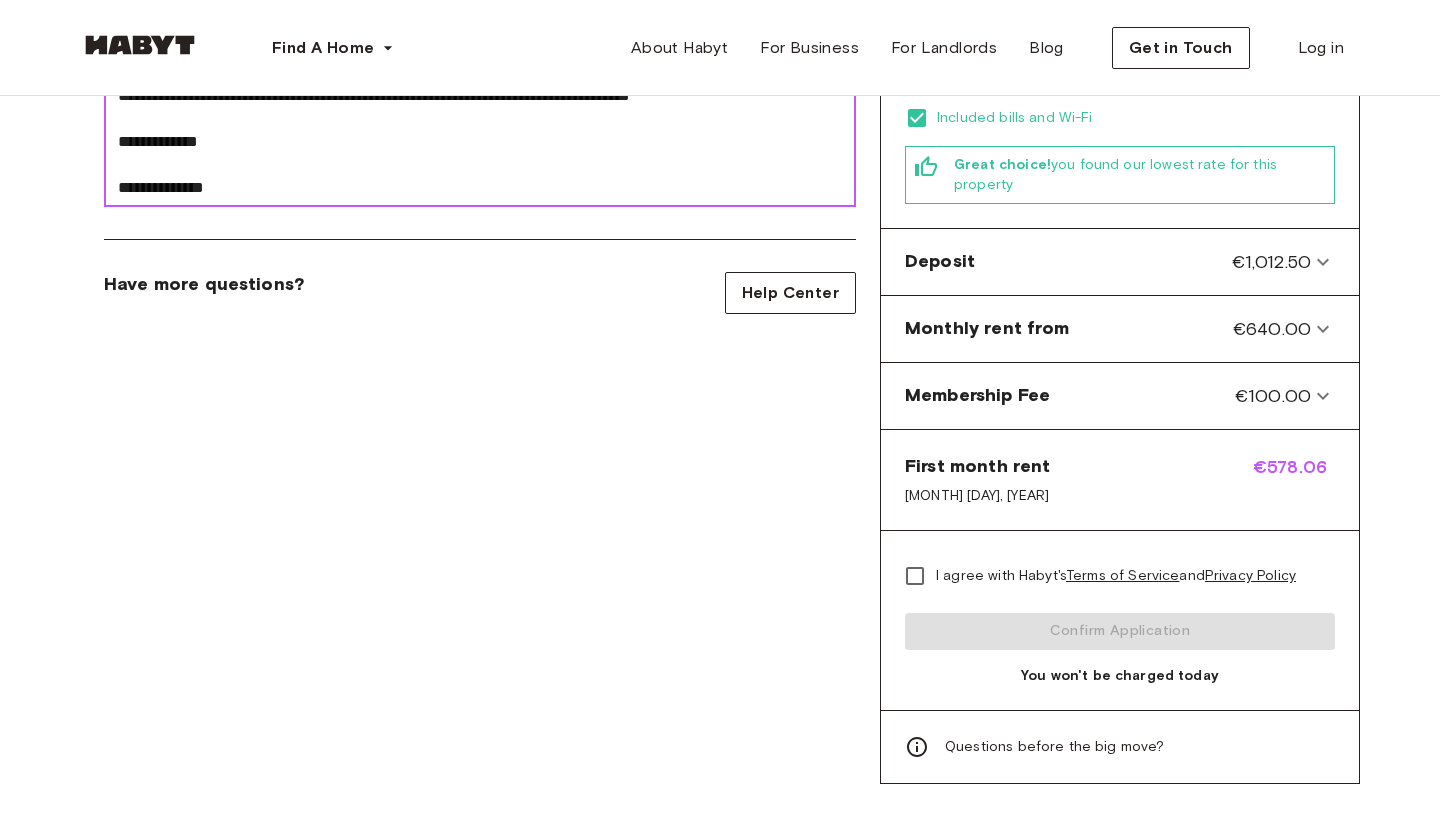 type on "**********" 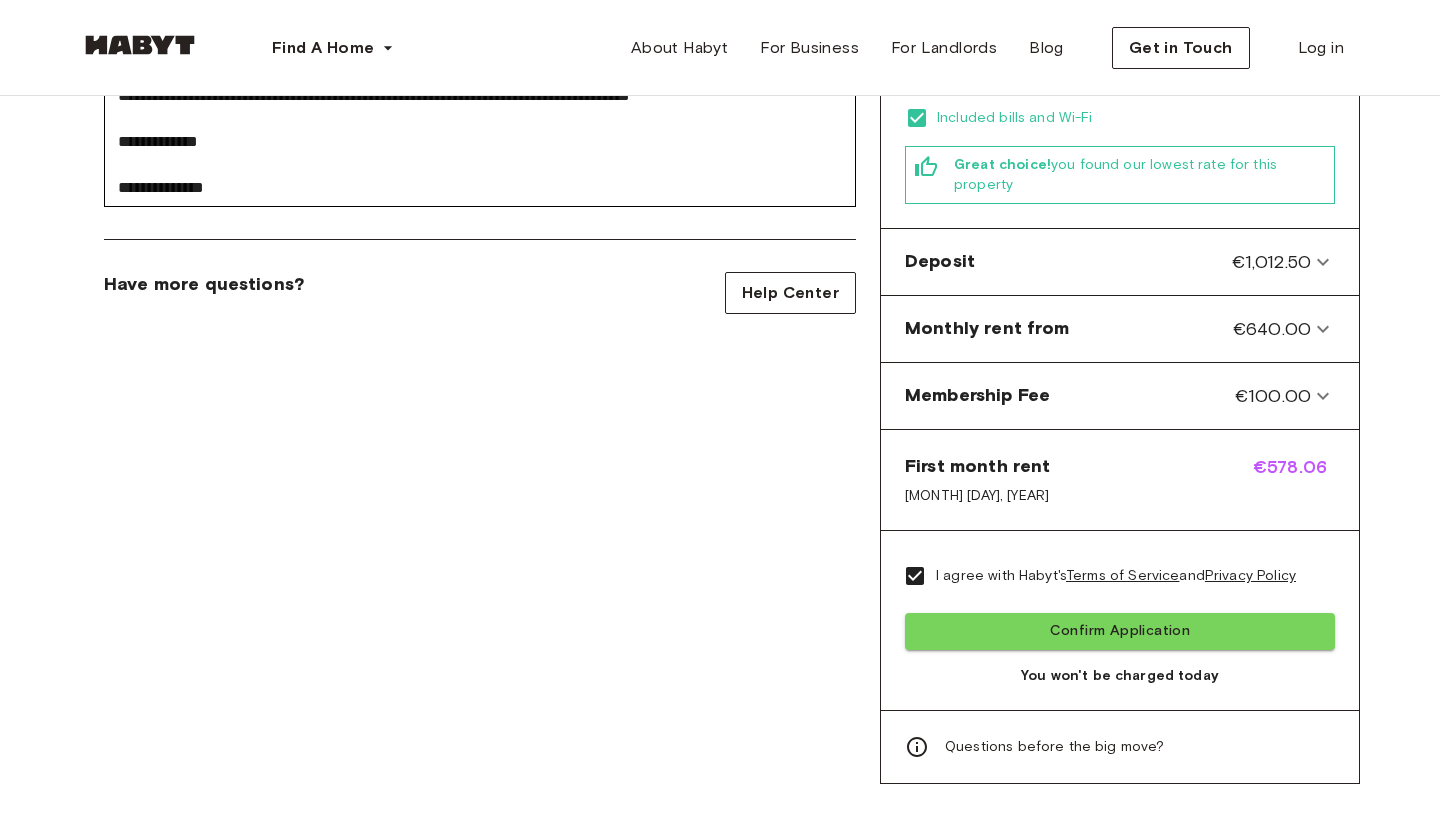 click on "Confirm Application" at bounding box center [1120, 631] 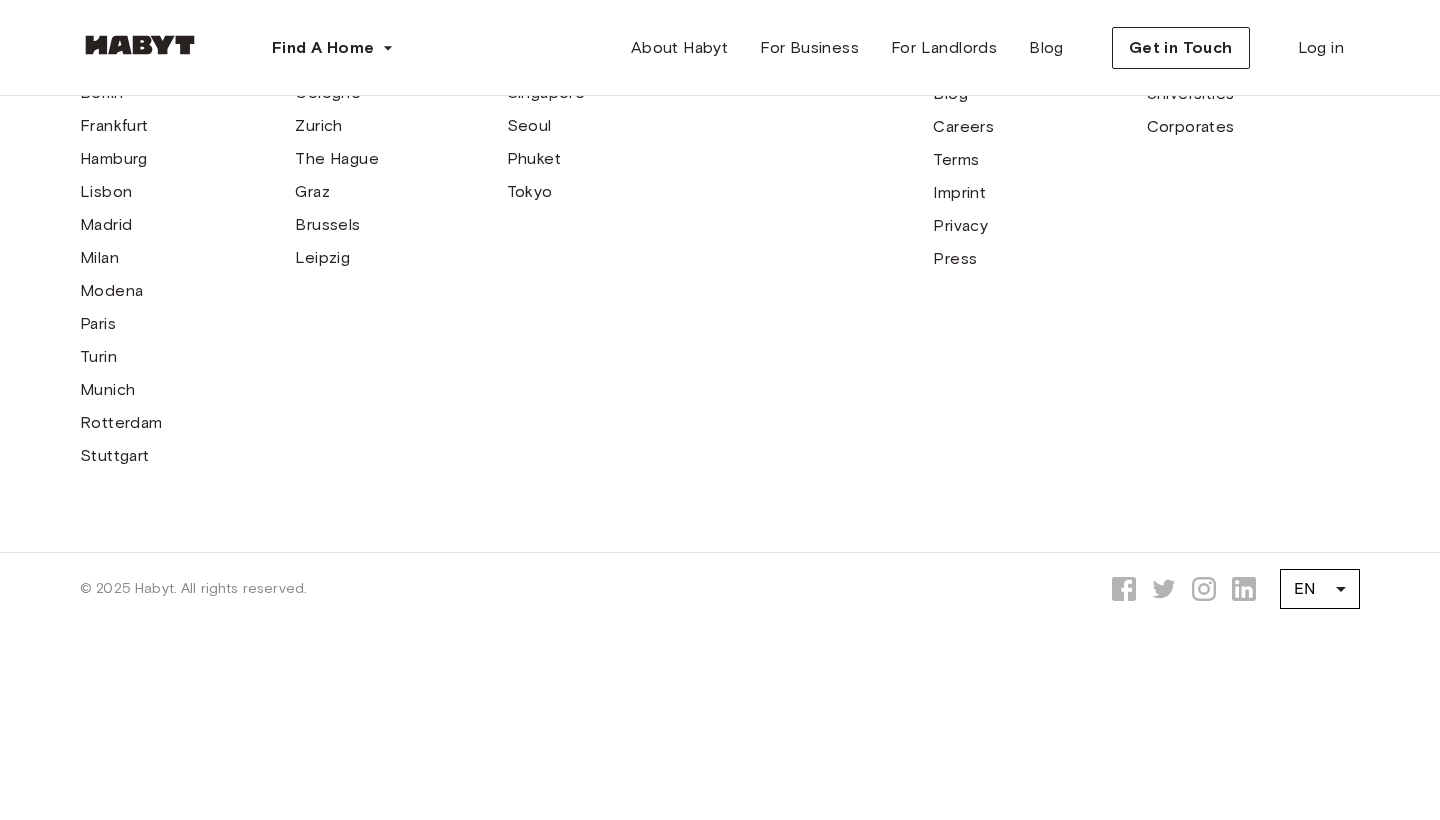 scroll, scrollTop: 0, scrollLeft: 0, axis: both 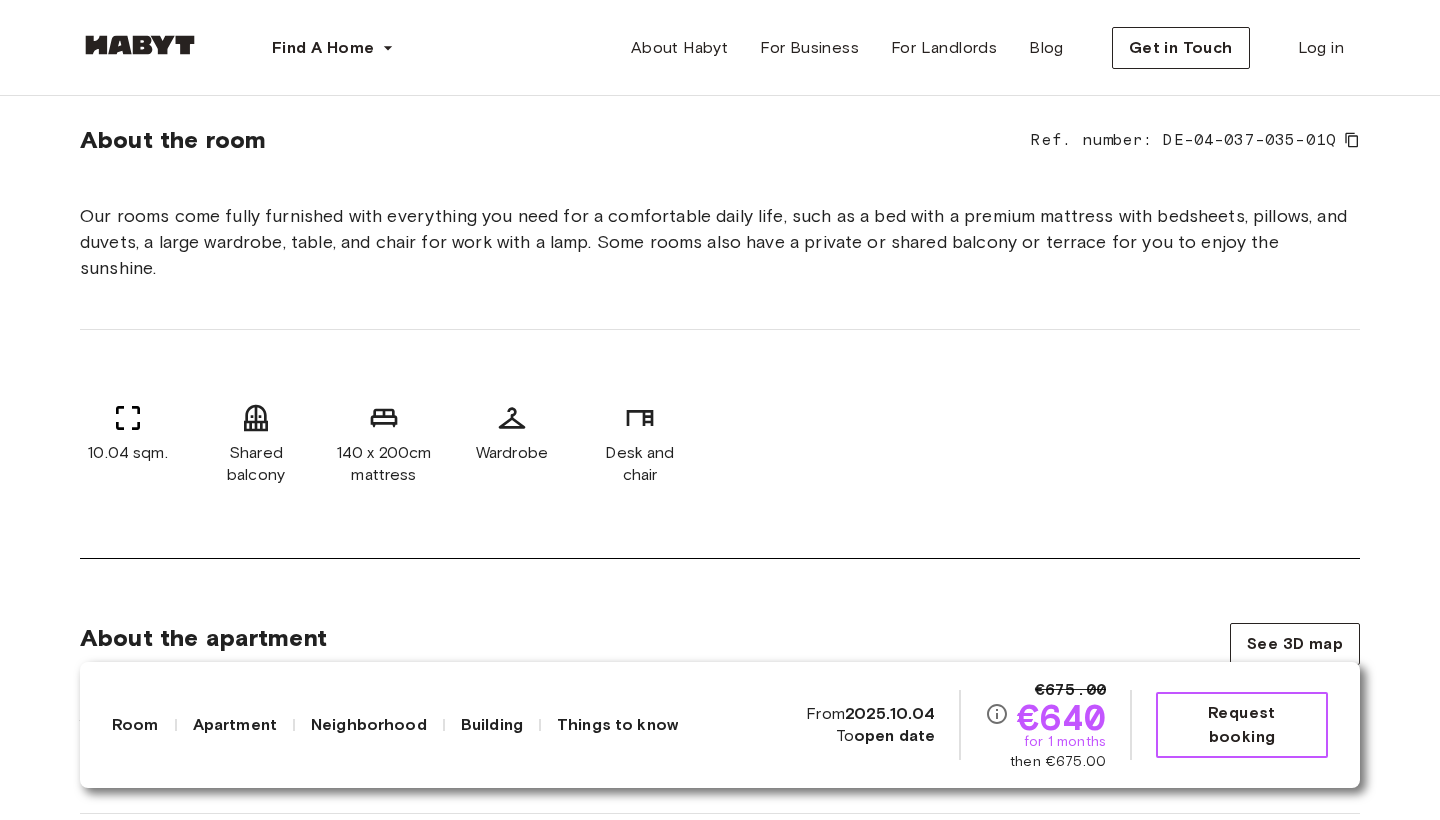 click on "Request booking" at bounding box center (1242, 725) 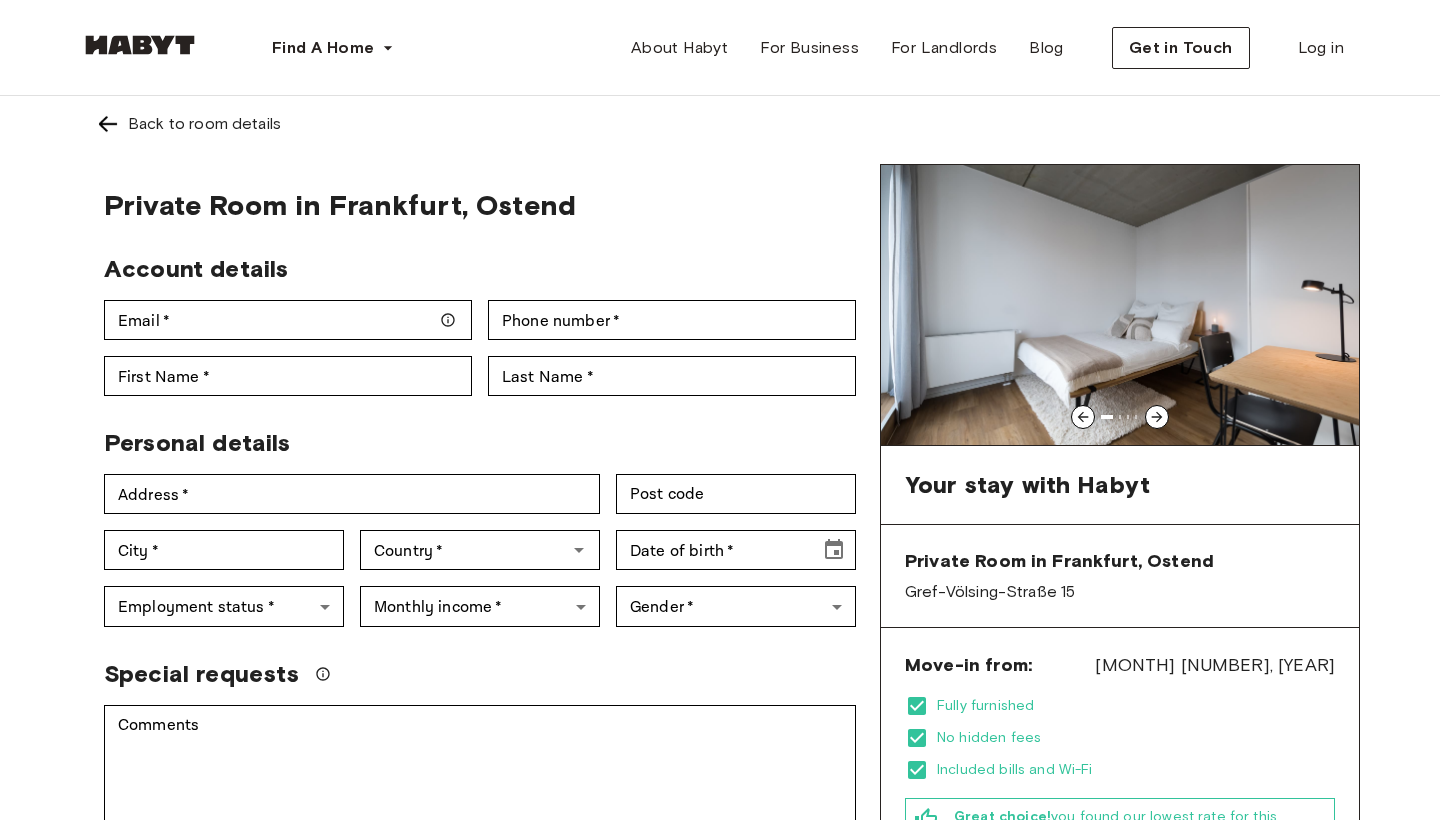 scroll, scrollTop: 0, scrollLeft: 0, axis: both 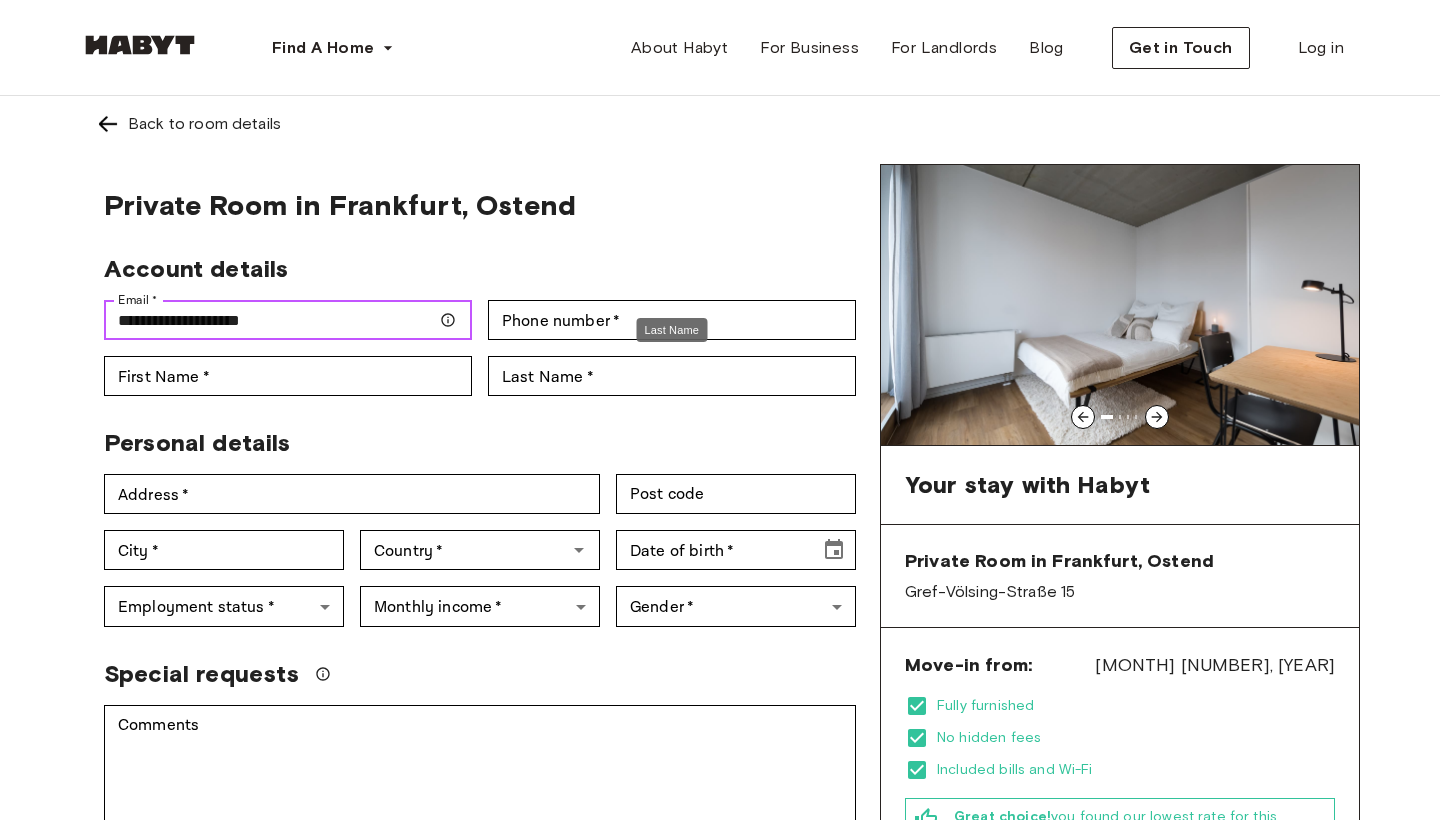 type on "**********" 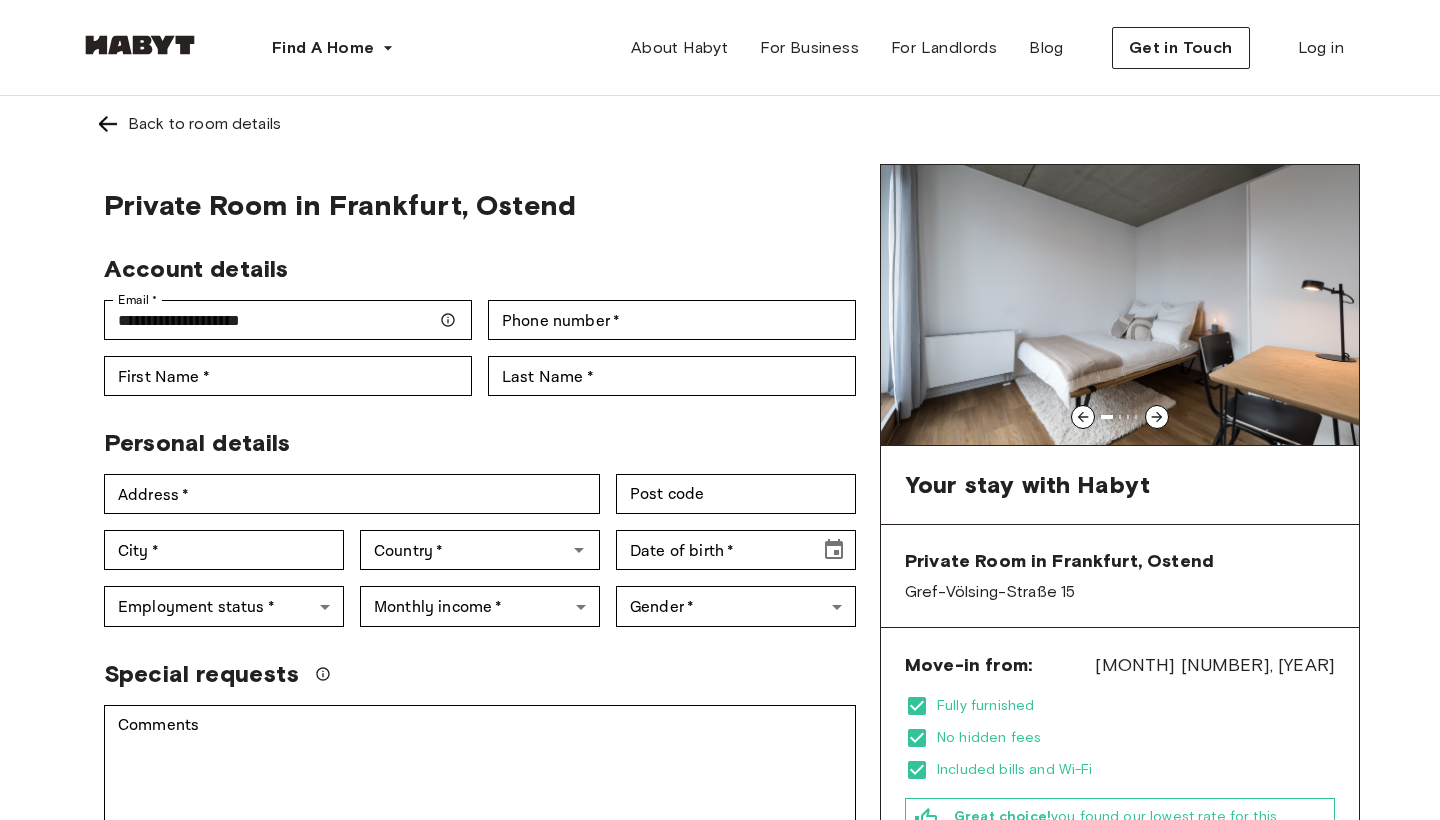 click on "Last Name   * Last Name   *" at bounding box center [664, 368] 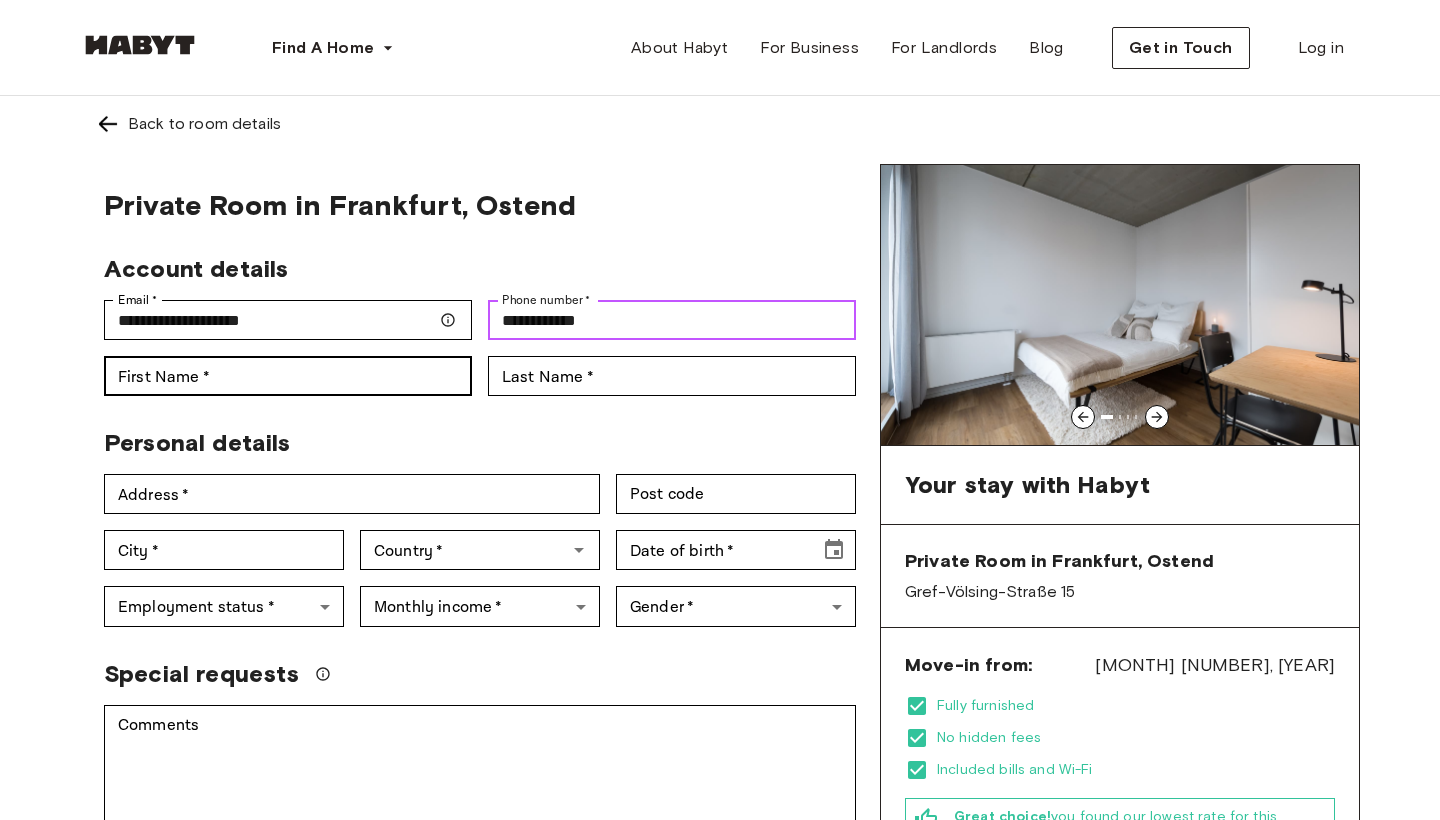 type on "**********" 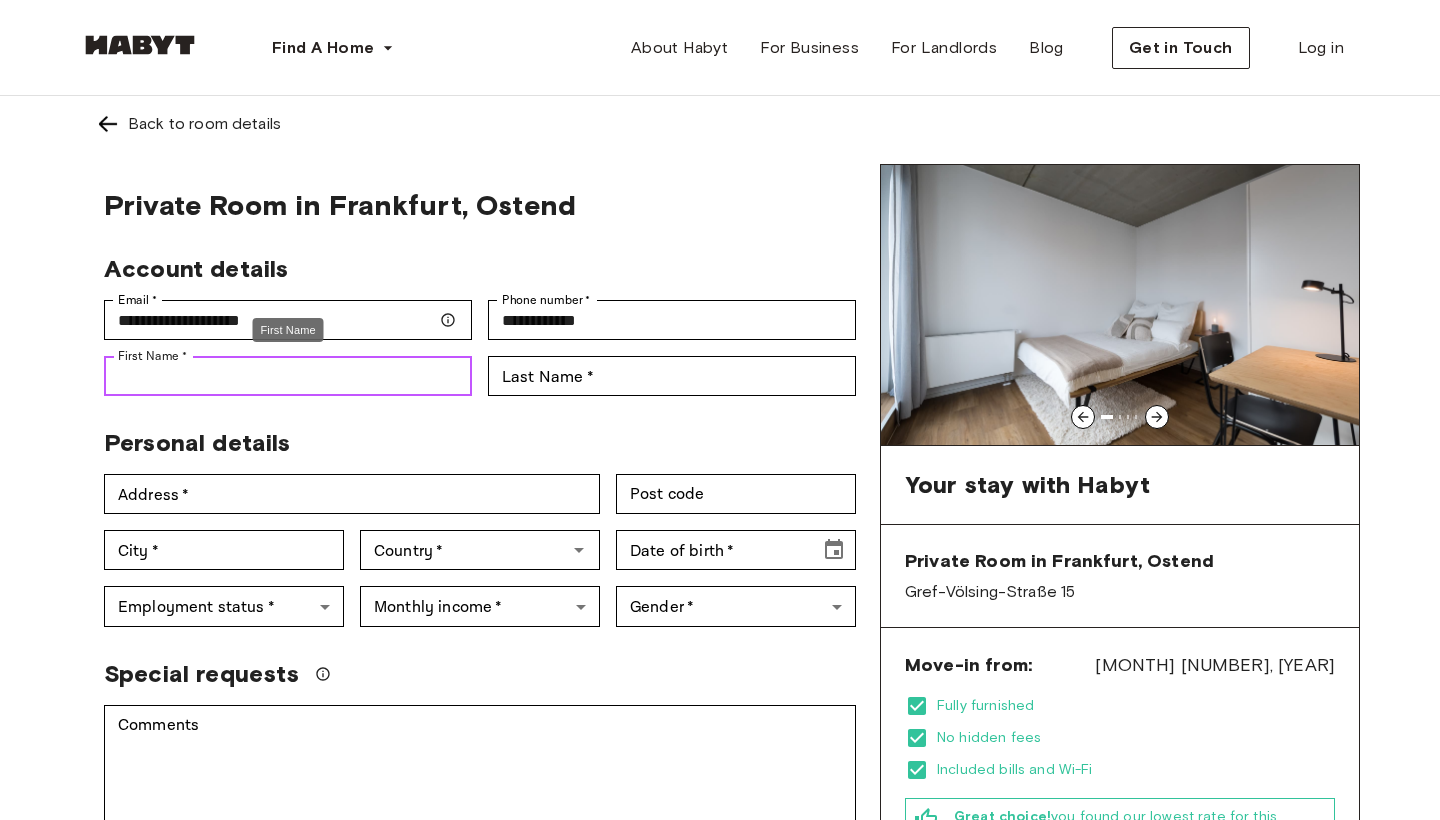 type on "*****" 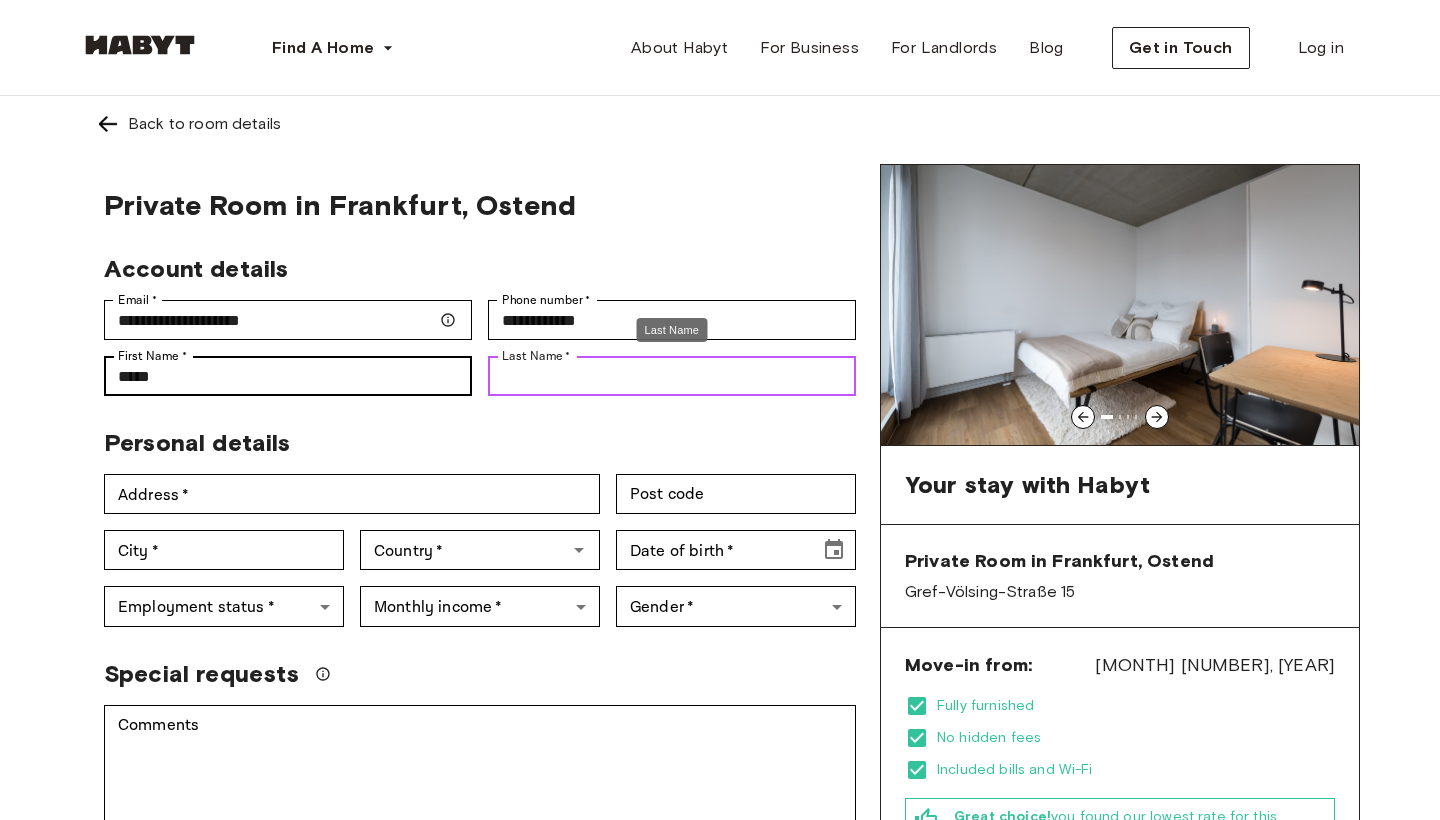 type on "********" 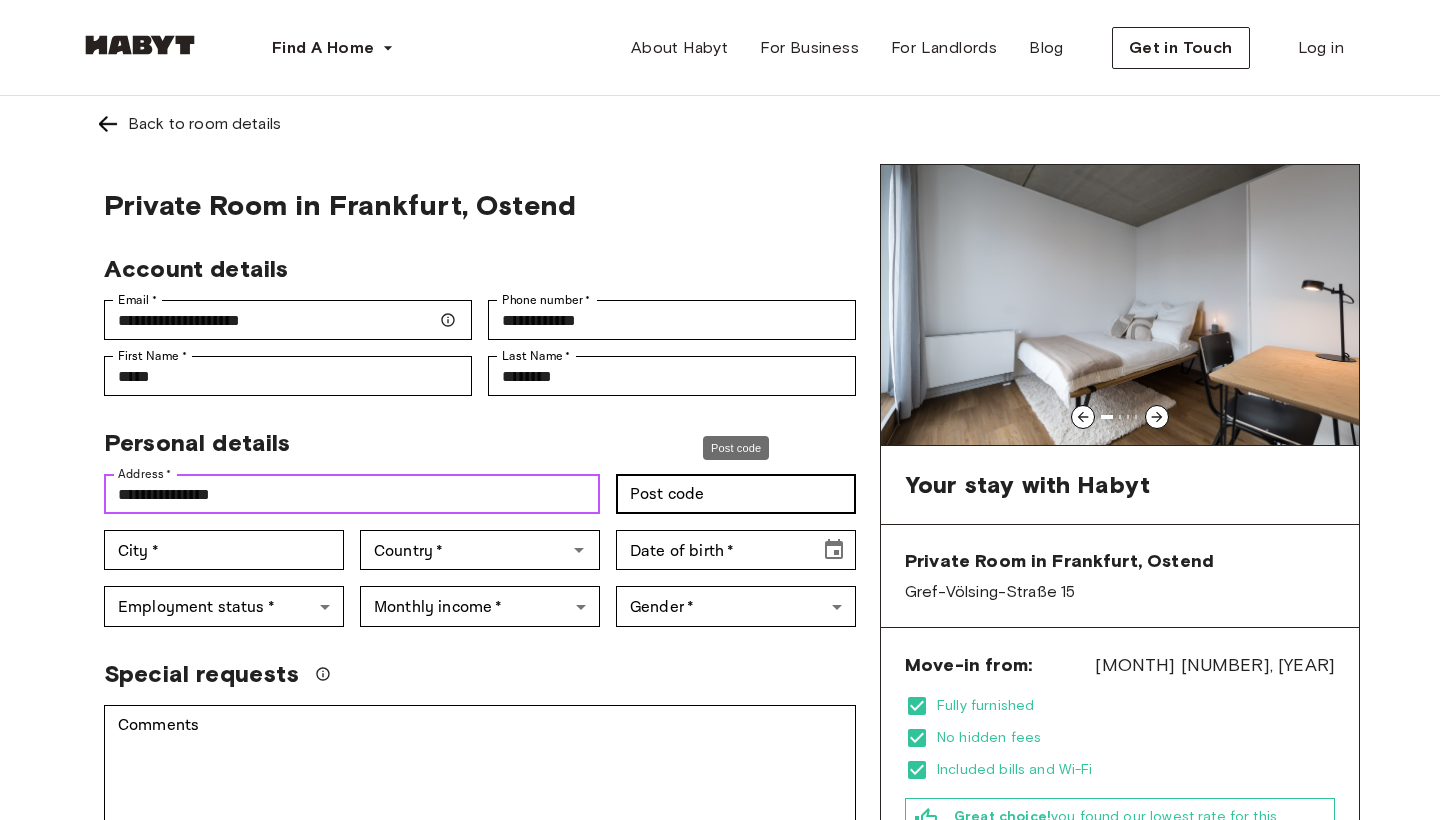 type on "**********" 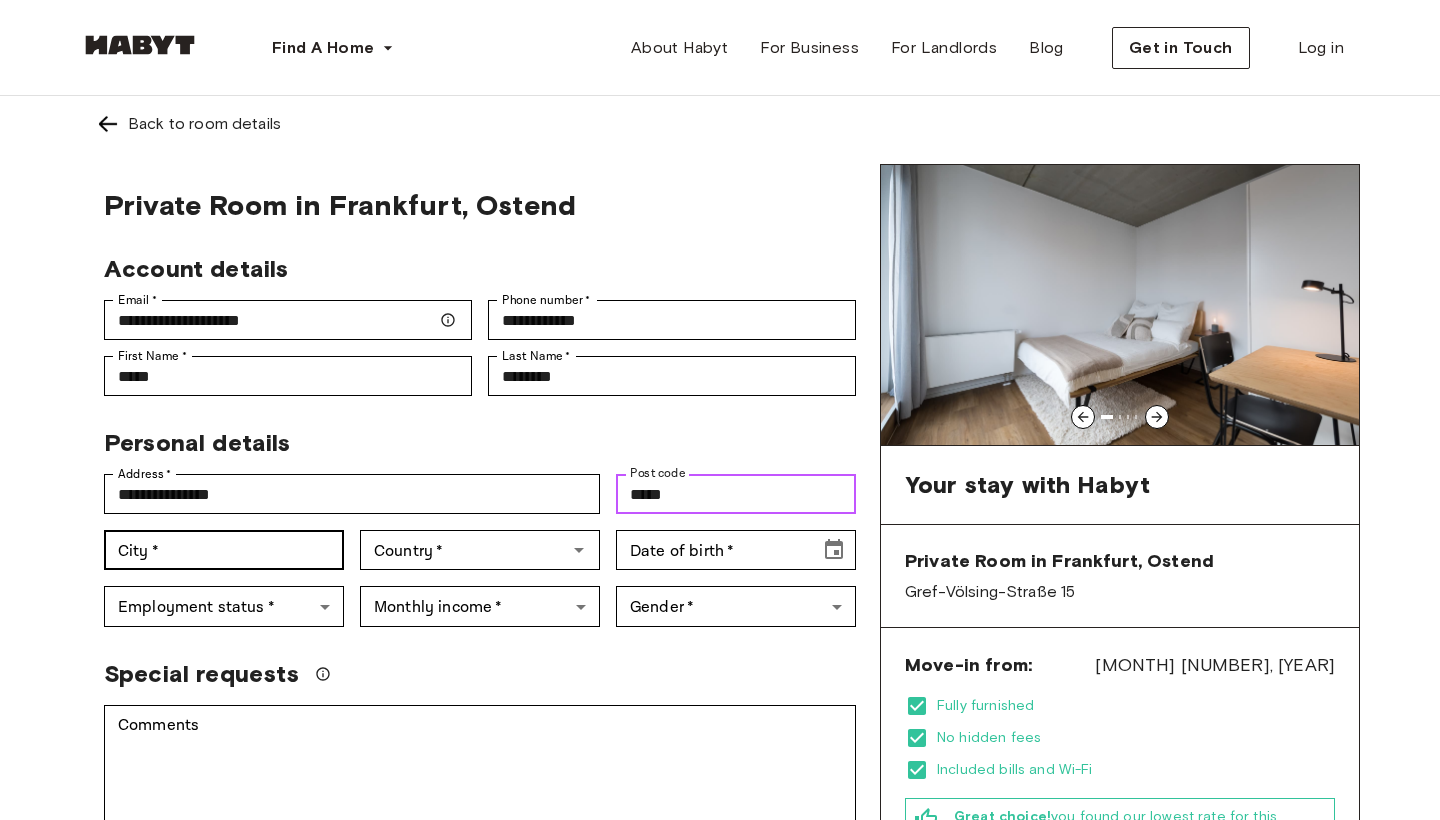 type on "*****" 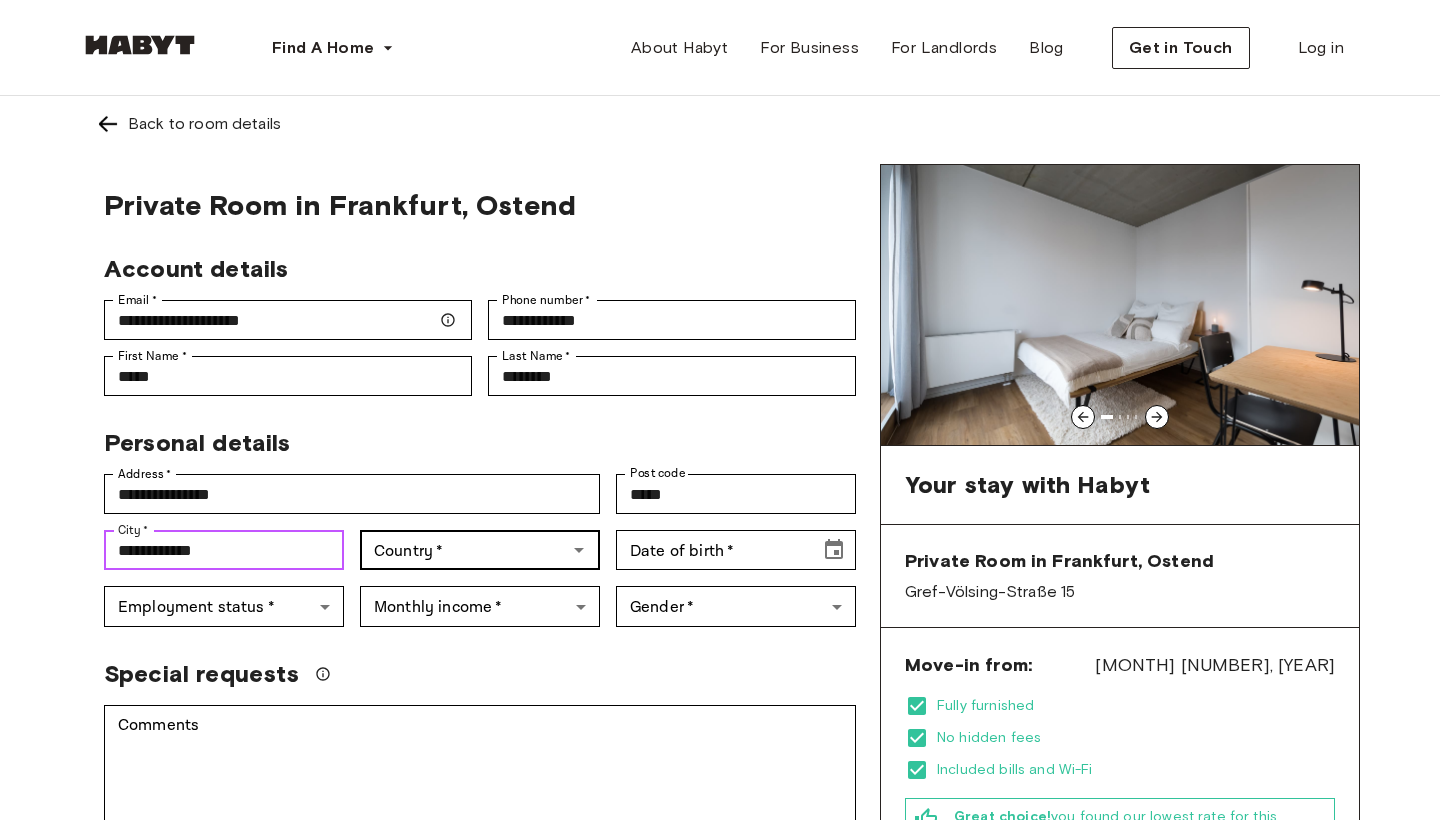 type on "**********" 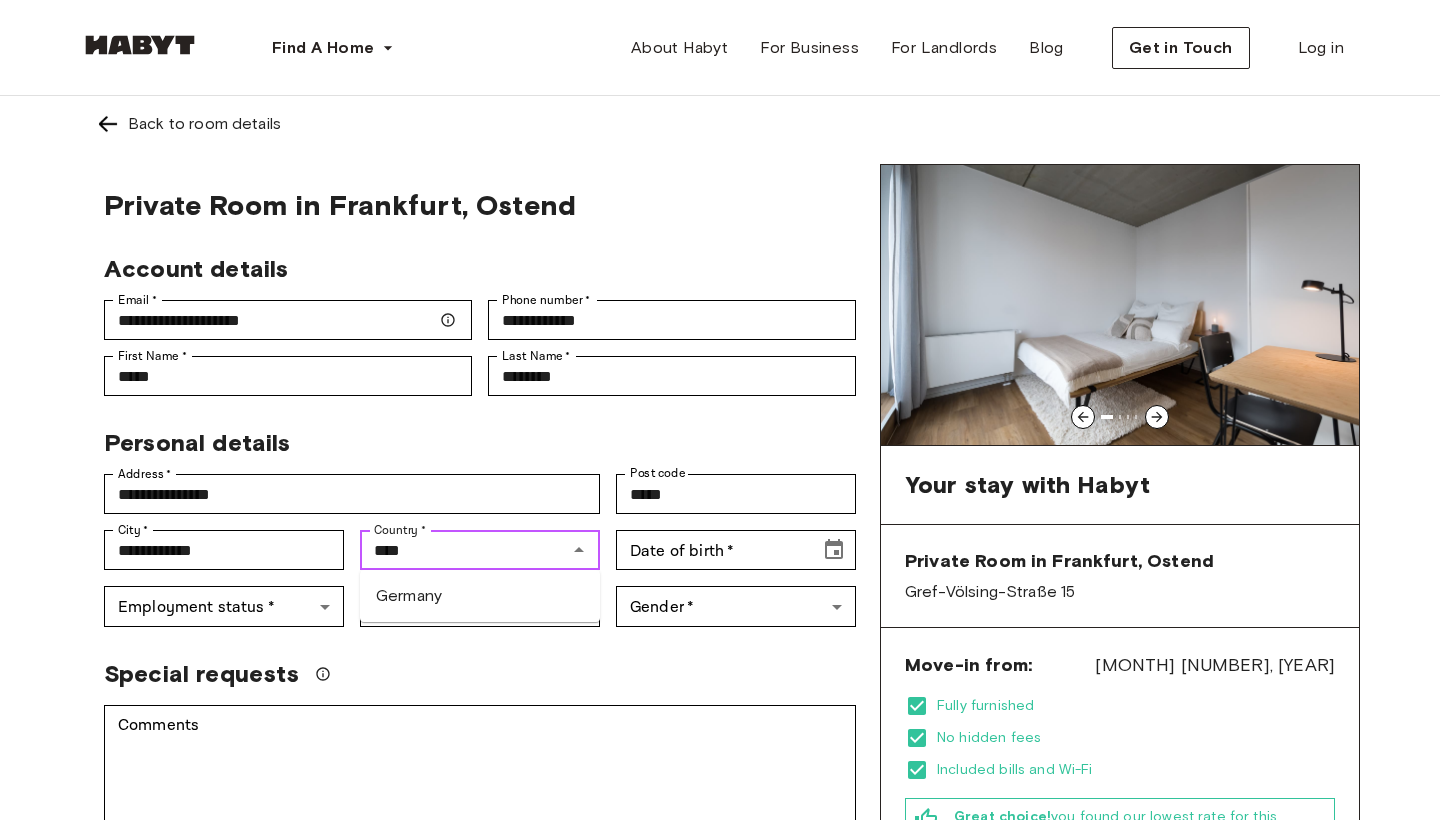 type on "*******" 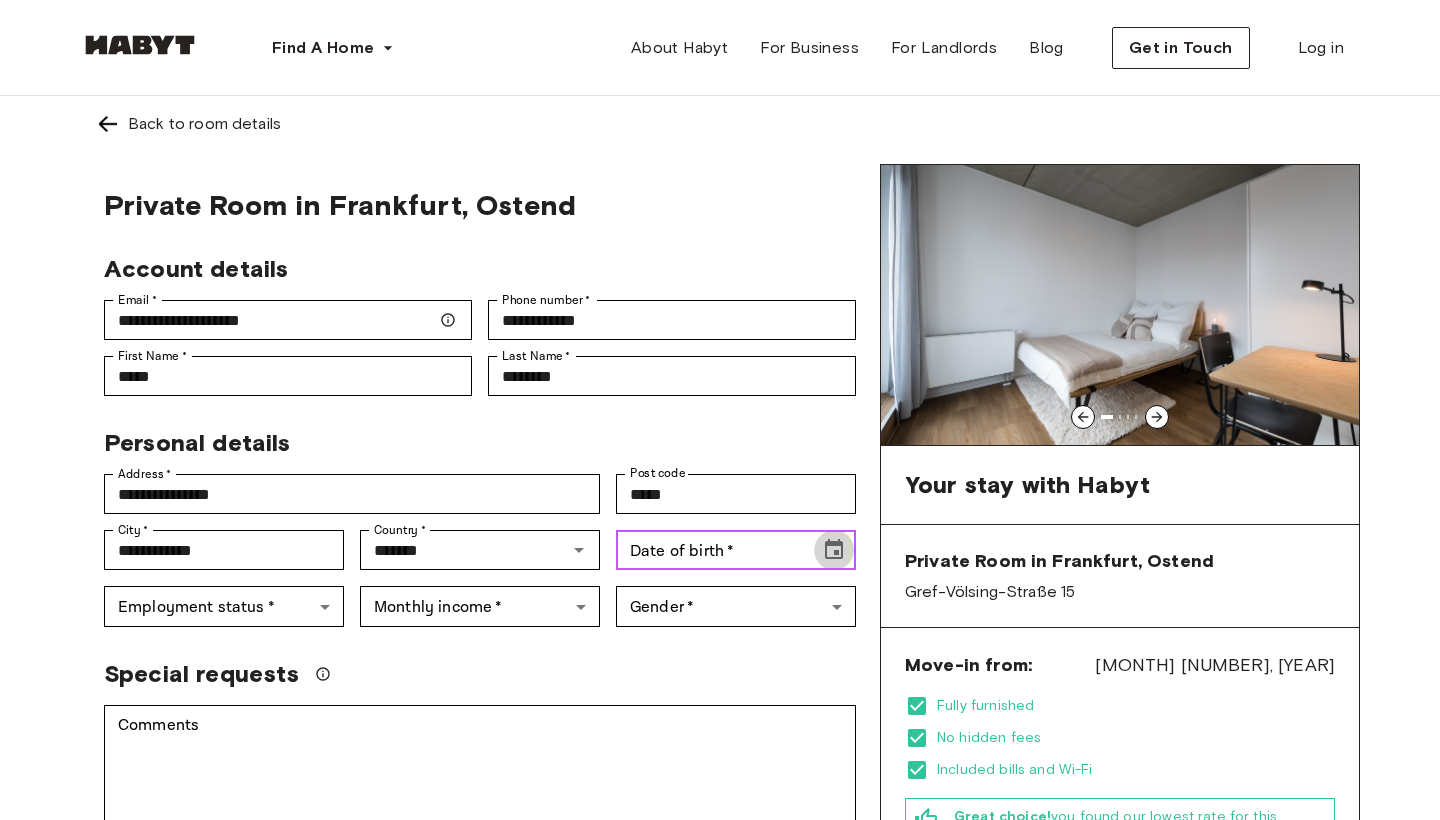 click at bounding box center [834, 550] 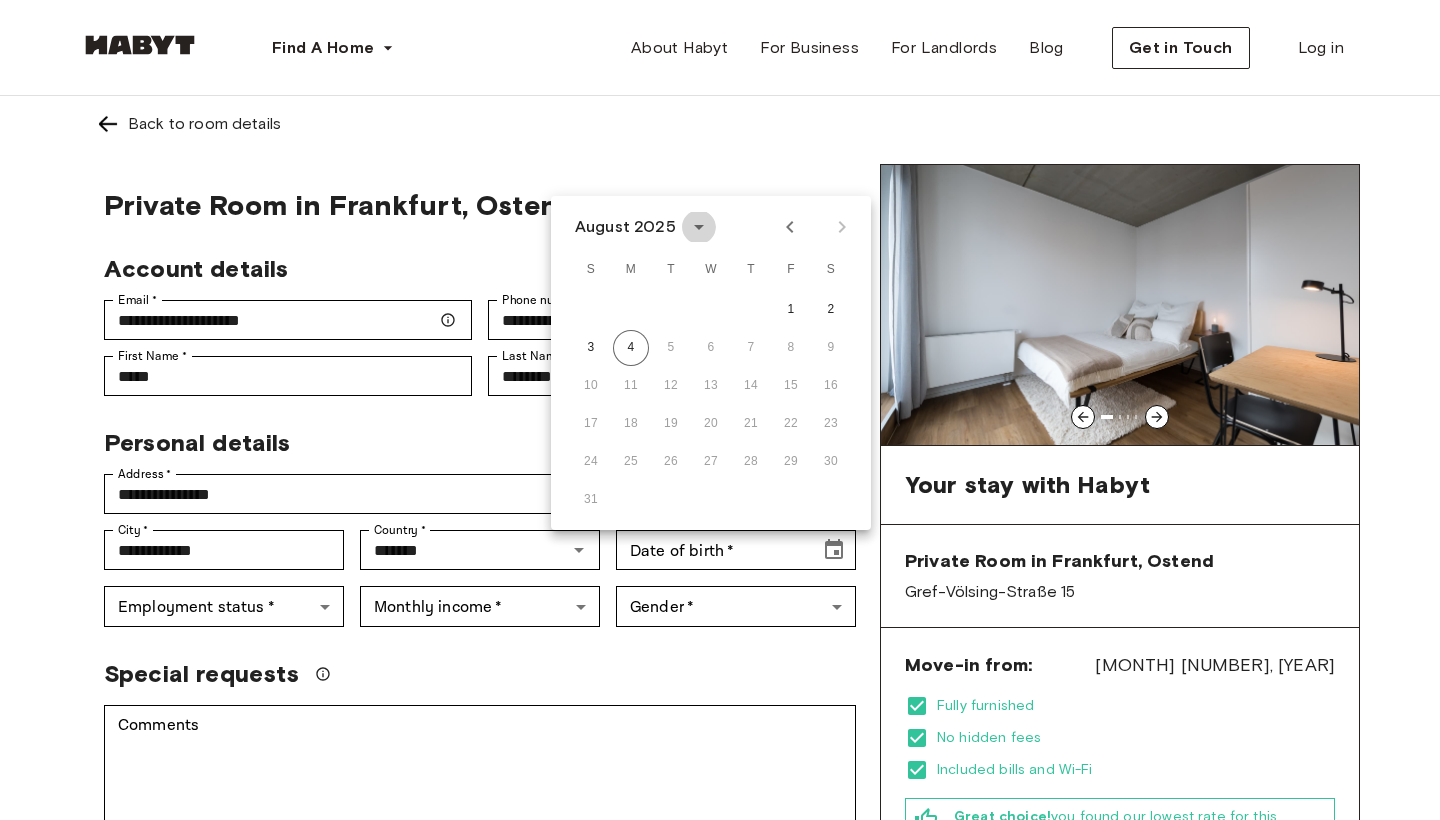 click at bounding box center [699, 227] 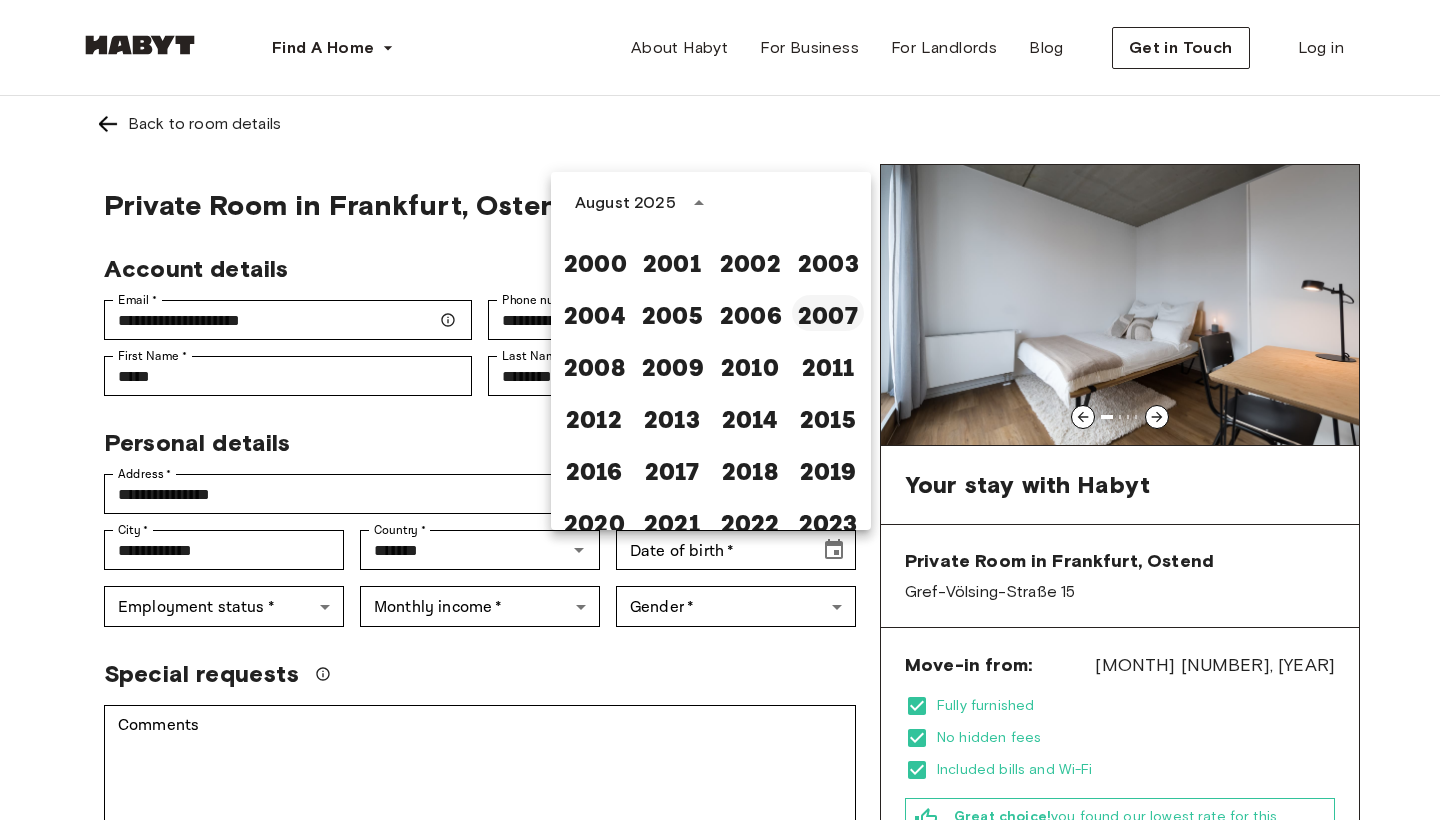 scroll, scrollTop: 1290, scrollLeft: 0, axis: vertical 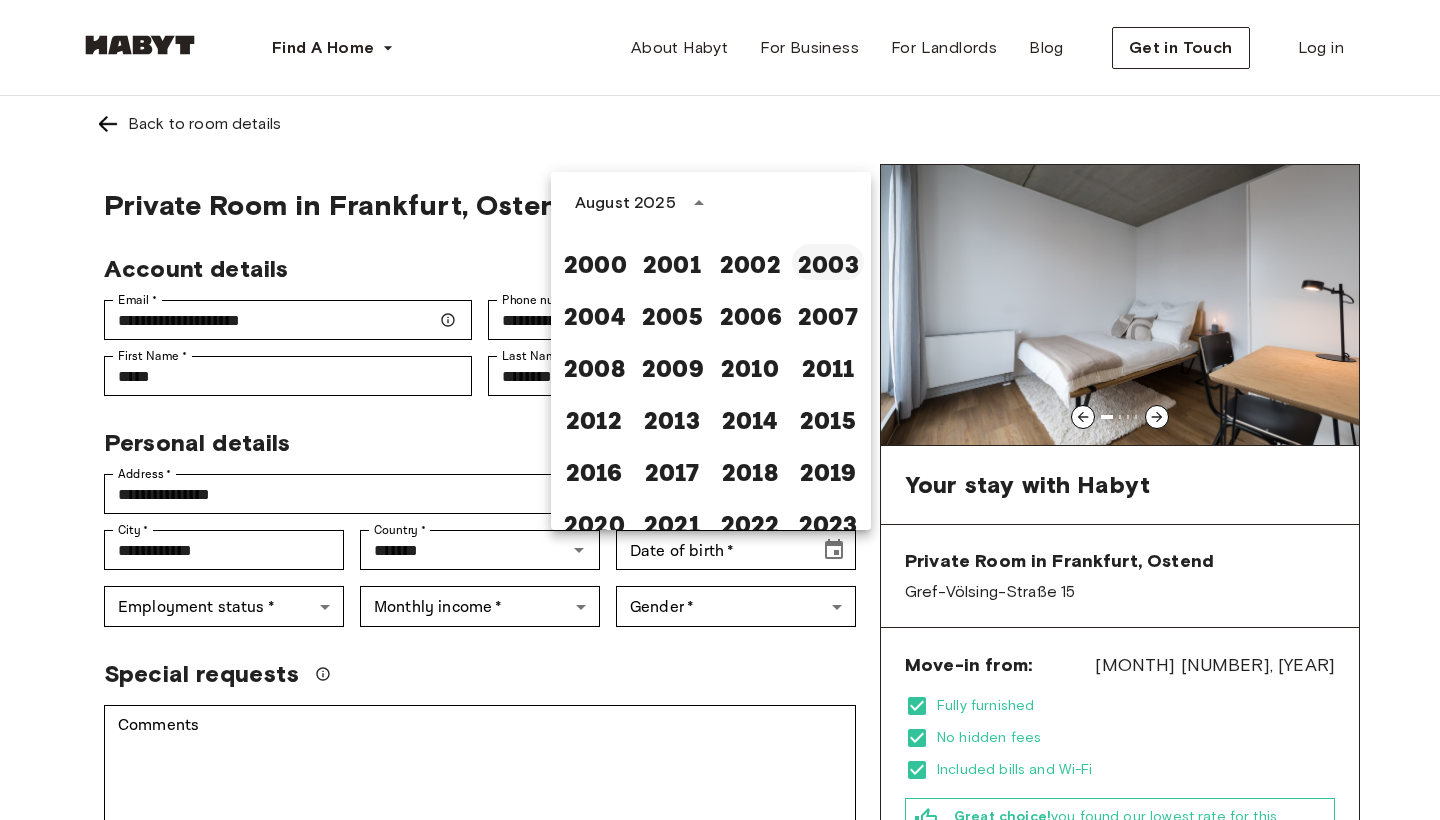 click on "2003" at bounding box center (828, 262) 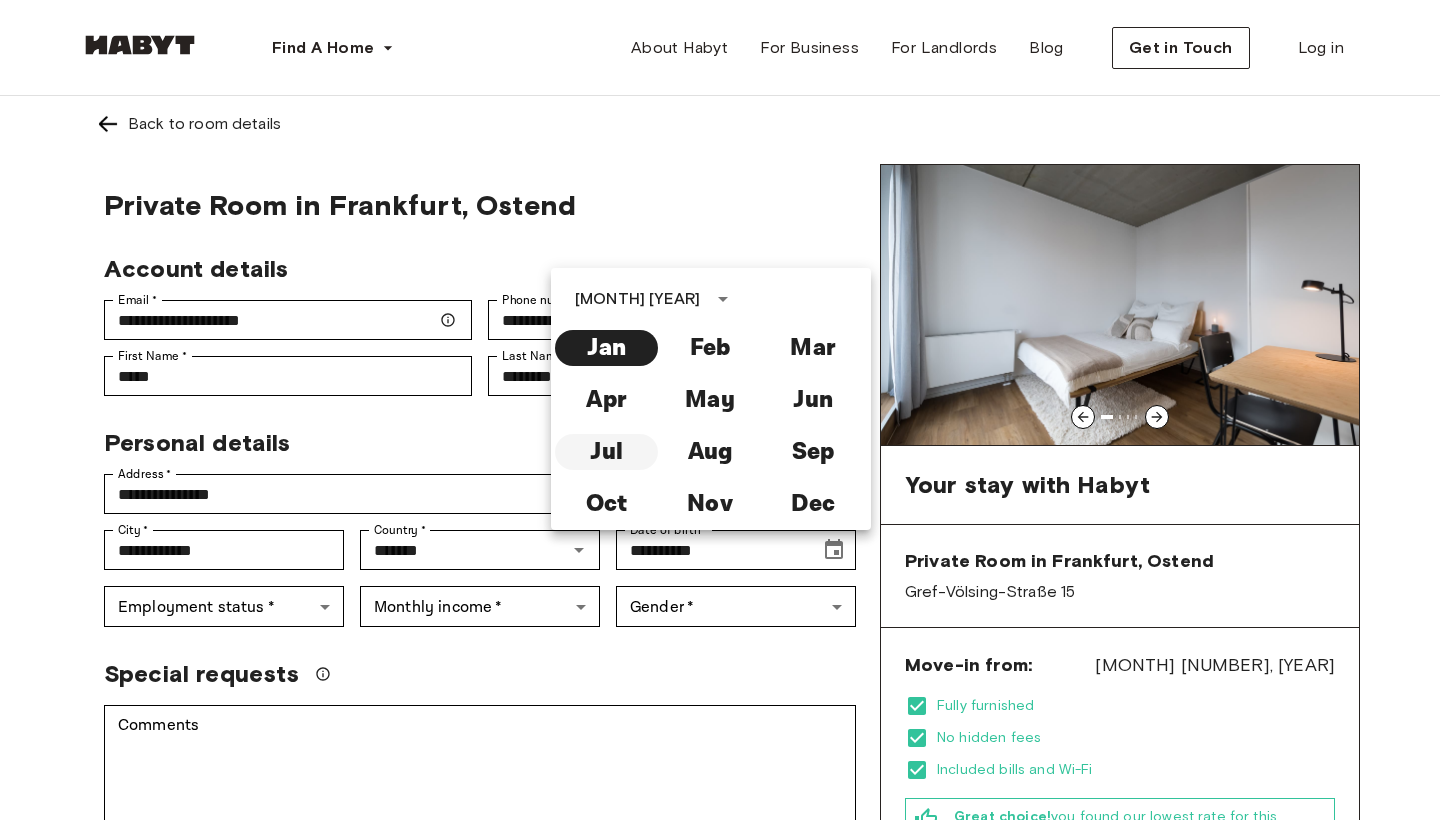 click on "Jul" at bounding box center (606, 452) 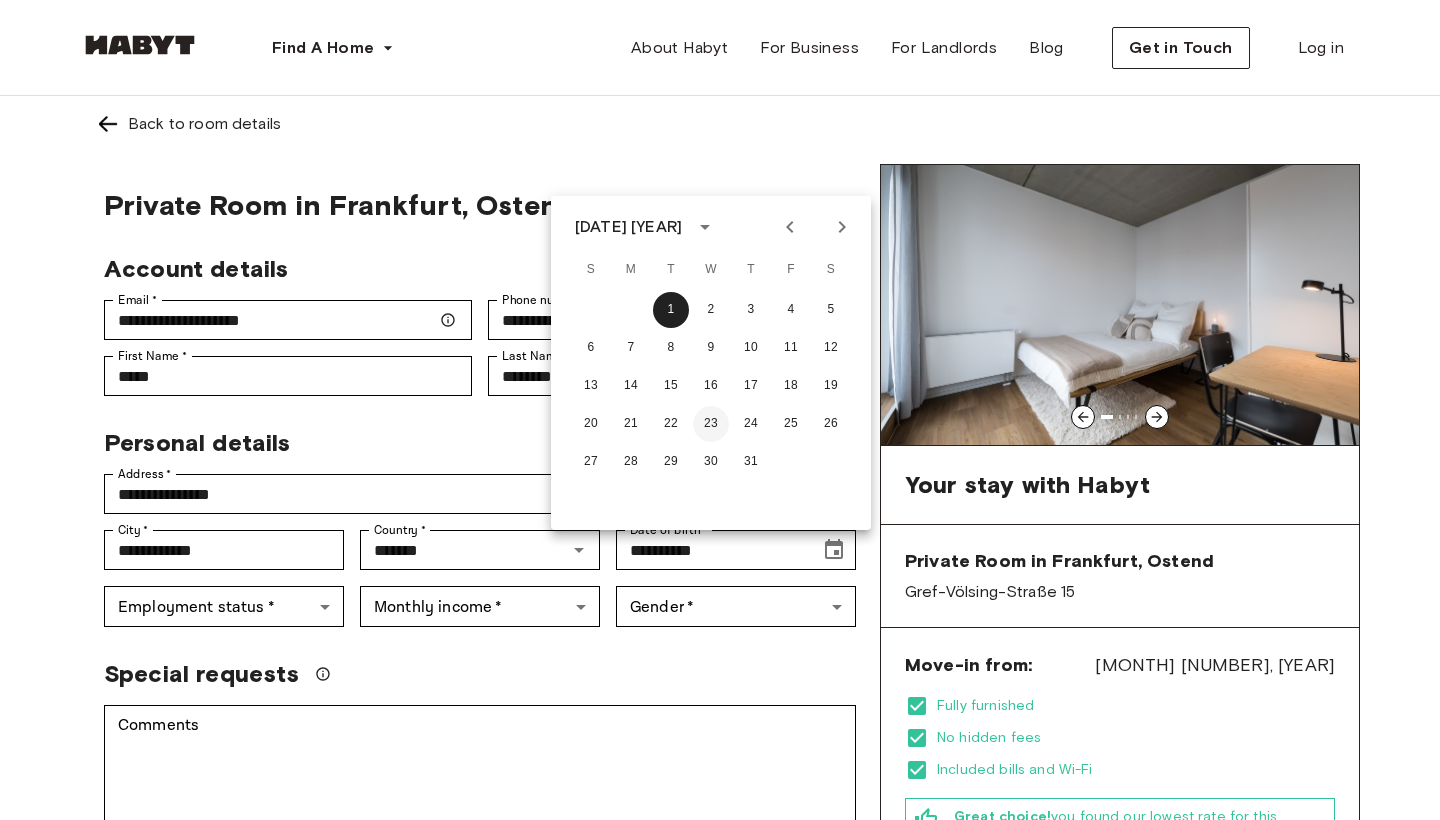 click on "23" at bounding box center [711, 424] 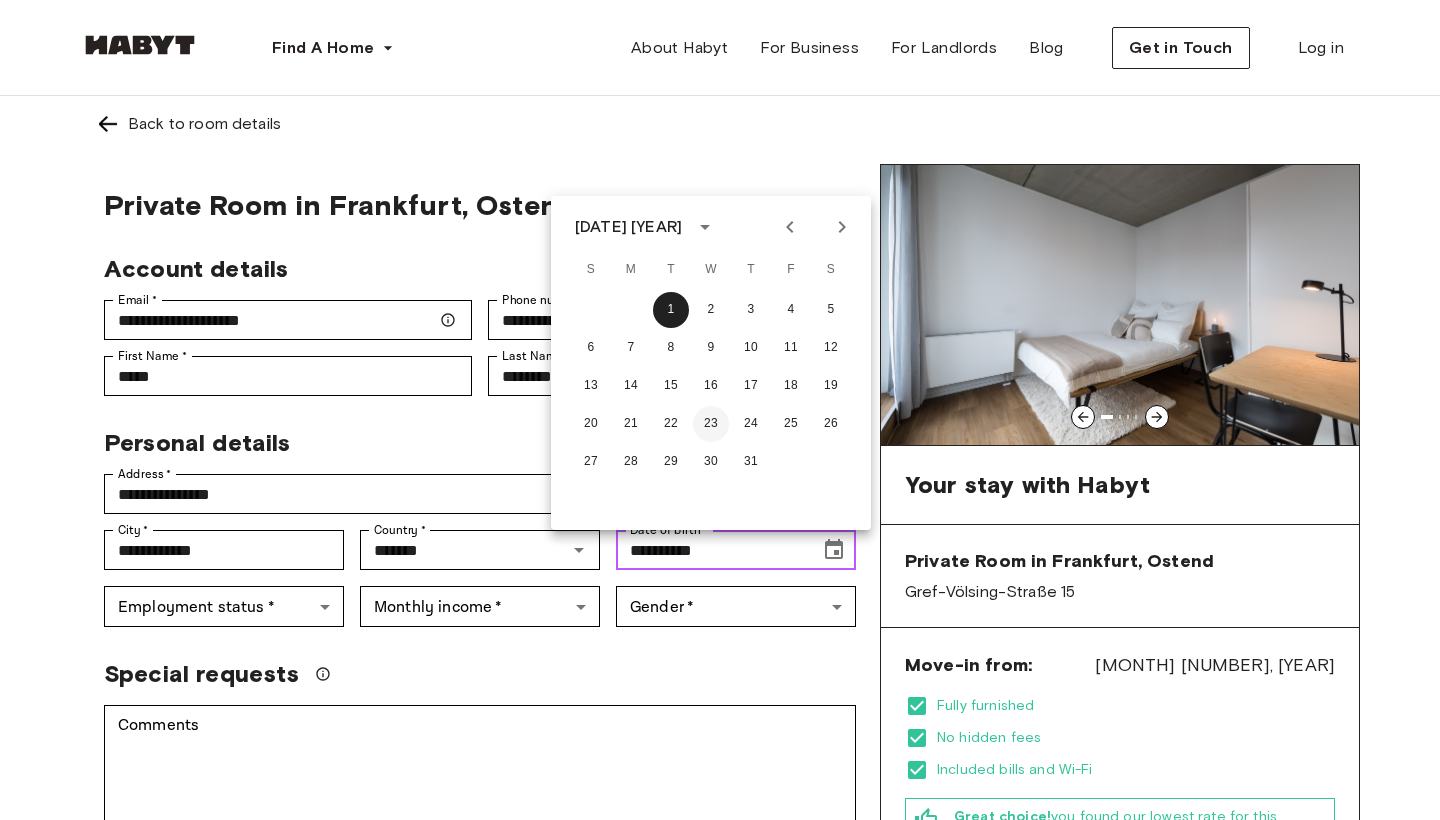 type on "**********" 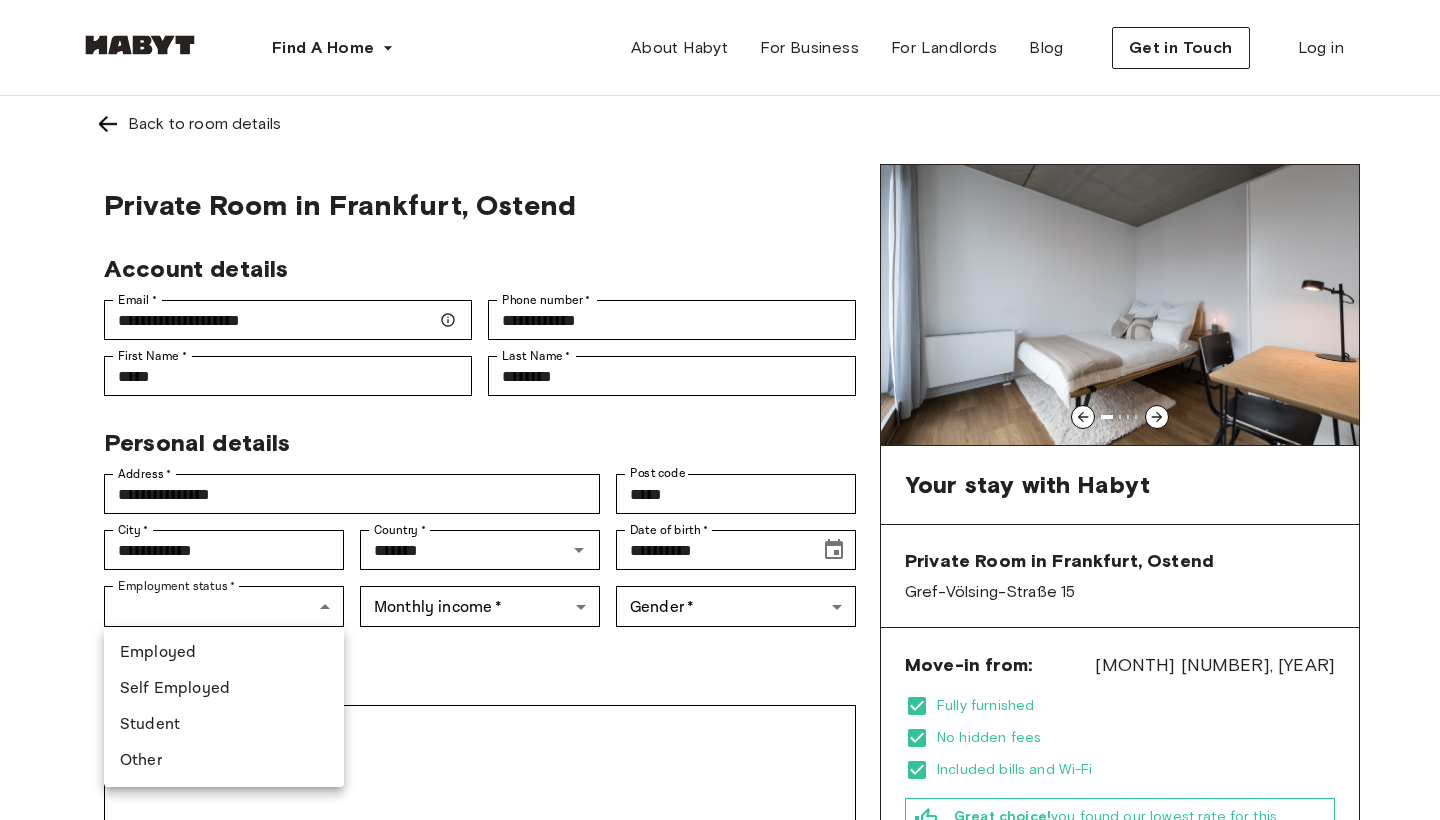 drag, startPoint x: 279, startPoint y: 608, endPoint x: 312, endPoint y: 607, distance: 33.01515 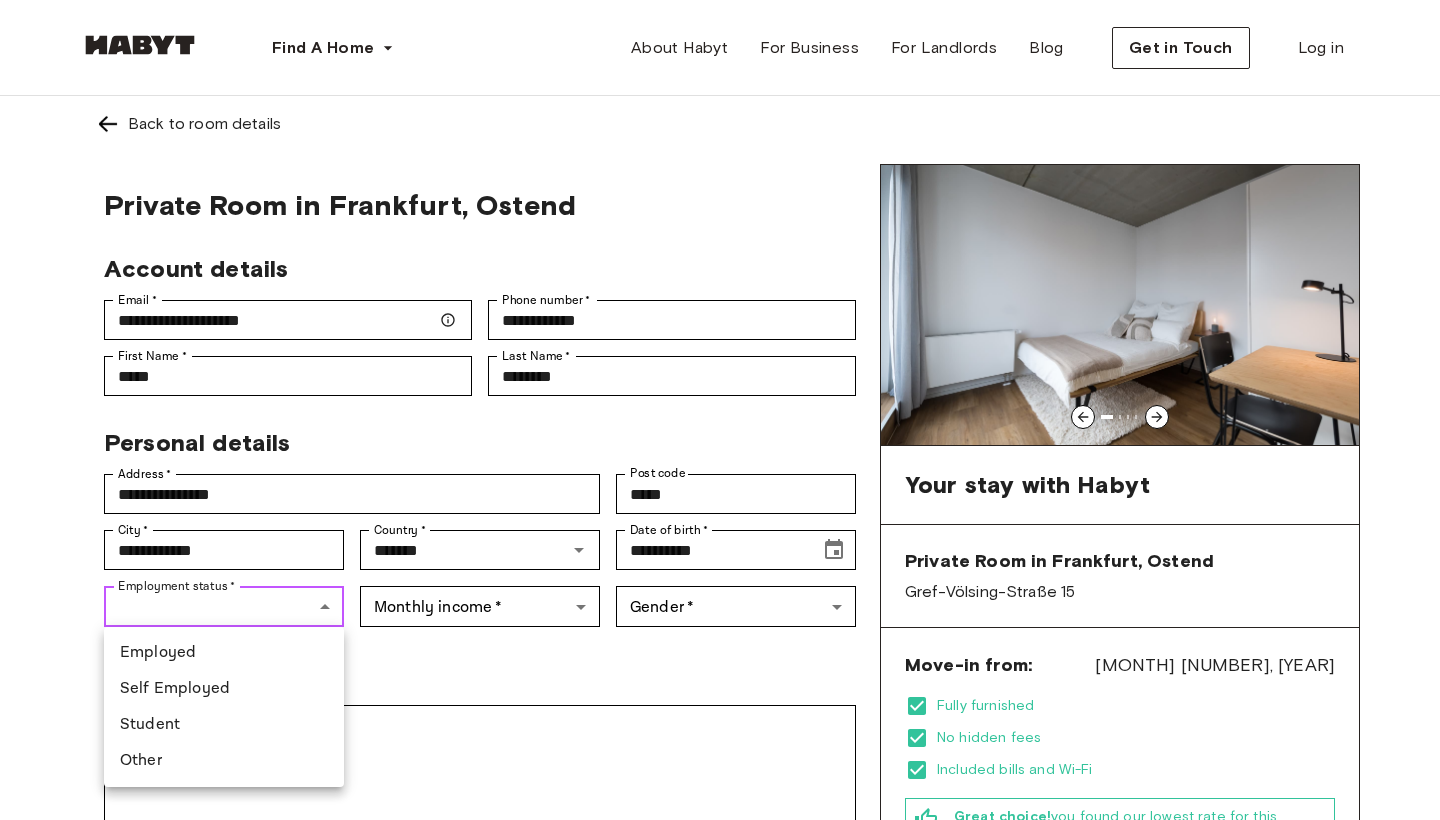 type on "*******" 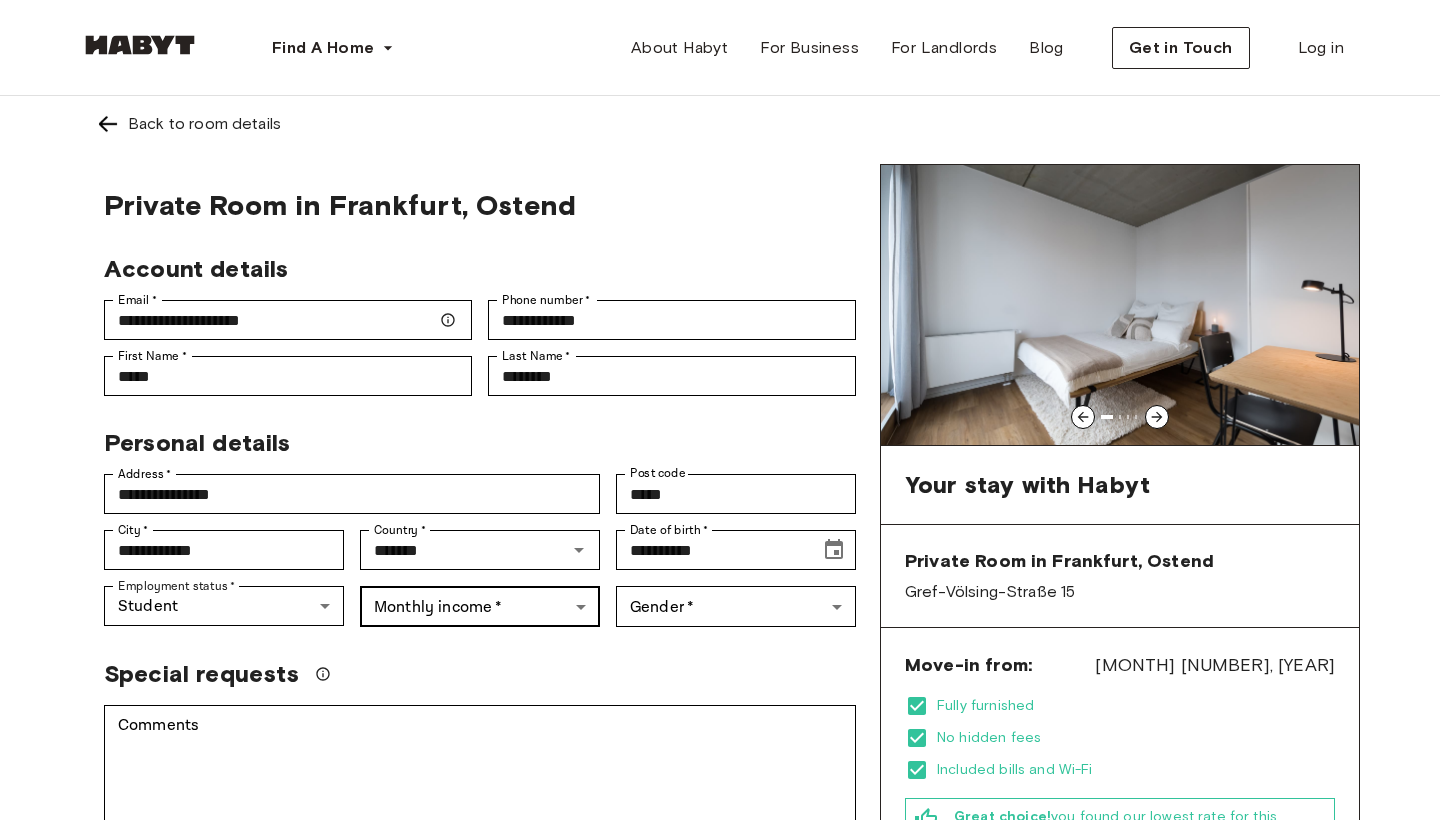 click on "**********" at bounding box center [720, 1191] 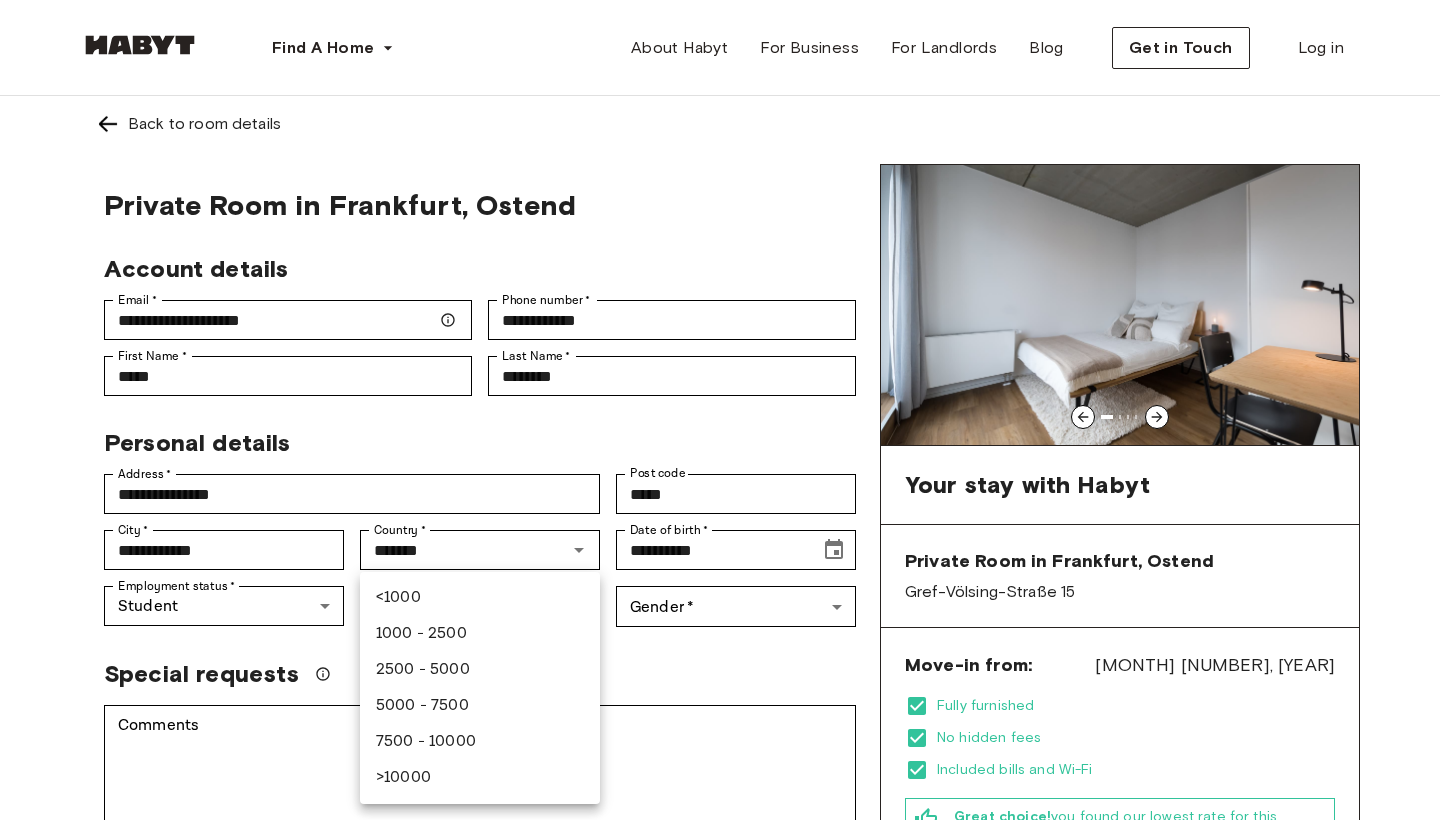 click on "1000 - 2500" at bounding box center [480, 634] 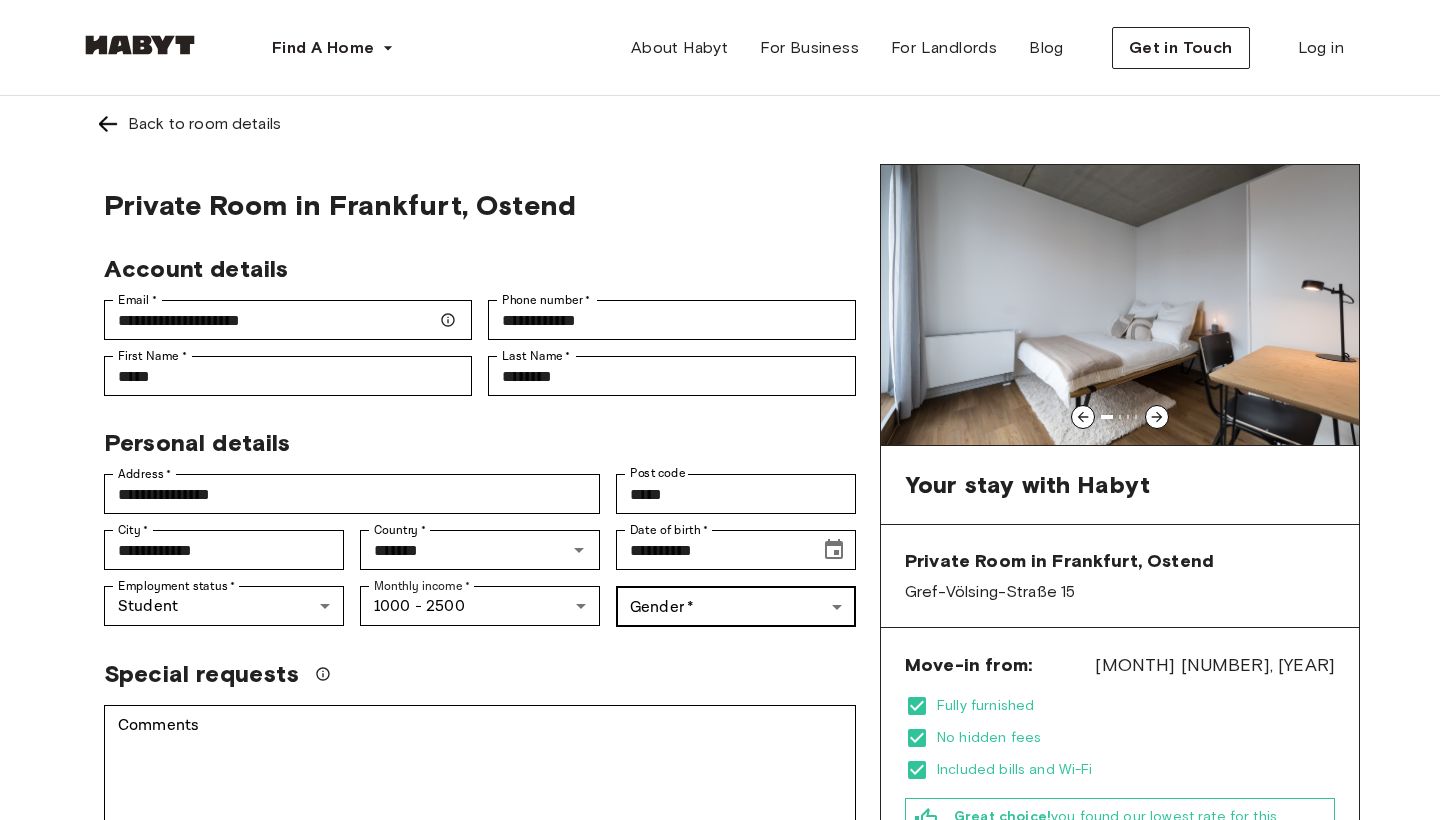 click on "**********" at bounding box center (720, 1191) 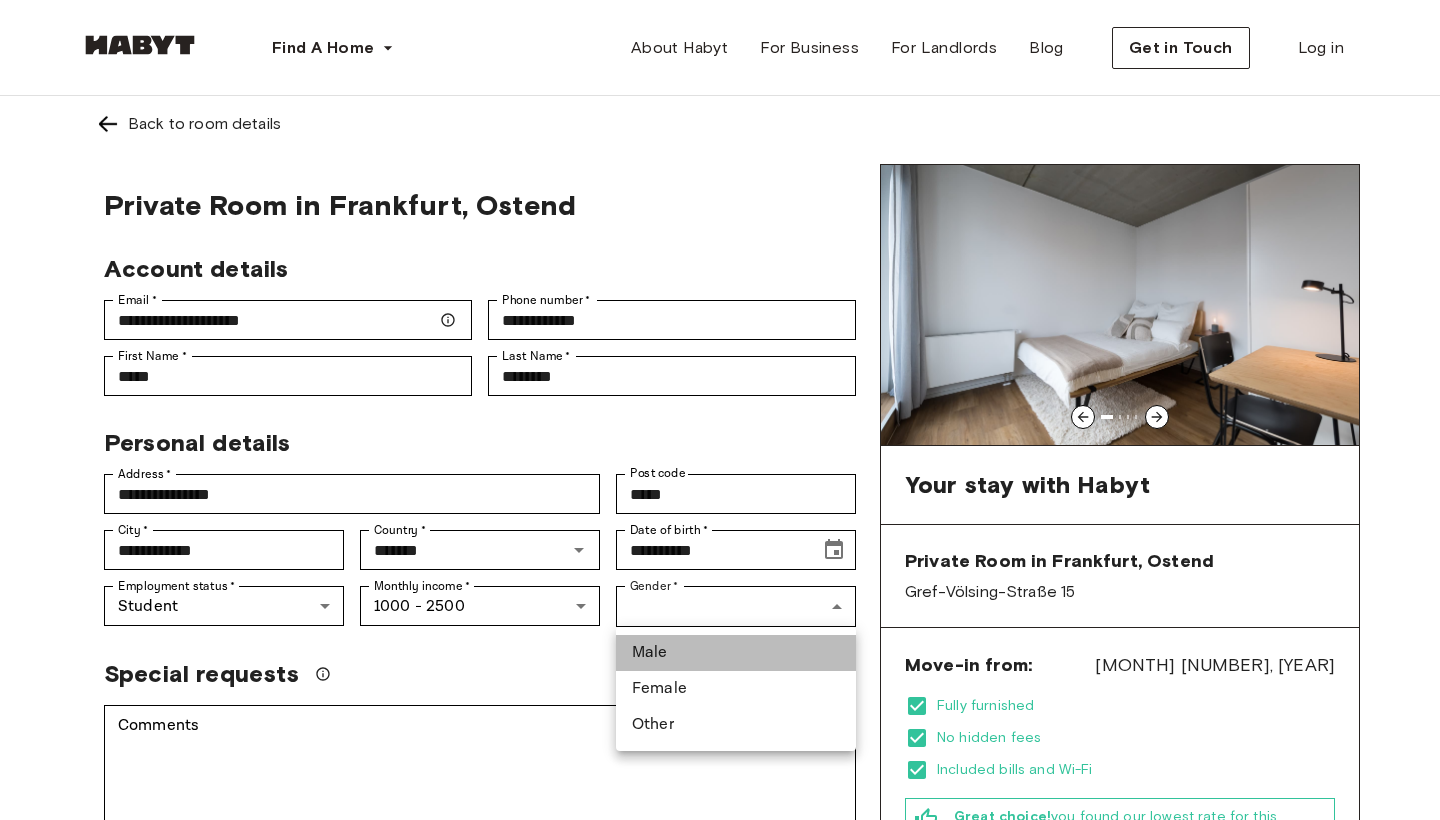 click on "Male" at bounding box center (736, 653) 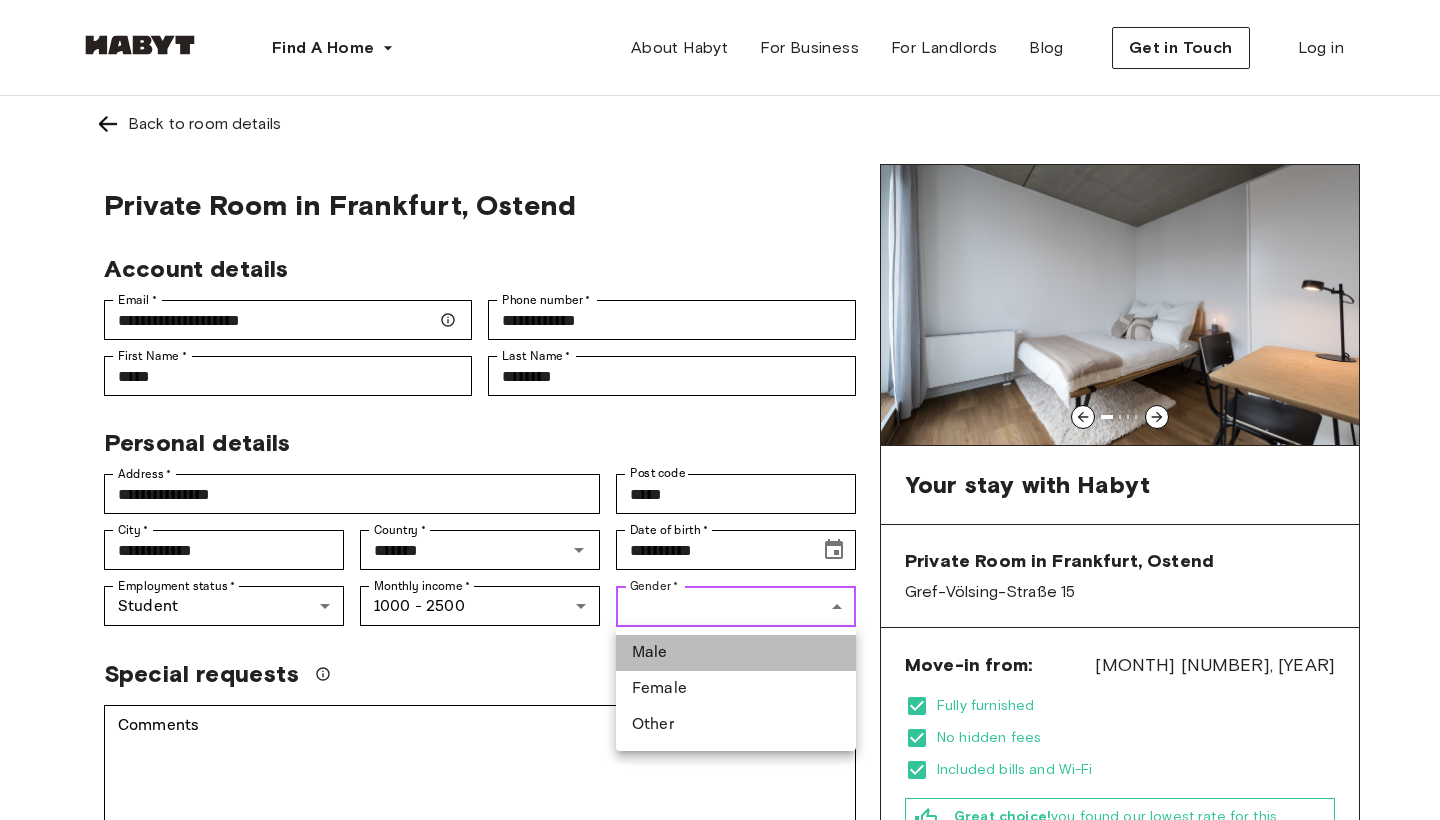 type on "****" 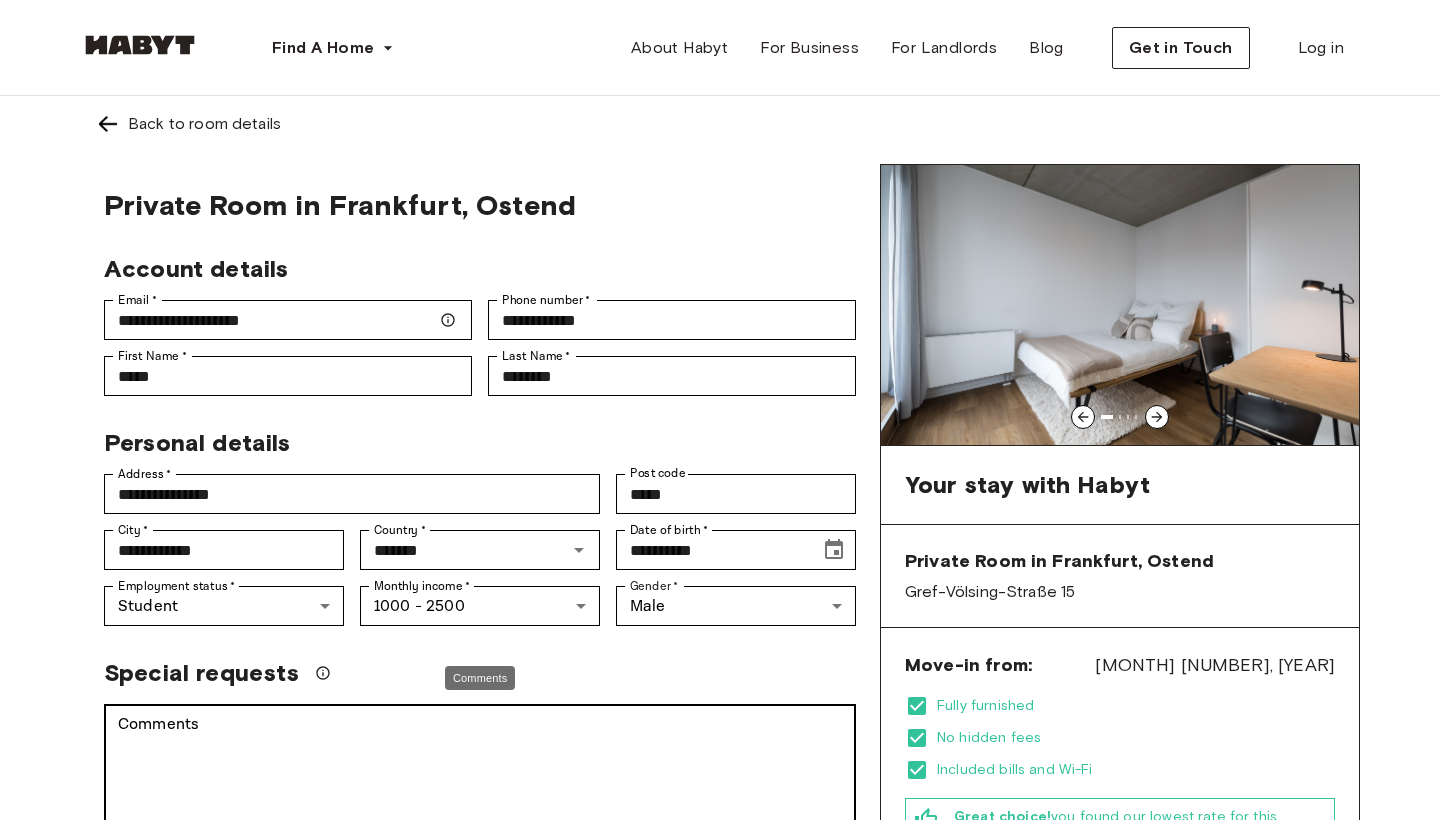 click on "* Comments" at bounding box center [480, 781] 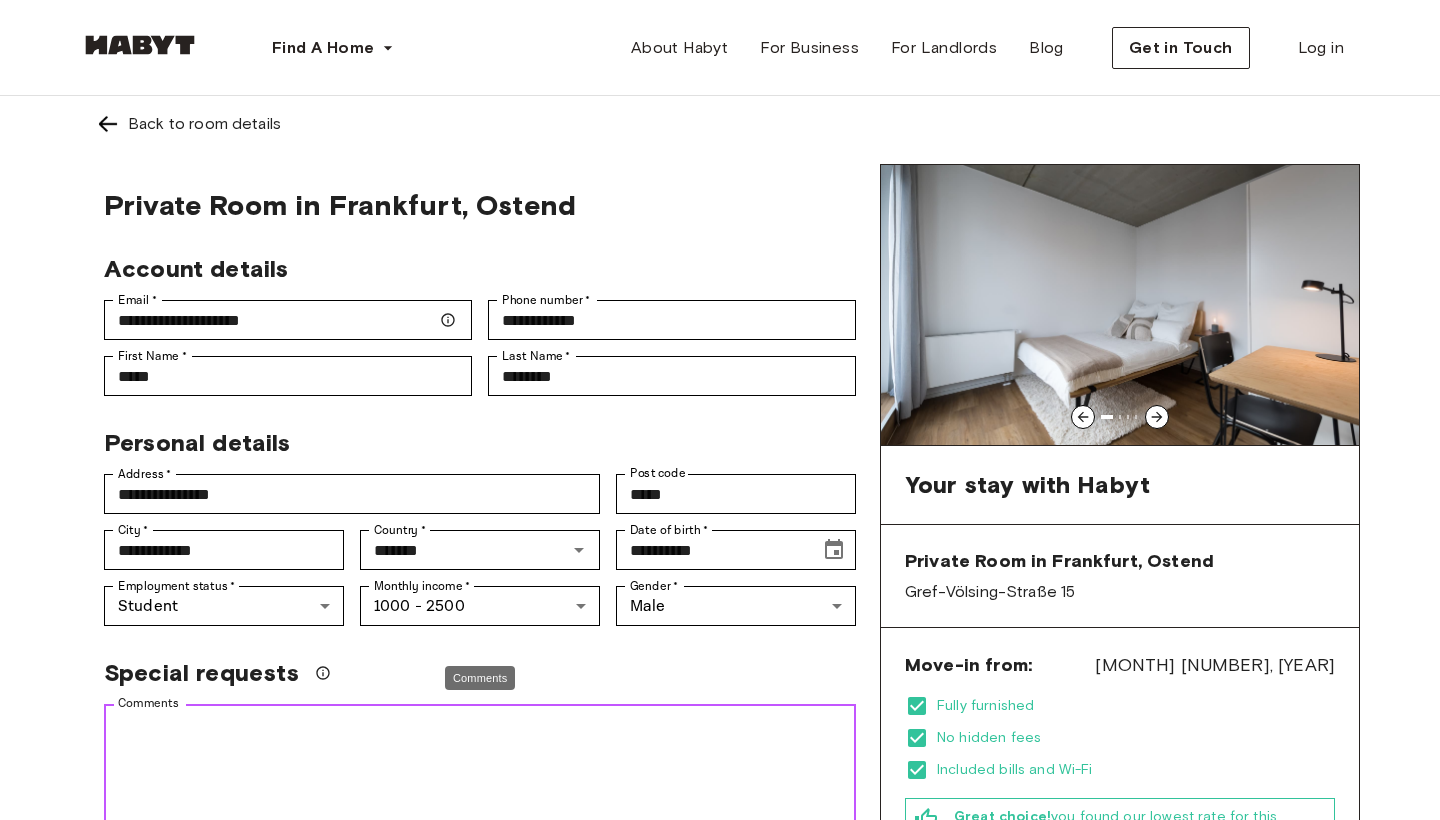 paste on "**********" 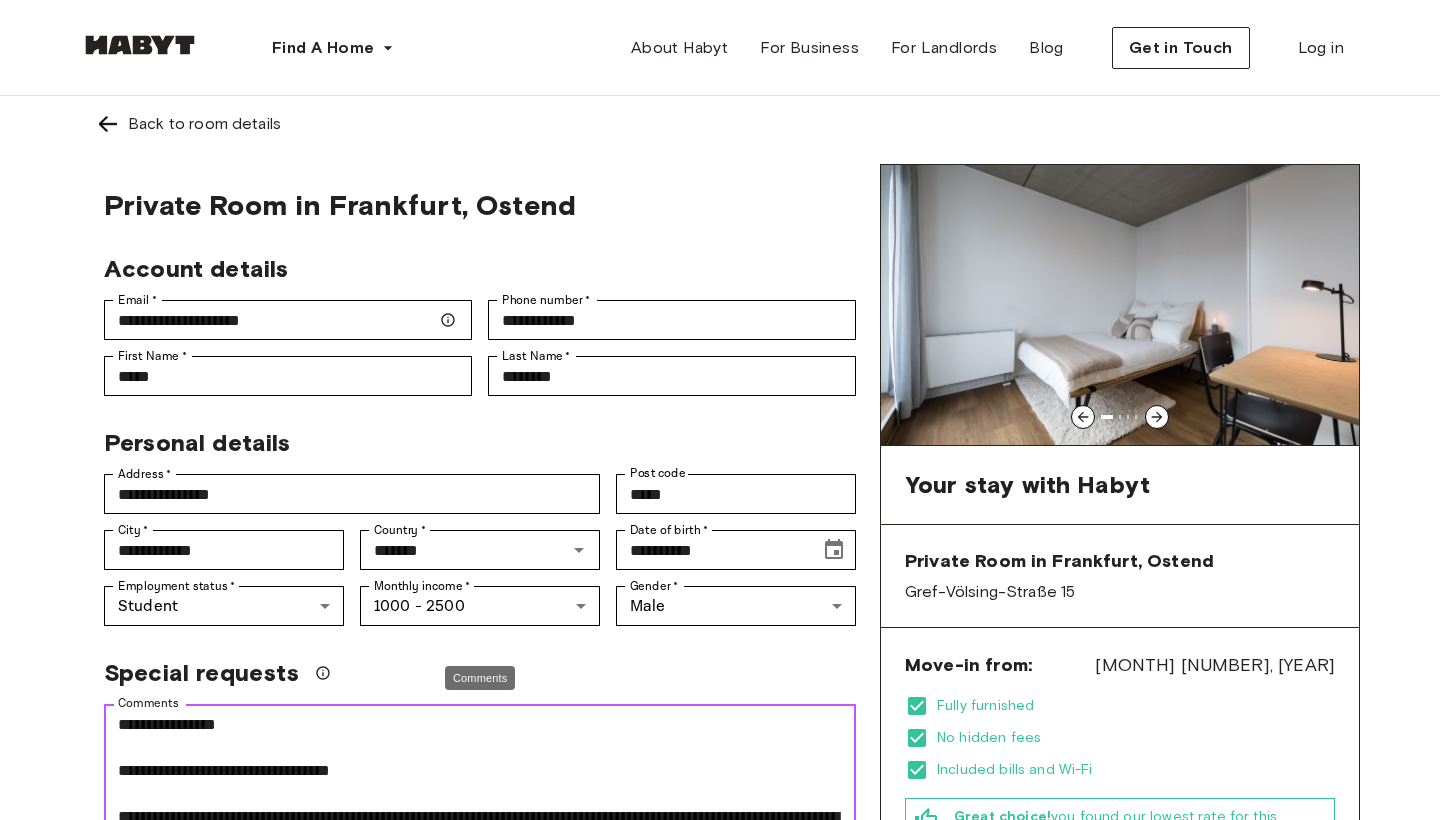 scroll, scrollTop: 368, scrollLeft: 0, axis: vertical 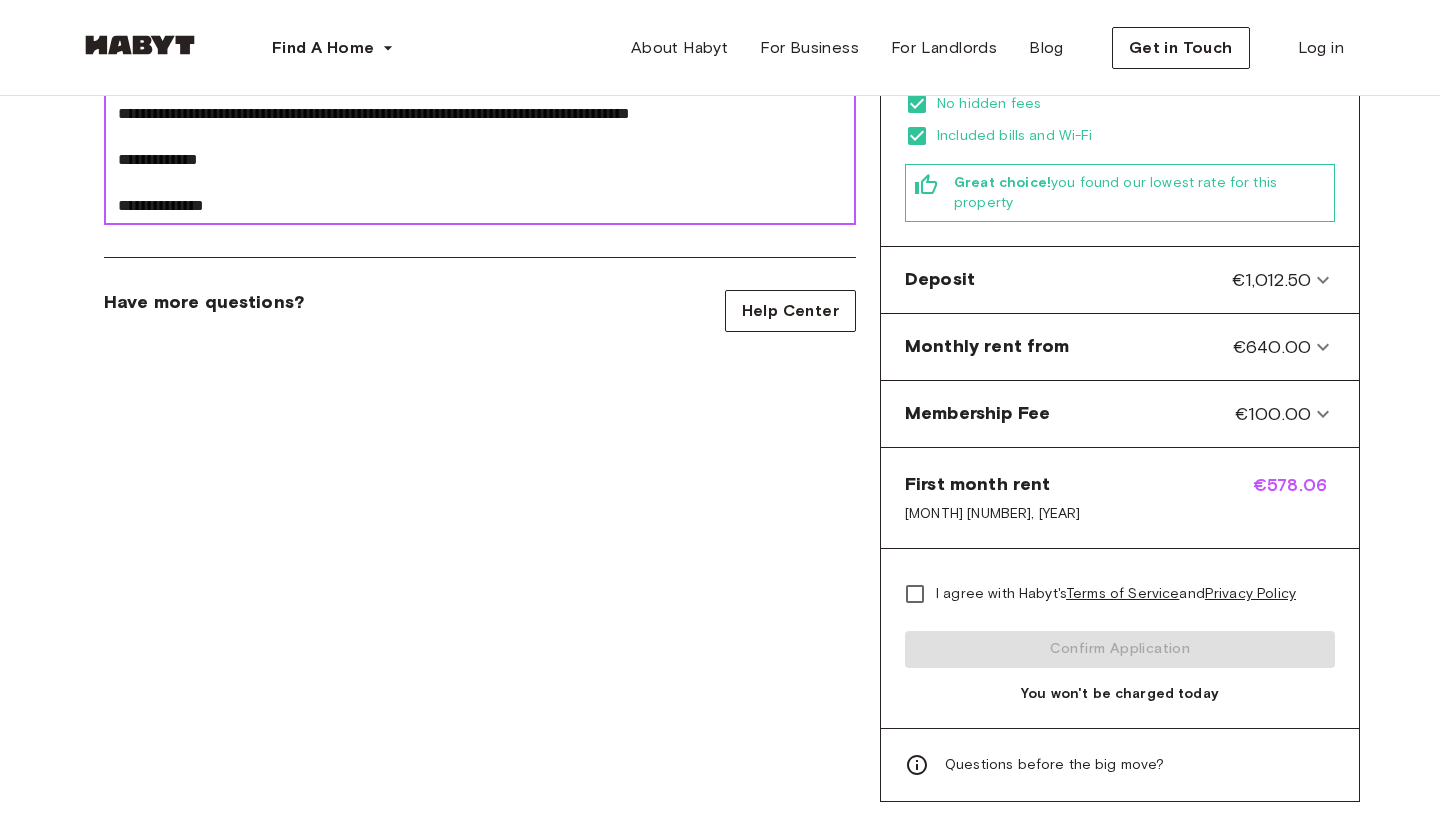 type on "**********" 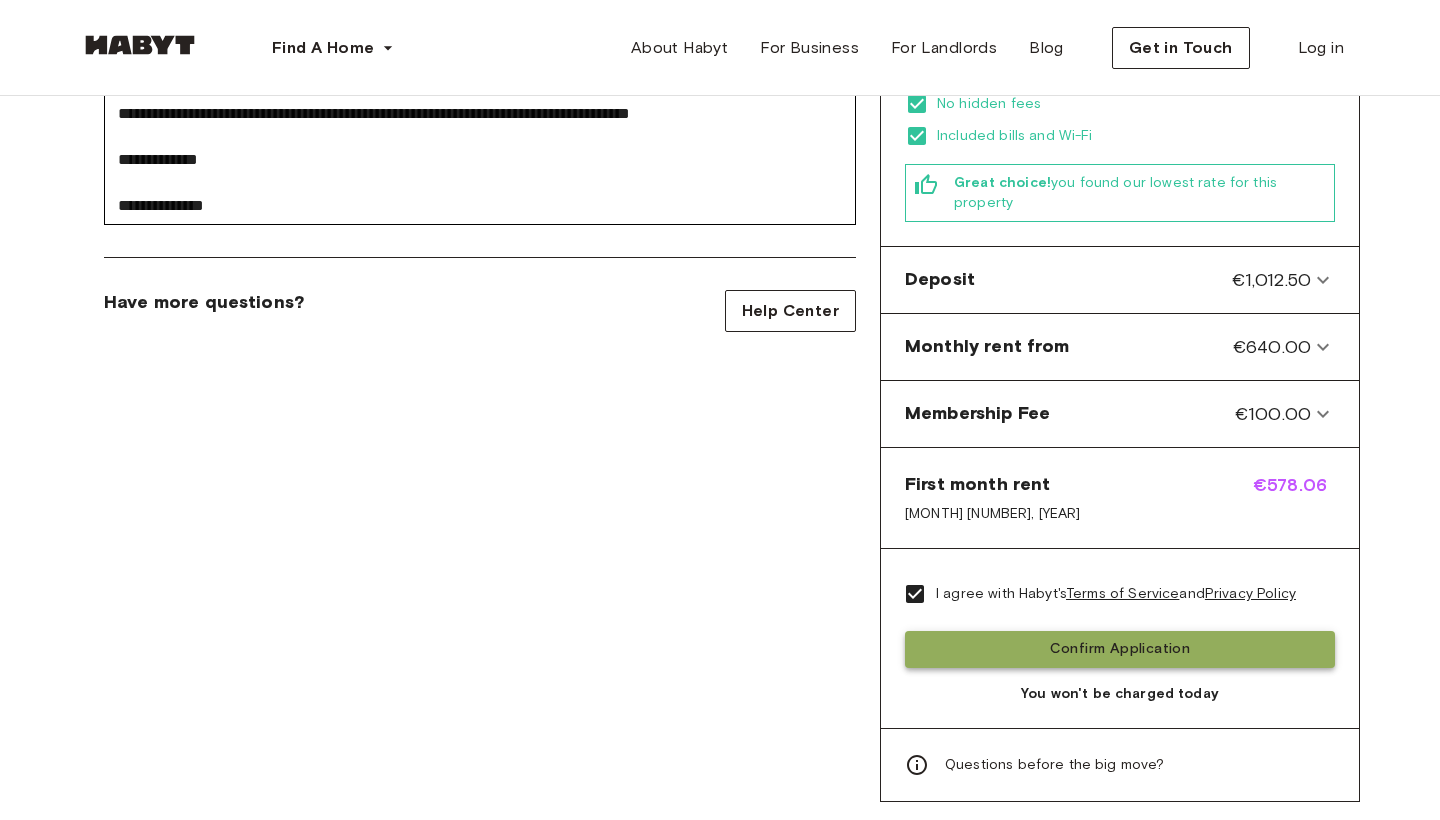 click on "Confirm Application" at bounding box center (1120, 649) 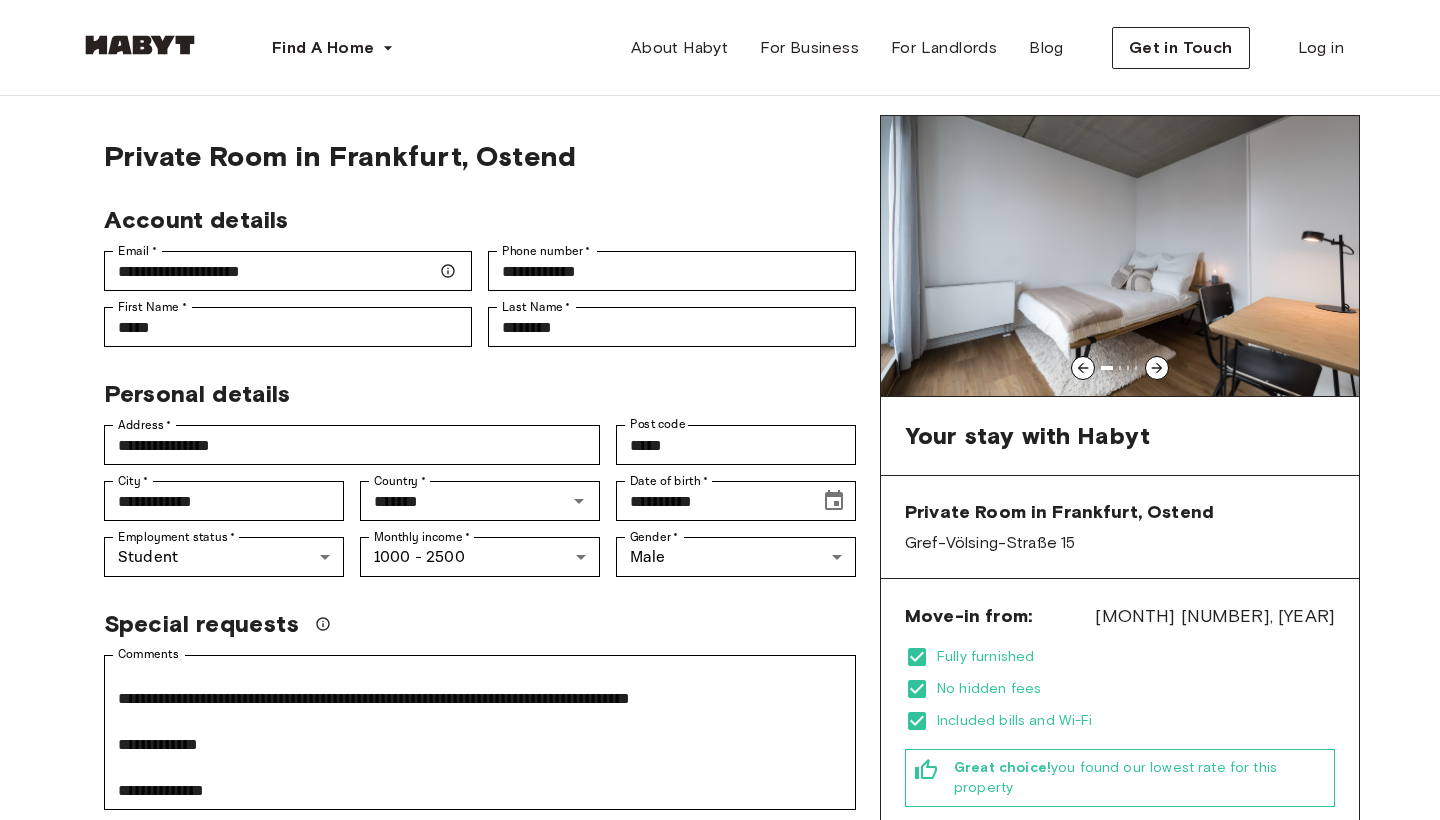 scroll, scrollTop: 0, scrollLeft: 0, axis: both 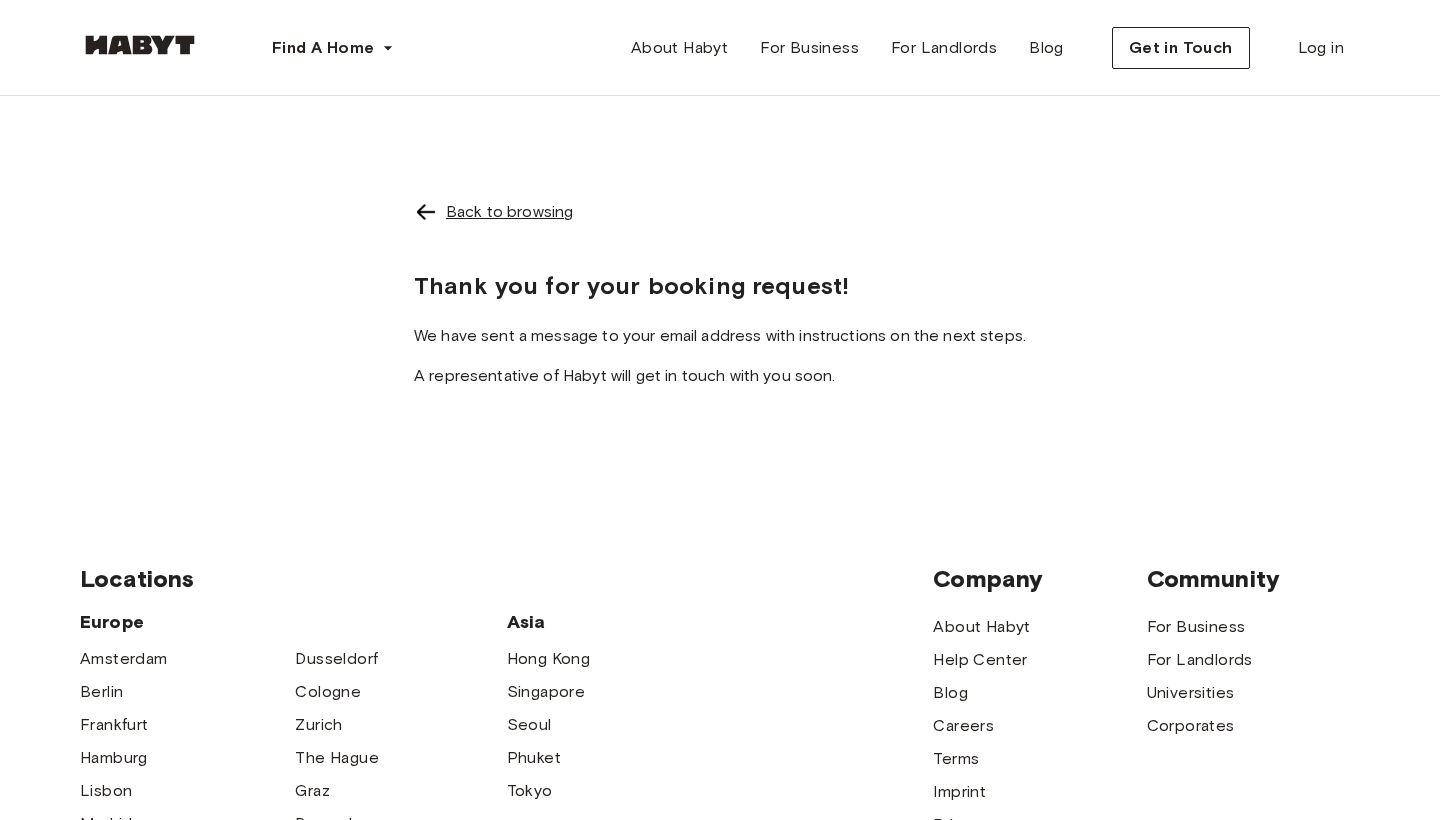 click on "Back to browsing" at bounding box center (509, 212) 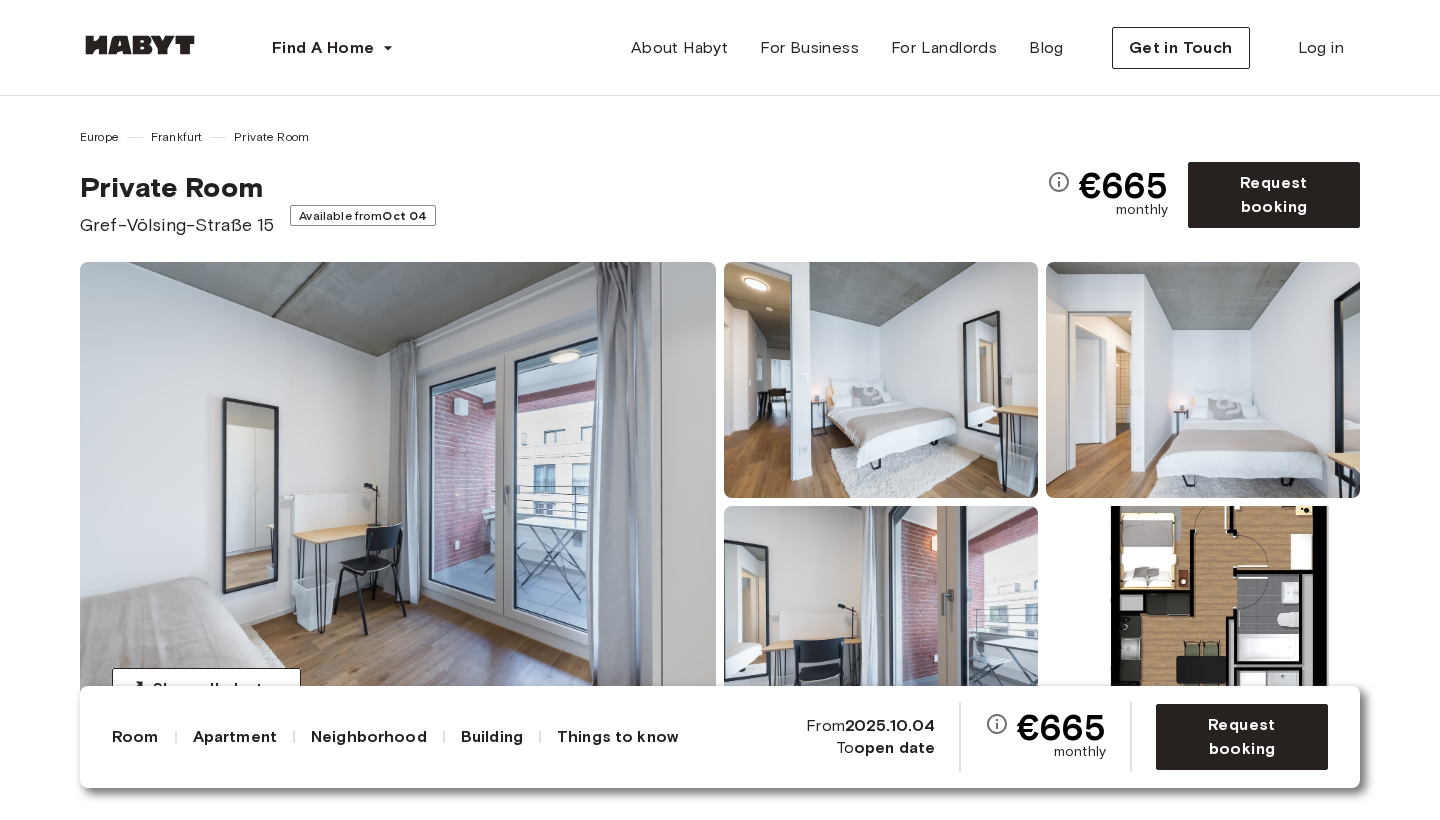 scroll, scrollTop: 0, scrollLeft: 0, axis: both 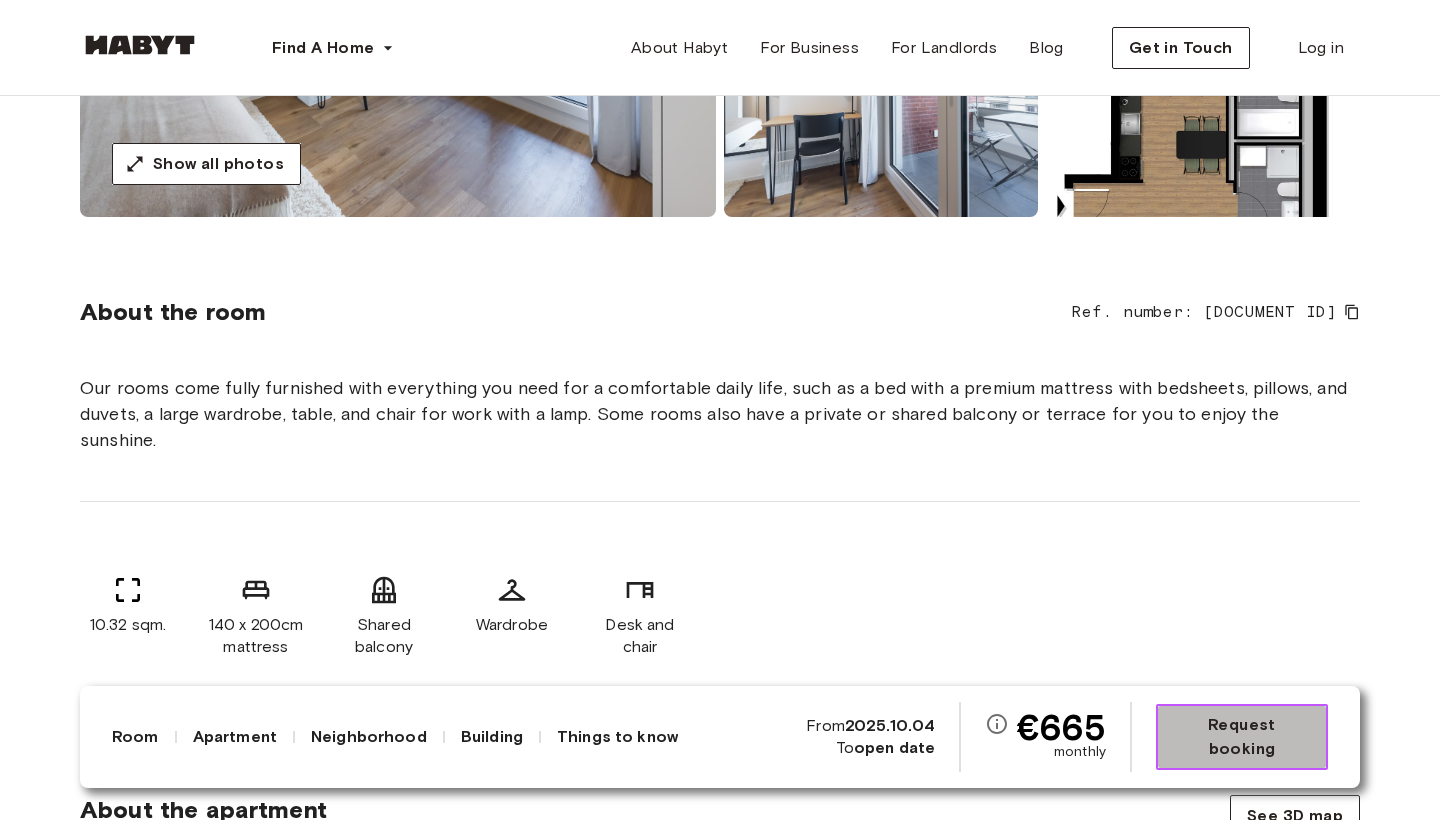 click on "Request booking" at bounding box center [1242, 737] 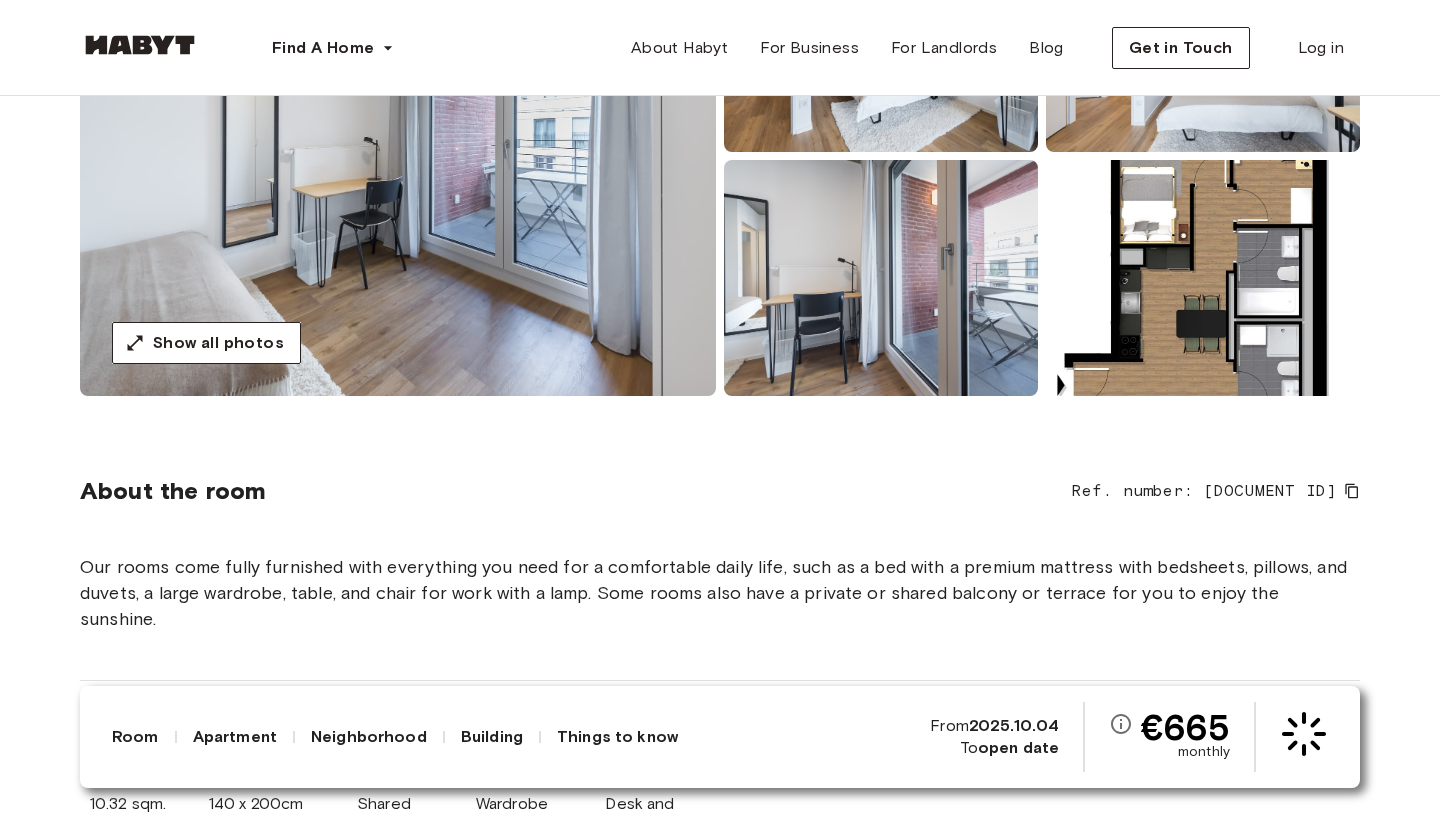 scroll, scrollTop: 345, scrollLeft: 0, axis: vertical 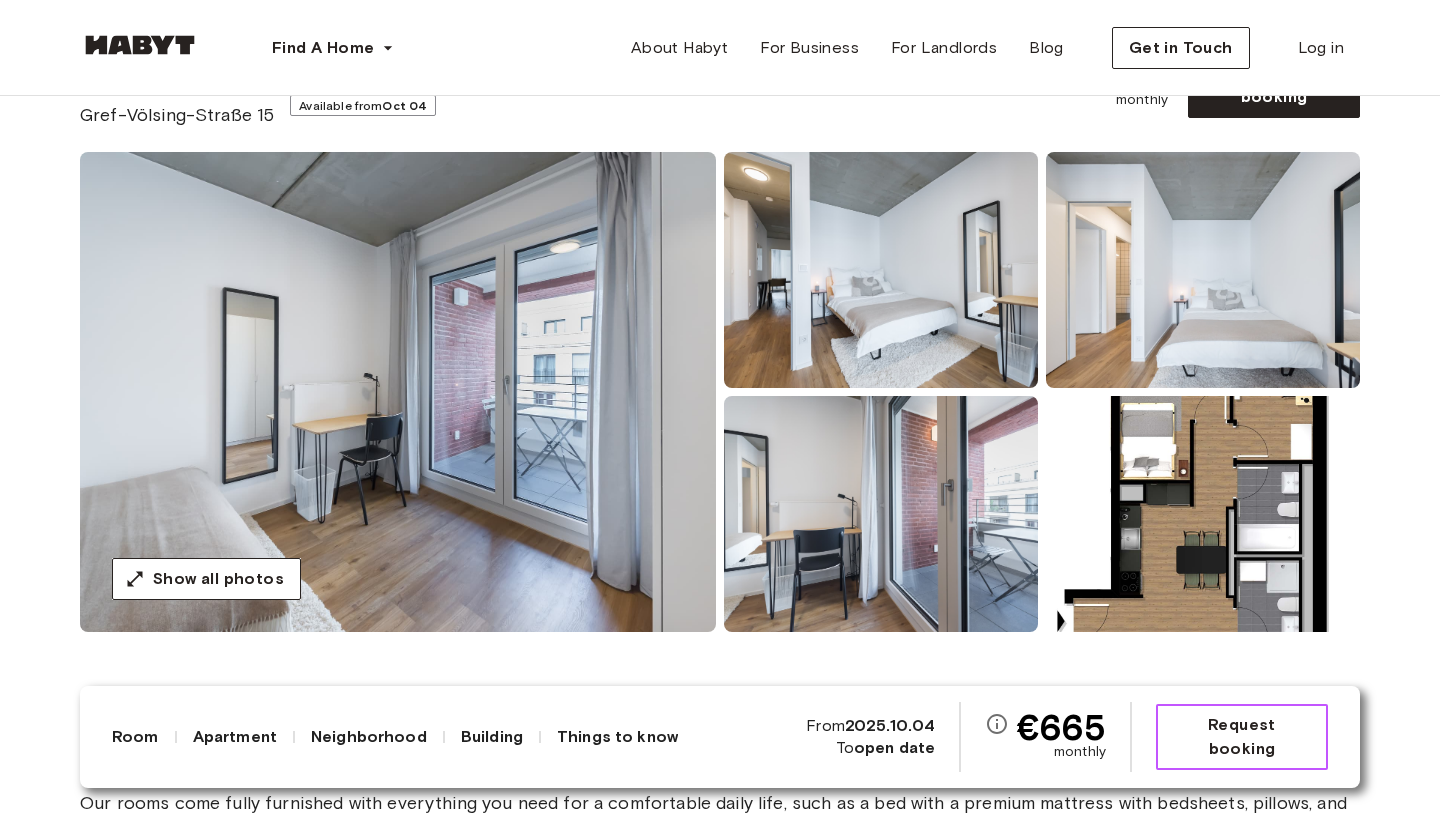 click on "Request booking" at bounding box center [1242, 737] 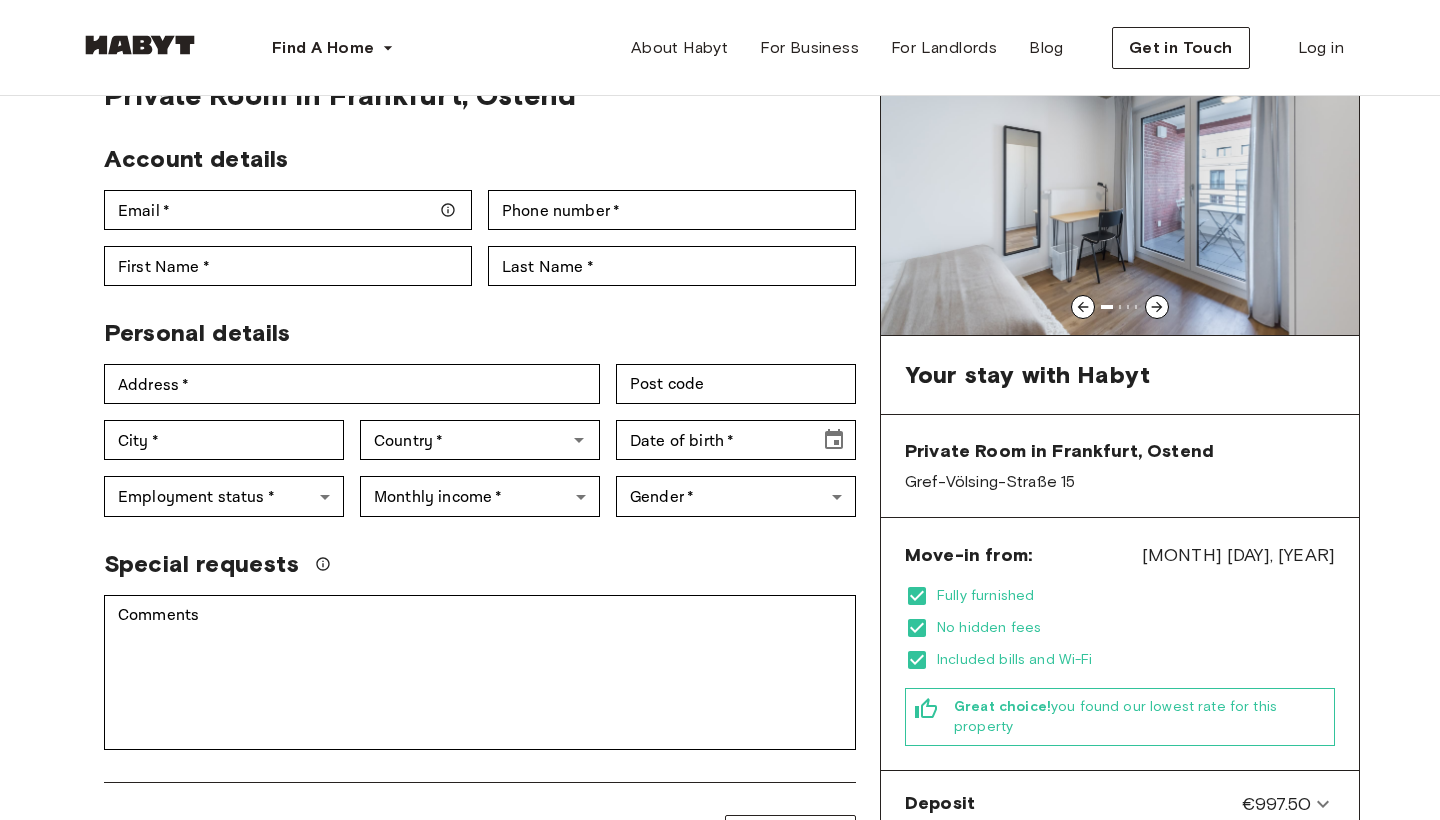 scroll, scrollTop: 0, scrollLeft: 0, axis: both 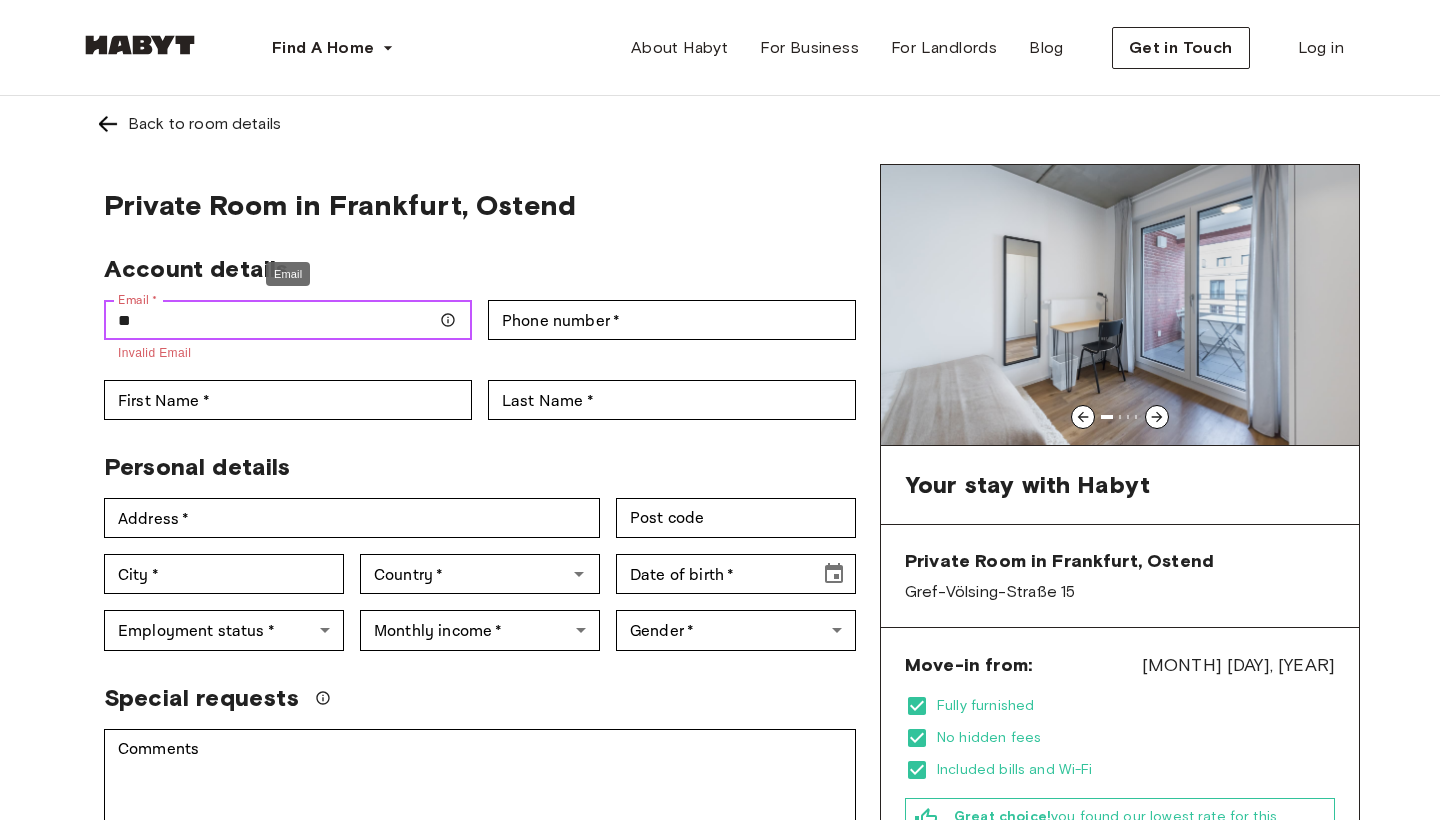 type on "*" 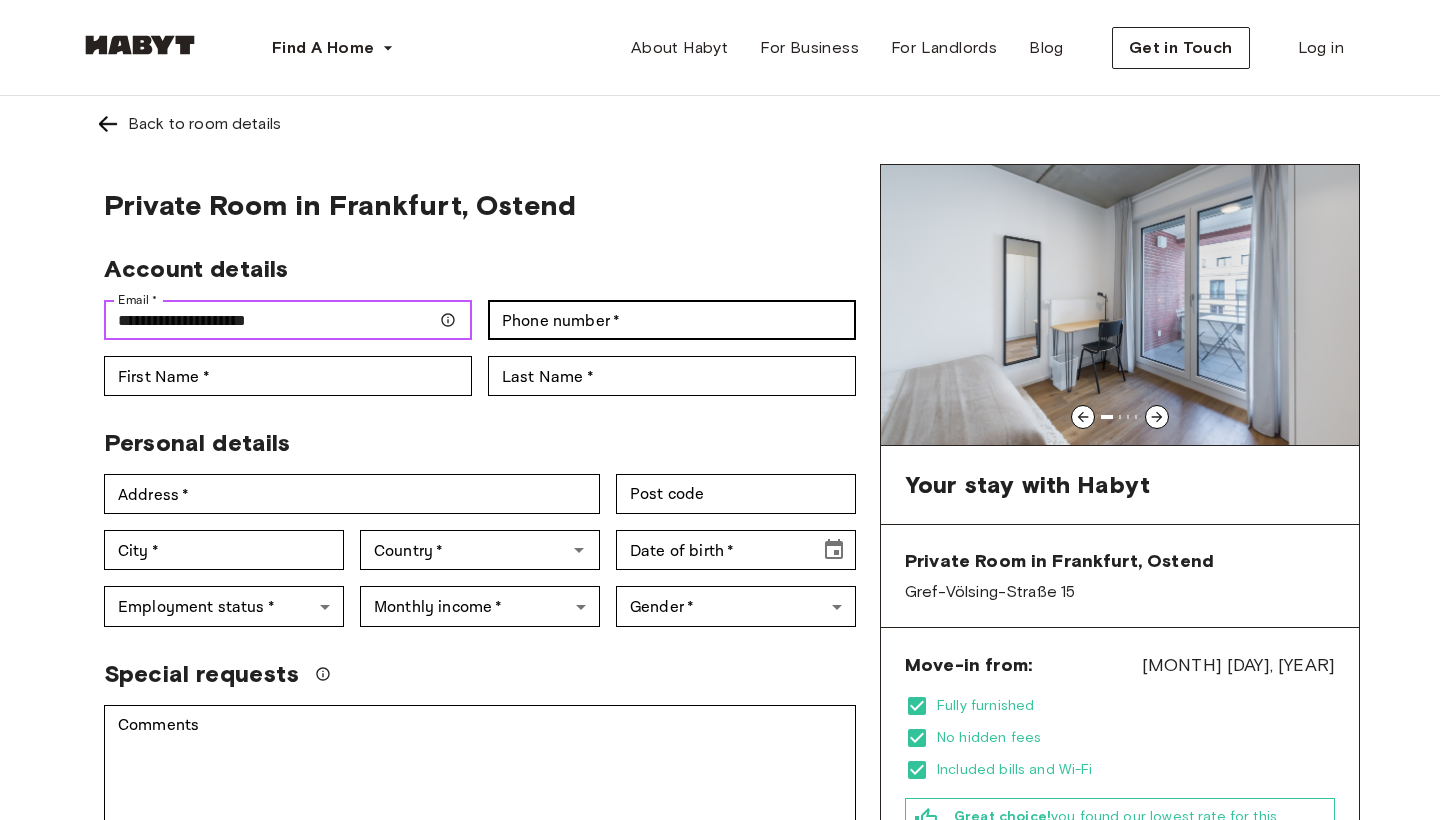 type on "**********" 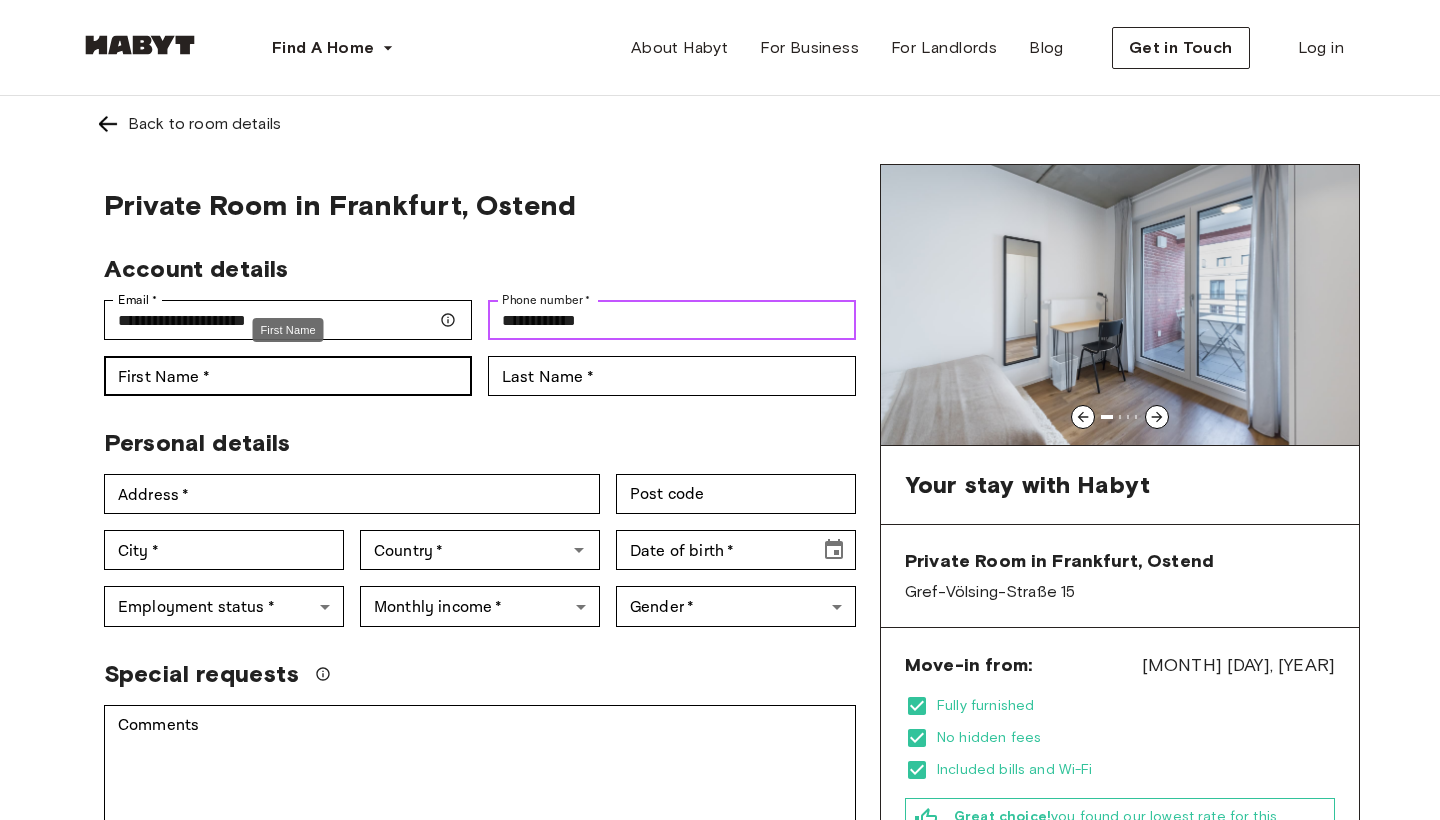 type on "**********" 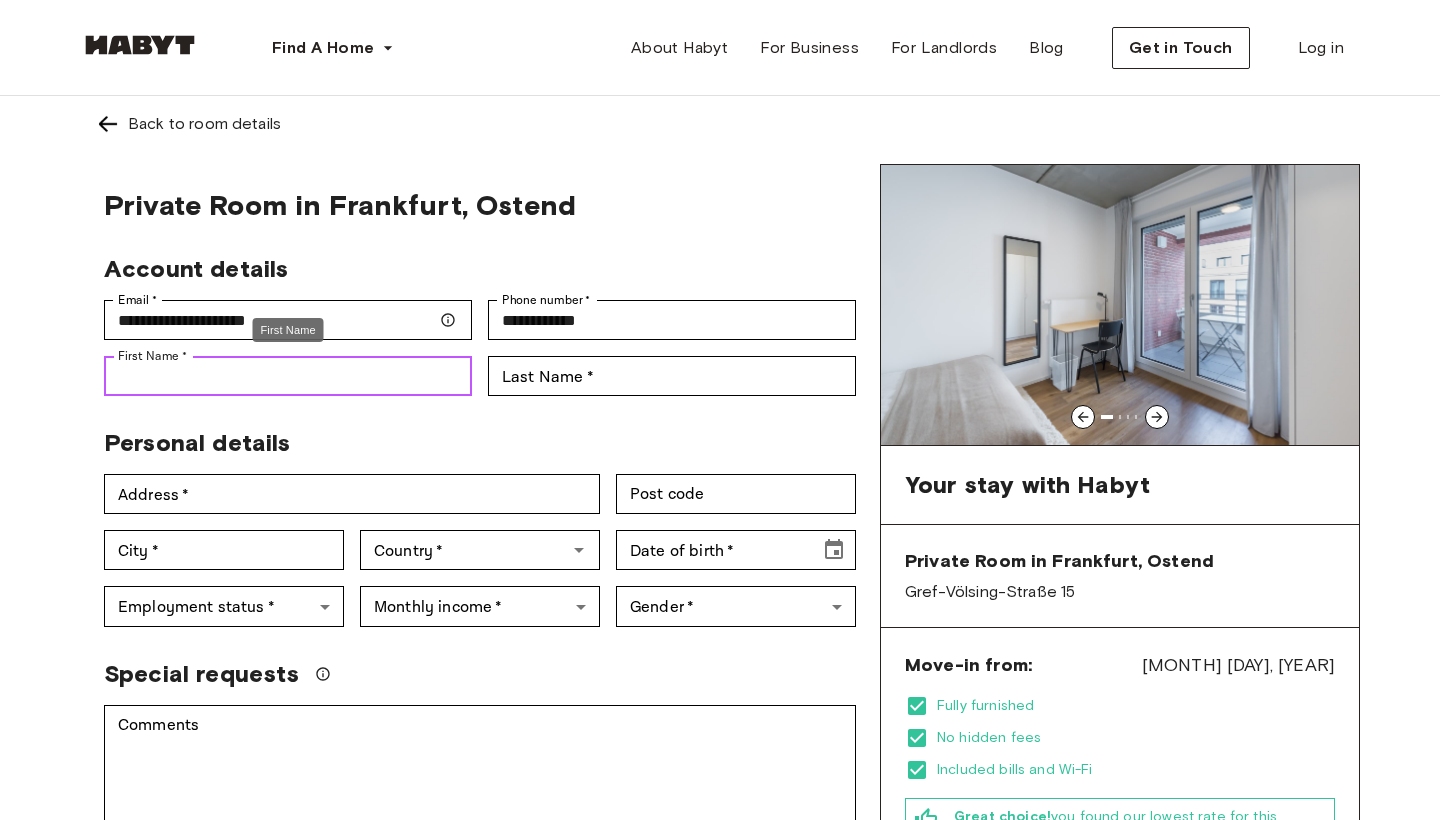 type on "*****" 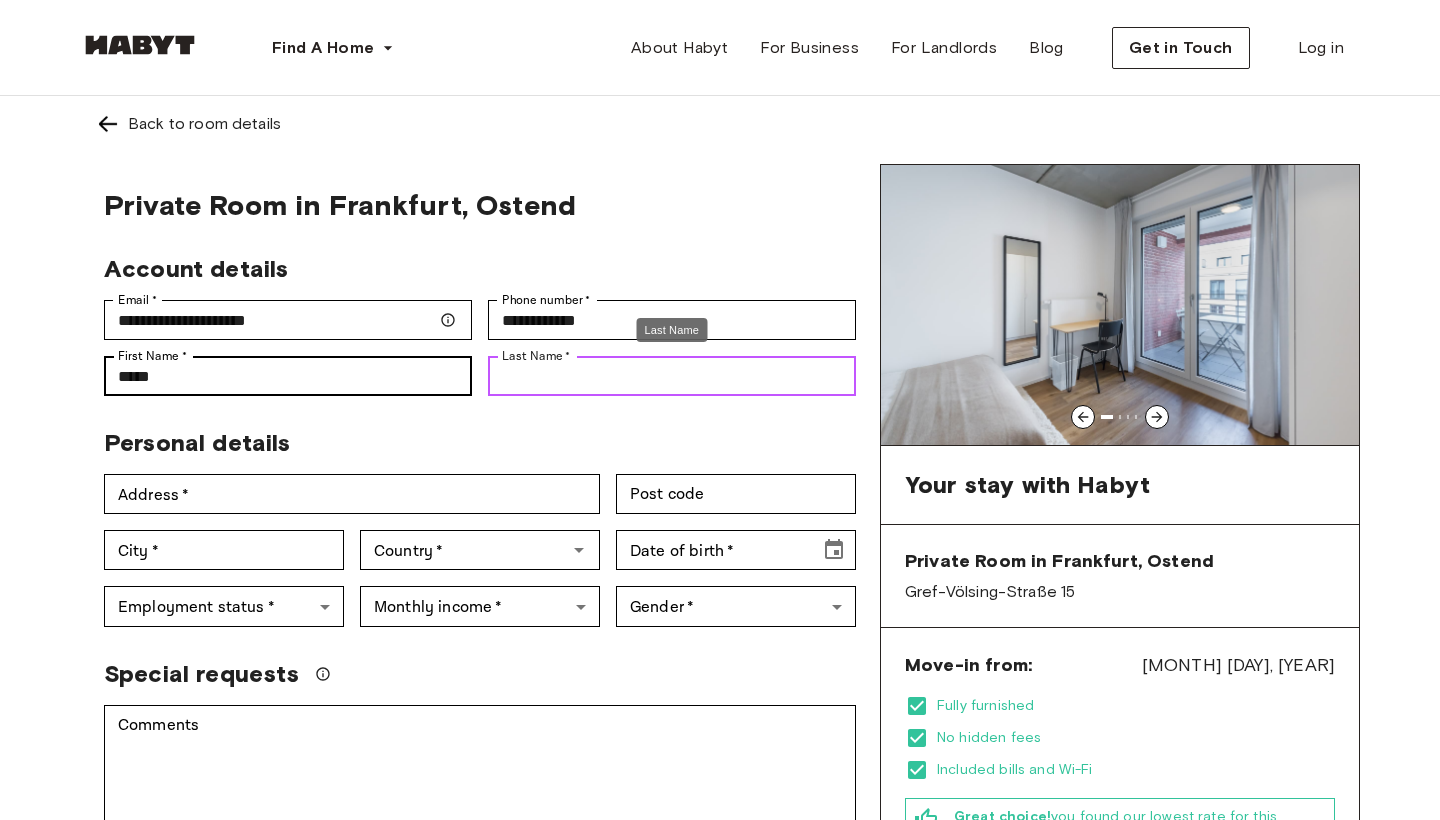 type on "********" 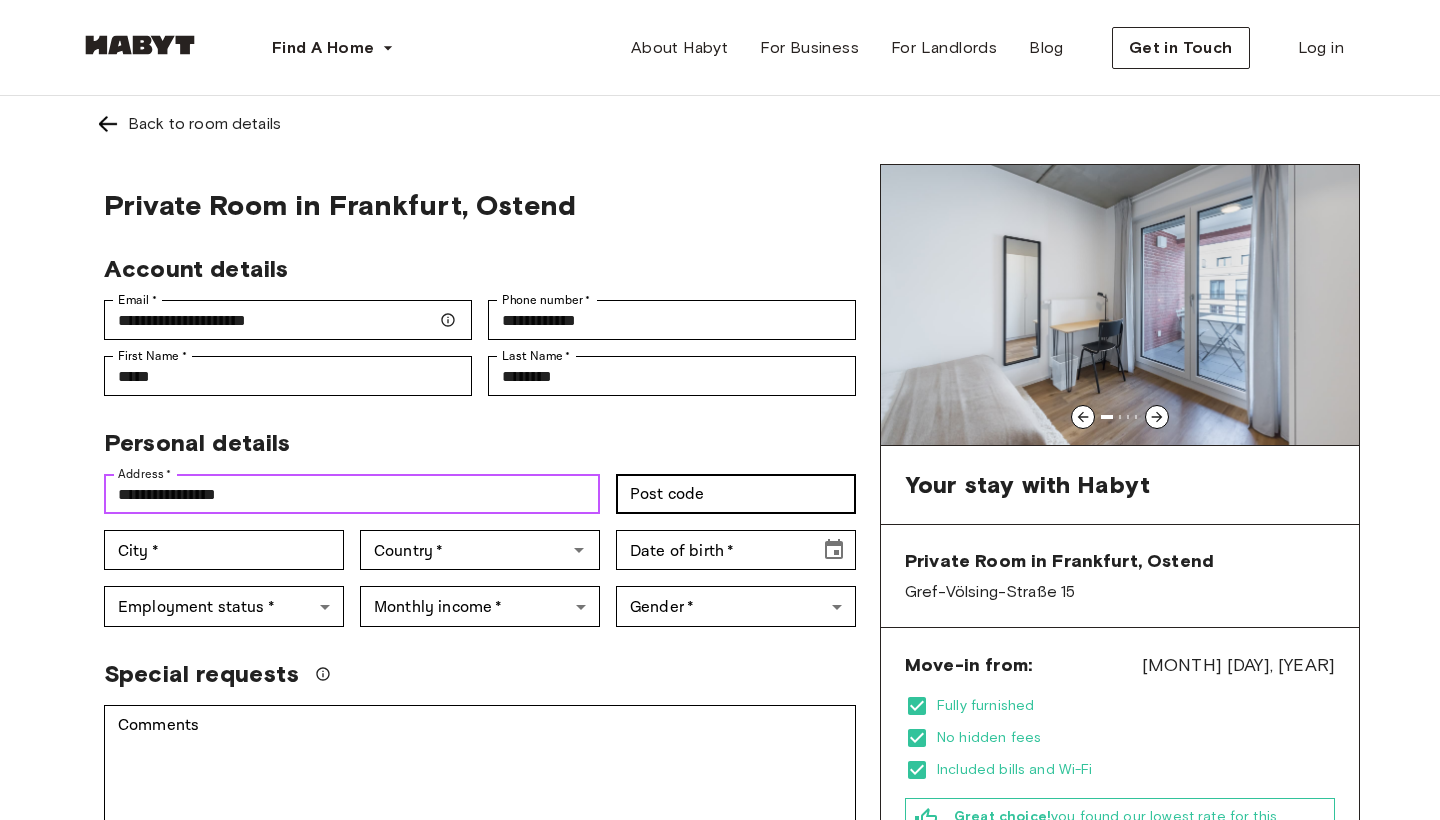type on "**********" 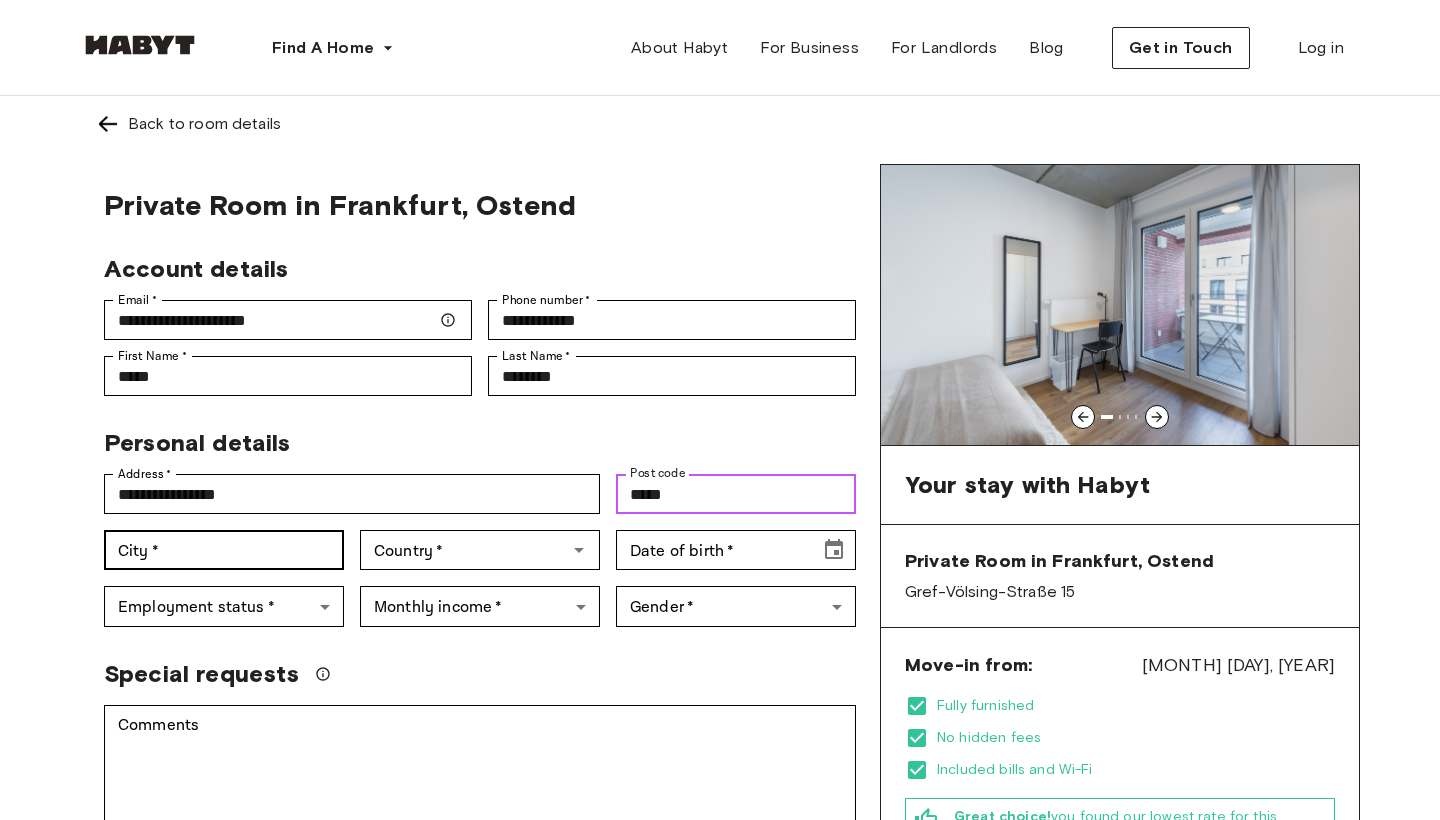 type on "*****" 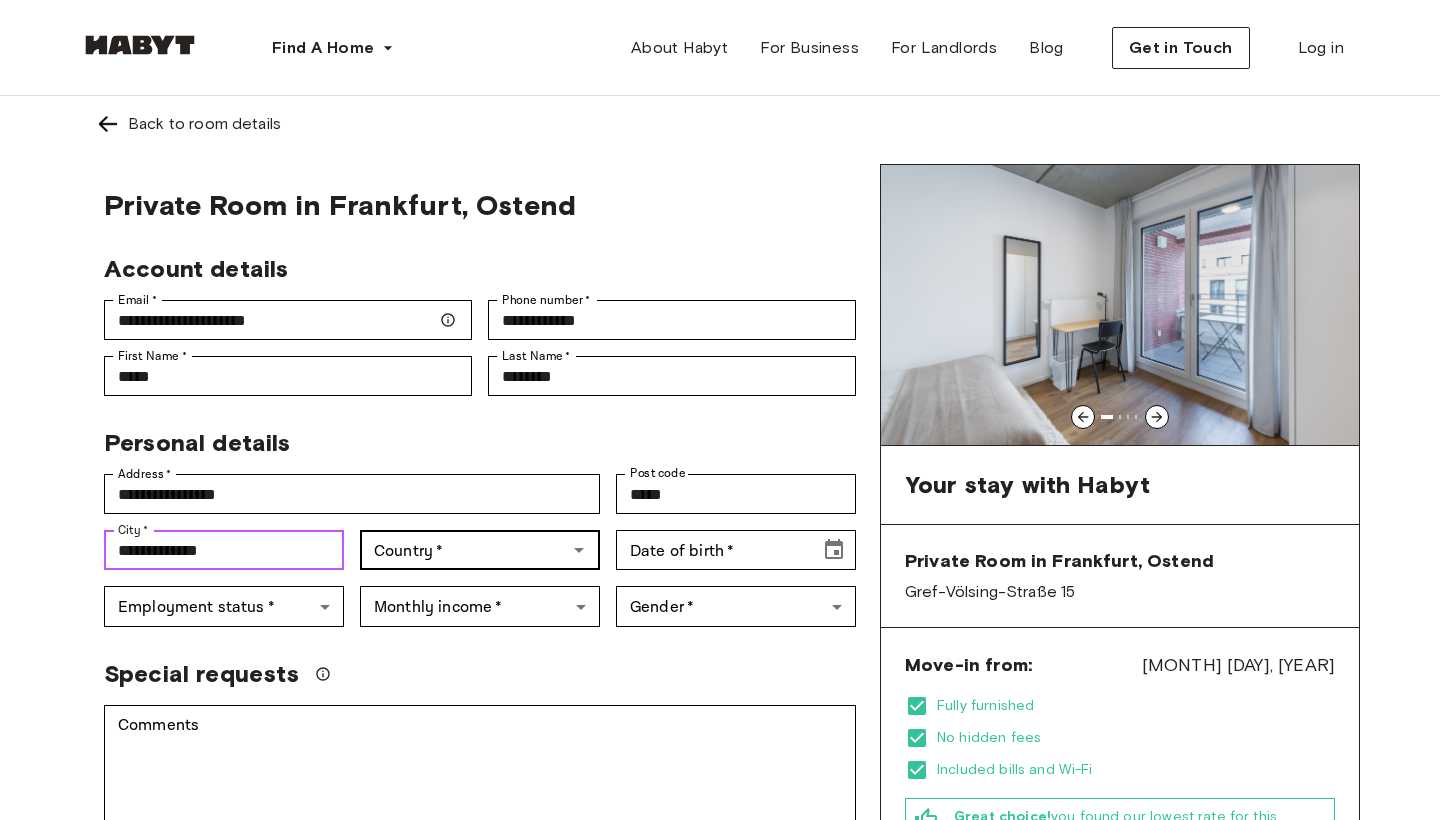 click on "Country   *" at bounding box center (480, 550) 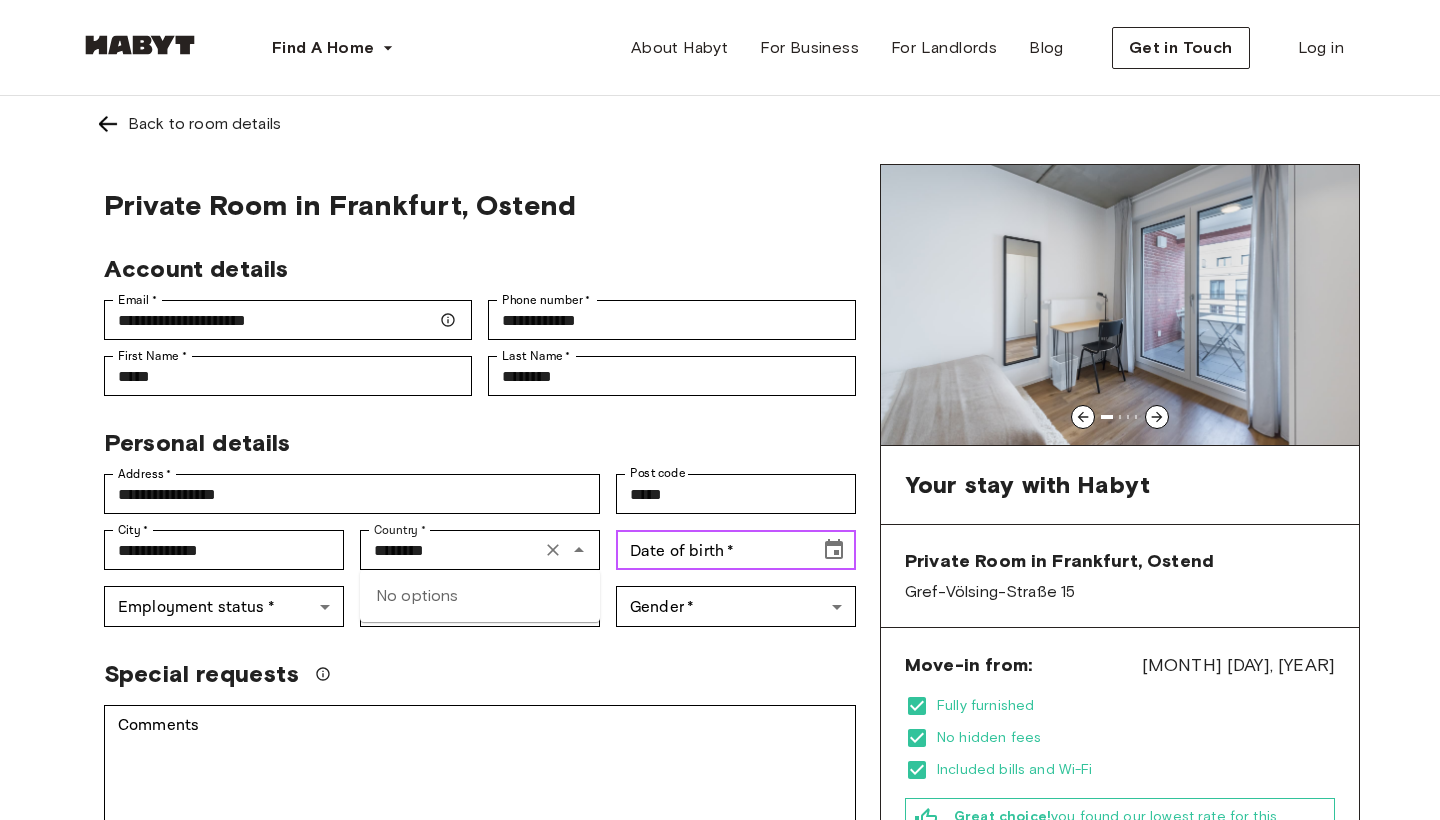 type on "*******" 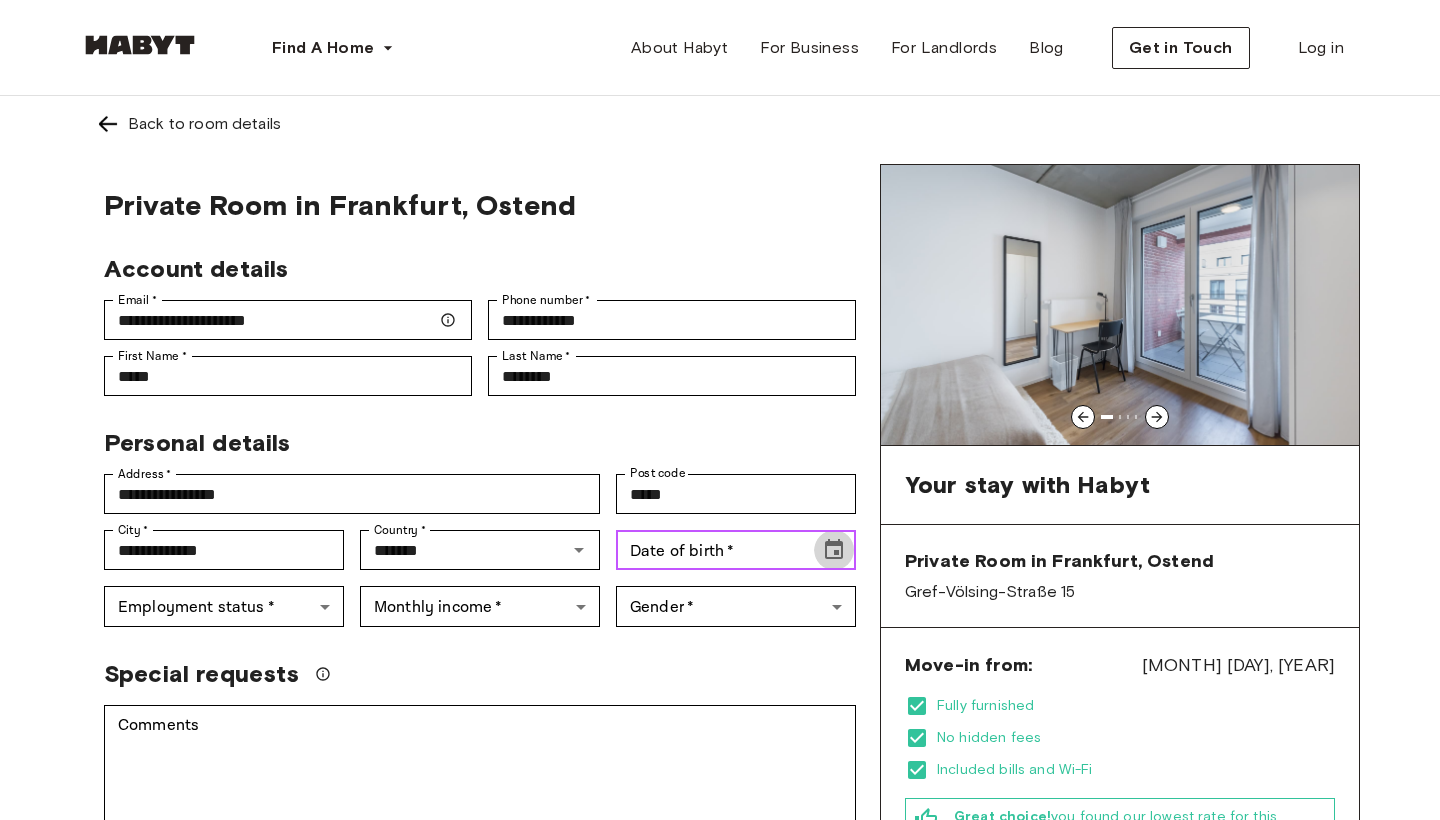 click 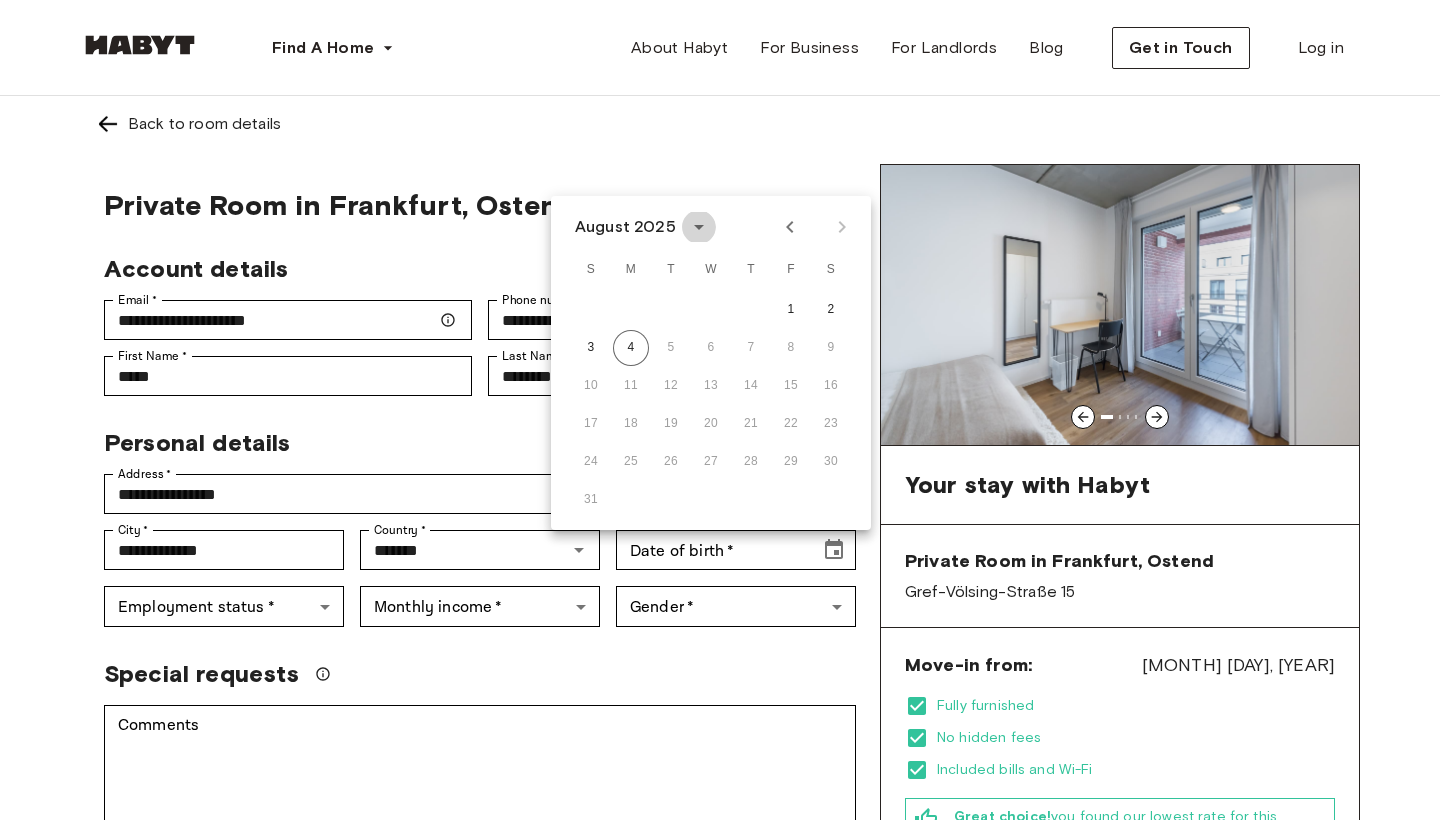 click 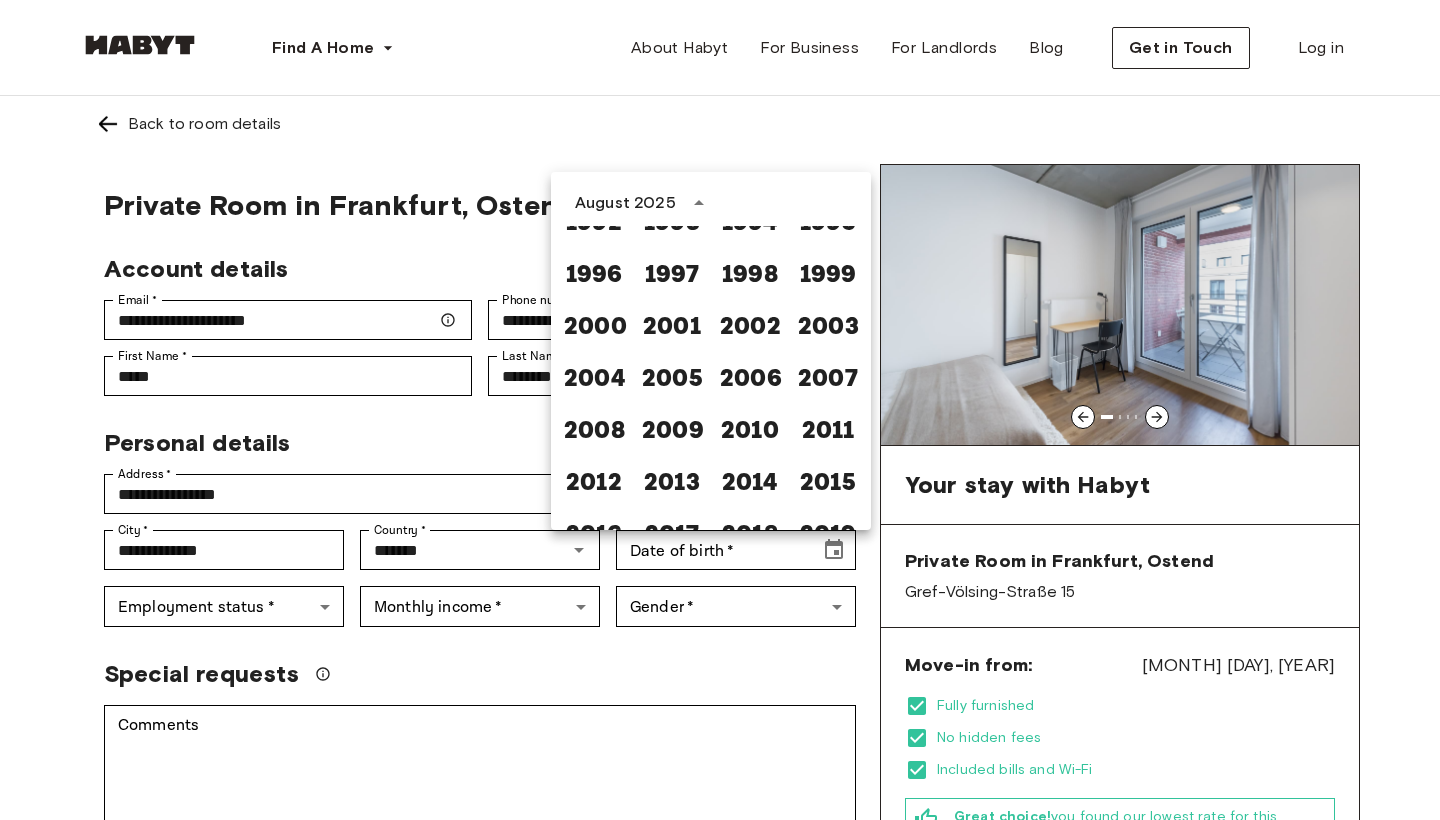 scroll, scrollTop: 1211, scrollLeft: 0, axis: vertical 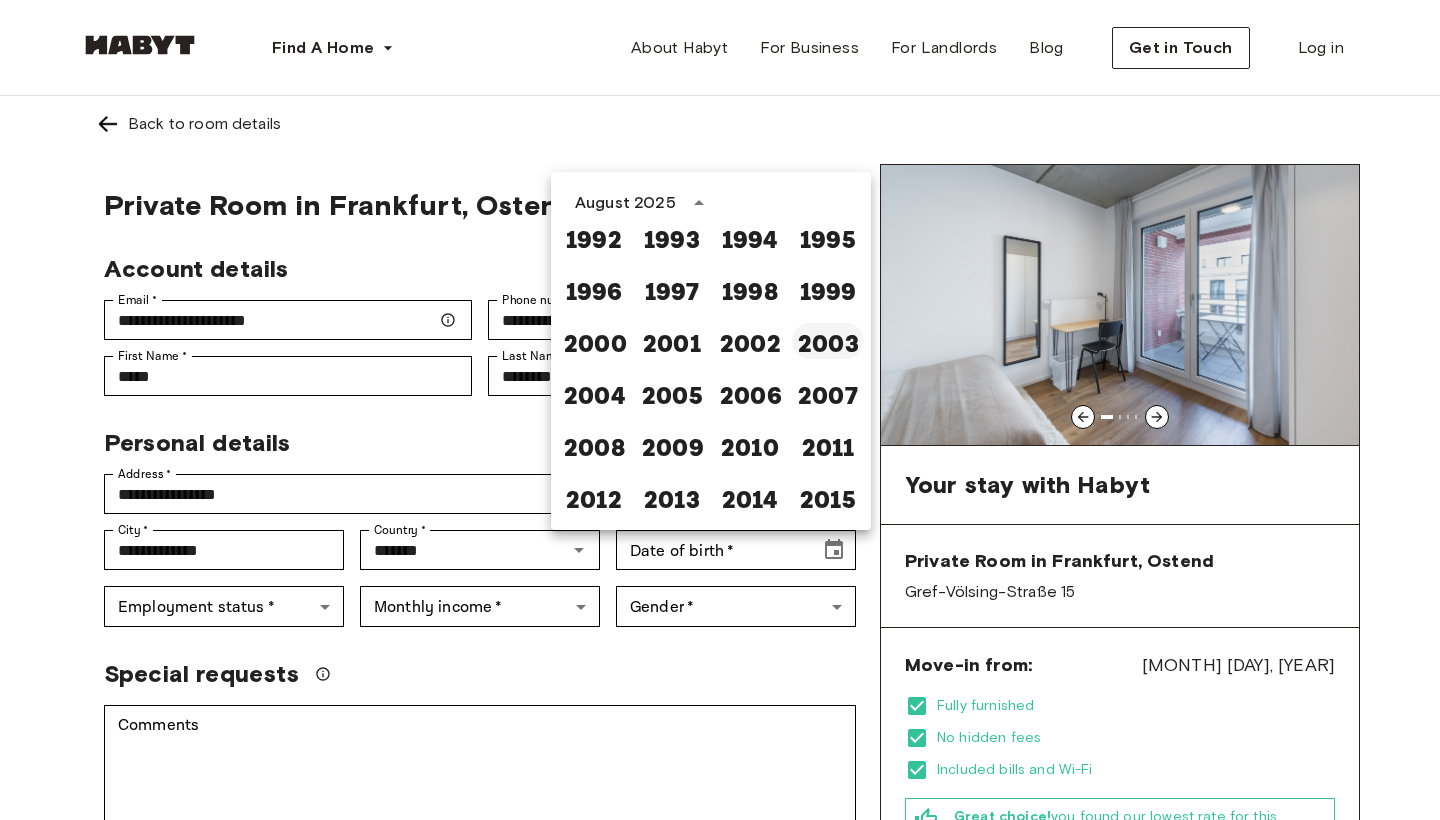 click on "2003" at bounding box center [828, 341] 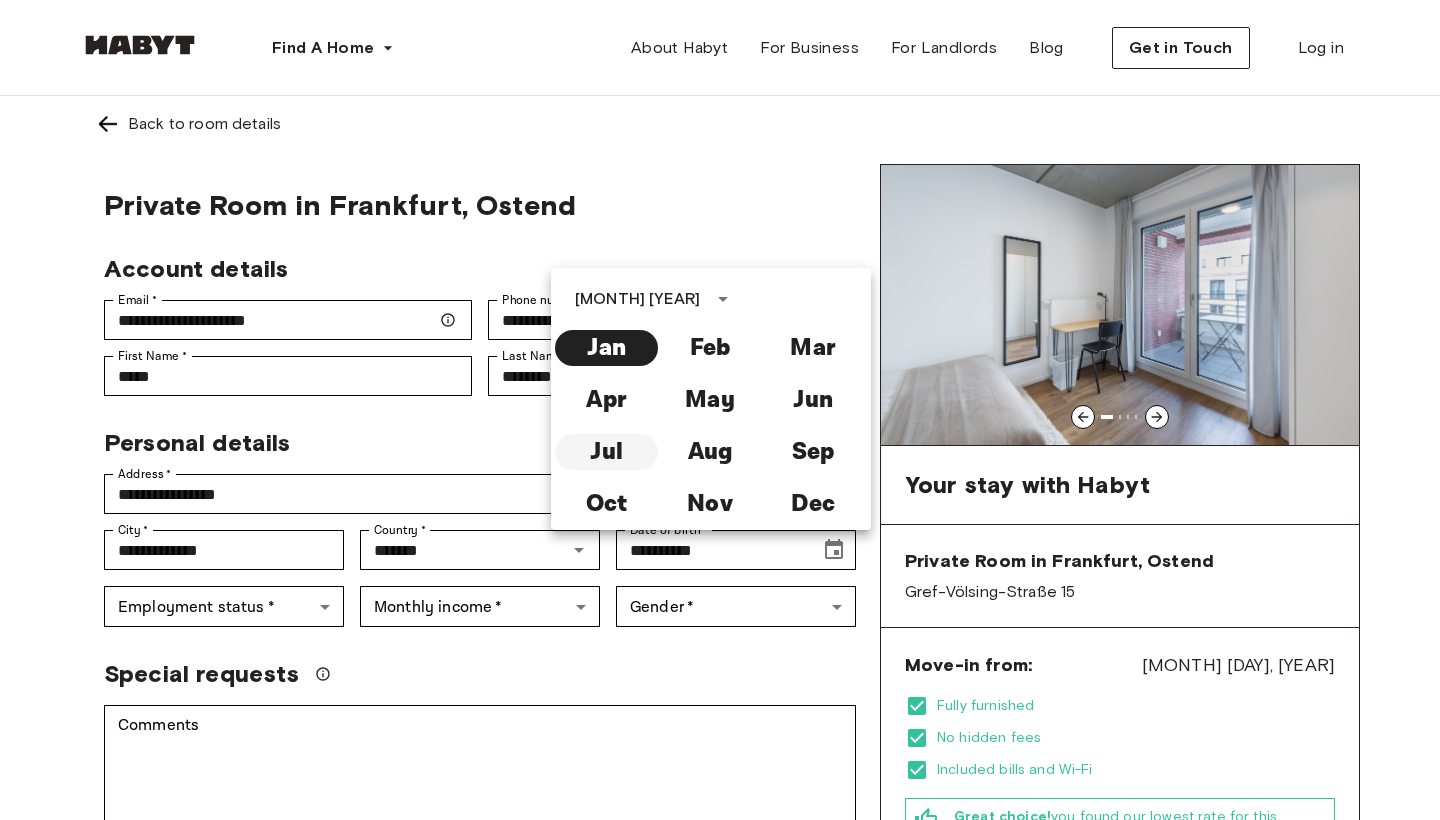 click on "Jul" at bounding box center (606, 452) 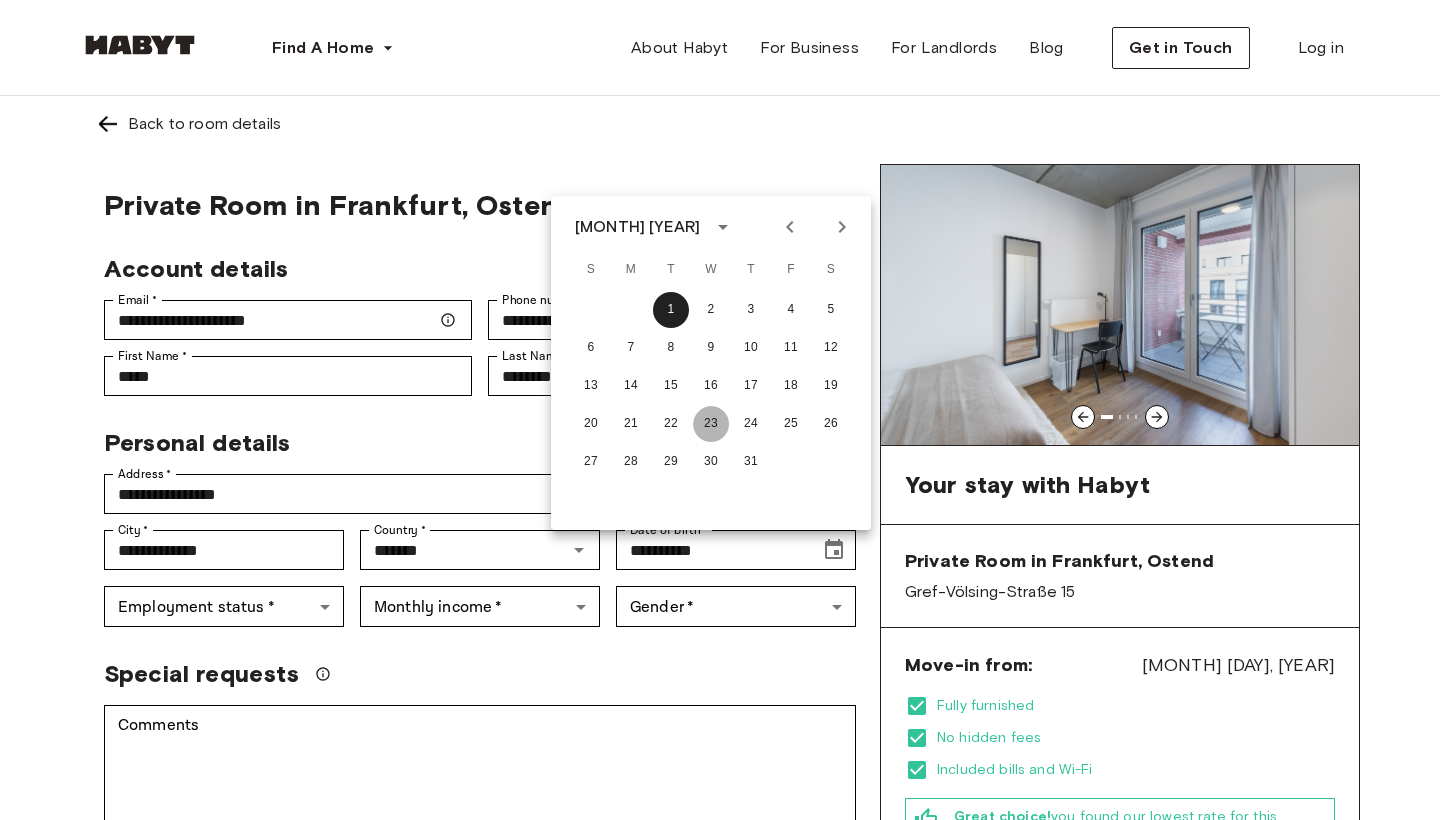 drag, startPoint x: 702, startPoint y: 418, endPoint x: 683, endPoint y: 440, distance: 29.068884 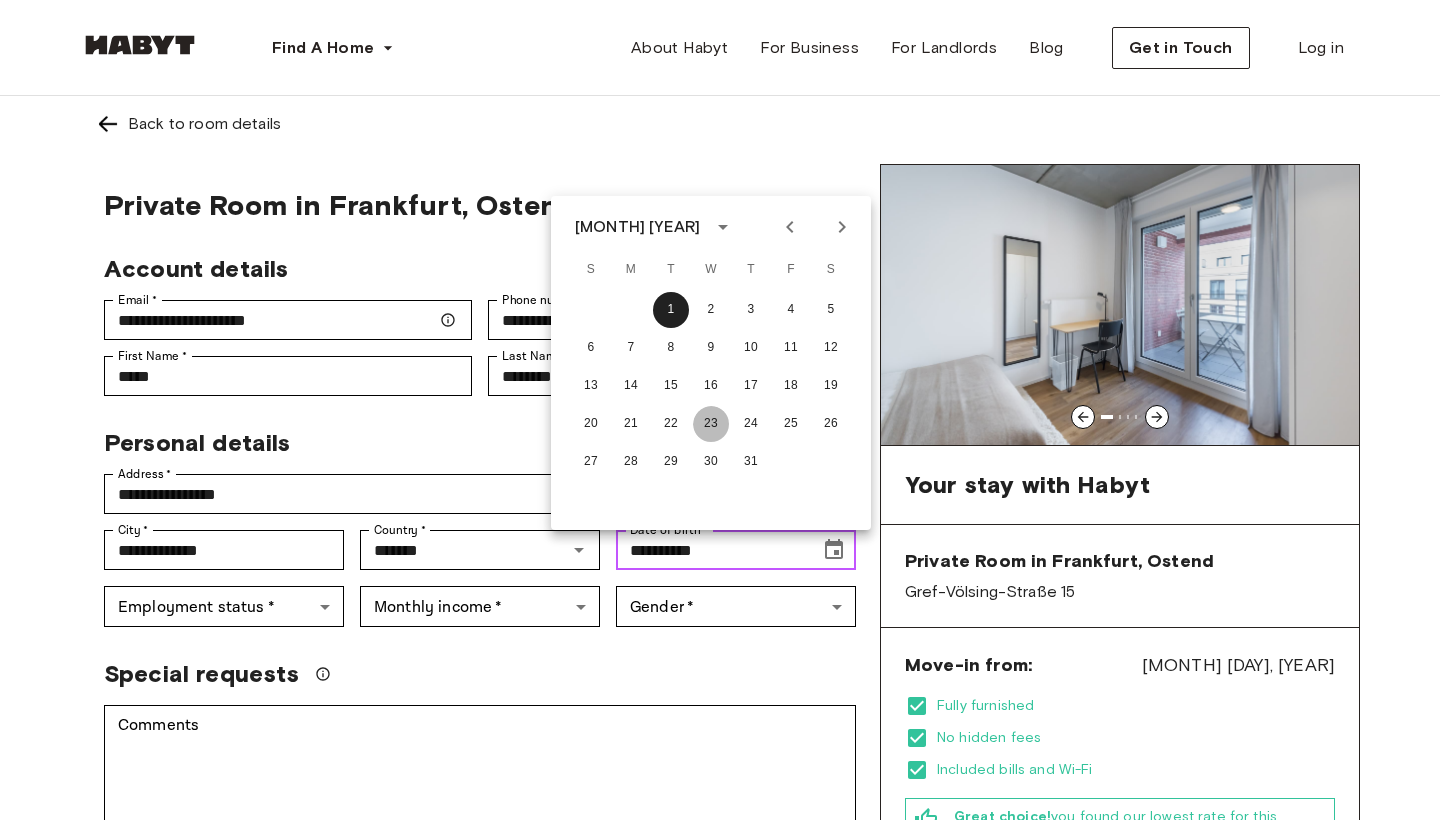 type on "**********" 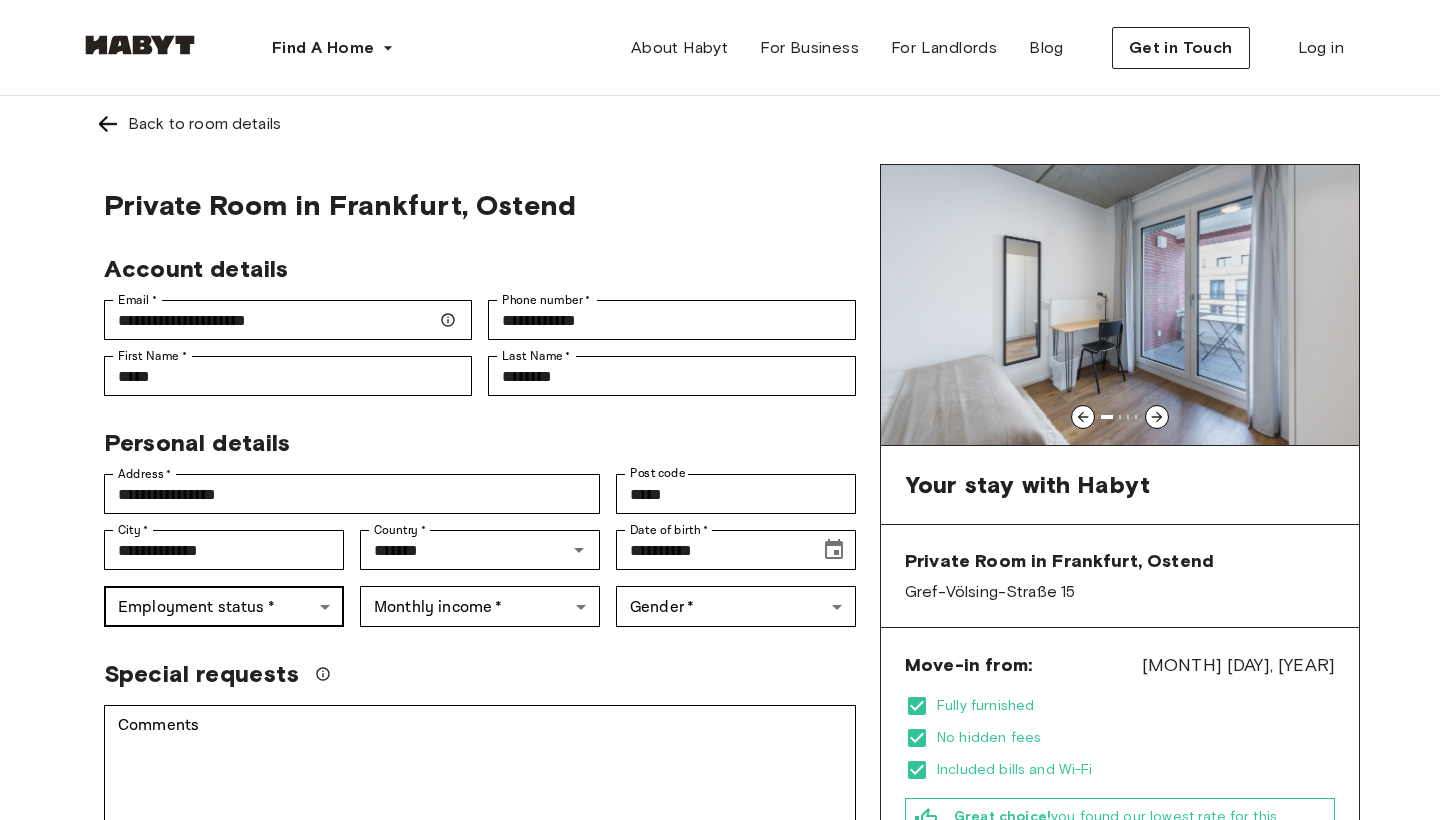 click on "Find A Home Europe Amsterdam Berlin Frankfurt Hamburg Lisbon Madrid Milan Modena Paris Turin Munich Rotterdam Stuttgart Dusseldorf Cologne Zurich The Hague Graz Brussels Leipzig Asia Hong Kong Singapore Seoul Phuket Tokyo About Habyt For Business For Landlords Blog Get in Touch Log in Back to room details Private Room in Frankfurt, Ostend Account details Email ​ * [EMAIL] Email ​ * Phone number ​ * [PHONE] Phone number ​ * First Name ​ * [FIRST] First Name ​ * Last Name ​ * [LAST] Last Name ​ * Personal details Address ​ * [ADDRESS] Address ​ * Post code [POST_CODE] Post code City ​ * [CITY] City ​ * Country ​ * [COUNTRY] Country ​ * Date of birth ​ * [DATE] Date of birth ​ * Employment status ​ * ​ Employment status ​ * Monthly income ​ * ​ Monthly income ​ * Gender ​ * ​ Gender ​ * Special requests Comments * Comments I agree with Habyt's  Terms of Service  and  Privacy Policy Confirm Application You won't be charged today Deposit" at bounding box center (720, 1191) 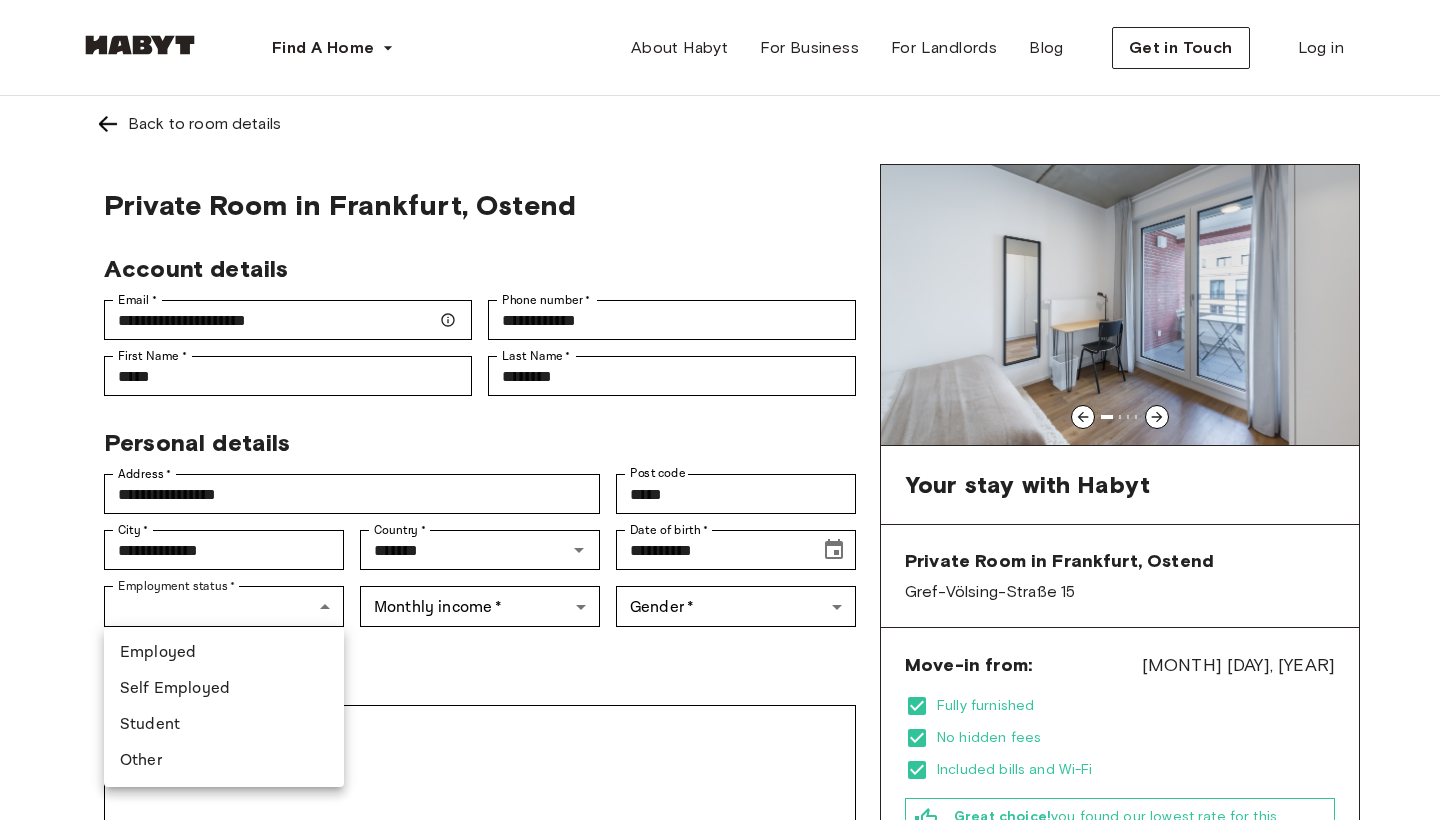 click on "Student" at bounding box center [224, 725] 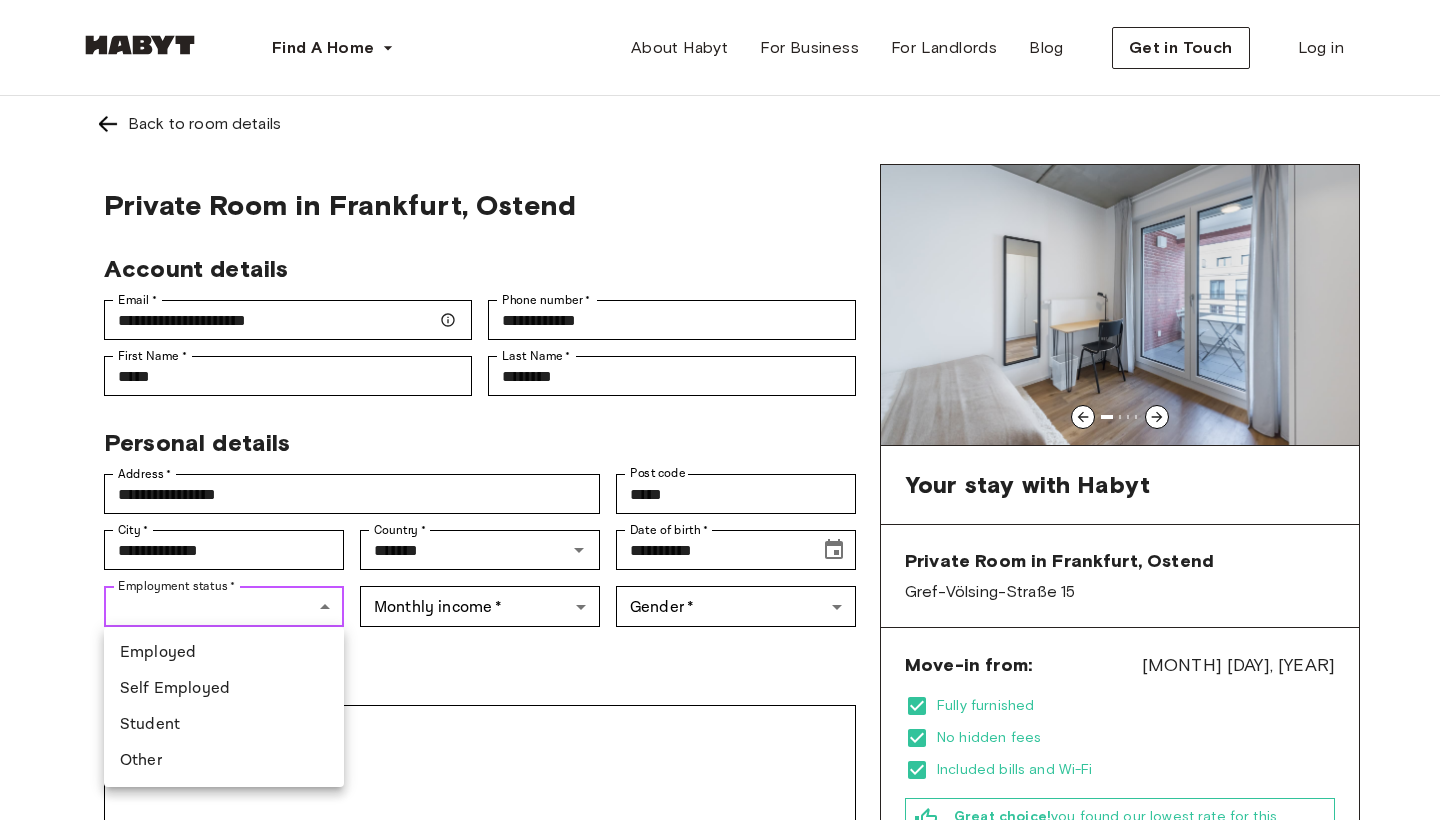 type on "*******" 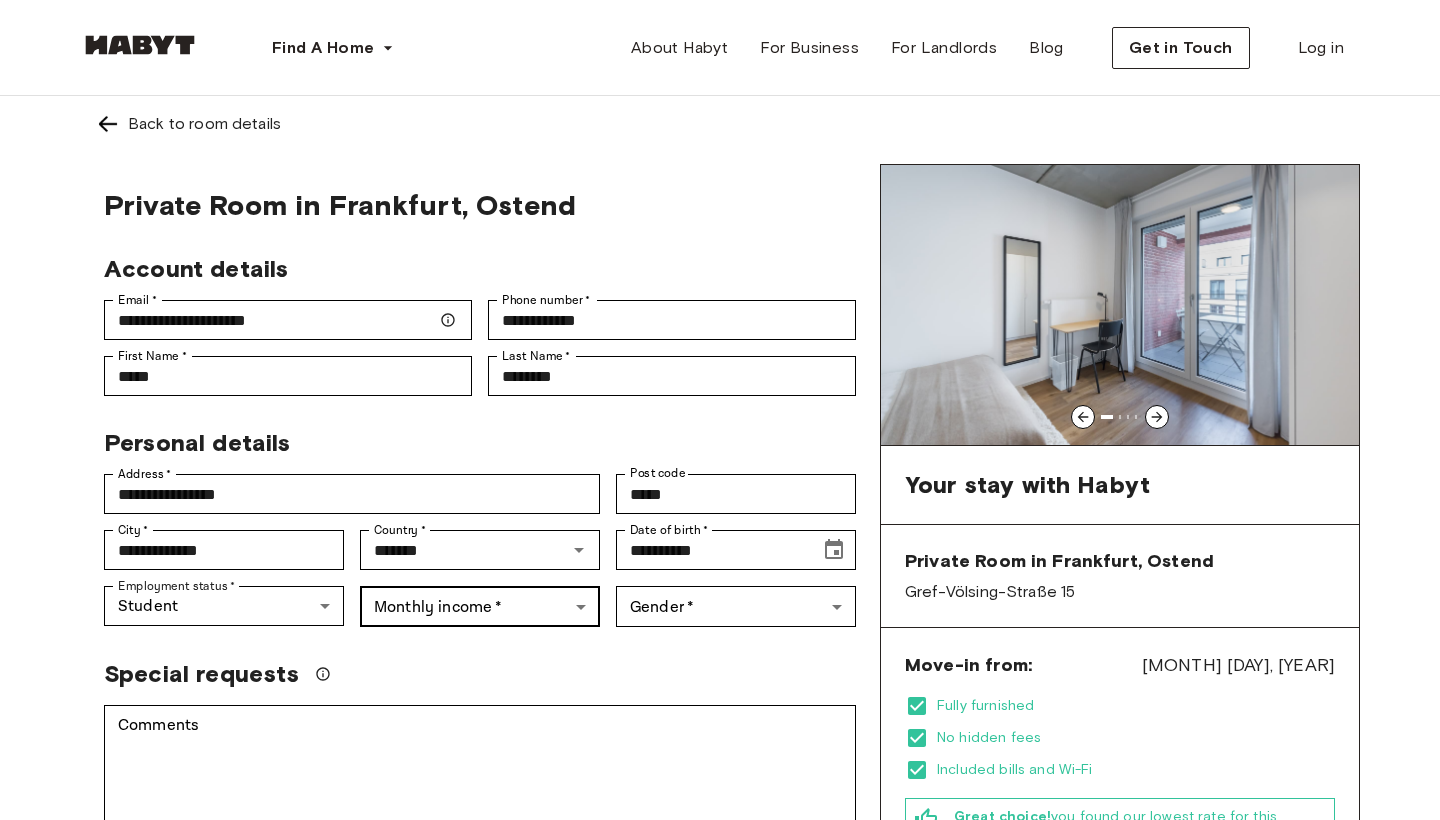 click on "Find A Home Europe Amsterdam Berlin Frankfurt Hamburg Lisbon Madrid Milan Modena Paris Turin Munich Rotterdam Stuttgart Dusseldorf Cologne Zurich The Hague Graz Brussels Leipzig Asia Hong Kong Singapore Seoul Phuket Tokyo About Habyt For Business For Landlords Blog Get in Touch Log in Back to room details Private Room in Frankfurt, Ostend Account details Email ​ * [EMAIL] Email ​ * Phone number ​ * [PHONE] Phone number ​ * First Name ​ * [FIRST] First Name ​ * Last Name ​ * [LAST] Last Name ​ * Personal details Address ​ * [ADDRESS] Address ​ * Post code [POST_CODE] Post code City ​ * [CITY] City ​ * Country ​ * [COUNTRY] Country ​ * Date of birth ​ * [DATE] Date of birth ​ * Employment status ​ * Student ******* Employment status ​ * Monthly income ​ * ​ Monthly income ​ * Gender ​ * ​ Gender ​ * Special requests Comments * Comments I agree with Habyt's  Terms of Service  and  Privacy Policy Confirm Application Have more questions? EN" at bounding box center (720, 1191) 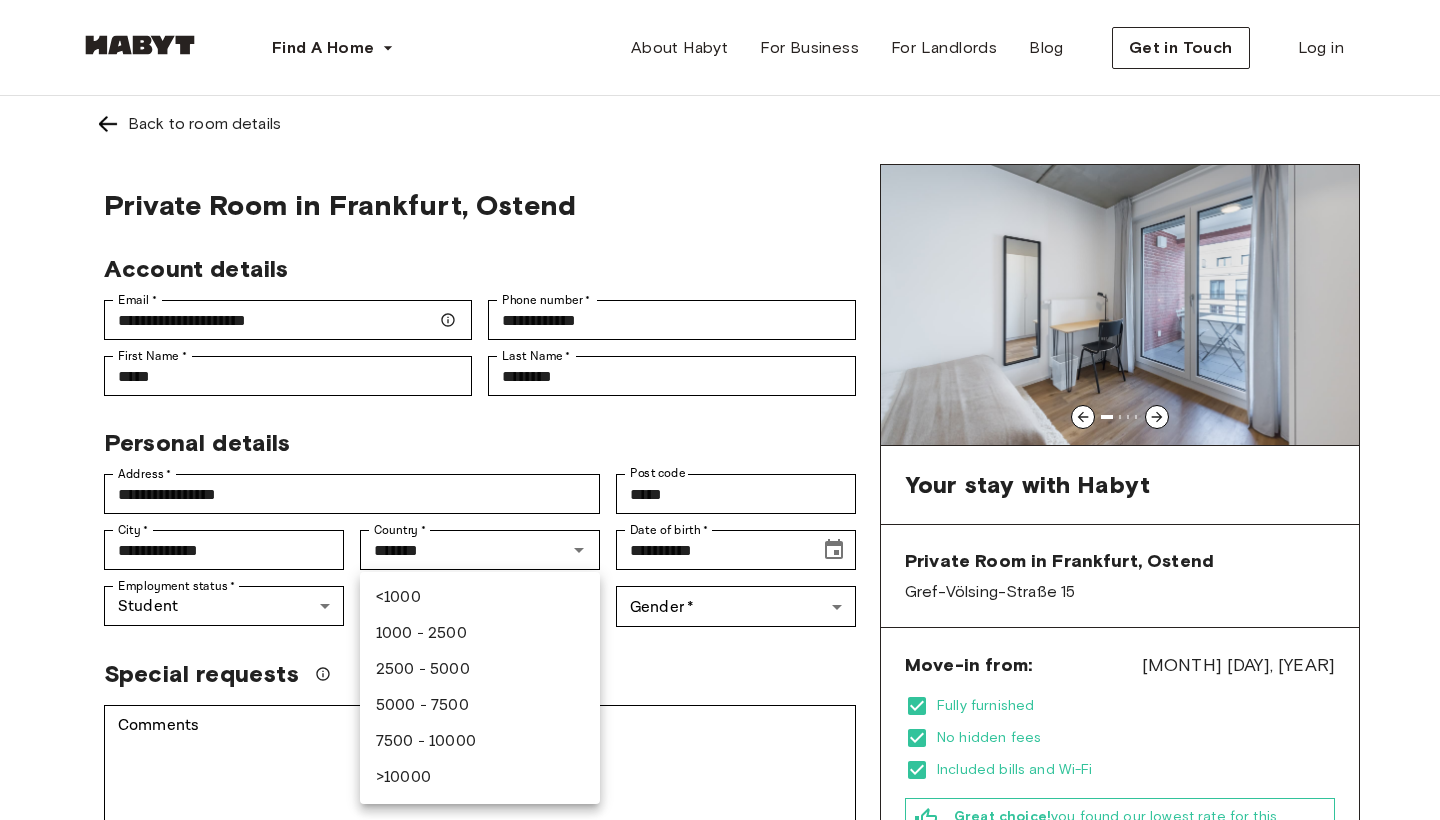 click on "1000 - 2500" at bounding box center [480, 634] 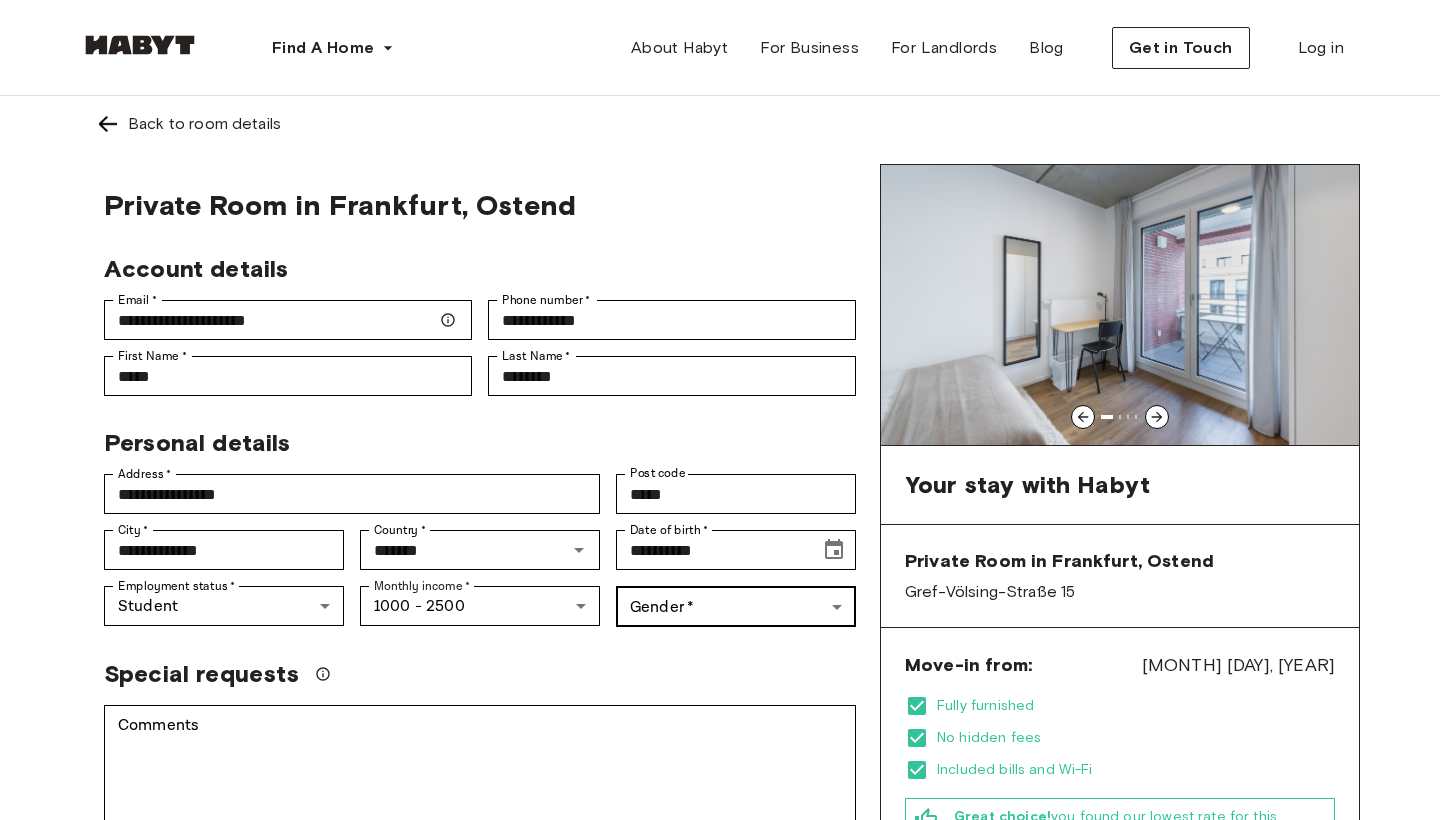 click on "Find A Home Europe Amsterdam Berlin Frankfurt Hamburg Lisbon Madrid Milan Modena Paris Turin Munich Rotterdam Stuttgart Dusseldorf Cologne Zurich The Hague Graz Brussels Leipzig Asia Hong Kong Singapore Seoul Phuket Tokyo About Habyt For Business For Landlords Blog Get in Touch Log in Back to room details Private Room in Frankfurt, Ostend Account details Email ​ * [EMAIL] Email ​ * Phone number ​ * [PHONE] Phone number ​ * First Name ​ * [FIRST] First Name ​ * Last Name ​ * [LAST] Last Name ​ * Personal details Address ​ * [ADDRESS] Address ​ * Post code [POST_CODE] Post code City ​ * [CITY] City ​ * Country ​ * [COUNTRY] Country ​ * Date of birth ​ * [DATE] Date of birth ​ * Employment status ​ * Student ******* Employment status ​ * Monthly income ​ * 1000 - 2500 *** Monthly income ​ * Gender ​ * ​ Gender ​ * Special requests Comments * Comments I agree with Habyt's  Terms of Service  and  Privacy Policy Confirm Application Help Center" at bounding box center (720, 1191) 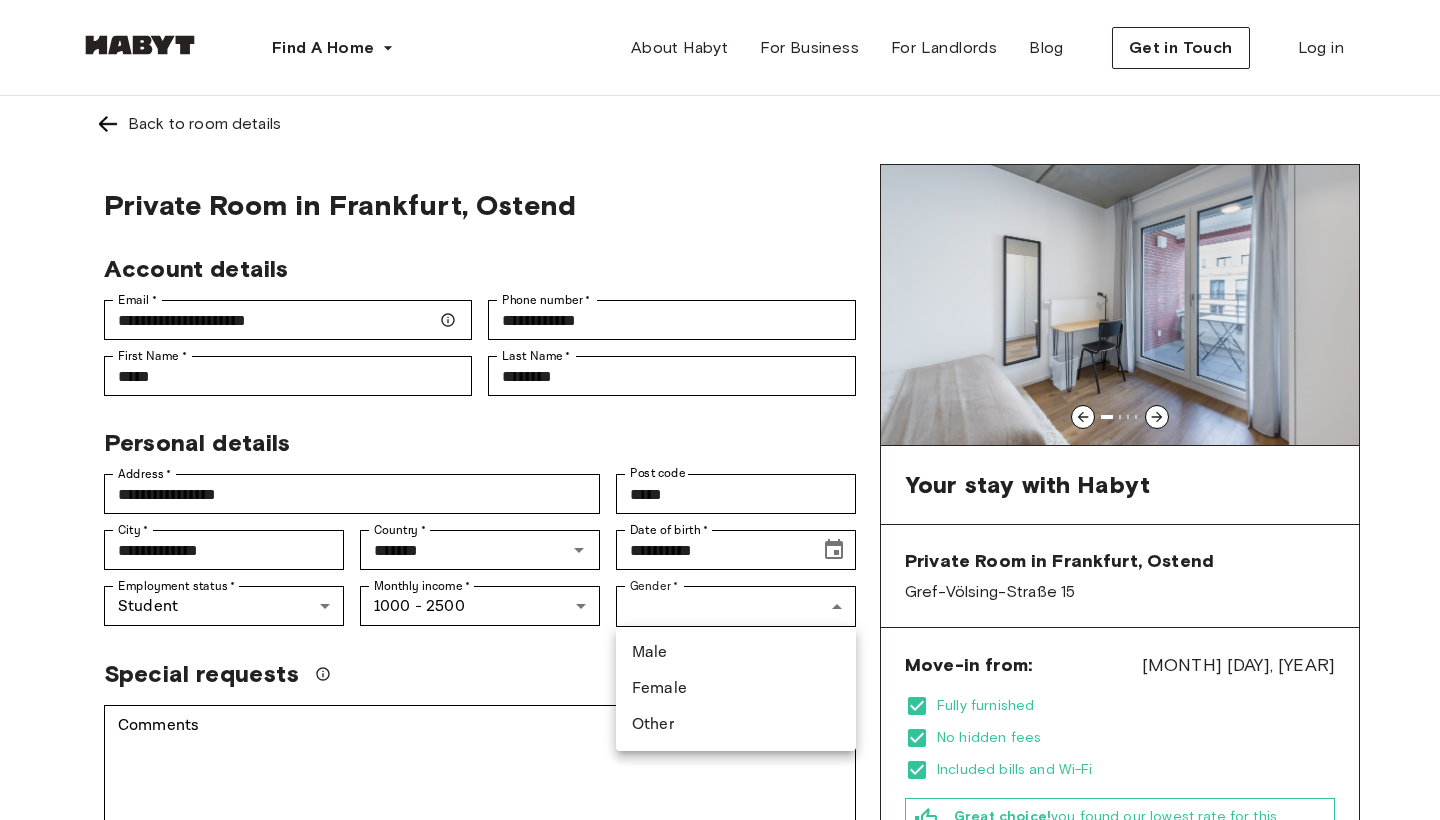 click on "Male" at bounding box center [736, 653] 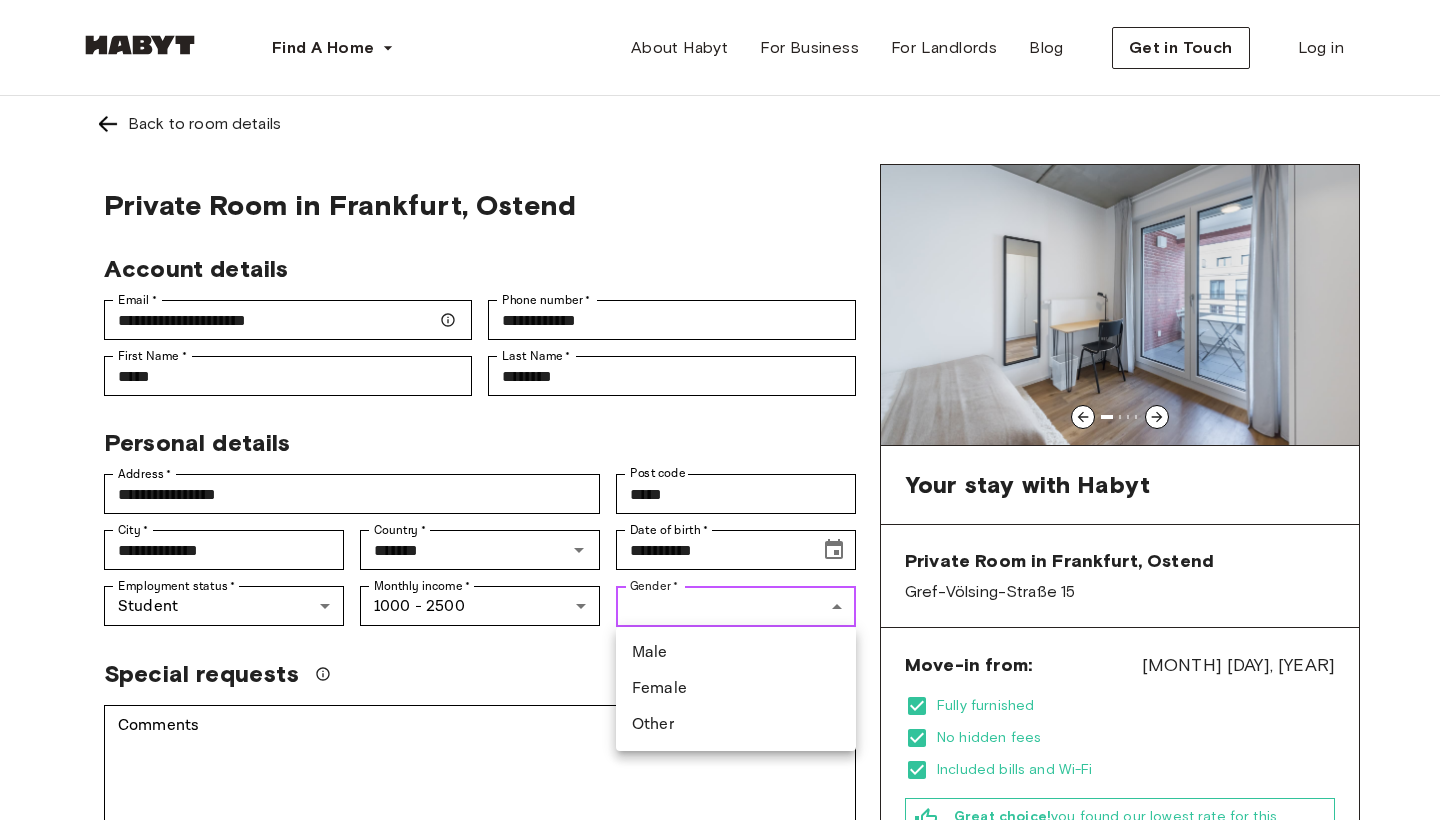 type on "****" 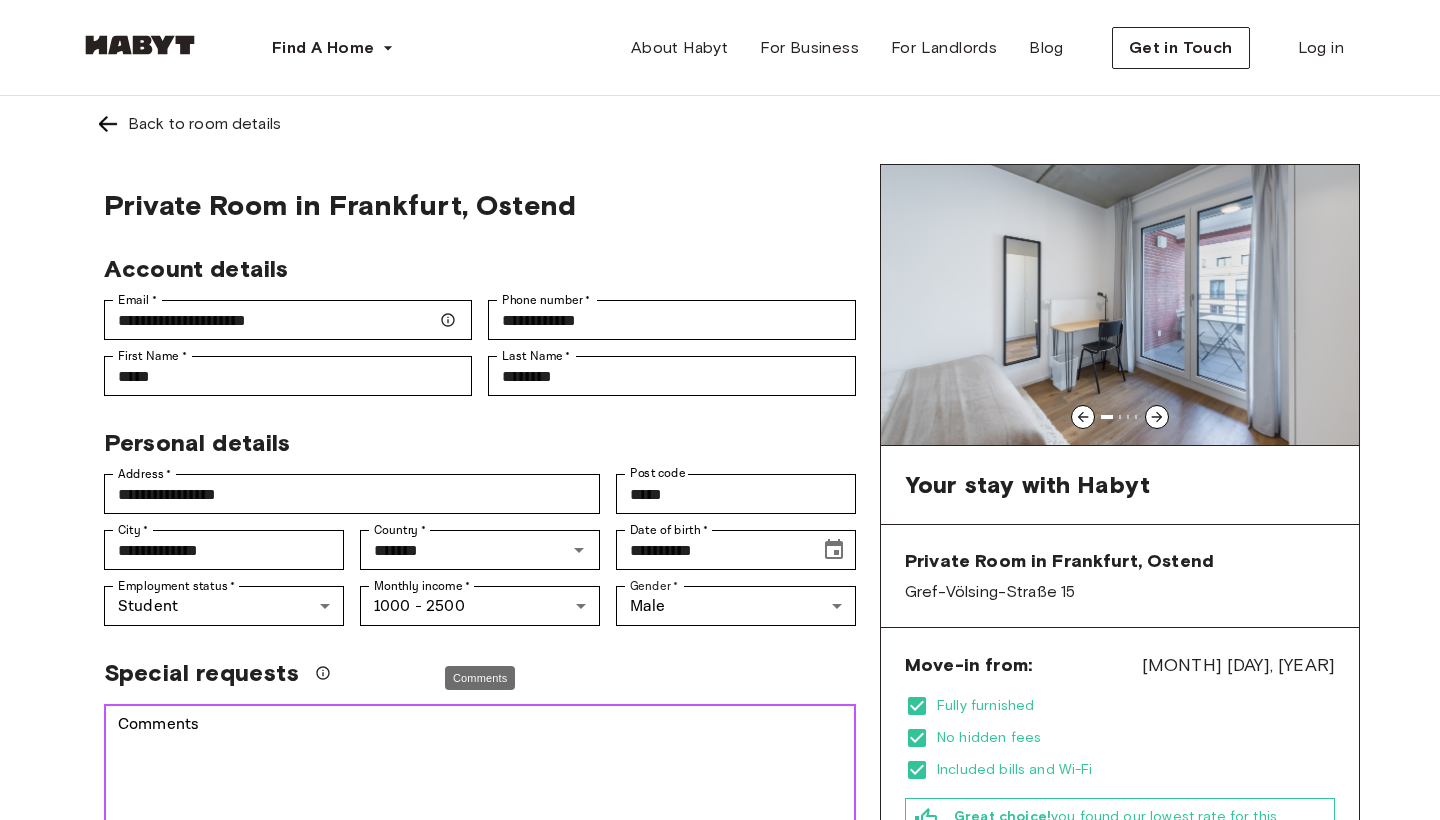click on "Comments" at bounding box center [480, 782] 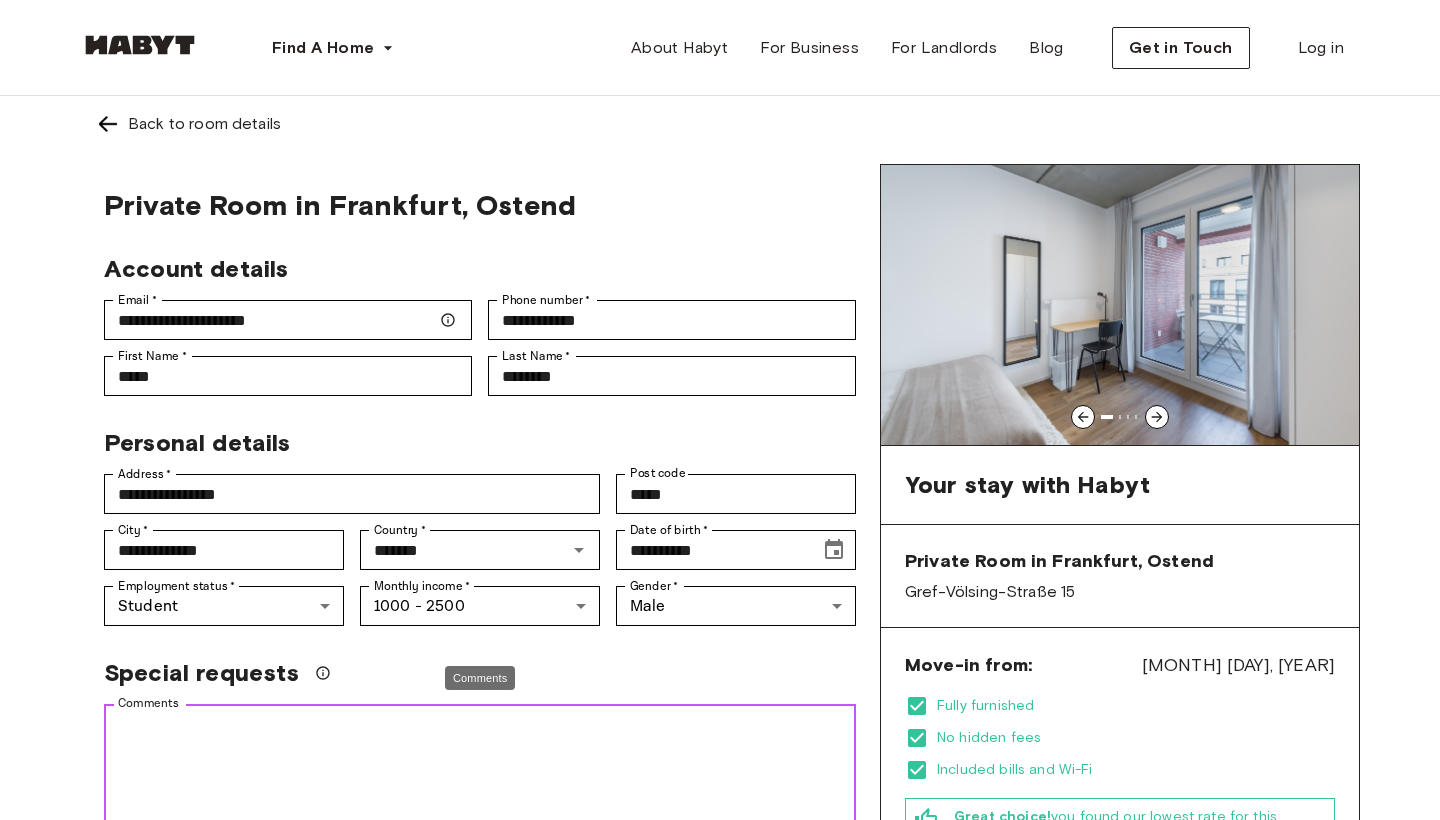 paste on "**********" 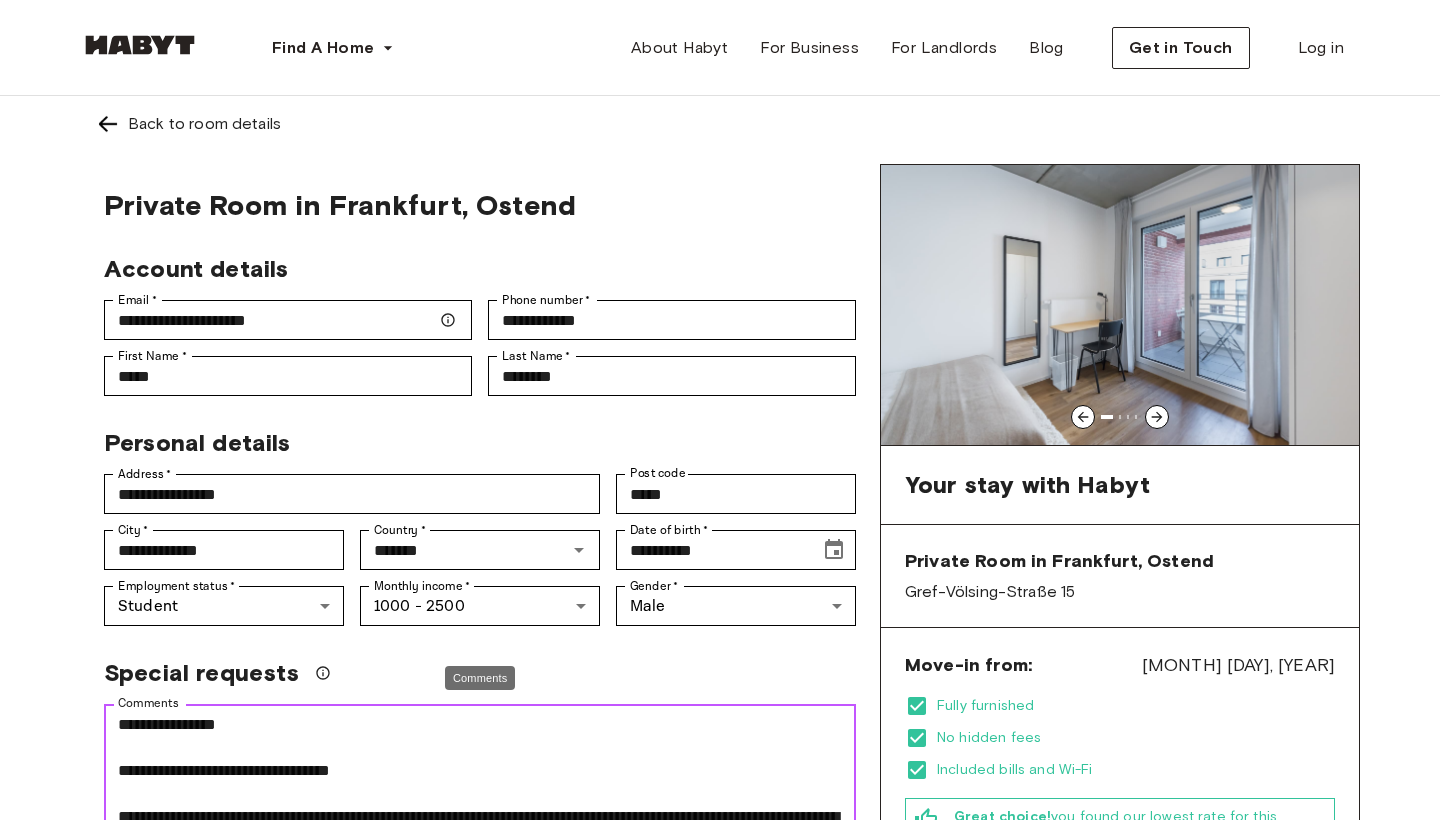 scroll, scrollTop: 428, scrollLeft: 0, axis: vertical 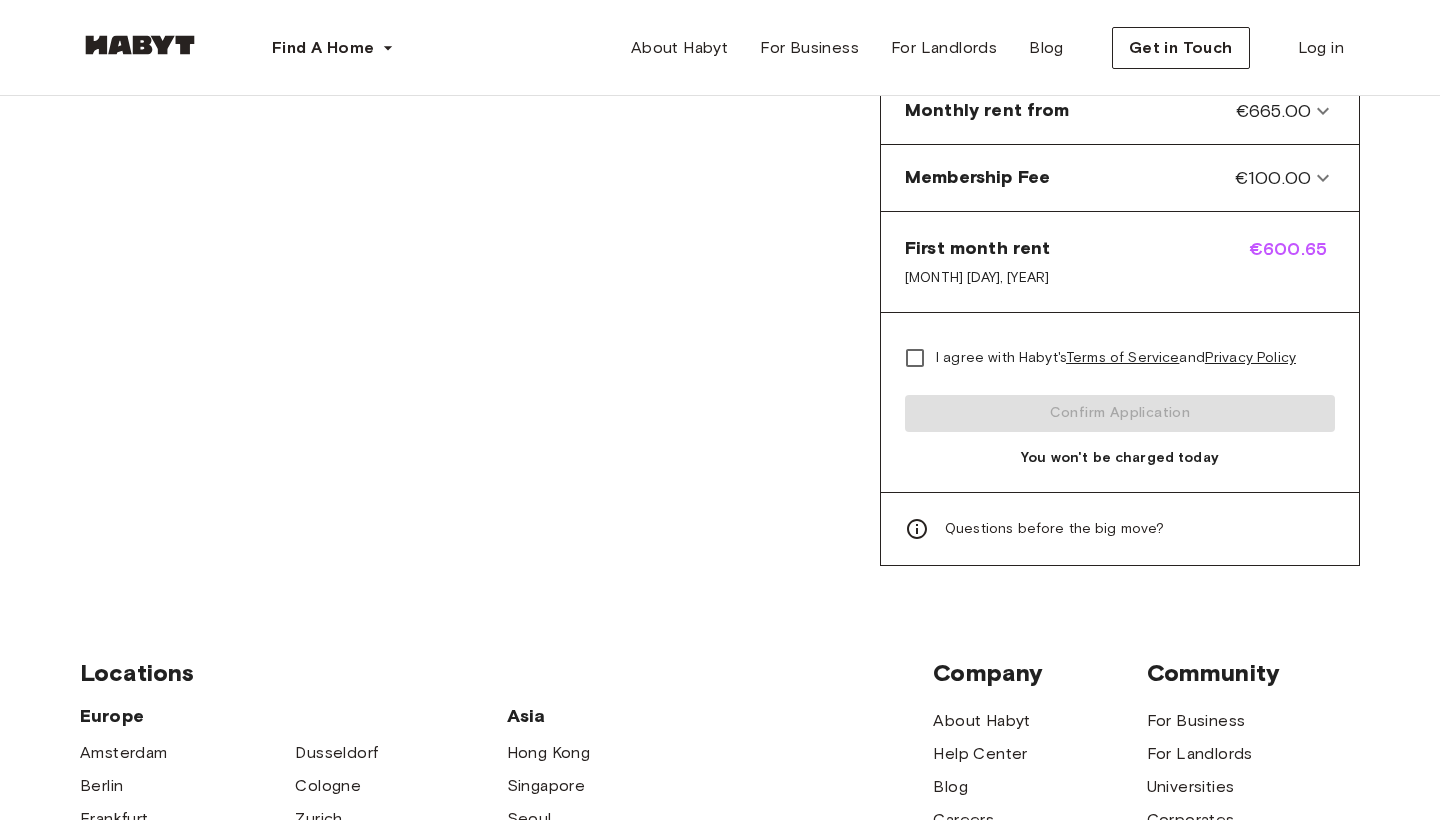 type on "**********" 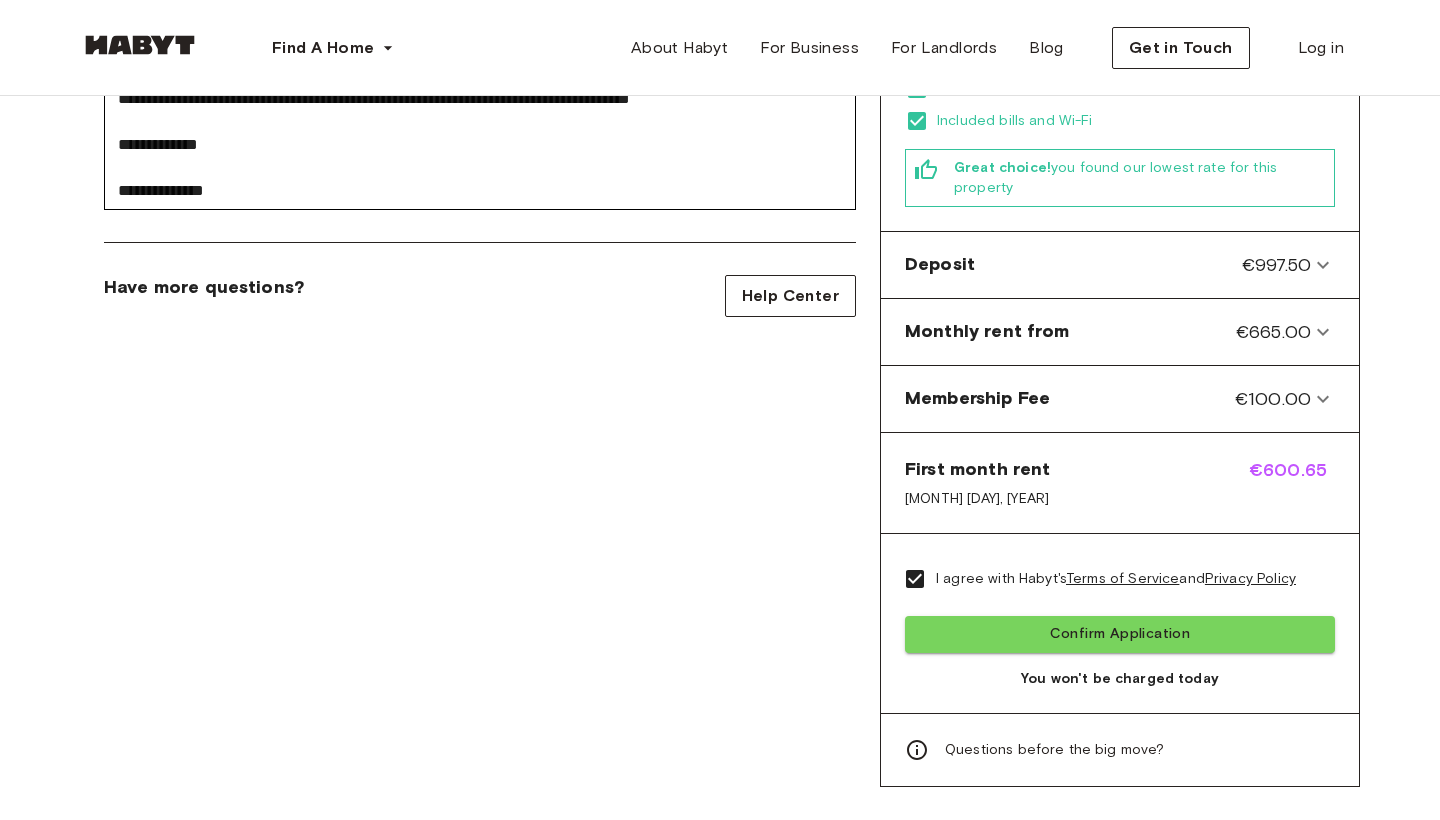 scroll, scrollTop: 650, scrollLeft: 0, axis: vertical 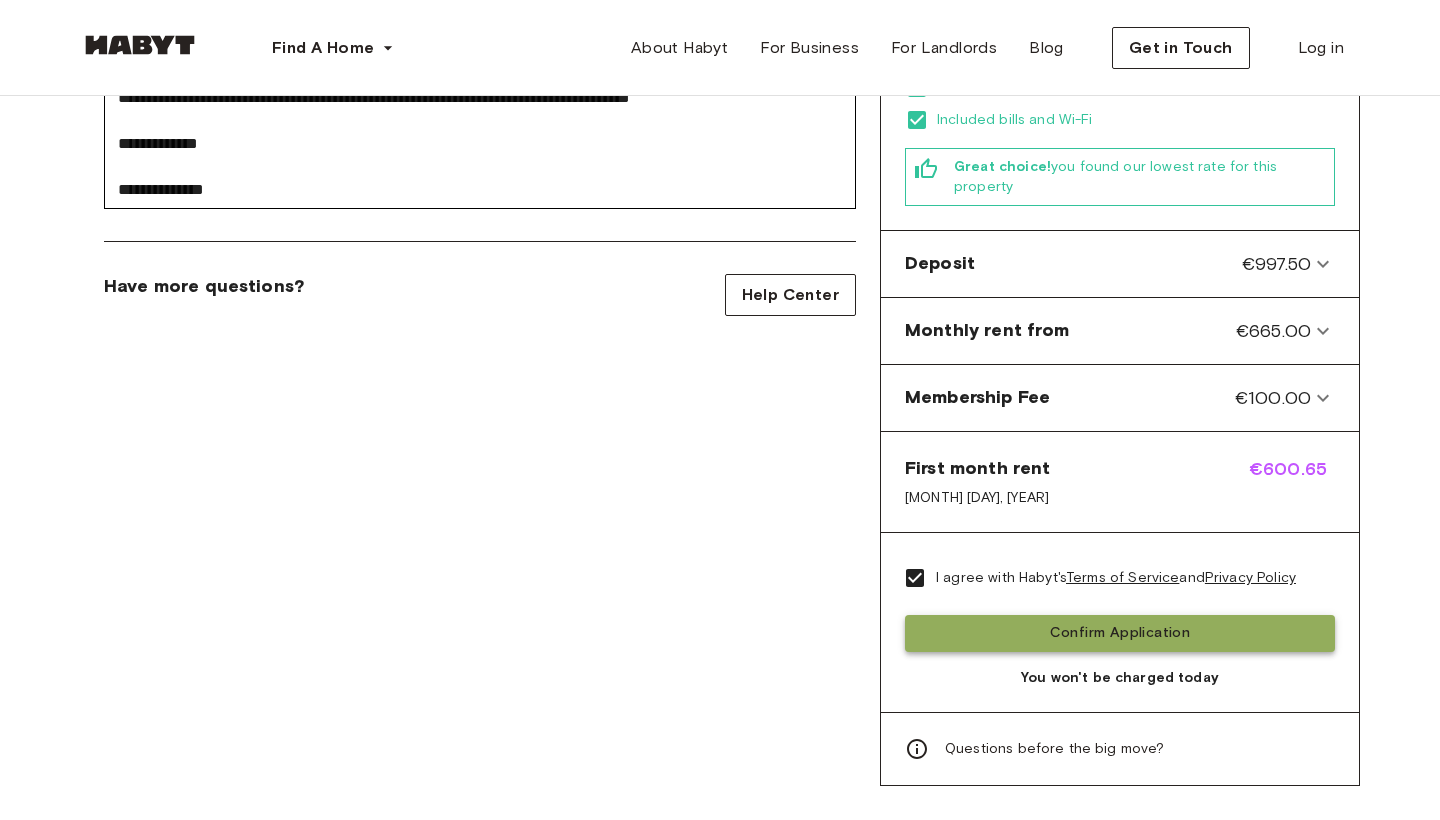 click on "Confirm Application" at bounding box center (1120, 633) 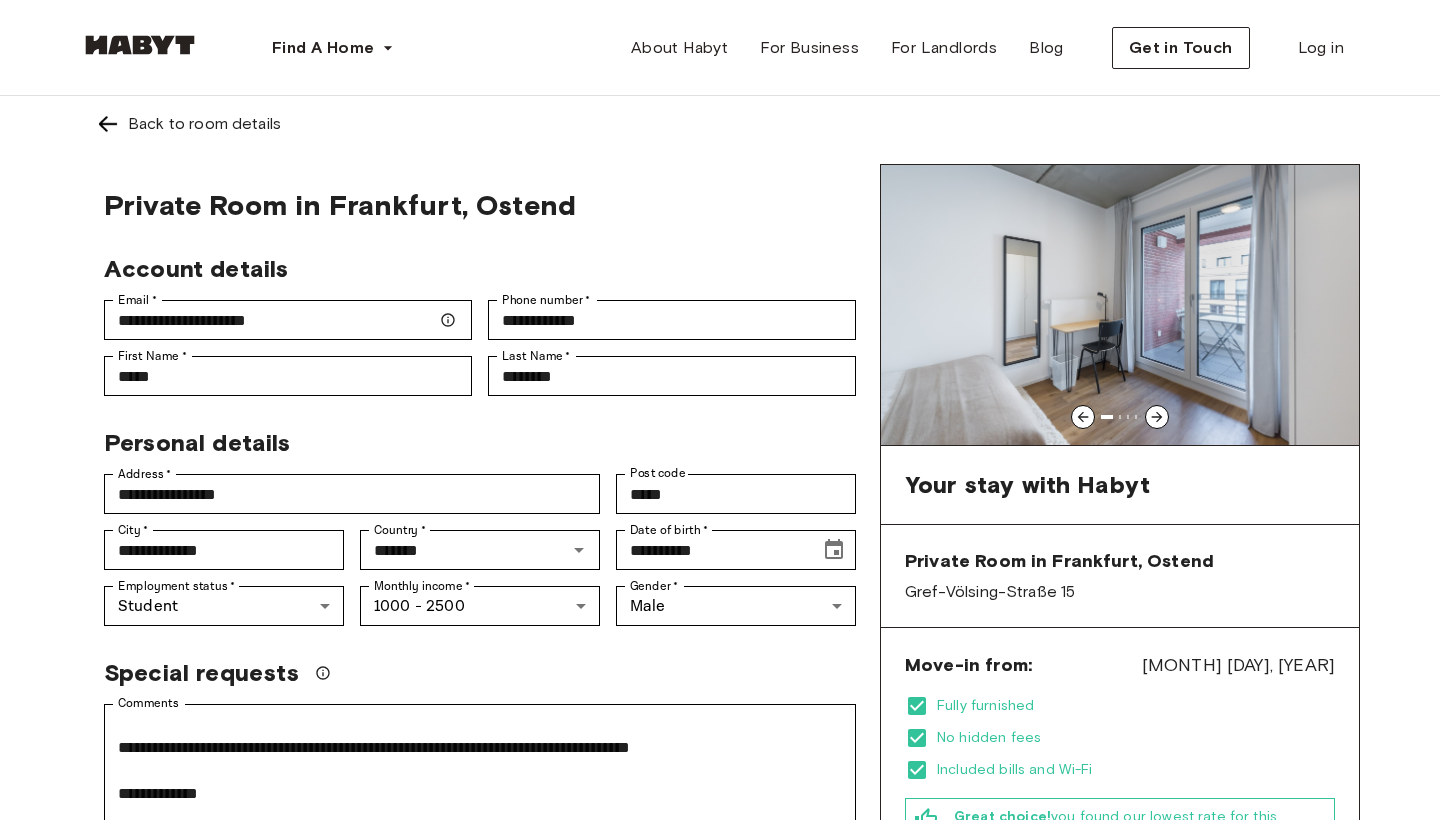 scroll, scrollTop: 146, scrollLeft: 0, axis: vertical 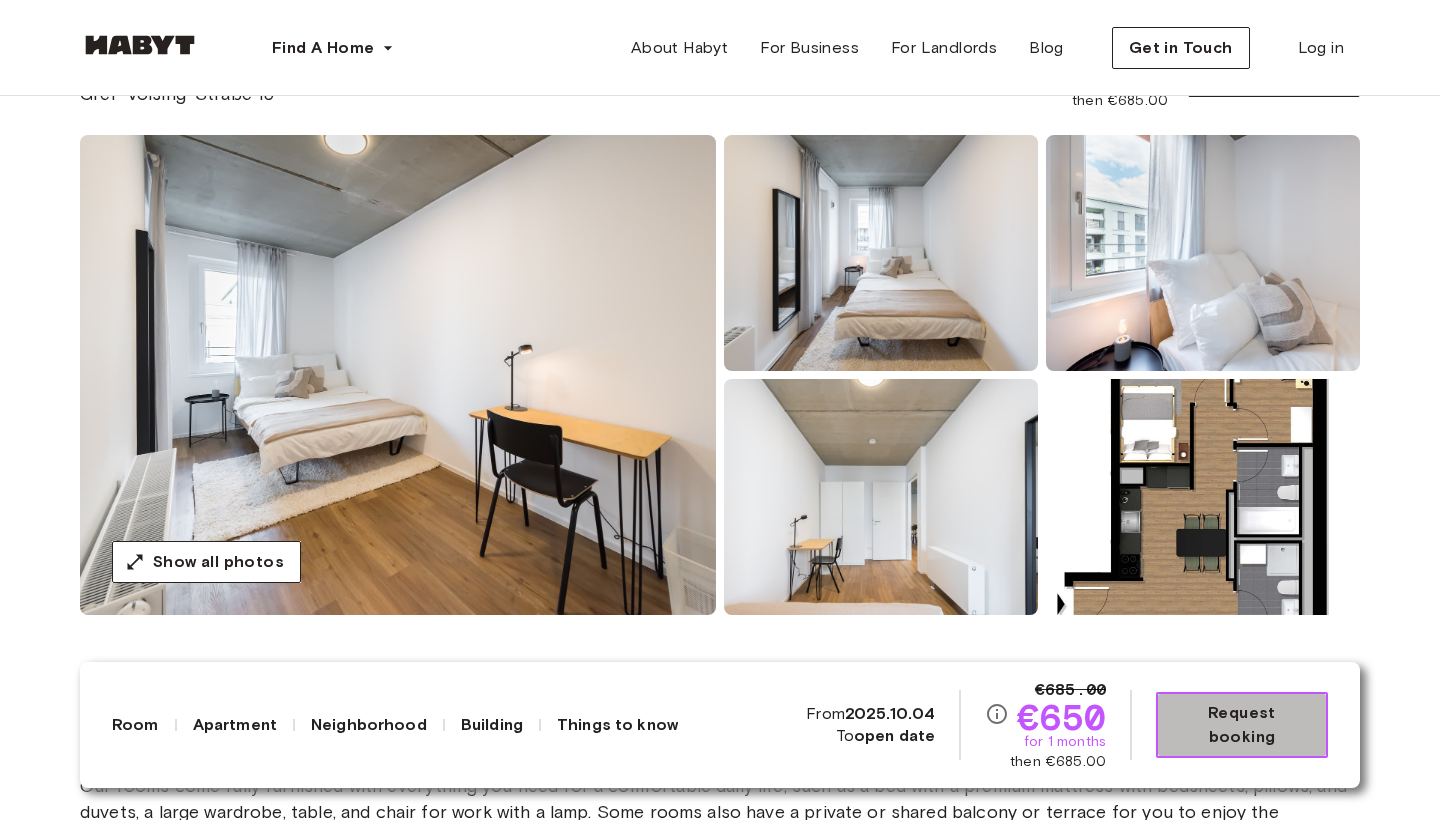 click on "Request booking" at bounding box center [1242, 725] 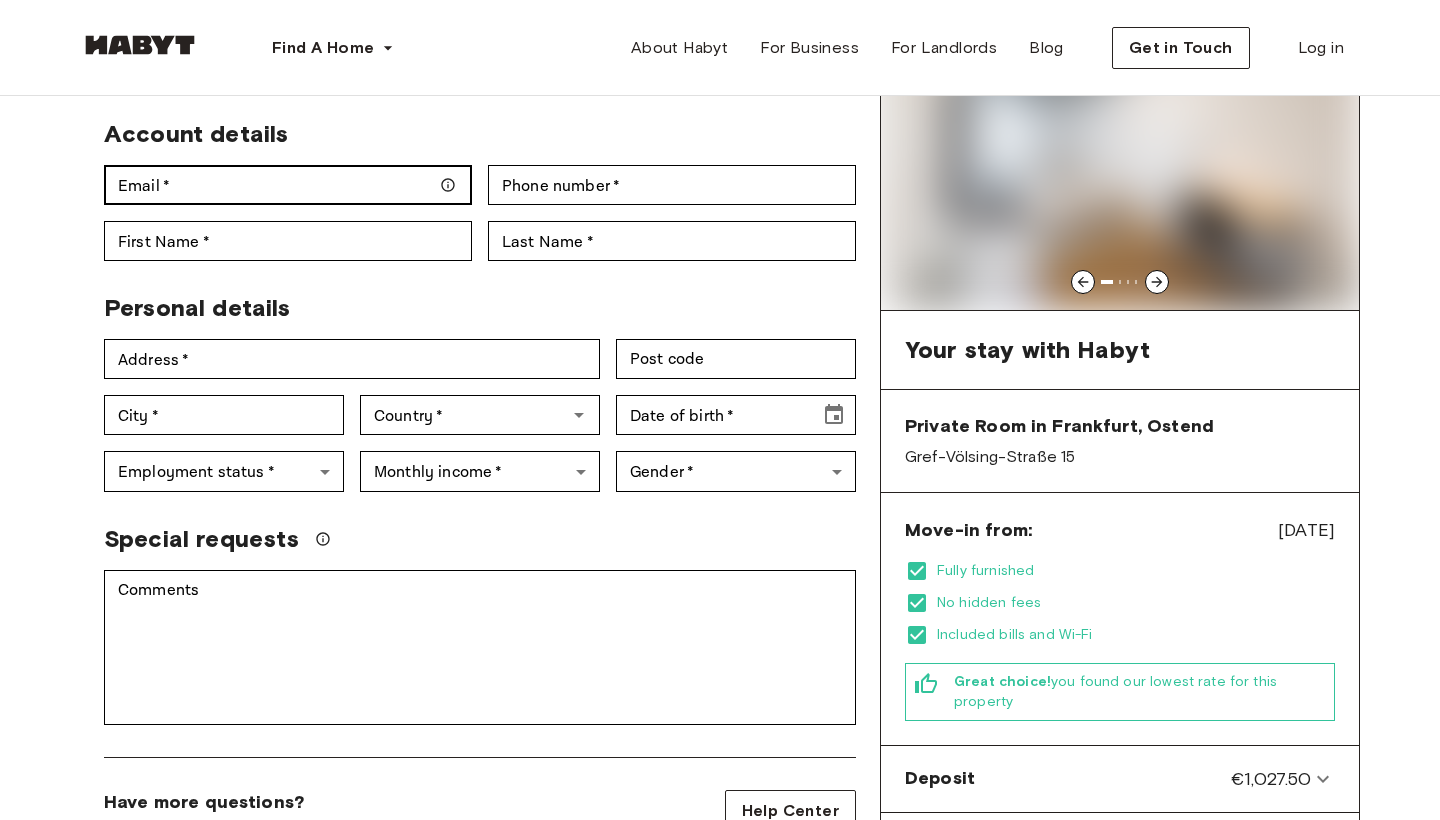 scroll, scrollTop: 0, scrollLeft: 0, axis: both 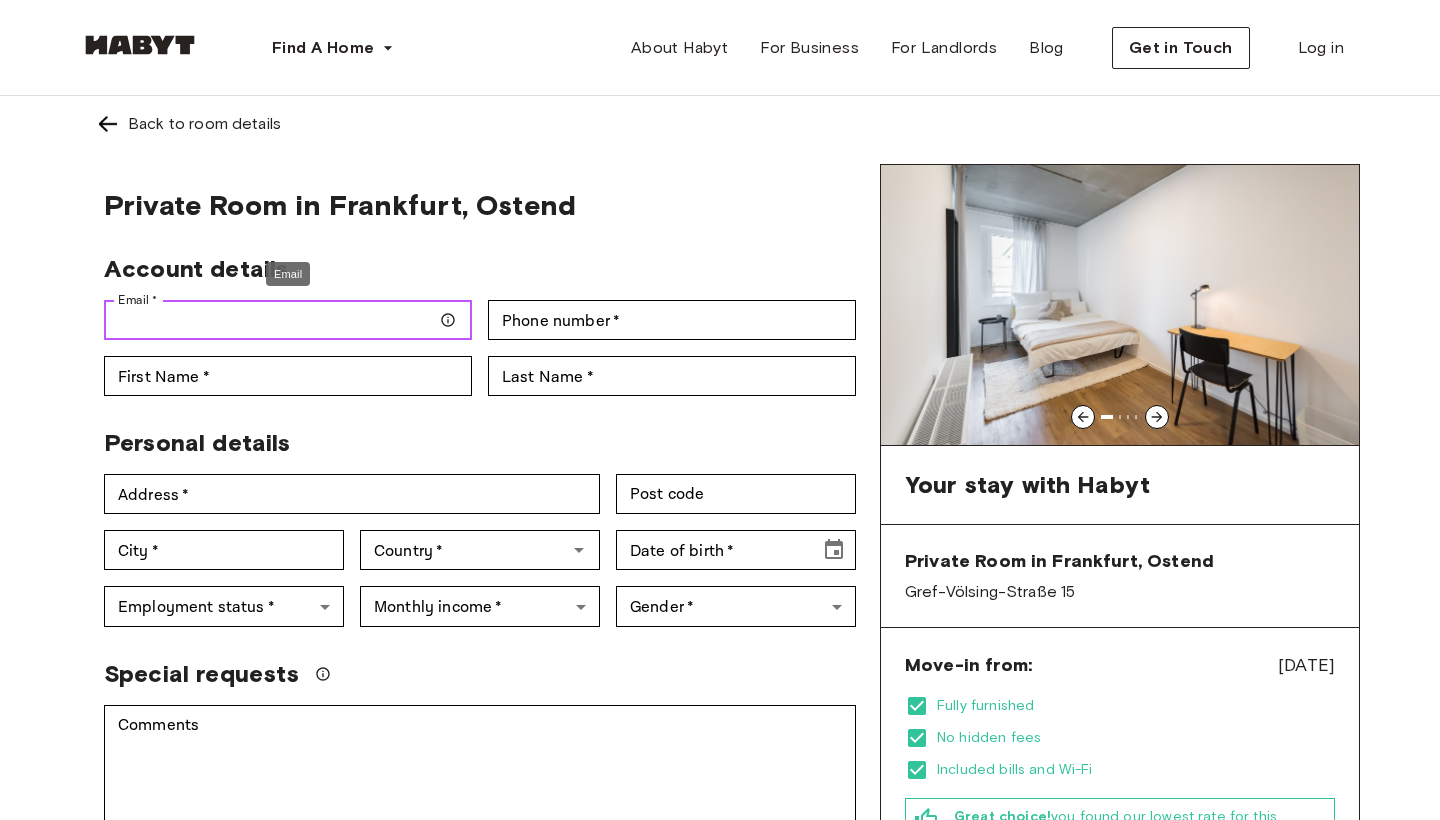 type on "*" 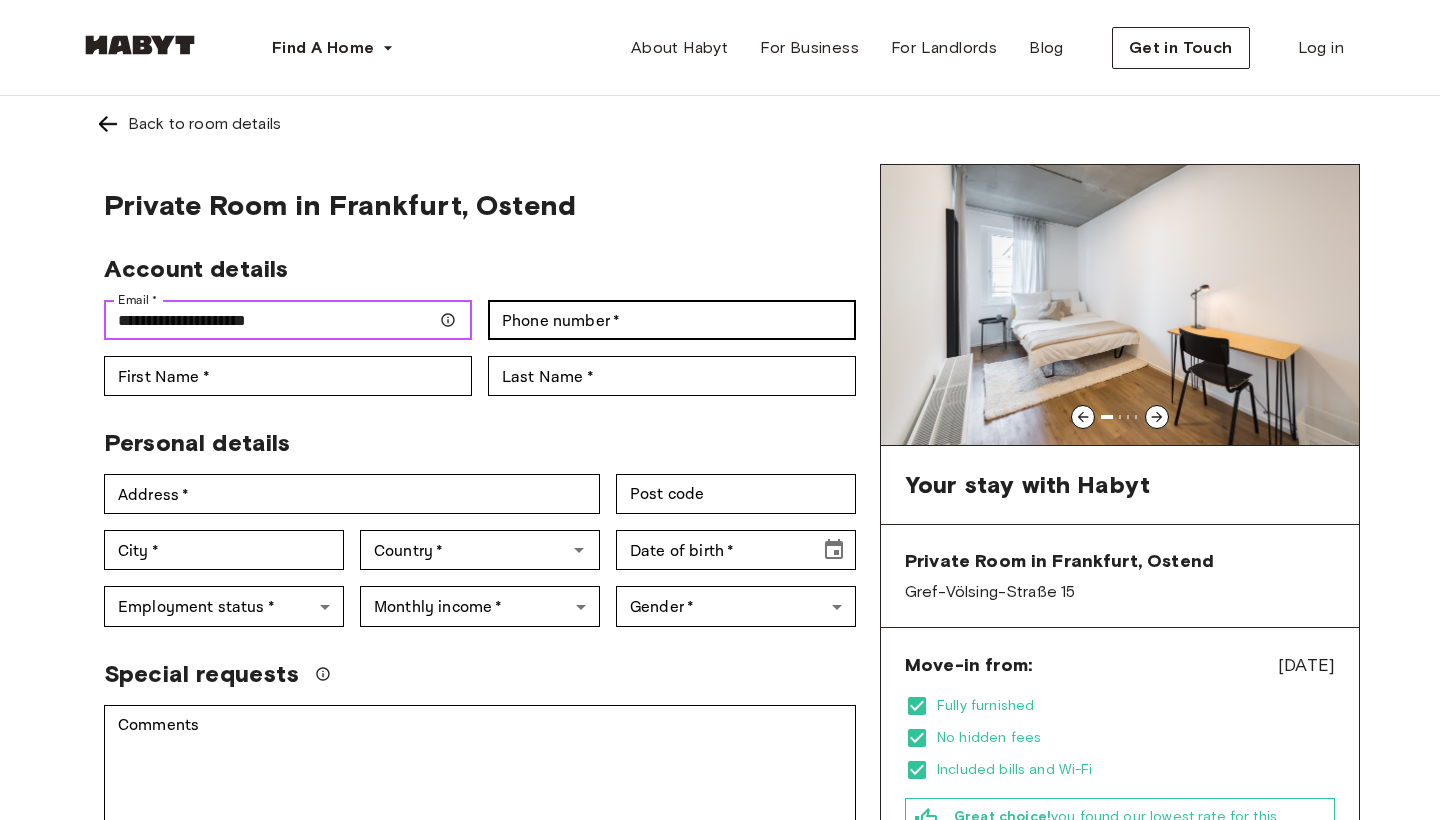 type on "**********" 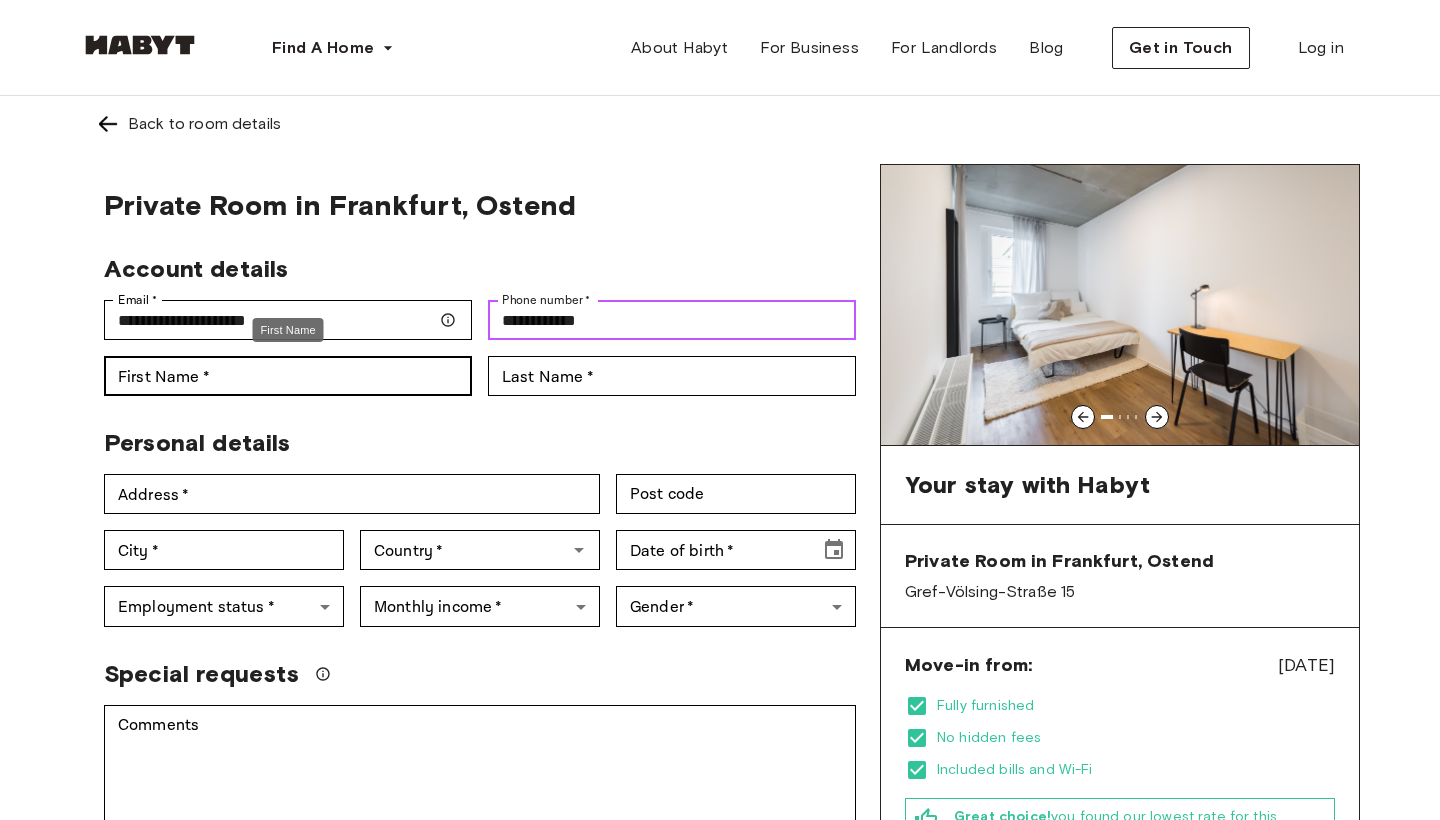 type on "**********" 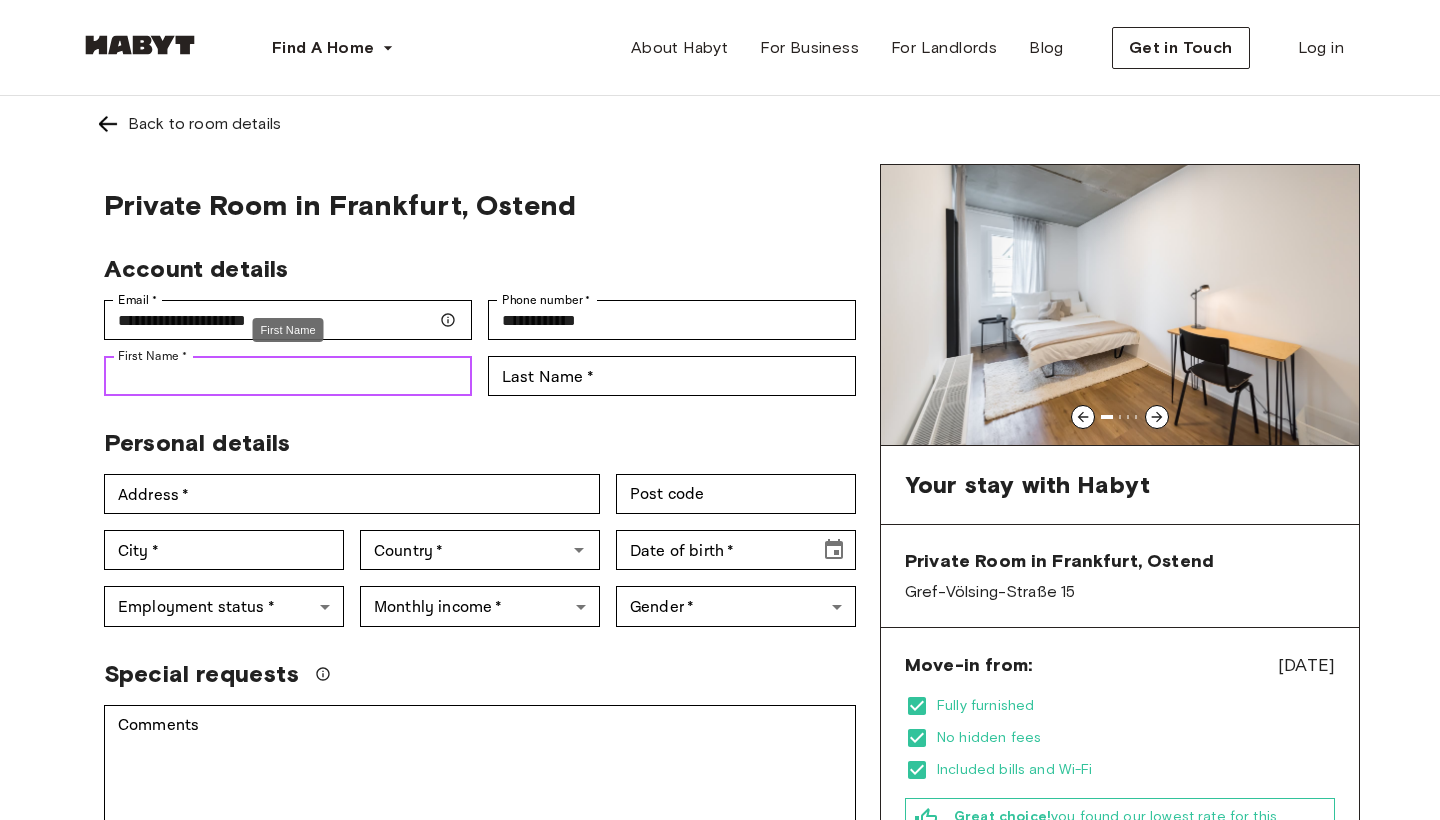 type on "*****" 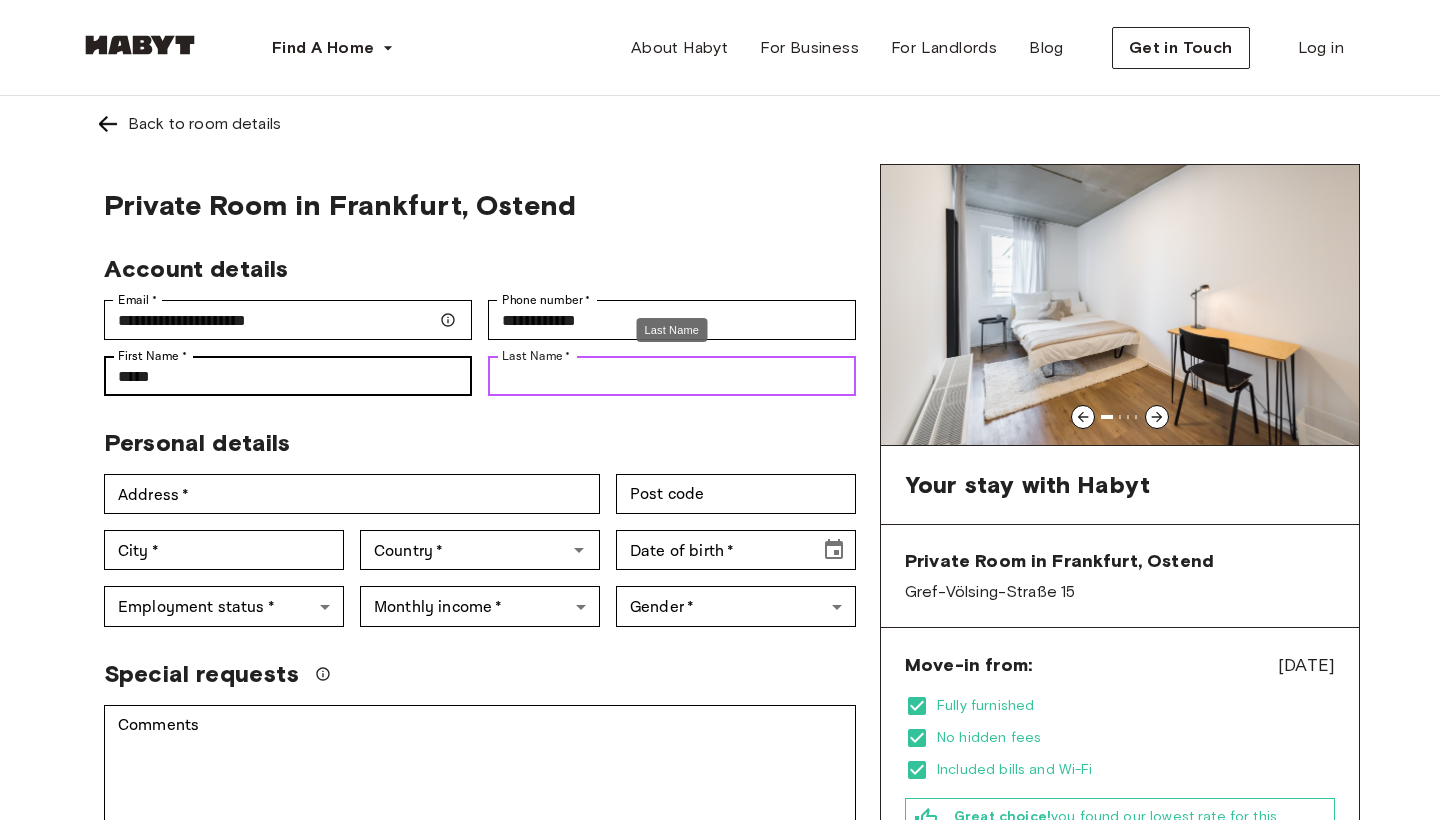 type on "********" 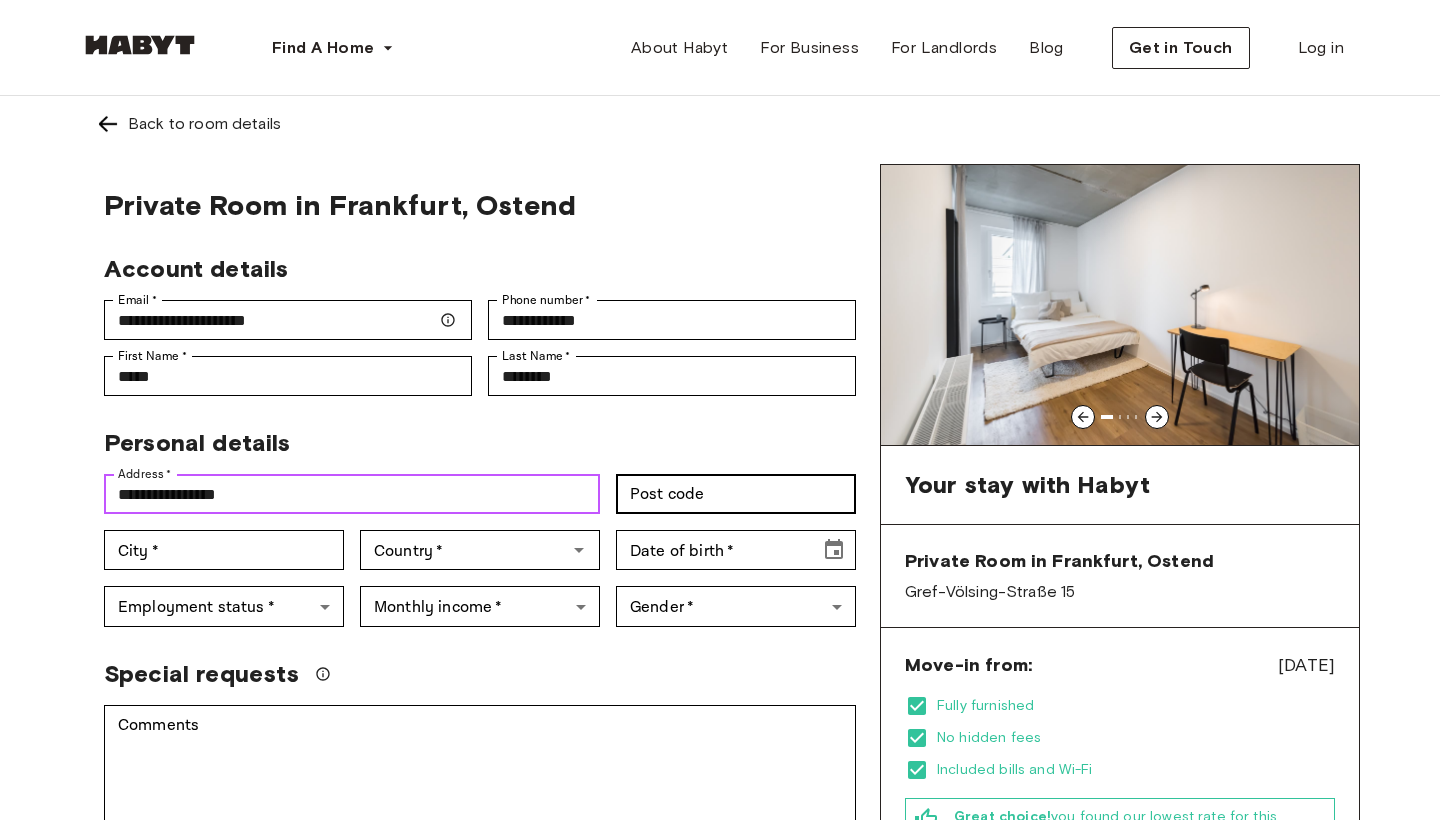 type on "**********" 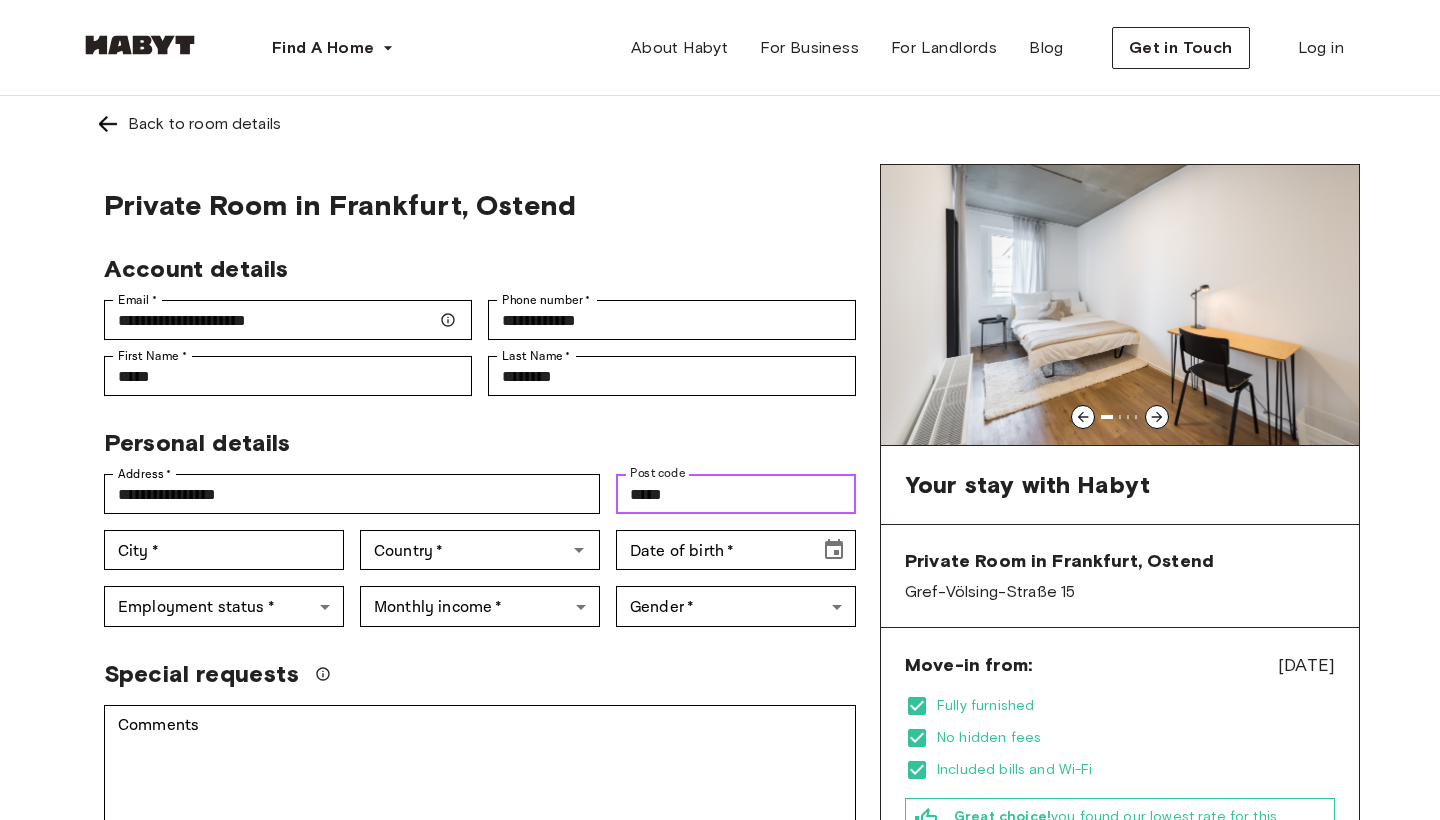 type on "*****" 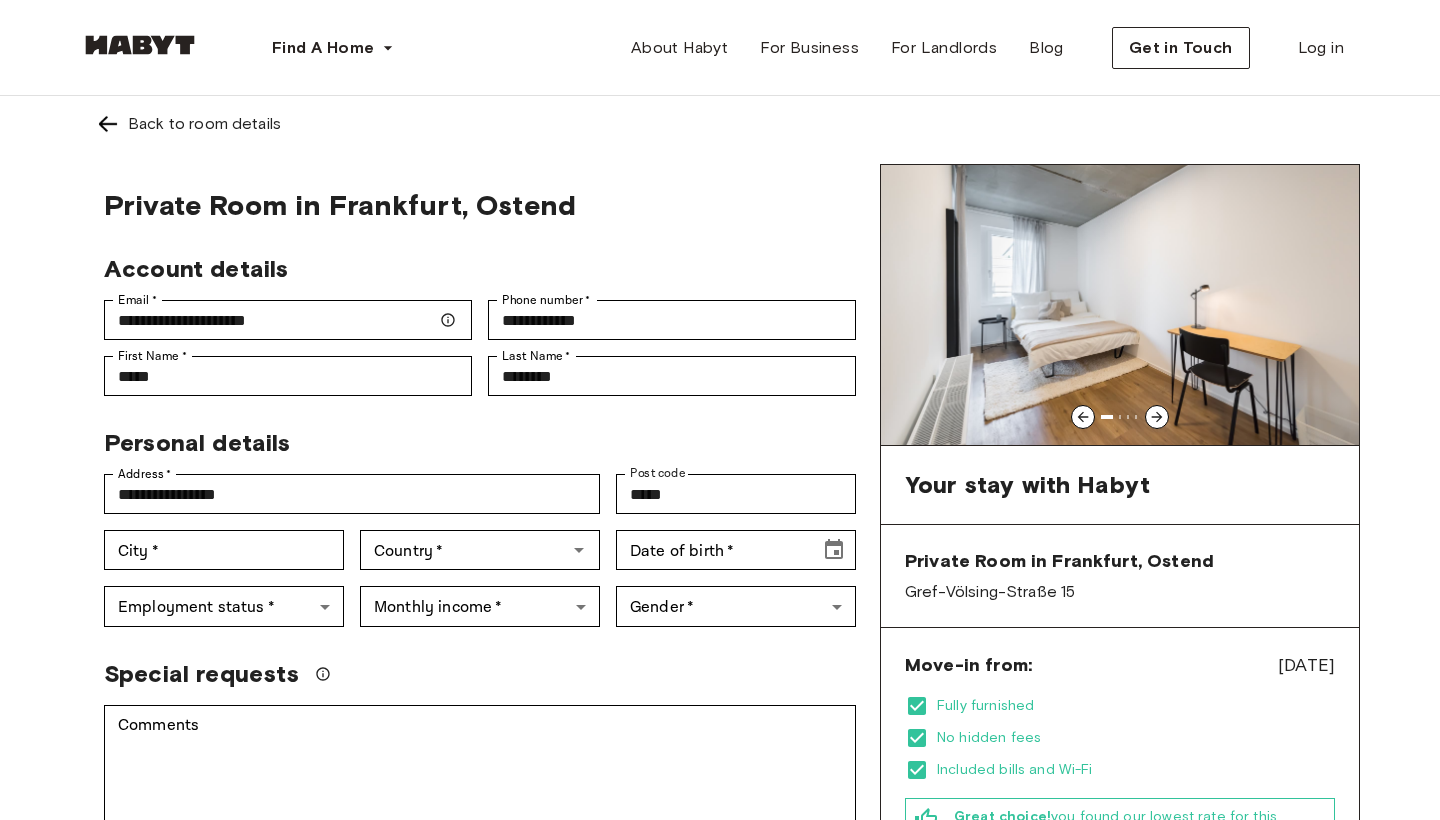 click on "Employment status   * ​ Employment status   *" at bounding box center (216, 598) 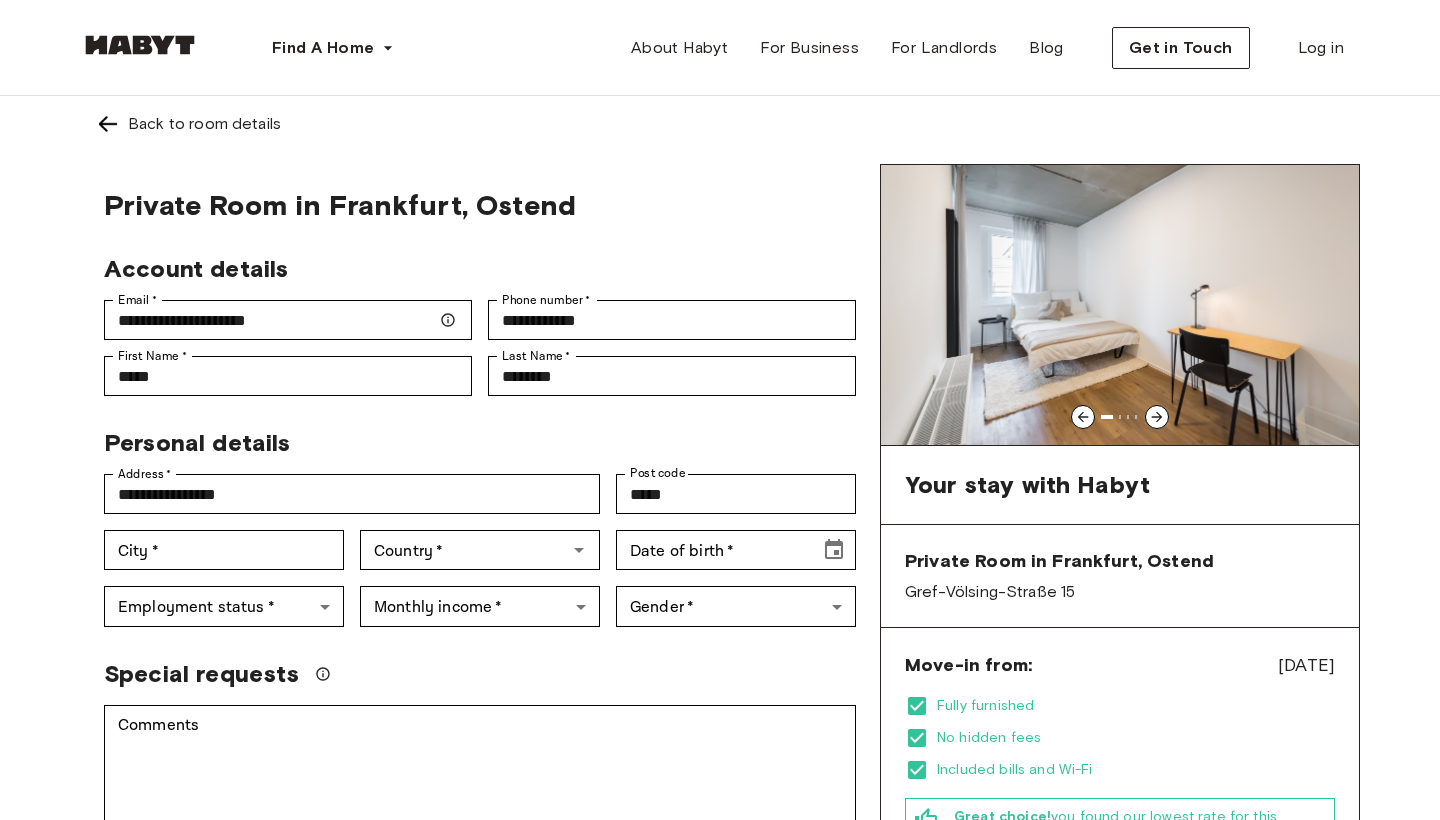 click on "Employment status   * ​ Employment status   *" at bounding box center (216, 598) 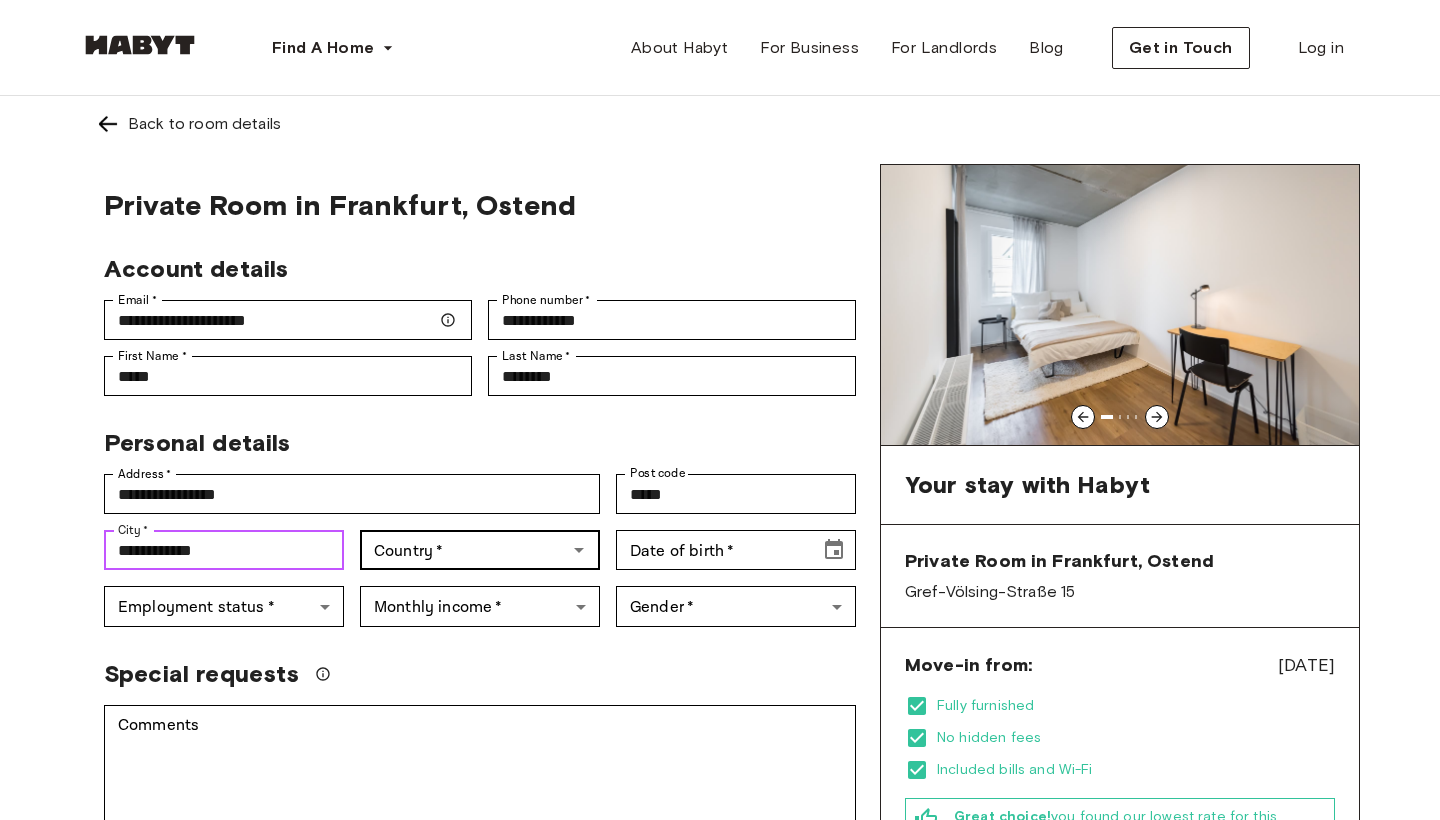 type on "**********" 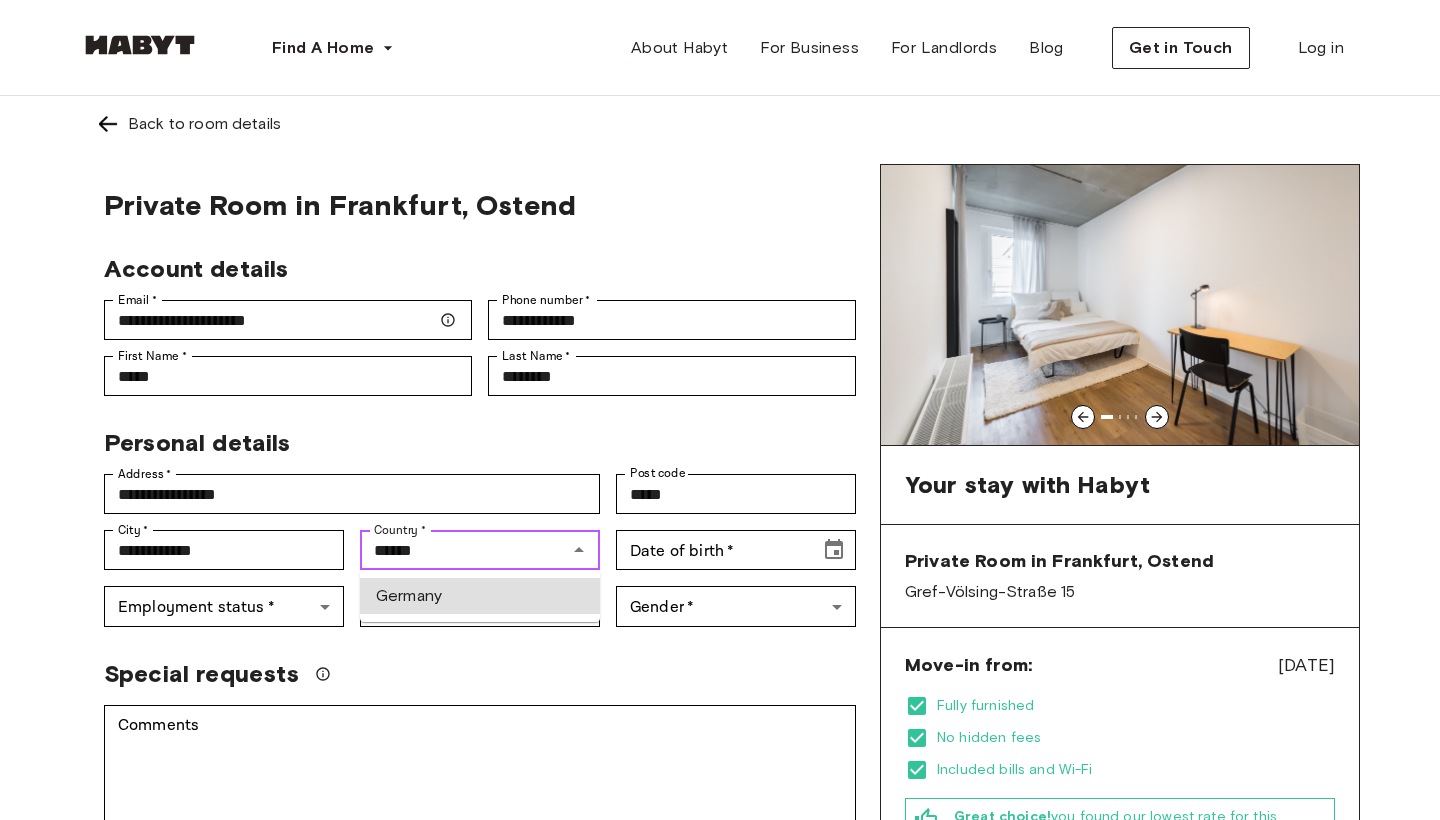 type on "*******" 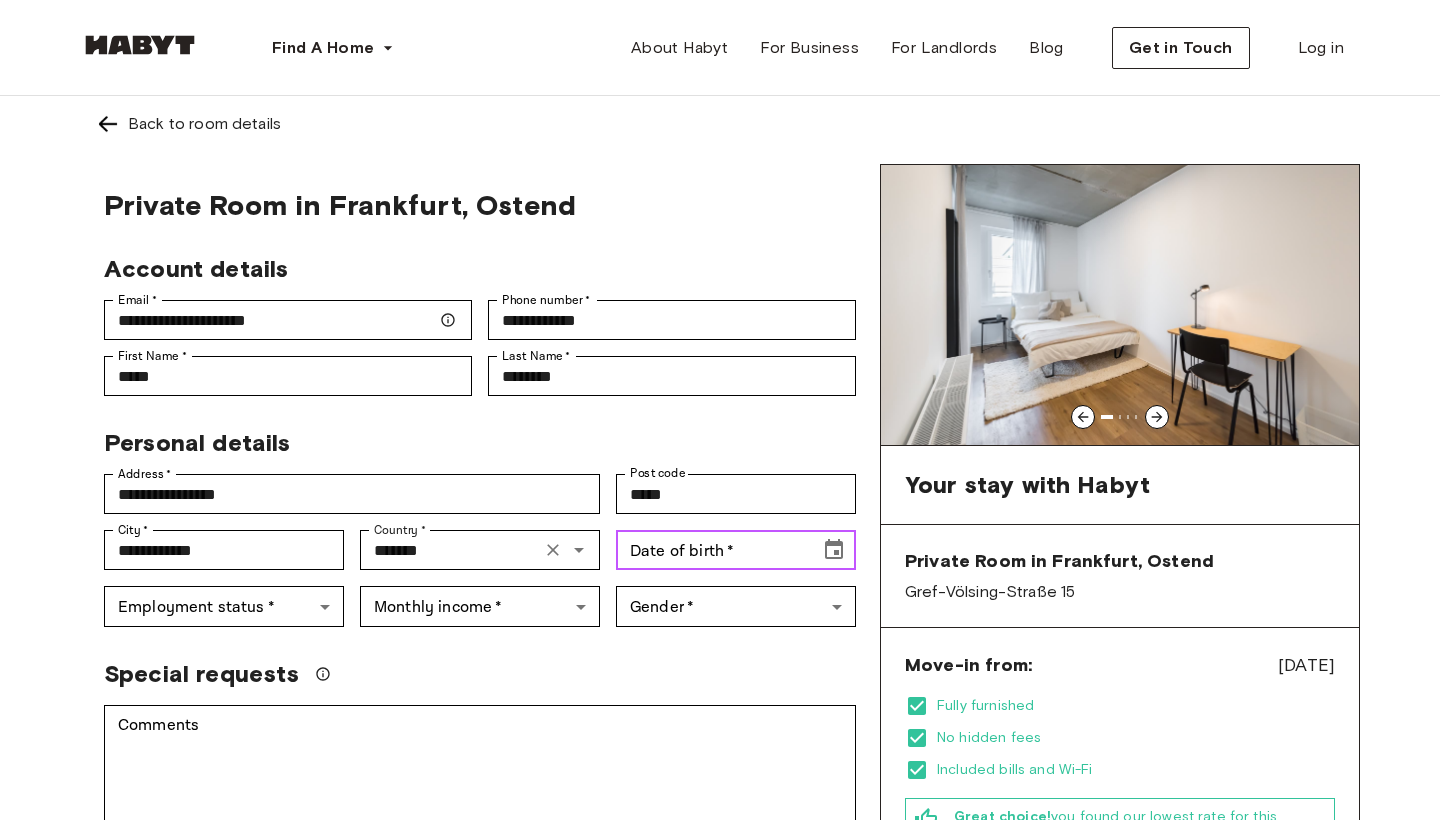 click at bounding box center (834, 550) 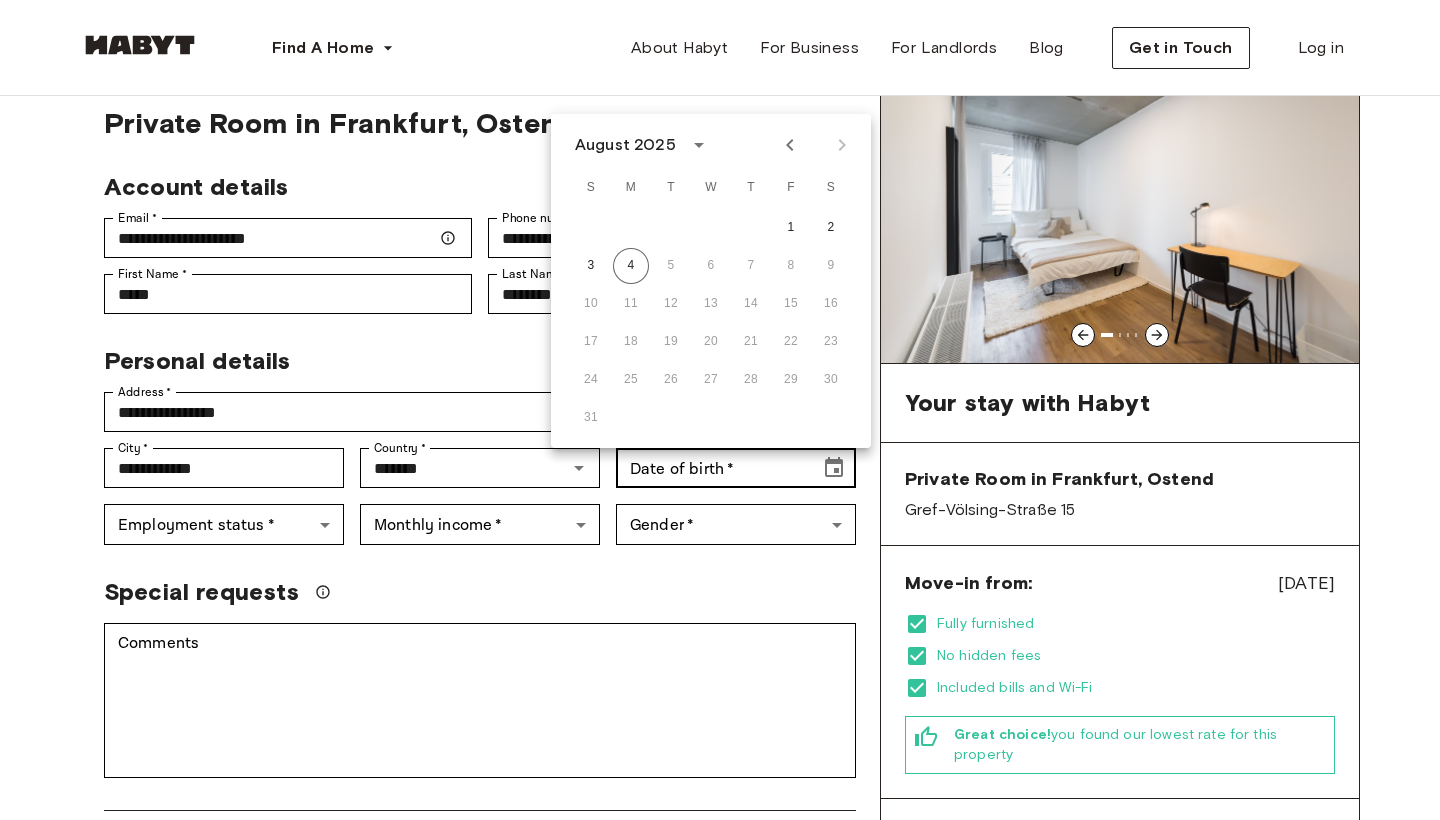 scroll, scrollTop: 91, scrollLeft: 0, axis: vertical 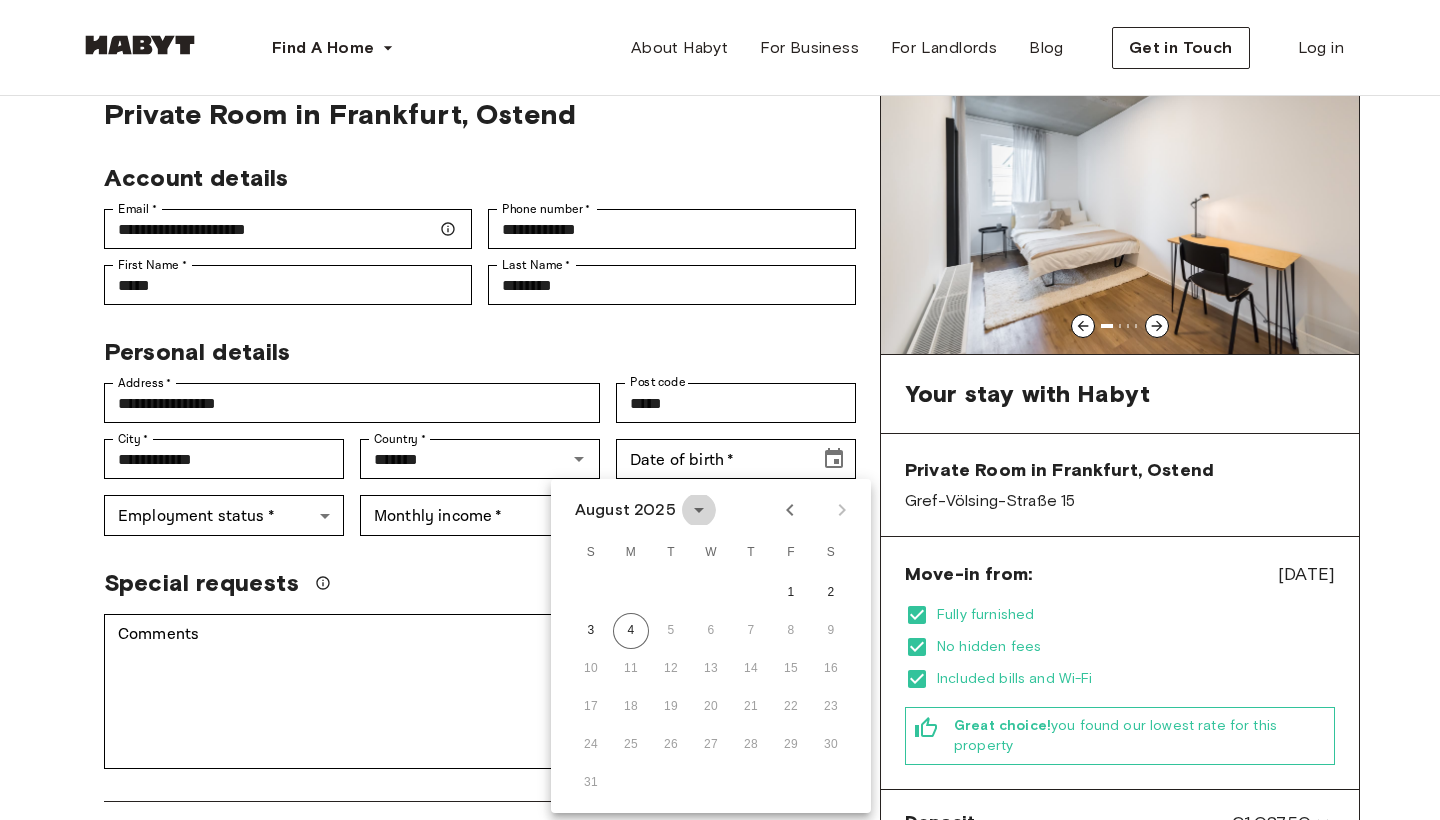 click at bounding box center (699, 510) 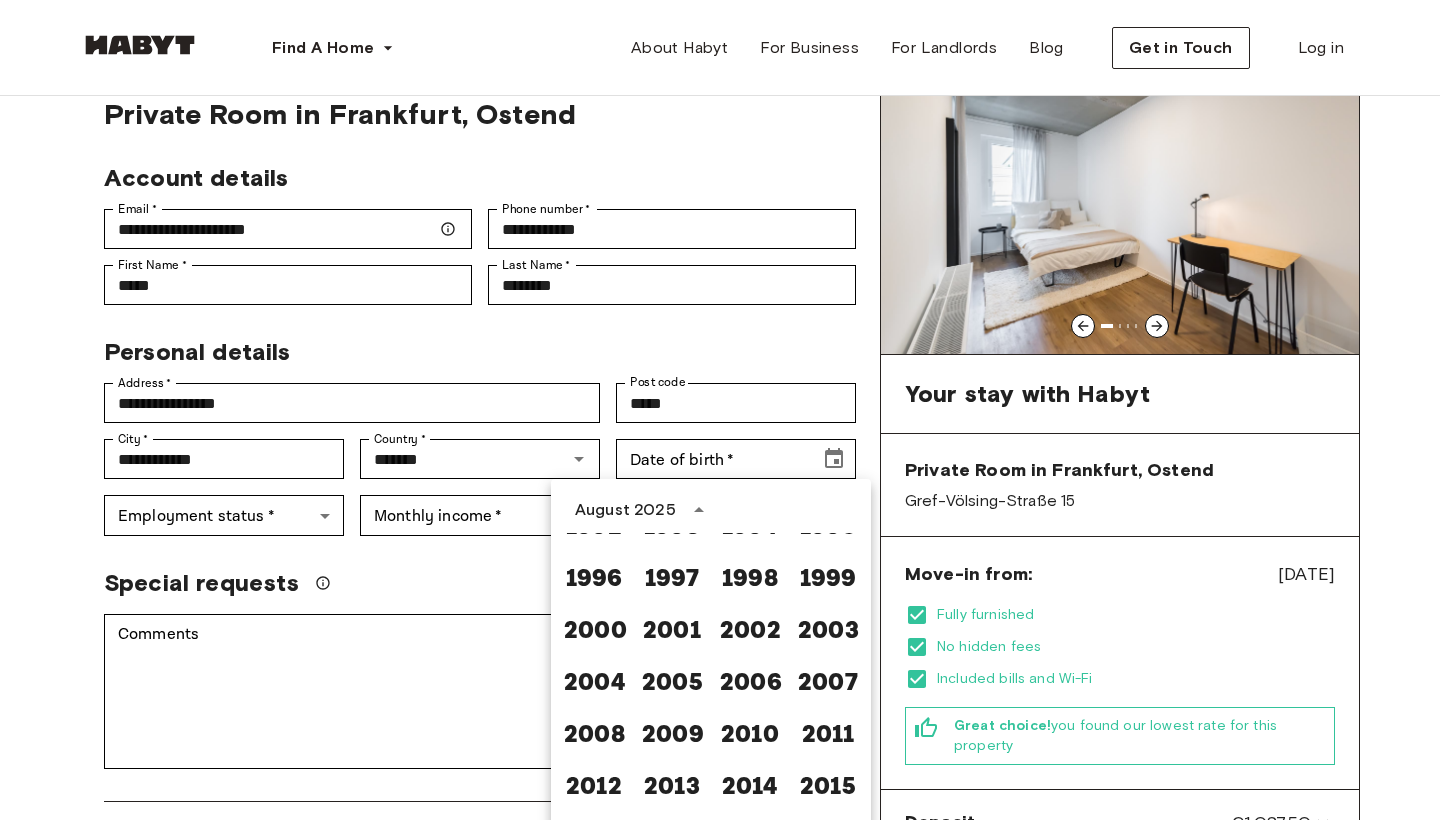 scroll, scrollTop: 1230, scrollLeft: 0, axis: vertical 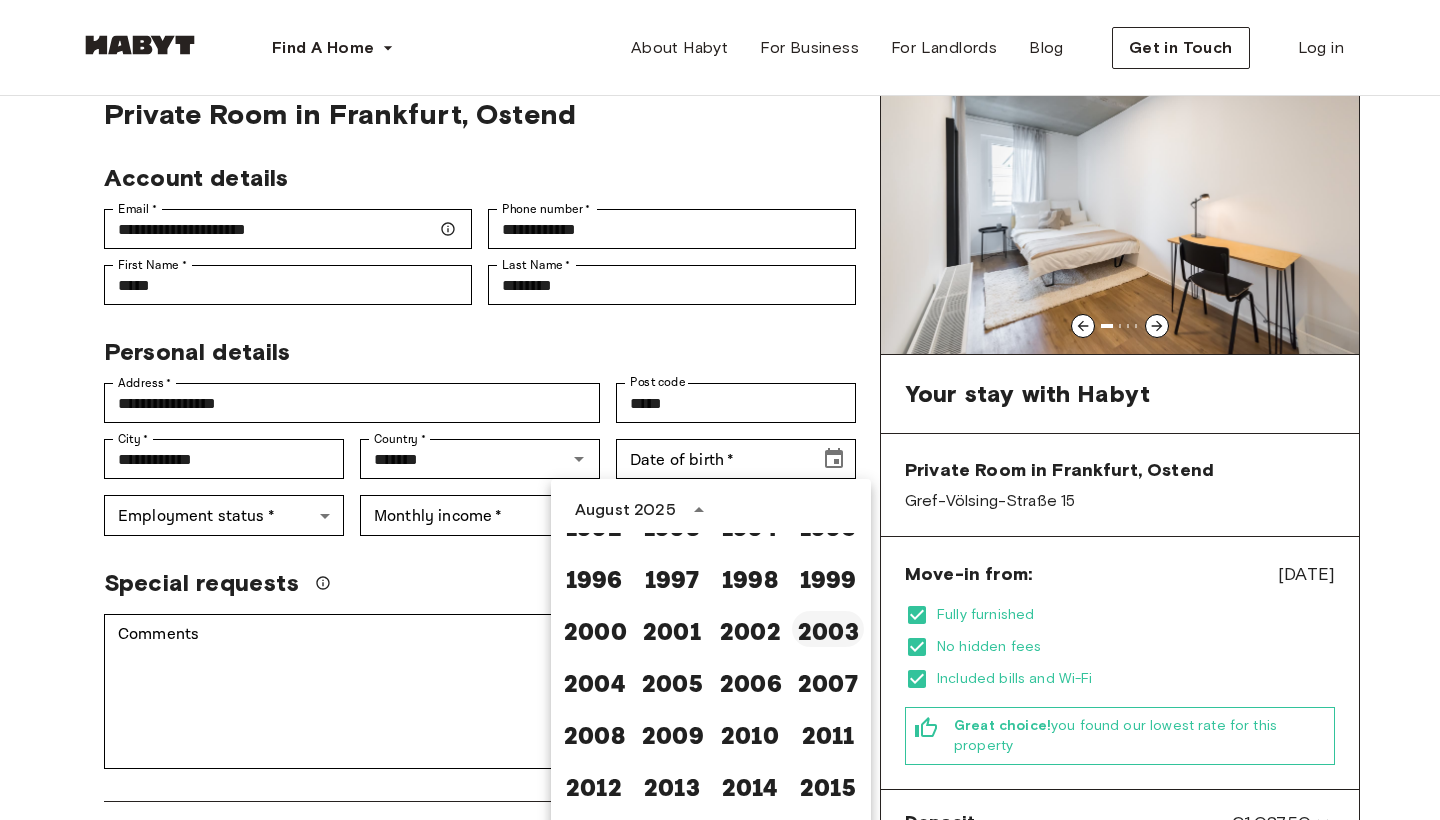 click on "2003" at bounding box center (828, 629) 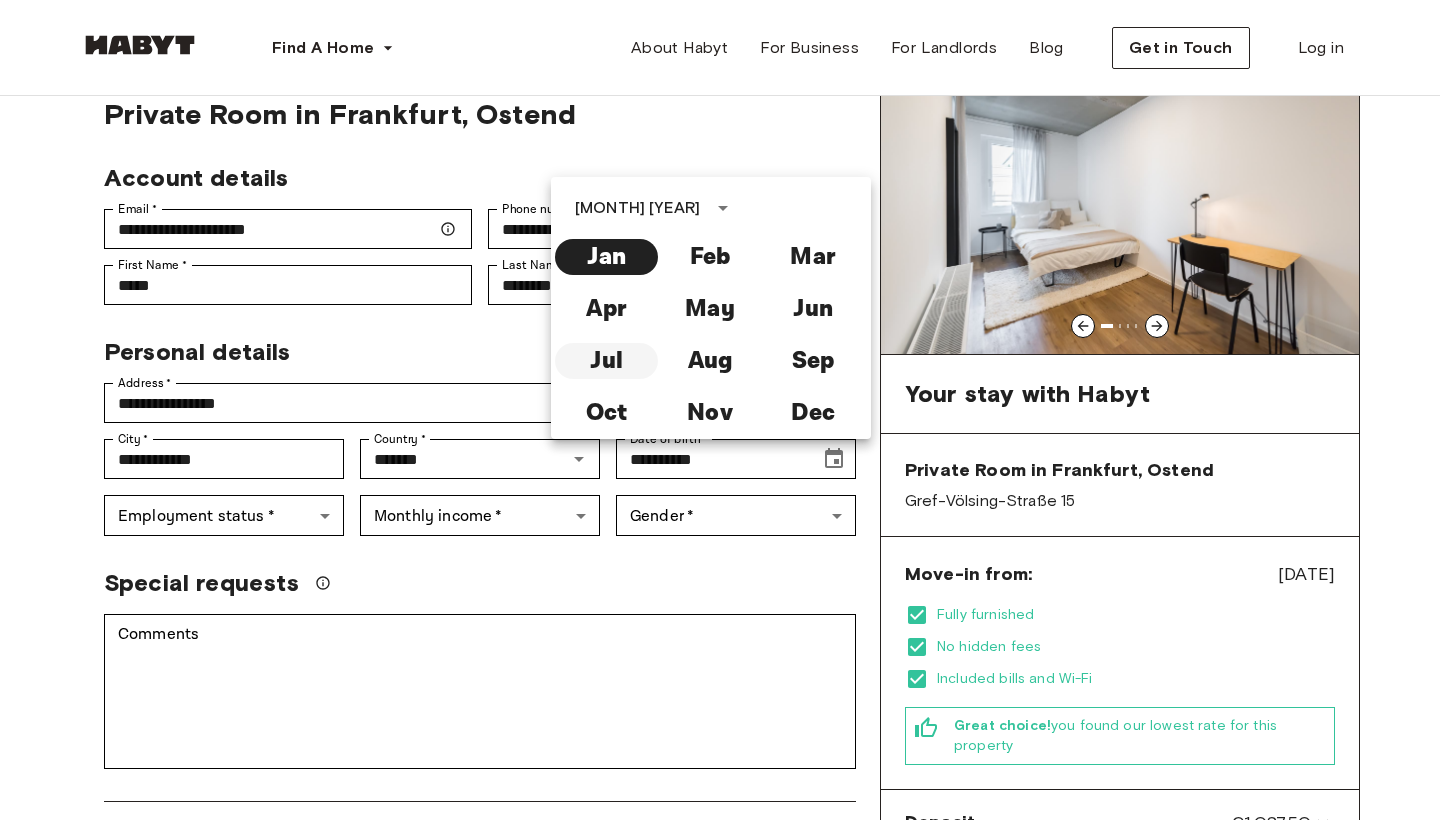 click on "Jul" at bounding box center (606, 361) 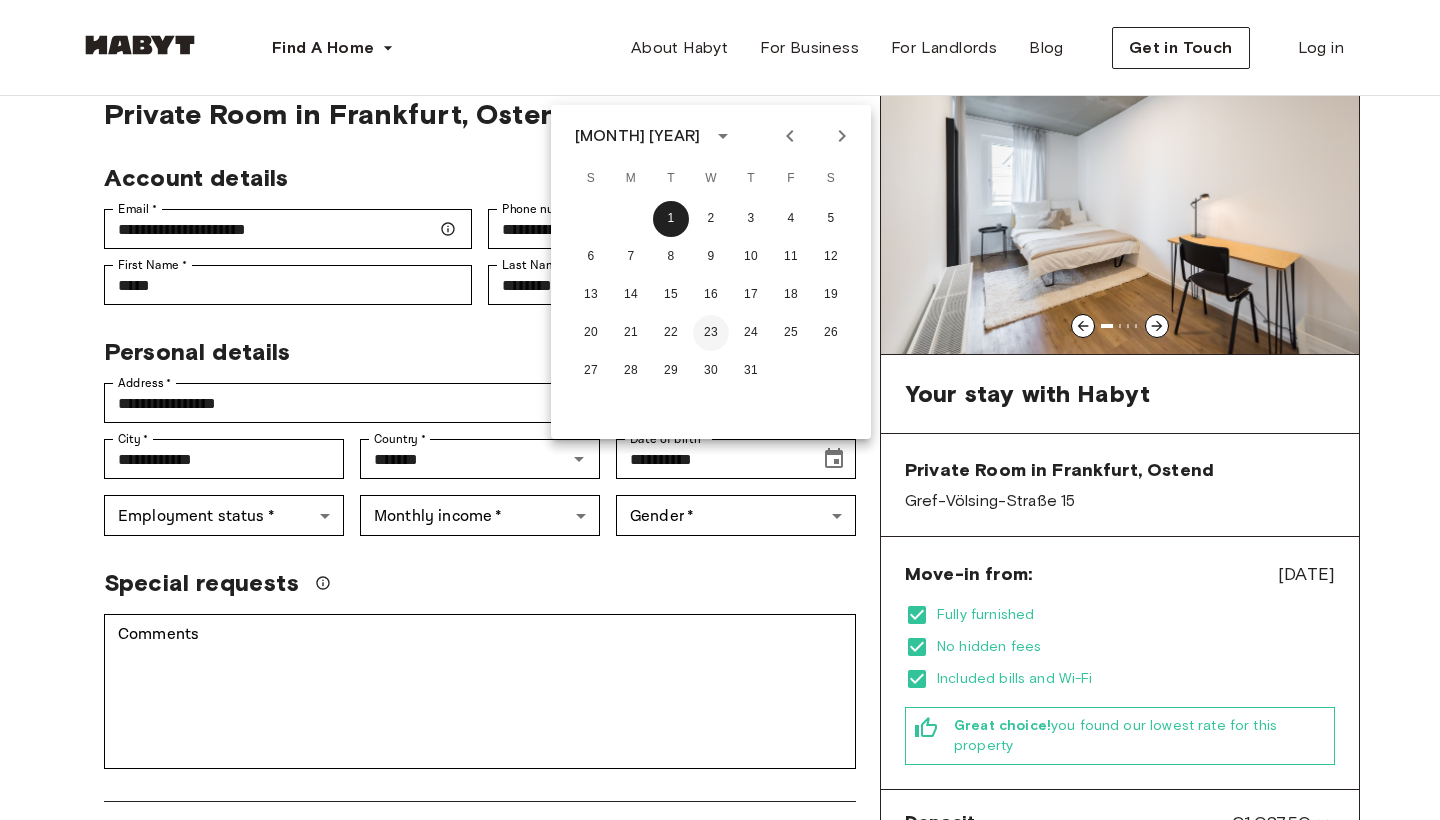 click on "23" at bounding box center (711, 333) 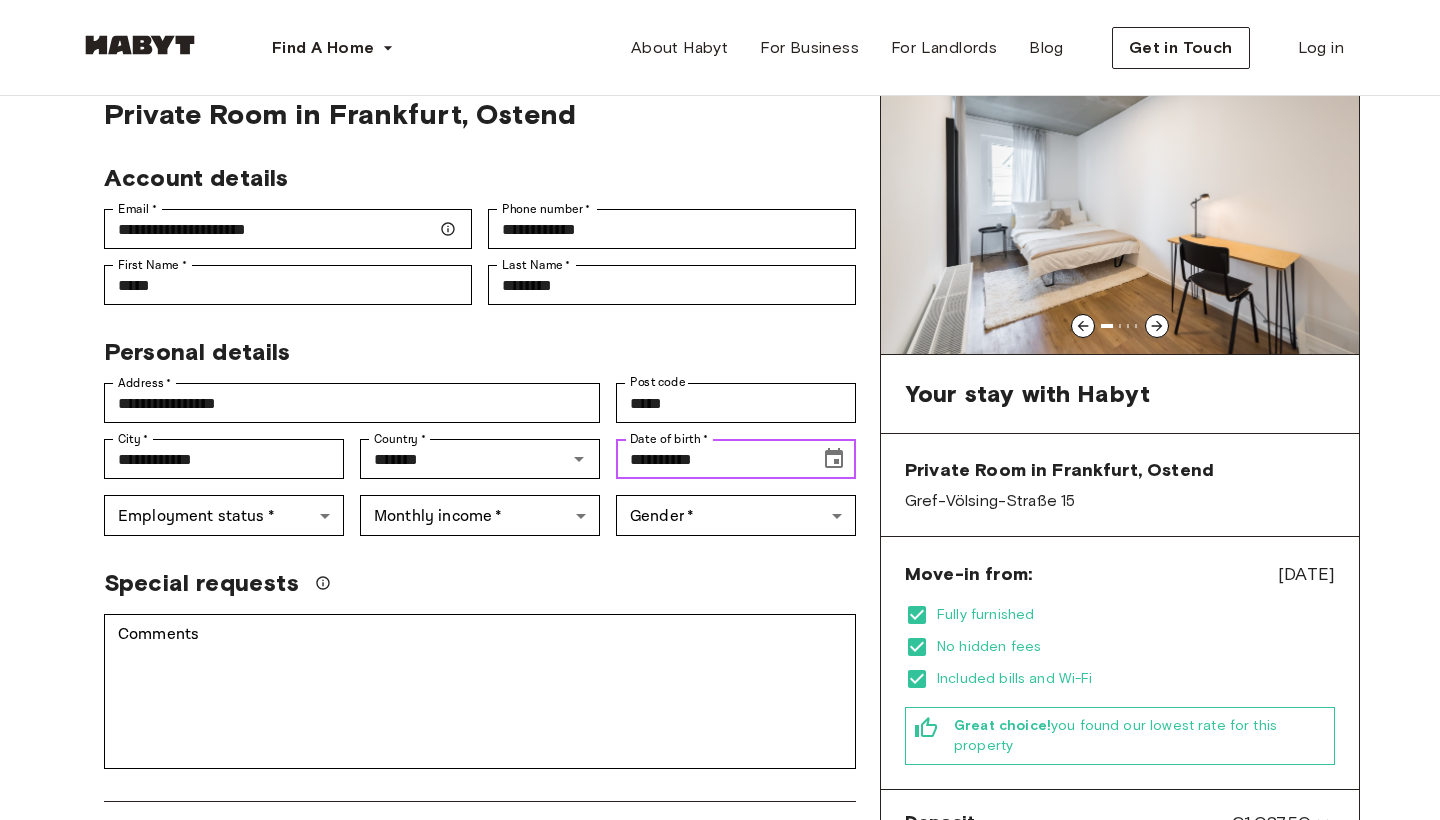 type on "**********" 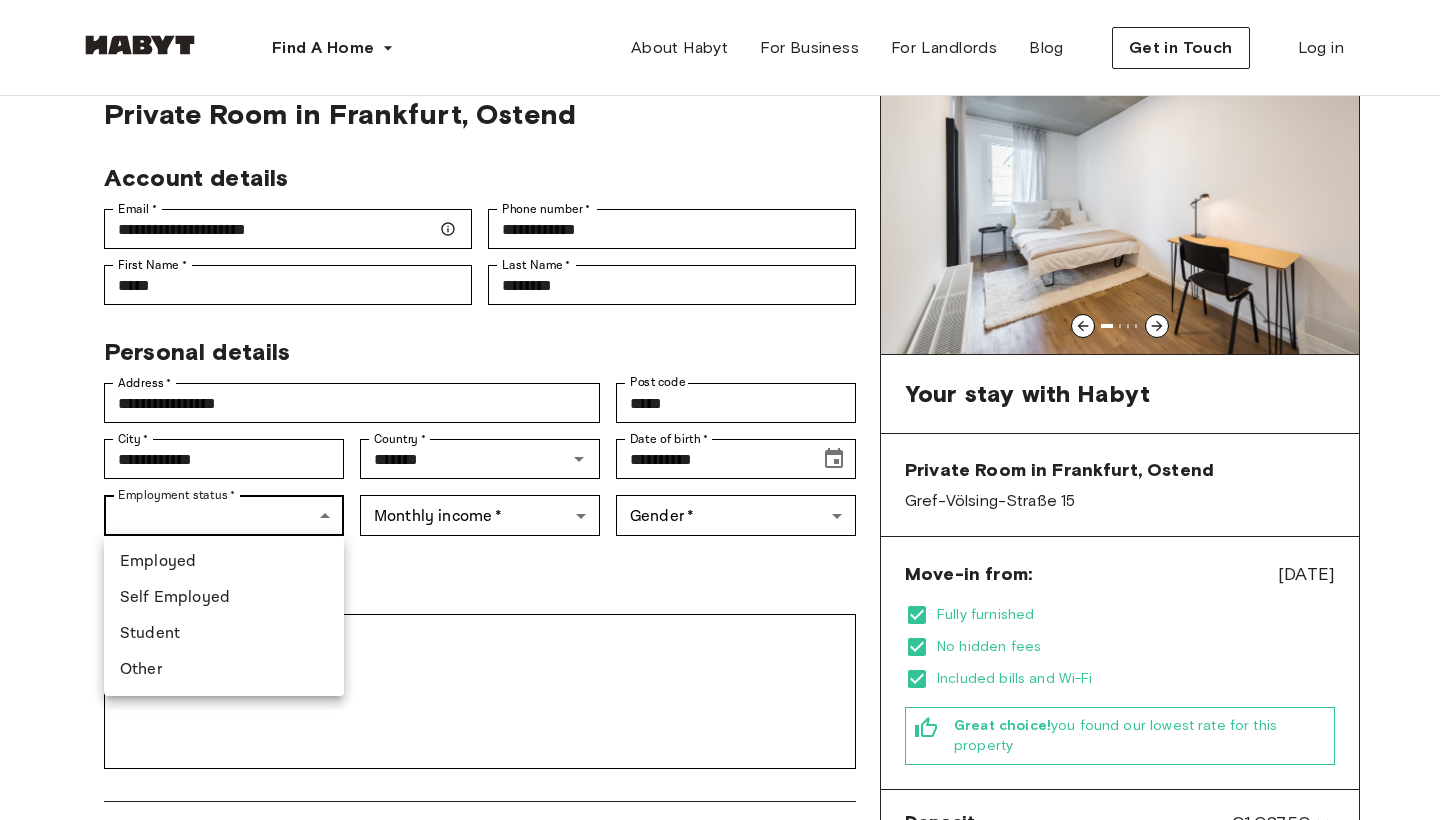 click on "**********" at bounding box center [720, 1100] 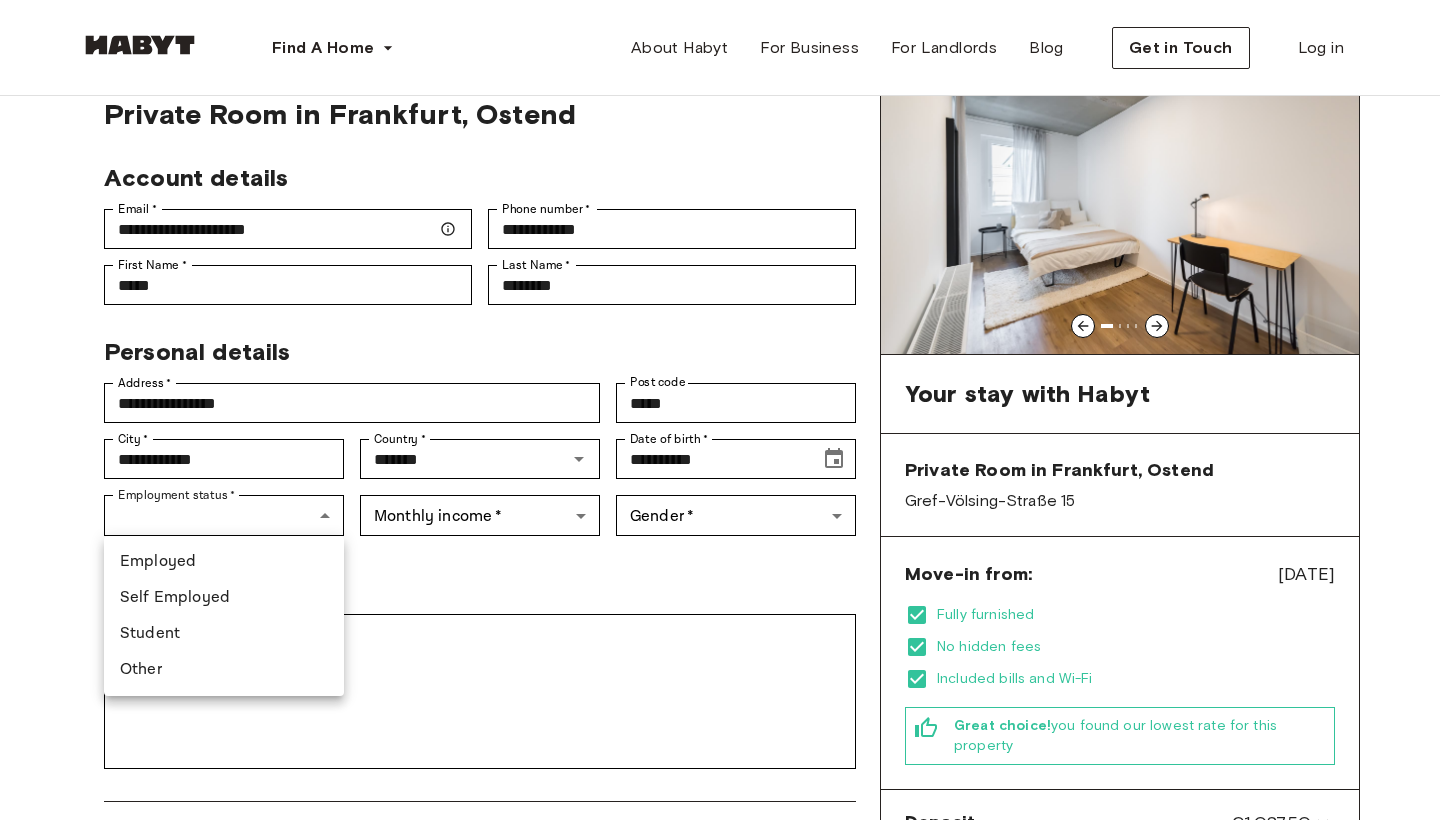 click on "Student" at bounding box center [224, 634] 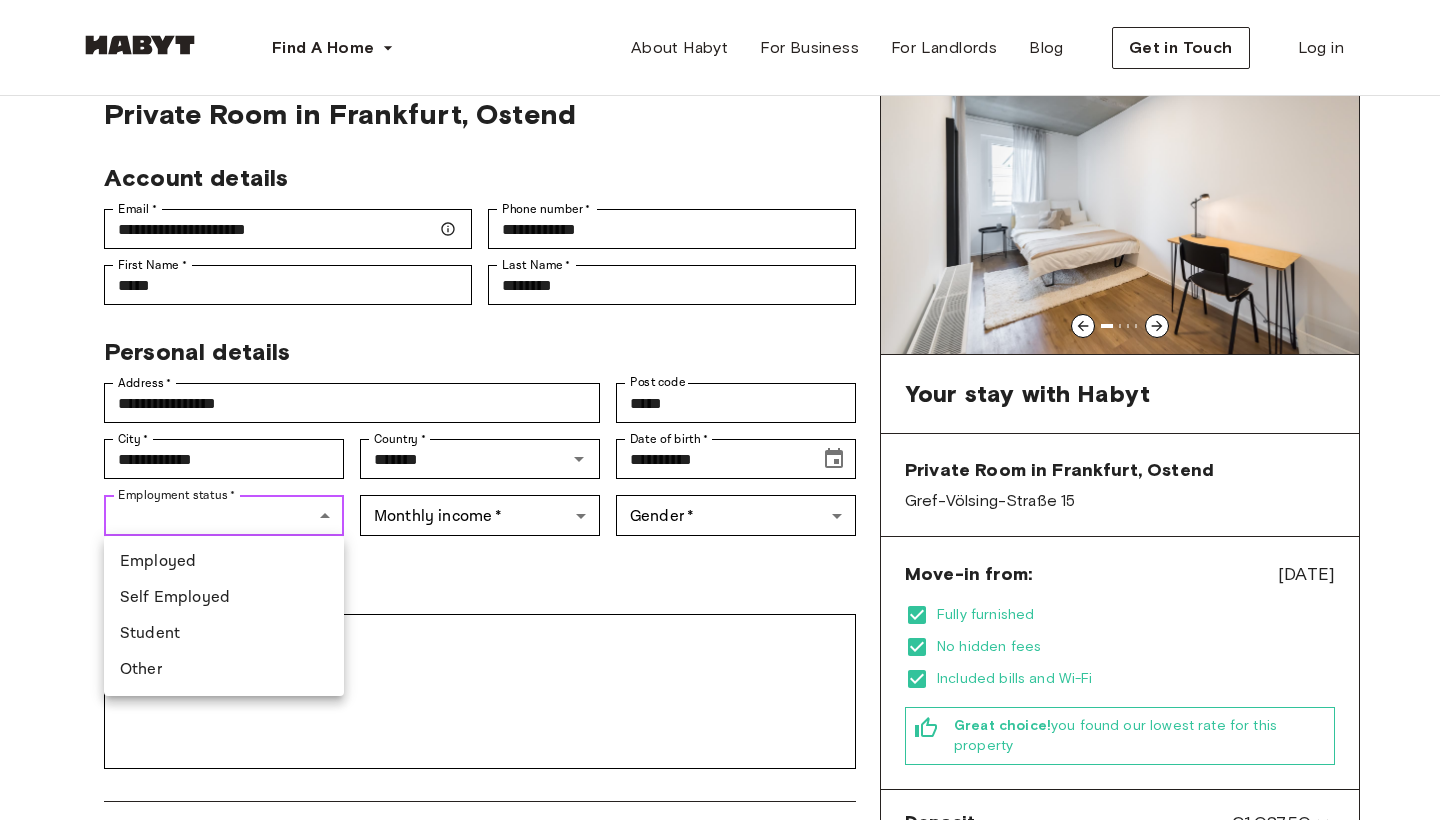 type on "*******" 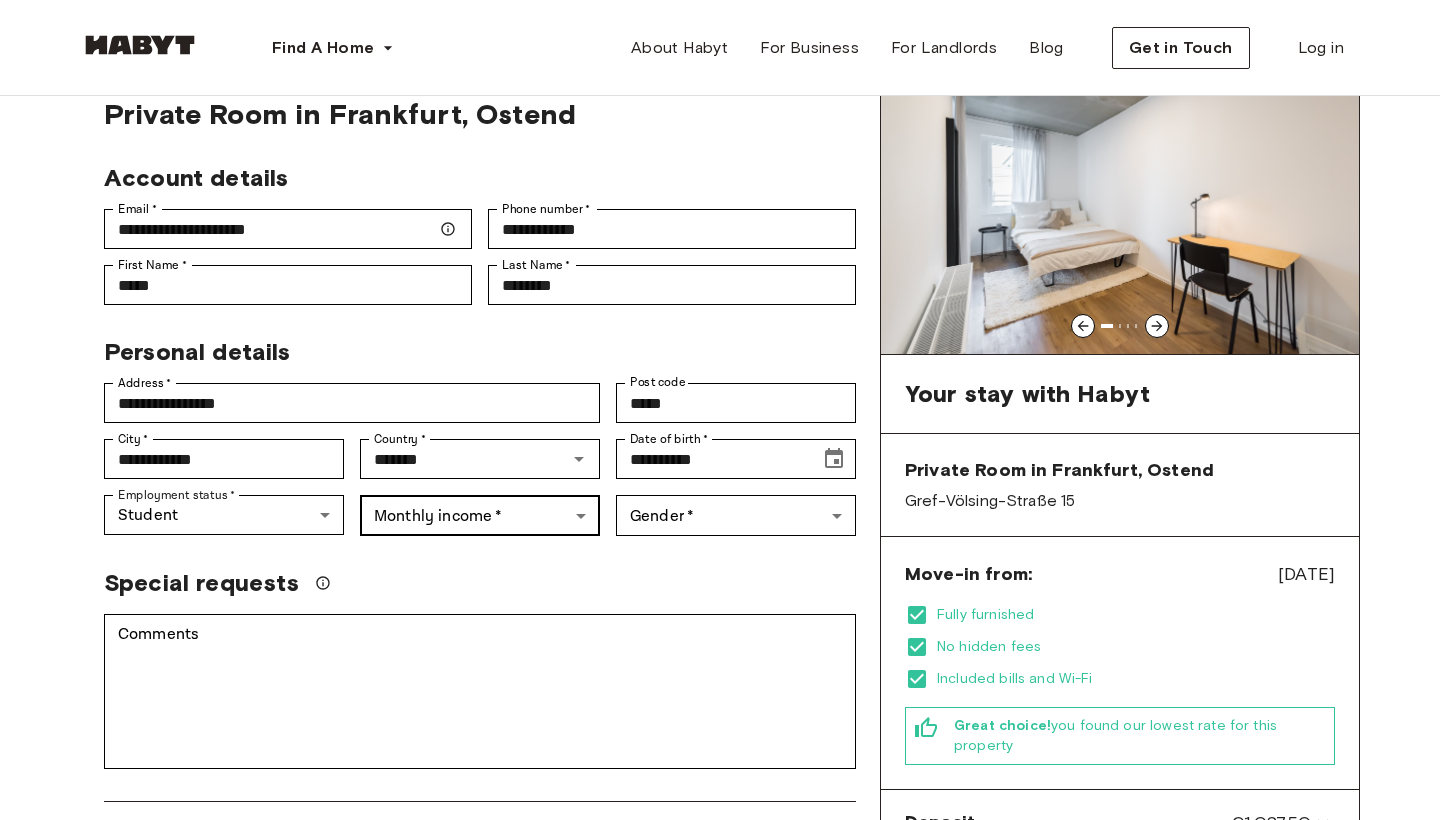 click on "**********" at bounding box center (720, 1100) 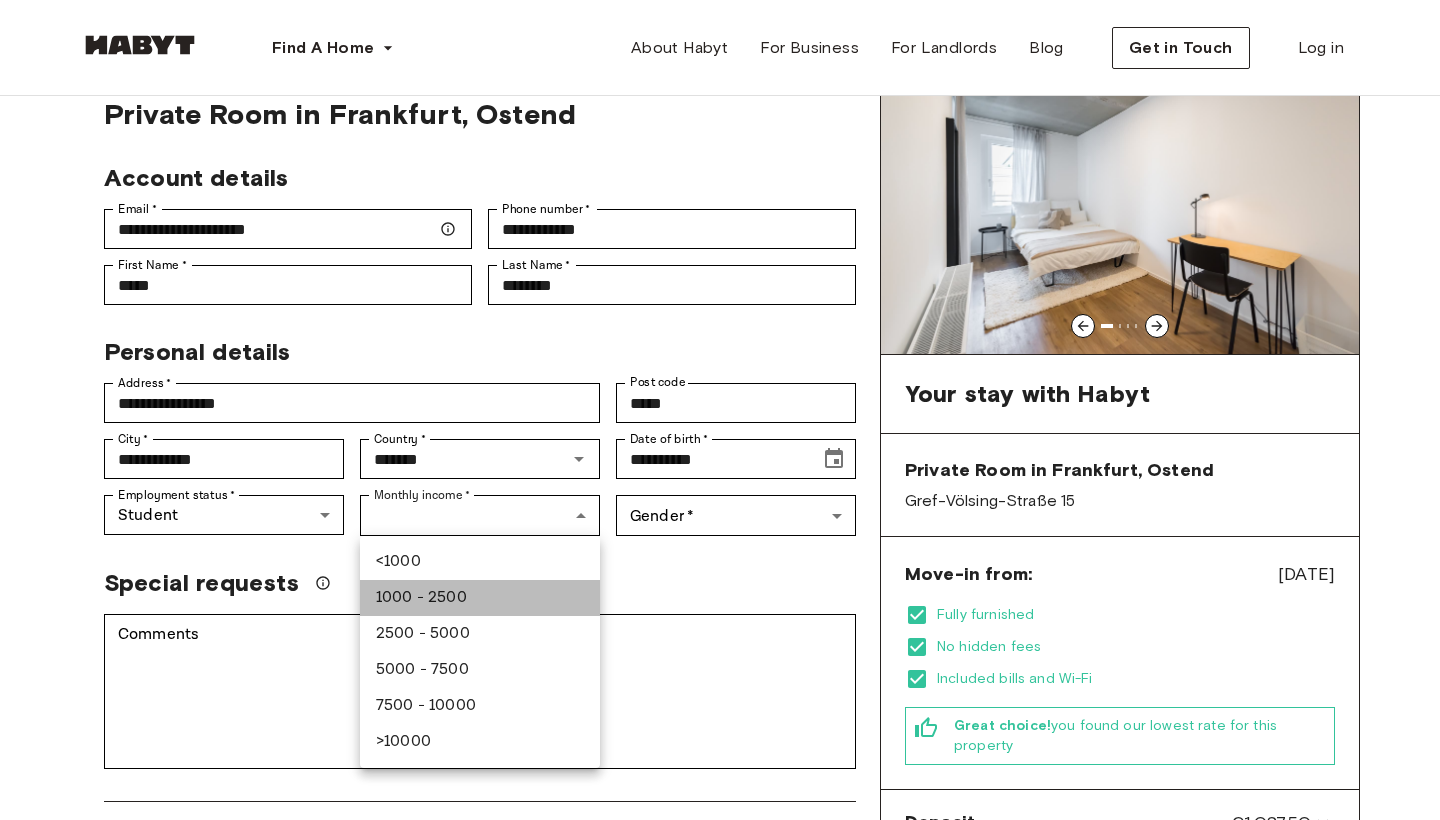 click on "1000 - 2500" at bounding box center [480, 598] 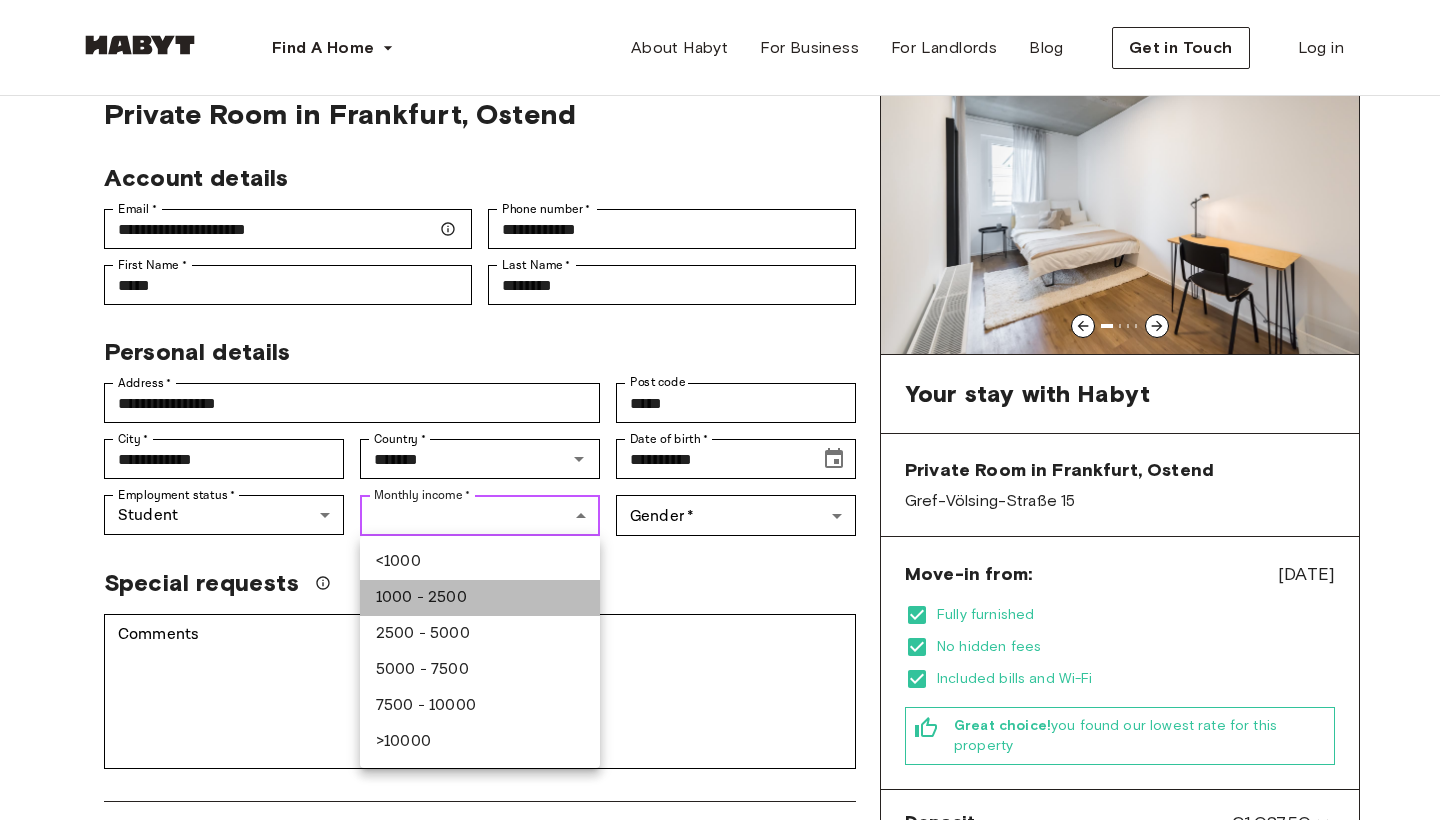 type on "***" 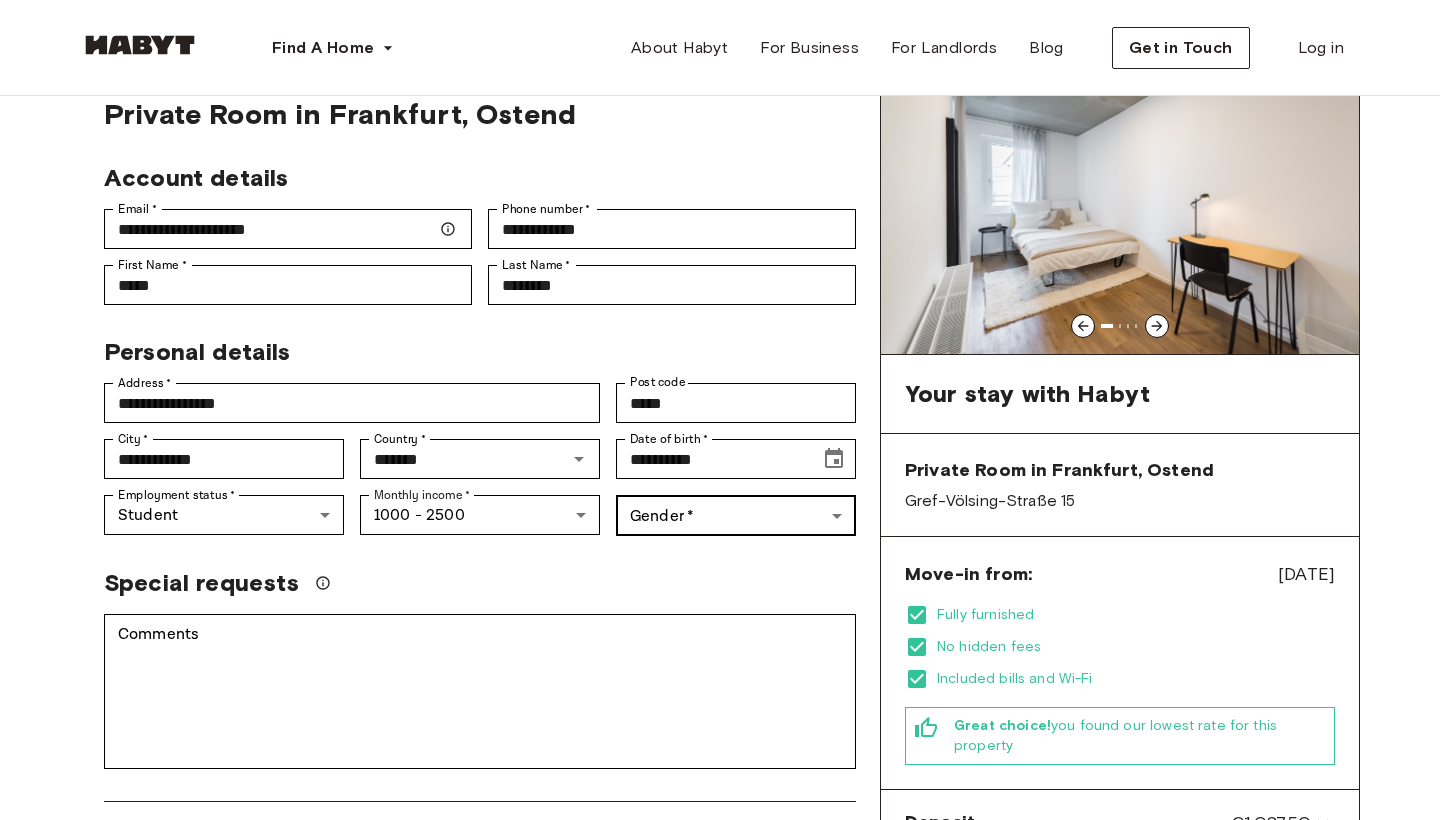 click on "**********" at bounding box center (720, 1100) 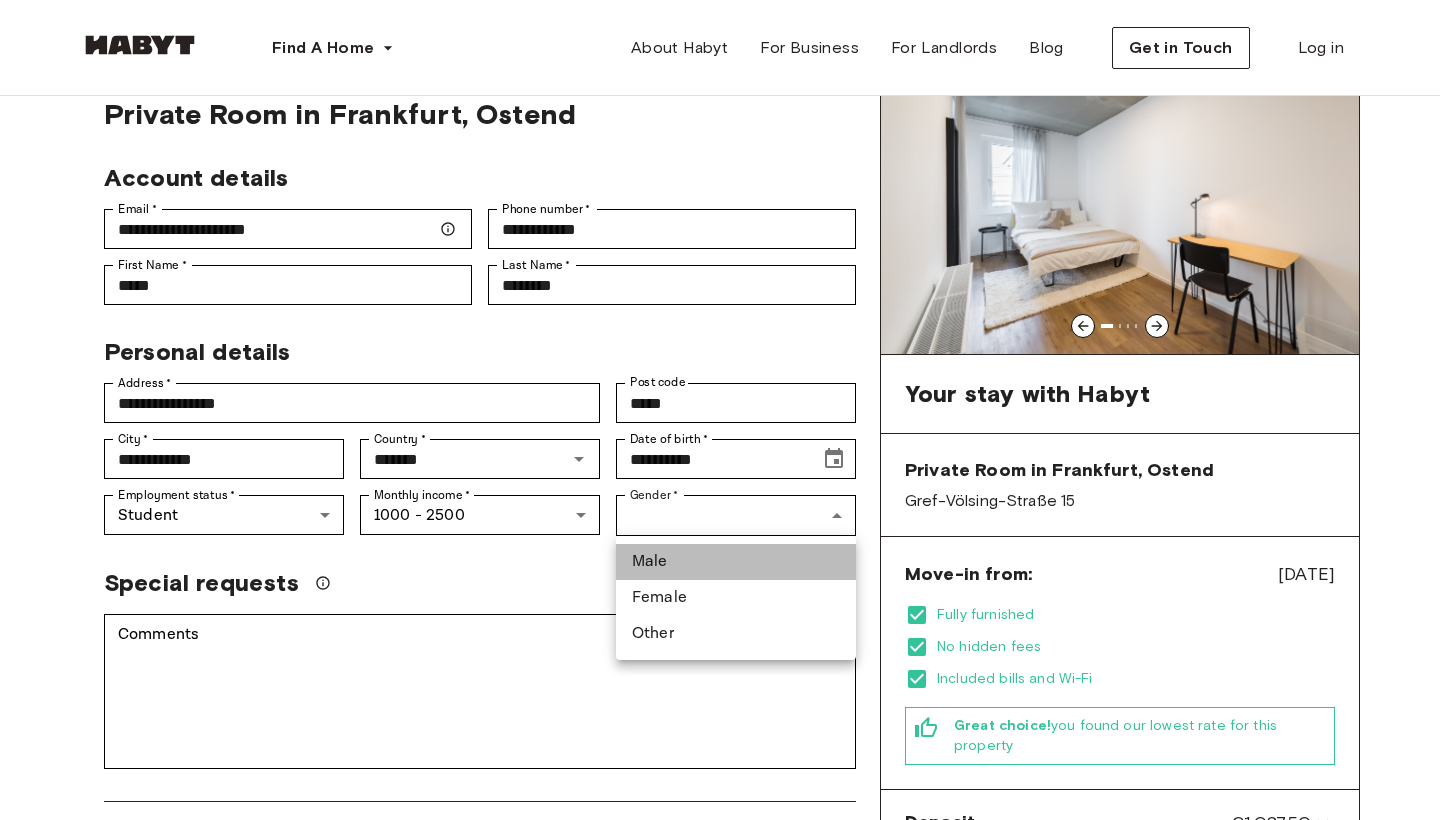 click on "Male" at bounding box center [736, 562] 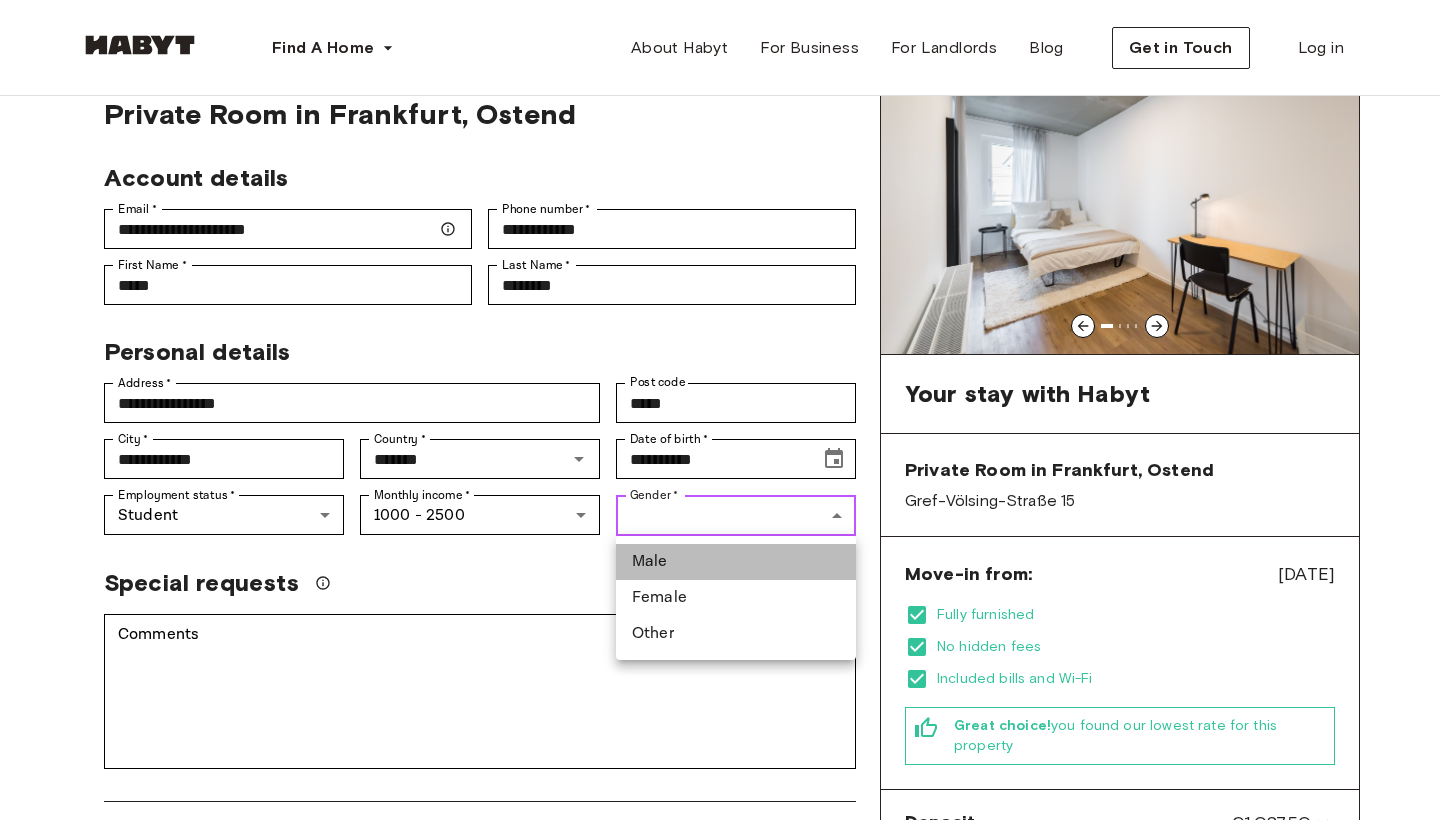 type on "****" 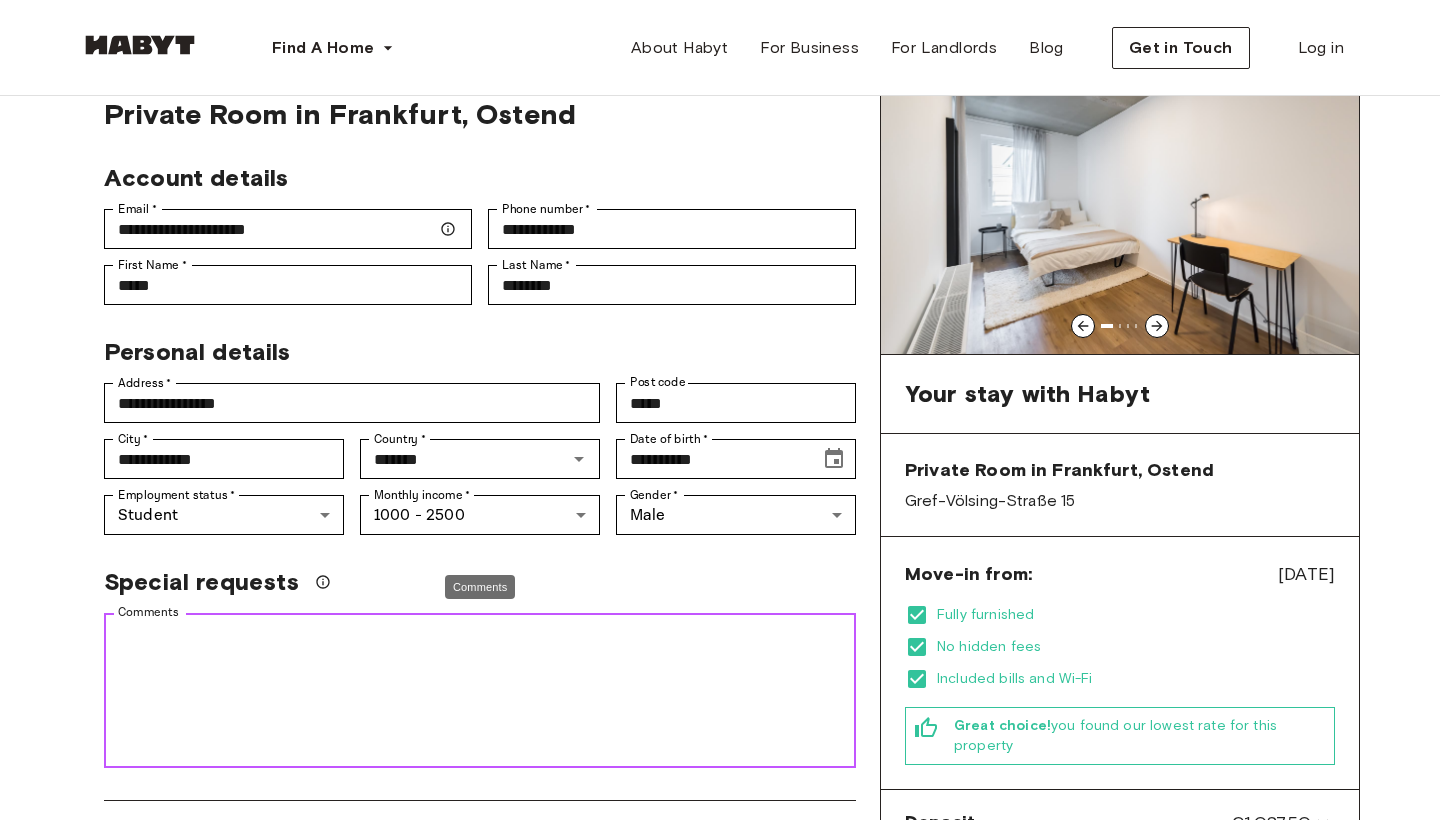 click on "Comments" at bounding box center (480, 691) 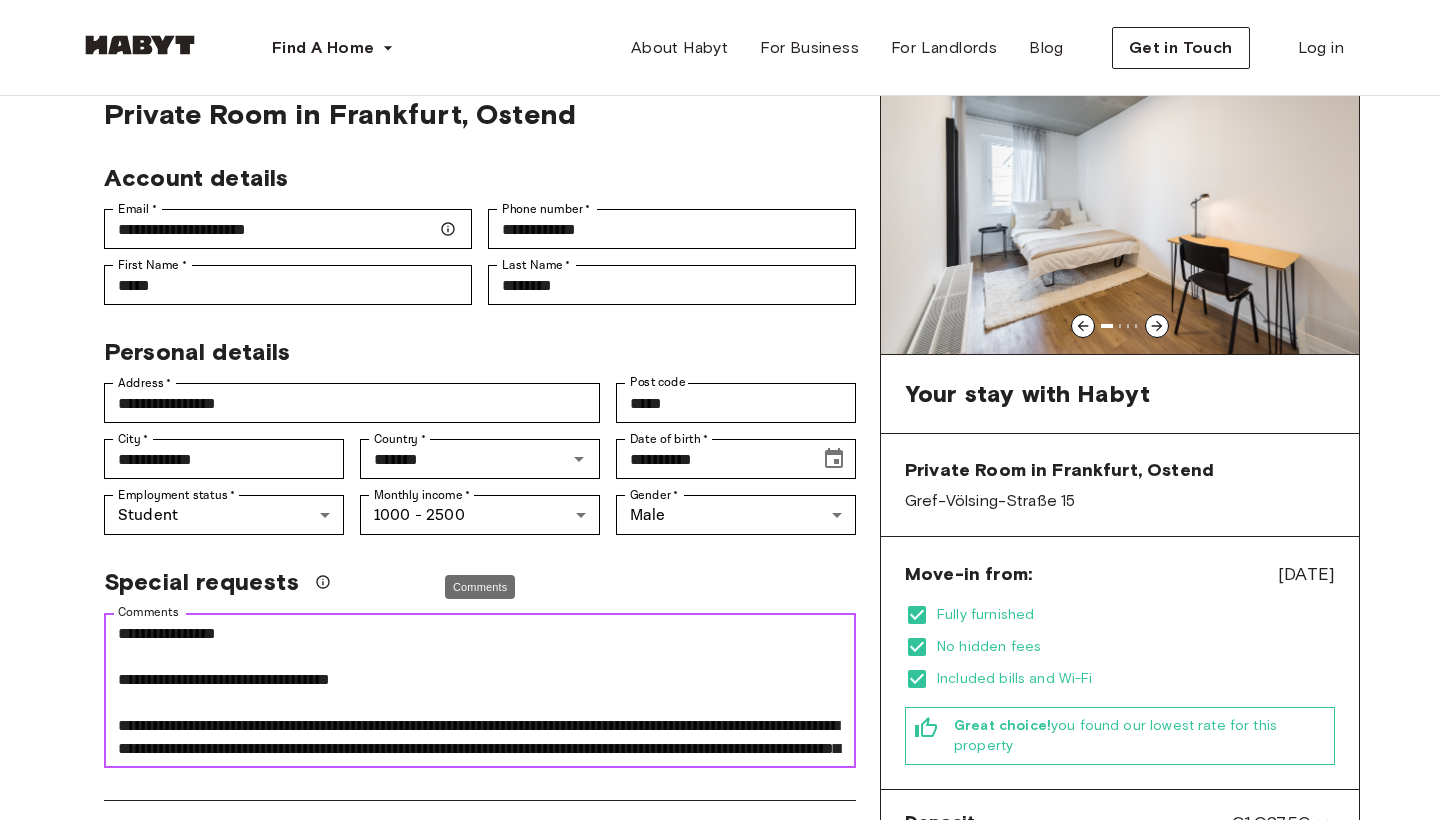 scroll, scrollTop: 368, scrollLeft: 0, axis: vertical 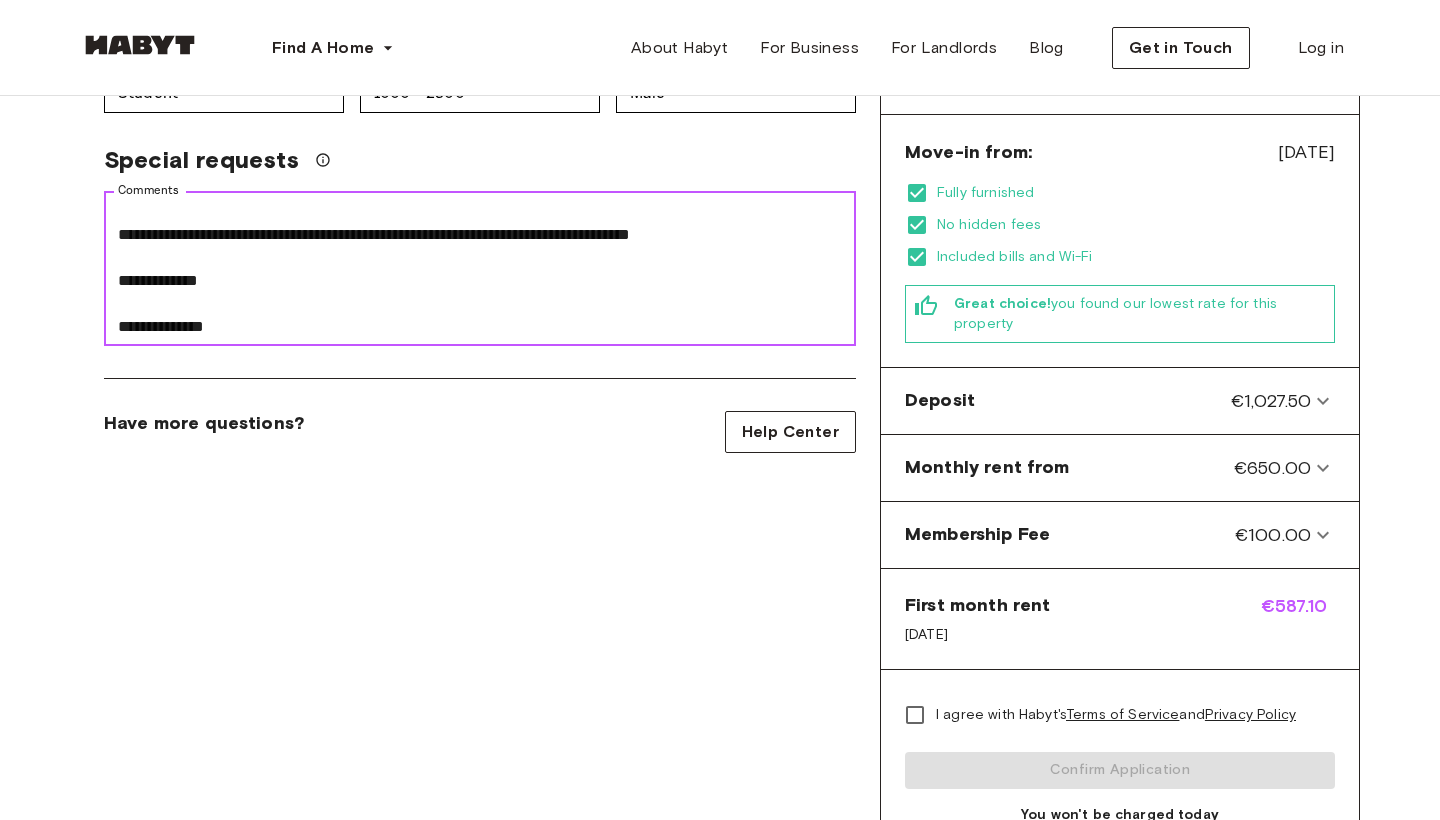 type on "**********" 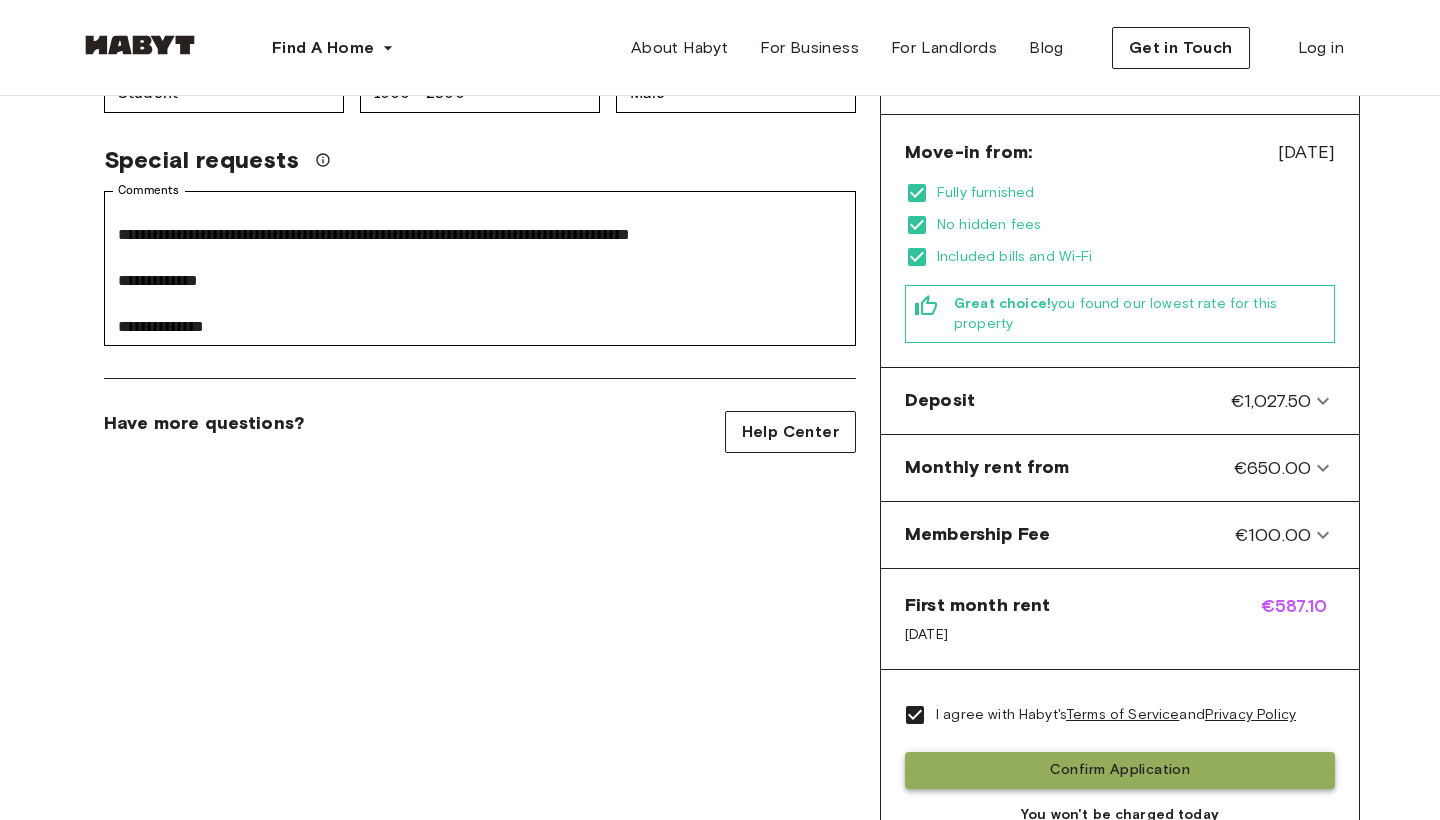 click on "Confirm Application" at bounding box center (1120, 770) 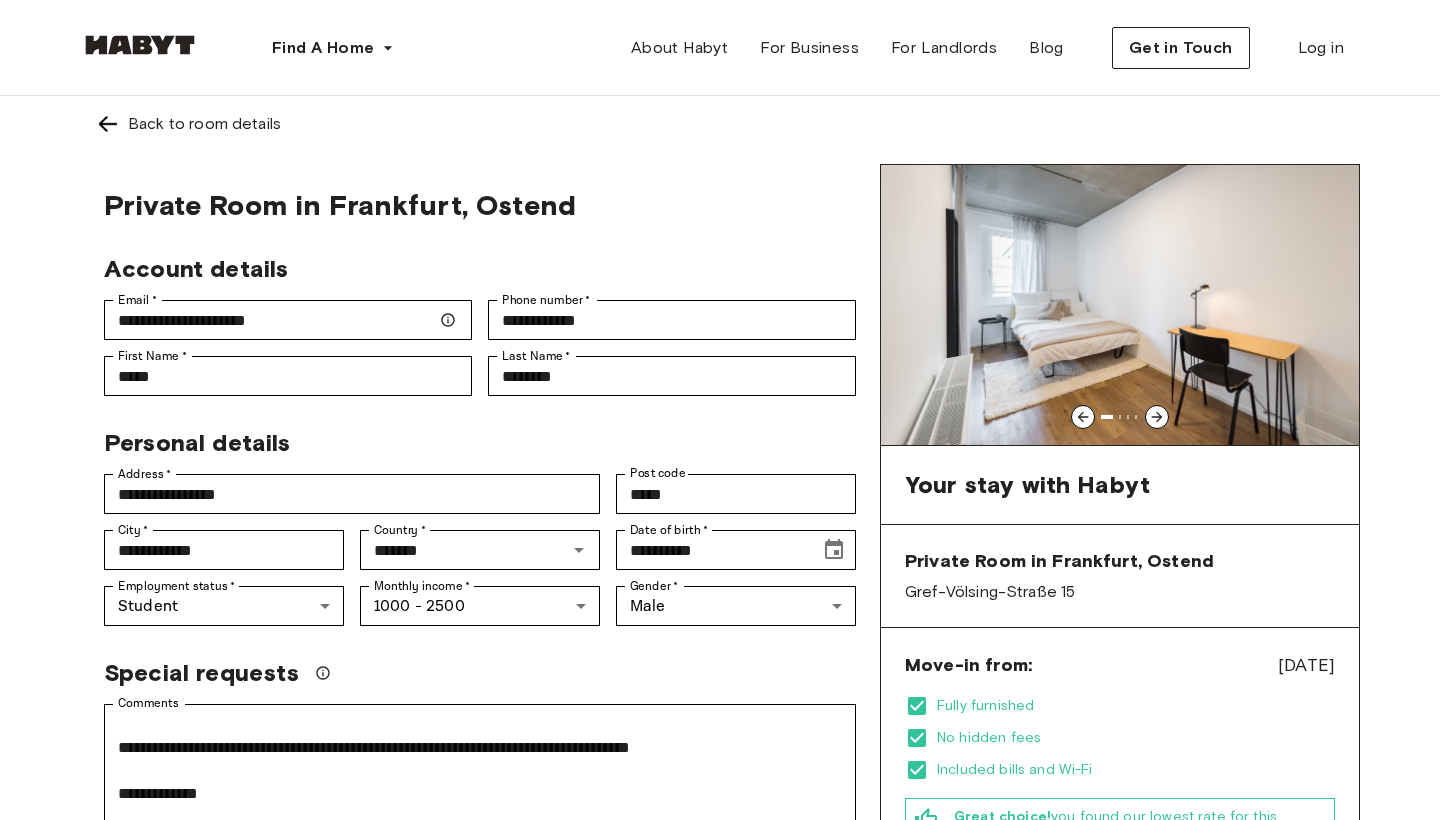 scroll, scrollTop: 0, scrollLeft: 0, axis: both 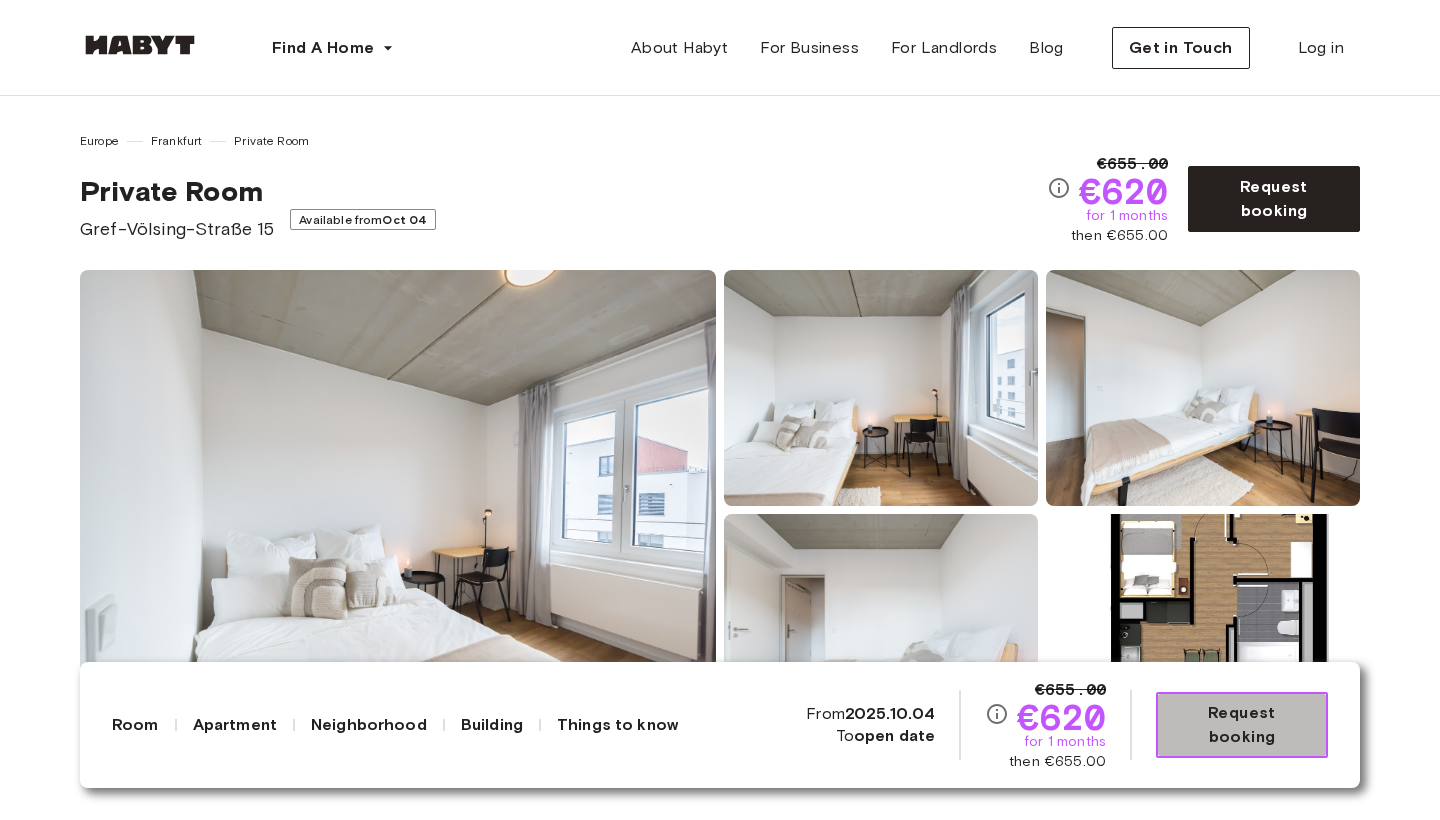 click on "Request booking" at bounding box center (1242, 725) 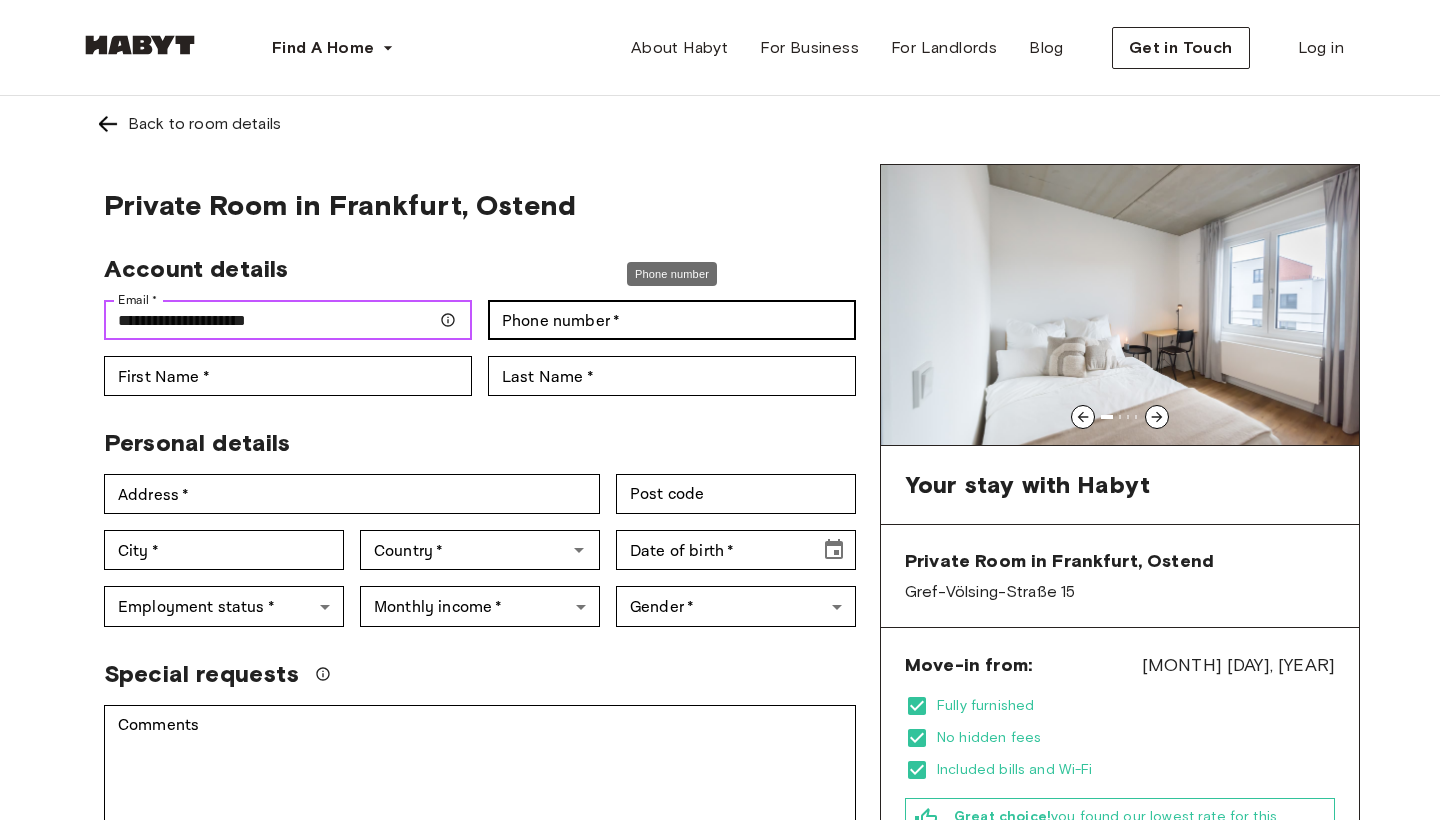 type on "**********" 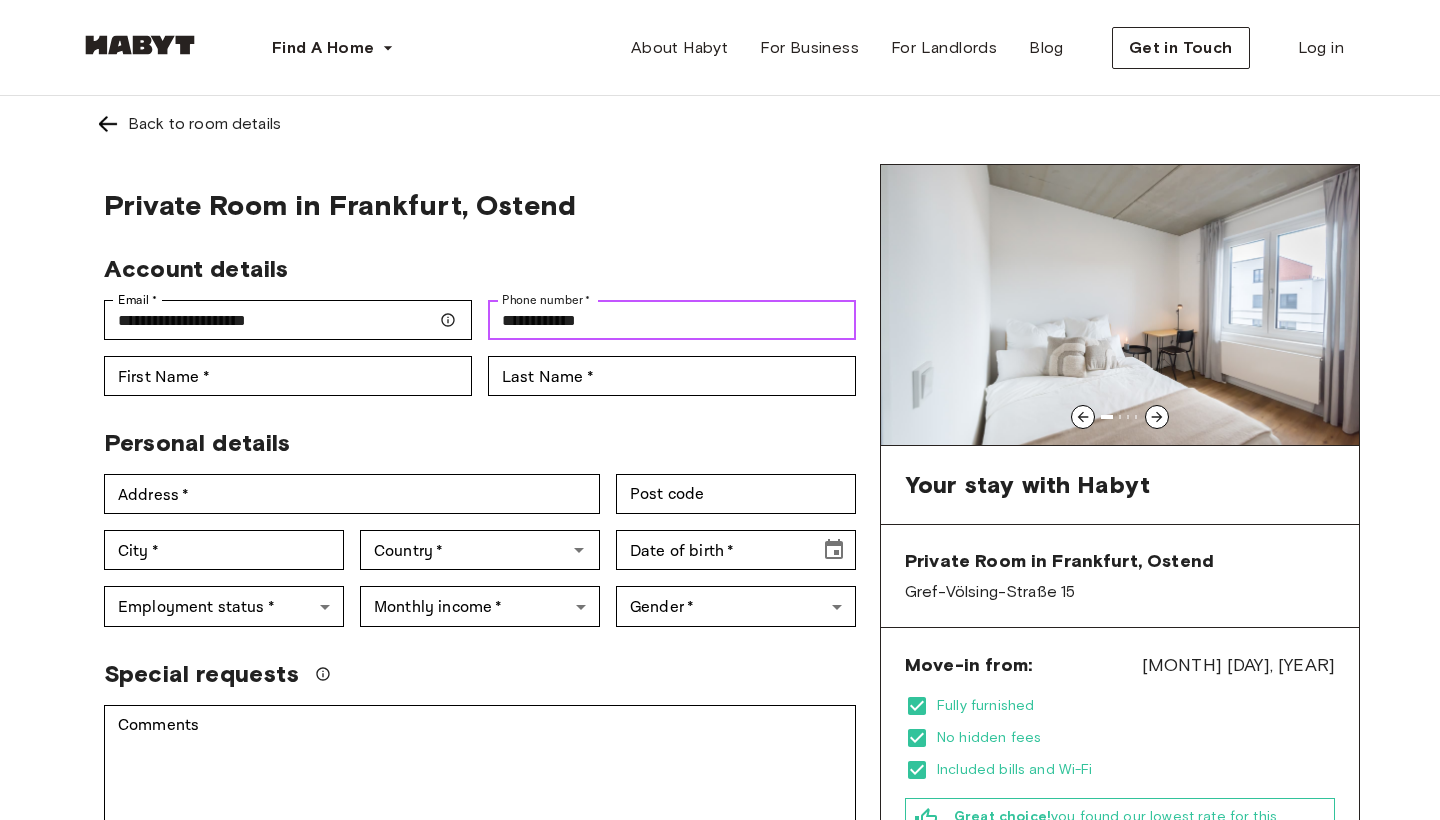 scroll, scrollTop: 0, scrollLeft: 0, axis: both 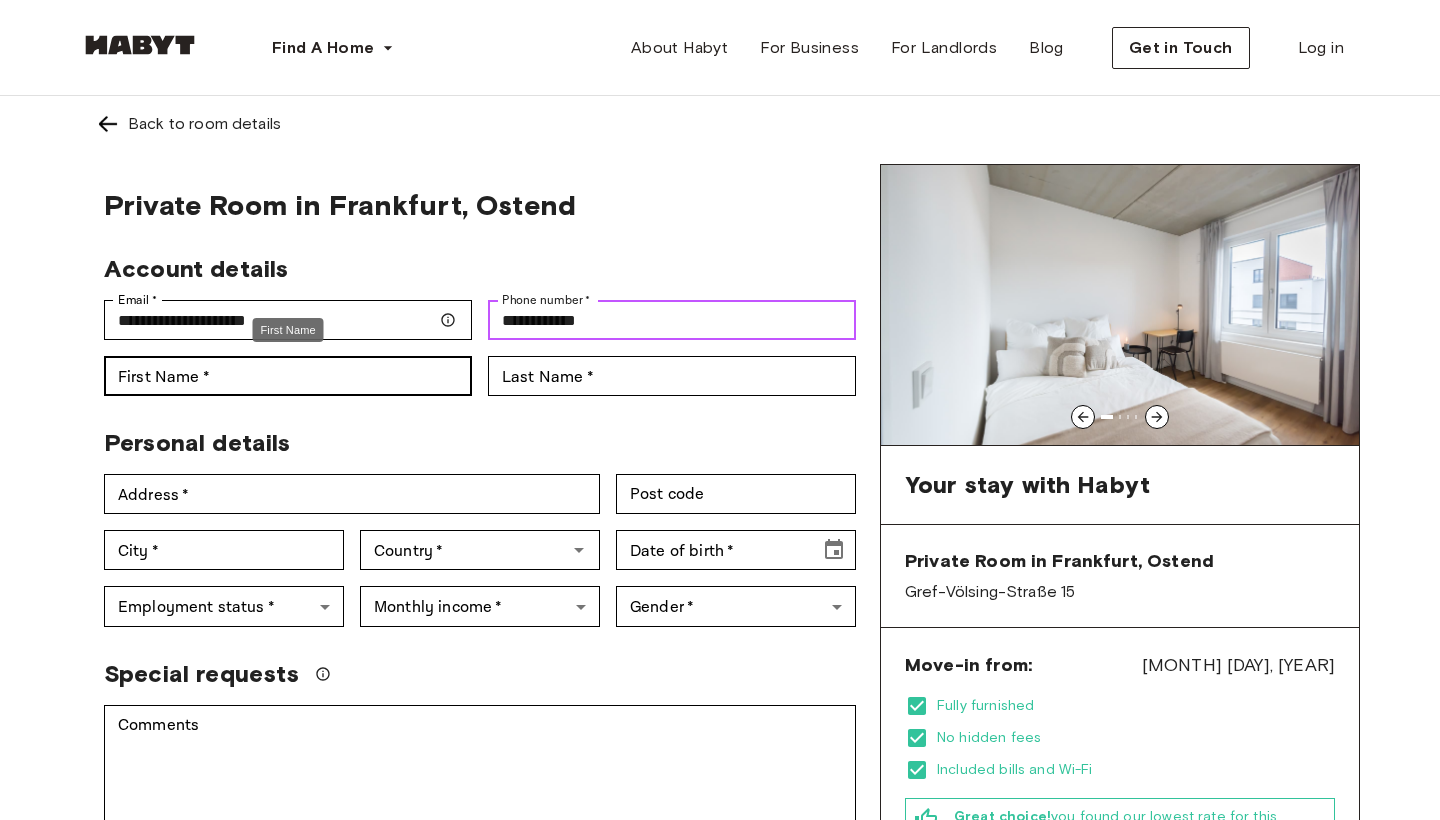 type on "**********" 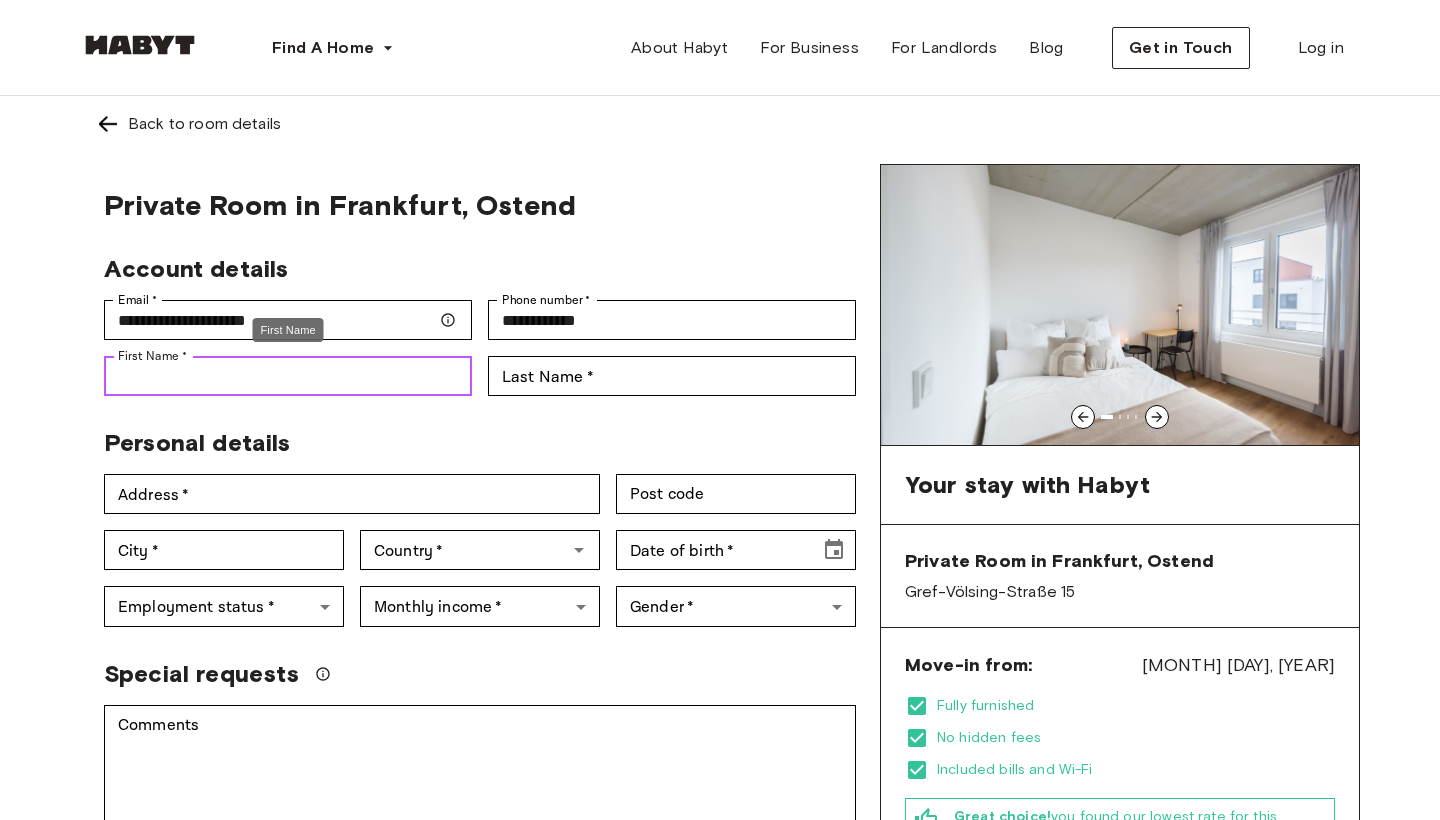 type on "*****" 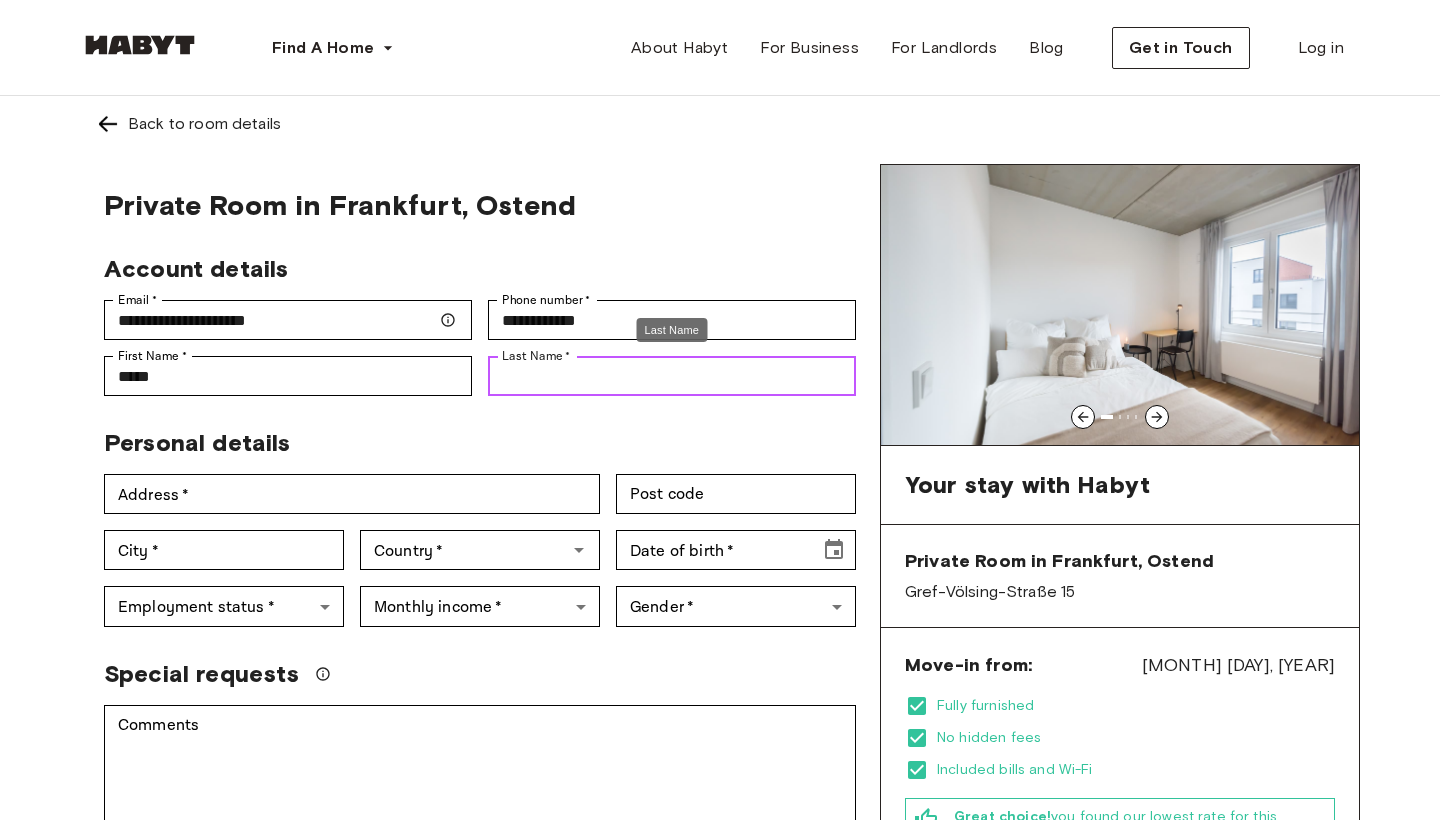 type on "********" 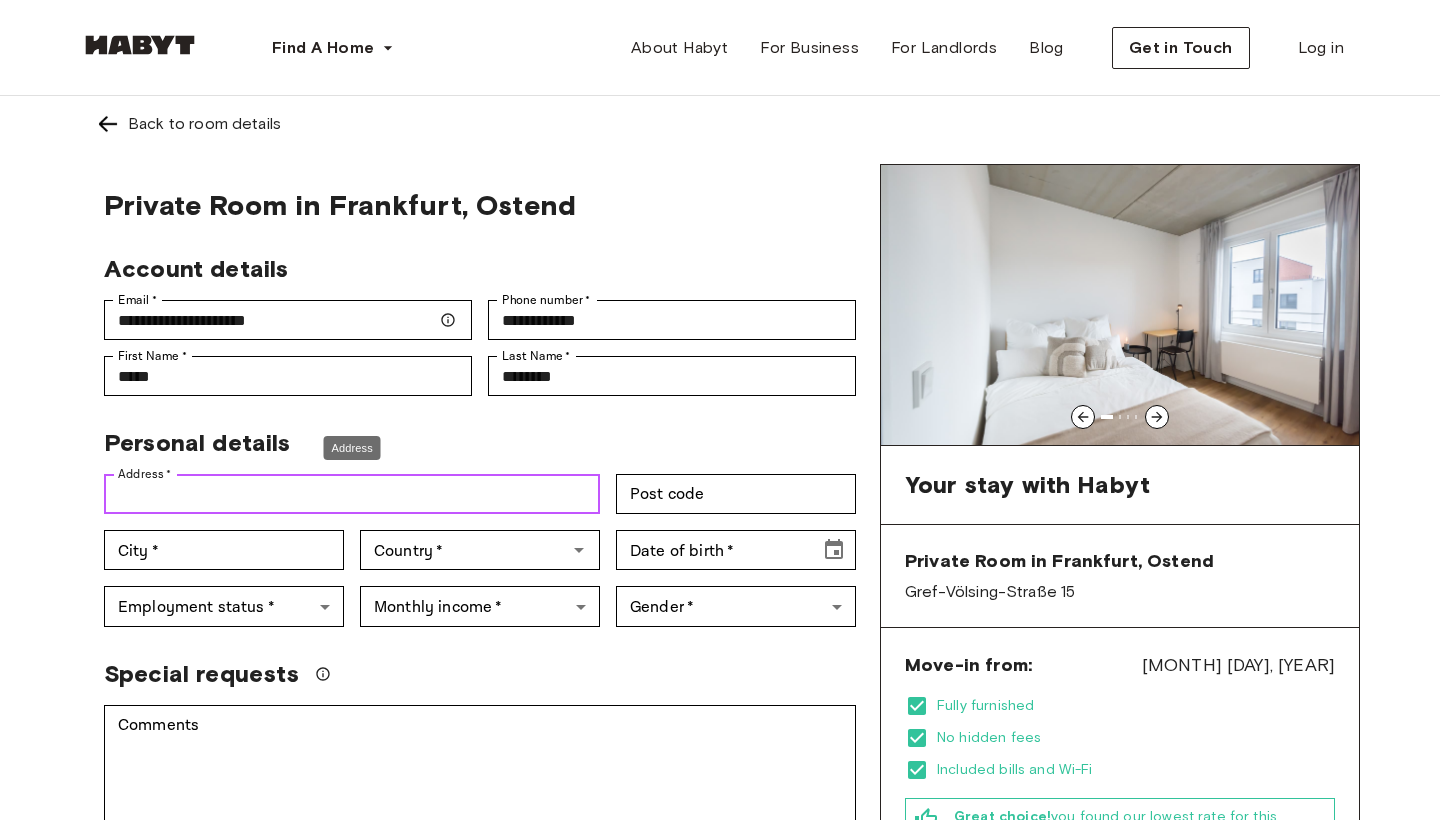 type on "*" 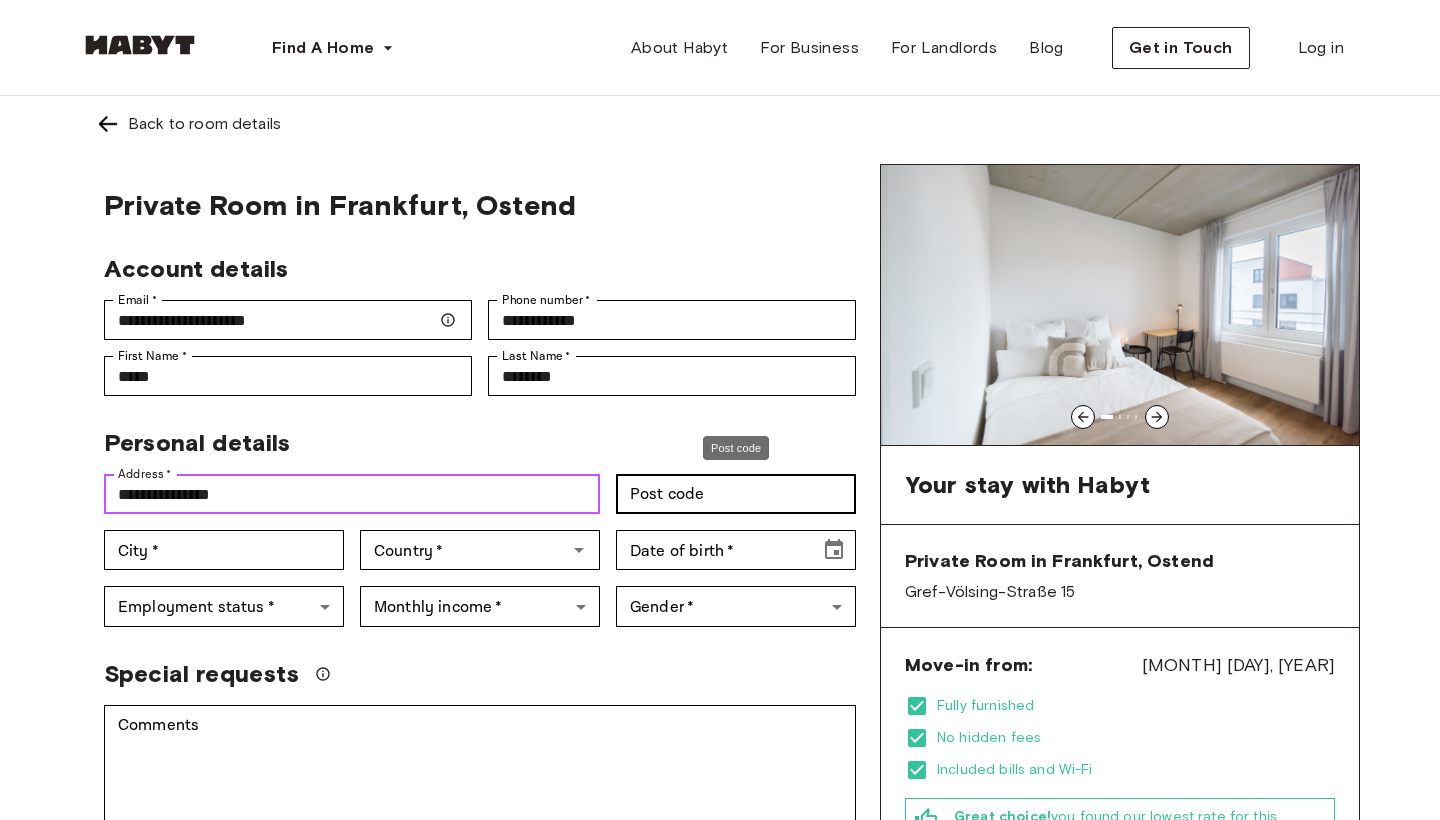 type on "**********" 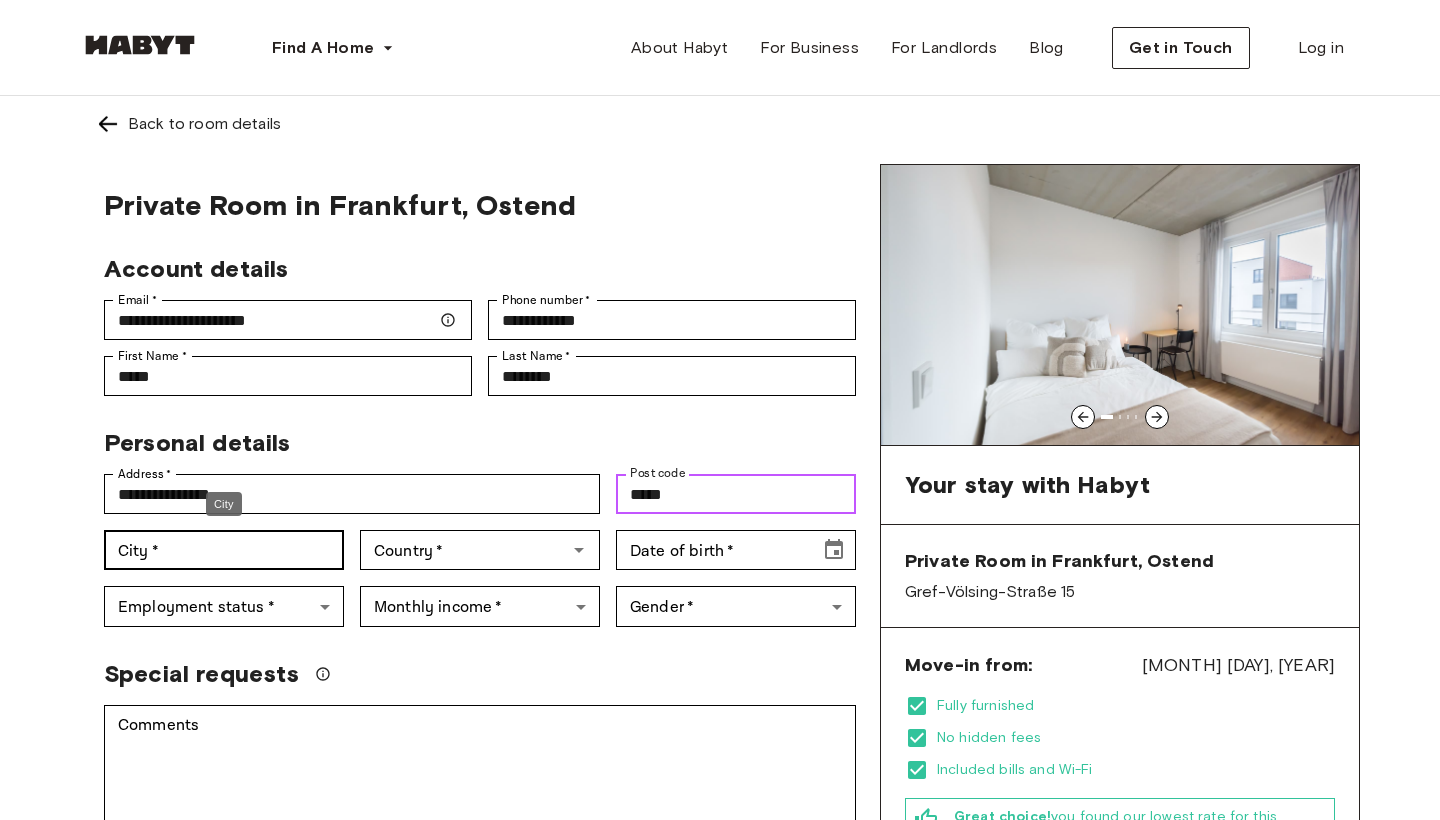 type on "*****" 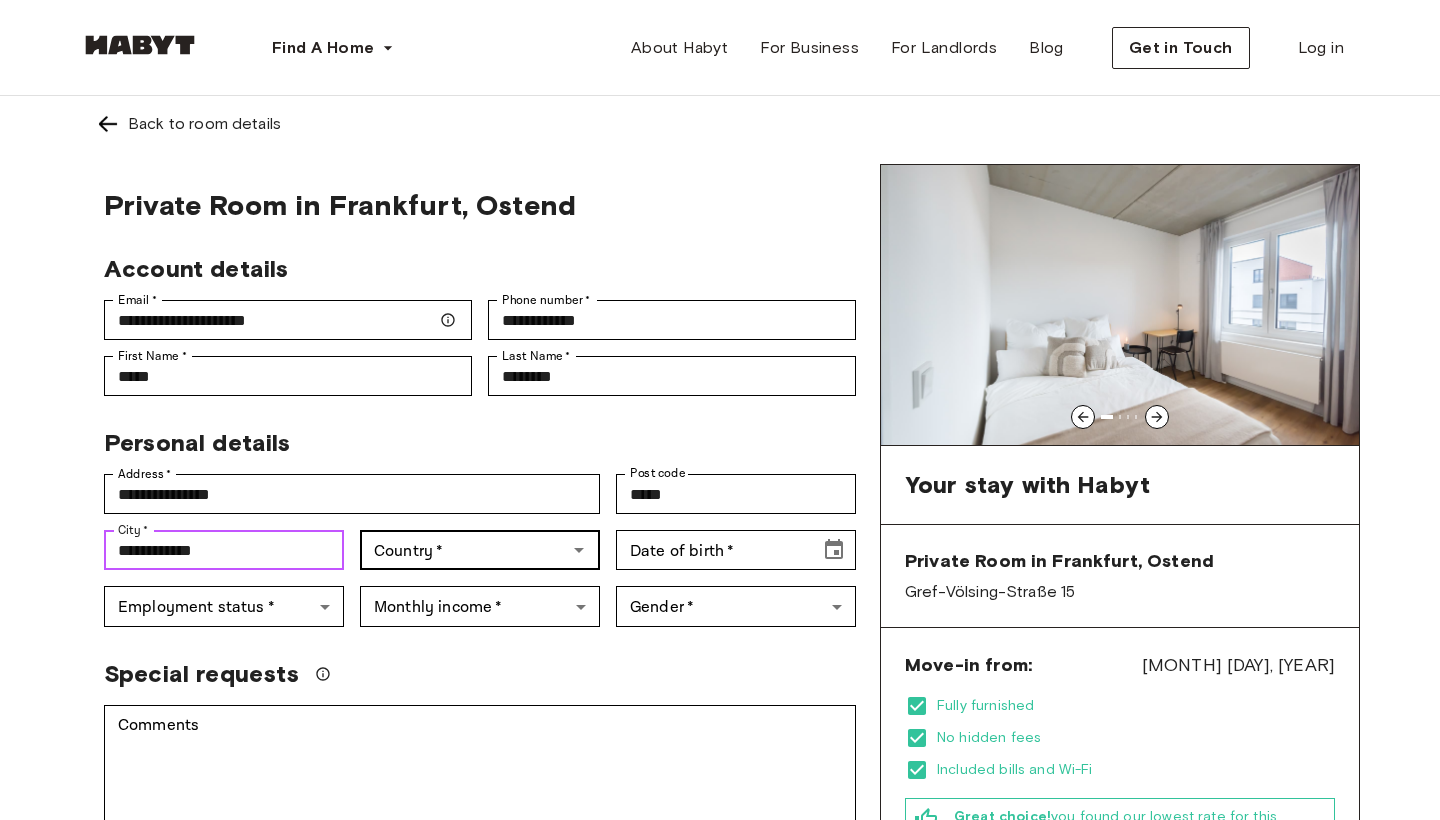 type on "**********" 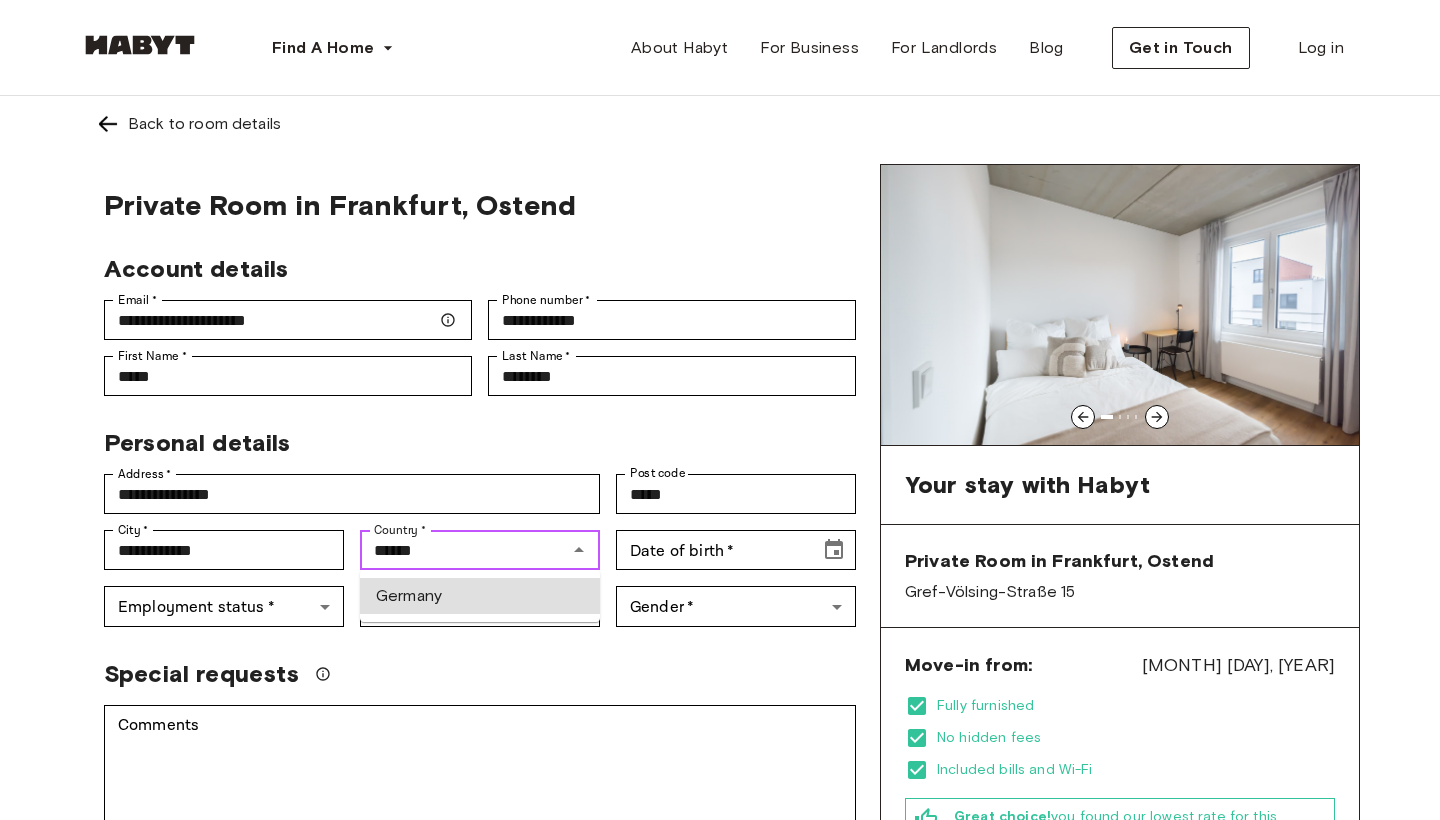 type on "*******" 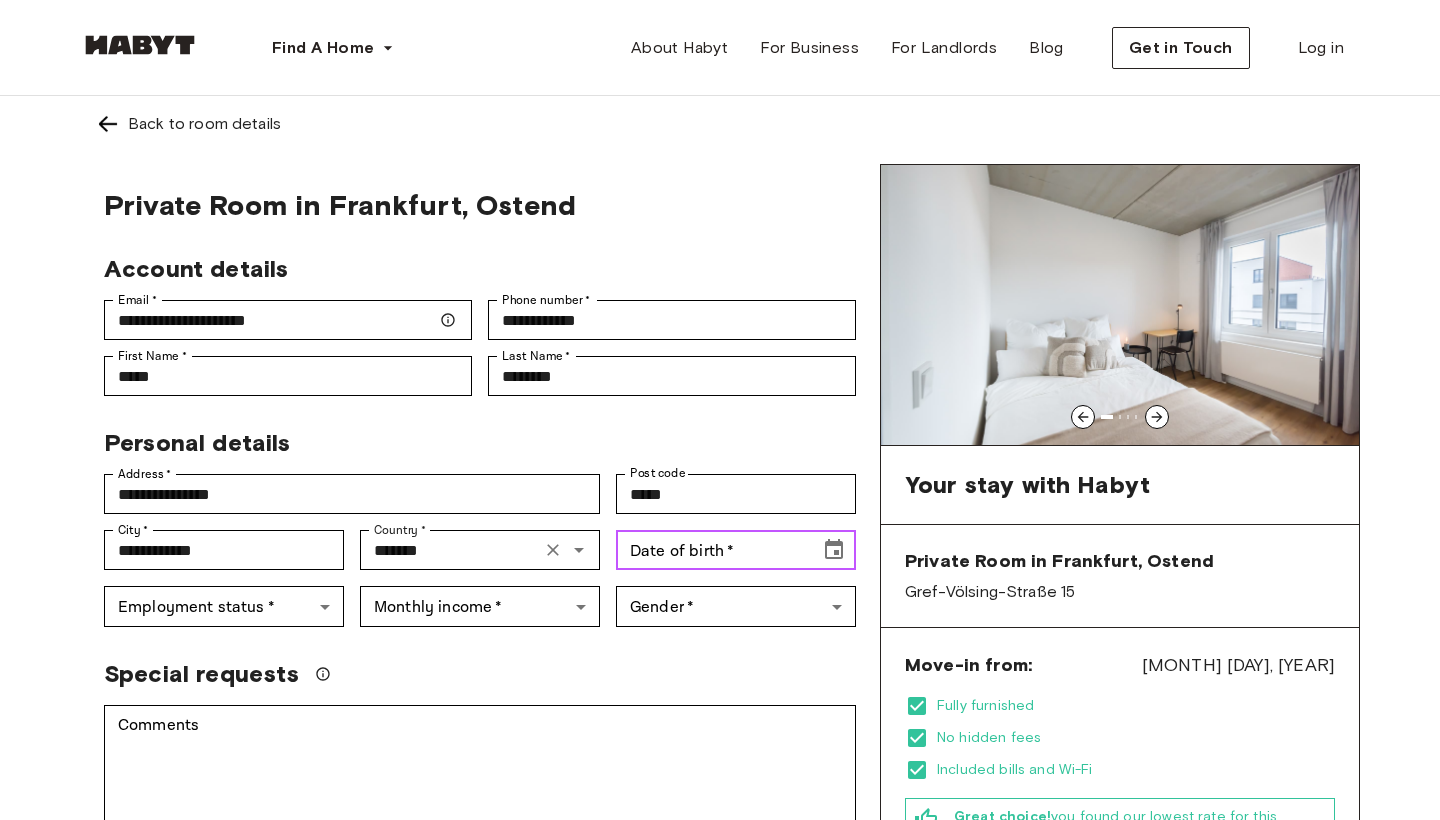 click 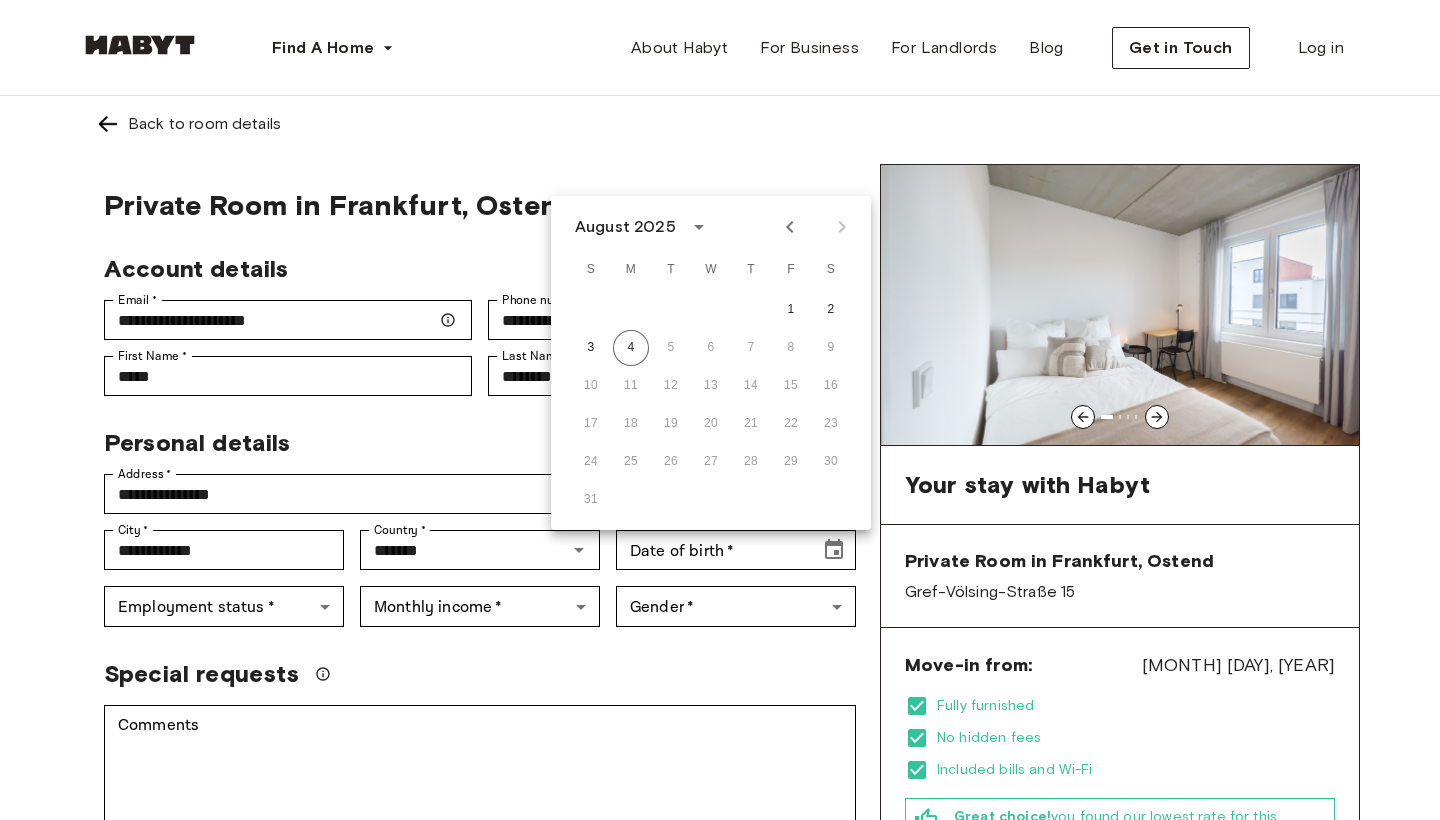 click 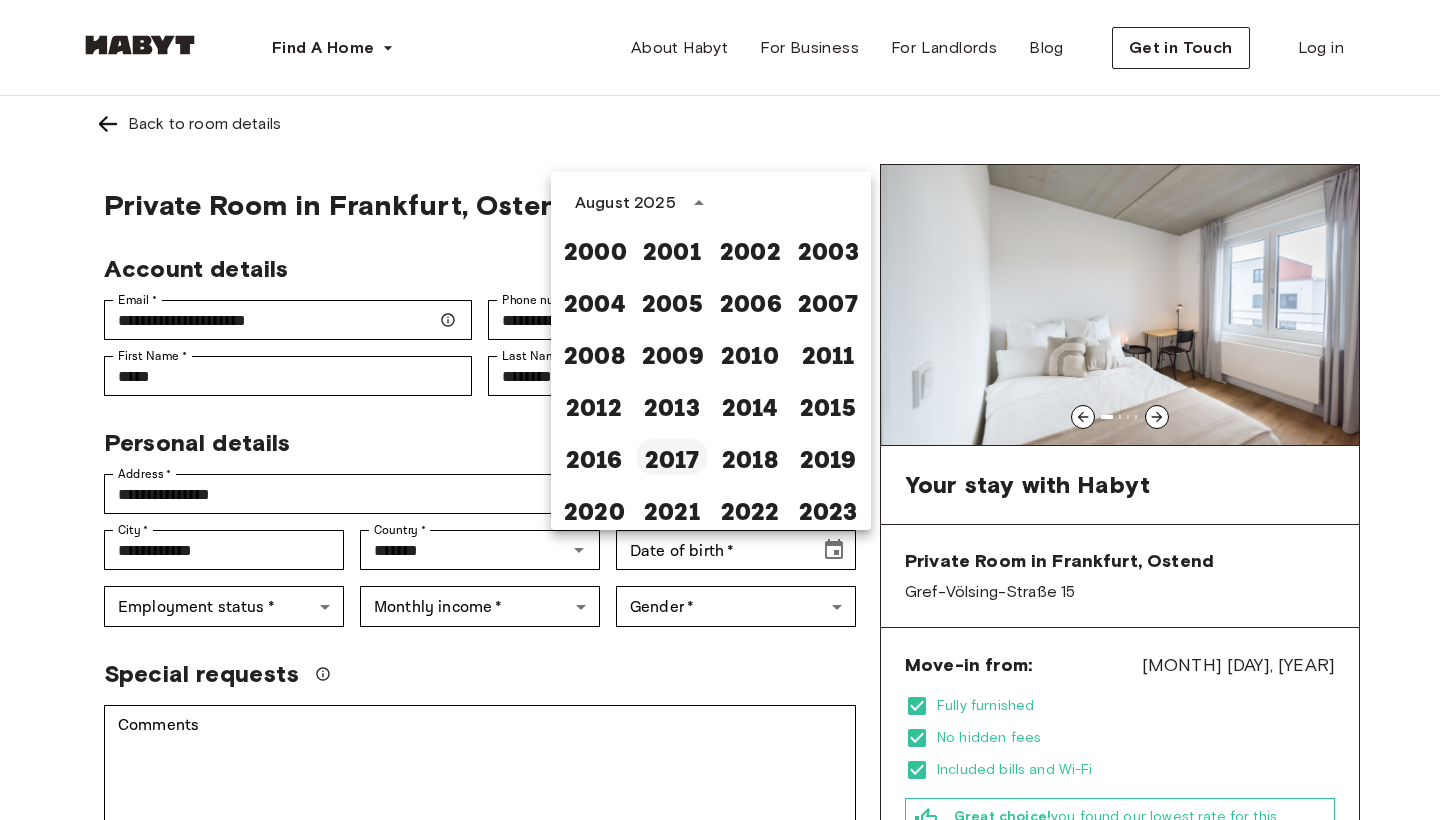 scroll, scrollTop: 1300, scrollLeft: 0, axis: vertical 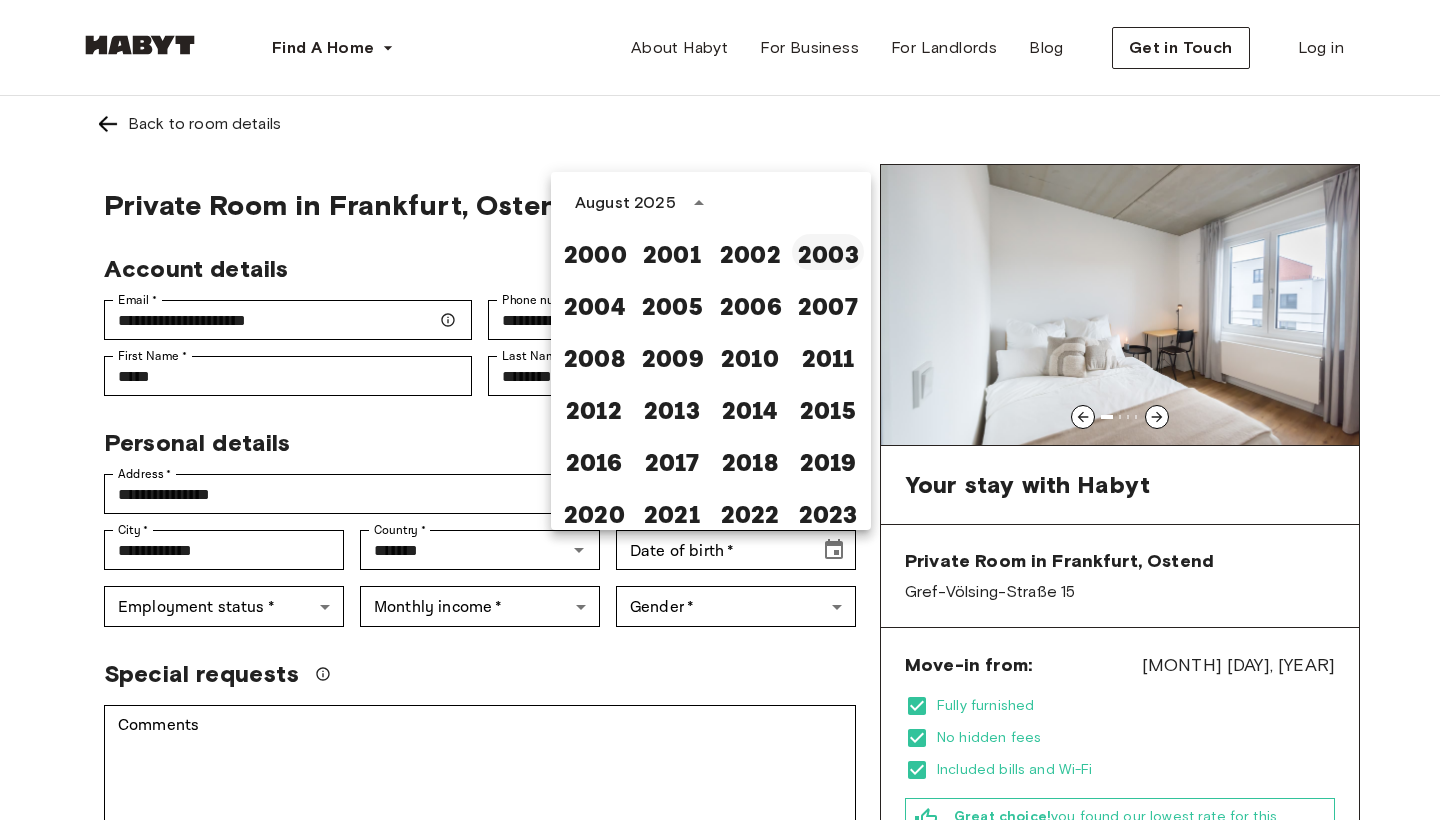 click on "2003" at bounding box center [828, 252] 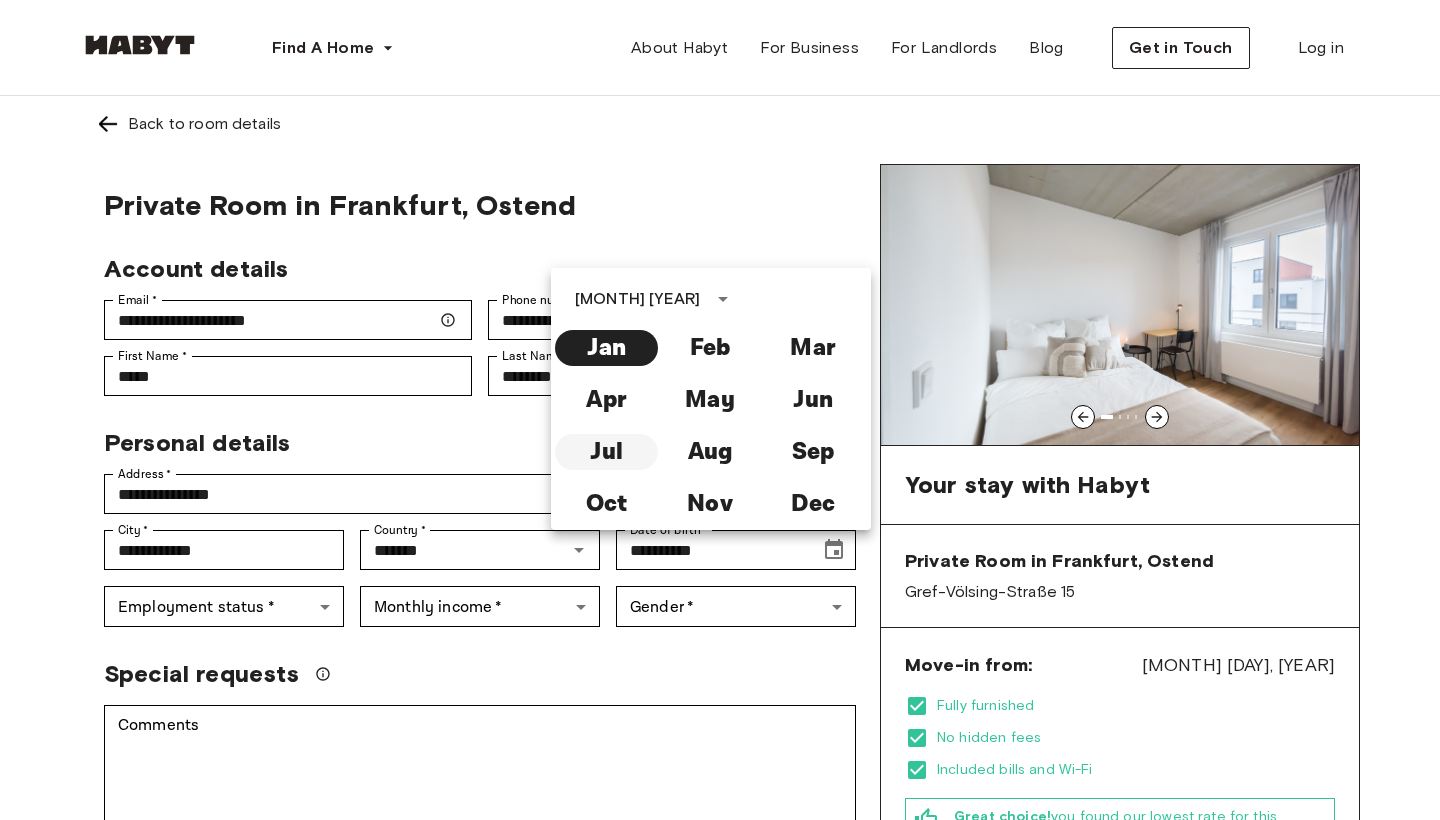 click on "Jul" at bounding box center (606, 452) 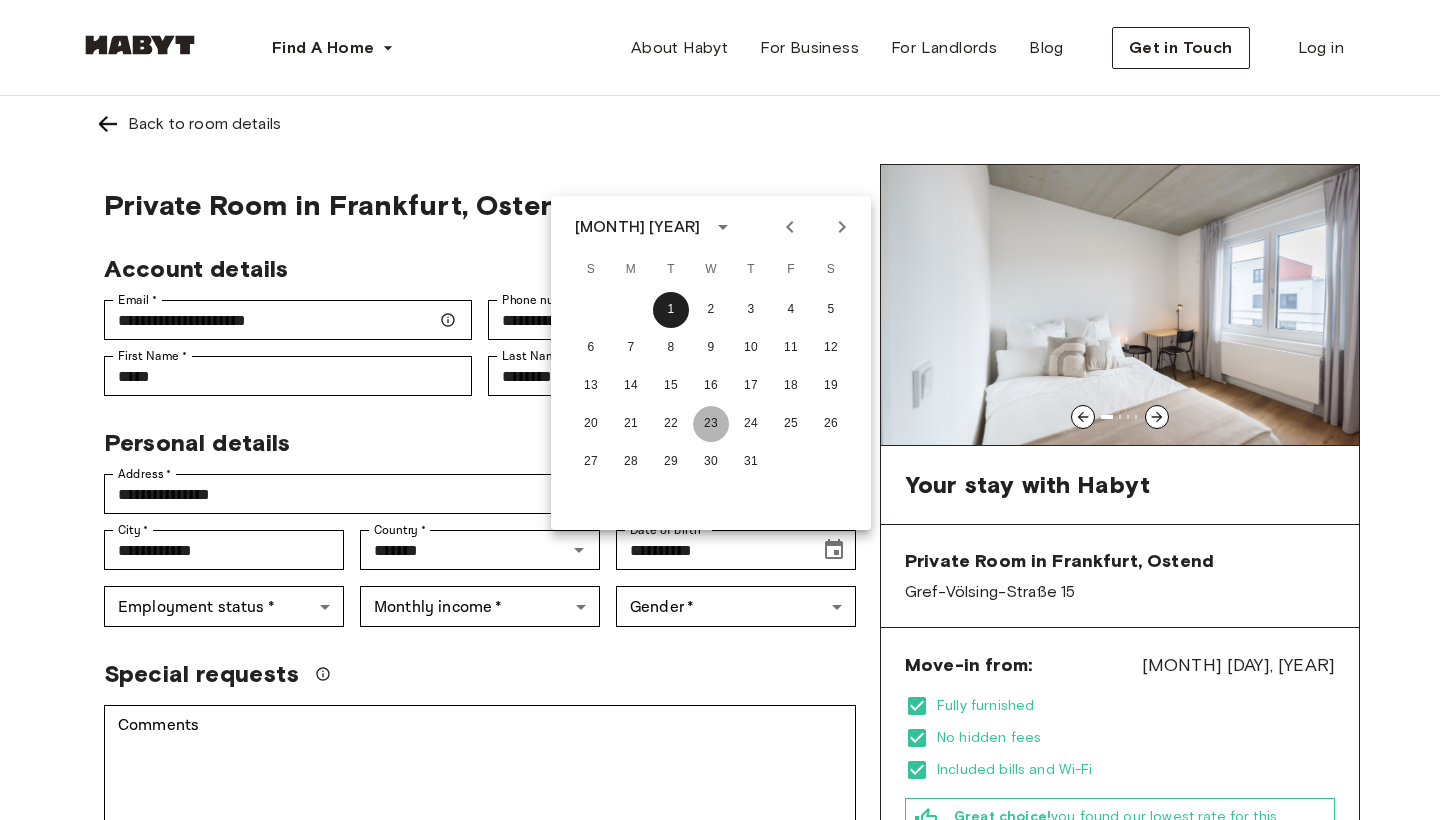 click on "23" at bounding box center [711, 424] 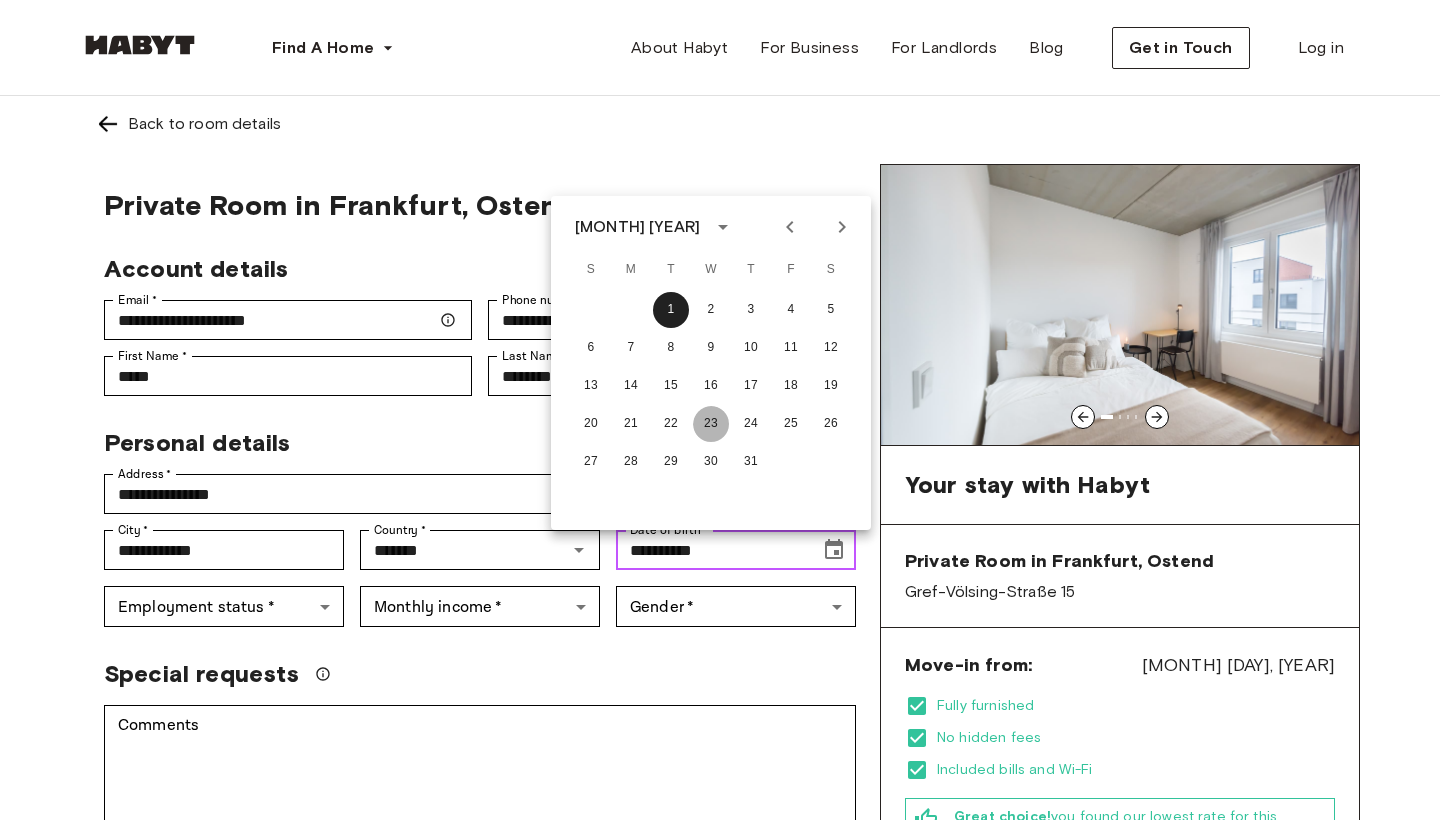 type on "**********" 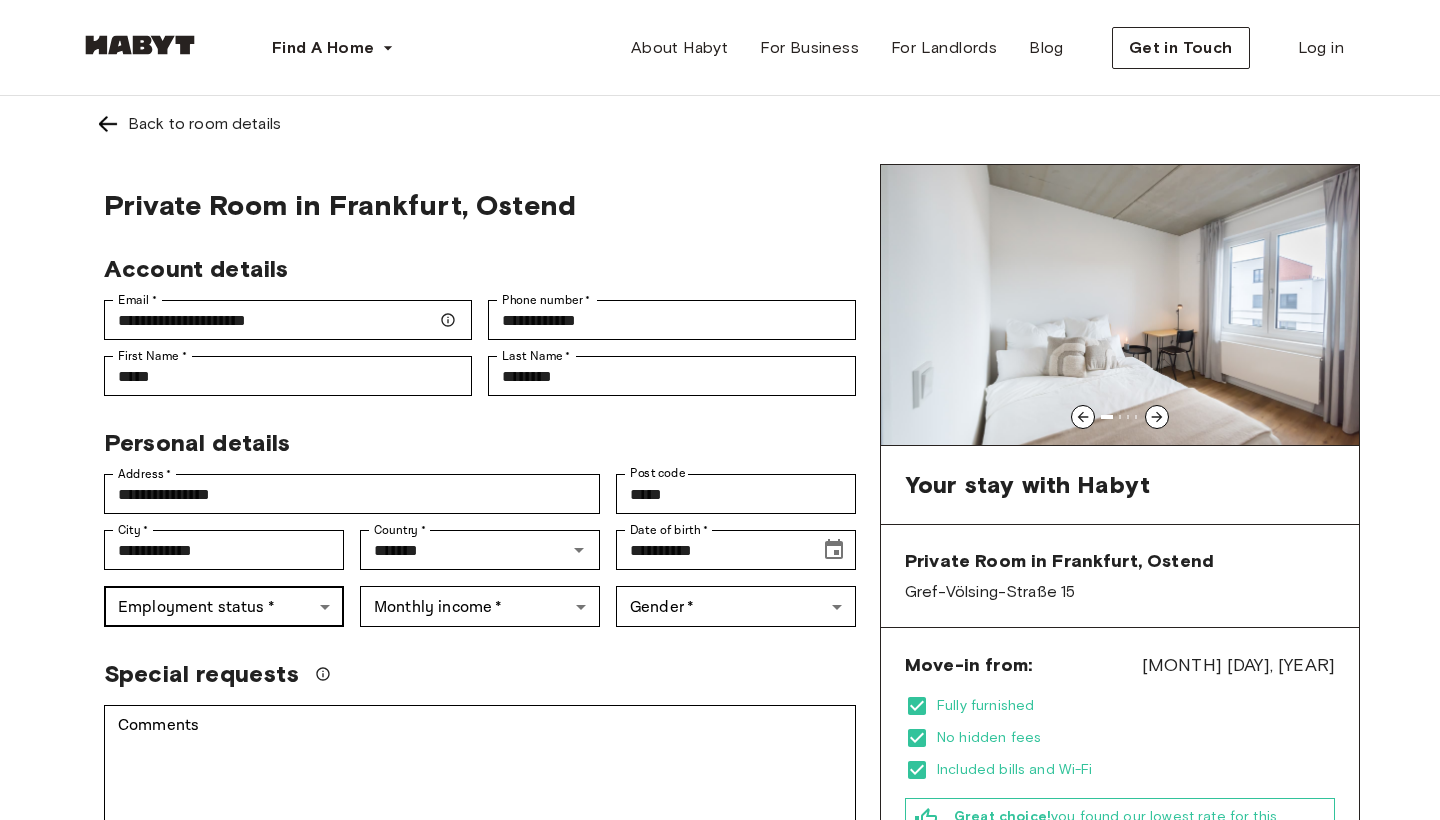 click on "**********" at bounding box center (720, 1191) 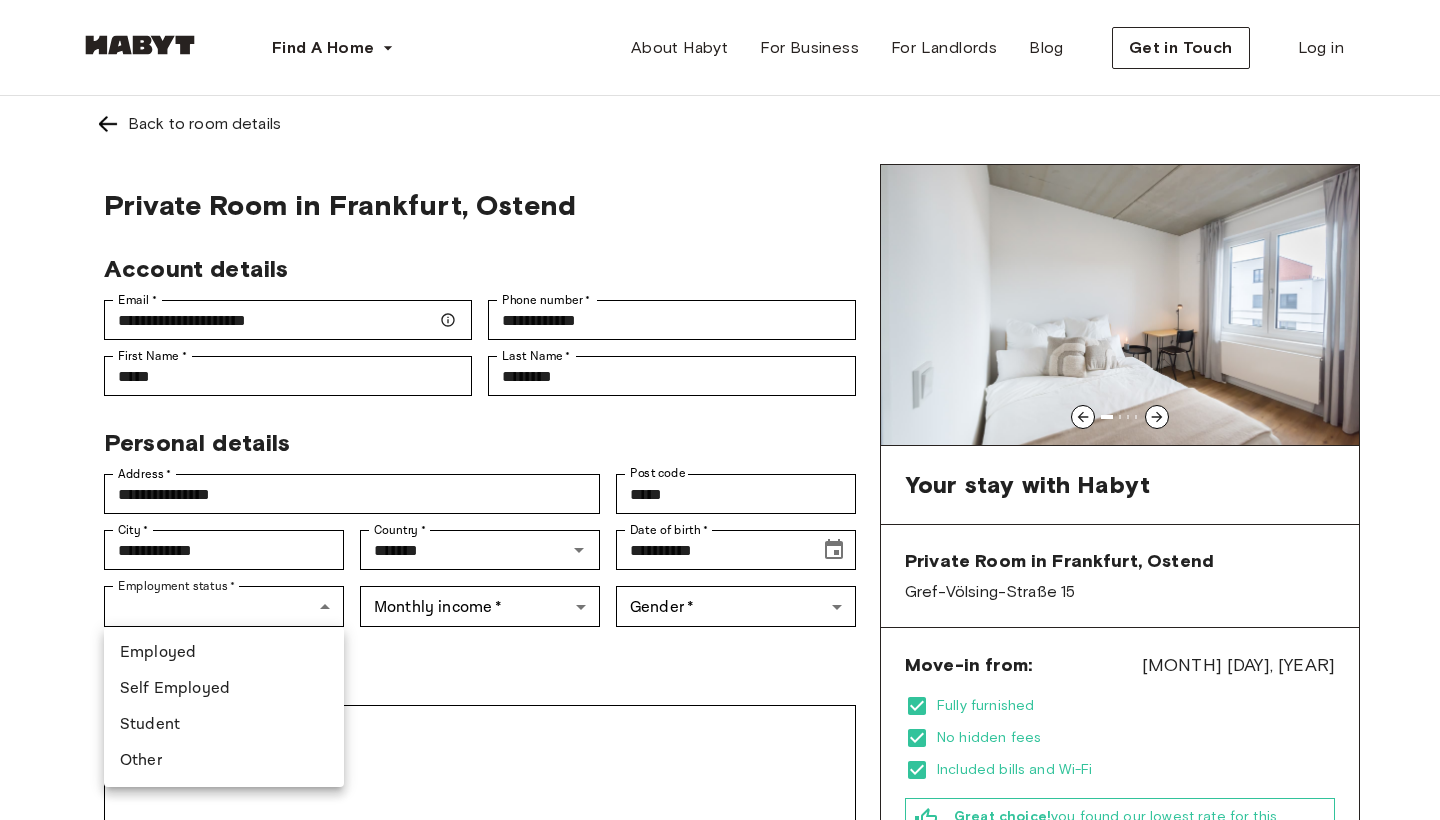 click on "Student" at bounding box center (224, 725) 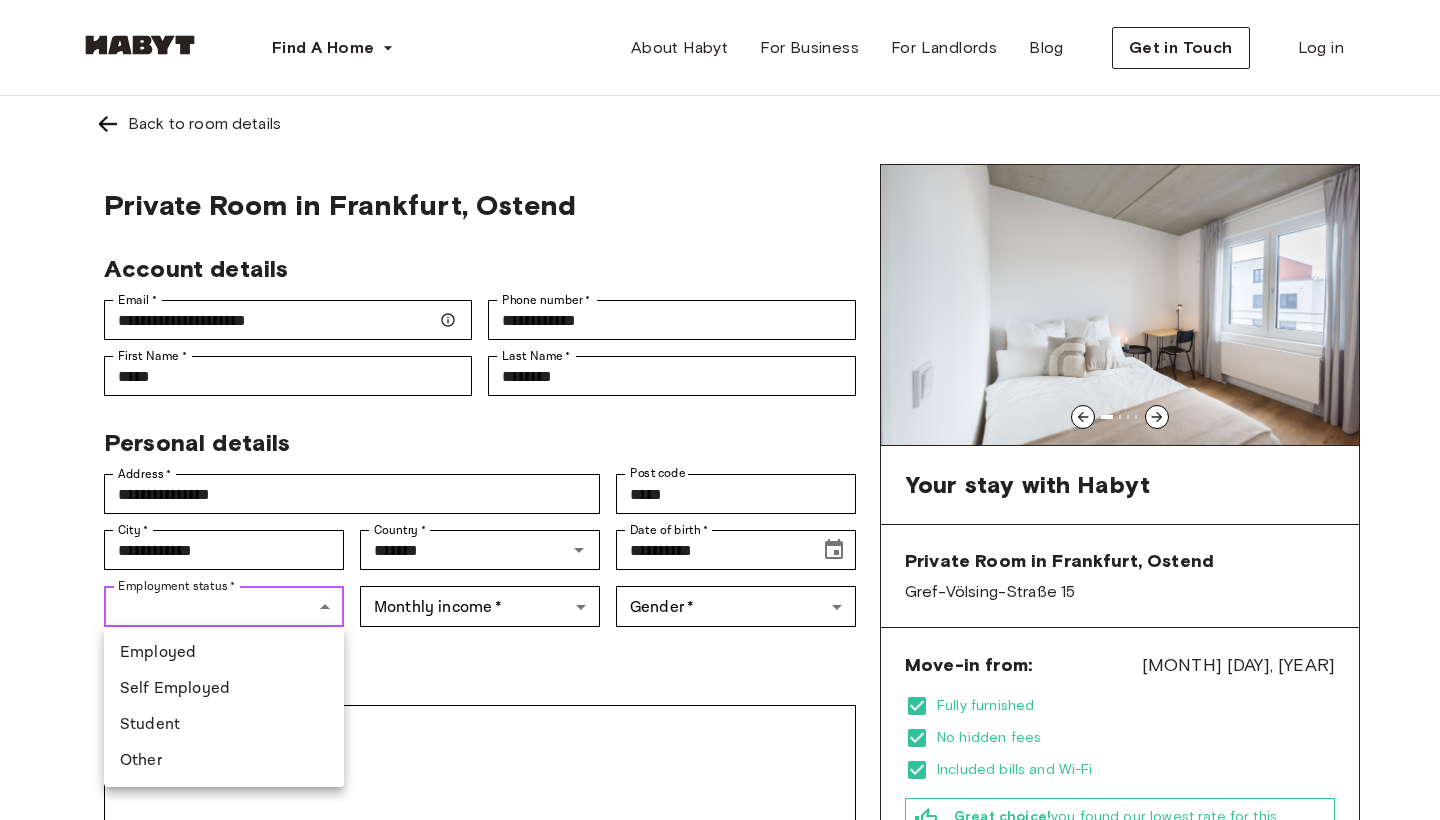 type on "*******" 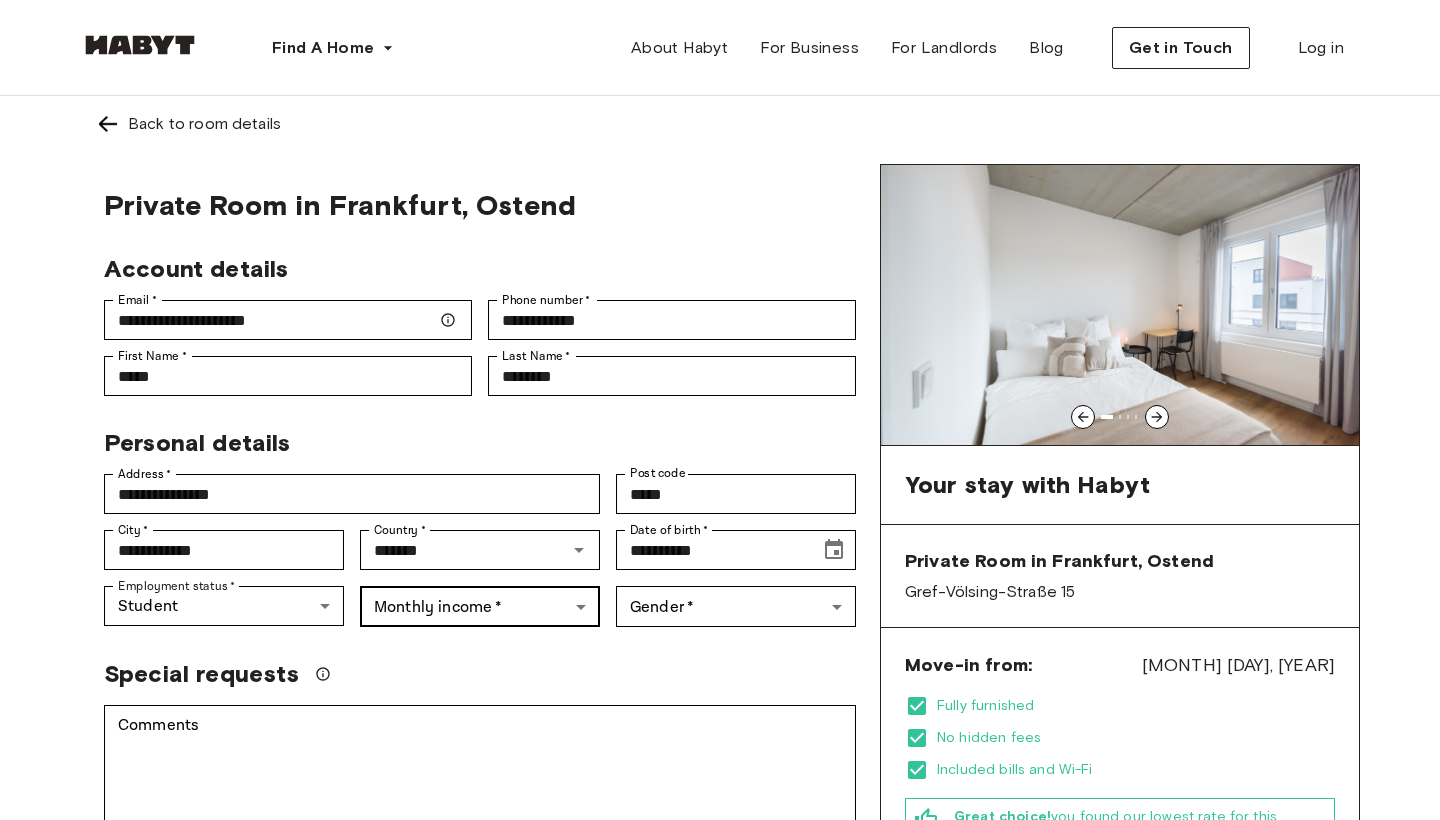 click on "**********" at bounding box center [720, 1191] 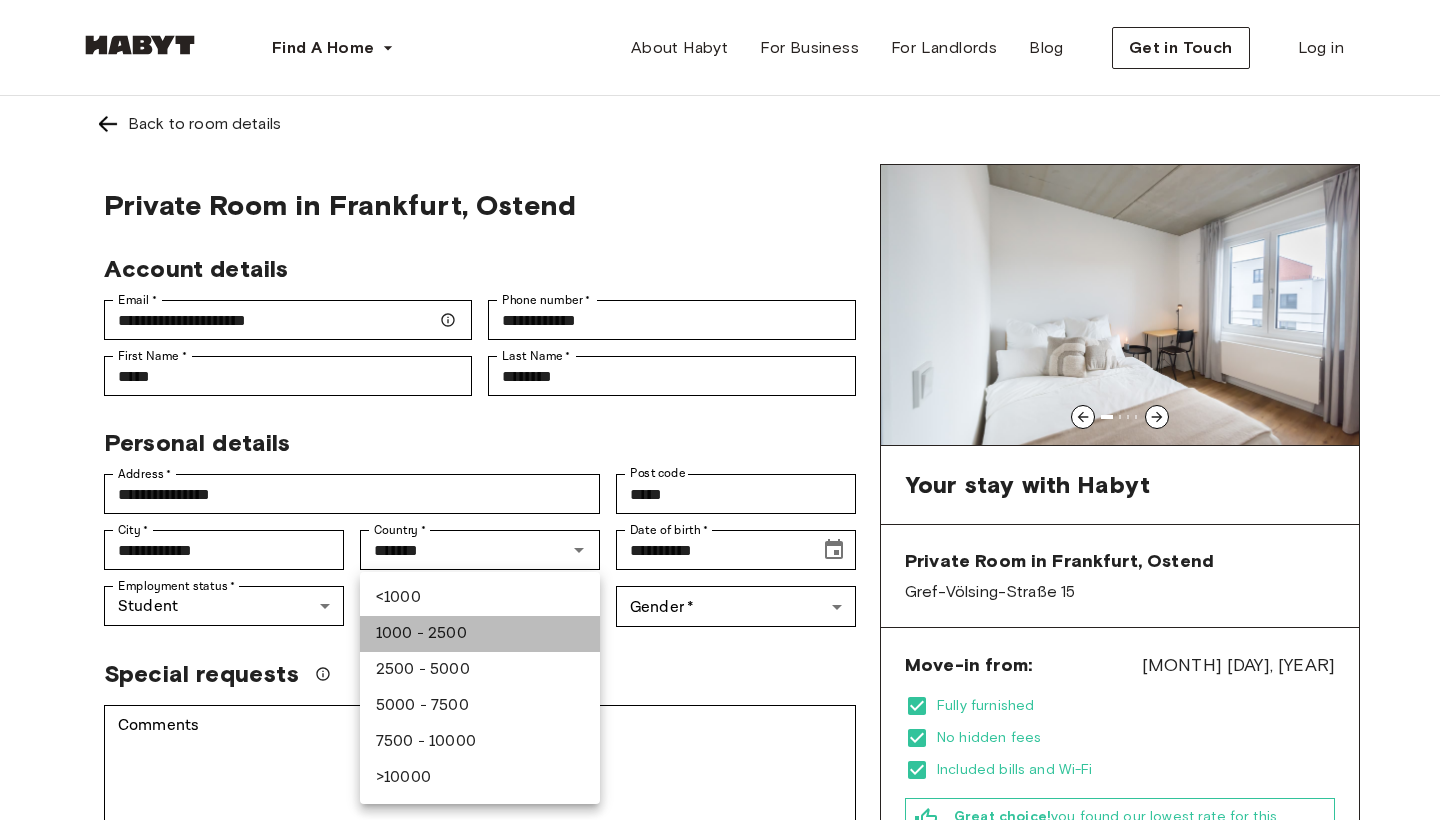 click on "1000 - 2500" at bounding box center [480, 634] 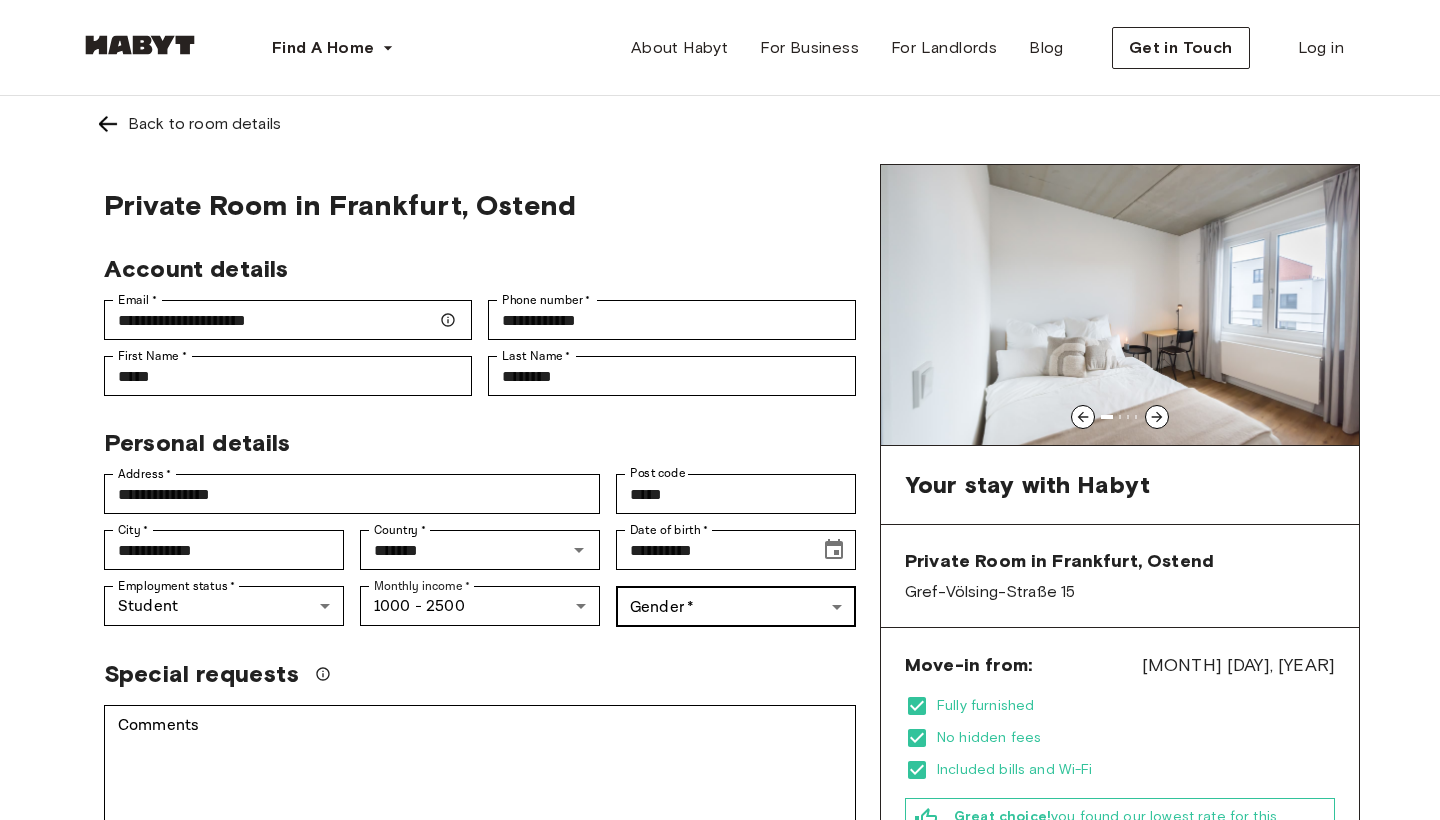 click on "**********" at bounding box center (720, 1191) 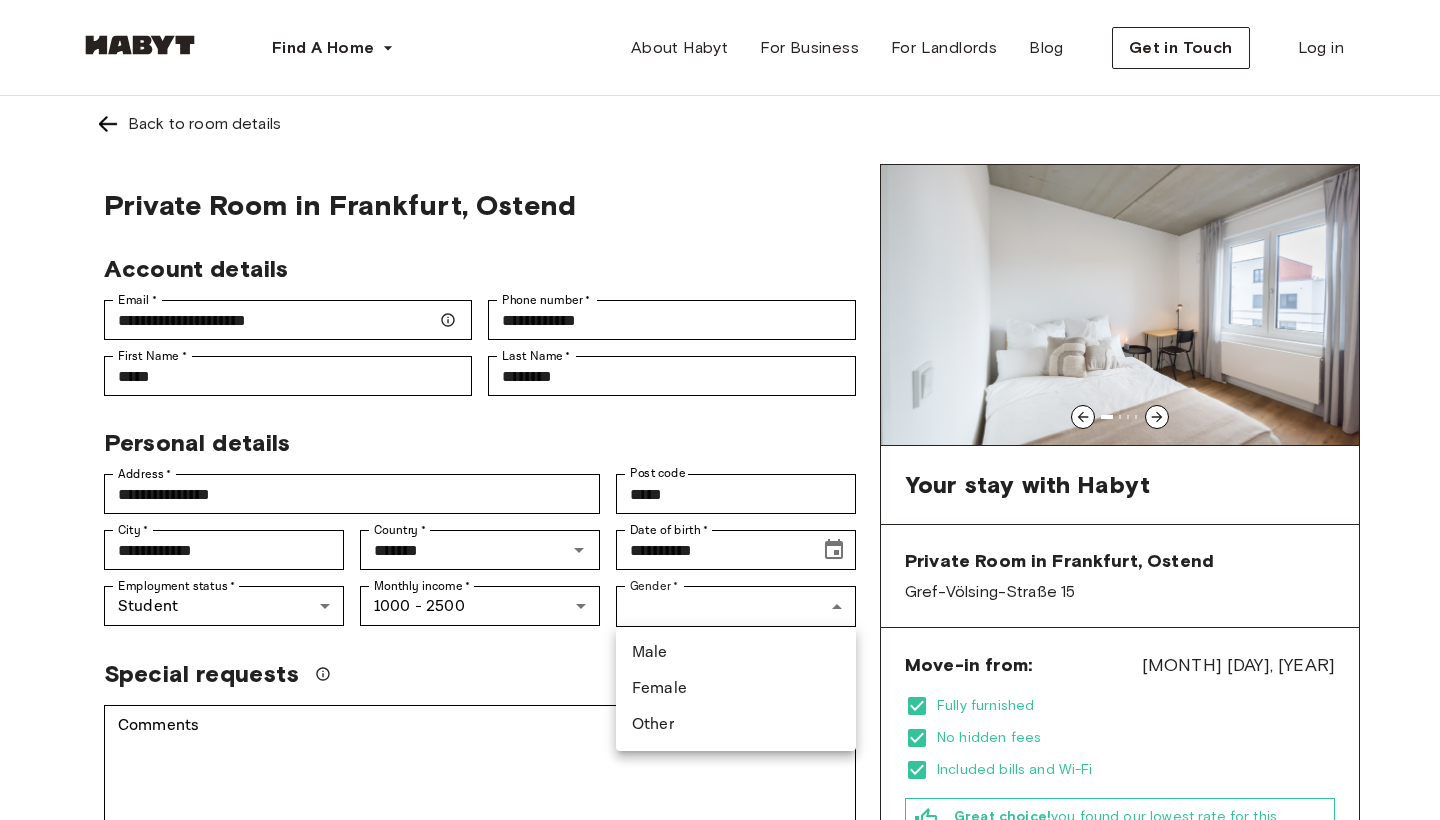 click on "Male" at bounding box center [736, 653] 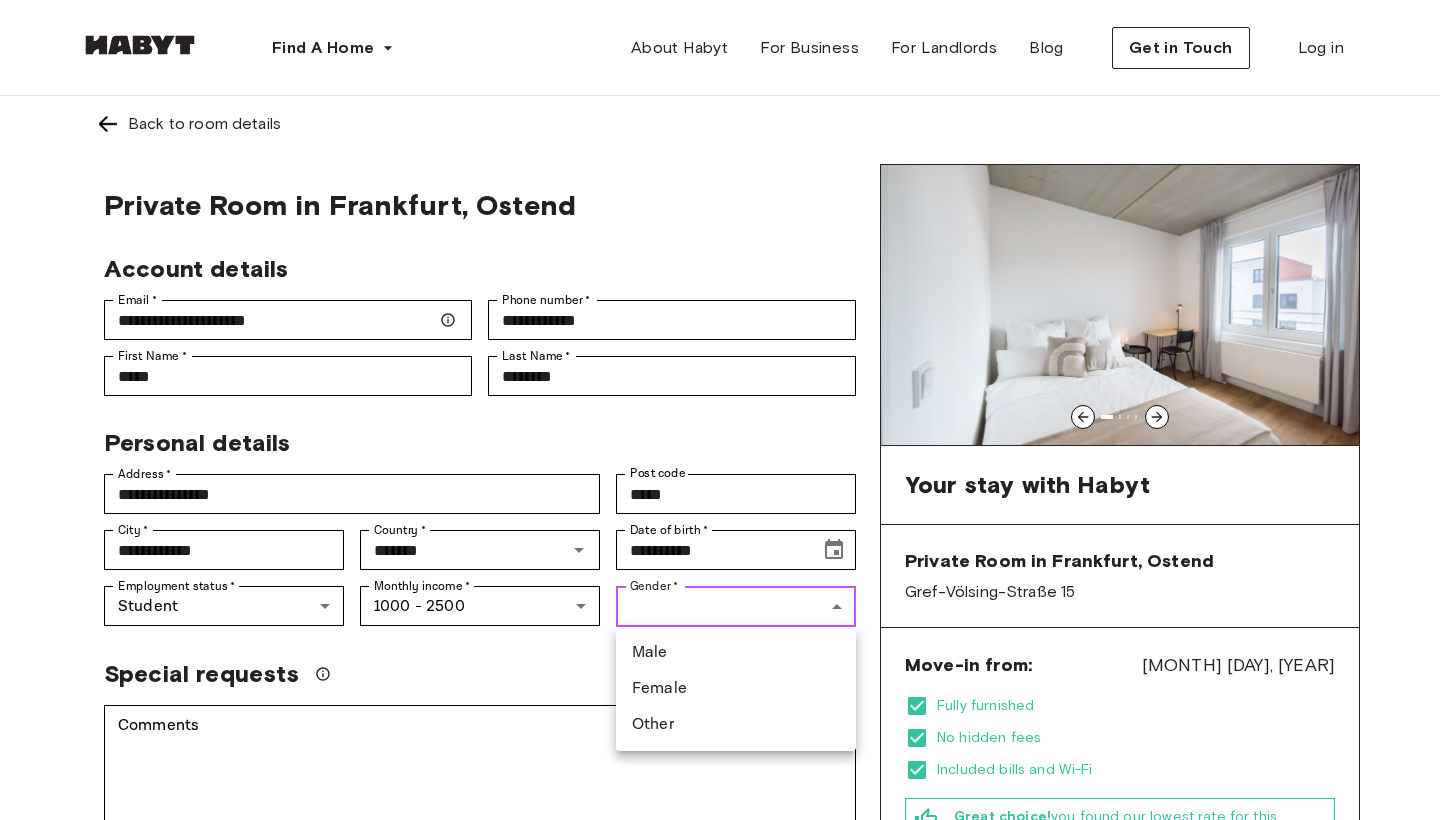 type on "****" 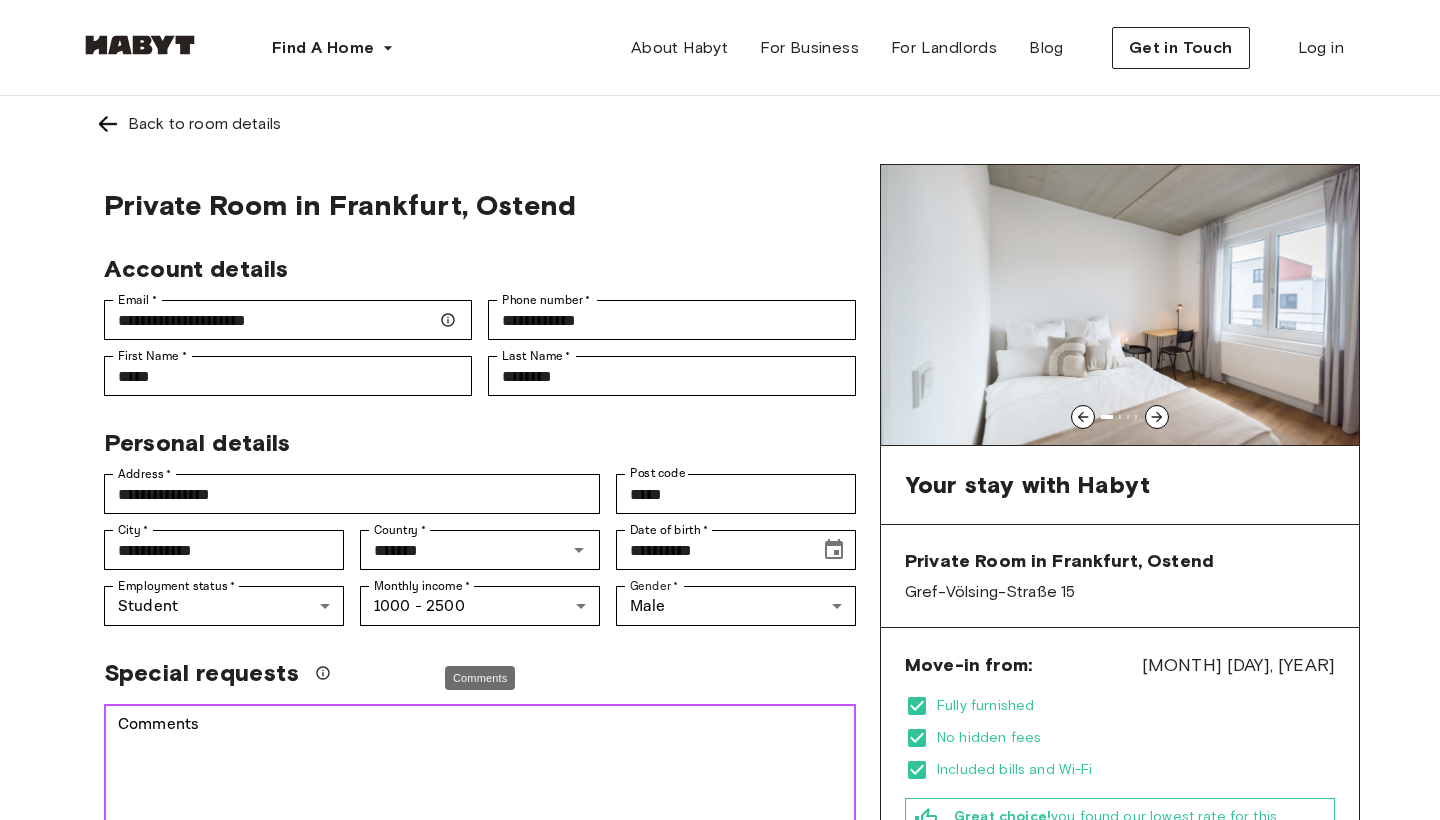click on "Comments" at bounding box center (480, 782) 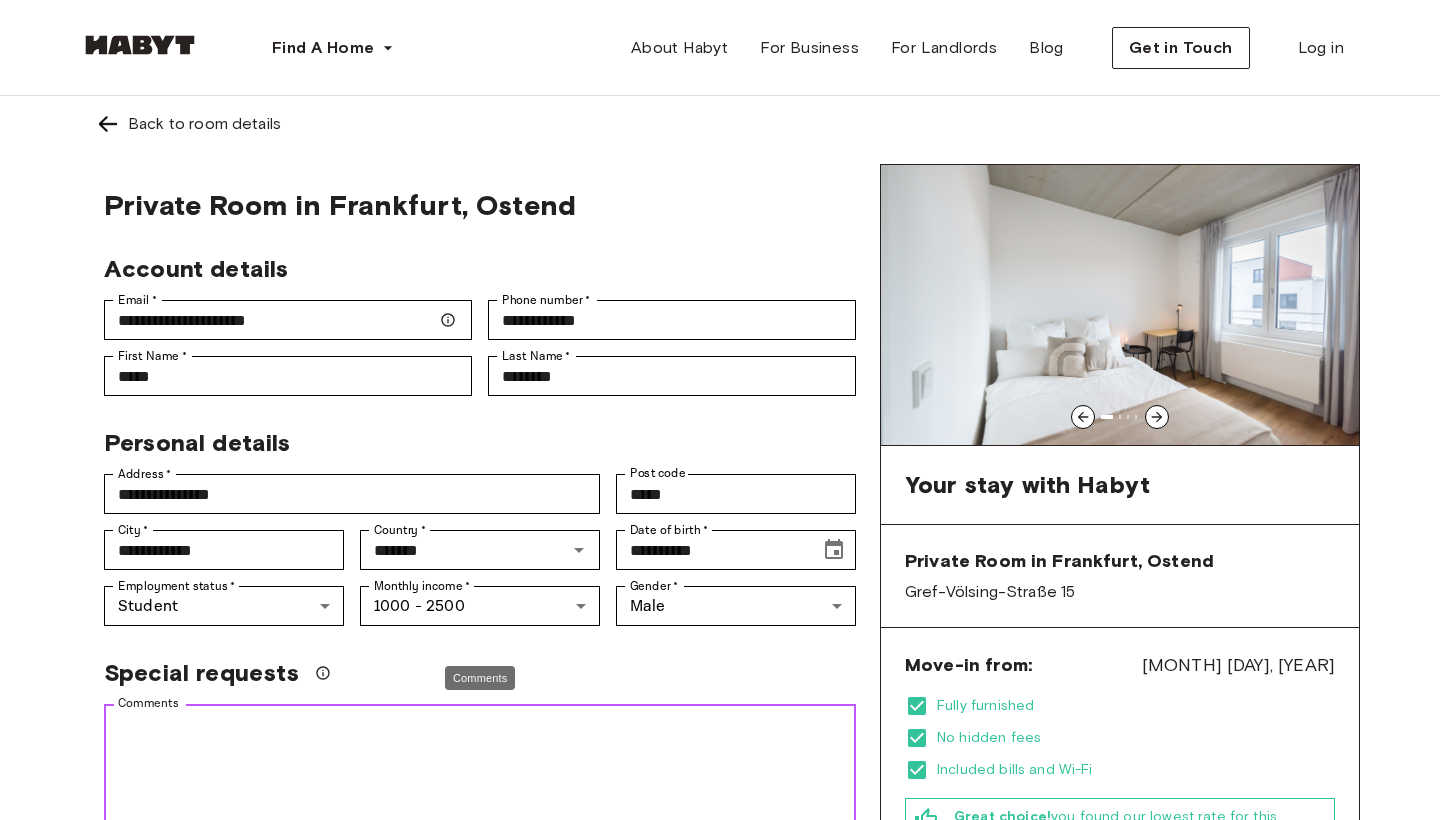 paste on "**********" 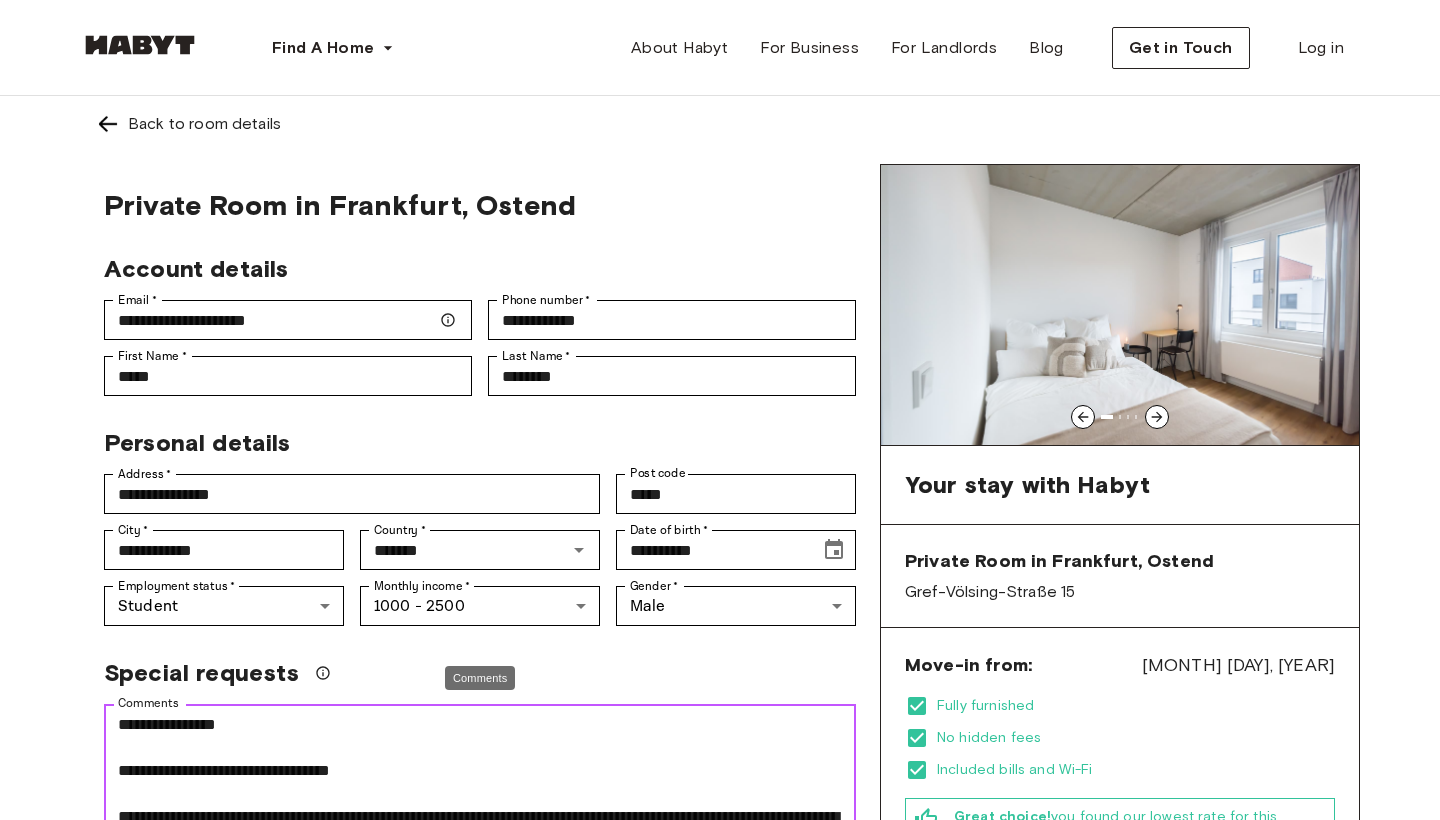 scroll, scrollTop: 368, scrollLeft: 0, axis: vertical 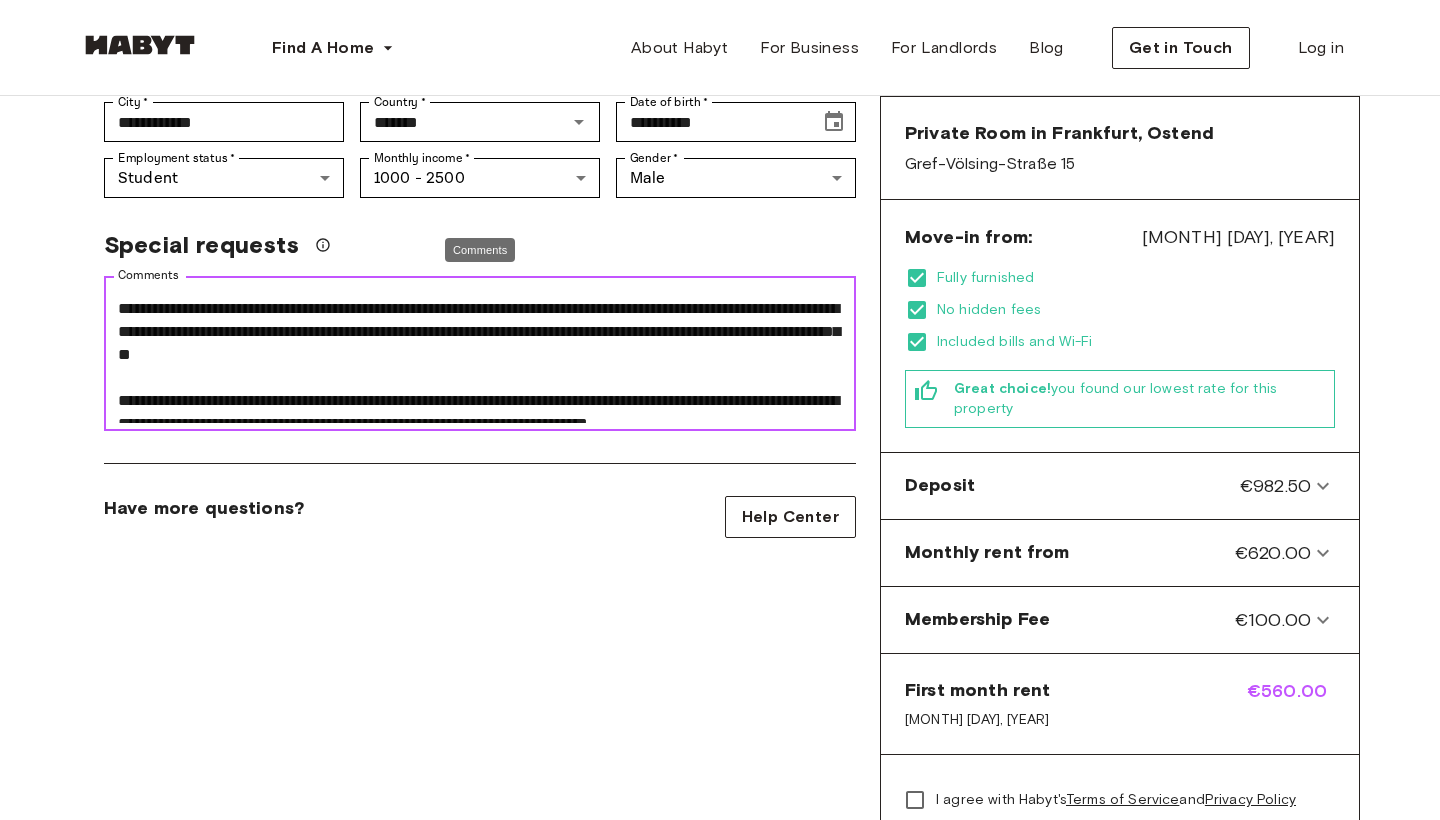 click on "**********" at bounding box center (480, 354) 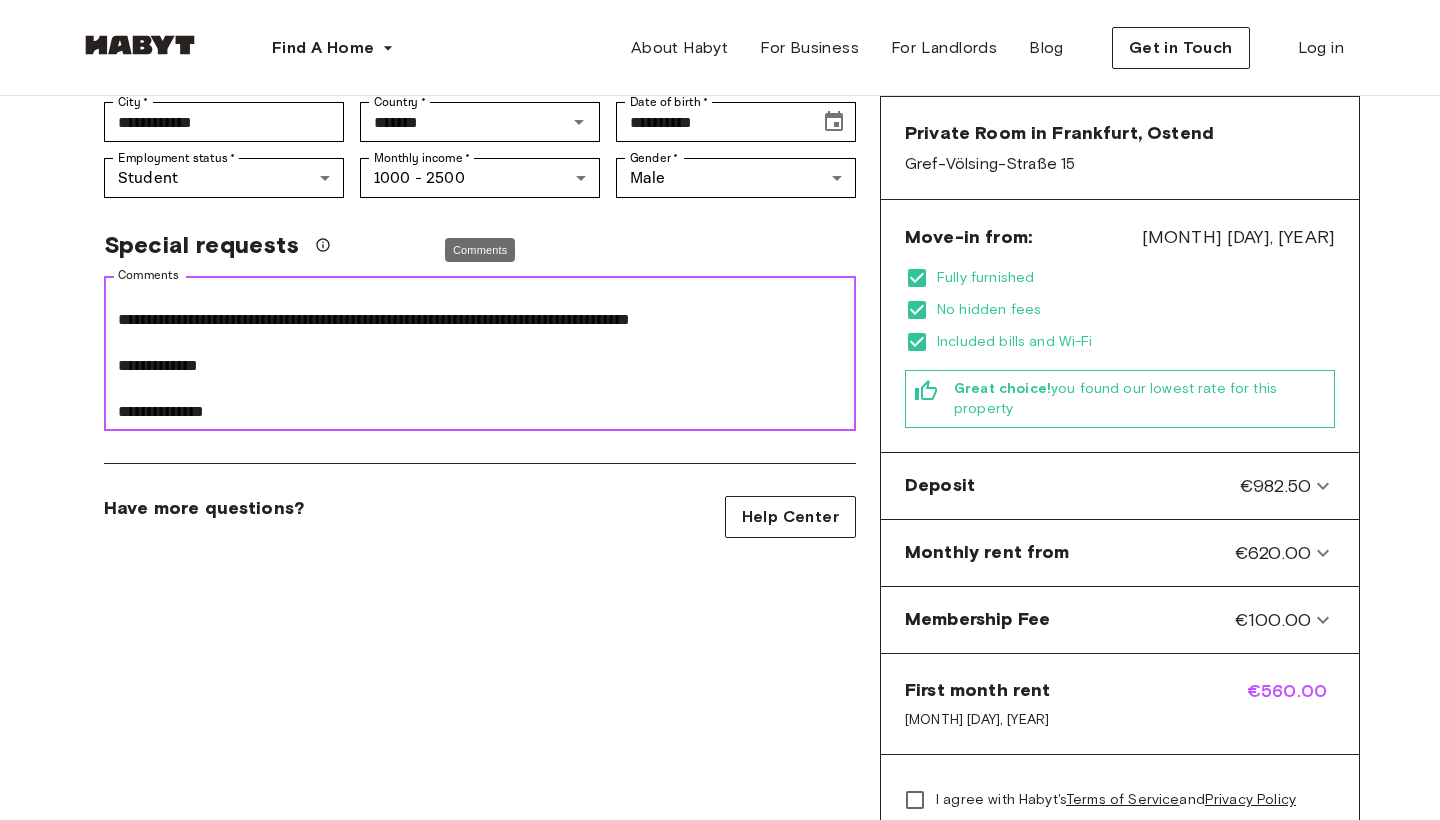scroll, scrollTop: 368, scrollLeft: 0, axis: vertical 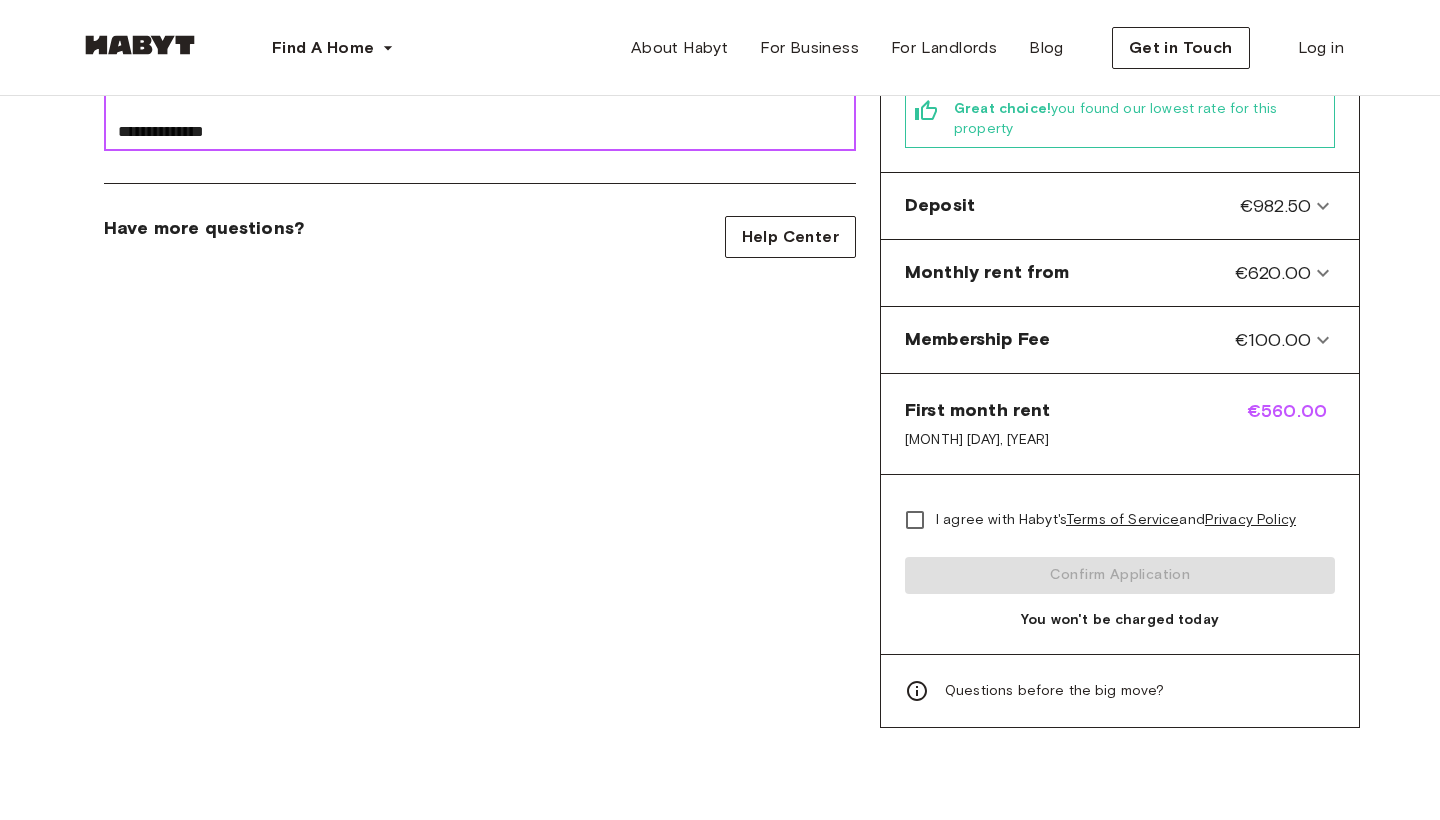 type on "**********" 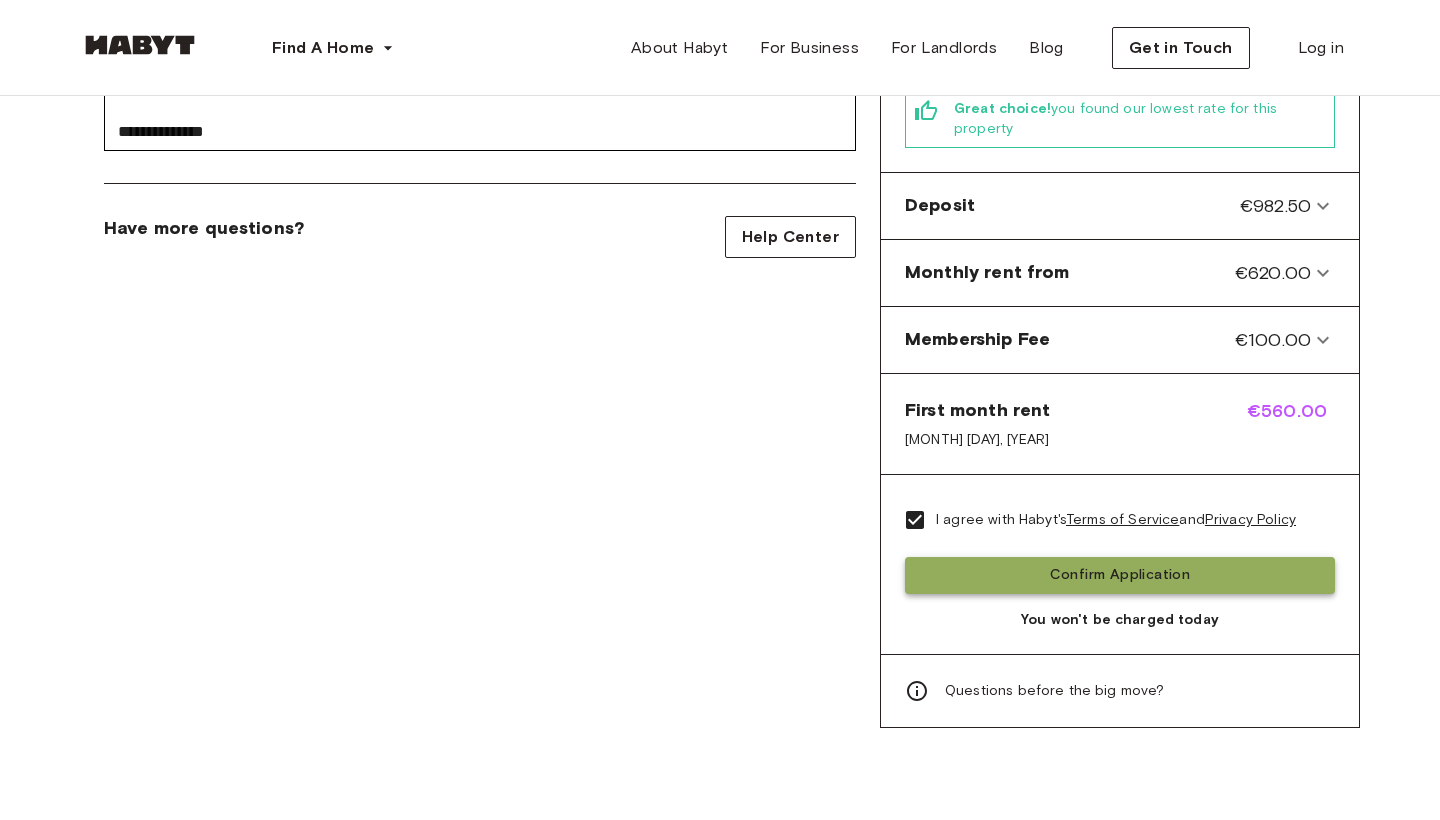 click on "Confirm Application" at bounding box center [1120, 575] 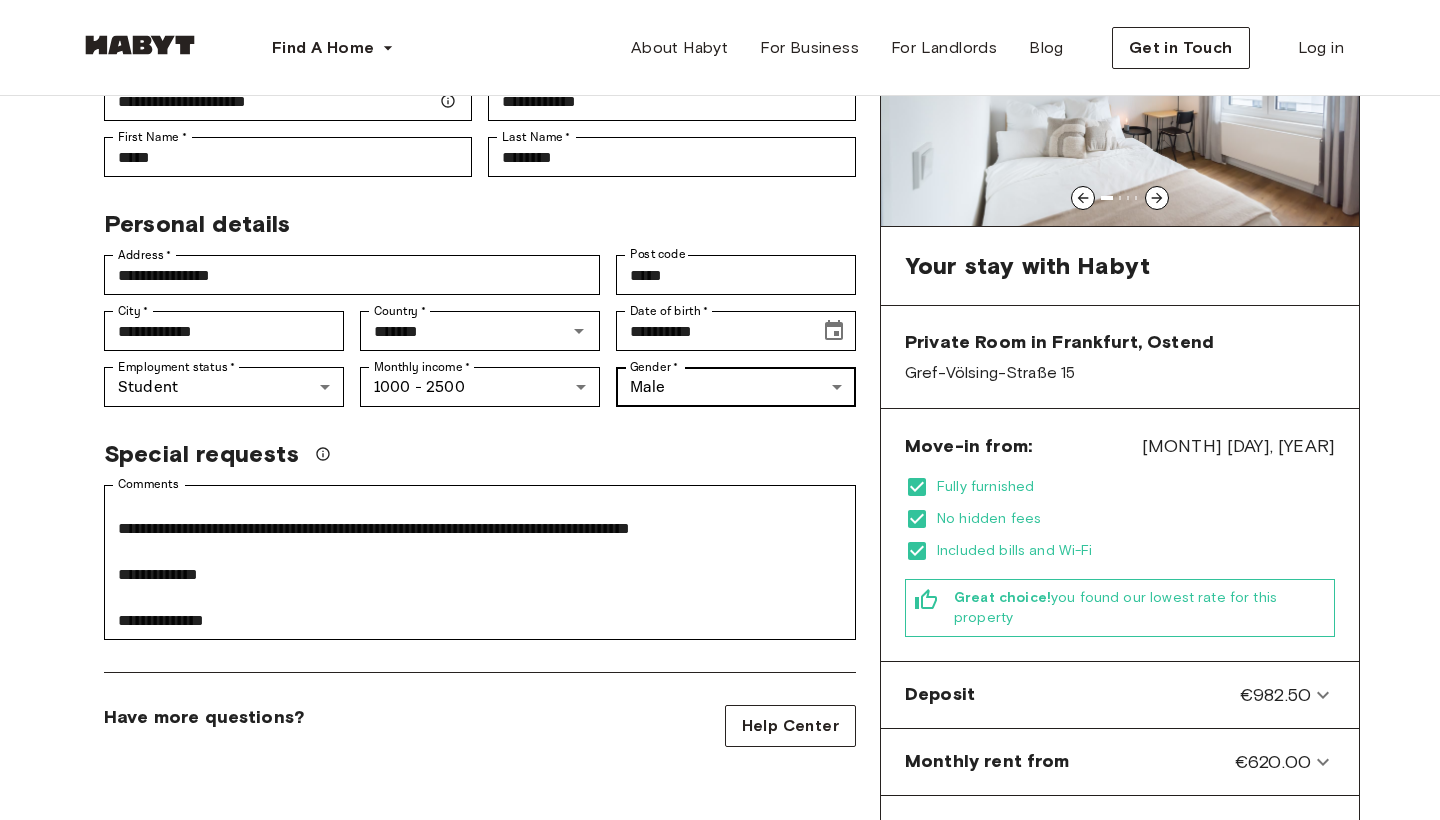 scroll, scrollTop: 220, scrollLeft: 0, axis: vertical 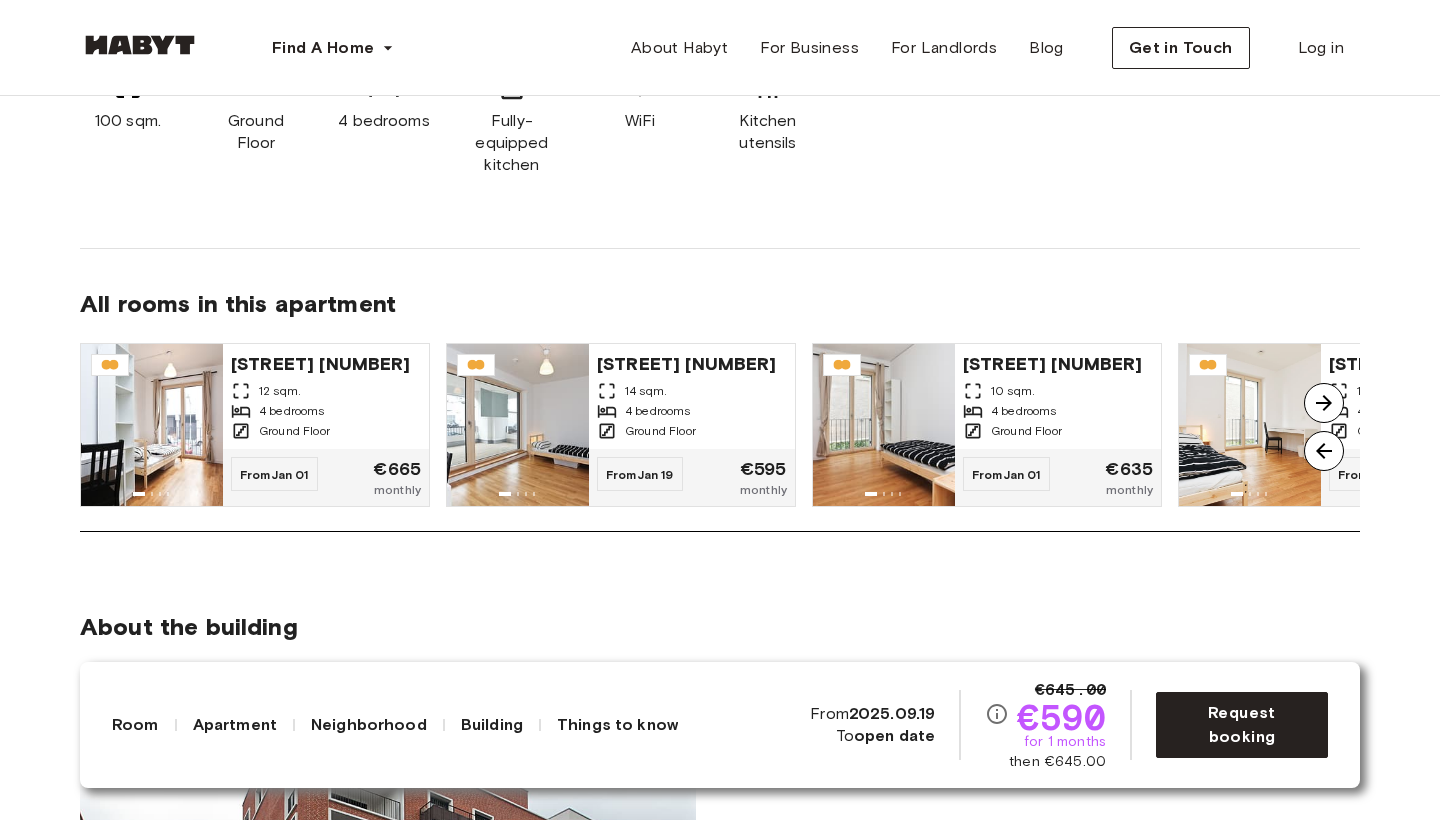 click at bounding box center (1324, 403) 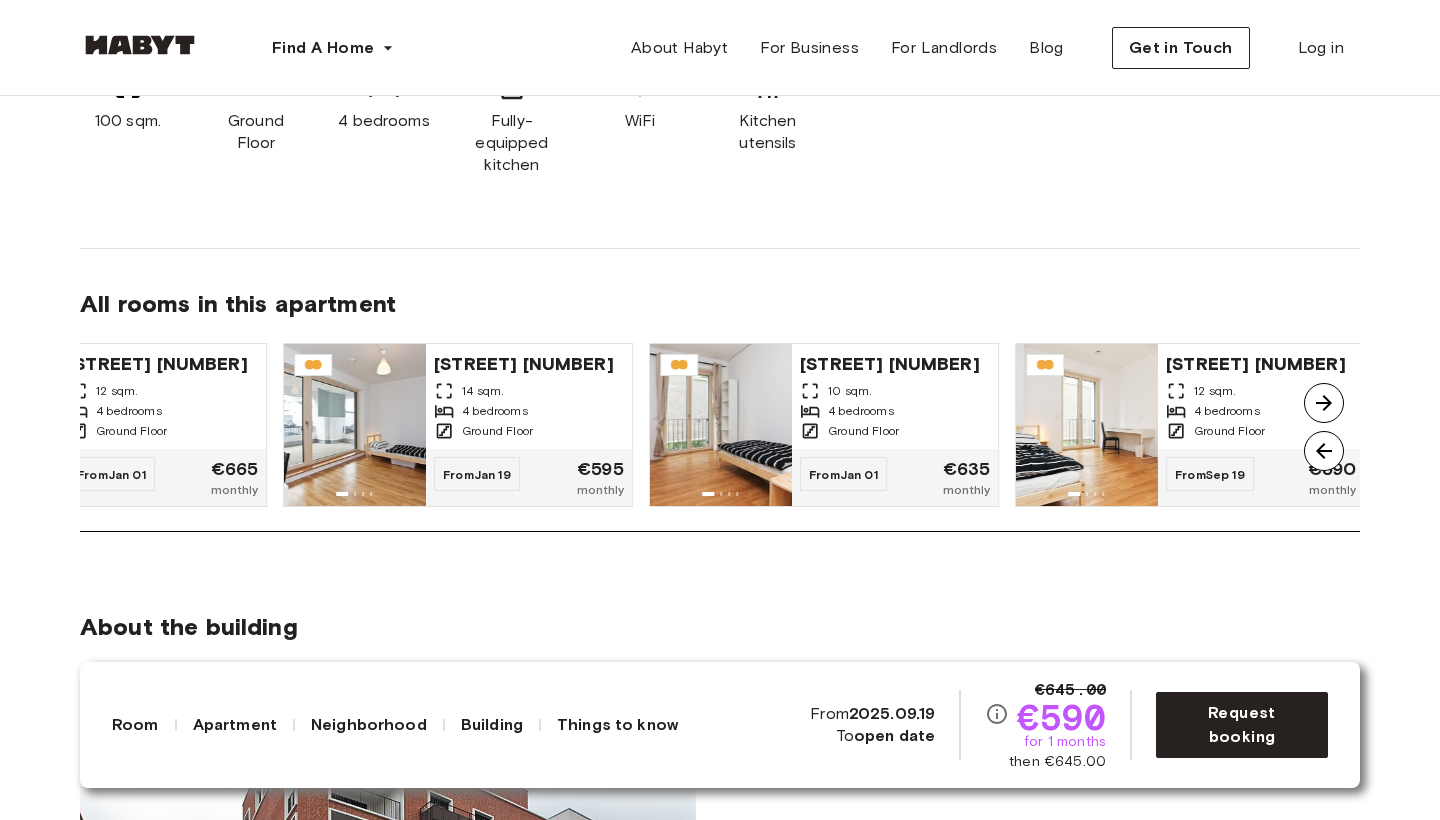 click at bounding box center (1324, 403) 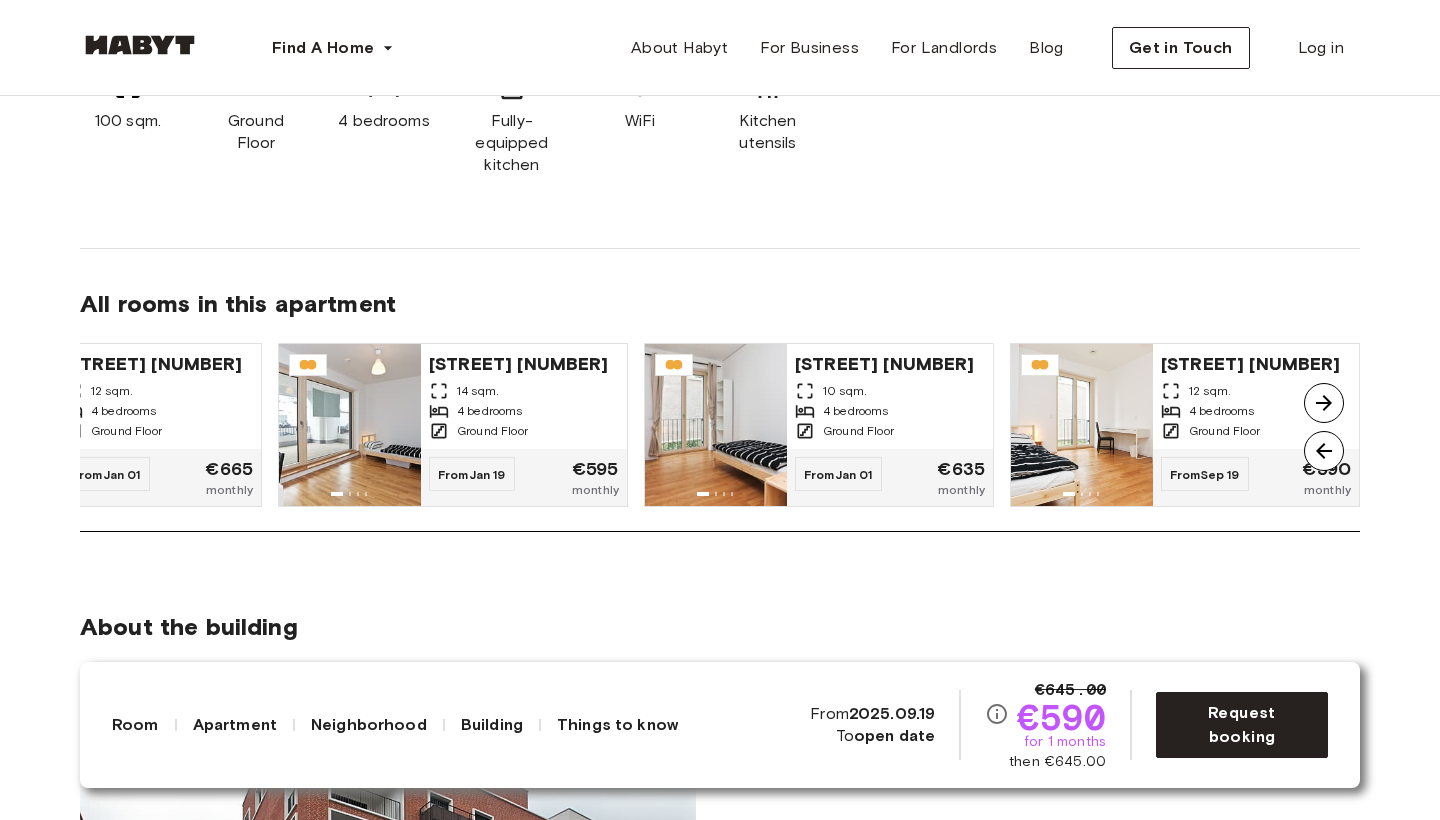 click at bounding box center [1324, 403] 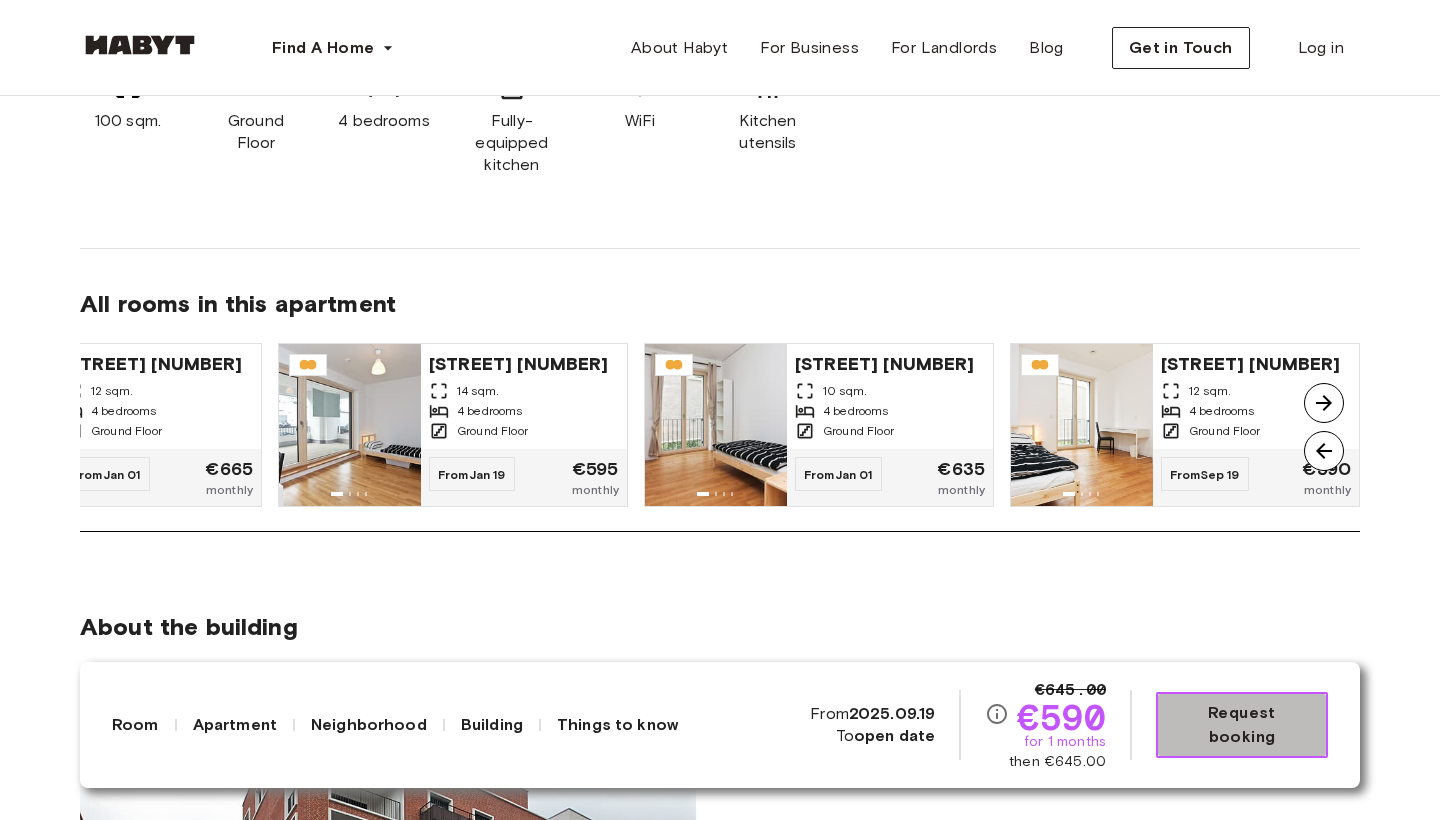 click on "Request booking" at bounding box center [1242, 725] 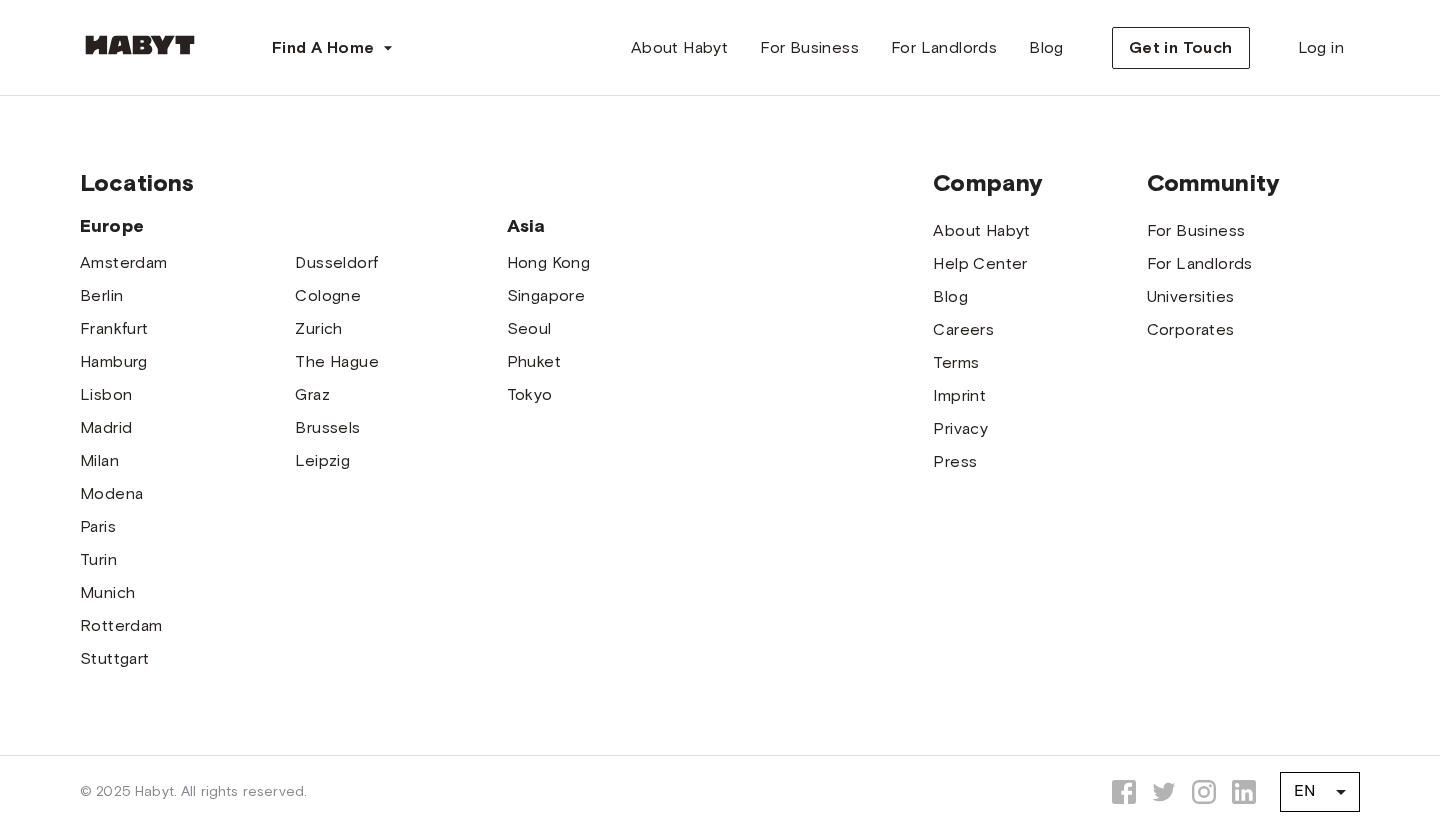 scroll, scrollTop: 0, scrollLeft: 0, axis: both 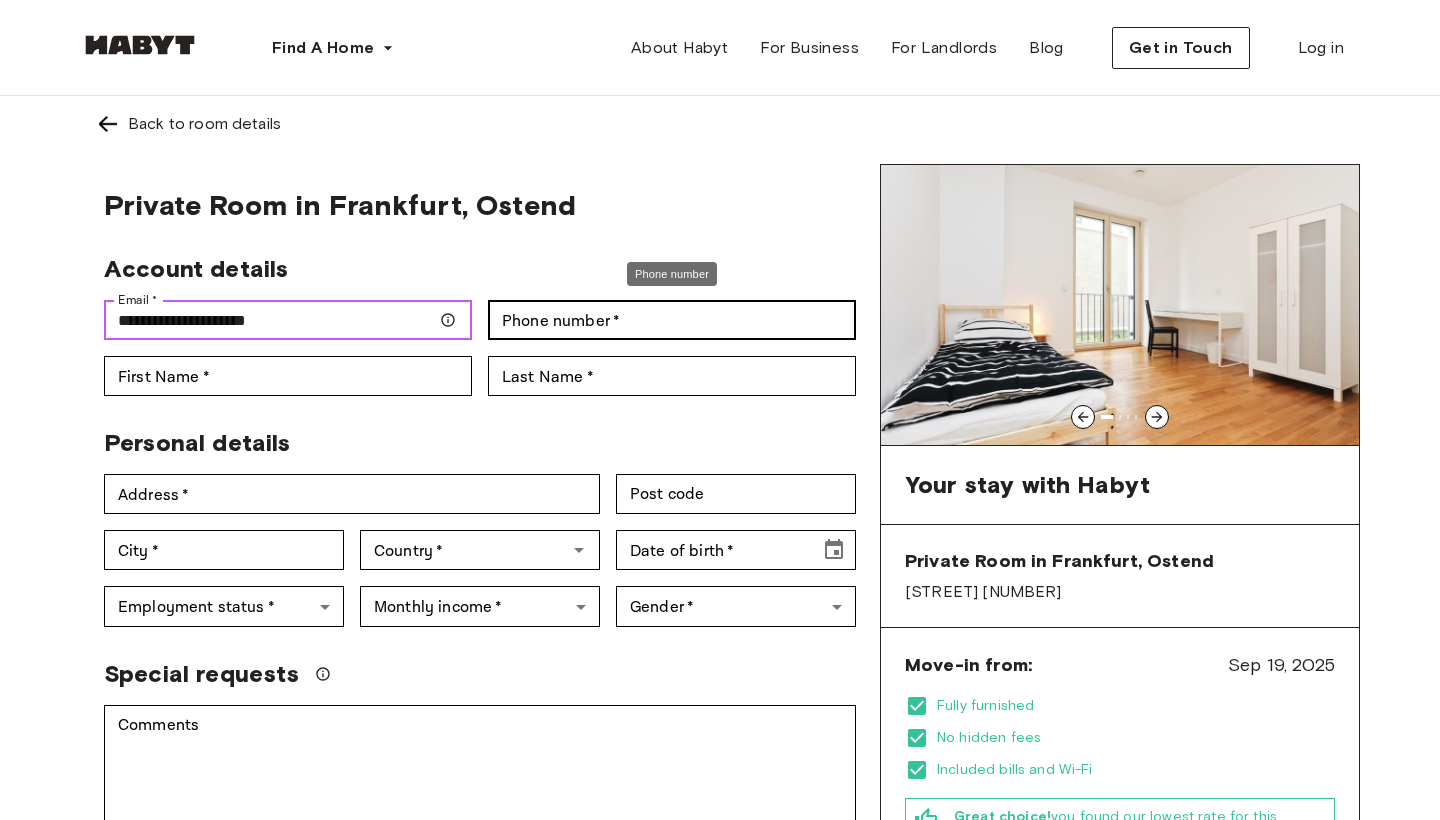 type on "**********" 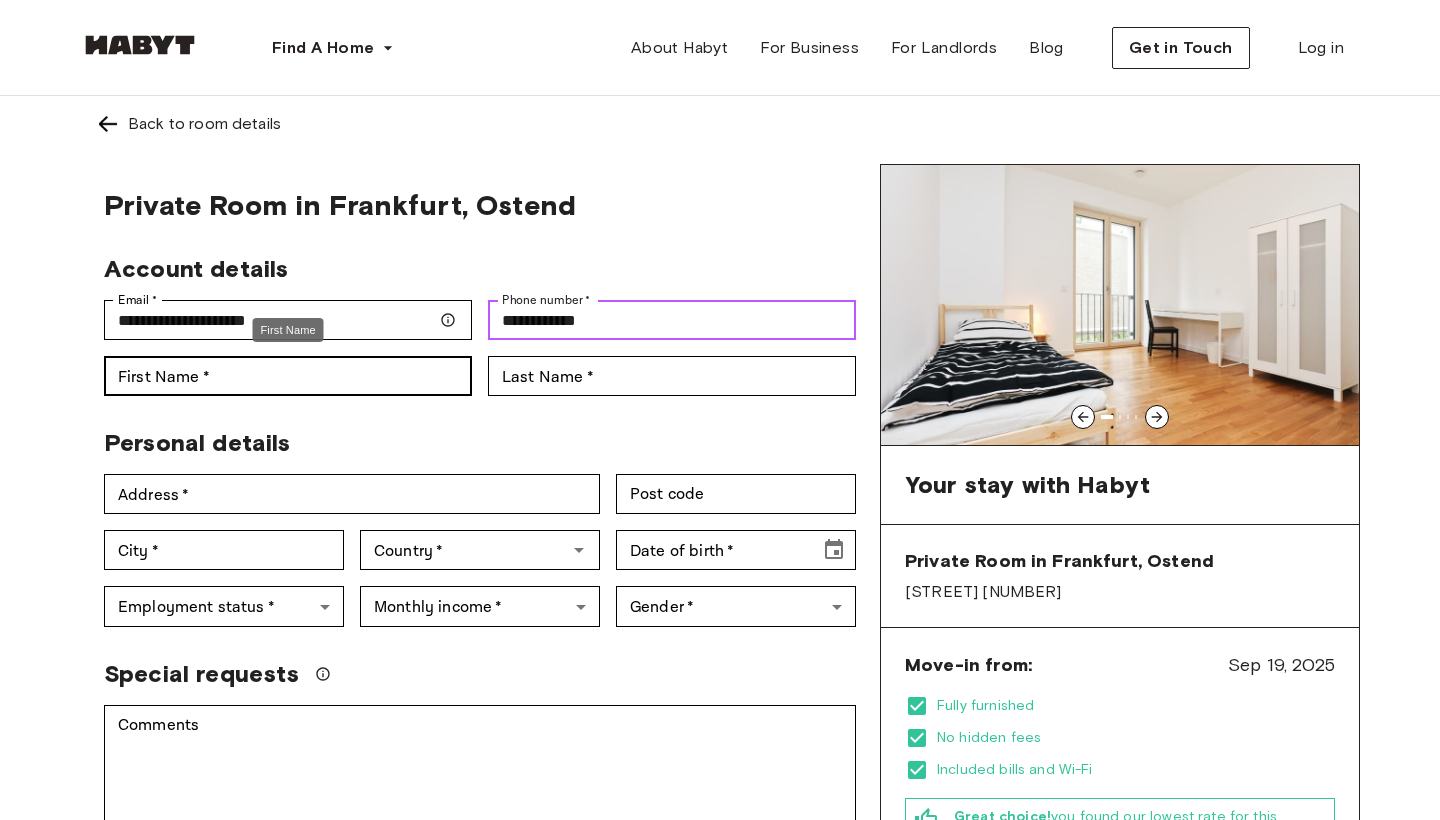 type on "**********" 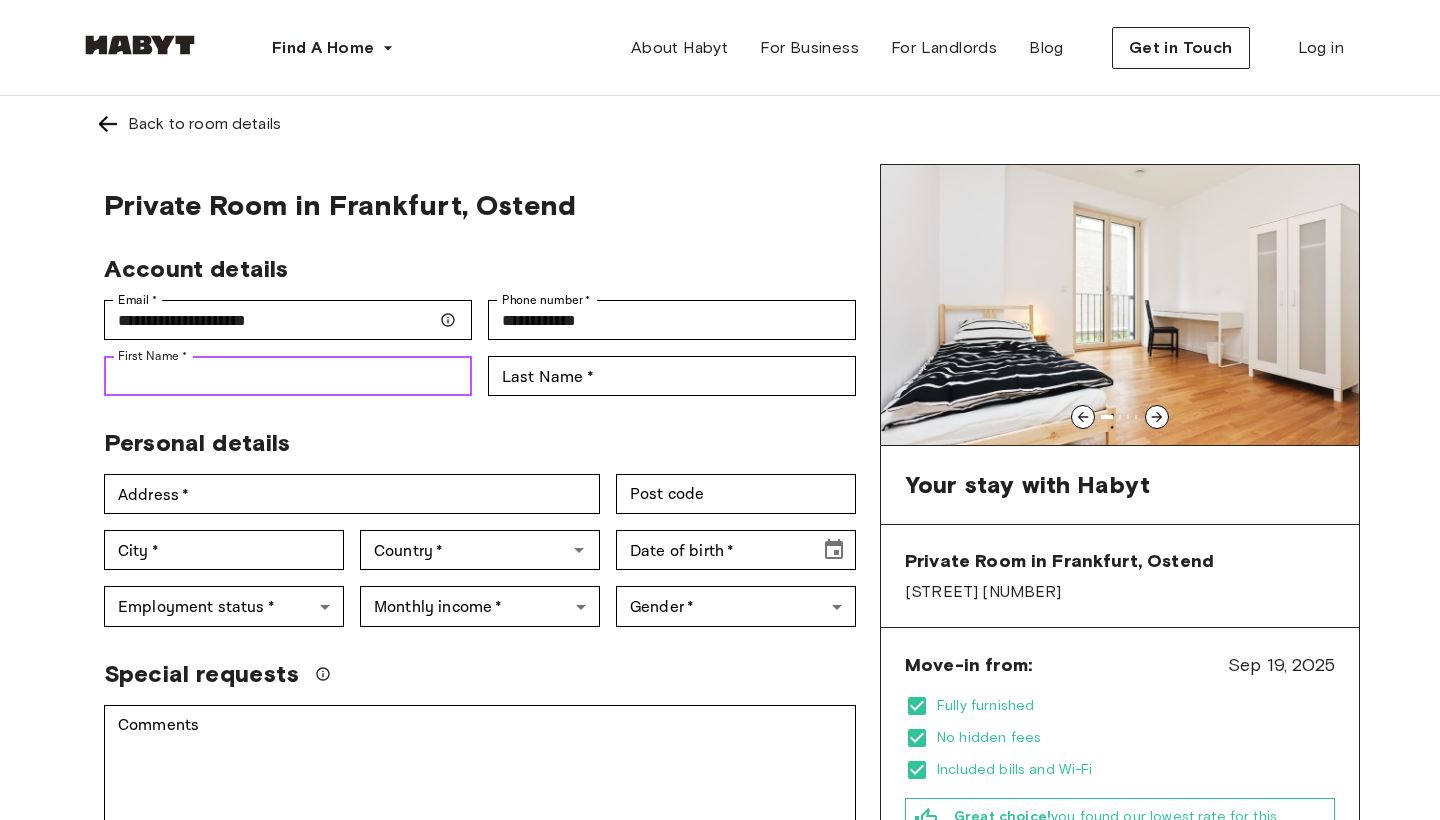 type on "*****" 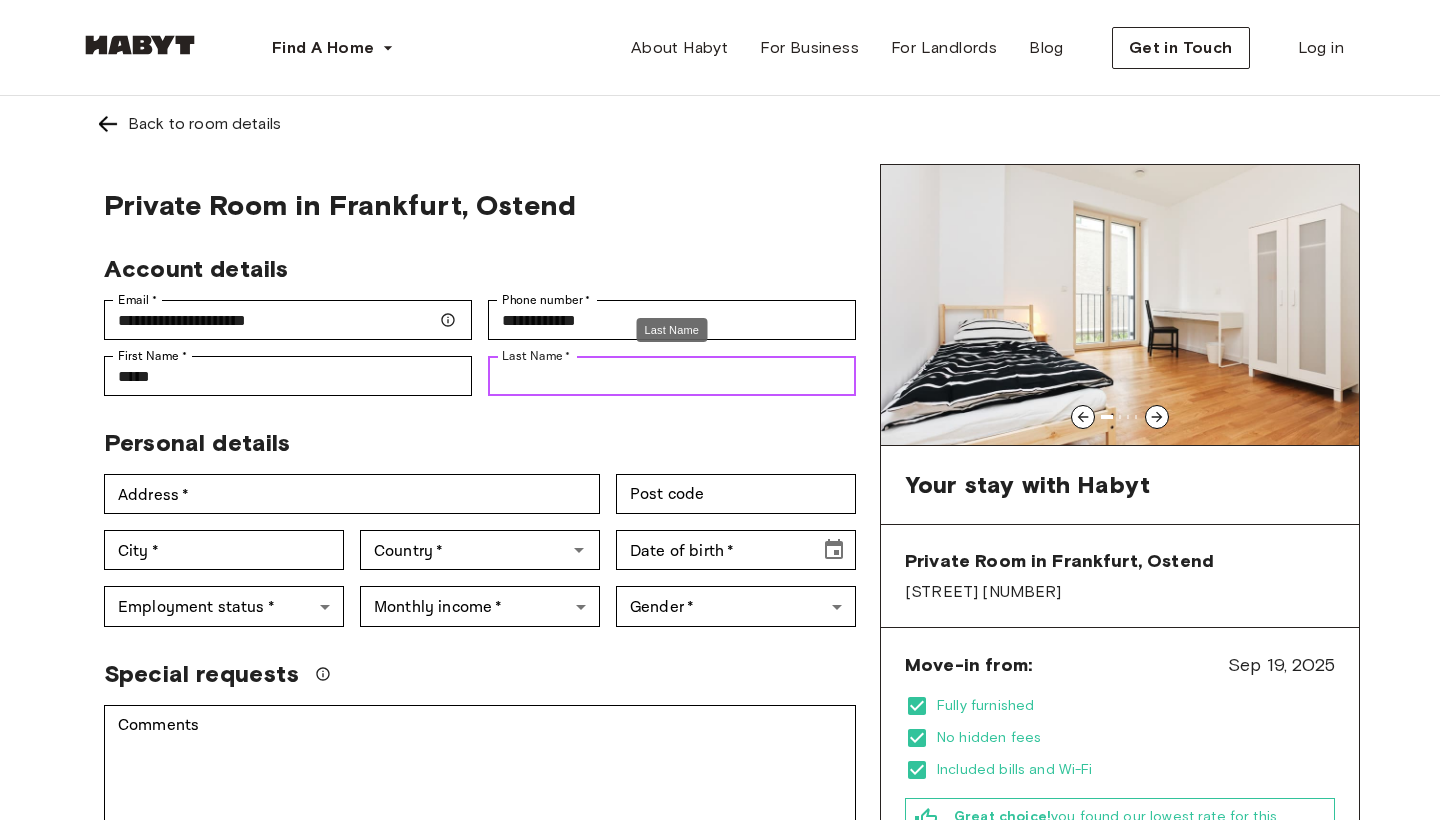 type on "********" 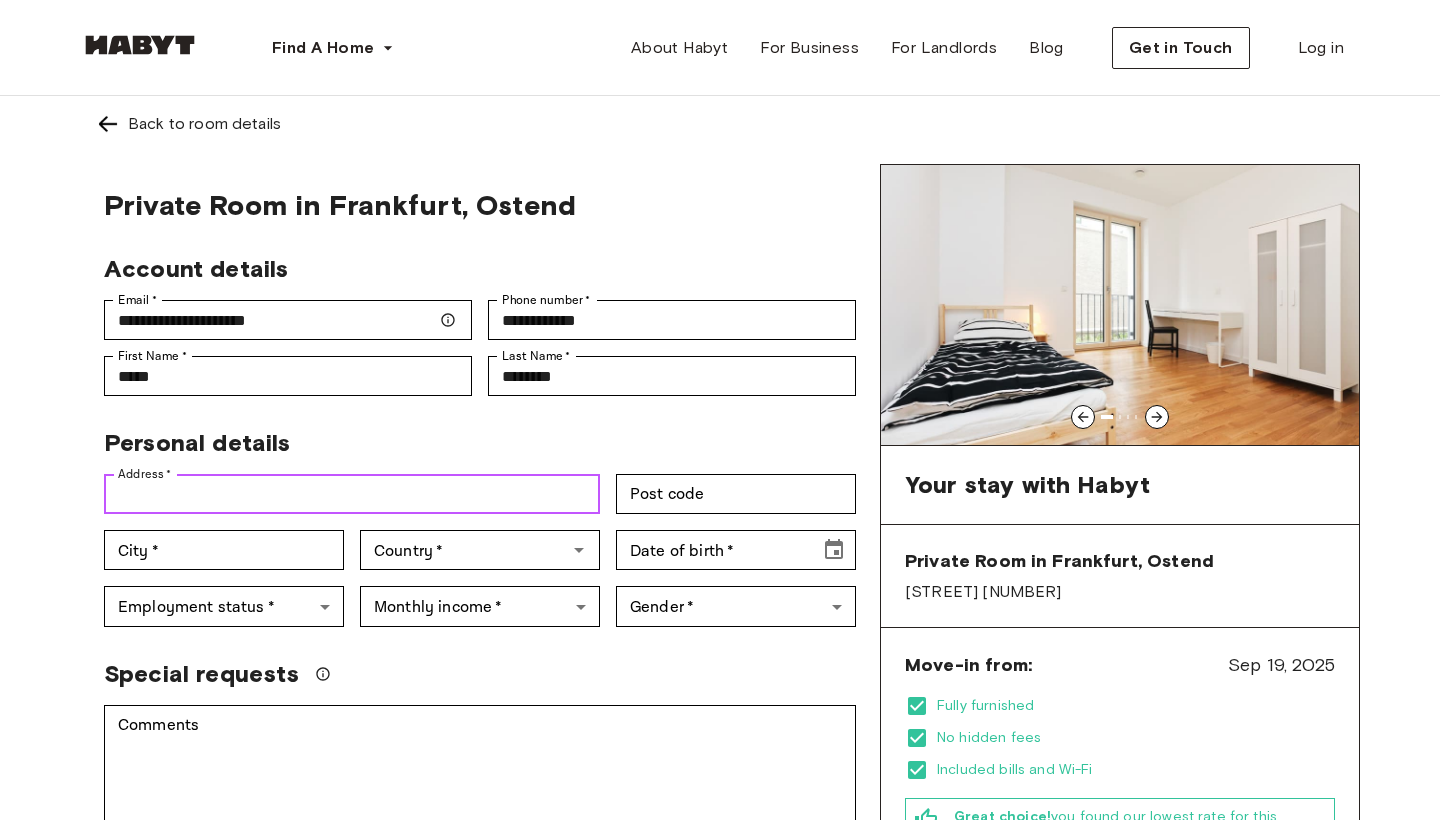 type on "*" 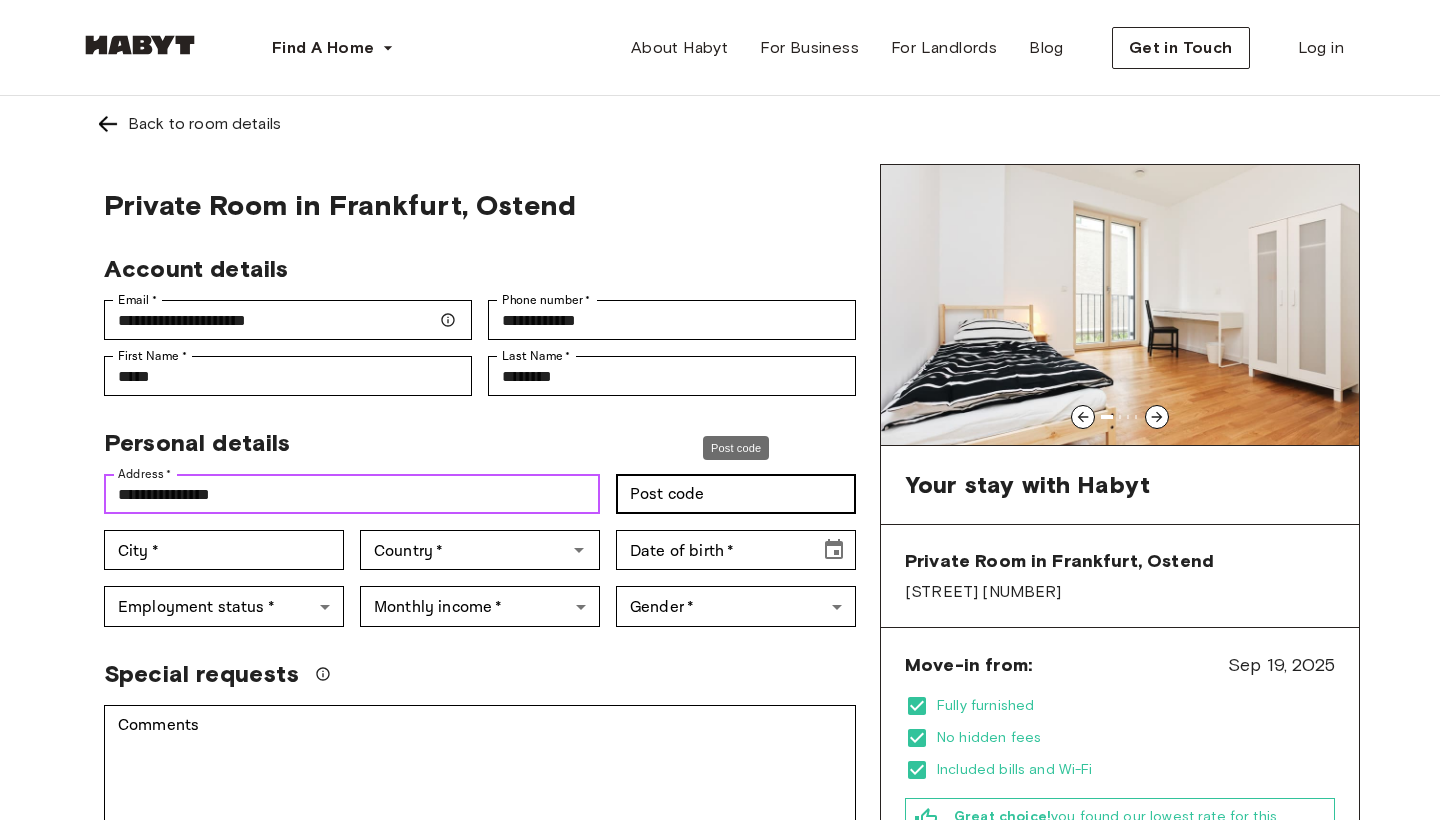 type on "**********" 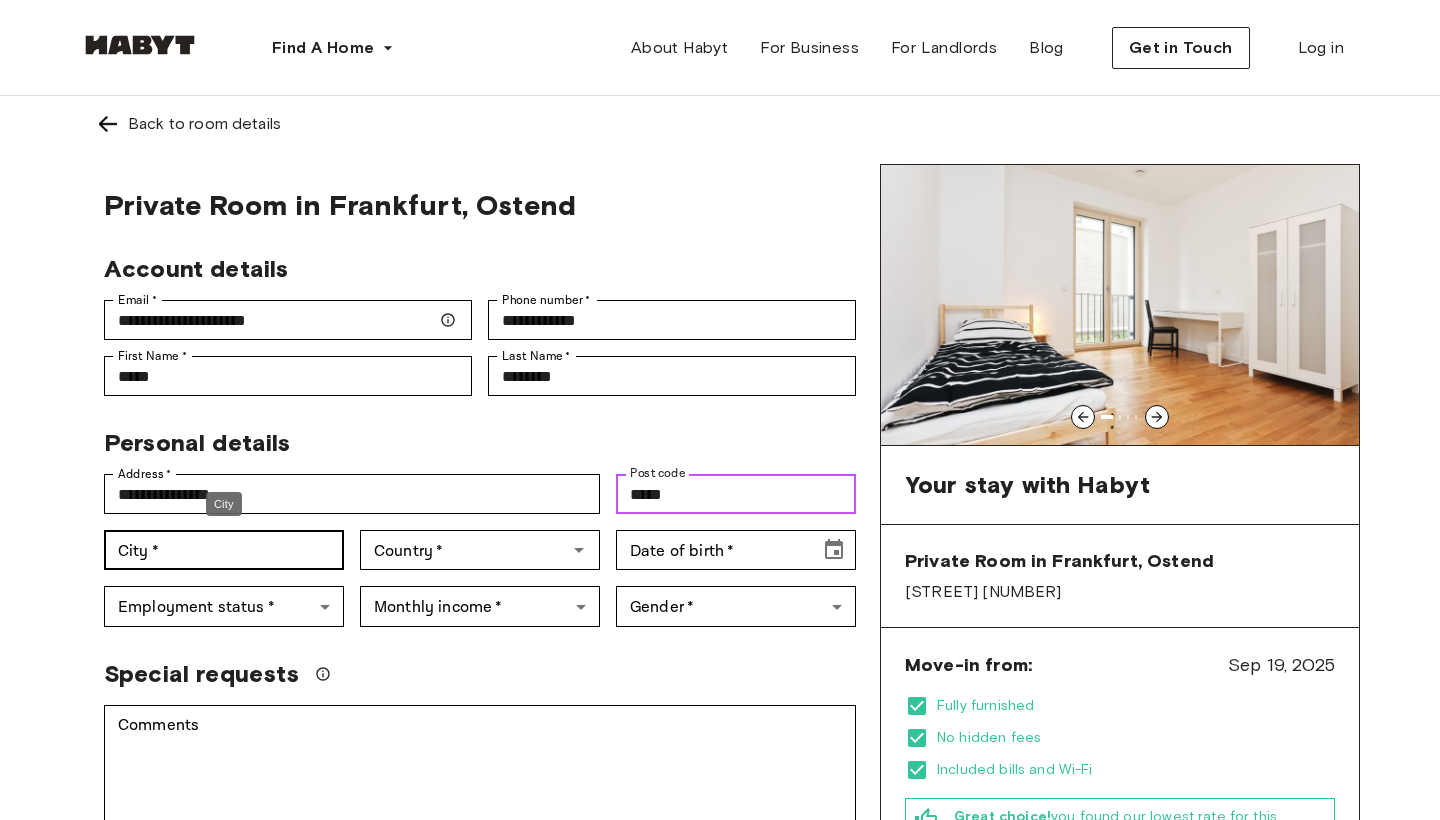 type on "*****" 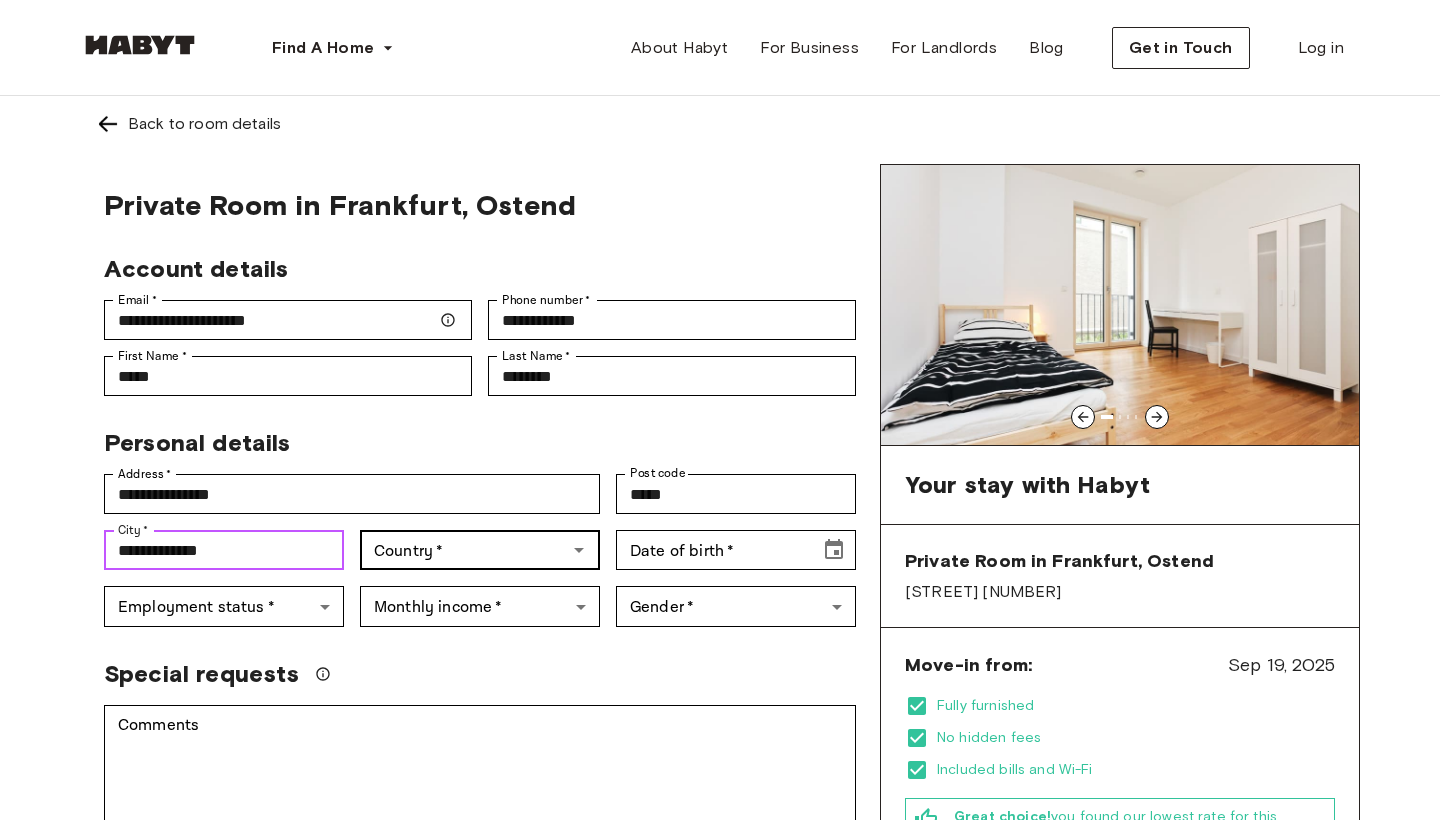 type on "**********" 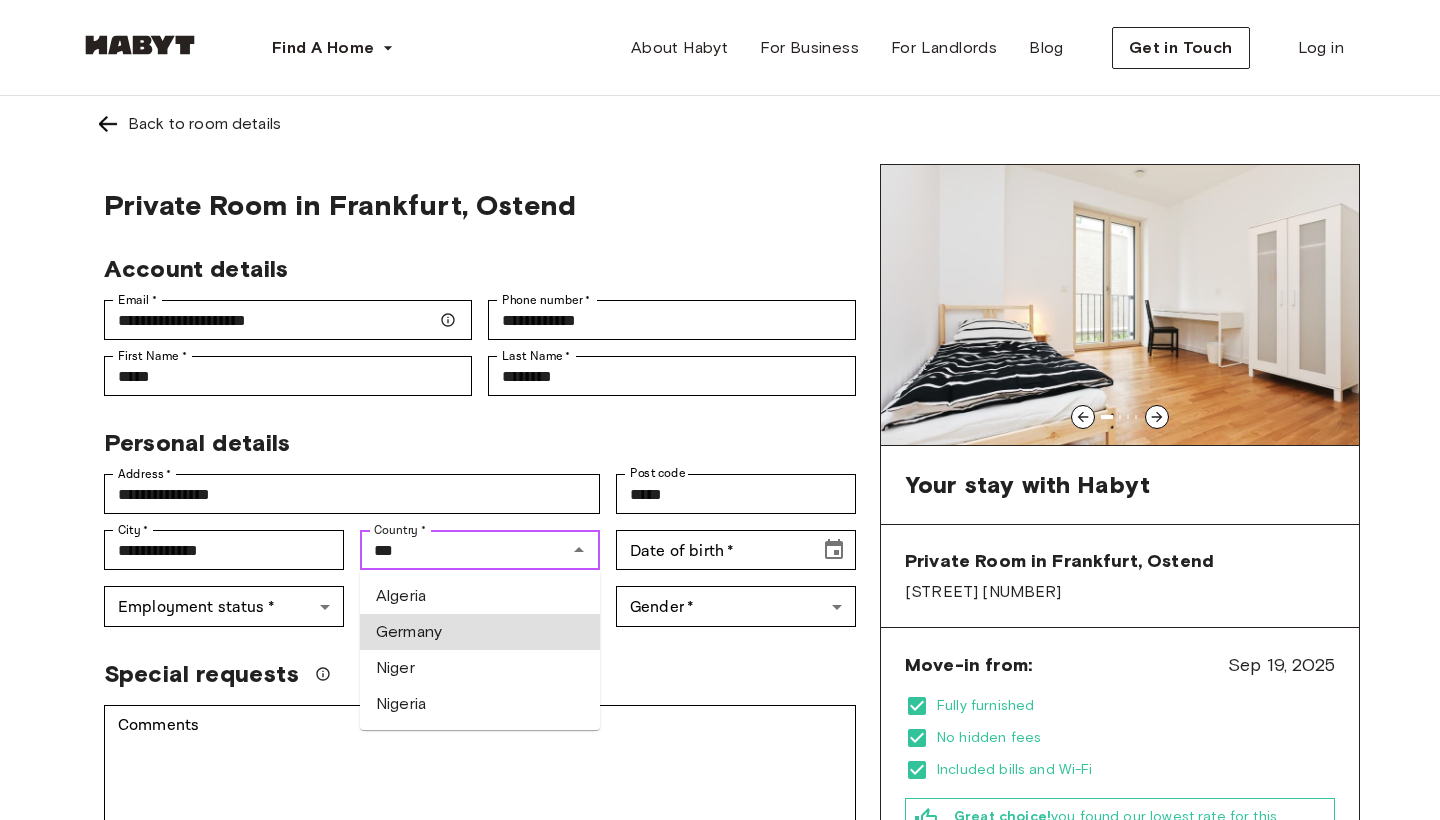 type on "*******" 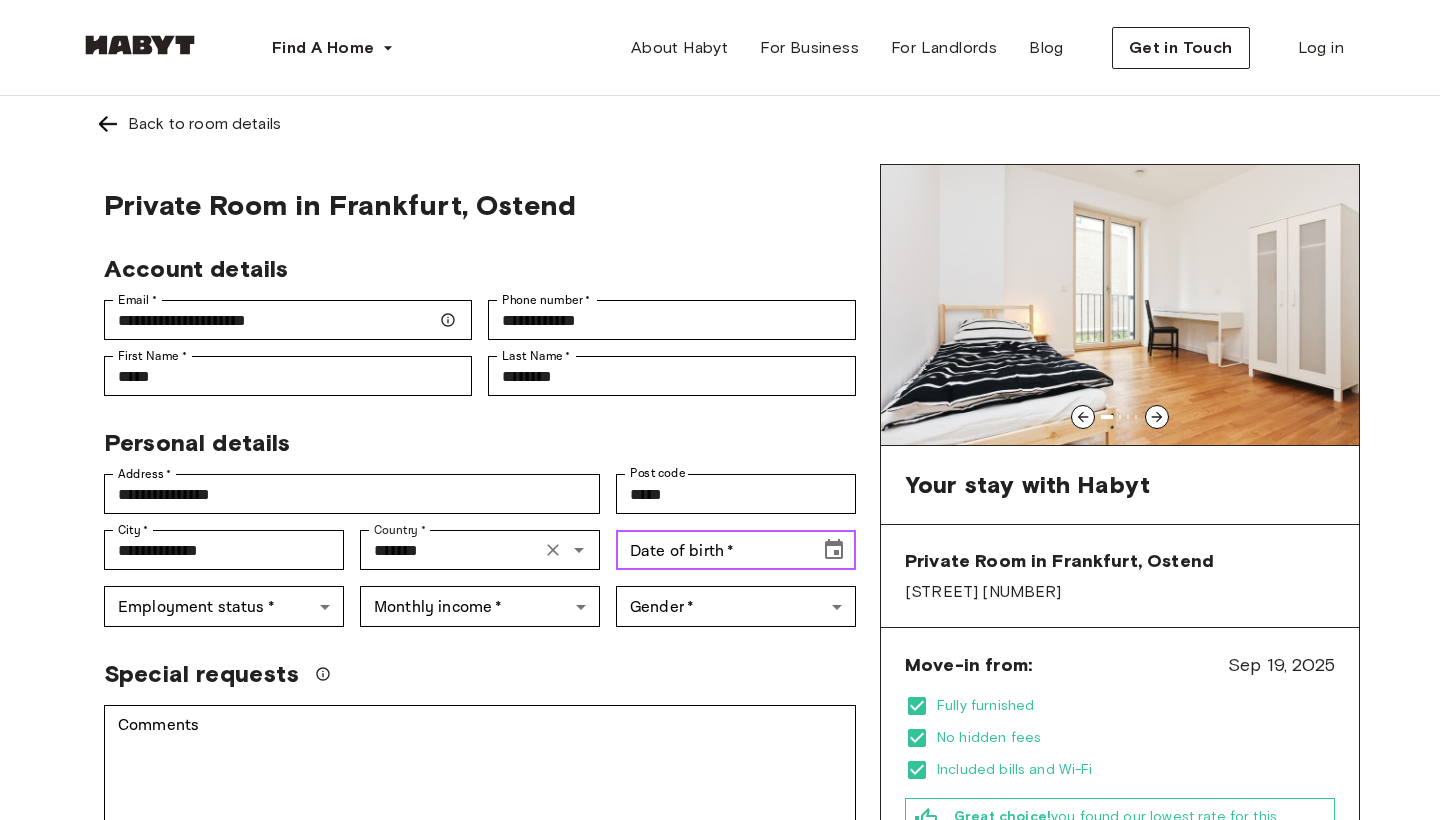 click 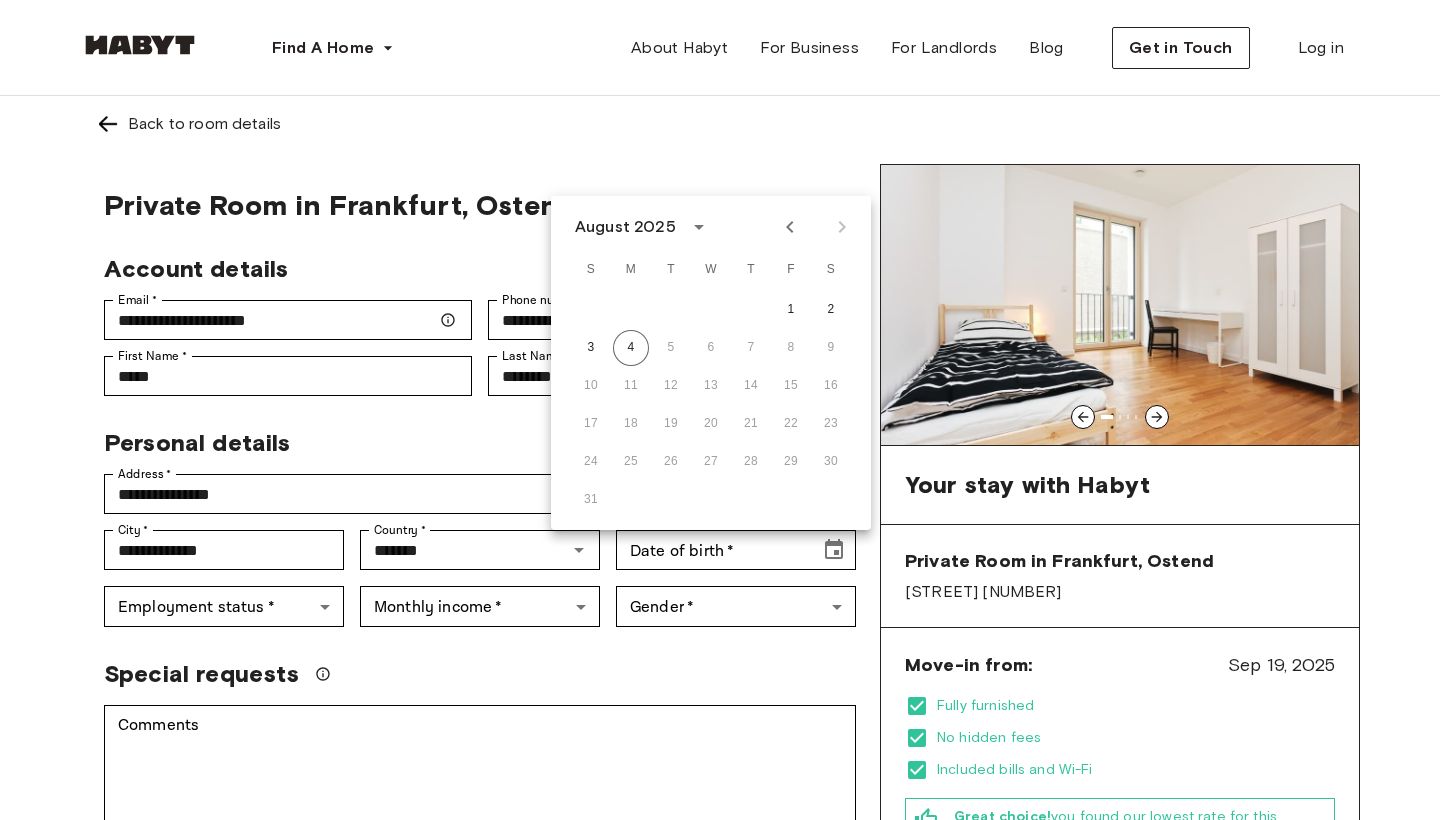 click 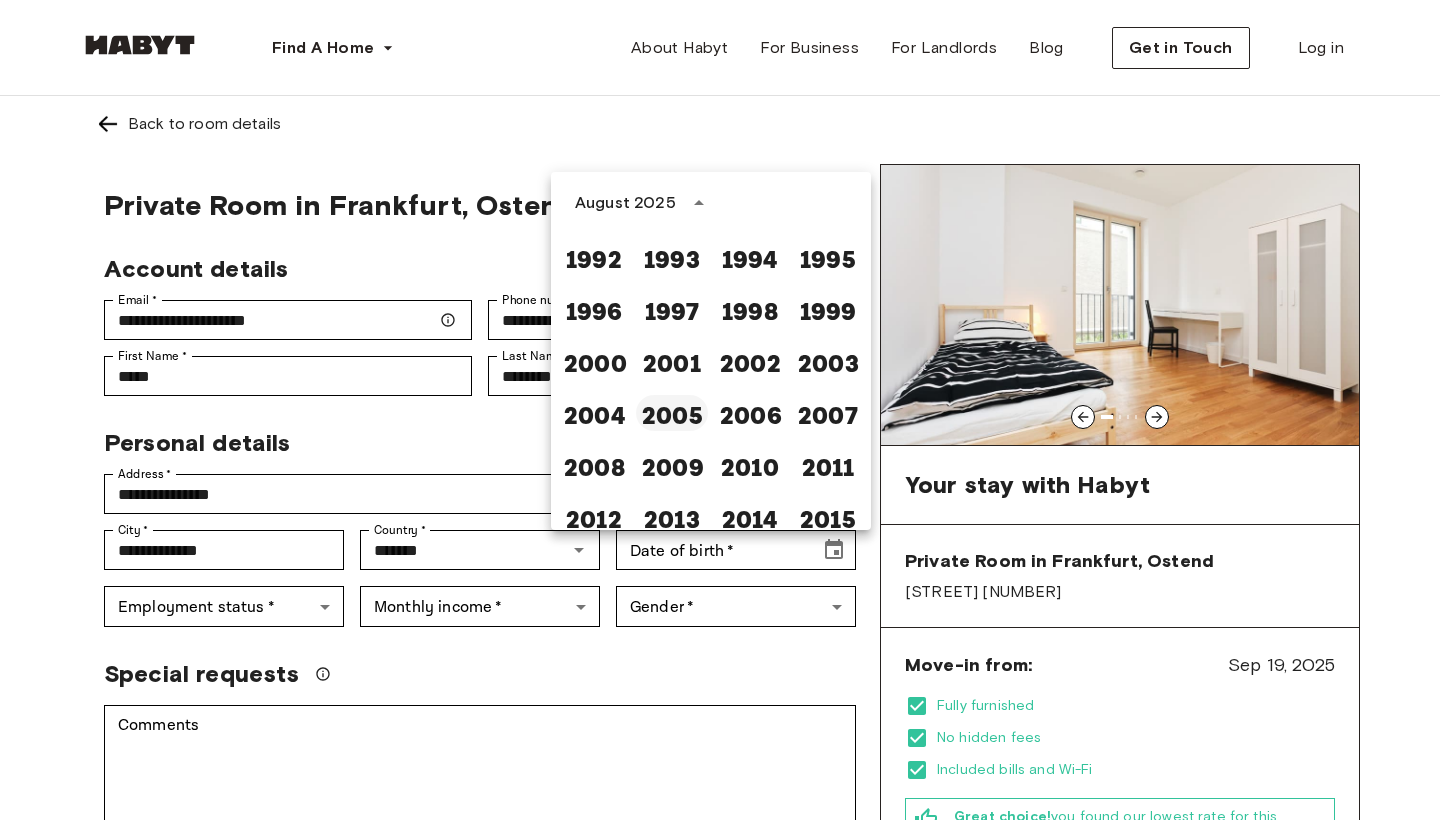 scroll, scrollTop: 1177, scrollLeft: 0, axis: vertical 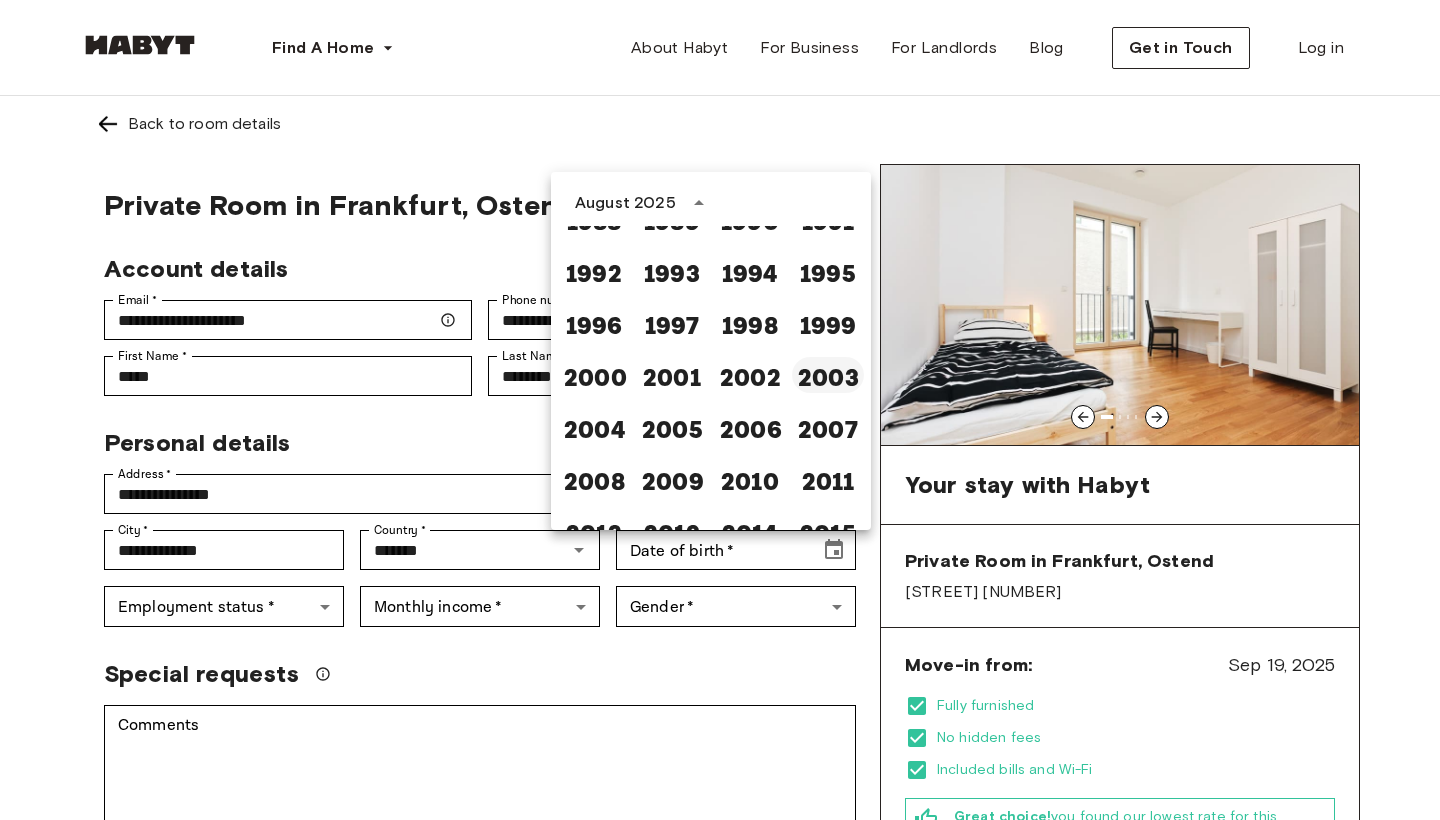 click on "2003" at bounding box center (828, 375) 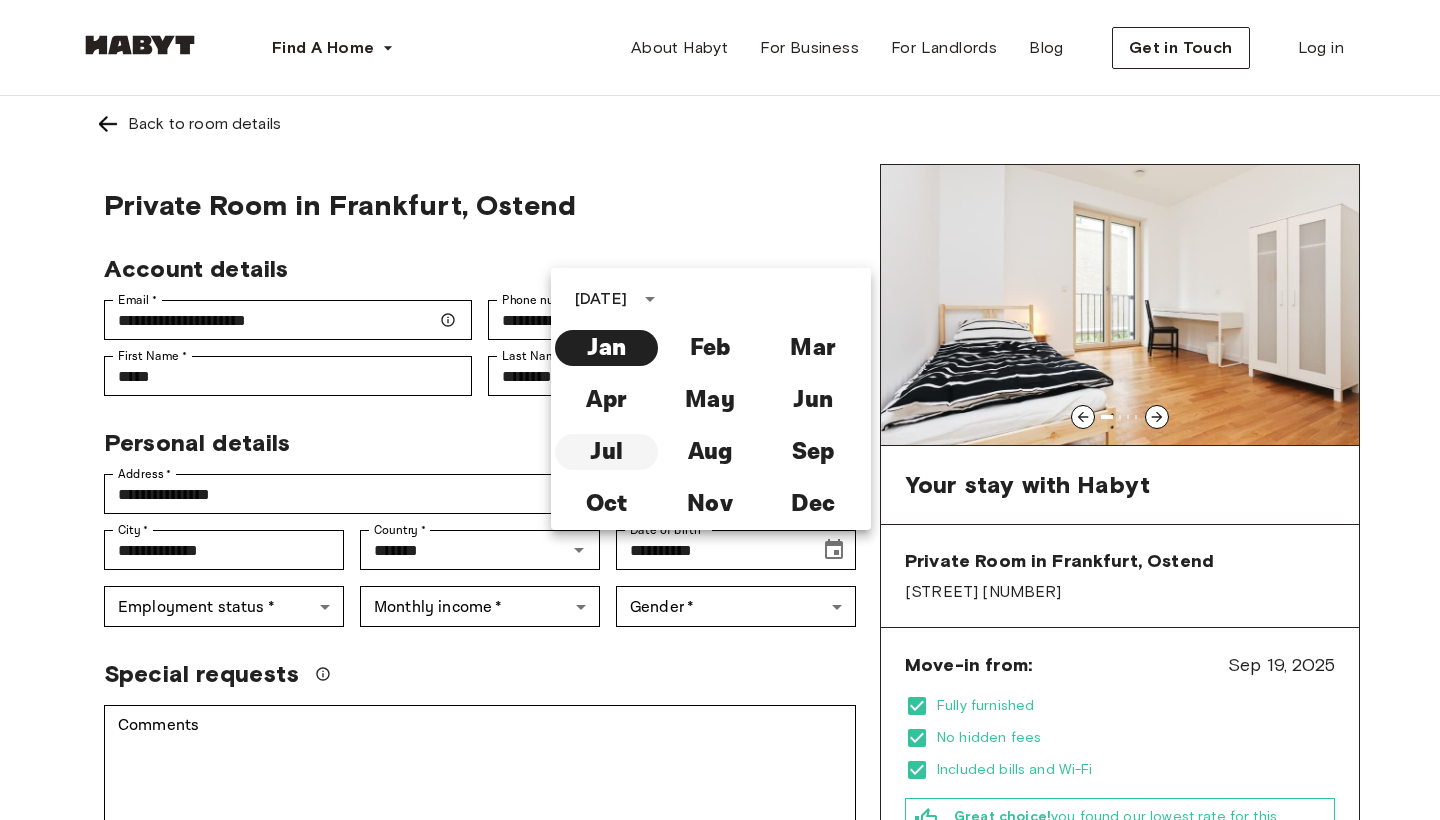 click on "Jul" at bounding box center [606, 452] 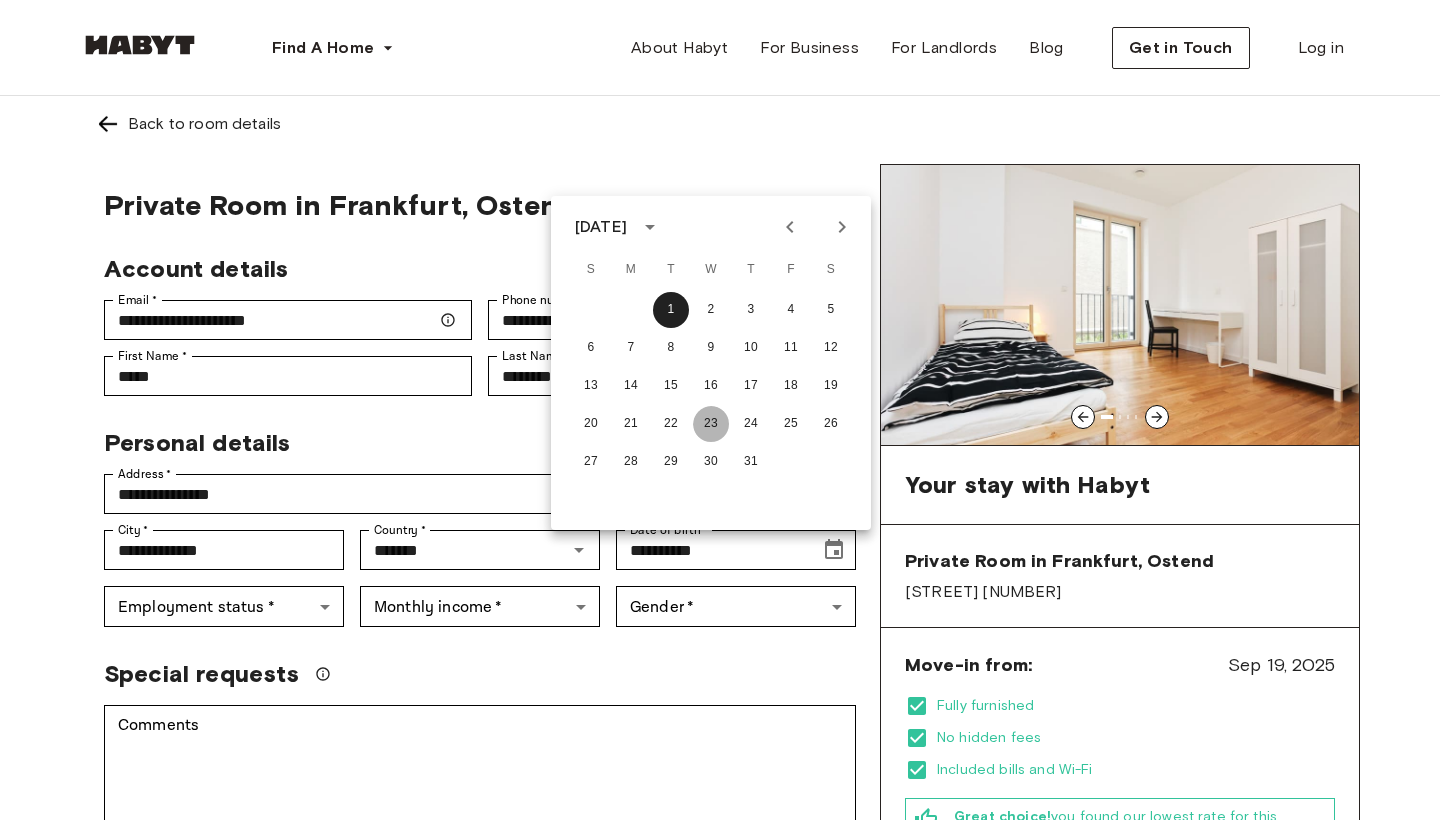 click on "23" at bounding box center (711, 424) 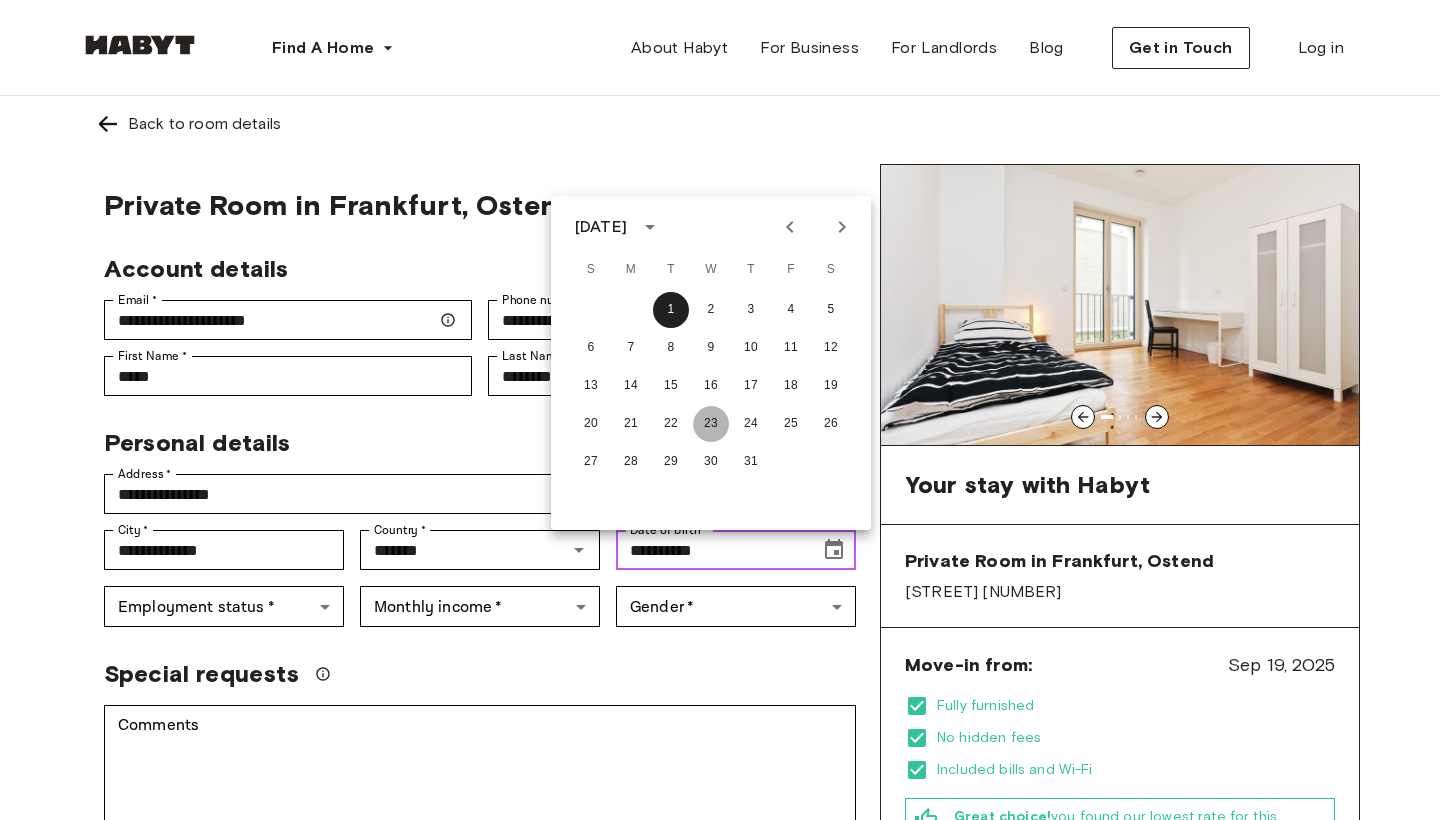 type on "**********" 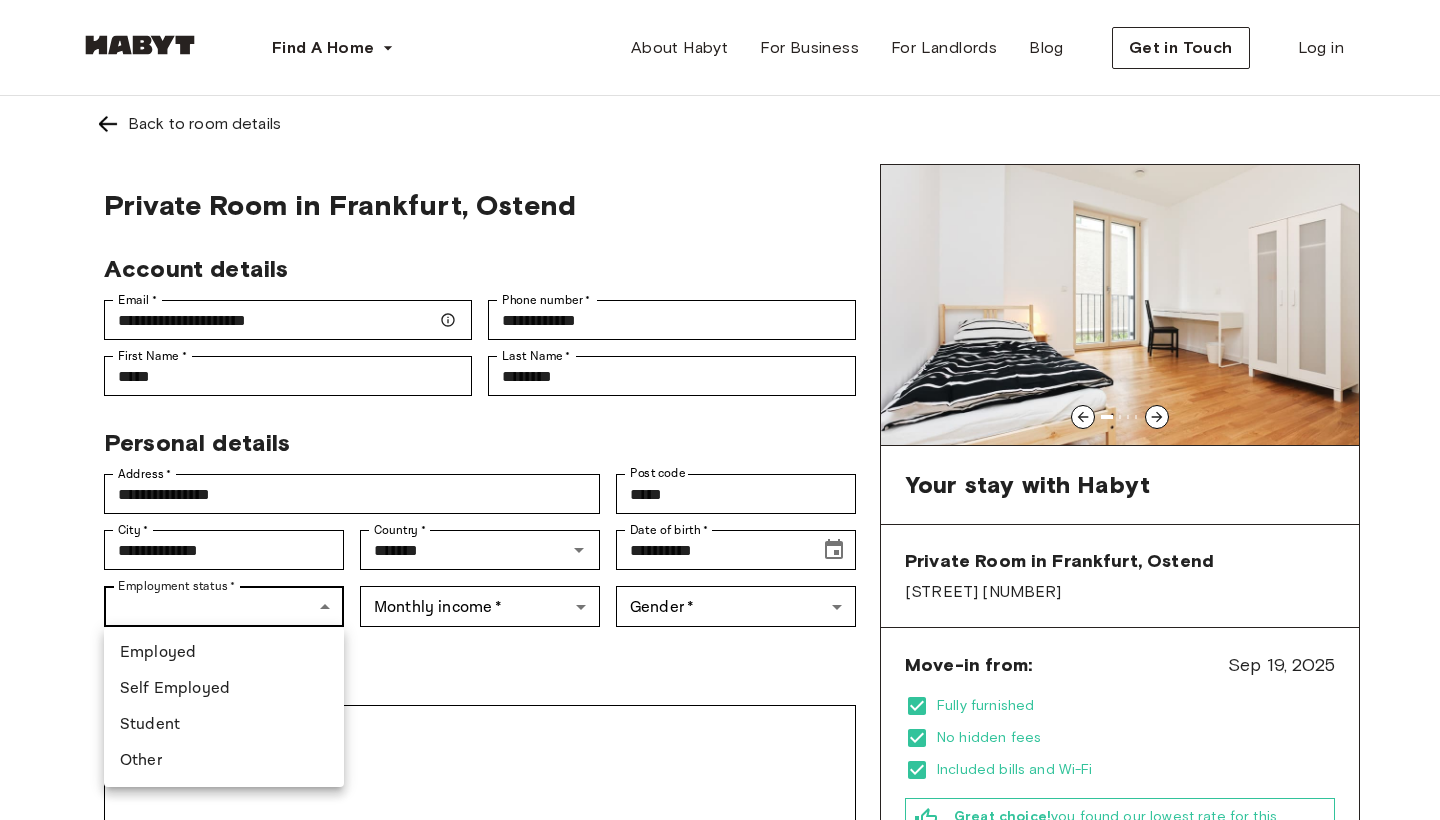 click on "**********" at bounding box center [720, 1191] 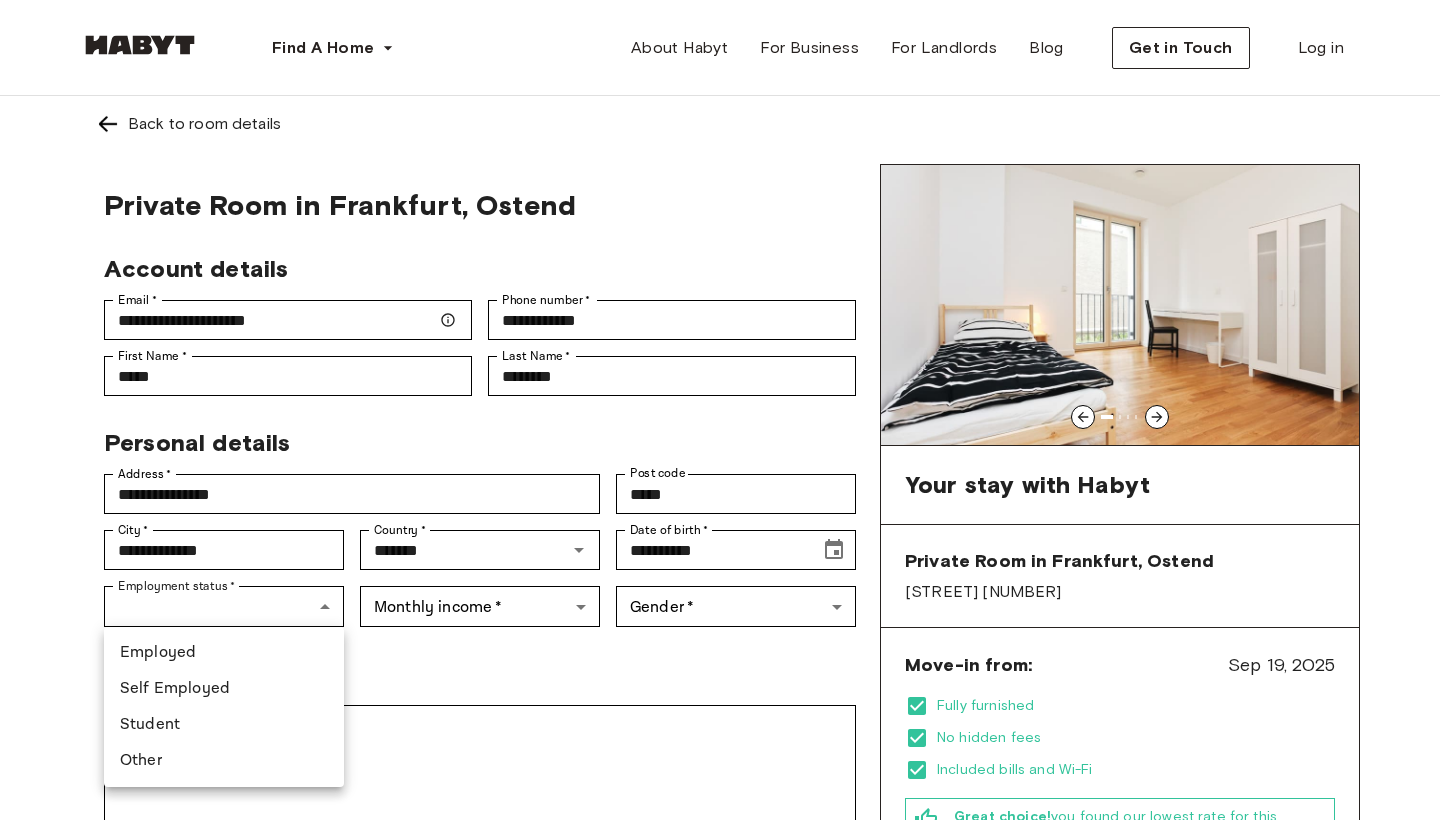 click on "Student" at bounding box center (224, 725) 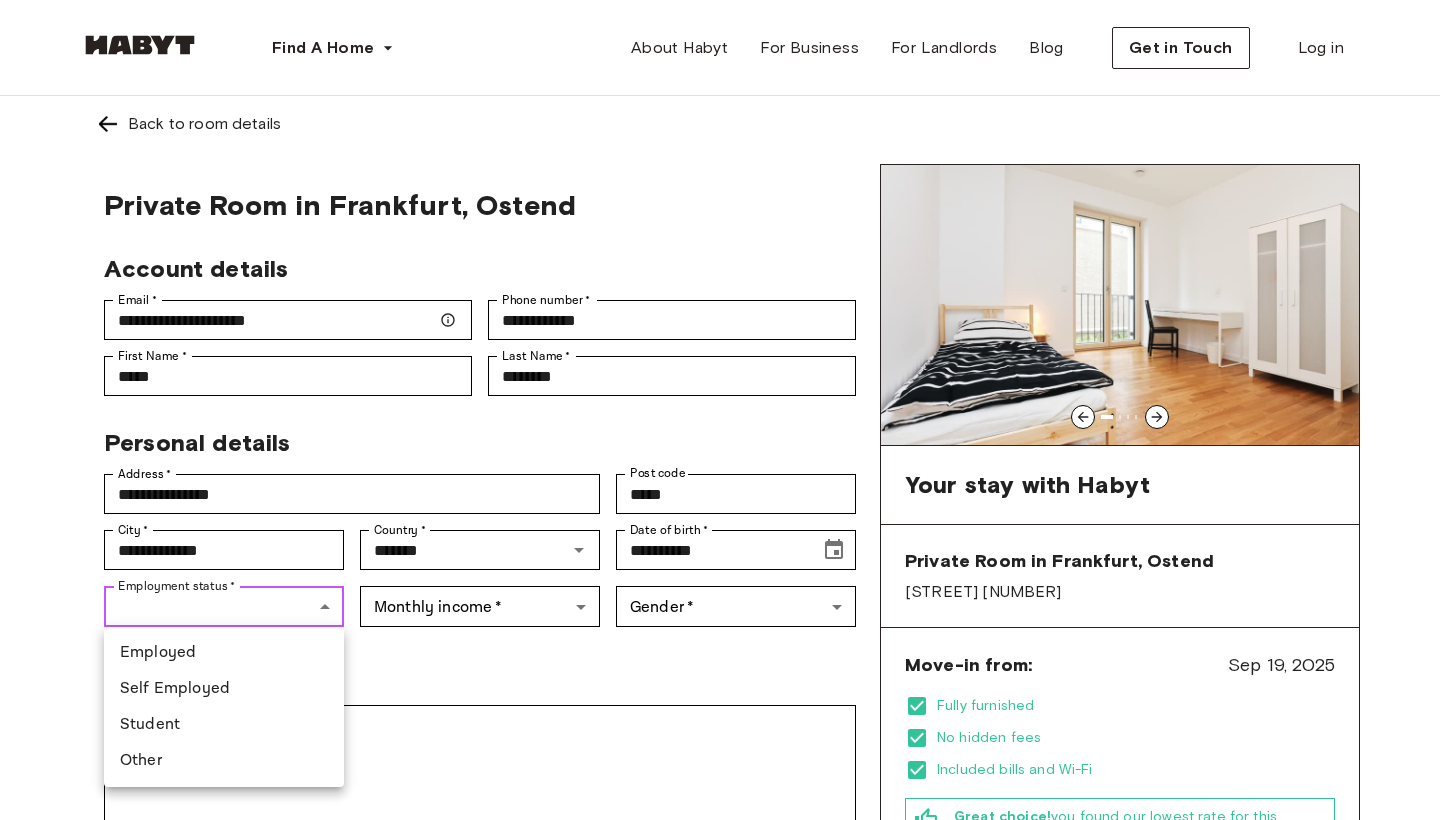 type on "*******" 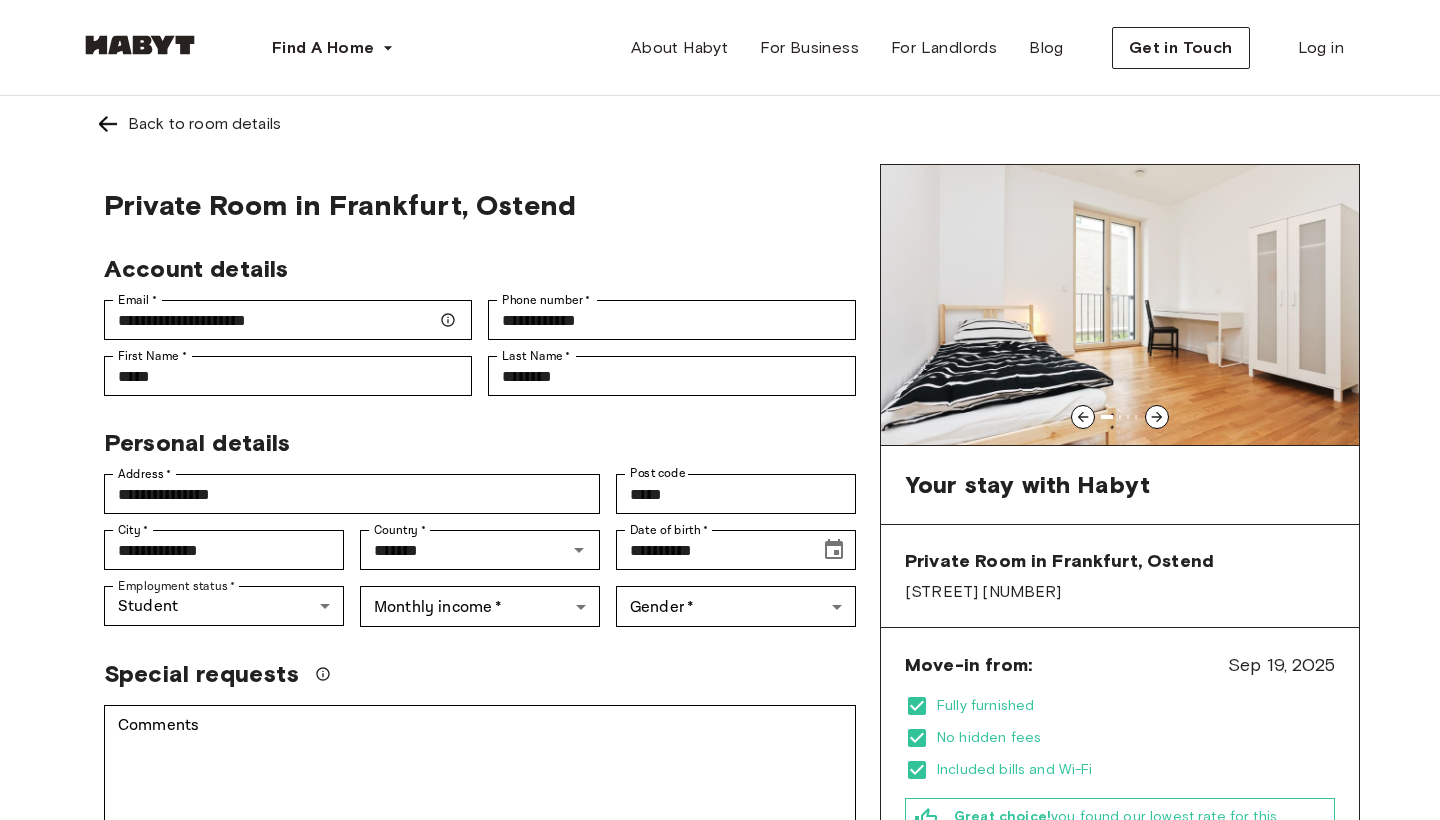 click on "**********" at bounding box center [480, 800] 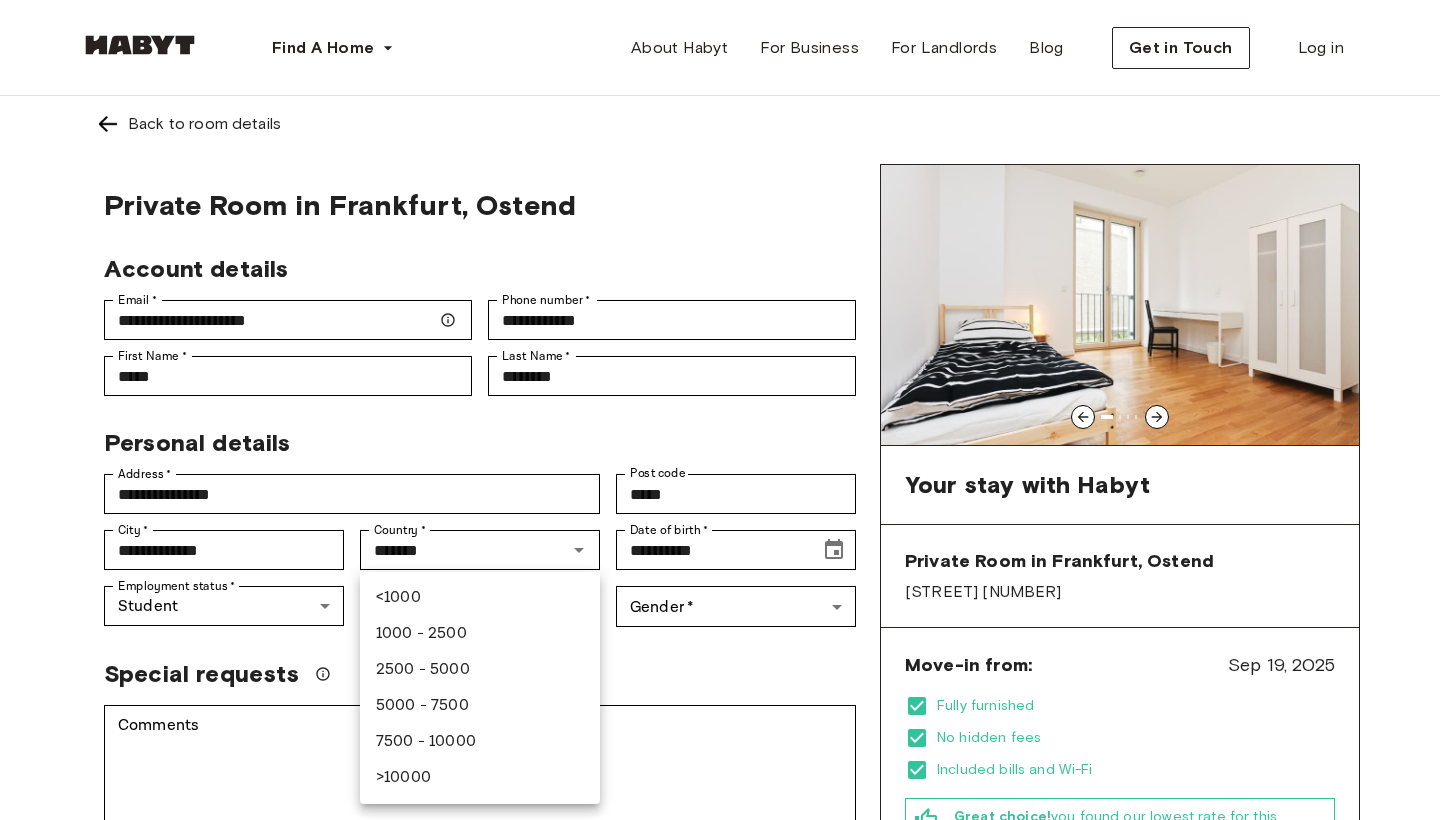 click on "**********" at bounding box center (720, 1191) 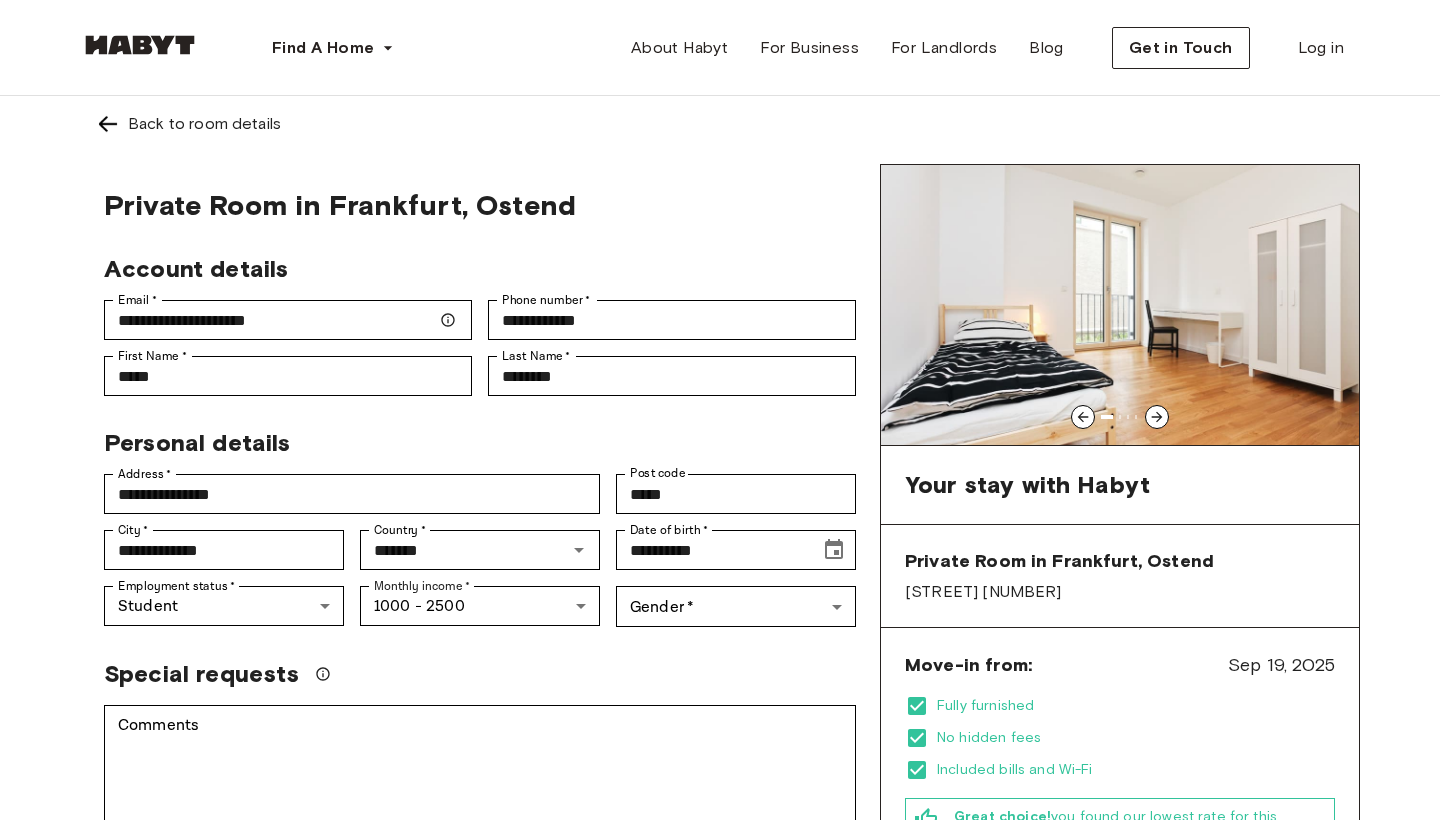 click on "**********" at bounding box center (720, 1191) 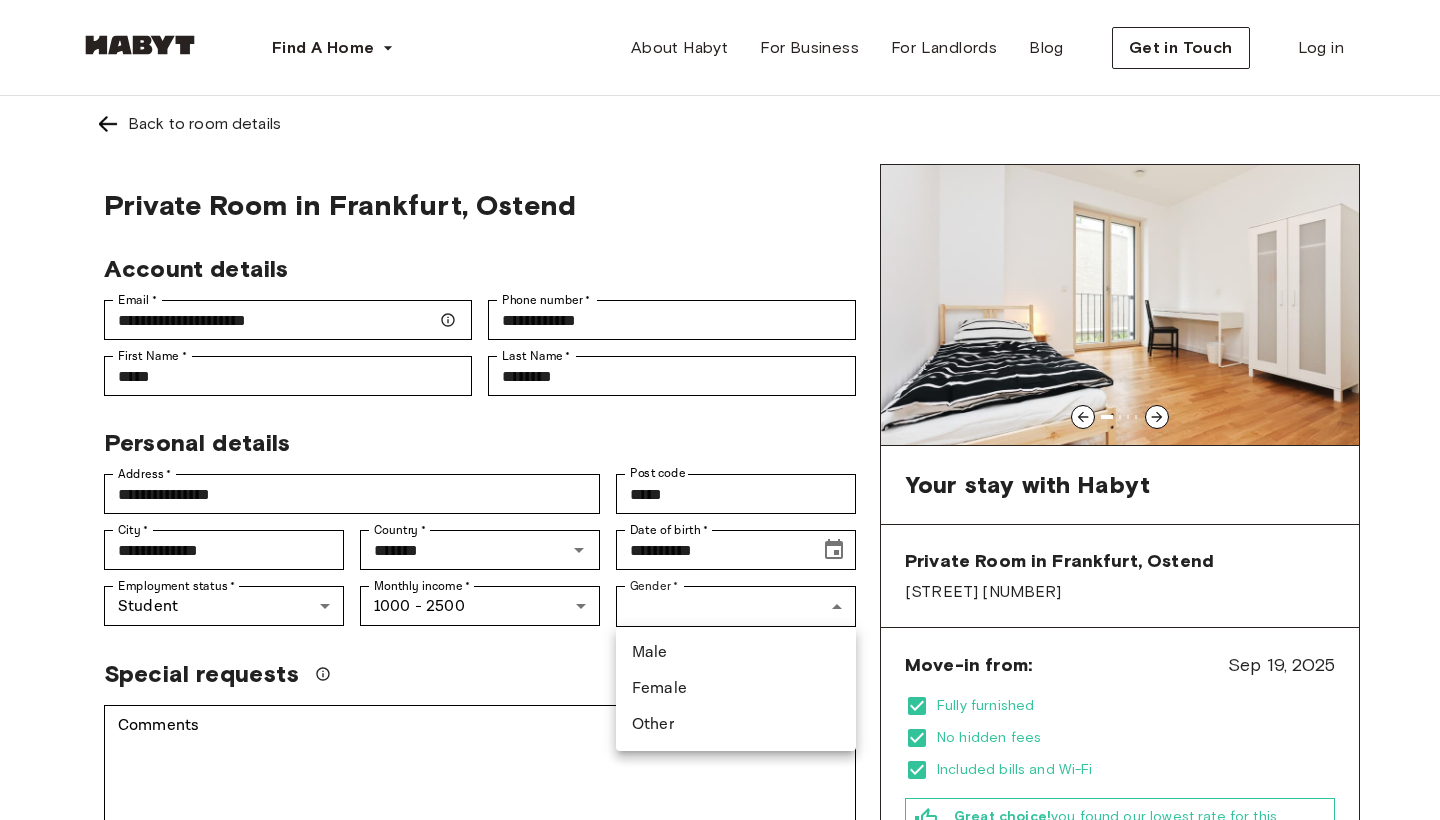 click on "Male" at bounding box center [736, 653] 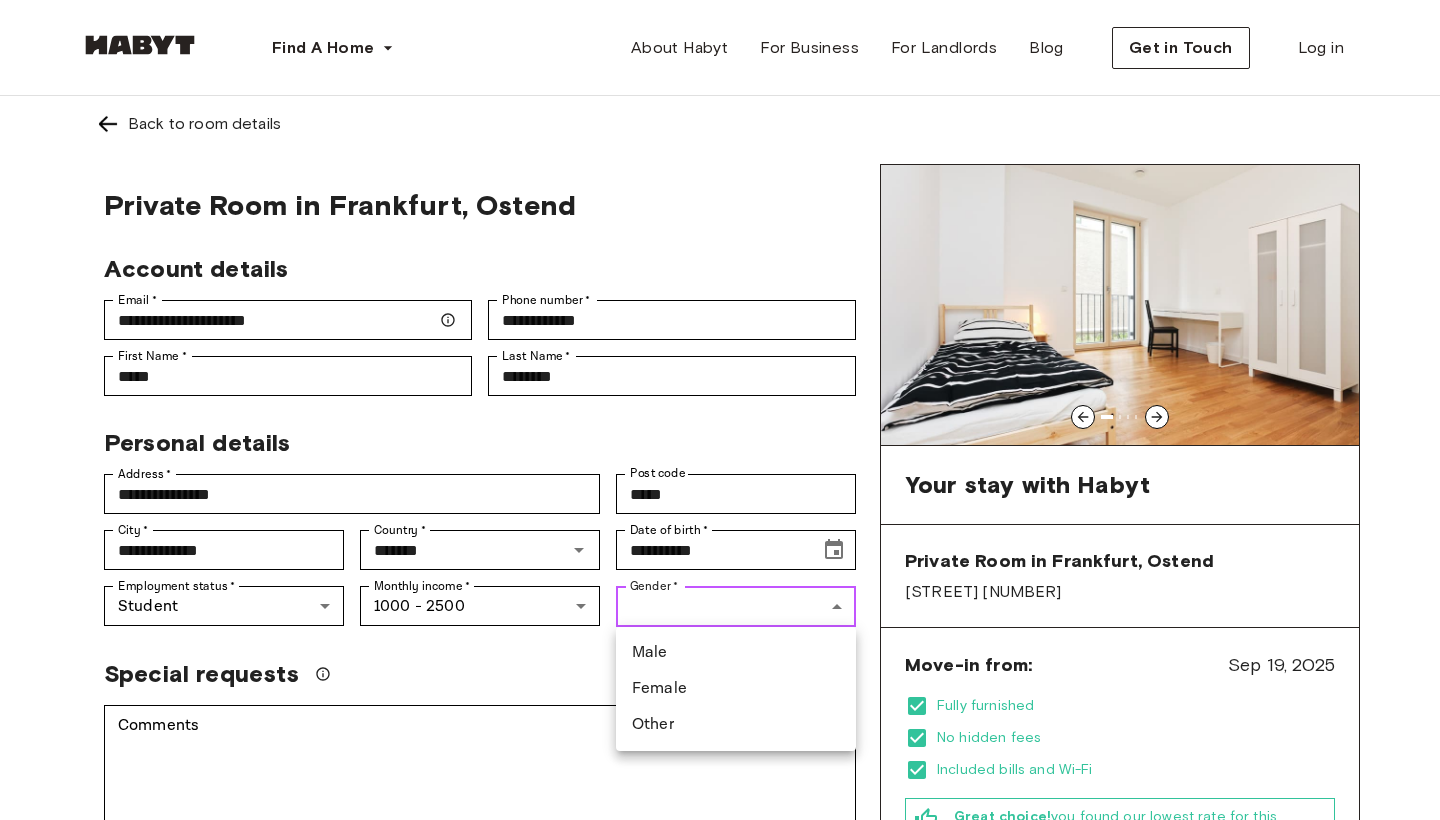 type on "****" 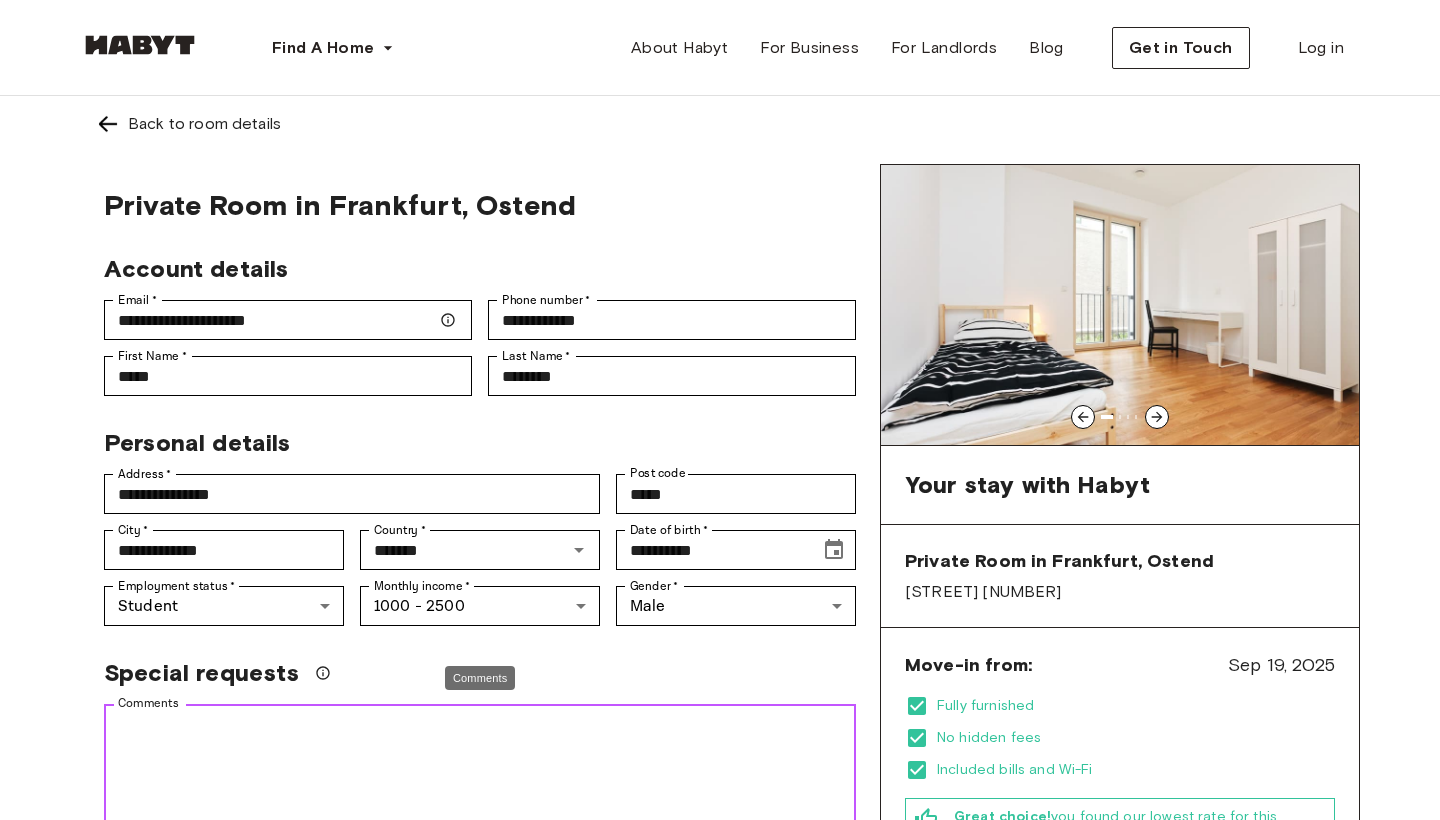 click on "Comments" at bounding box center (480, 782) 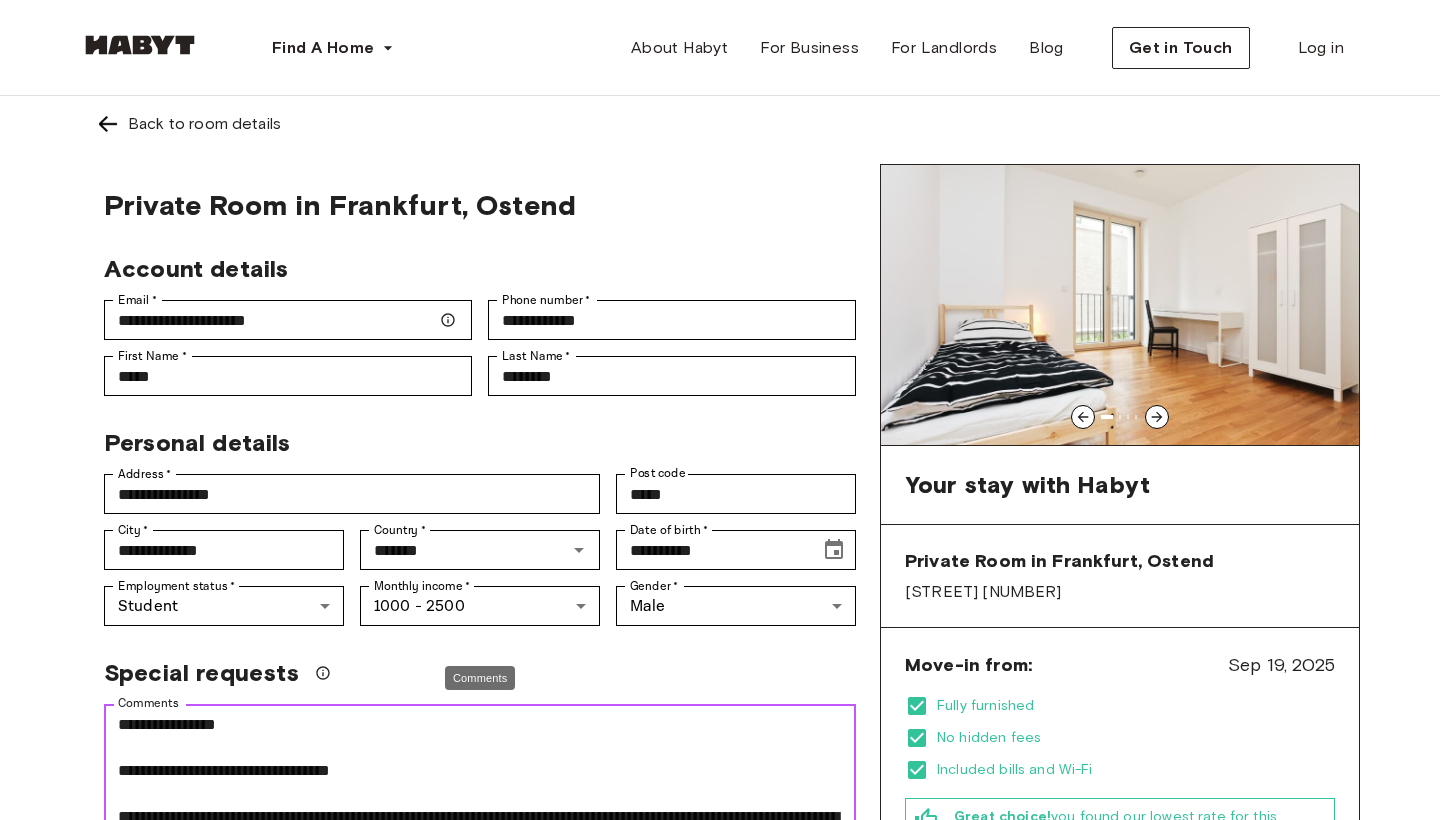 scroll, scrollTop: 428, scrollLeft: 0, axis: vertical 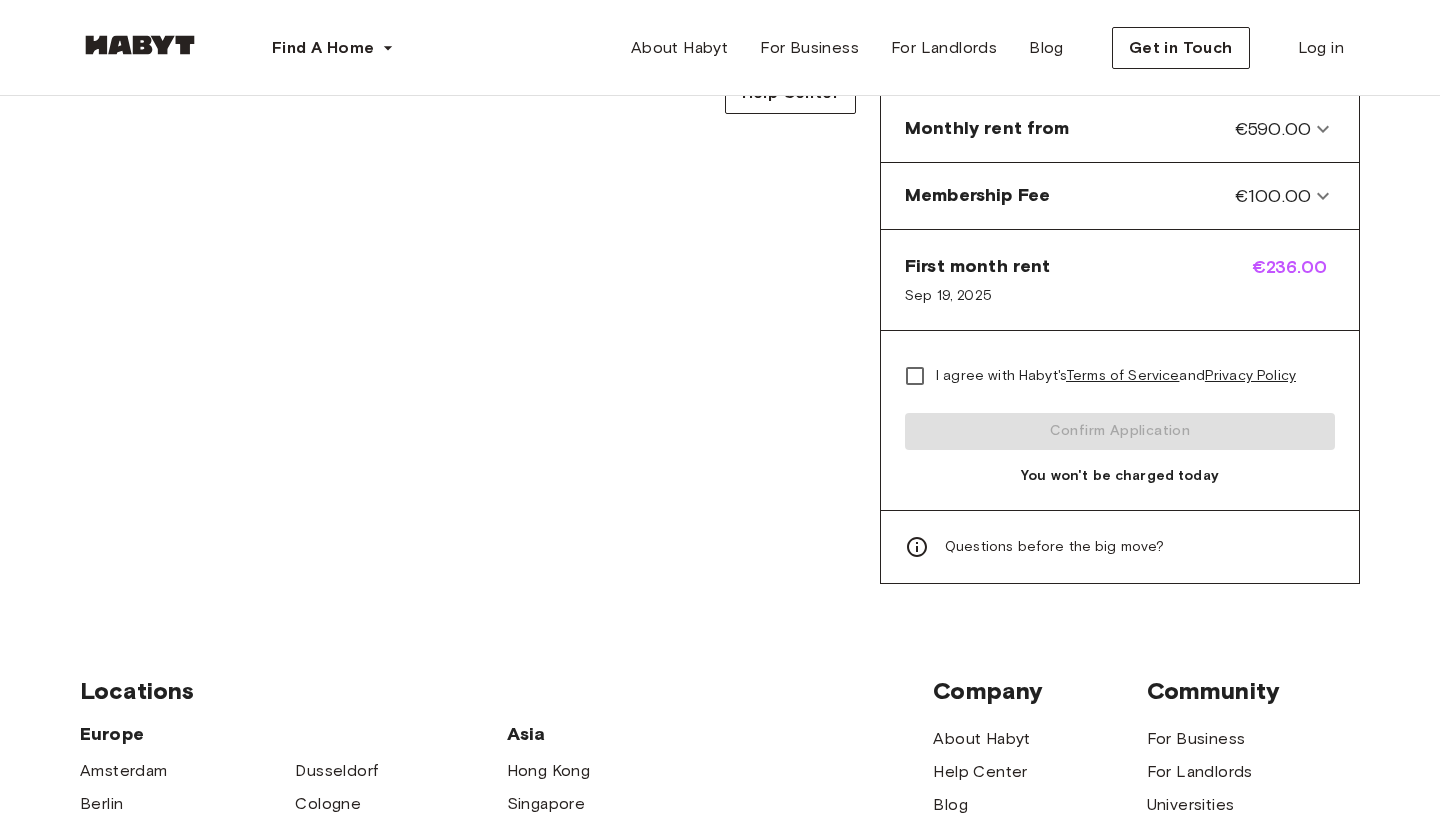 type on "**********" 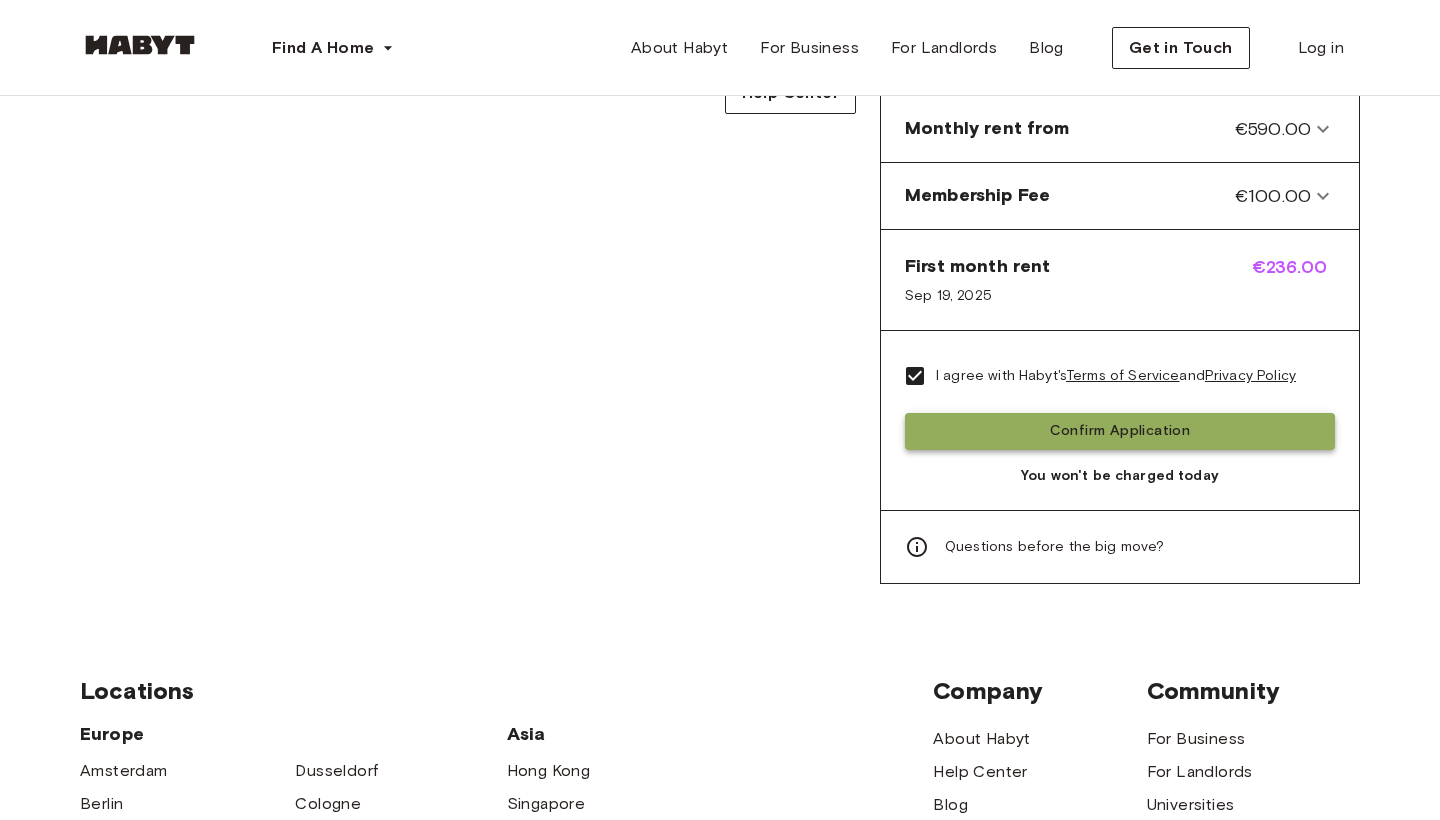 click on "Confirm Application" at bounding box center [1120, 431] 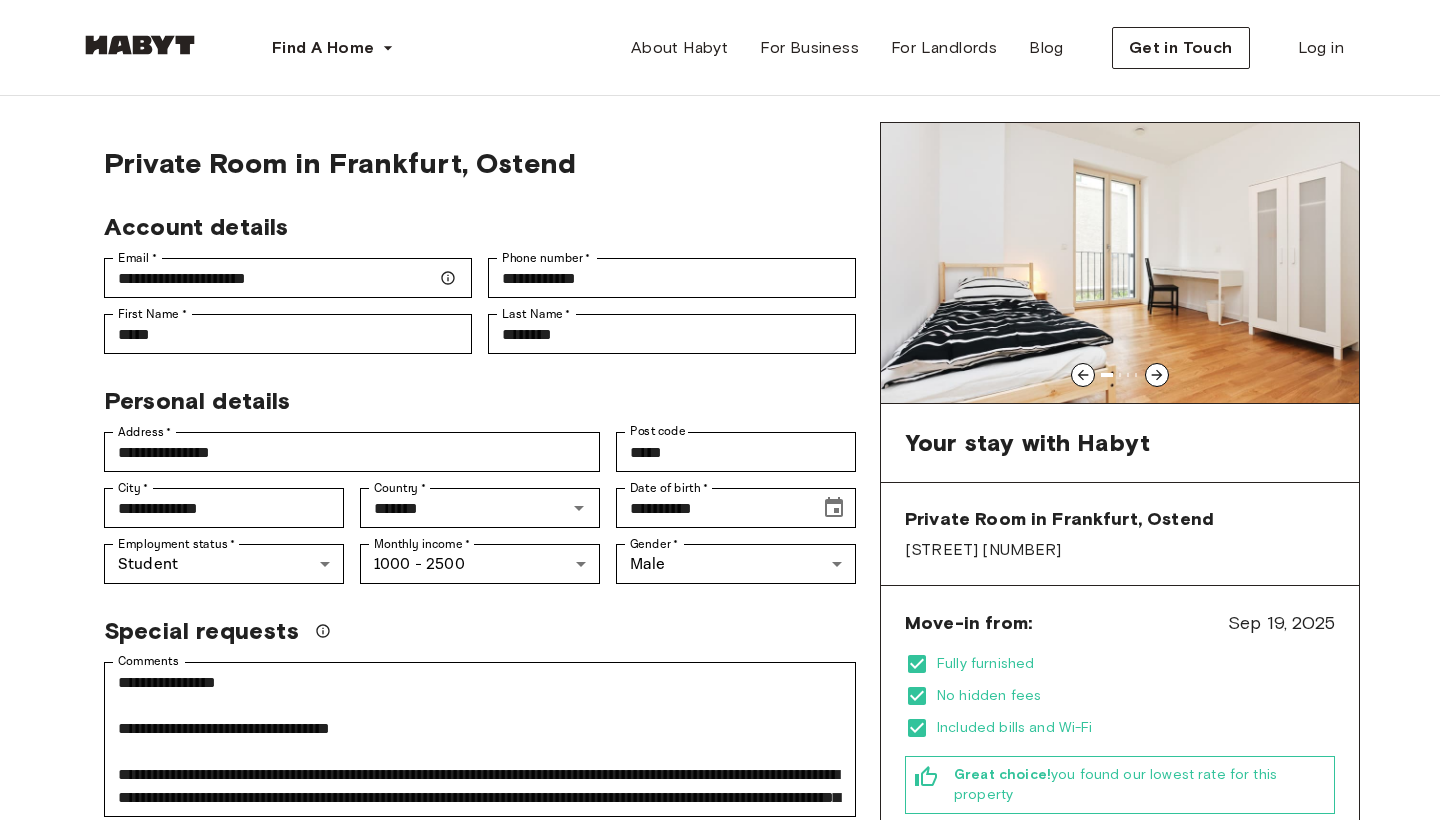 scroll, scrollTop: 0, scrollLeft: 0, axis: both 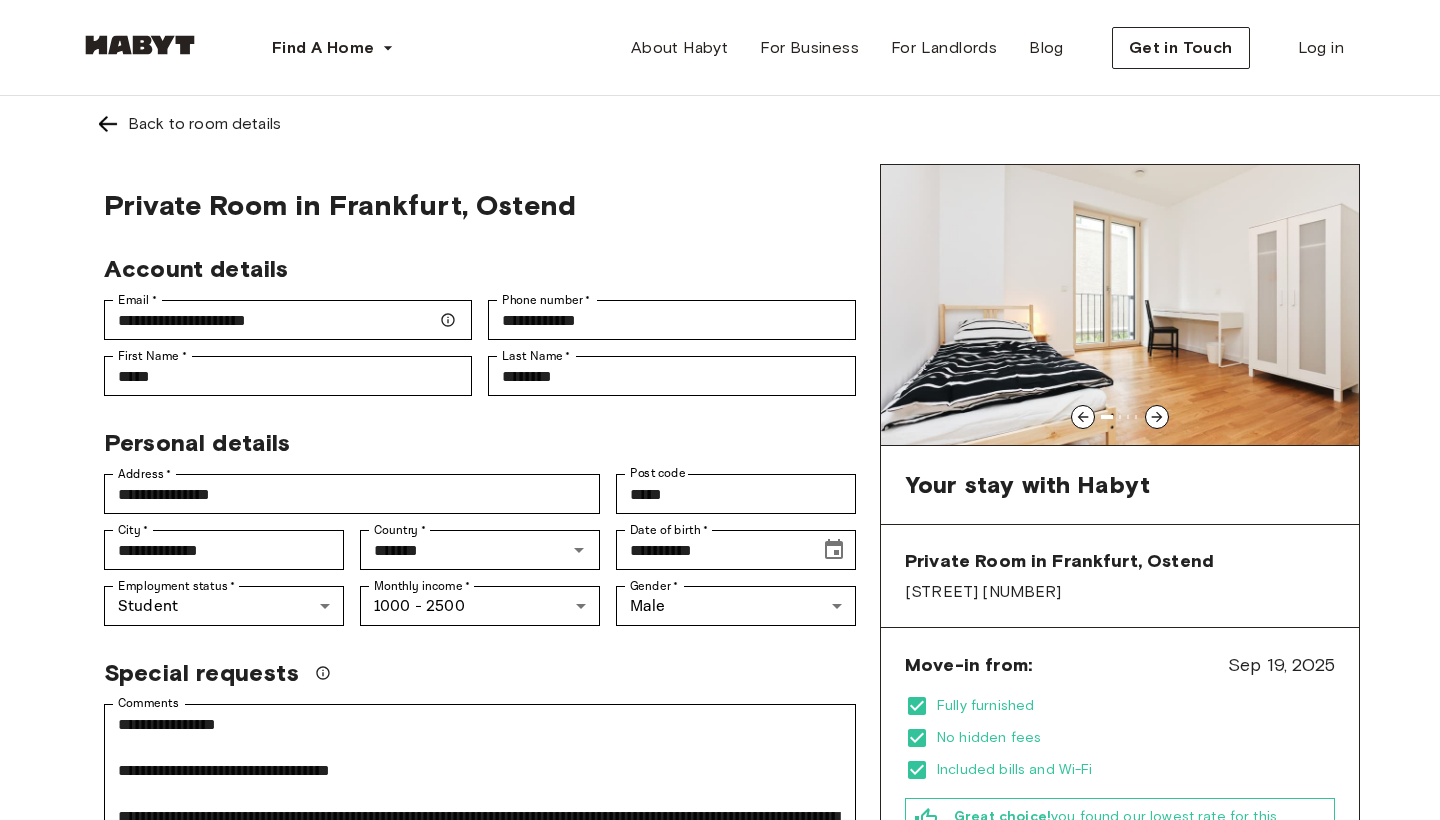 click 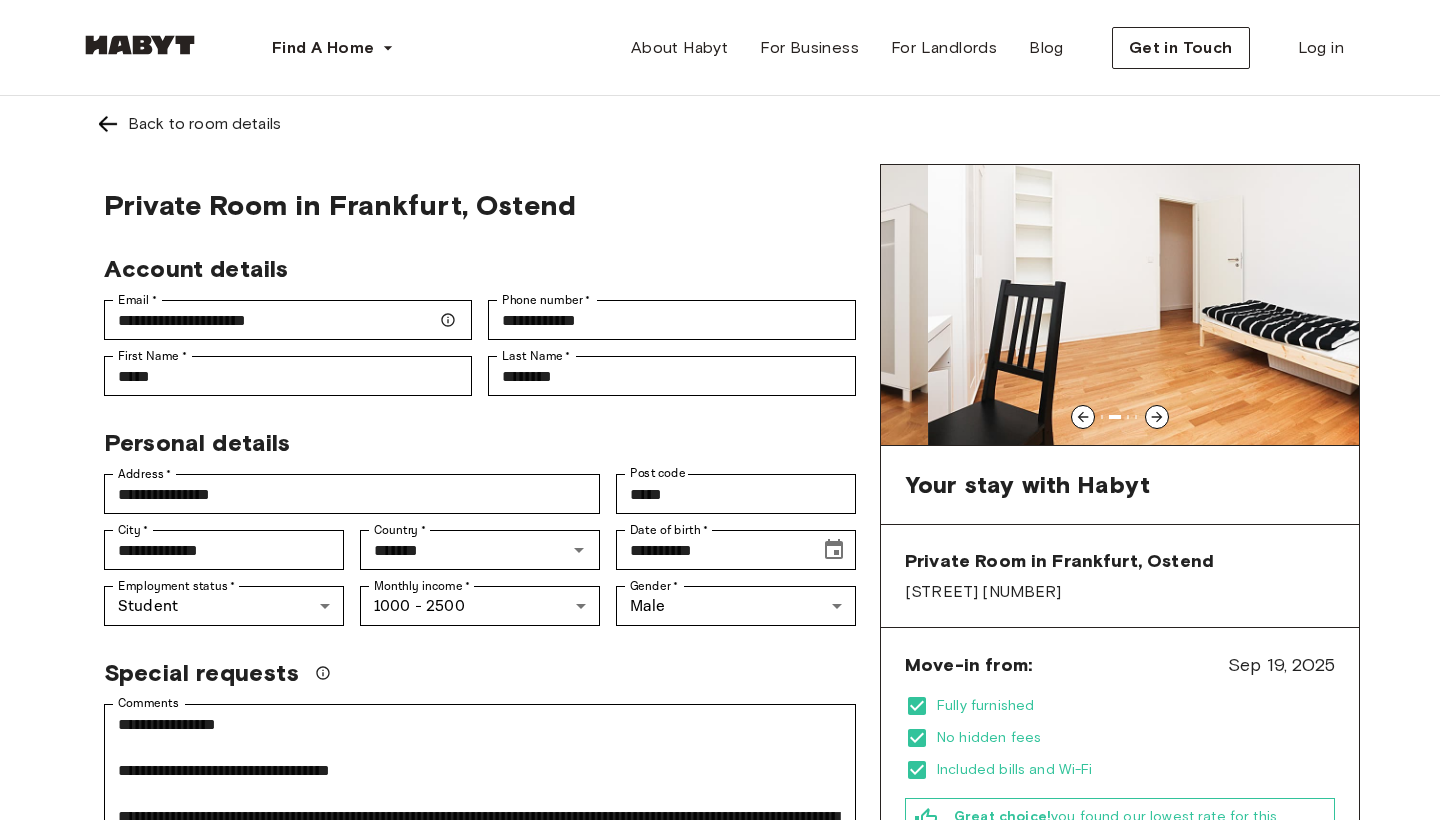 click 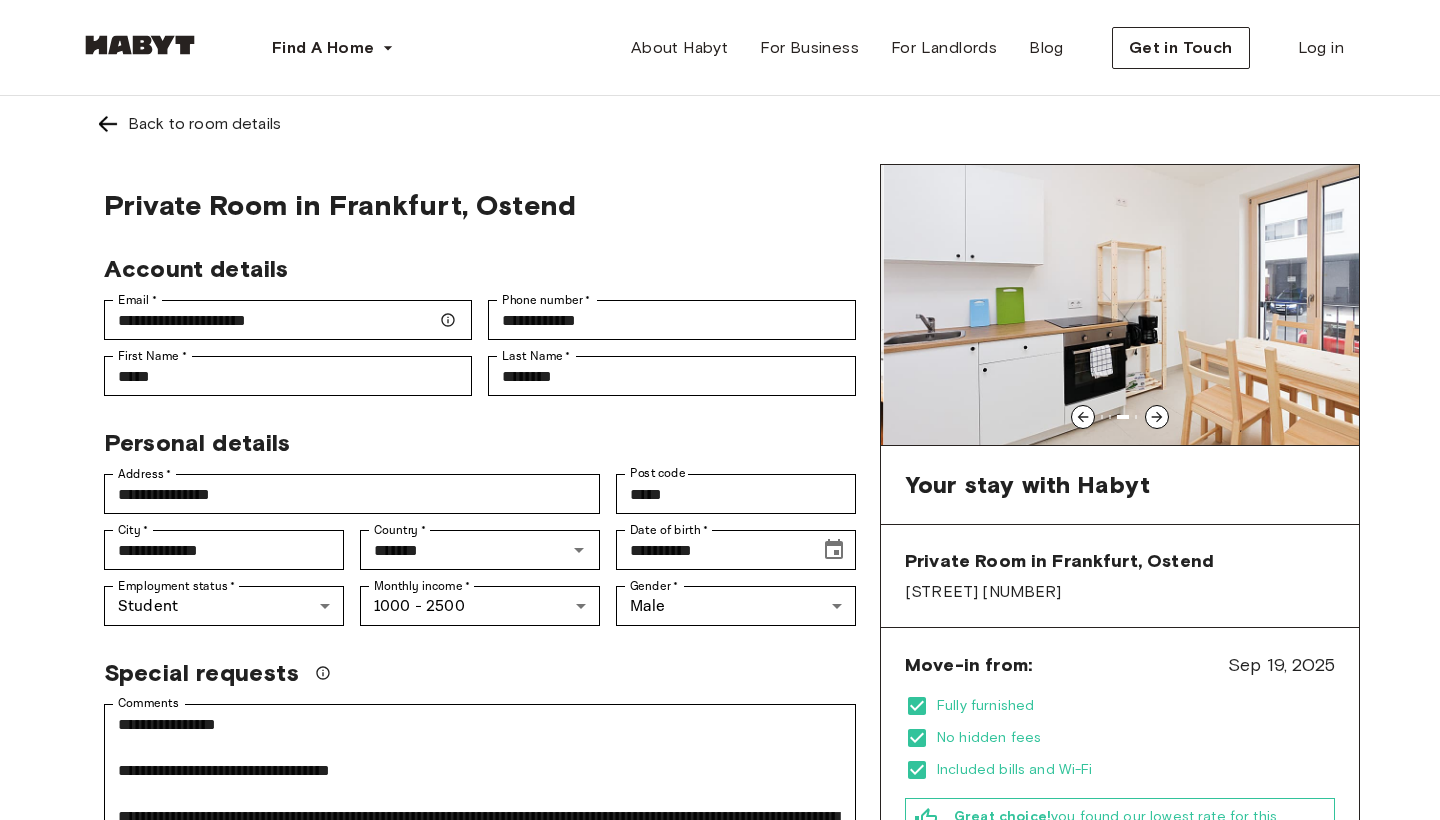 click 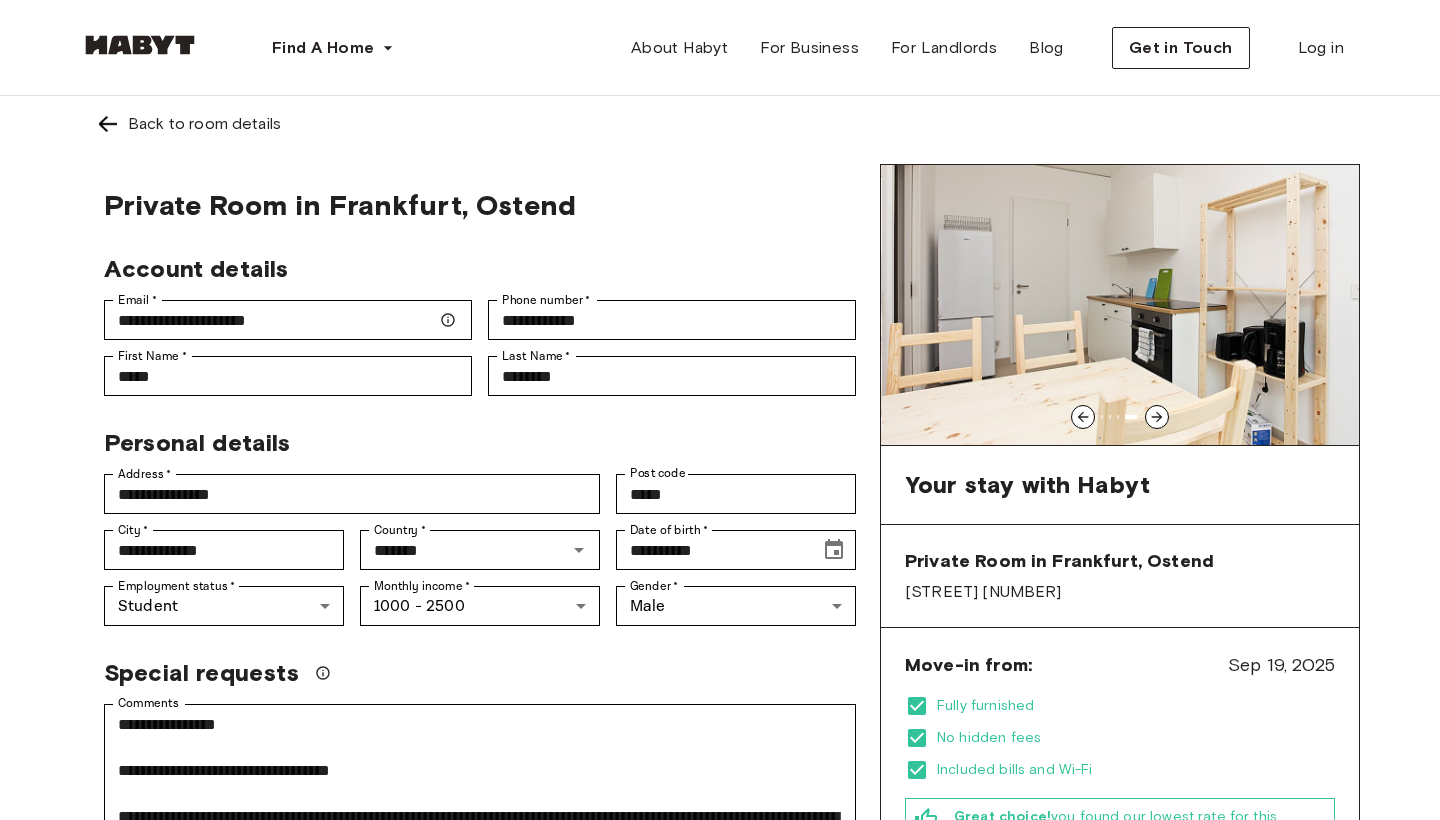 click 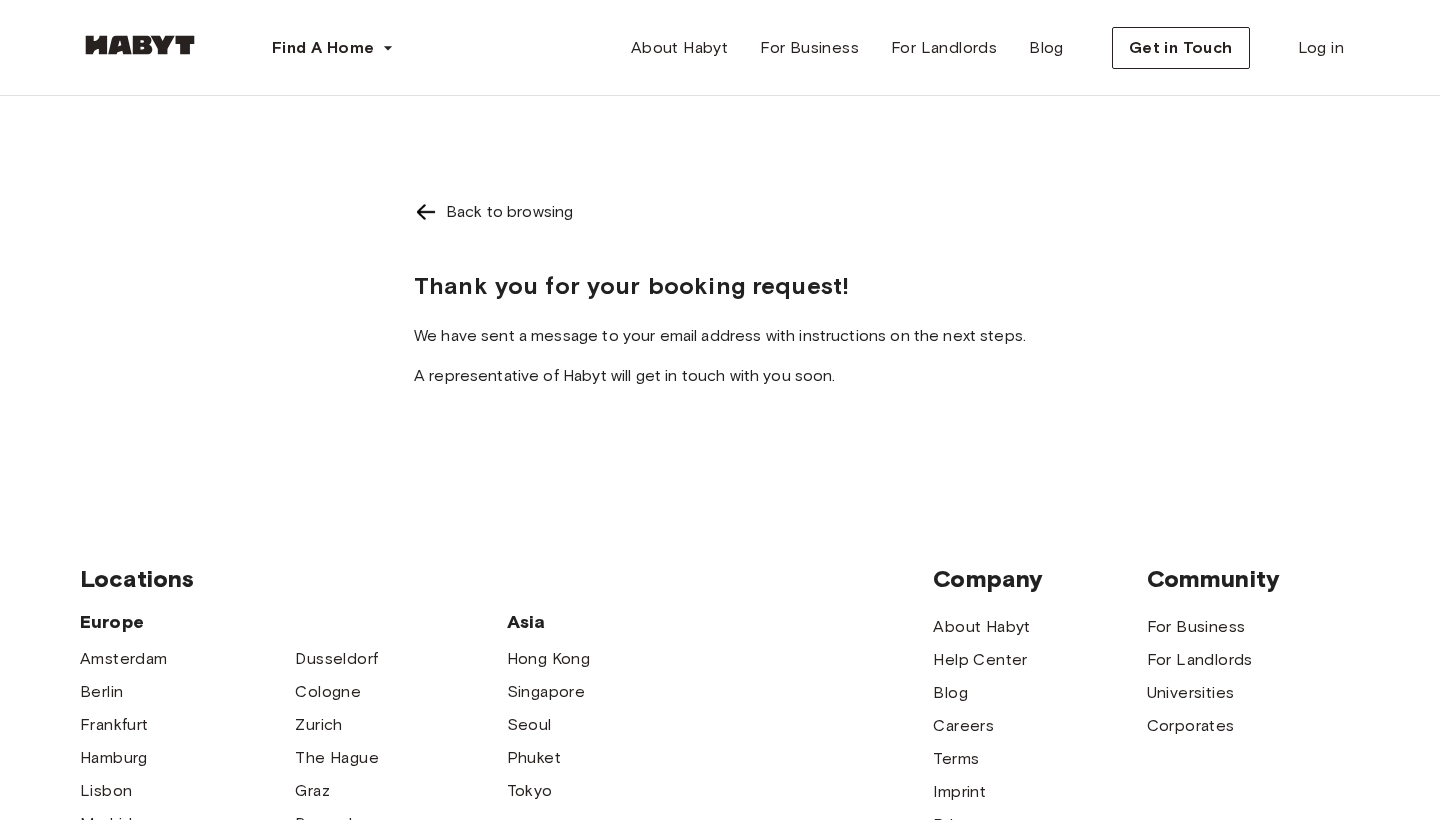 click on "Back to browsing Thank you for your booking request! We have sent a message to your email address with instructions on the next steps. A representative of Habyt will get in touch with you soon." at bounding box center [720, 290] 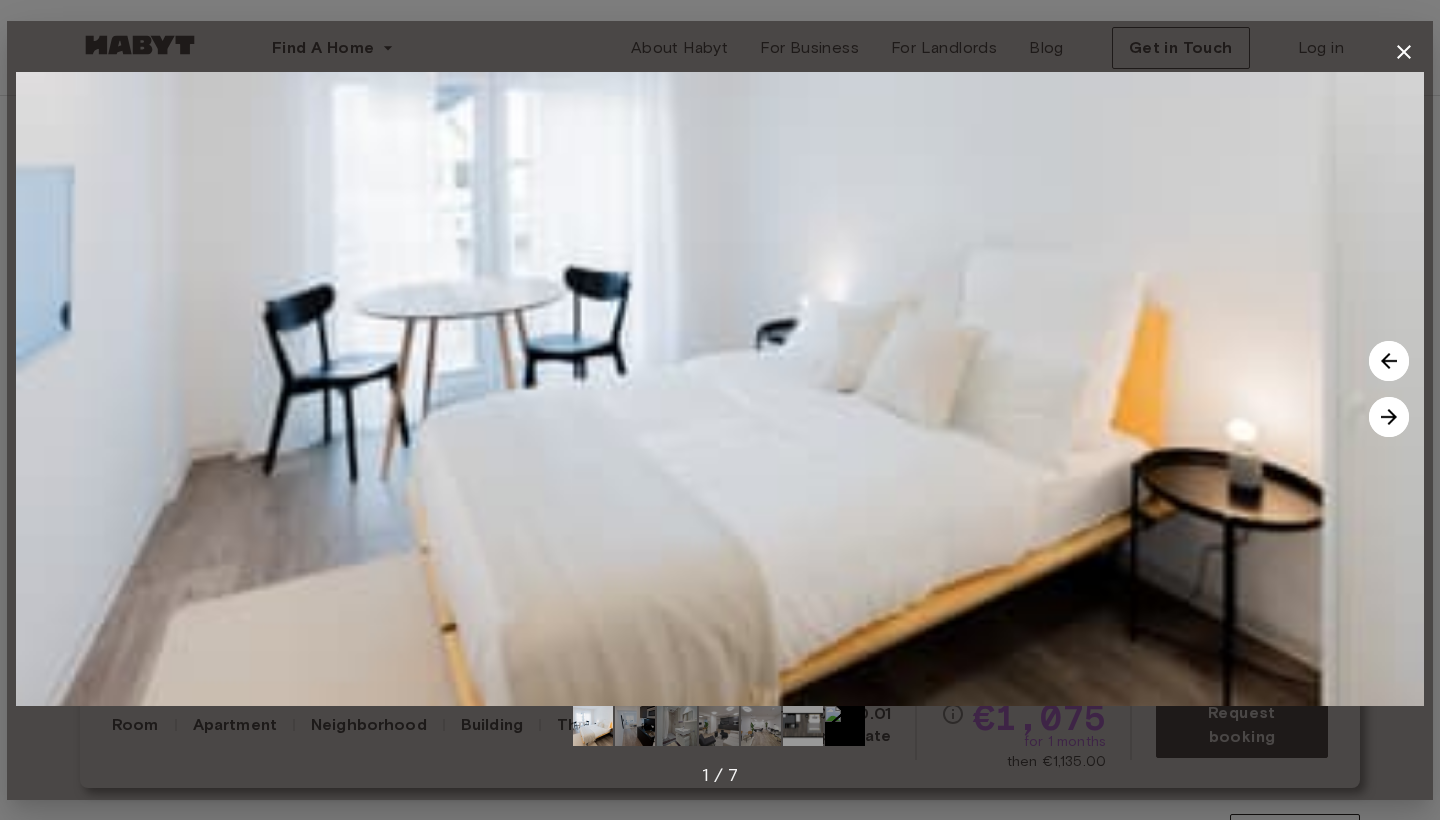 click at bounding box center [1389, 417] 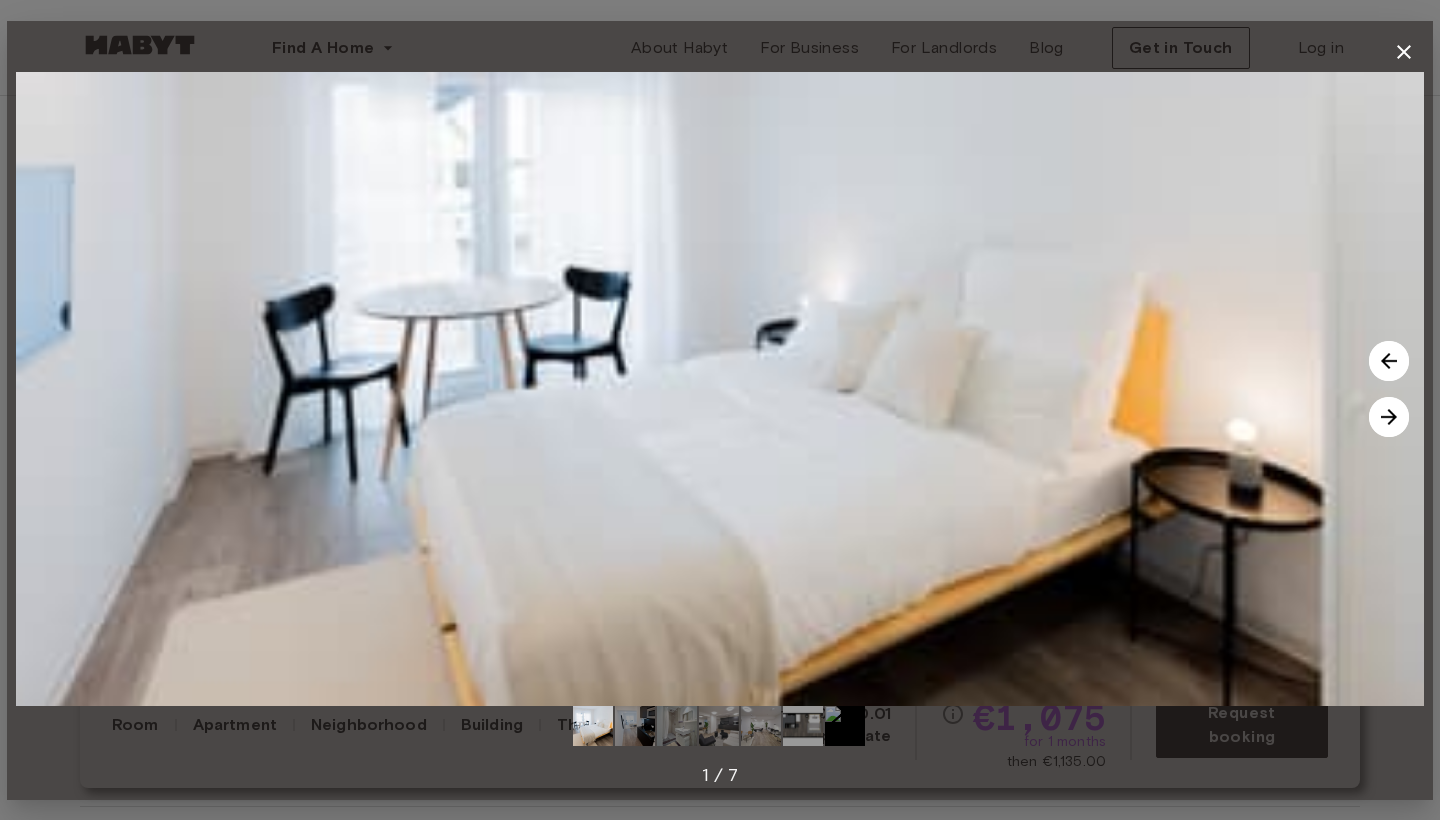 click at bounding box center (1389, 417) 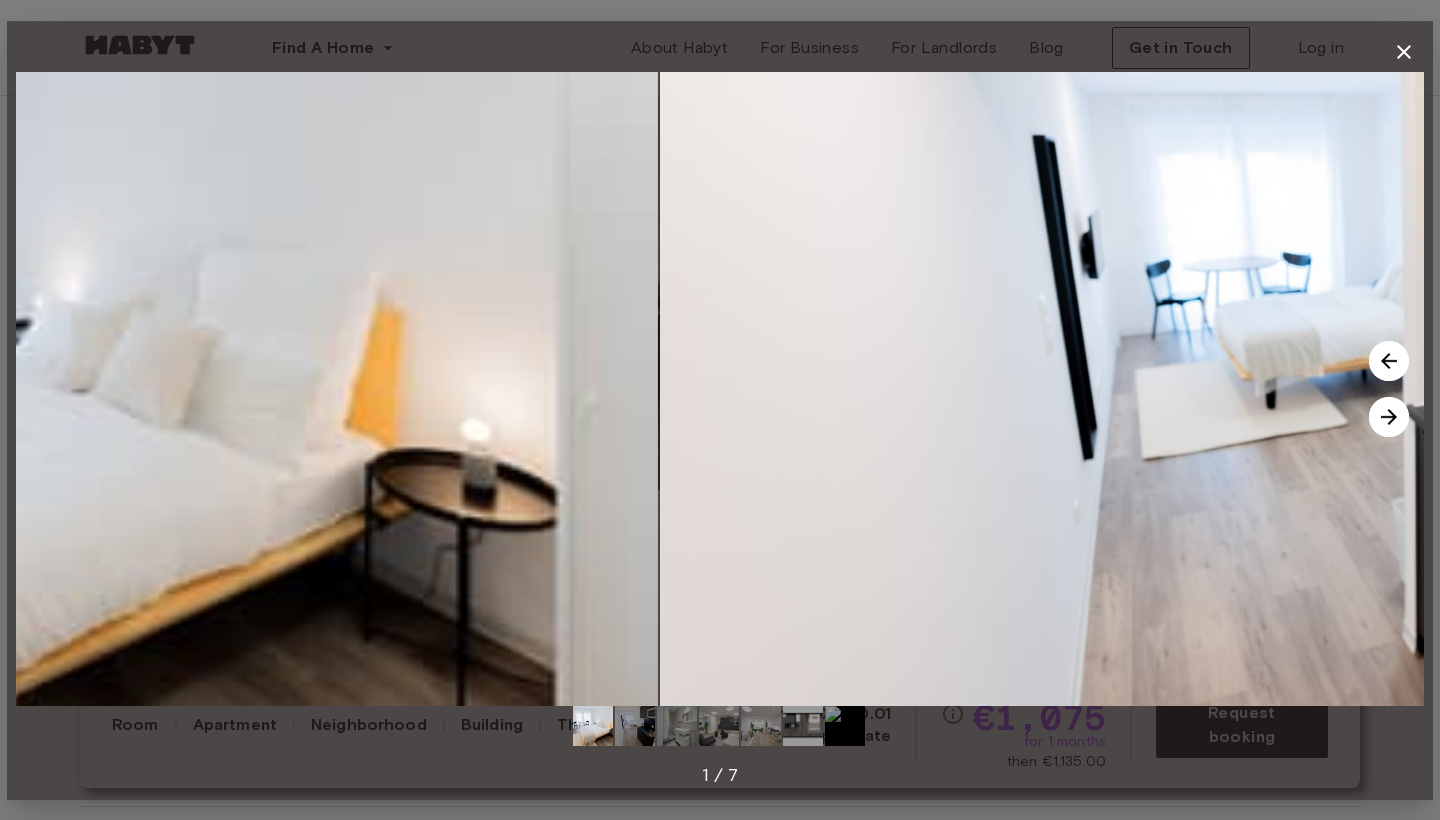 scroll, scrollTop: 0, scrollLeft: 0, axis: both 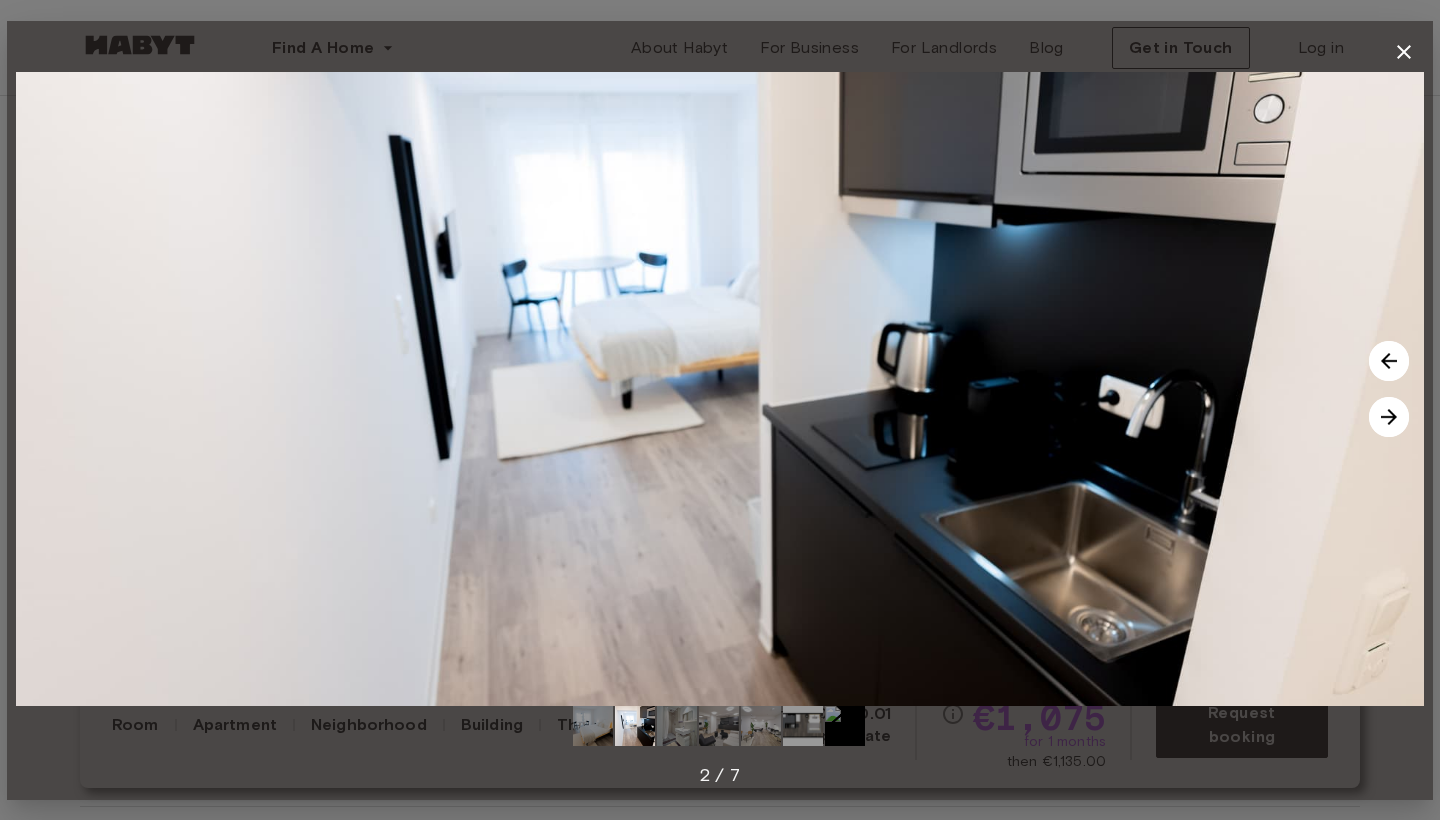 click at bounding box center [1389, 417] 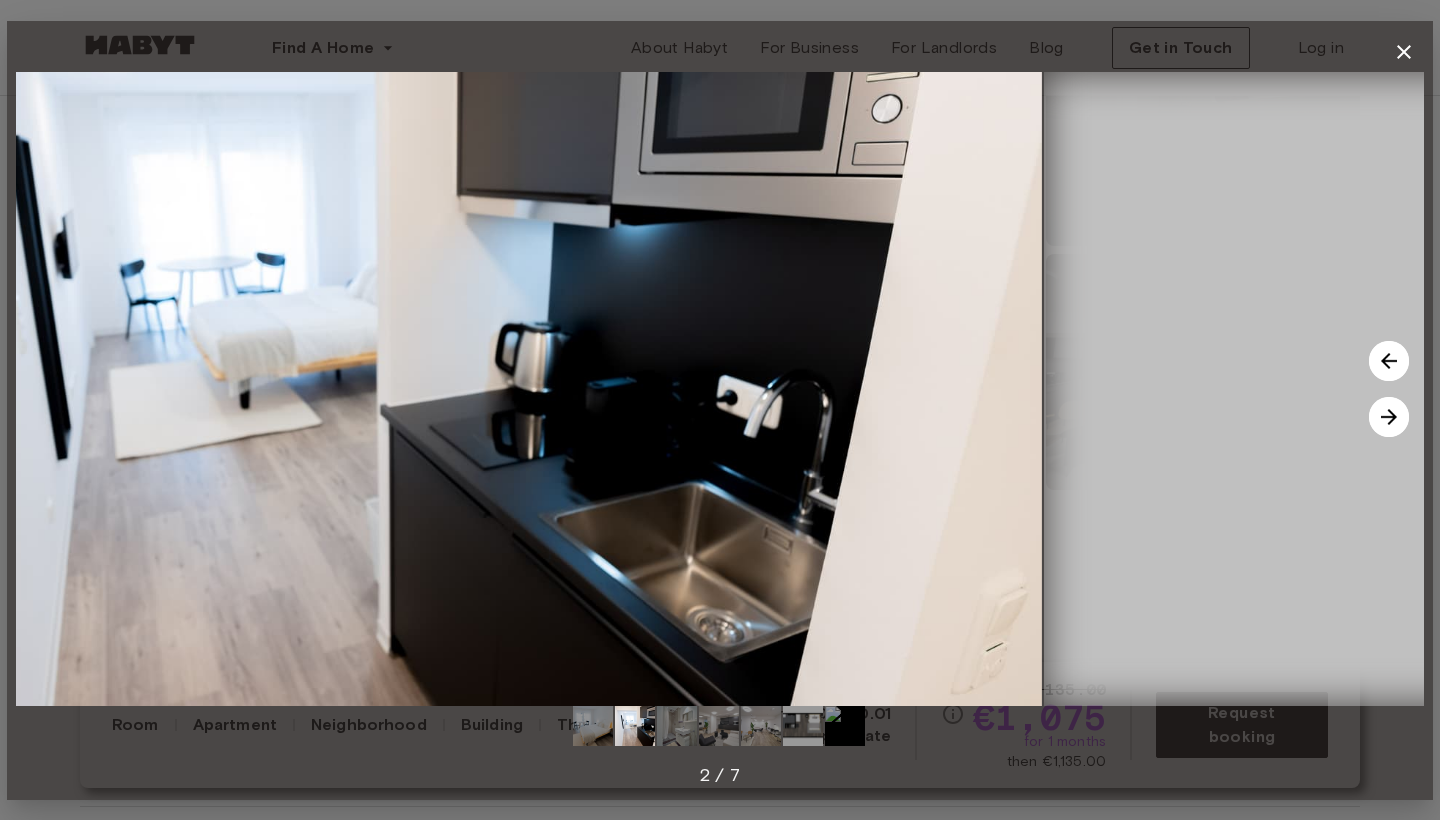 scroll, scrollTop: 260, scrollLeft: 0, axis: vertical 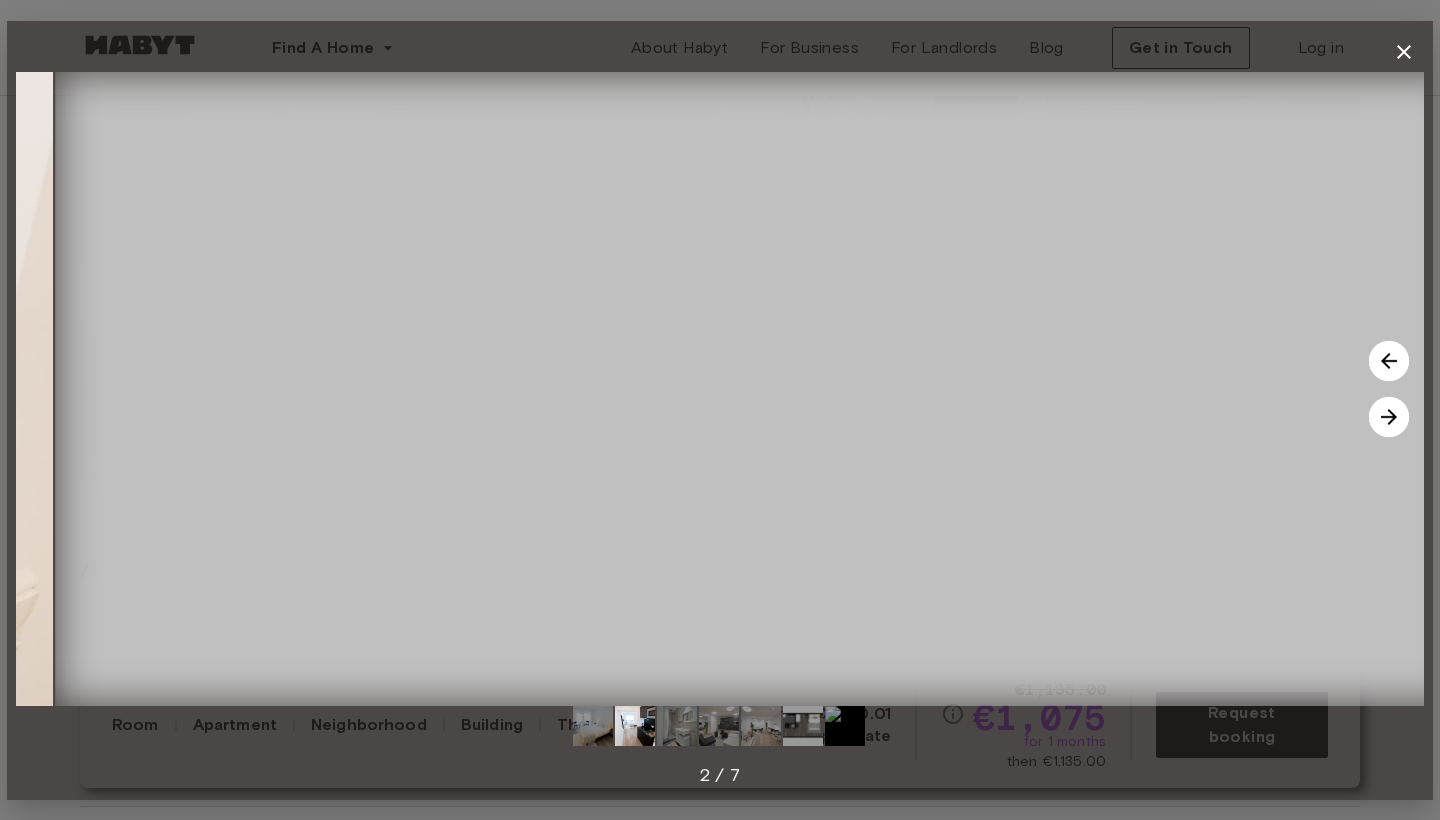 click at bounding box center (803, 726) 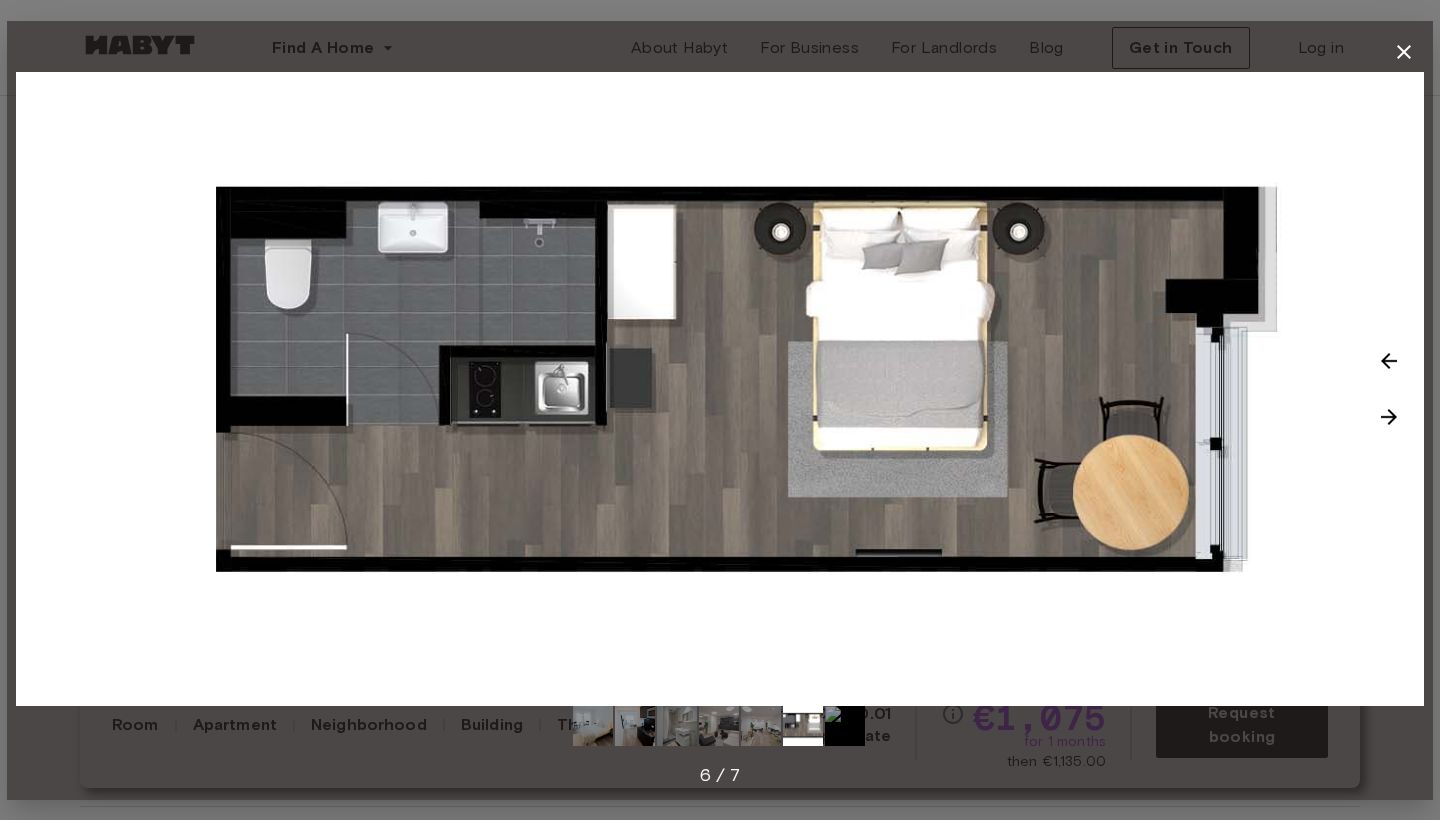 click at bounding box center (719, 726) 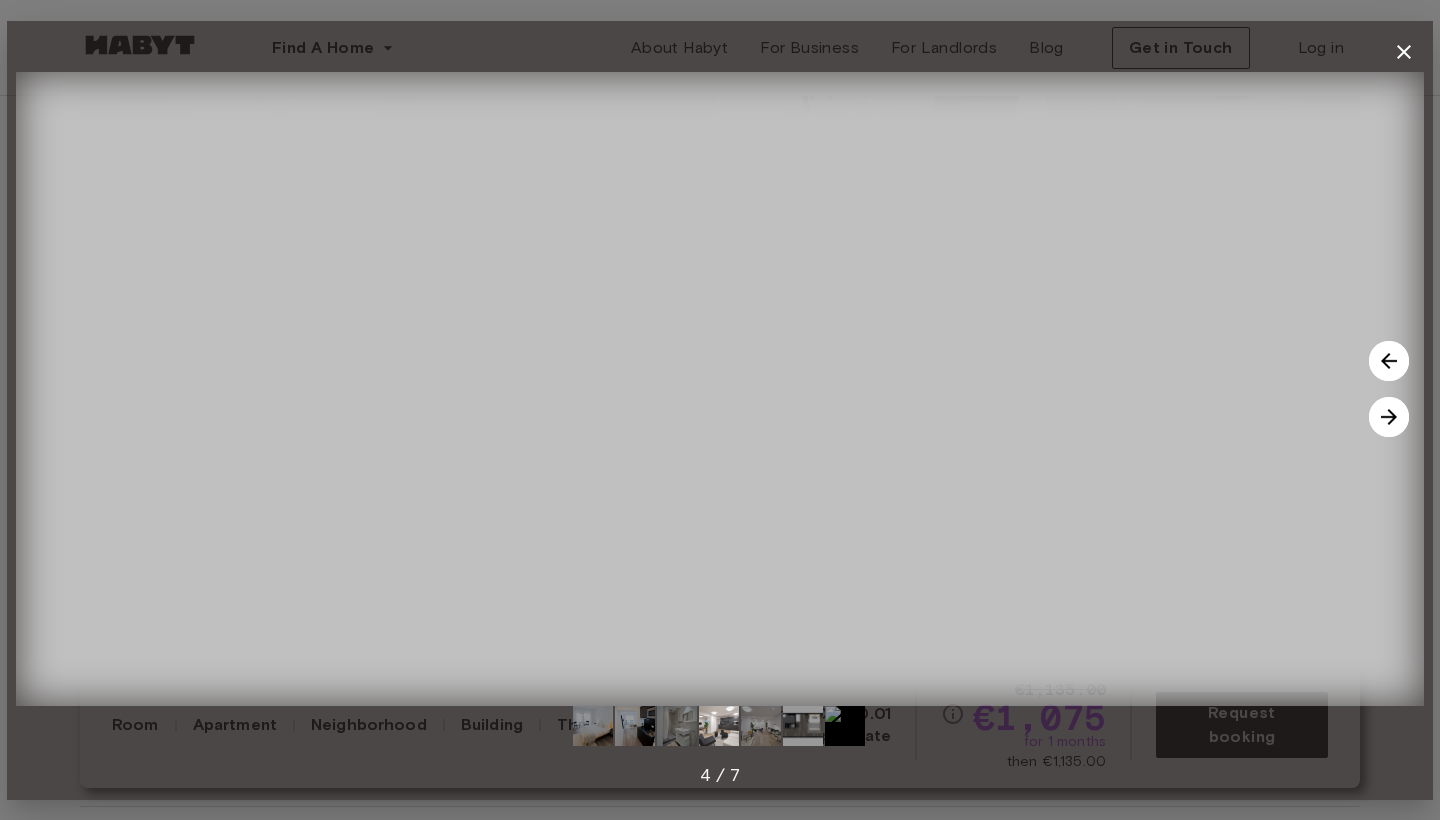 click at bounding box center (761, 726) 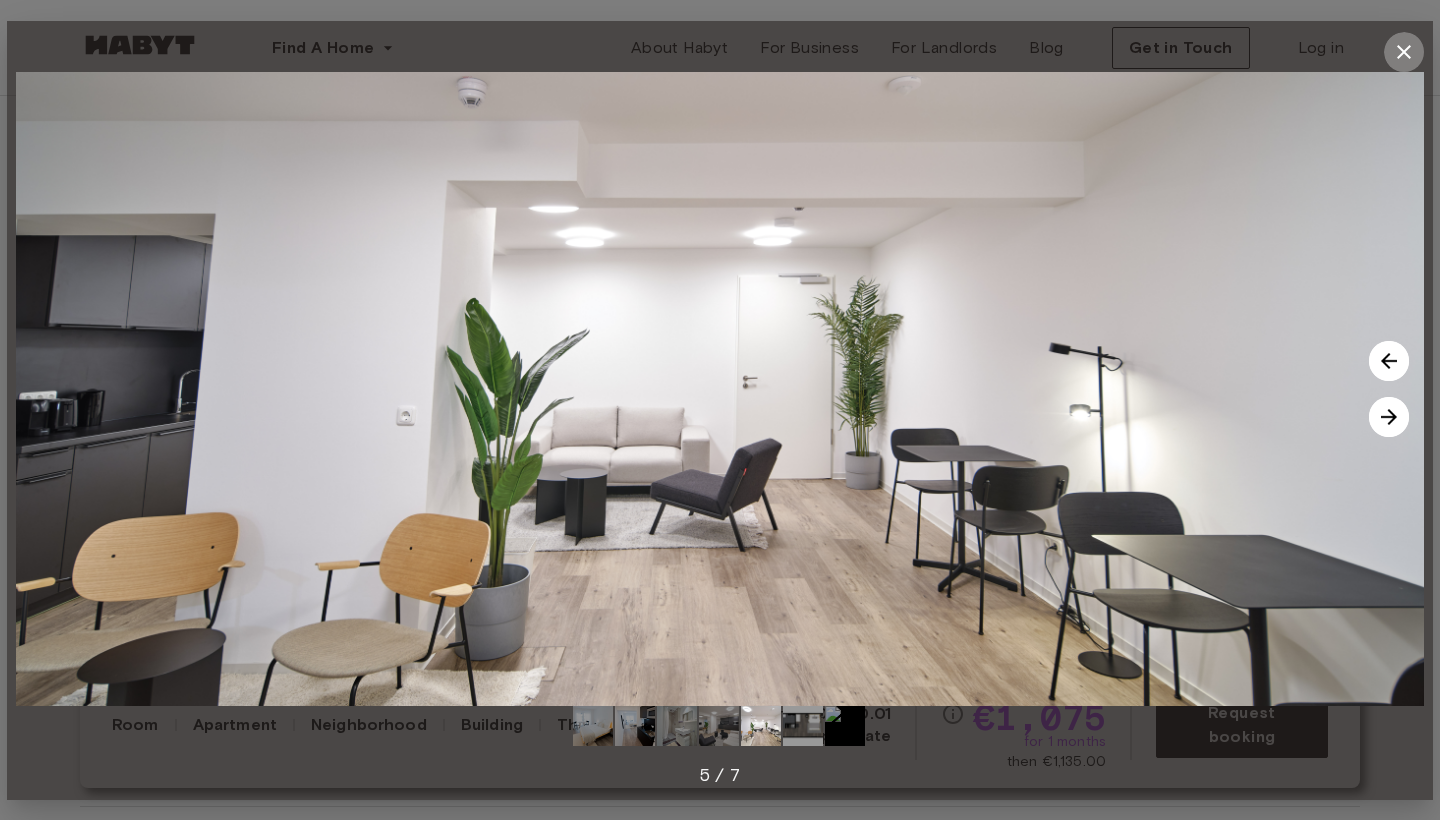 click 